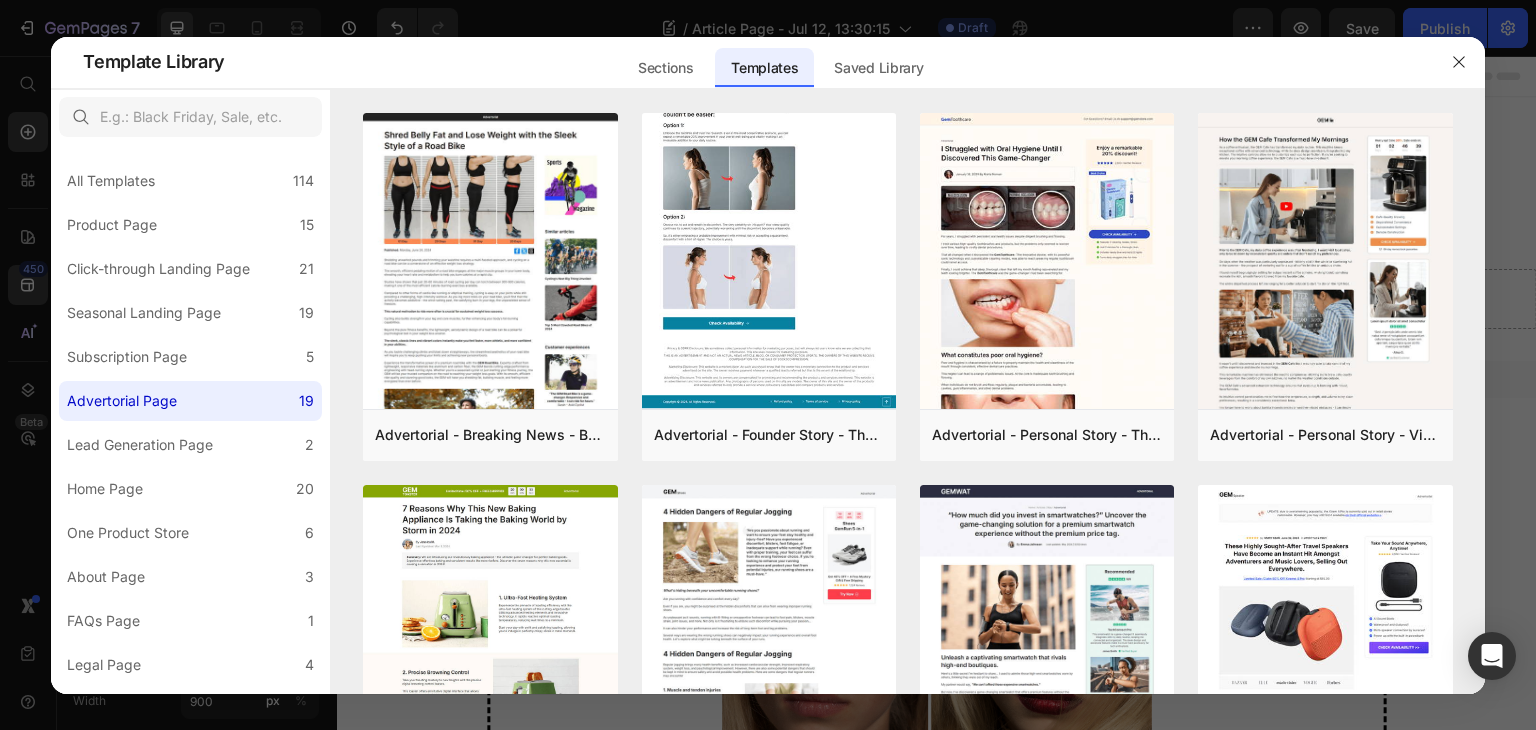scroll, scrollTop: 800, scrollLeft: 0, axis: vertical 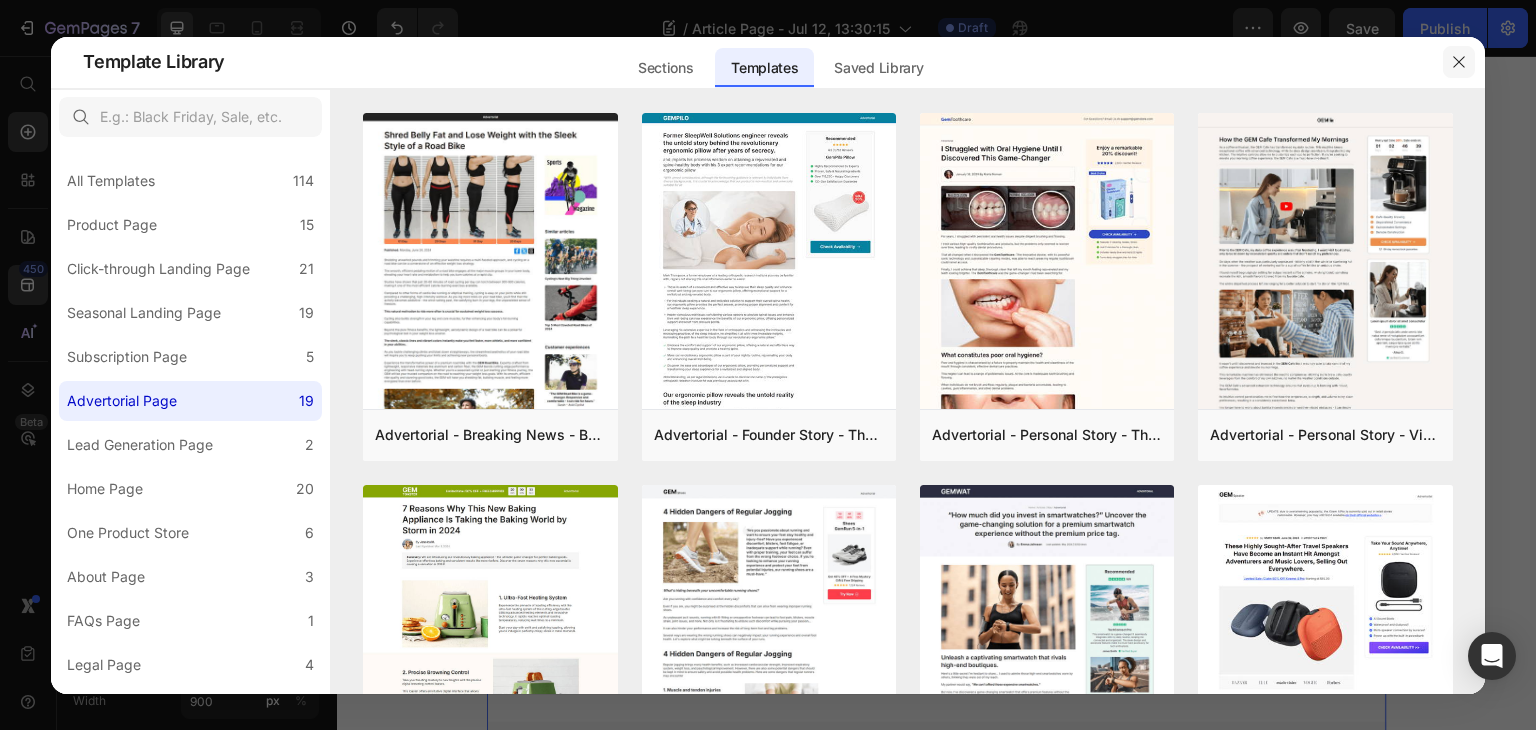 click 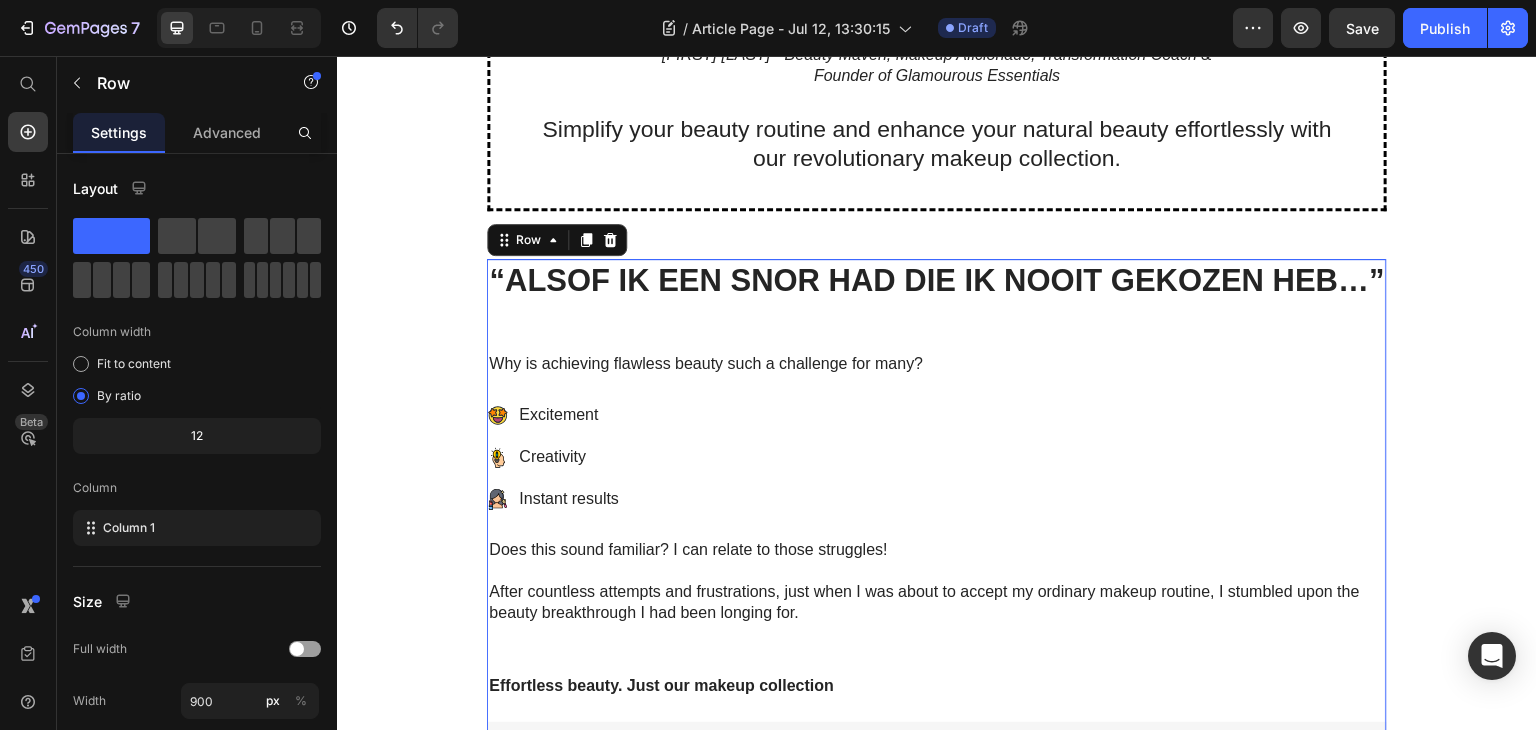 click on "“Alsof ik een snor had die ik nooit gekozen heb…” Heading Why is achieving flawless beauty such a challenge for many? Text Block
Excitement
Creativity
Instant results Item List Does this sound familiar? I can relate to those struggles!   After countless attempts and frustrations, just when I was about to accept my ordinary makeup routine, I stumbled upon the beauty breakthrough I had been longing for. Text Block Effortless beauty. Just our makeup collection Text Block “I understand your frustration. I've been there too. Endless makeup routines left me overwhelmed, expensive products didn't deliver results, and complicated techniques left me feeling discouraged.” Text Block Text Block
Makeup Transformation Secrets:  Effective strategies to enhance your beauty with our makeup collection.
Daily Makeup Rituals:
Makeup-based Color & Style Management:
Item List Image" at bounding box center (937, 1332) 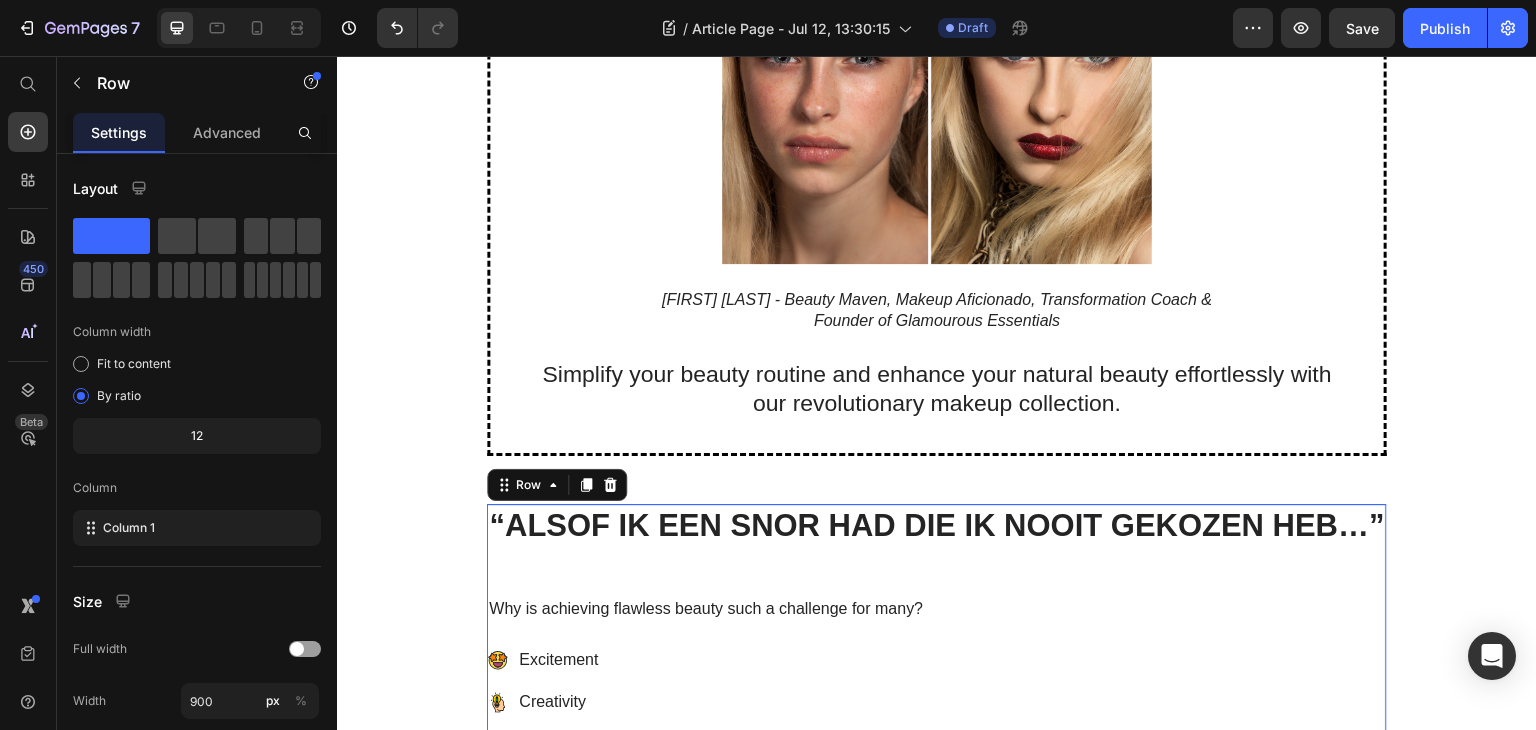 scroll, scrollTop: 600, scrollLeft: 0, axis: vertical 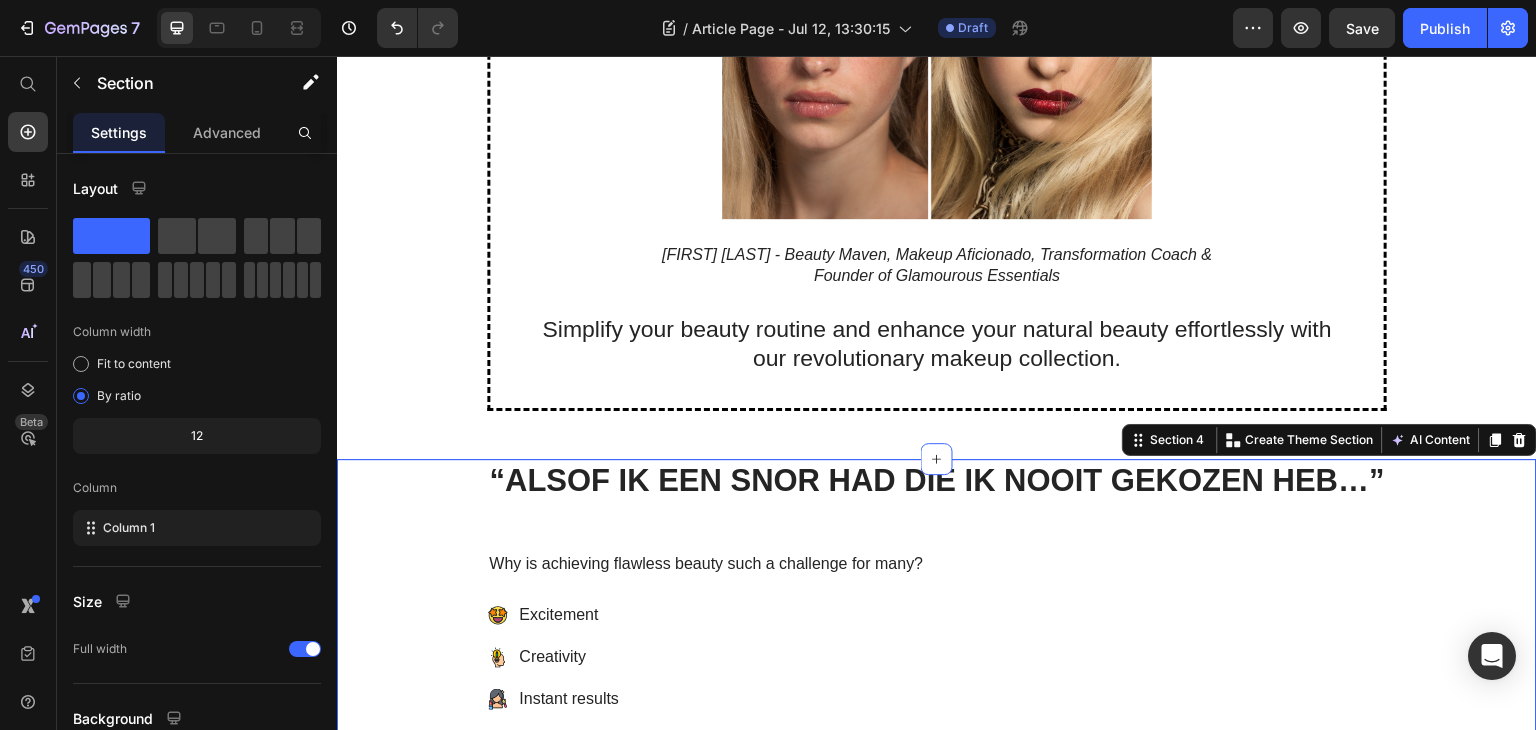 click on "“Alsof ik een snor had die ik nooit gekozen heb…” Heading Why is achieving flawless beauty such a challenge for many? Text Block
Excitement
Creativity
Instant results Item List Does this sound familiar? I can relate to those struggles!   After countless attempts and frustrations, just when I was about to accept my ordinary makeup routine, I stumbled upon the beauty breakthrough I had been longing for. Text Block Effortless beauty. Just our makeup collection Text Block “I understand your frustration. I've been there too. Endless makeup routines left me overwhelmed, expensive products didn't deliver results, and complicated techniques left me feeling discouraged.” Text Block Text Block
Makeup Transformation Secrets:  Effective strategies to enhance your beauty with our makeup collection.
Daily Makeup Rituals:
Makeup-based Color & Style Management:
Item List Image" at bounding box center (937, 1532) 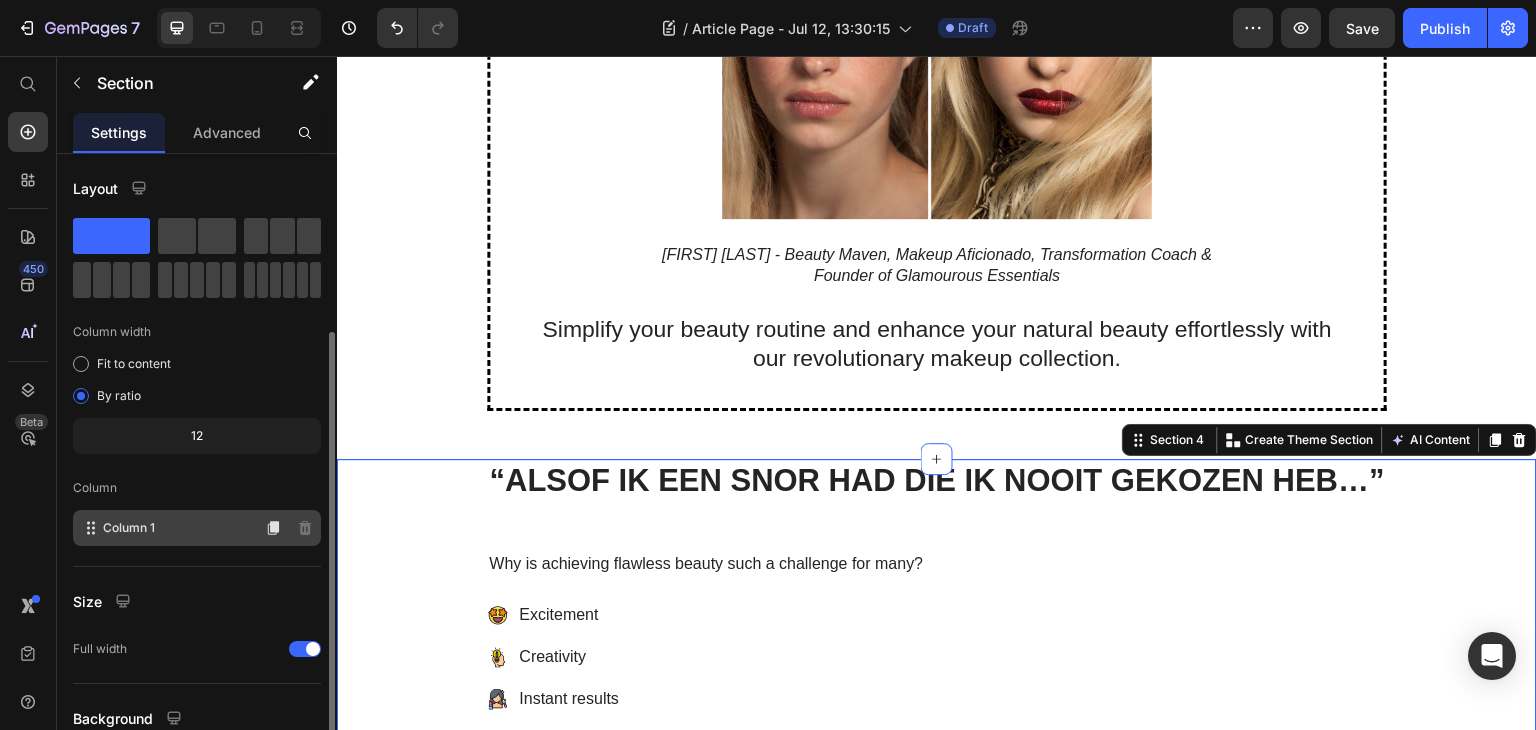 scroll, scrollTop: 173, scrollLeft: 0, axis: vertical 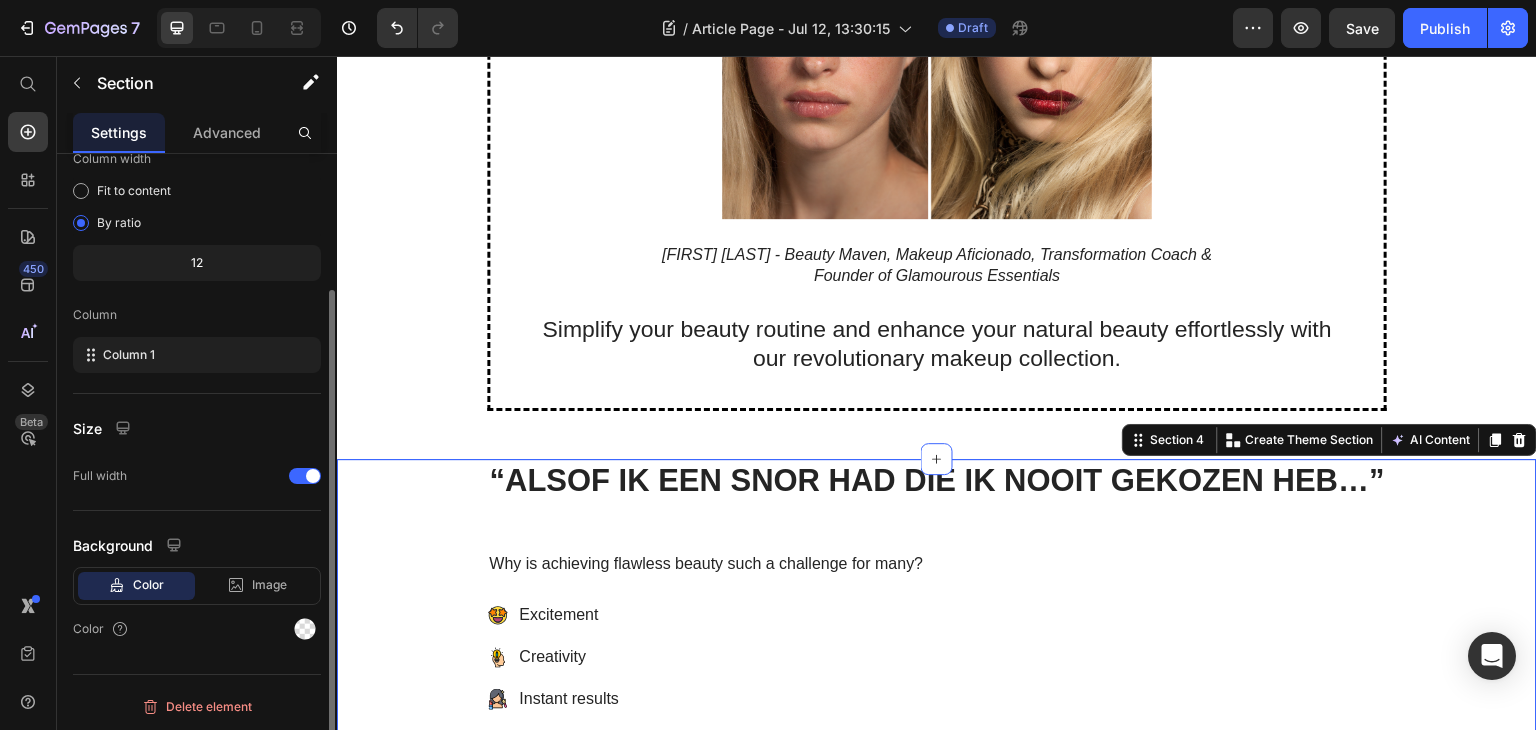 click on "Color" at bounding box center [148, 585] 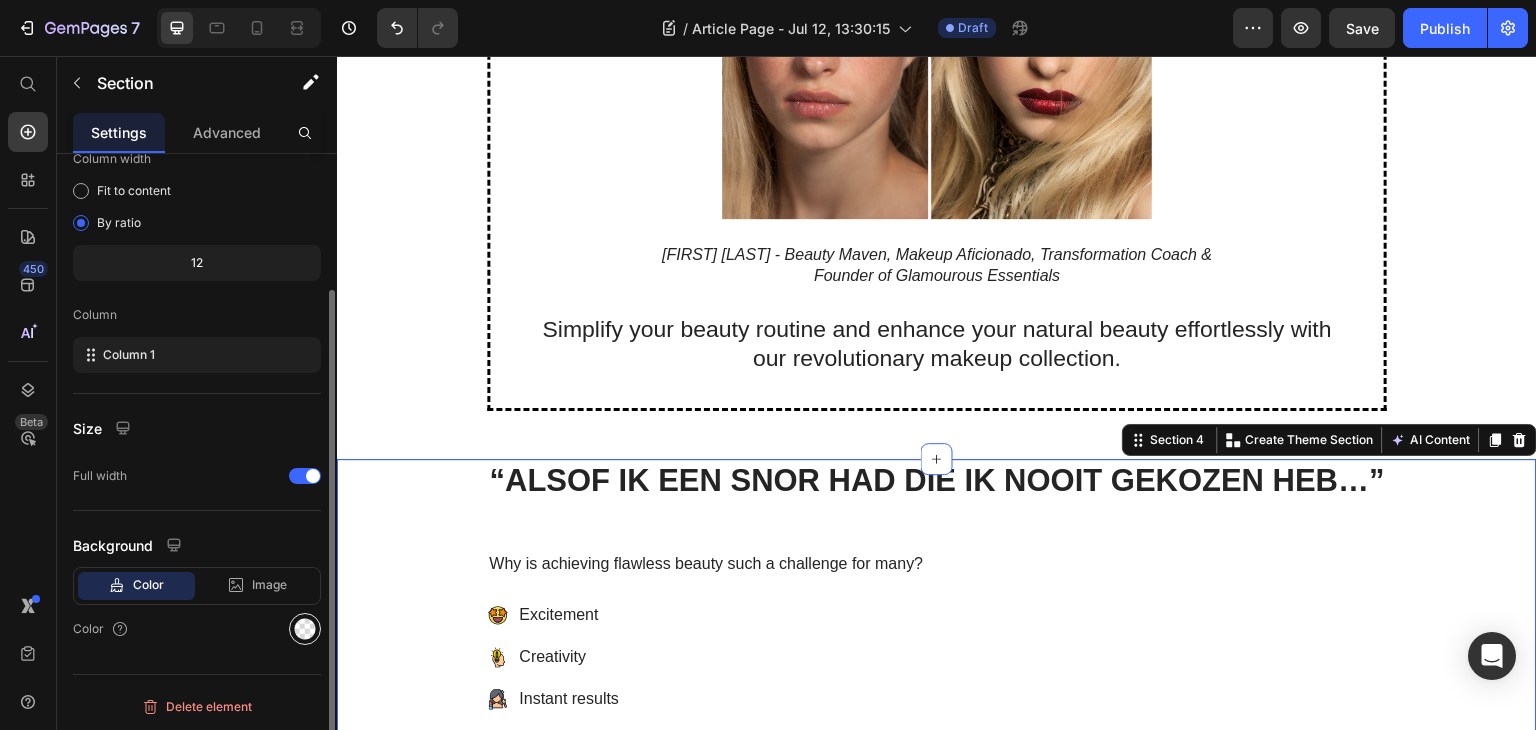 click at bounding box center (305, 629) 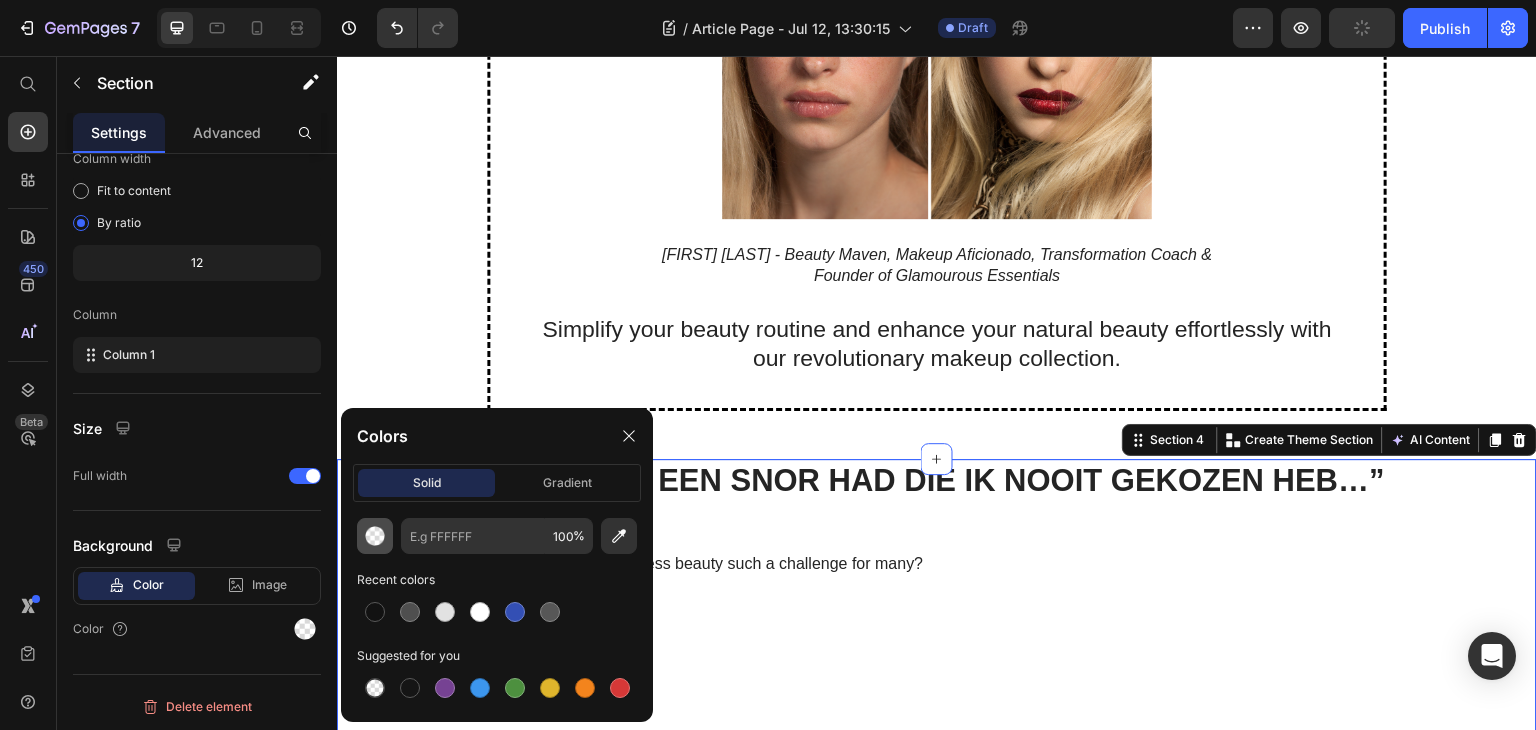 click at bounding box center (375, 536) 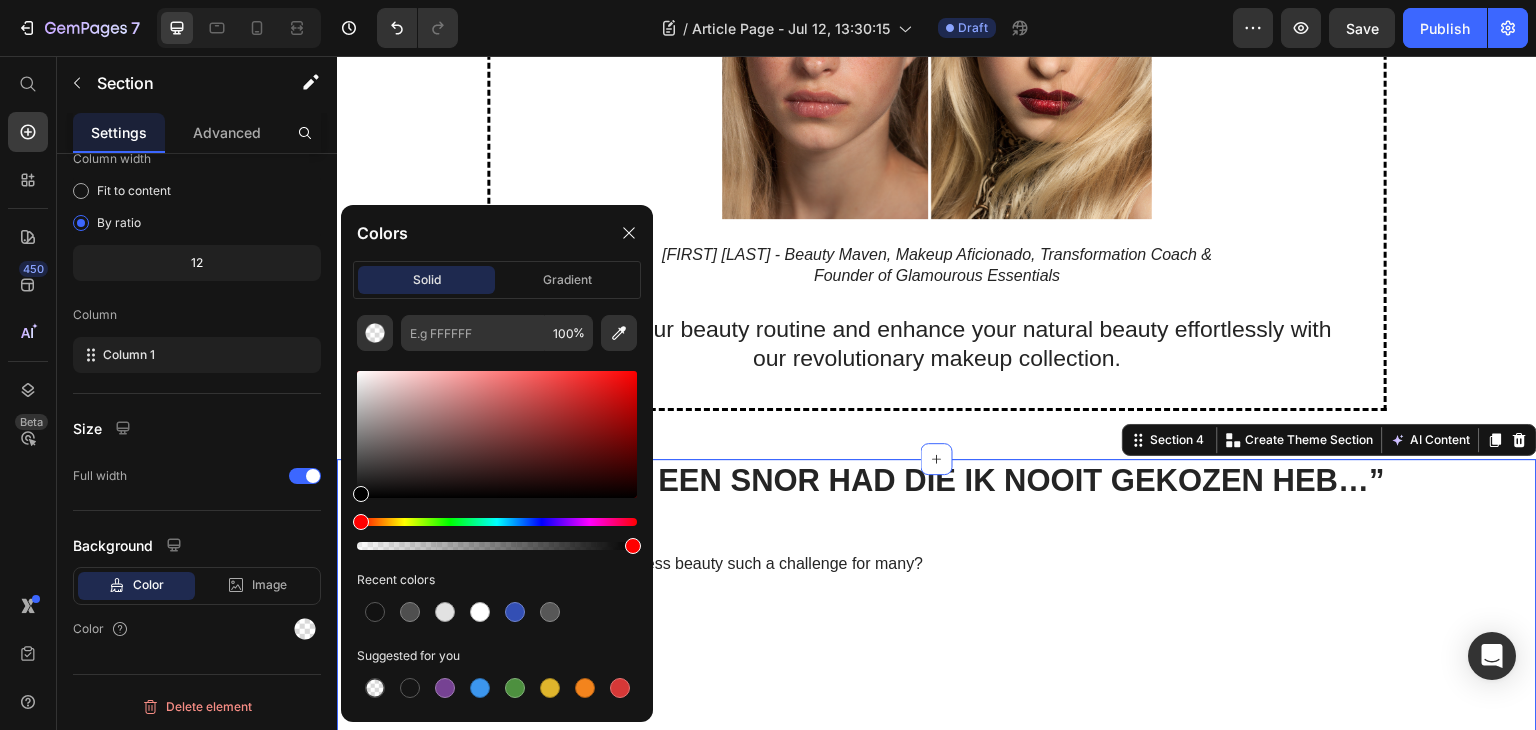 click at bounding box center (497, 434) 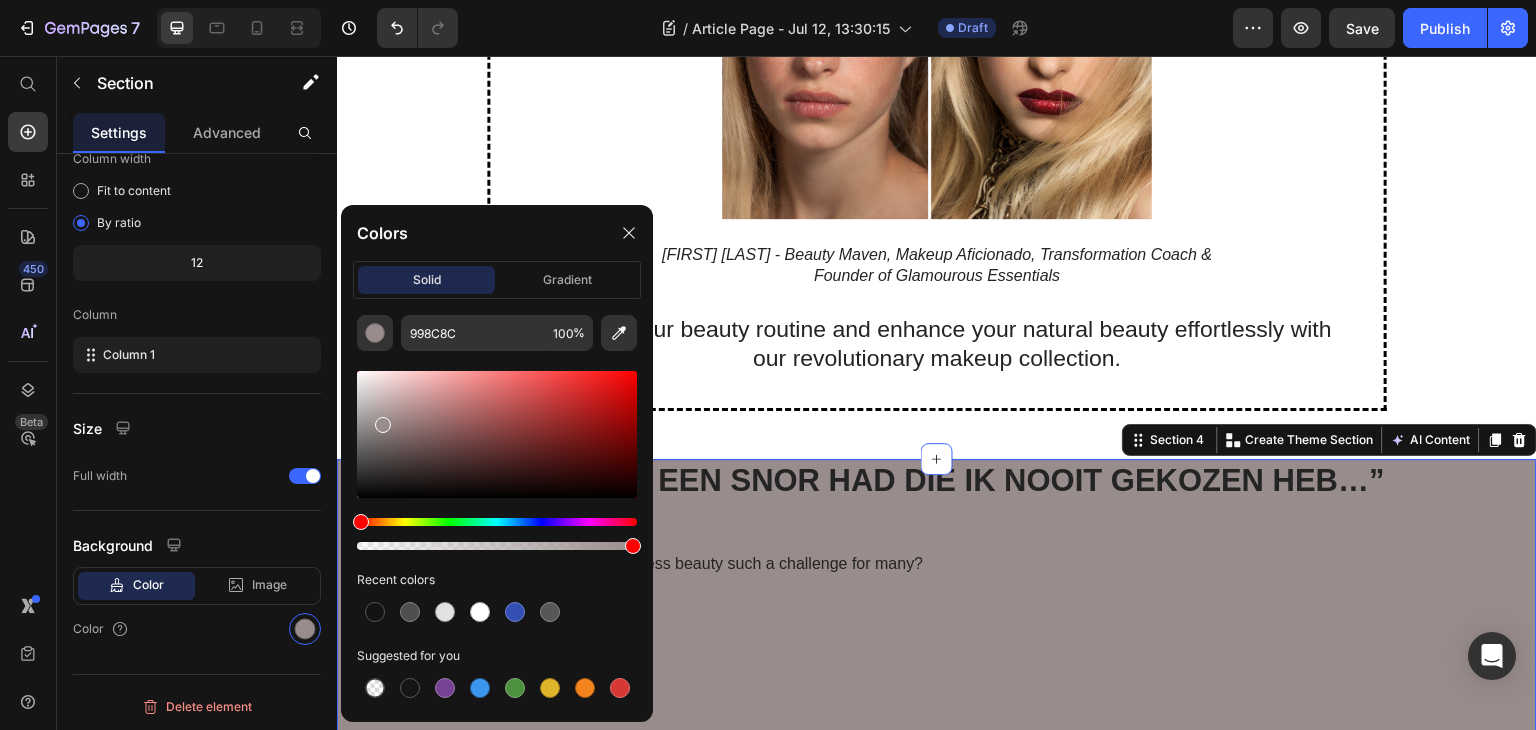 click at bounding box center (497, 434) 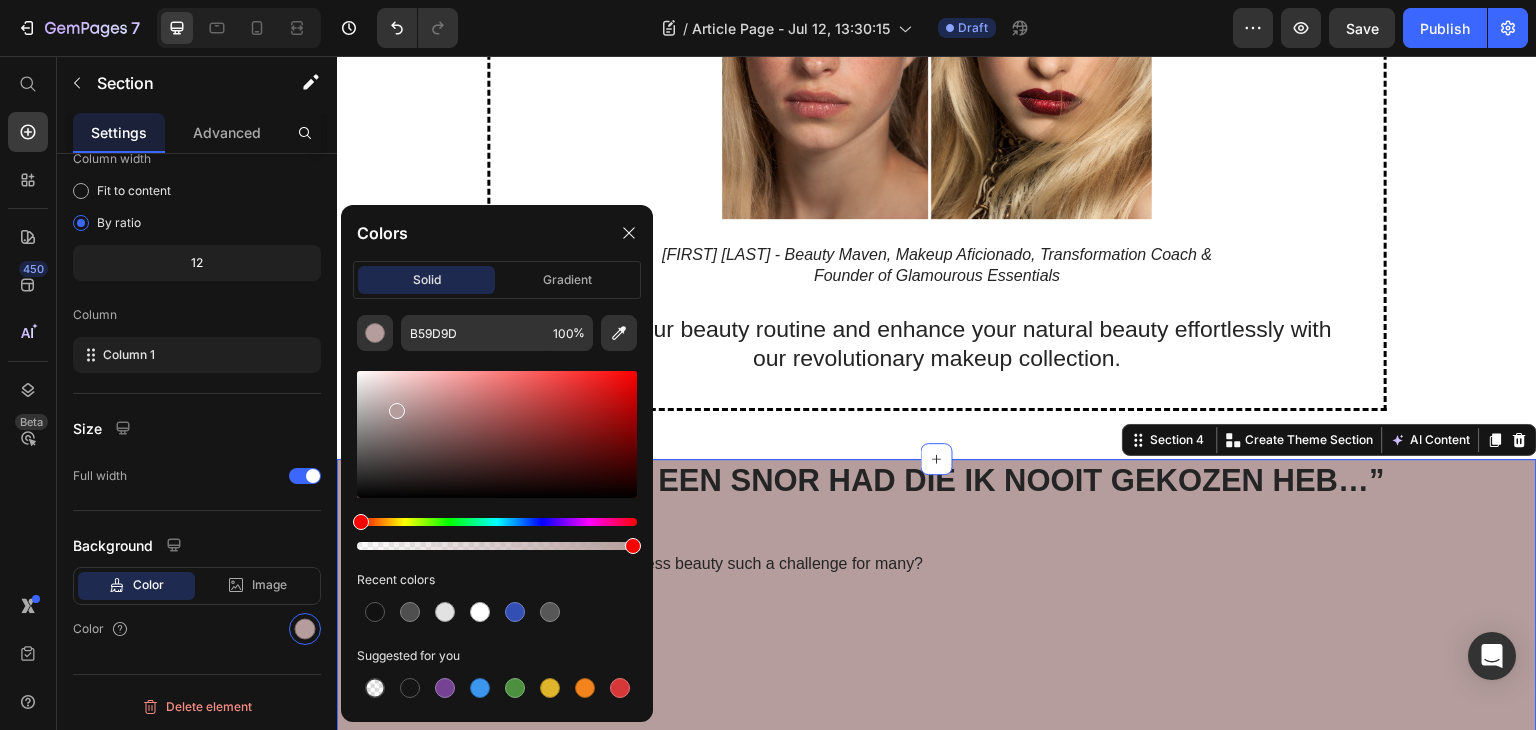 click at bounding box center (497, 434) 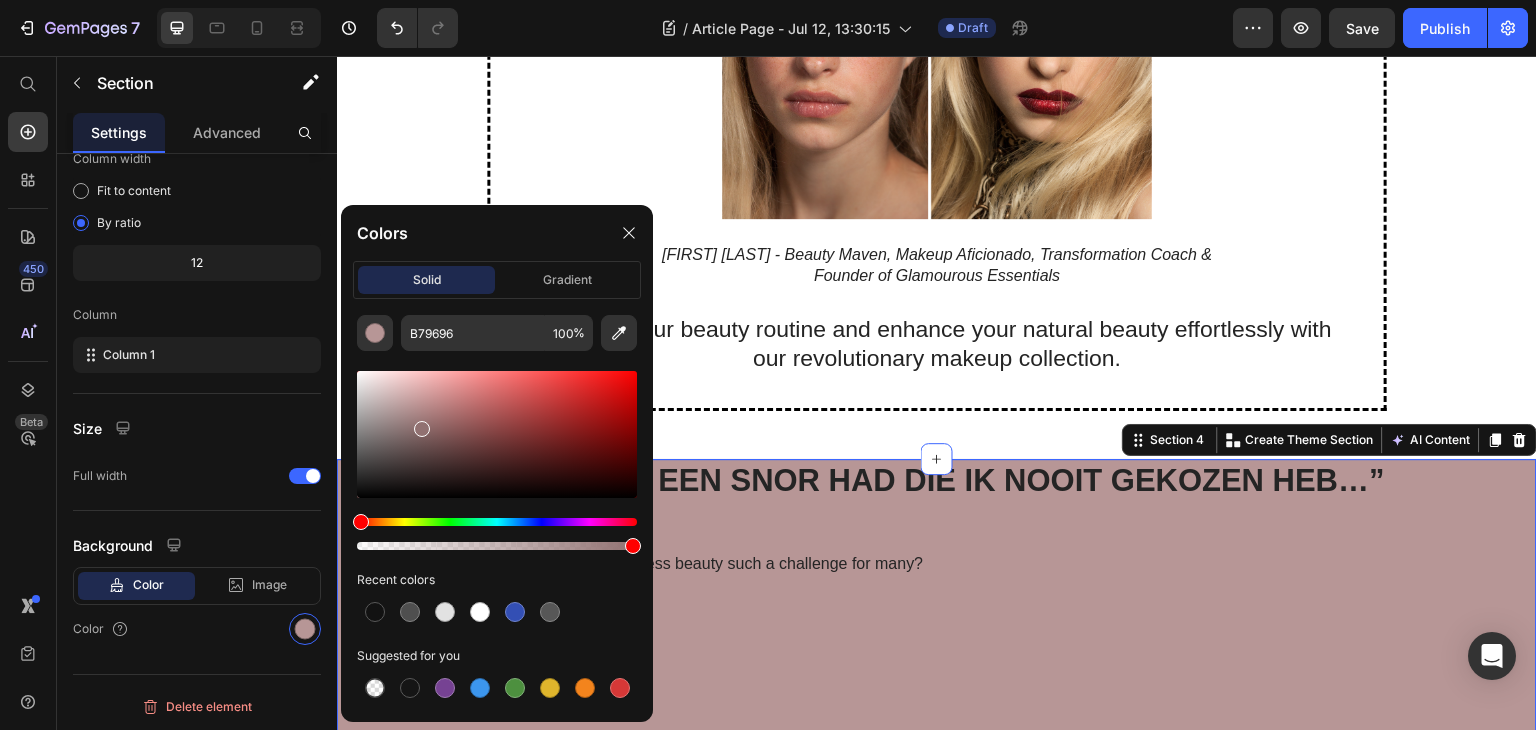 click at bounding box center (497, 434) 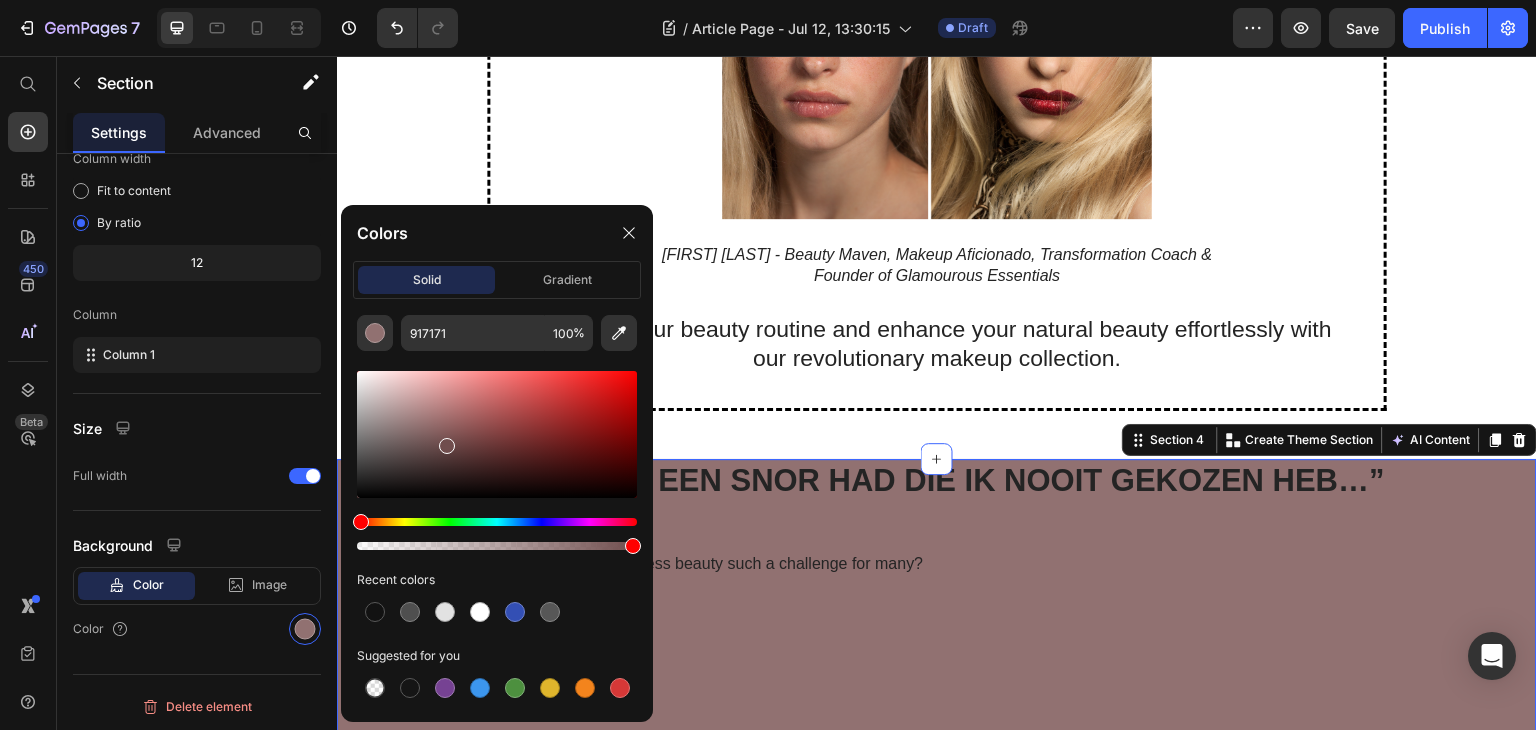 click at bounding box center [497, 434] 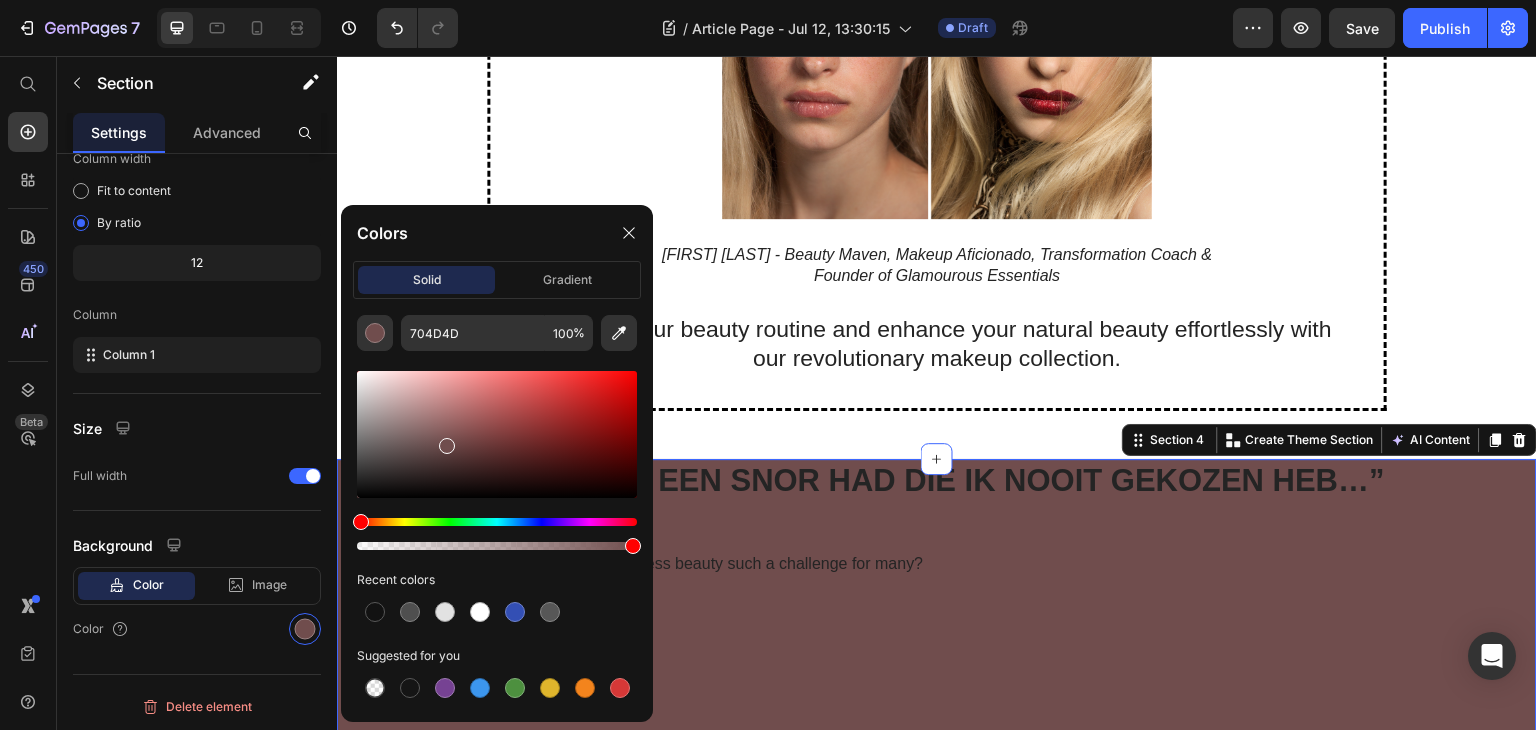 click at bounding box center (497, 434) 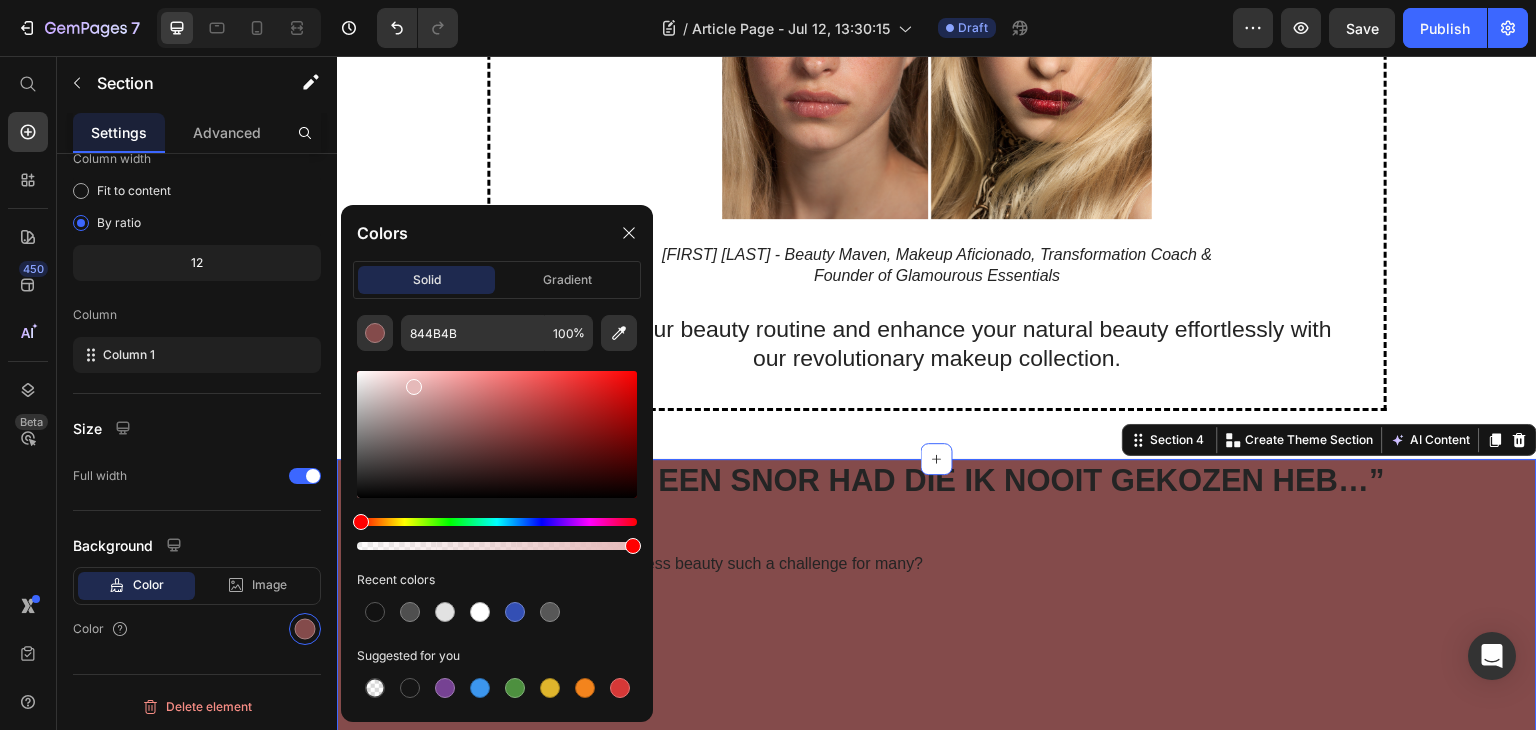 click at bounding box center [497, 434] 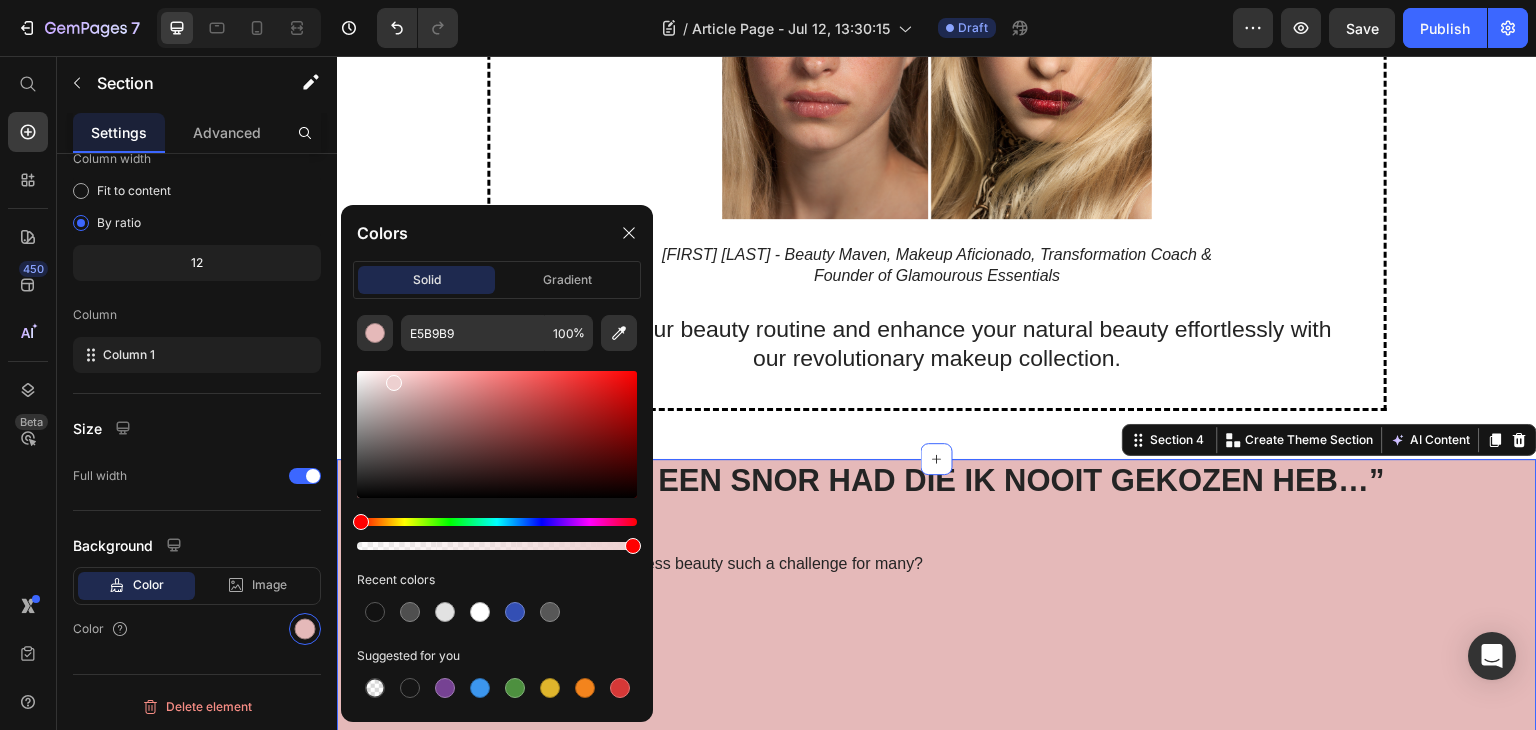 click at bounding box center [497, 434] 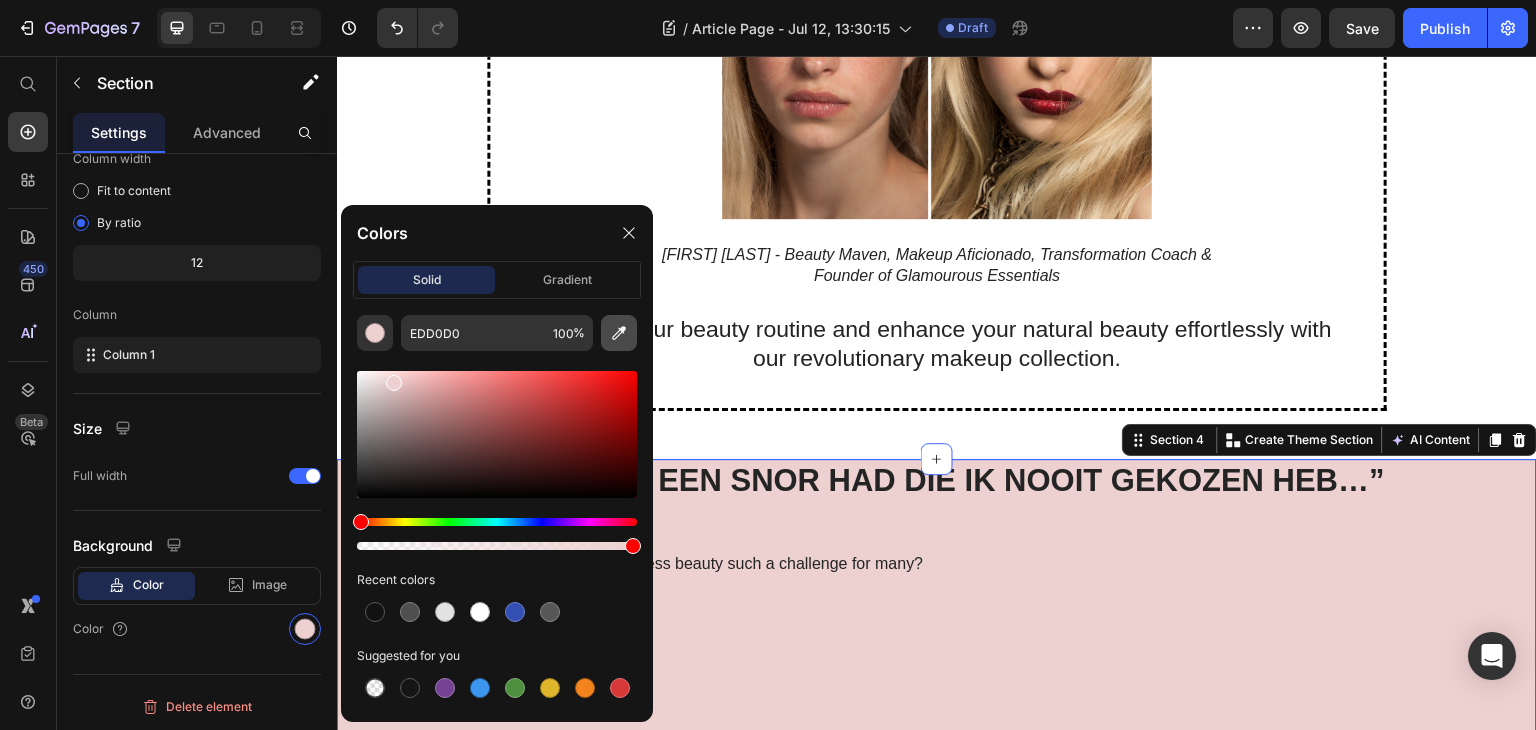 drag, startPoint x: 615, startPoint y: 328, endPoint x: 631, endPoint y: 326, distance: 16.124516 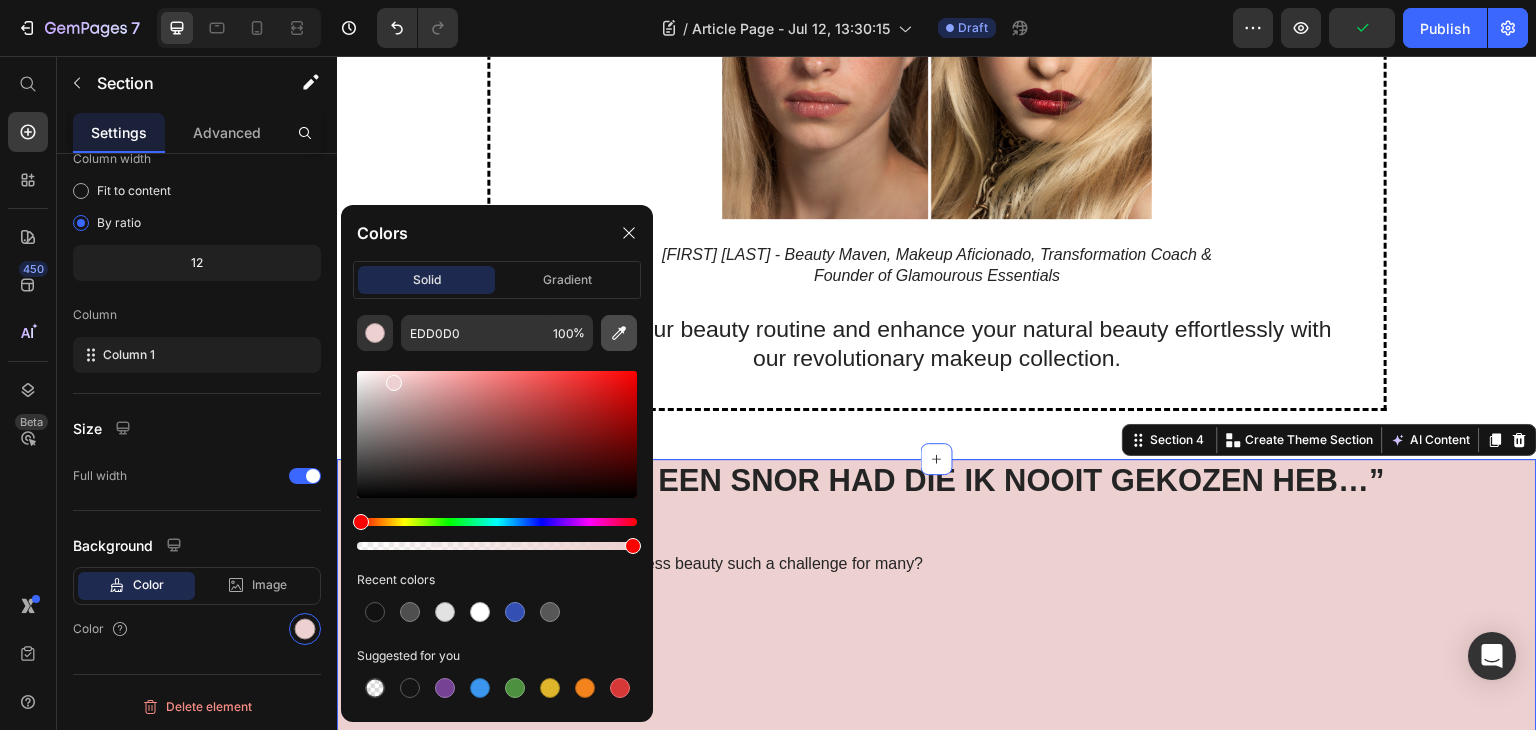 type on "FFF6F6" 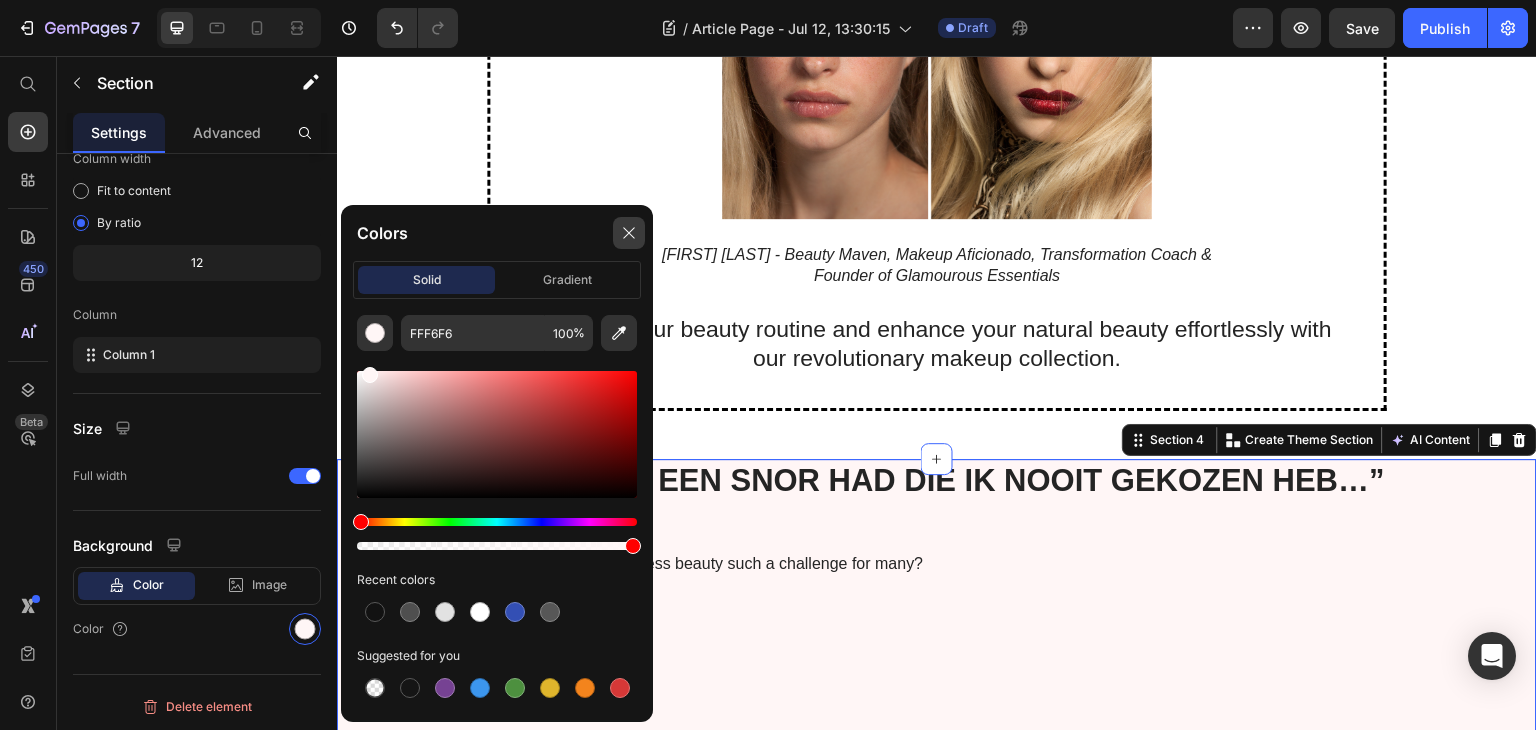 click 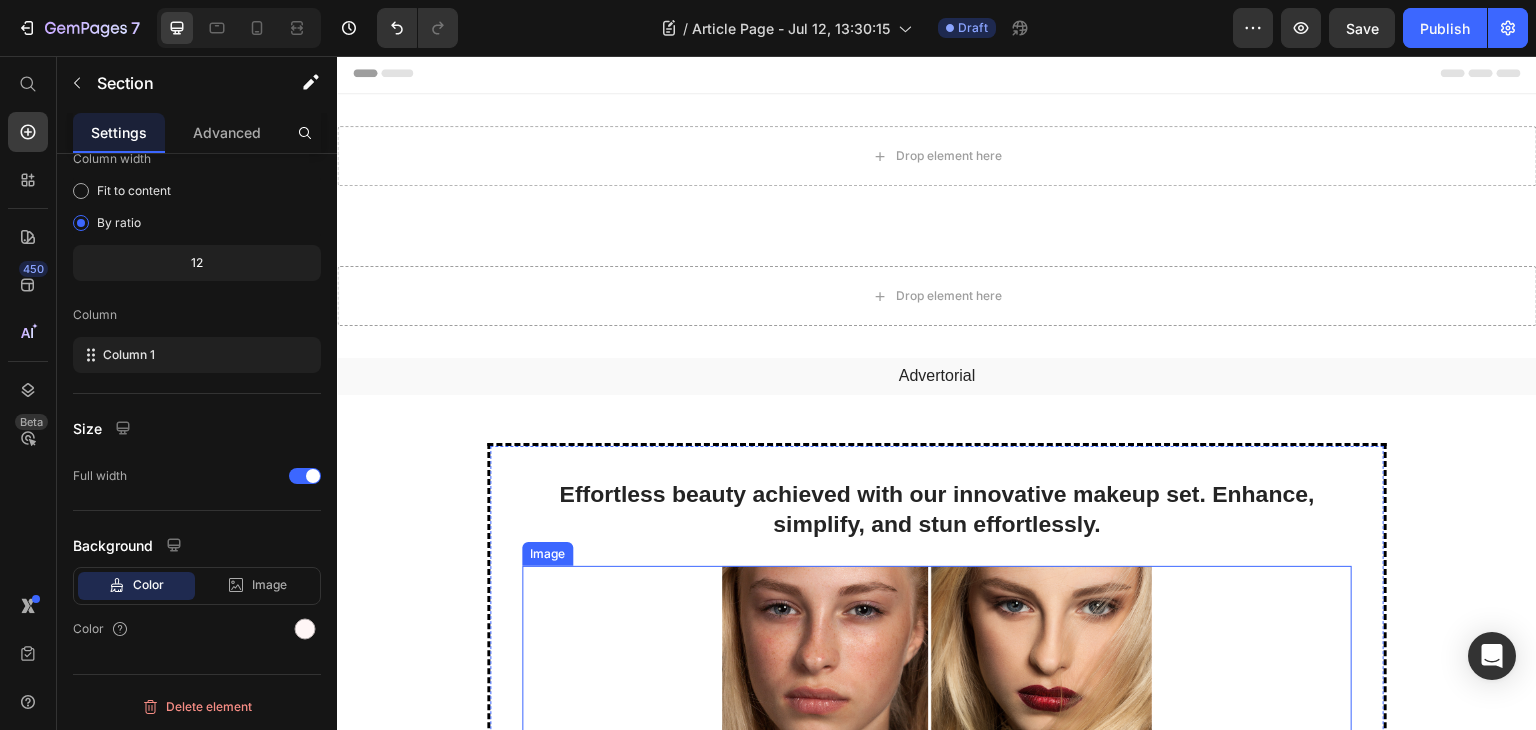 scroll, scrollTop: 0, scrollLeft: 0, axis: both 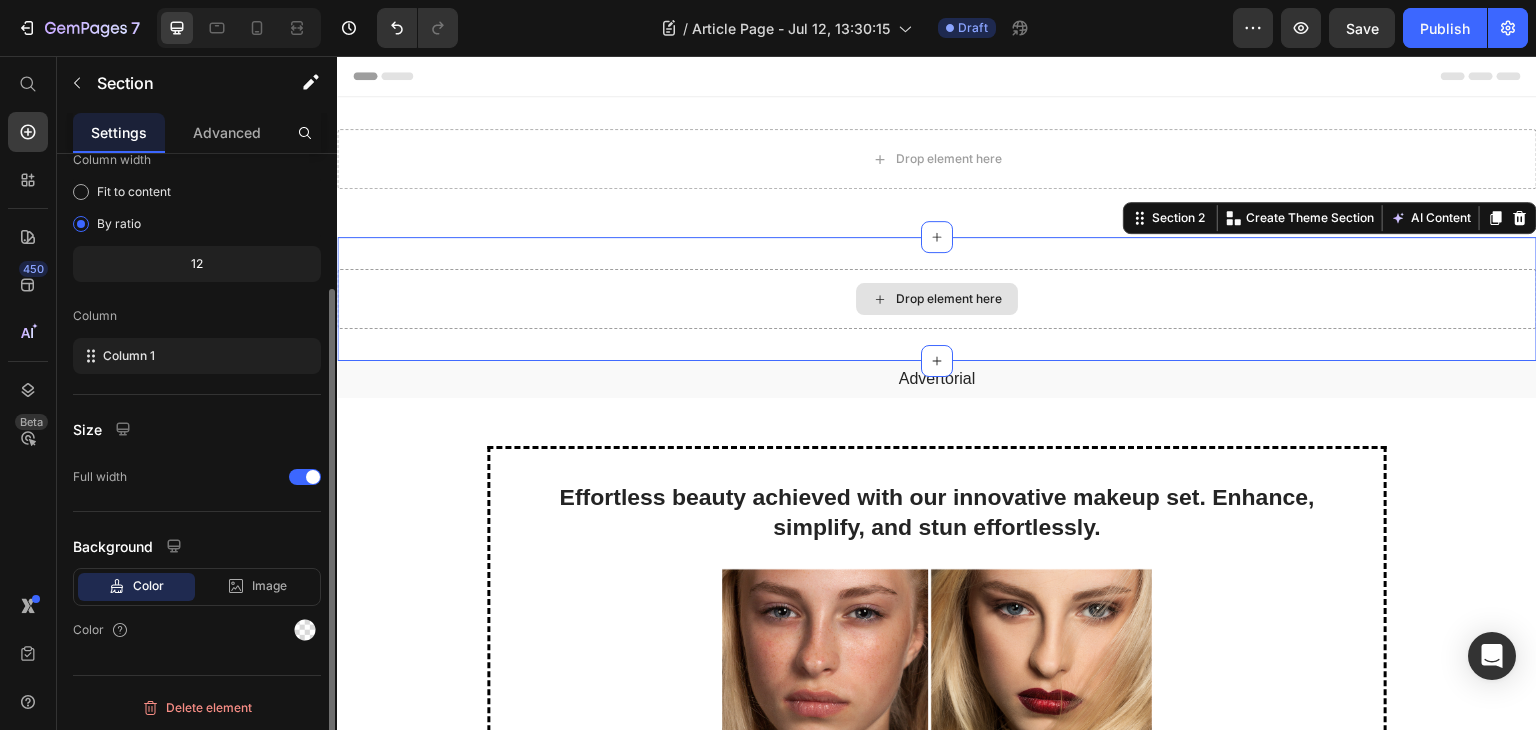 click on "Drop element here" at bounding box center (937, 299) 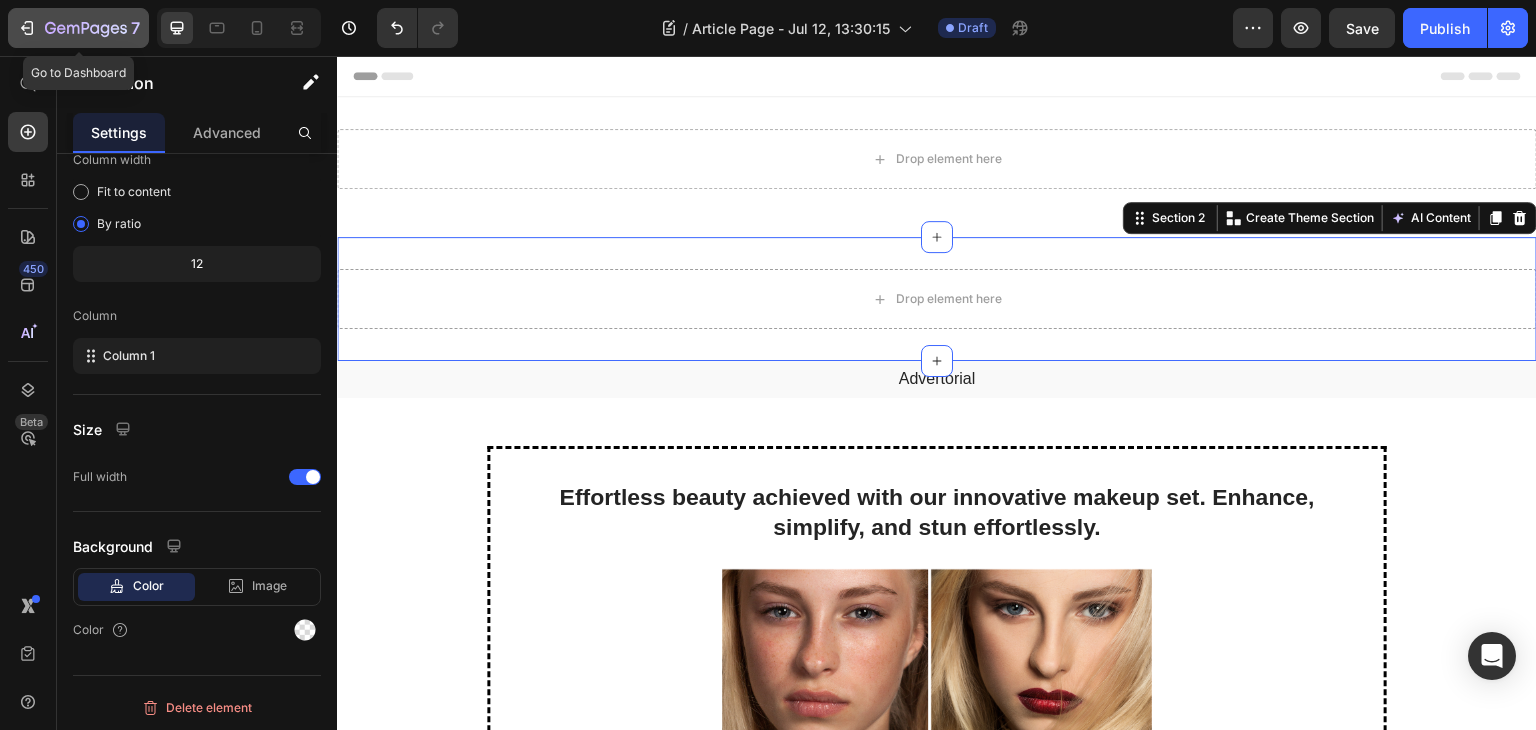 click on "7" at bounding box center (78, 28) 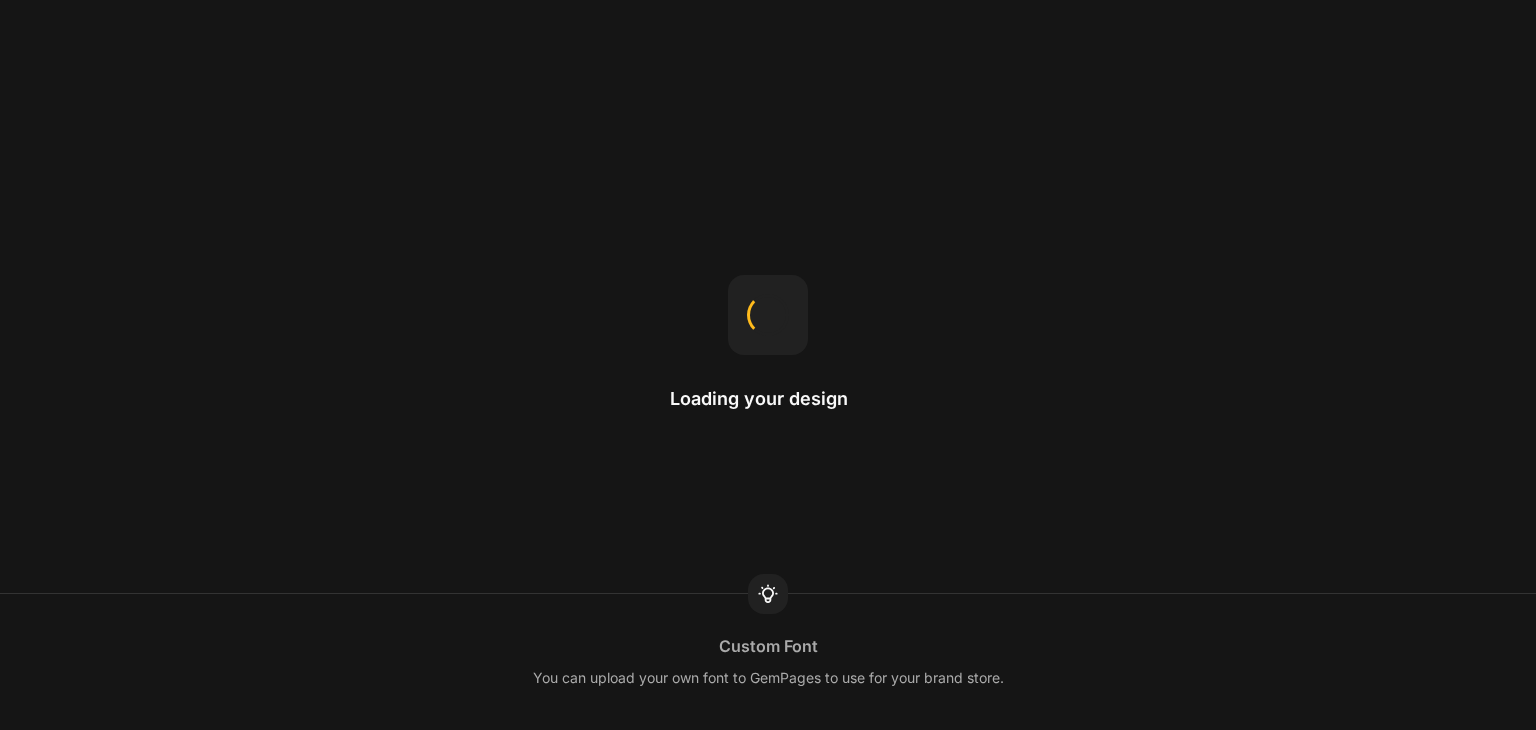 scroll, scrollTop: 0, scrollLeft: 0, axis: both 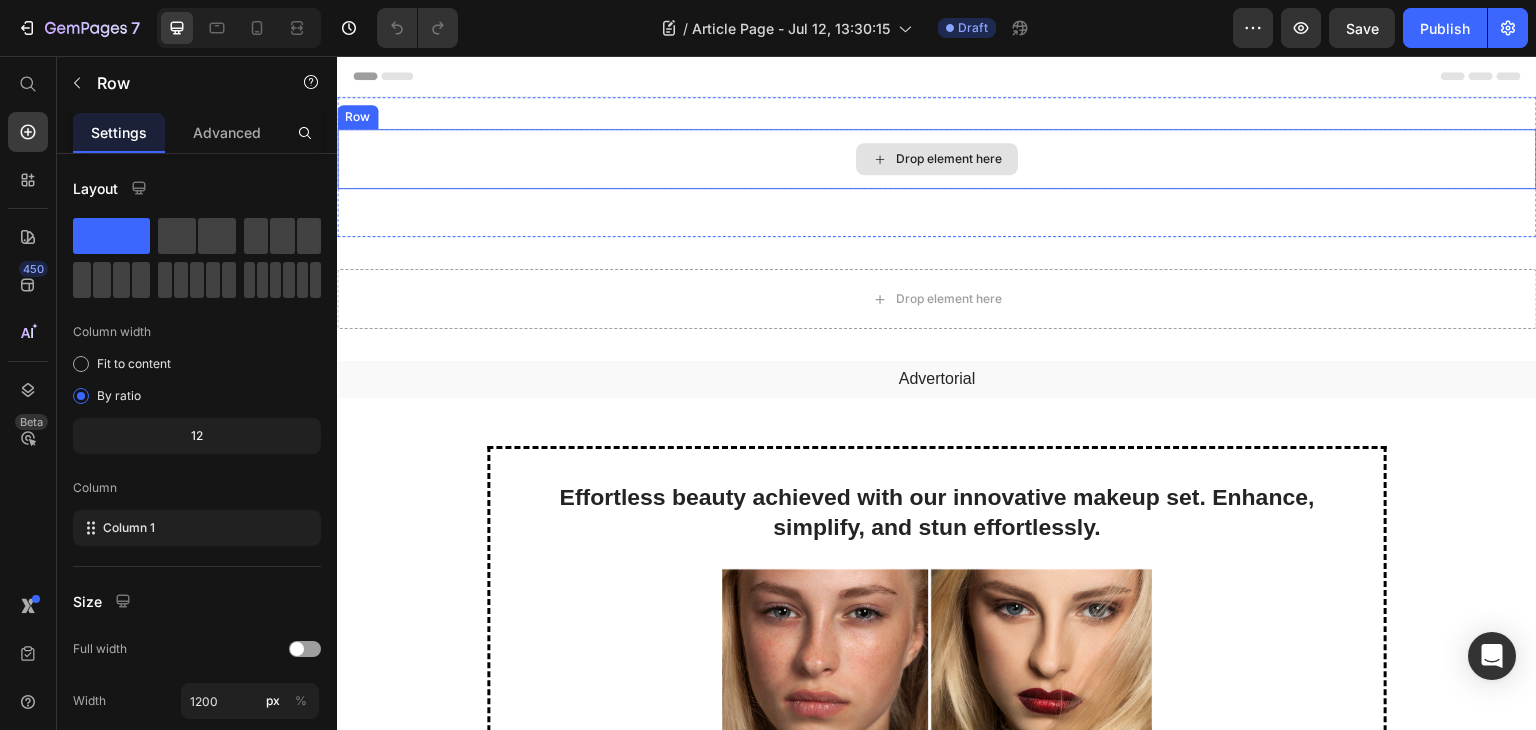 click on "Drop element here" at bounding box center (937, 159) 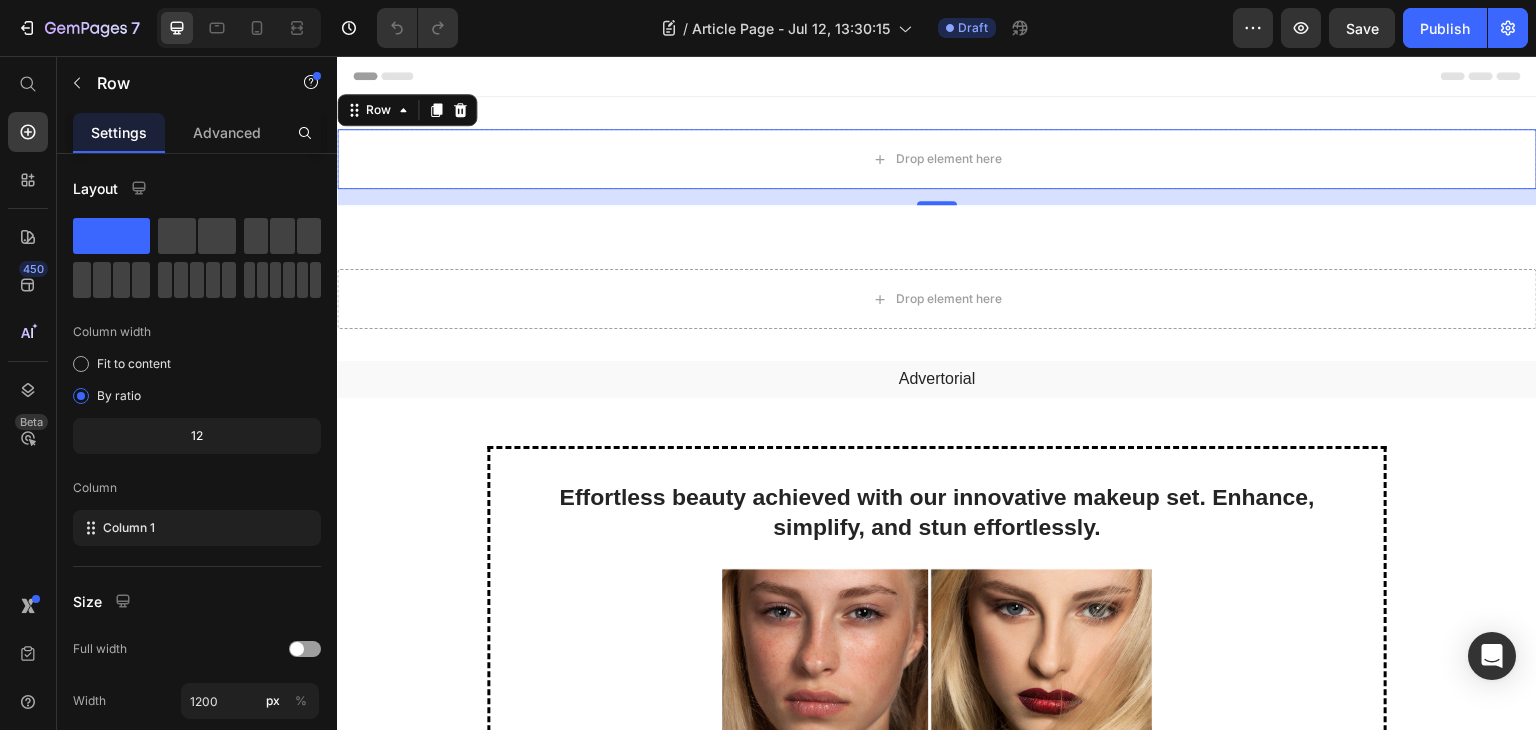 drag, startPoint x: 457, startPoint y: 106, endPoint x: 528, endPoint y: 119, distance: 72.18033 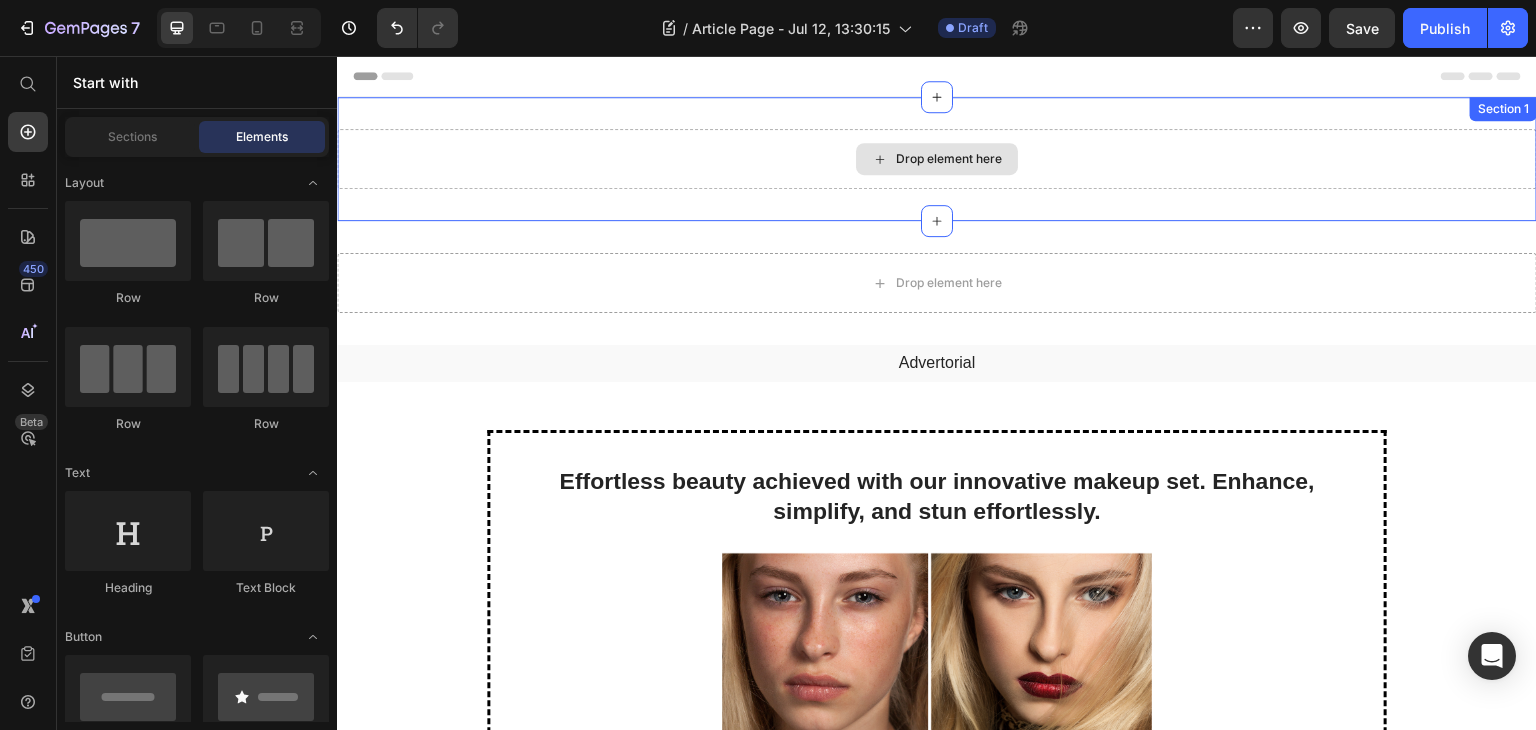 click on "Drop element here" at bounding box center [937, 159] 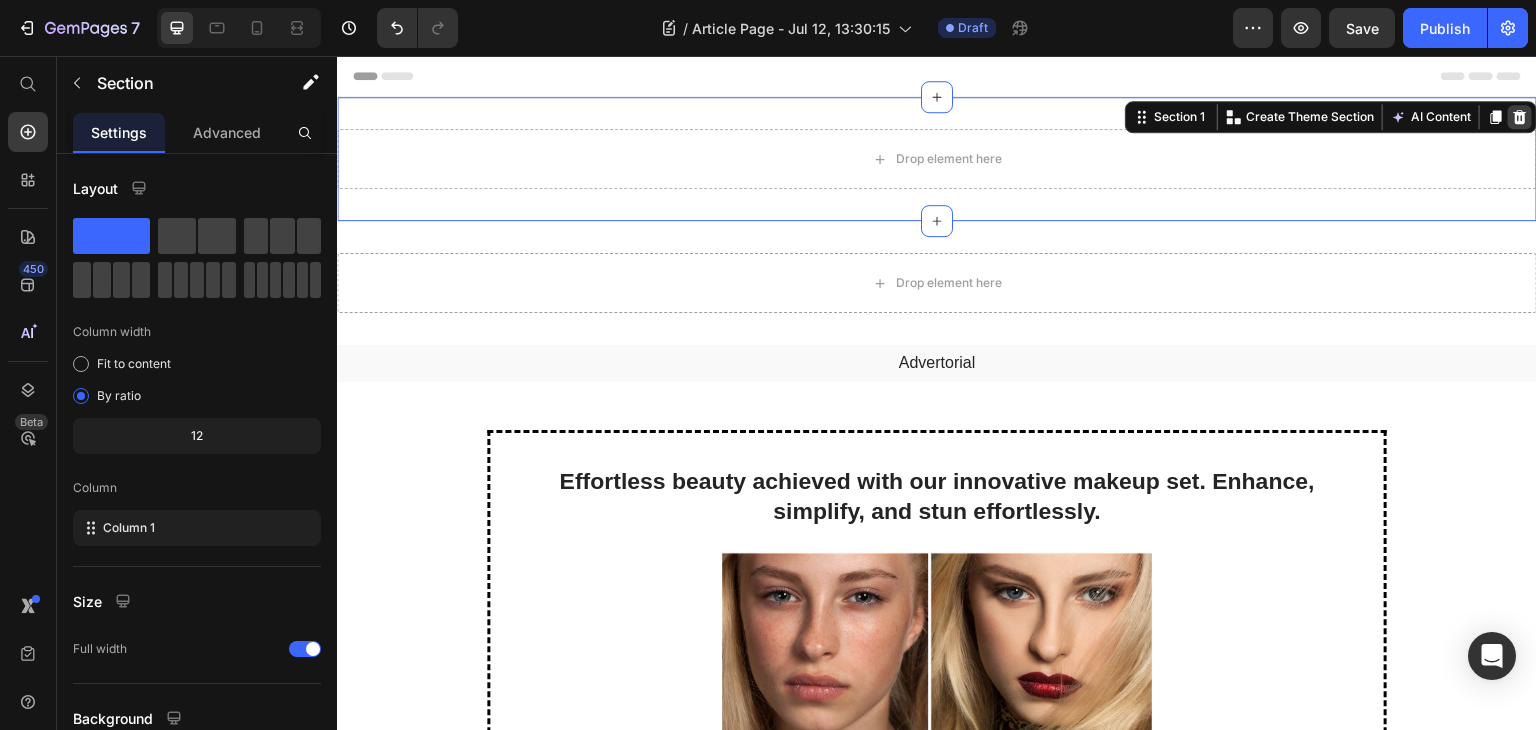 click 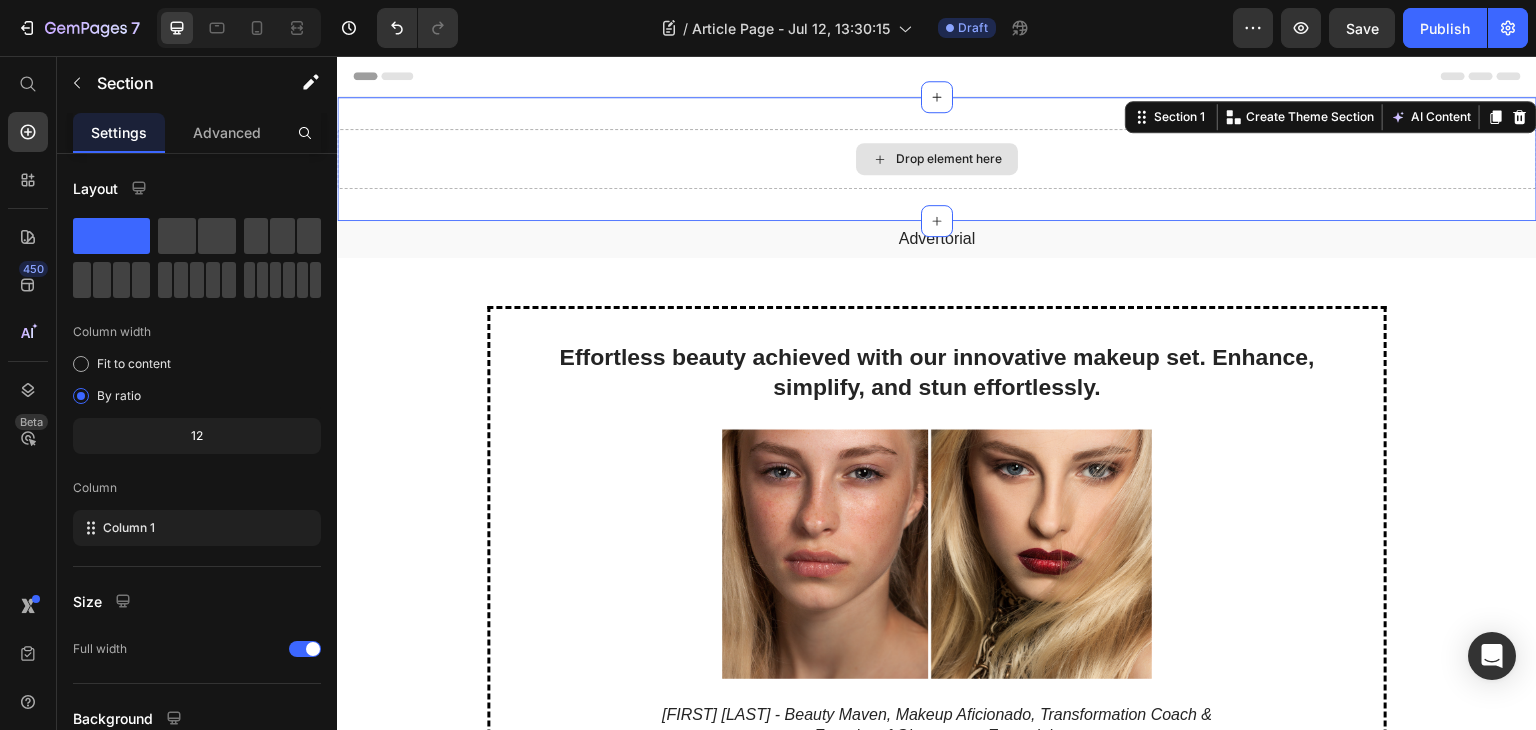 click on "Drop element here" at bounding box center (937, 159) 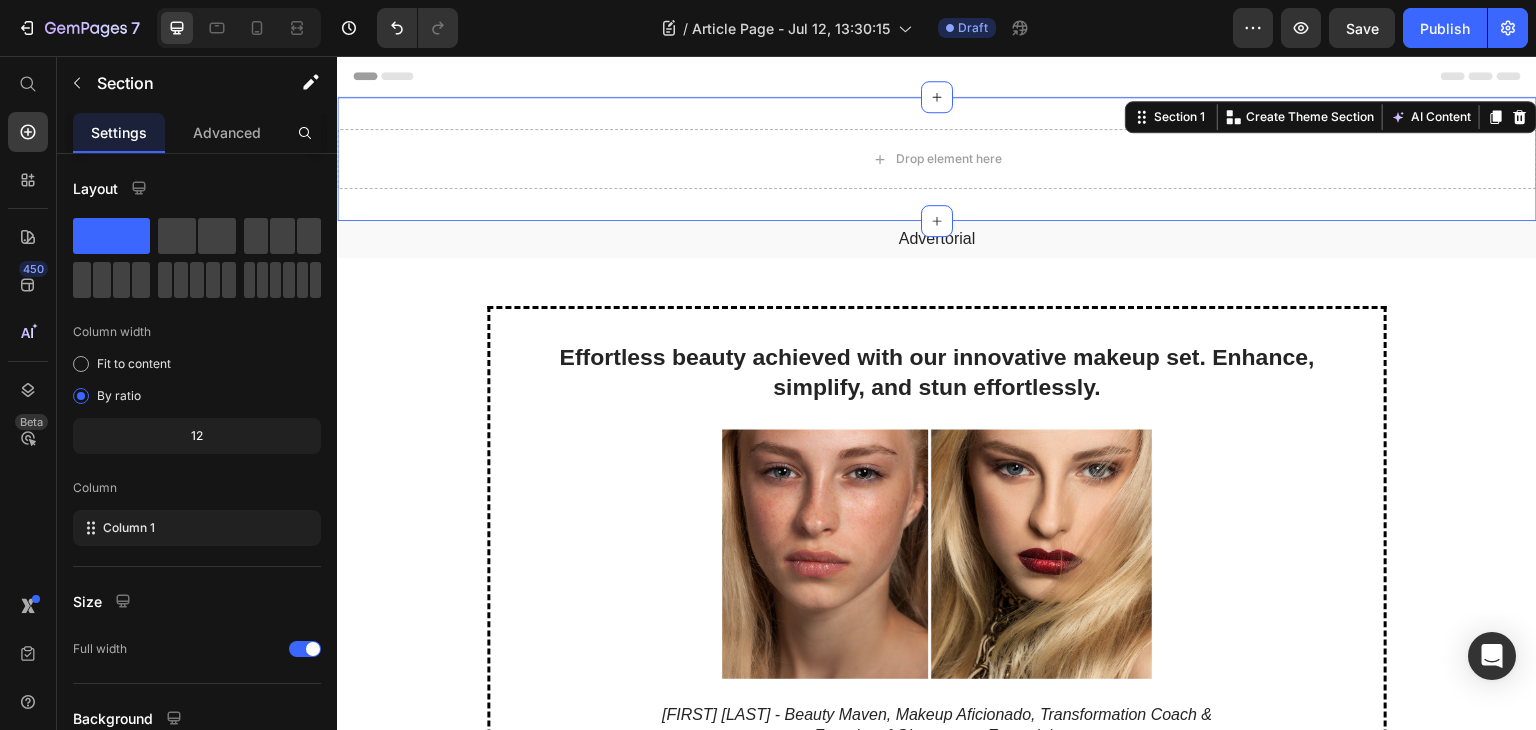 drag, startPoint x: 1508, startPoint y: 113, endPoint x: 1461, endPoint y: 123, distance: 48.052055 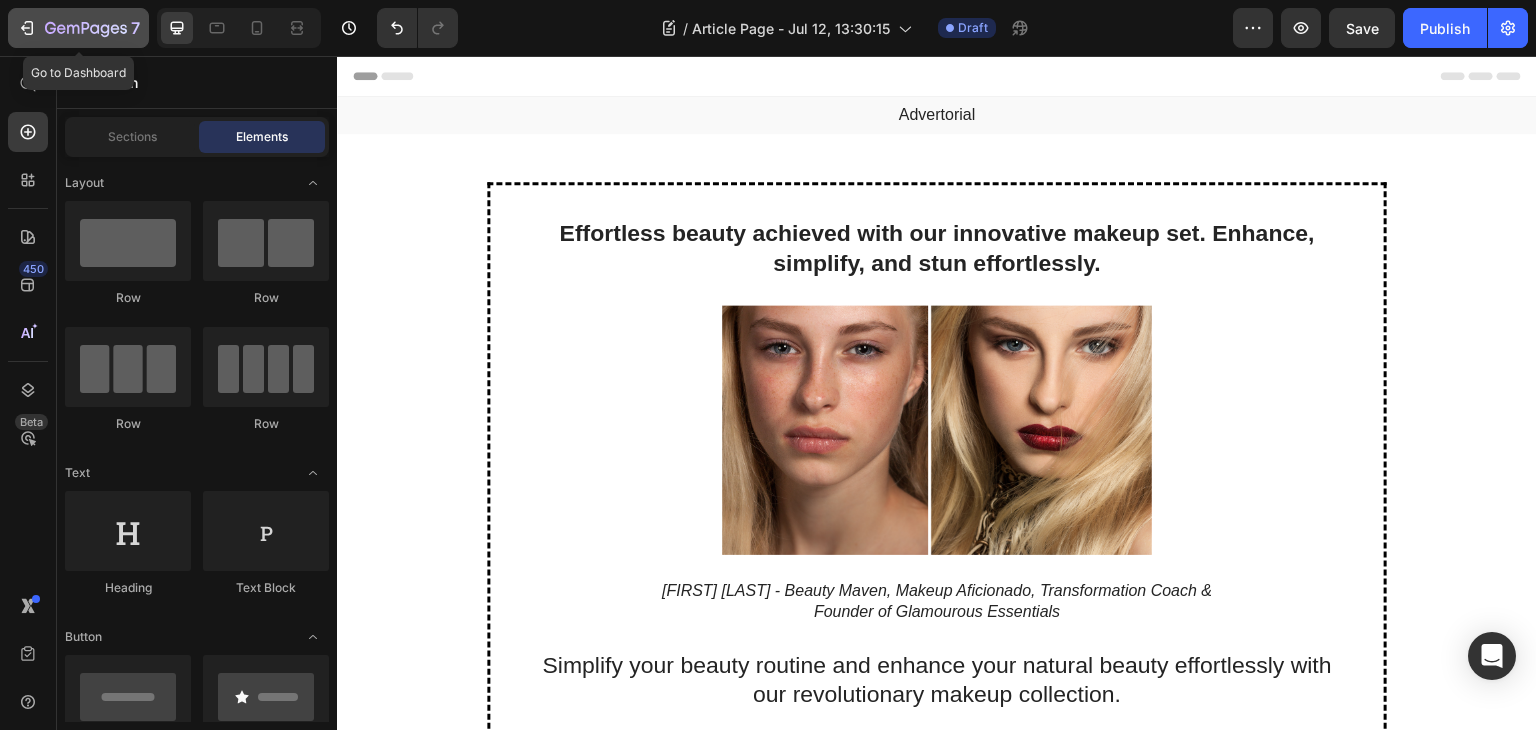 click 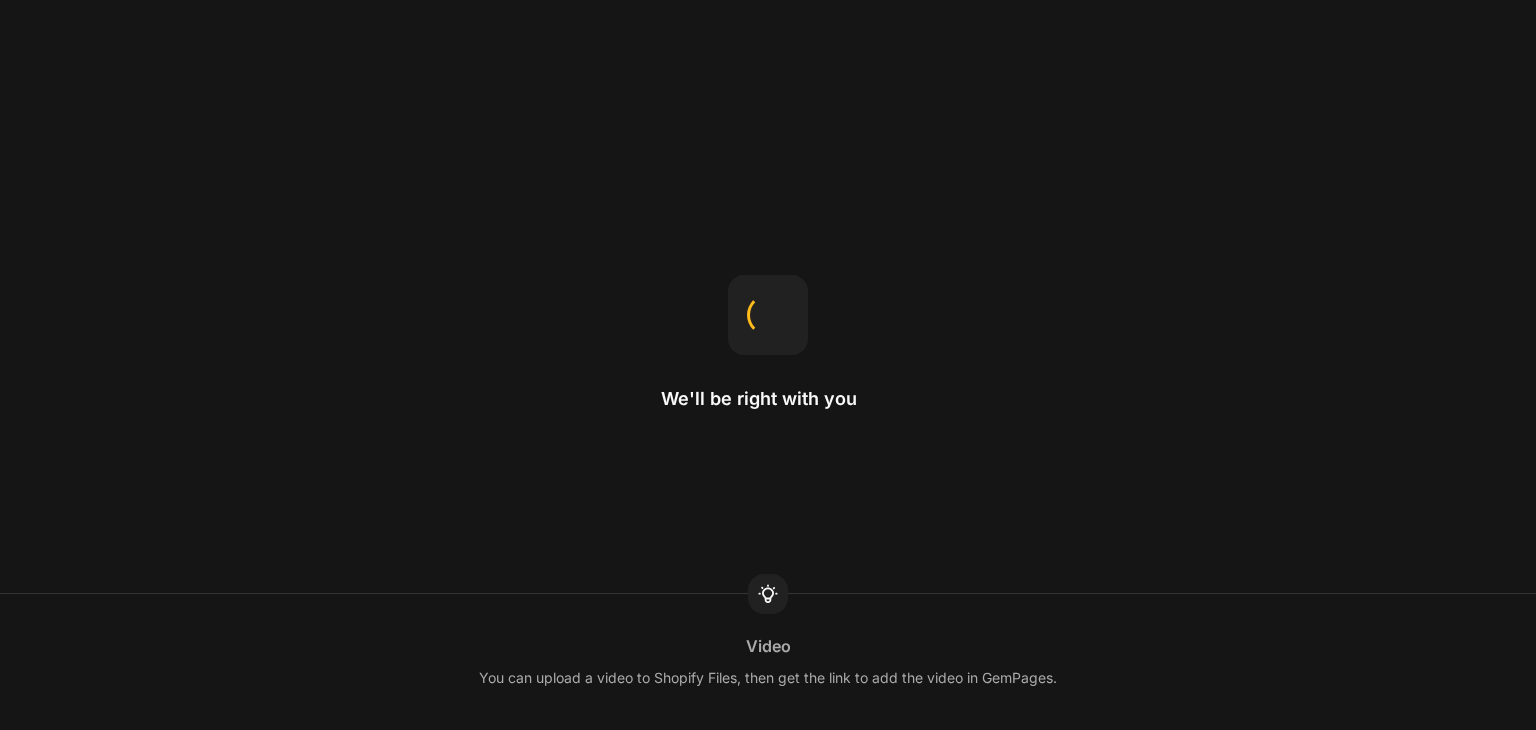 scroll, scrollTop: 0, scrollLeft: 0, axis: both 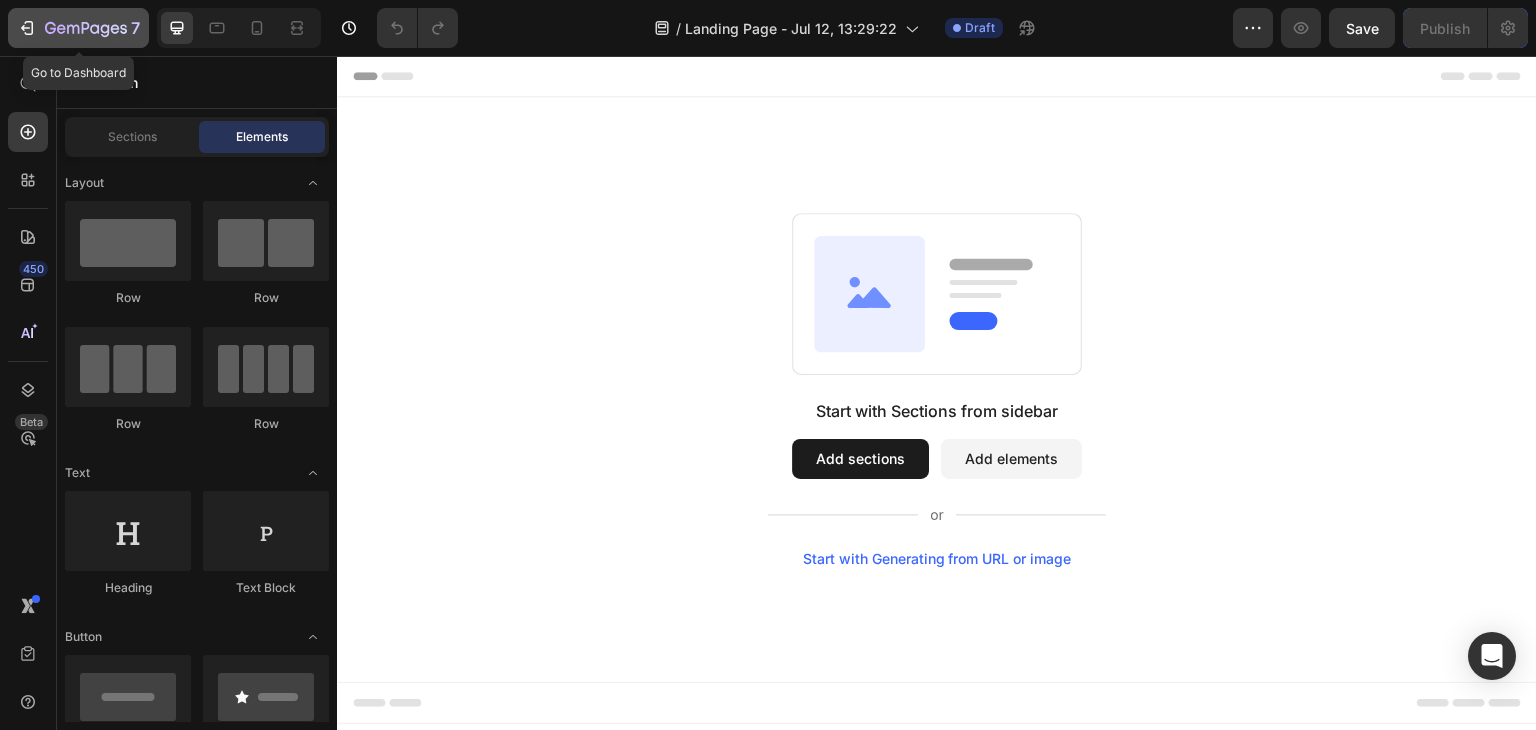 click 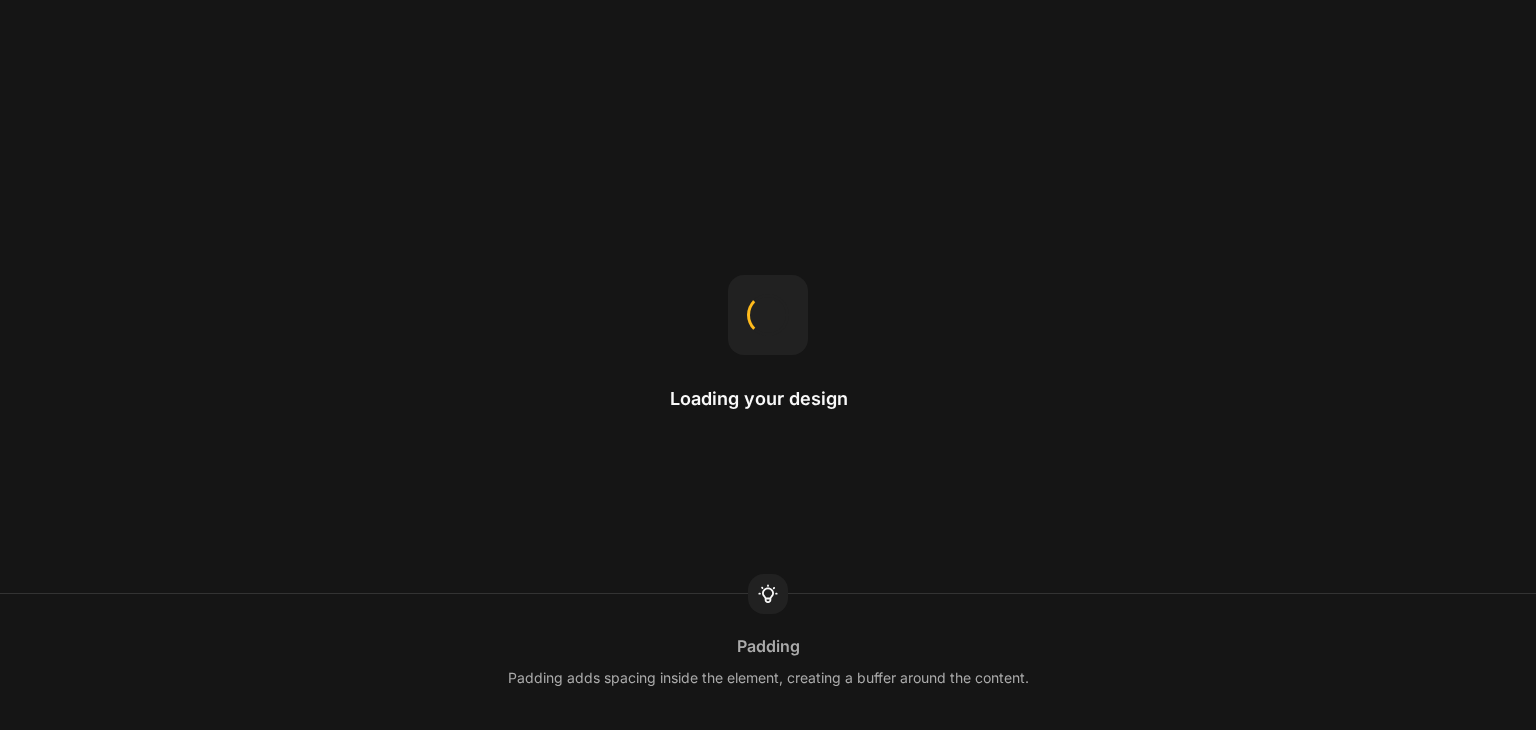 scroll, scrollTop: 0, scrollLeft: 0, axis: both 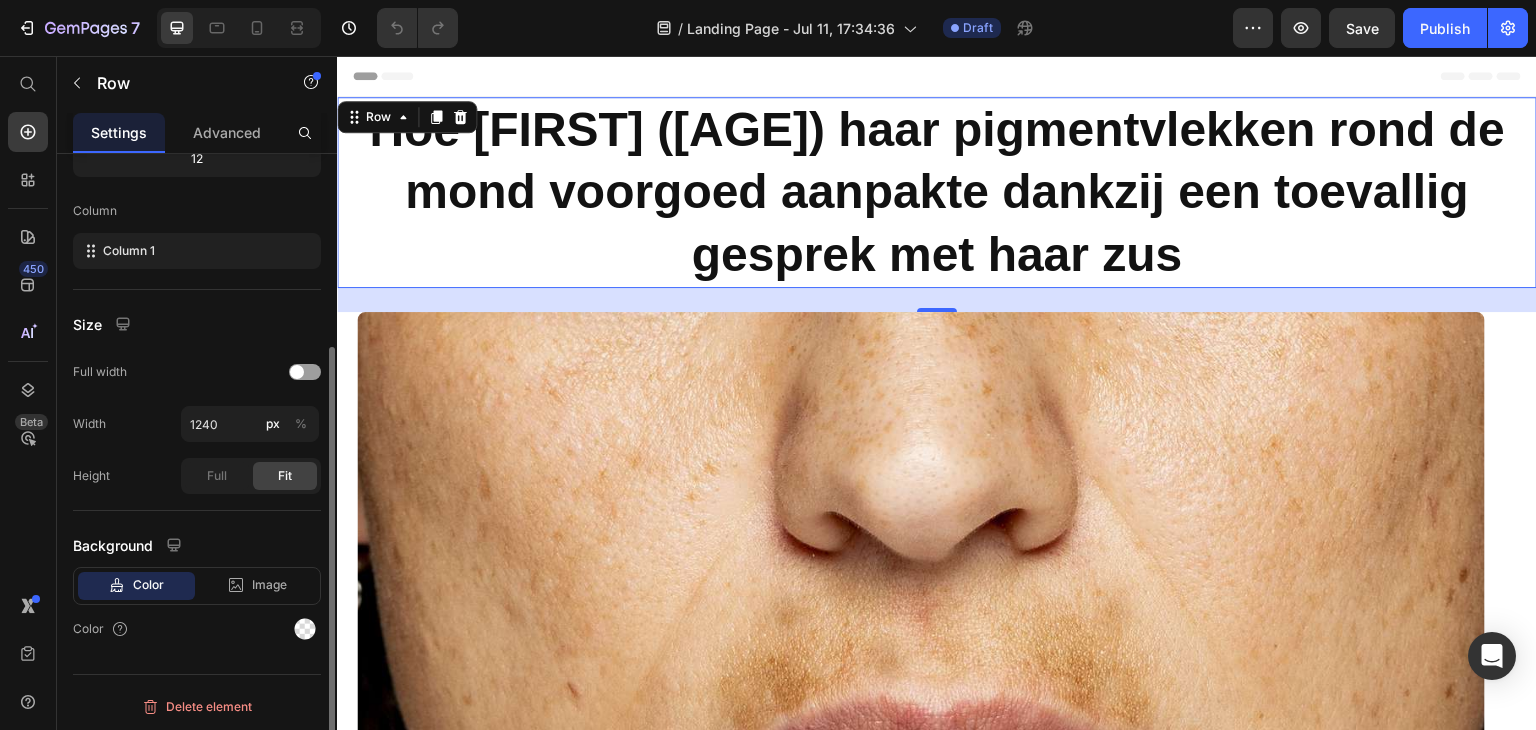click on "Color" at bounding box center (148, 585) 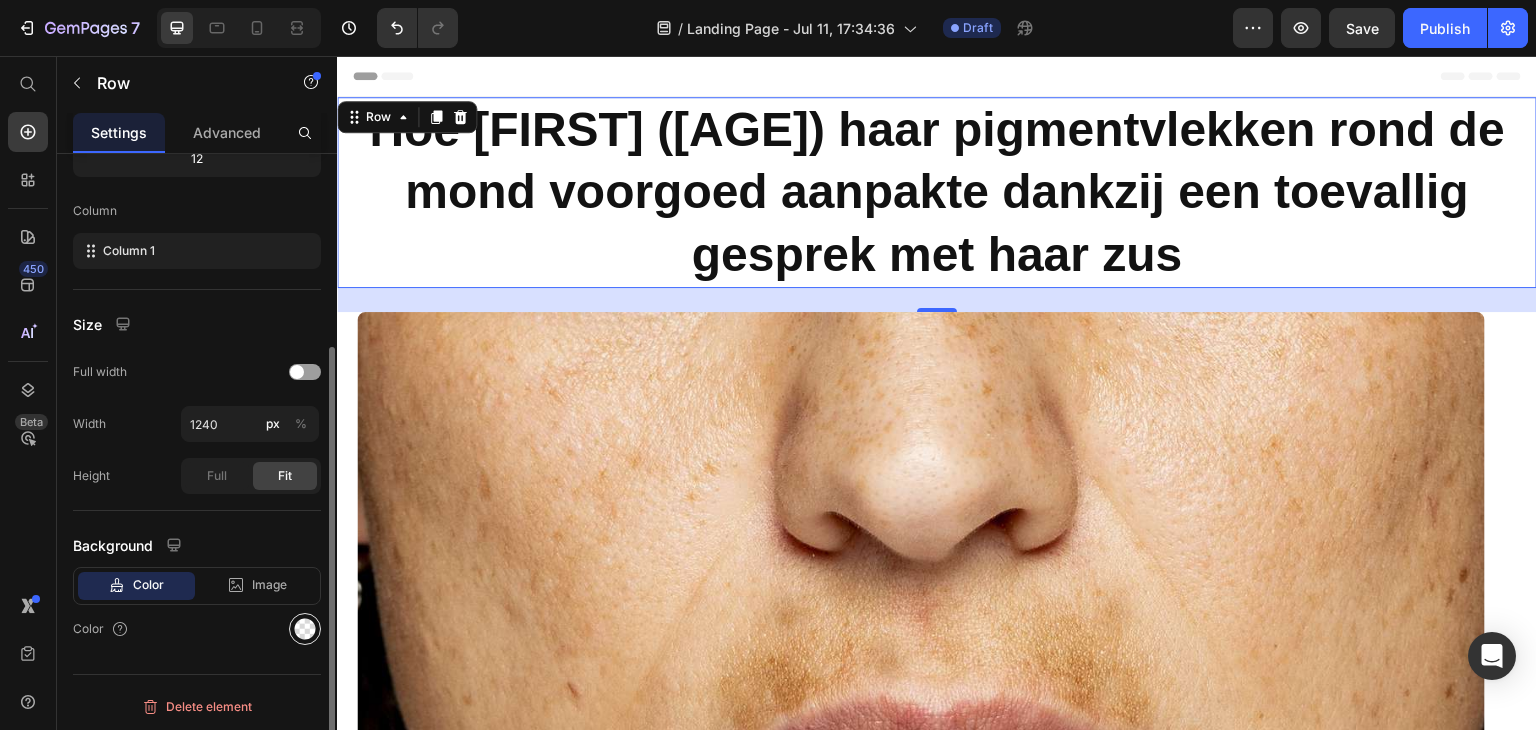 click at bounding box center (305, 629) 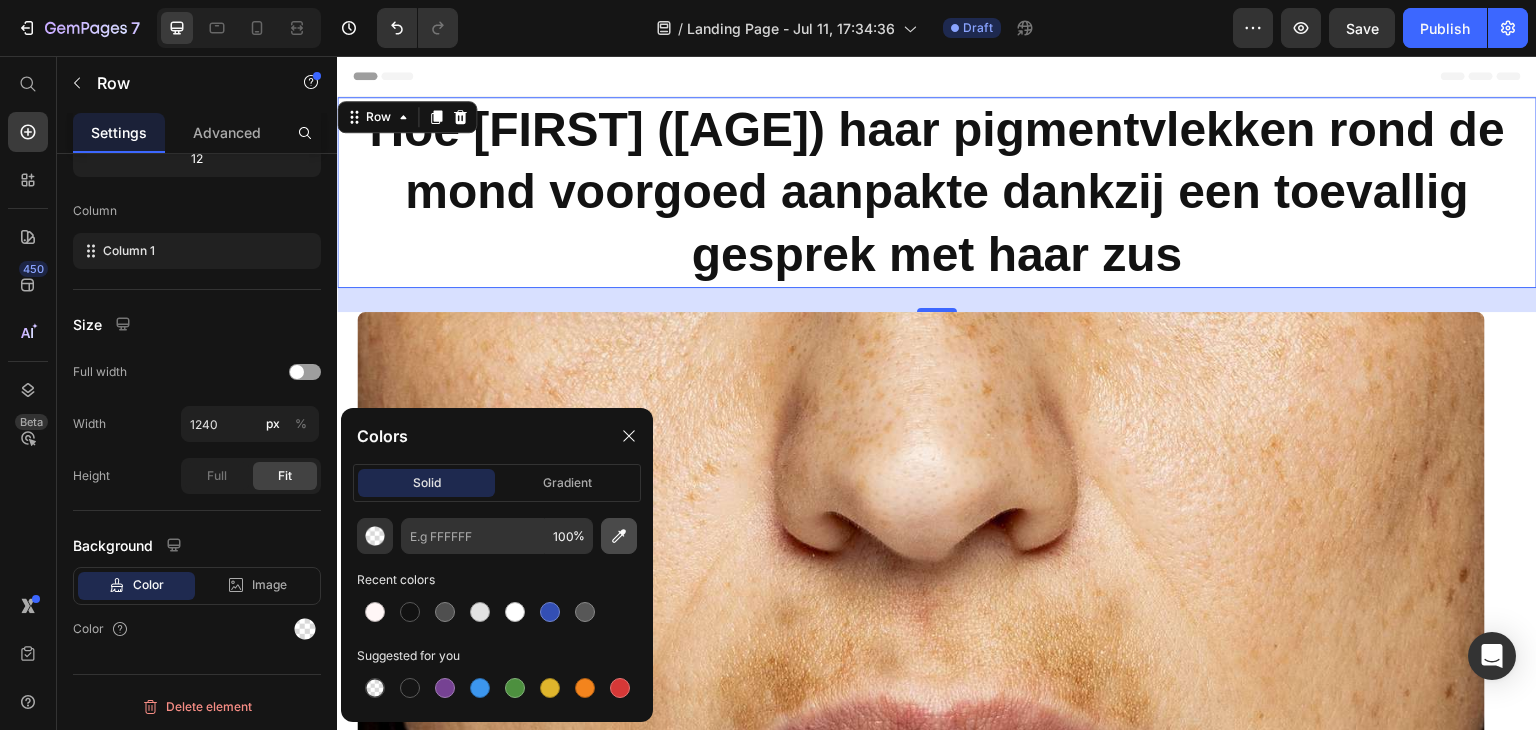 click 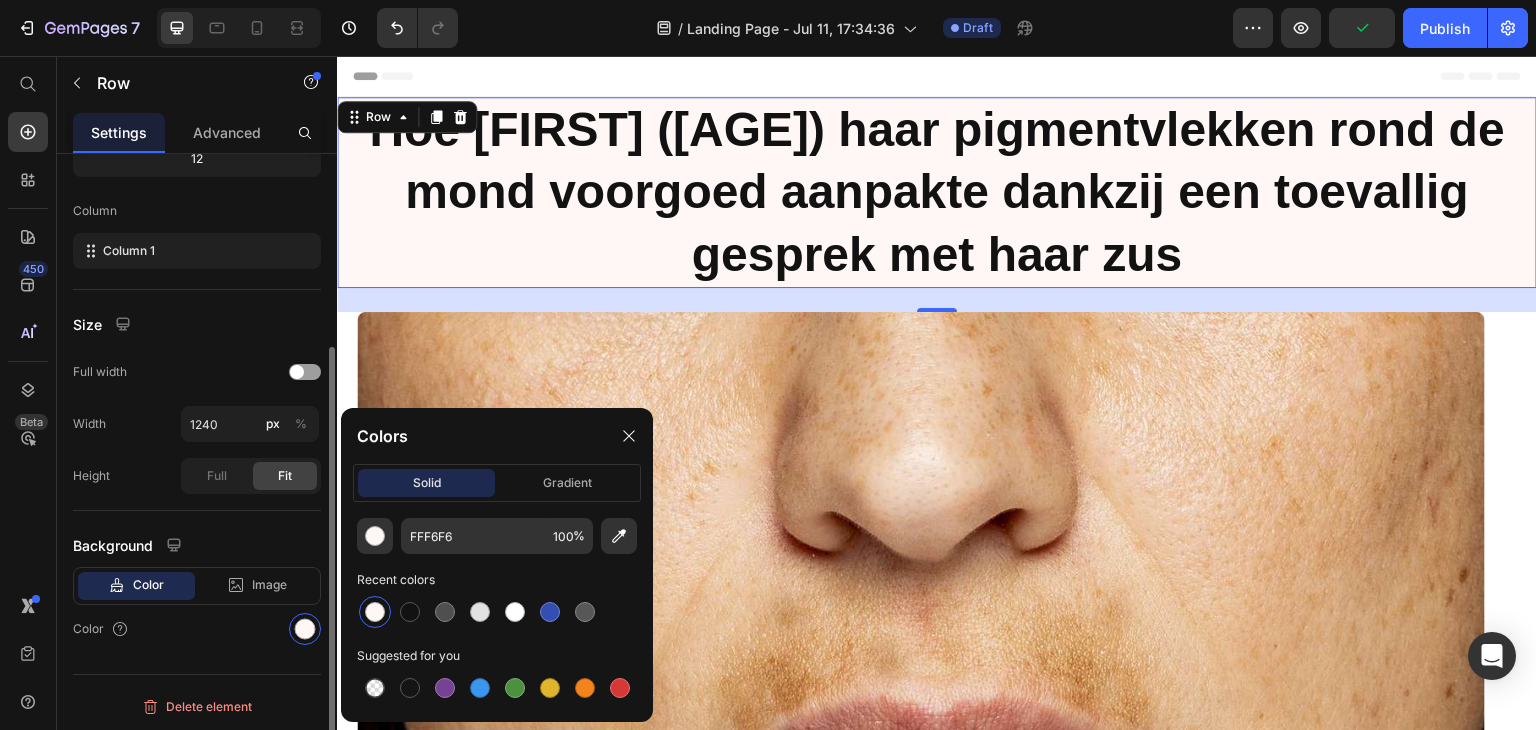 click on "Color" at bounding box center (197, 629) 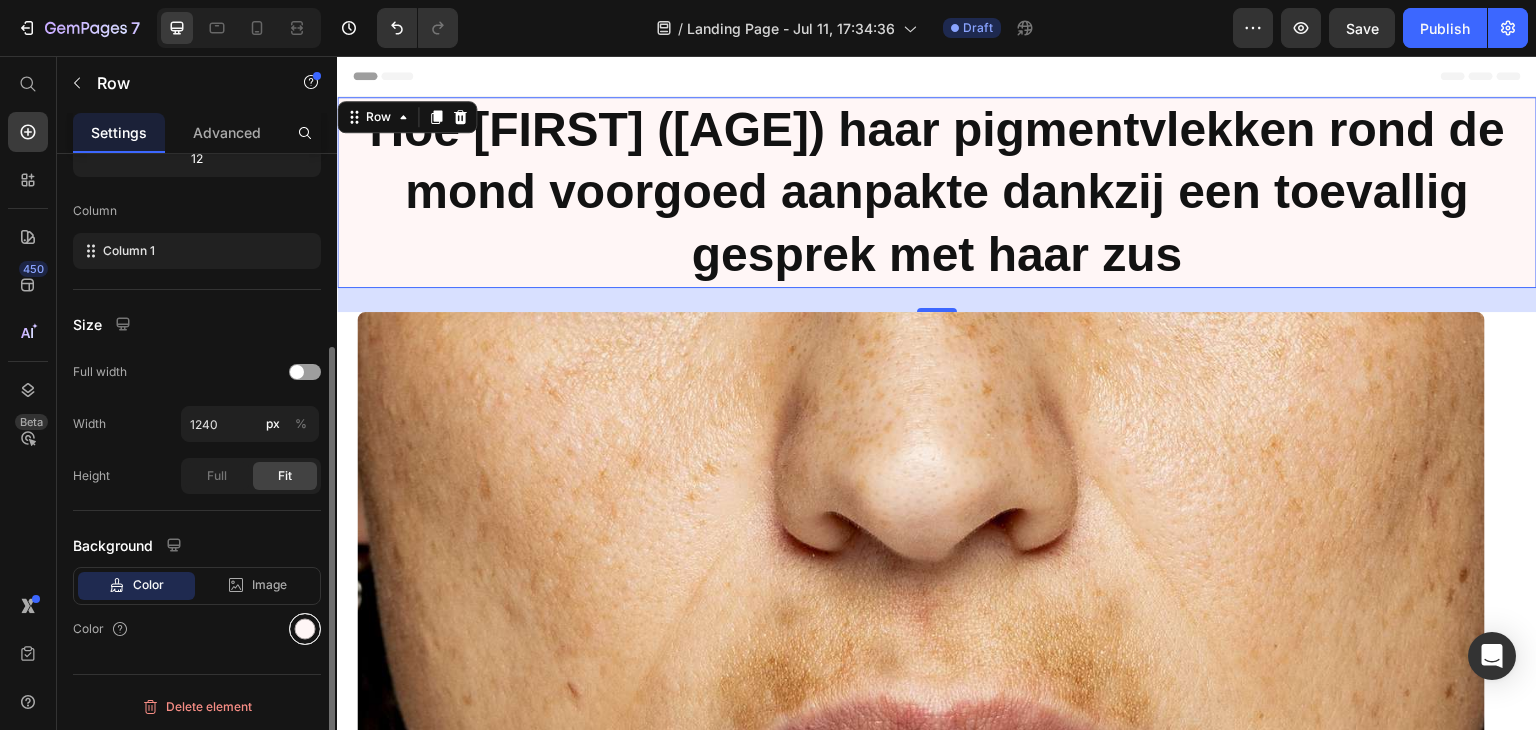 click at bounding box center (305, 629) 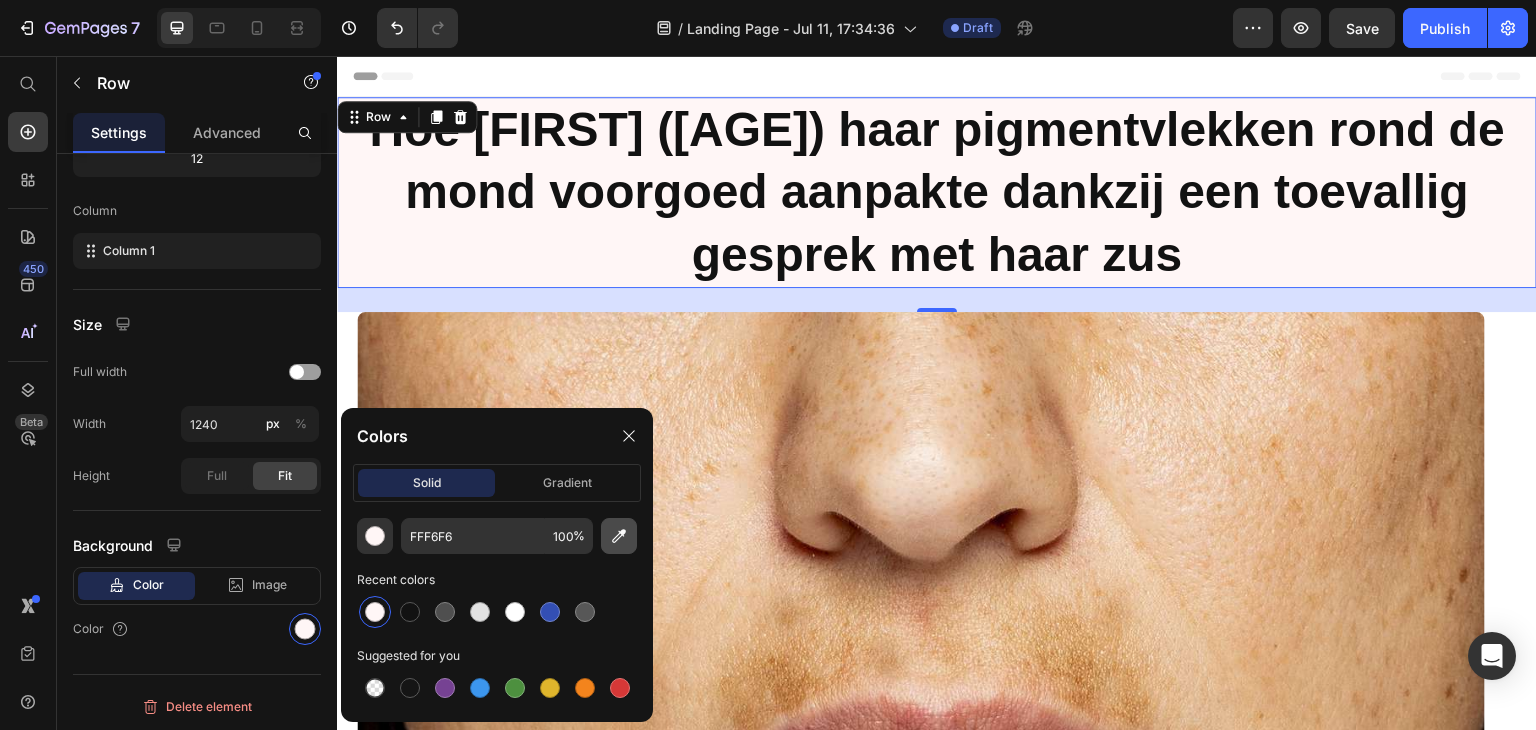 click 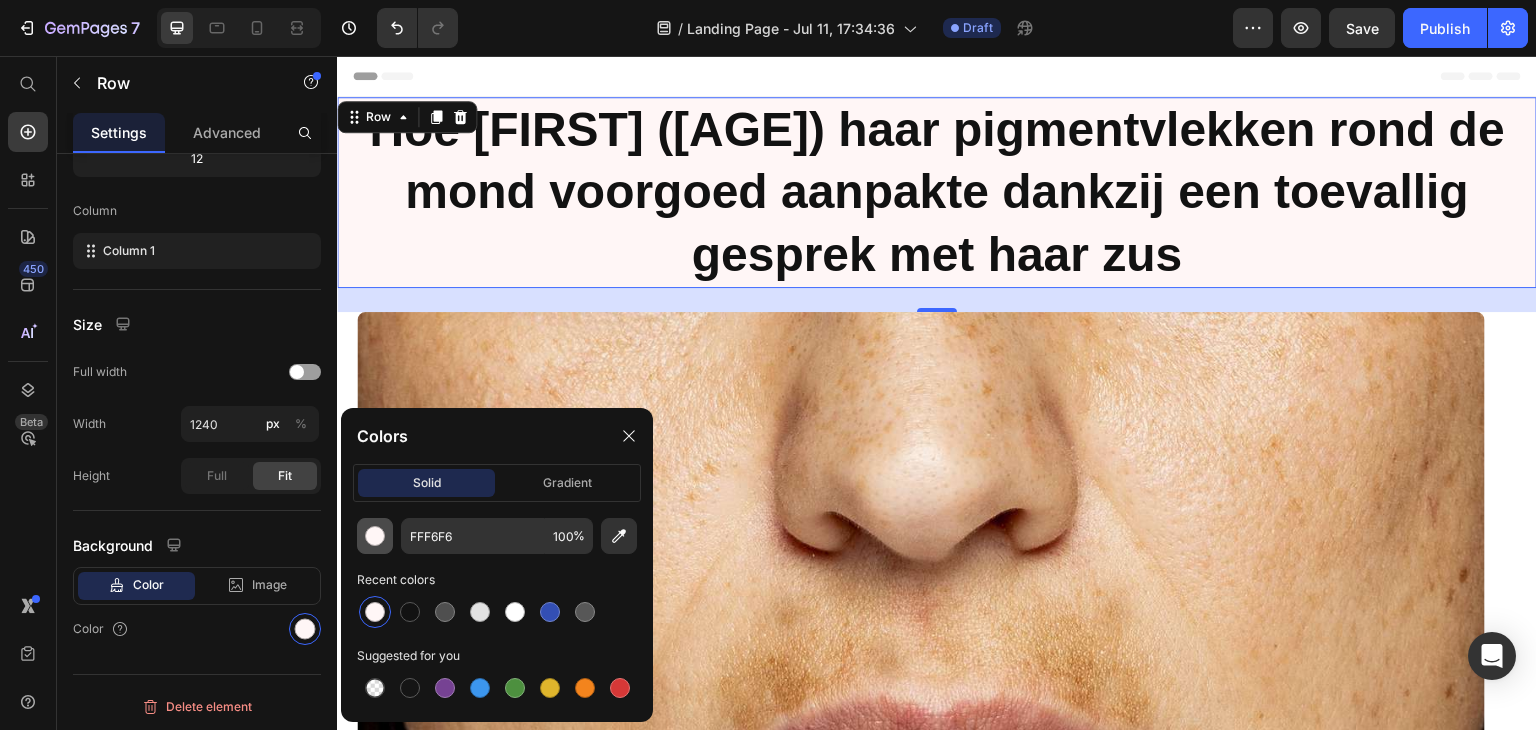 click at bounding box center (375, 536) 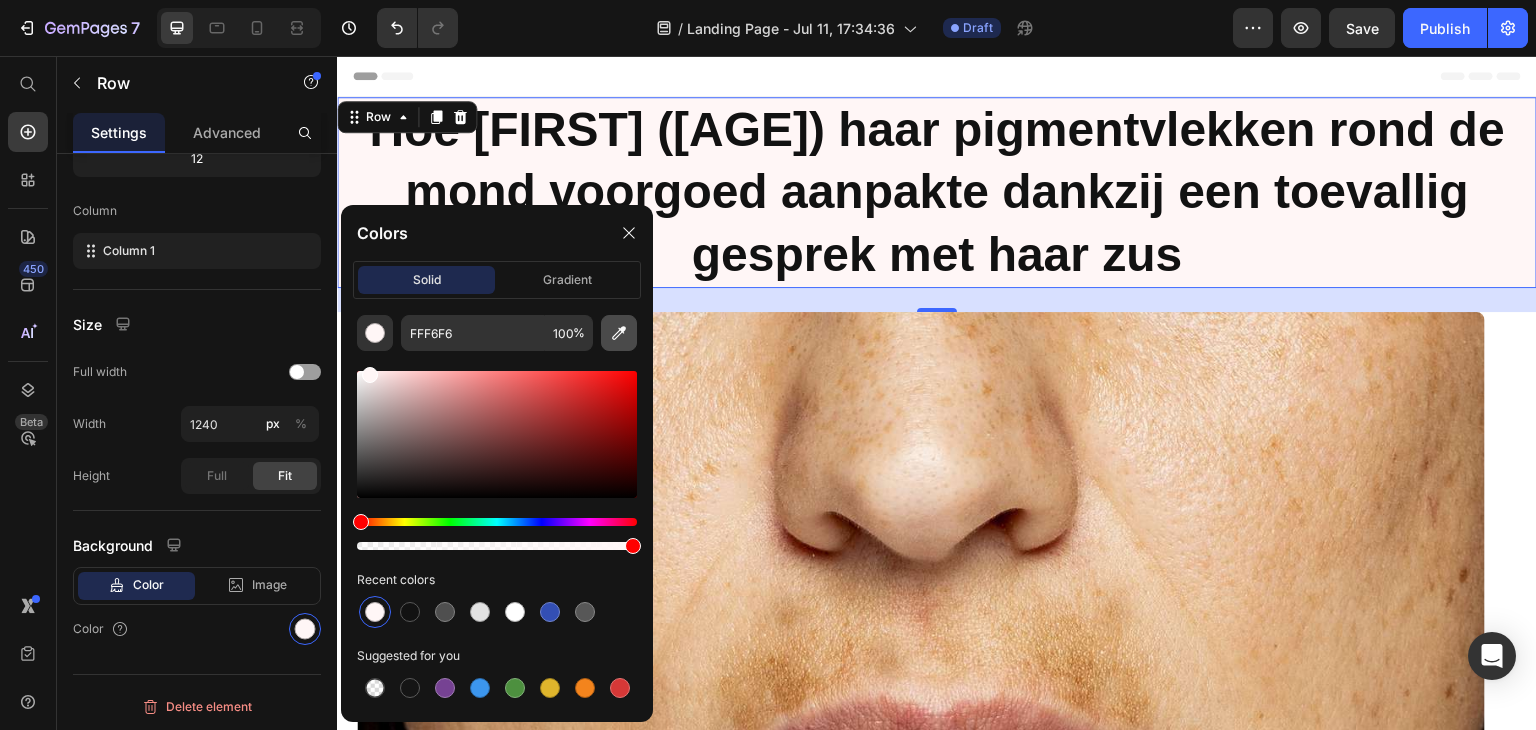click 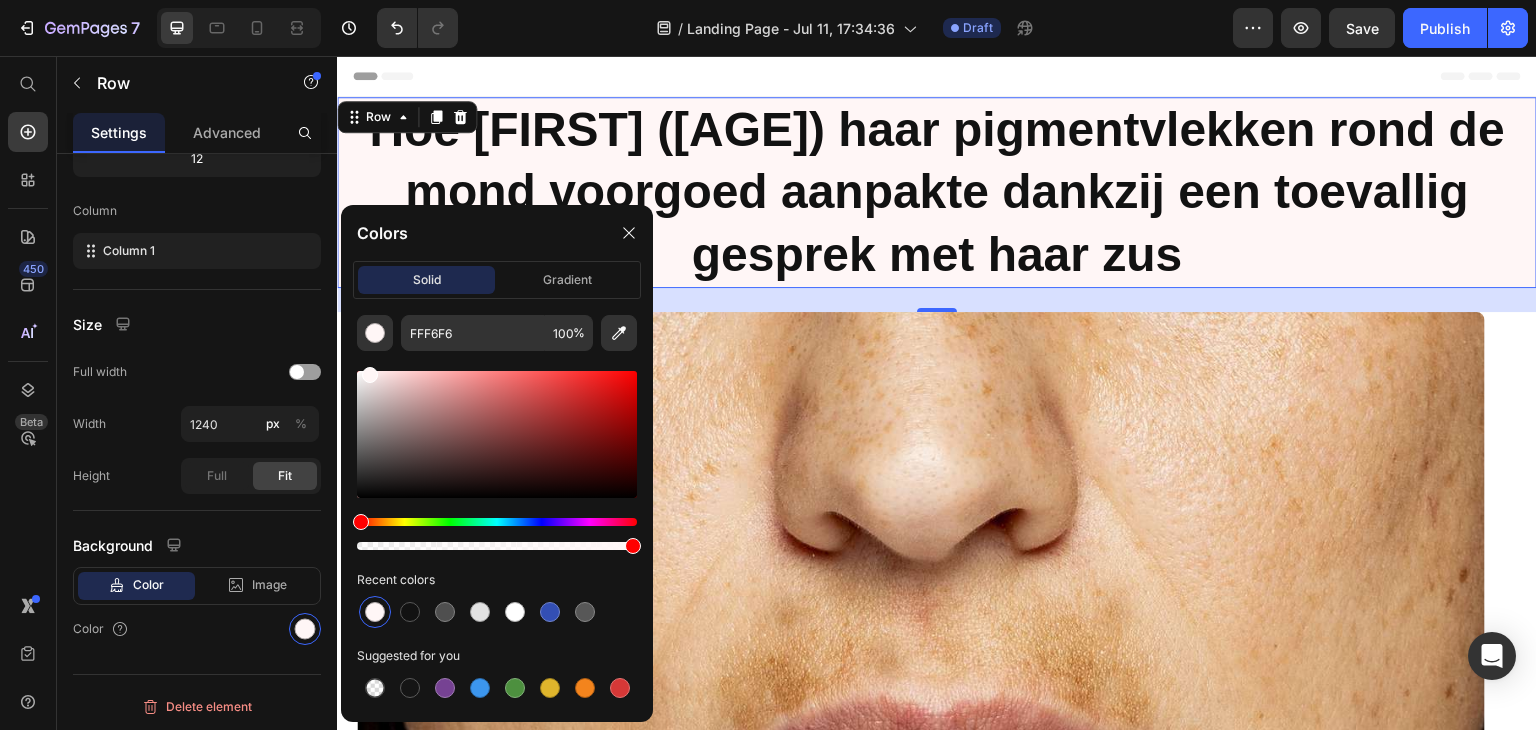 click at bounding box center (497, 434) 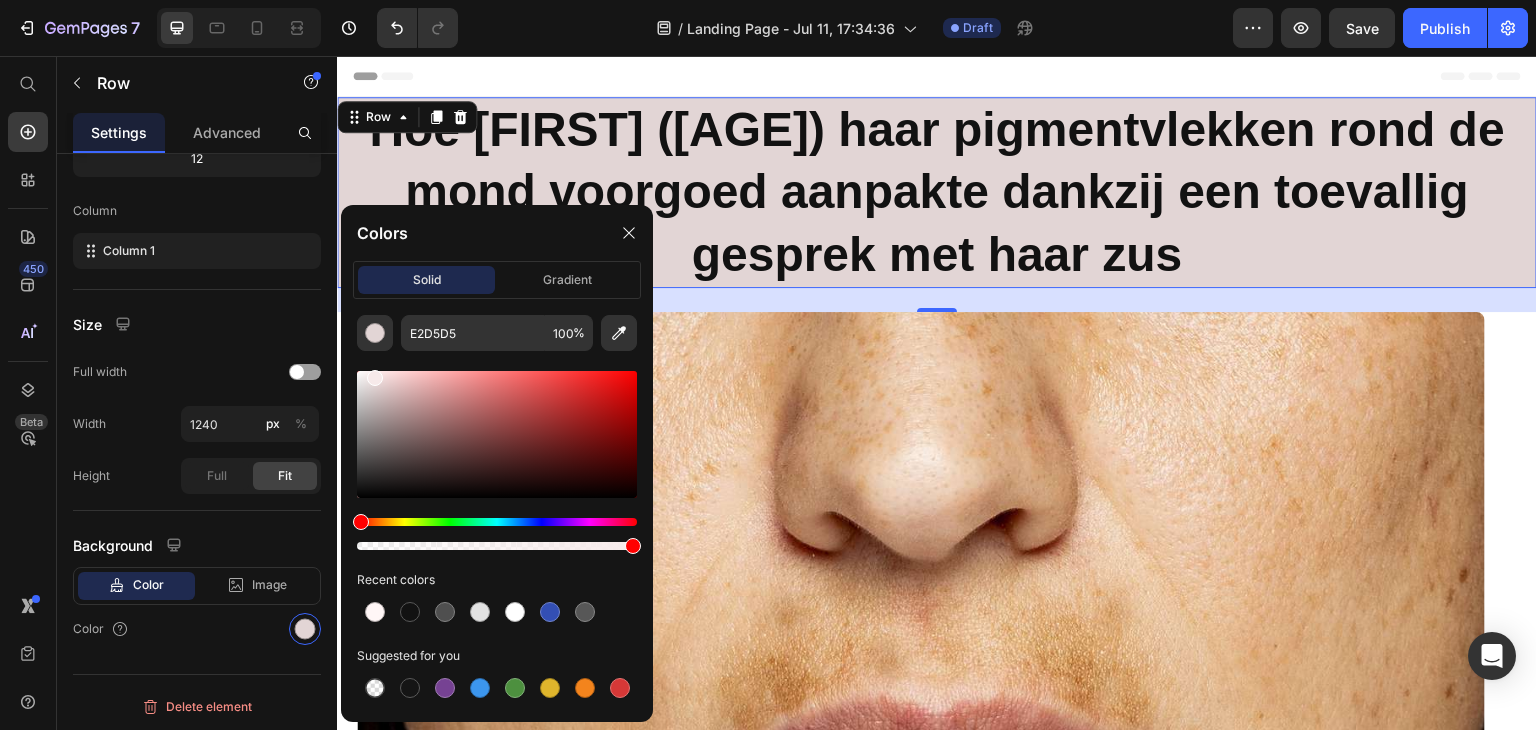 click at bounding box center [497, 434] 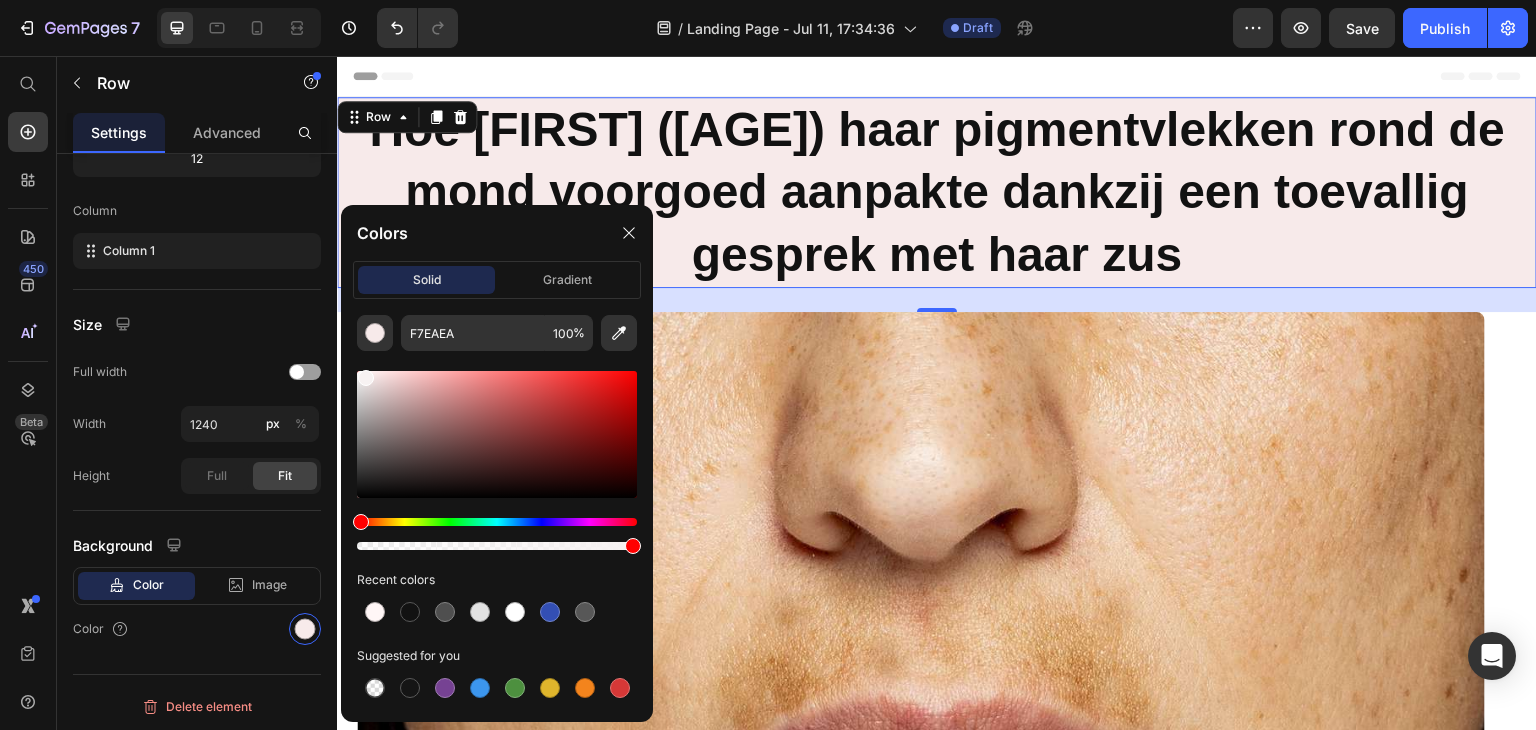 click at bounding box center [497, 434] 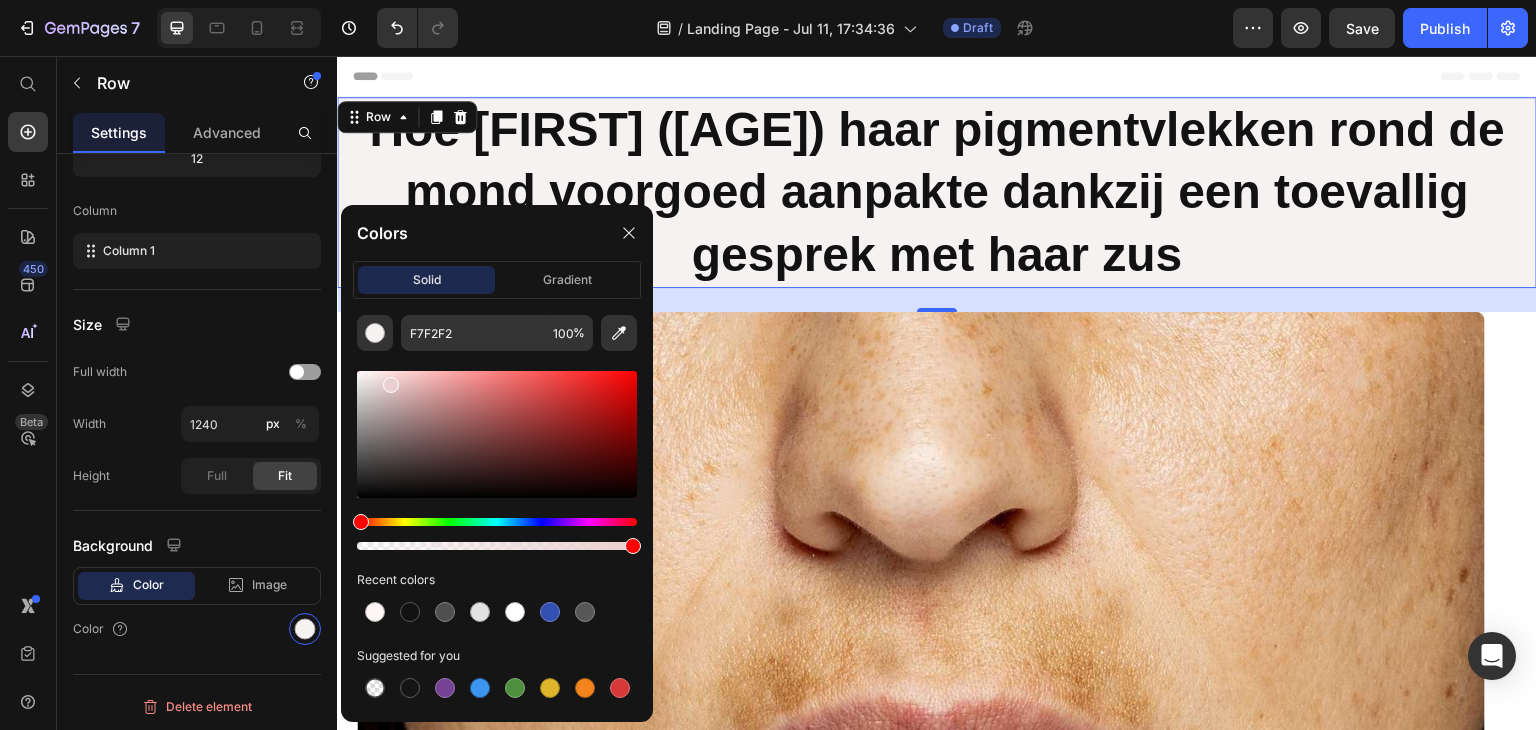 click at bounding box center (497, 434) 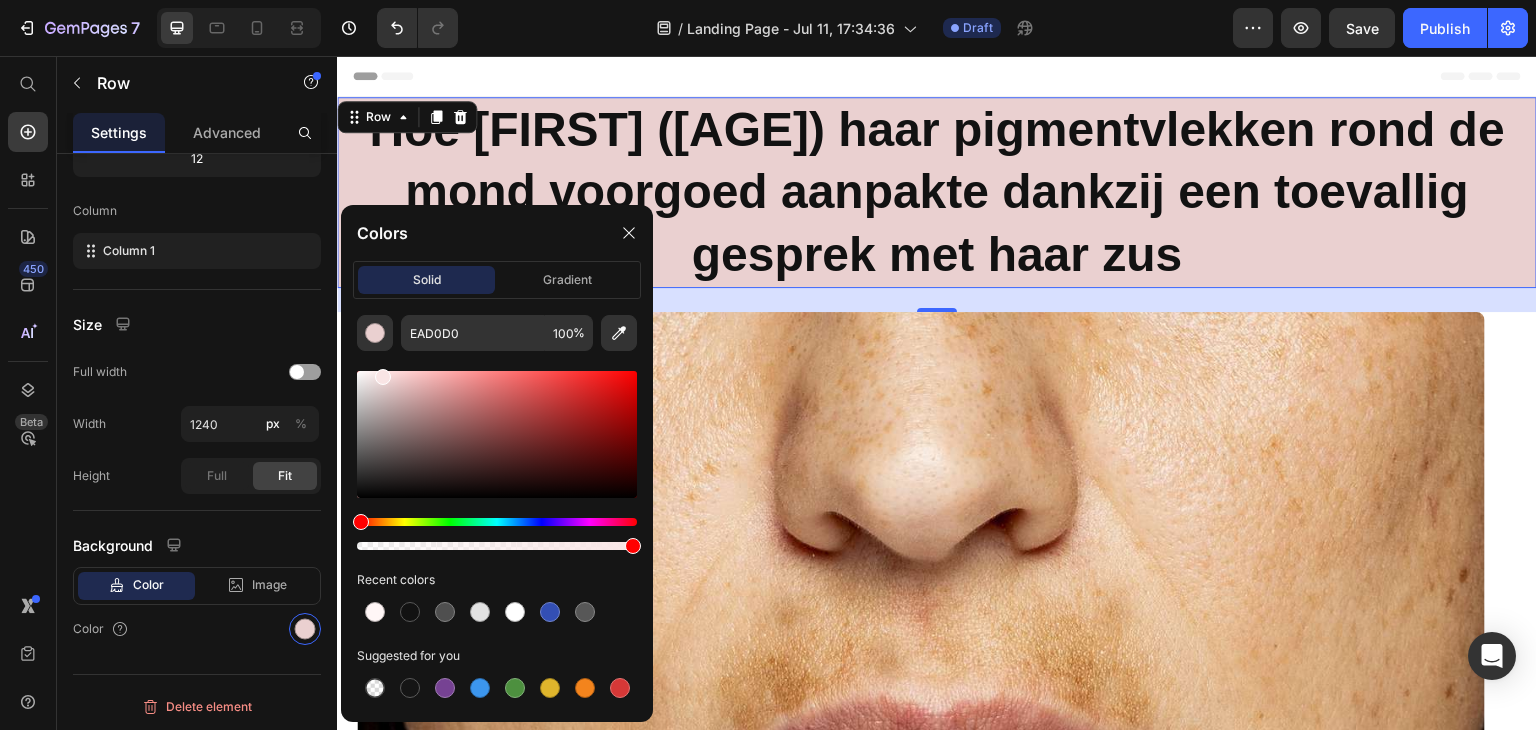 click at bounding box center [497, 434] 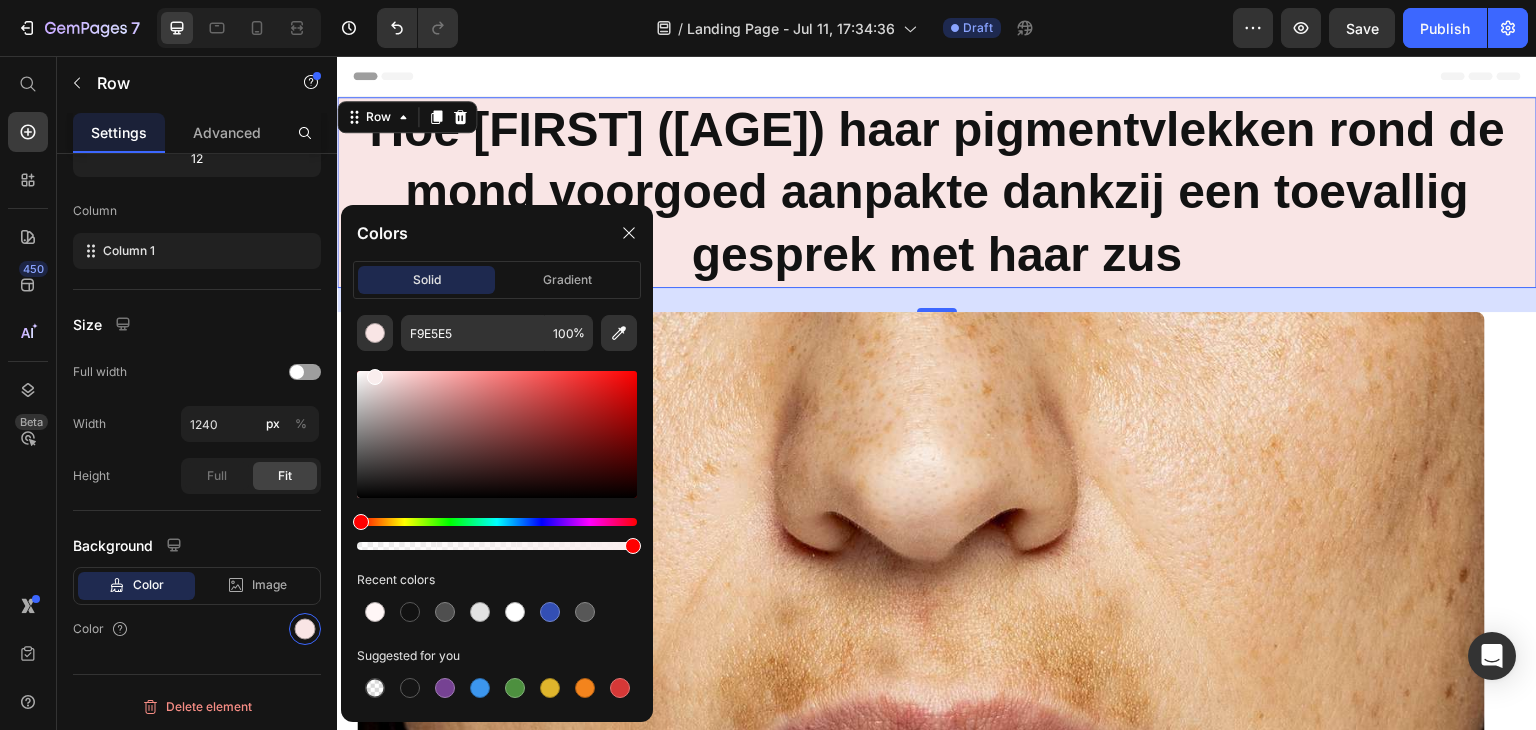 click at bounding box center (497, 434) 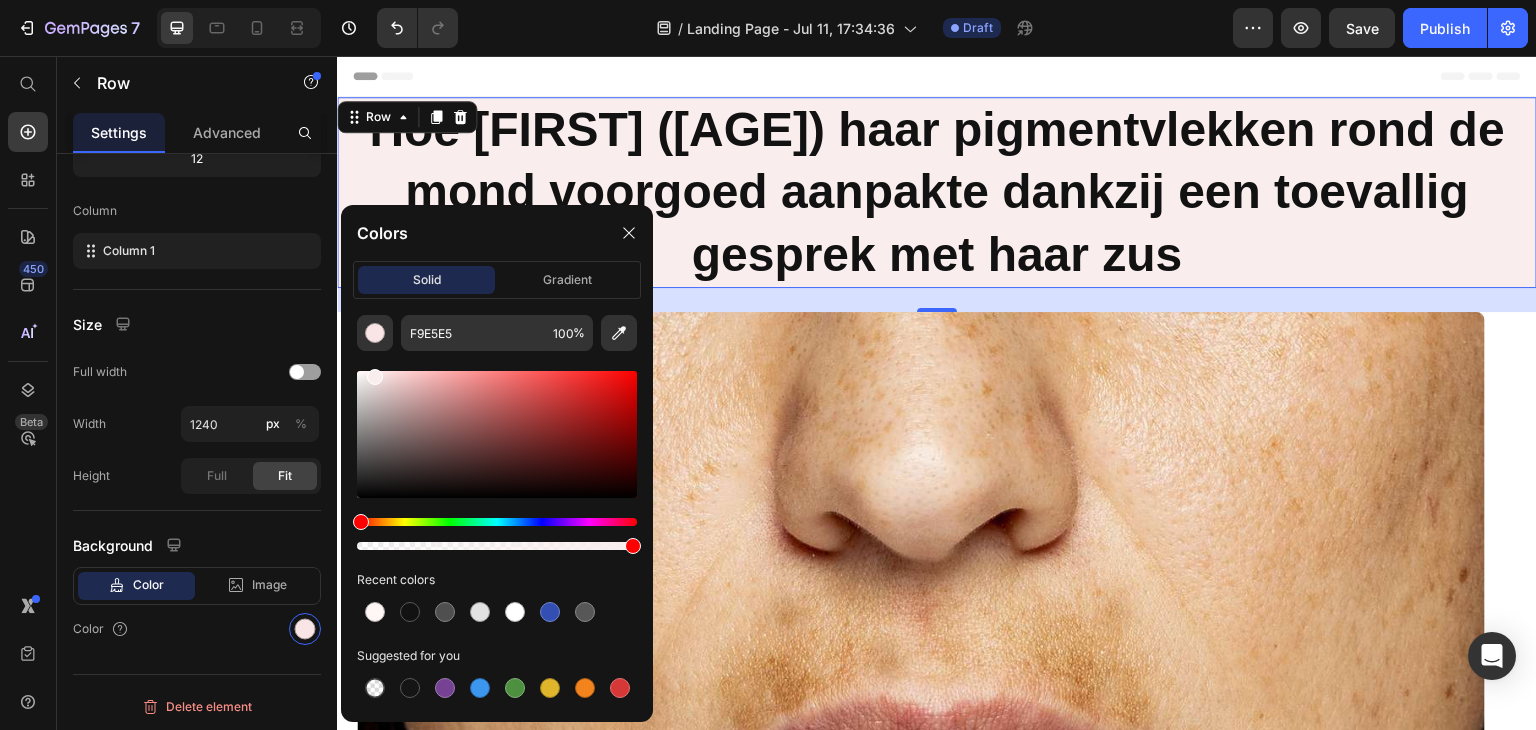 type on "F9EDED" 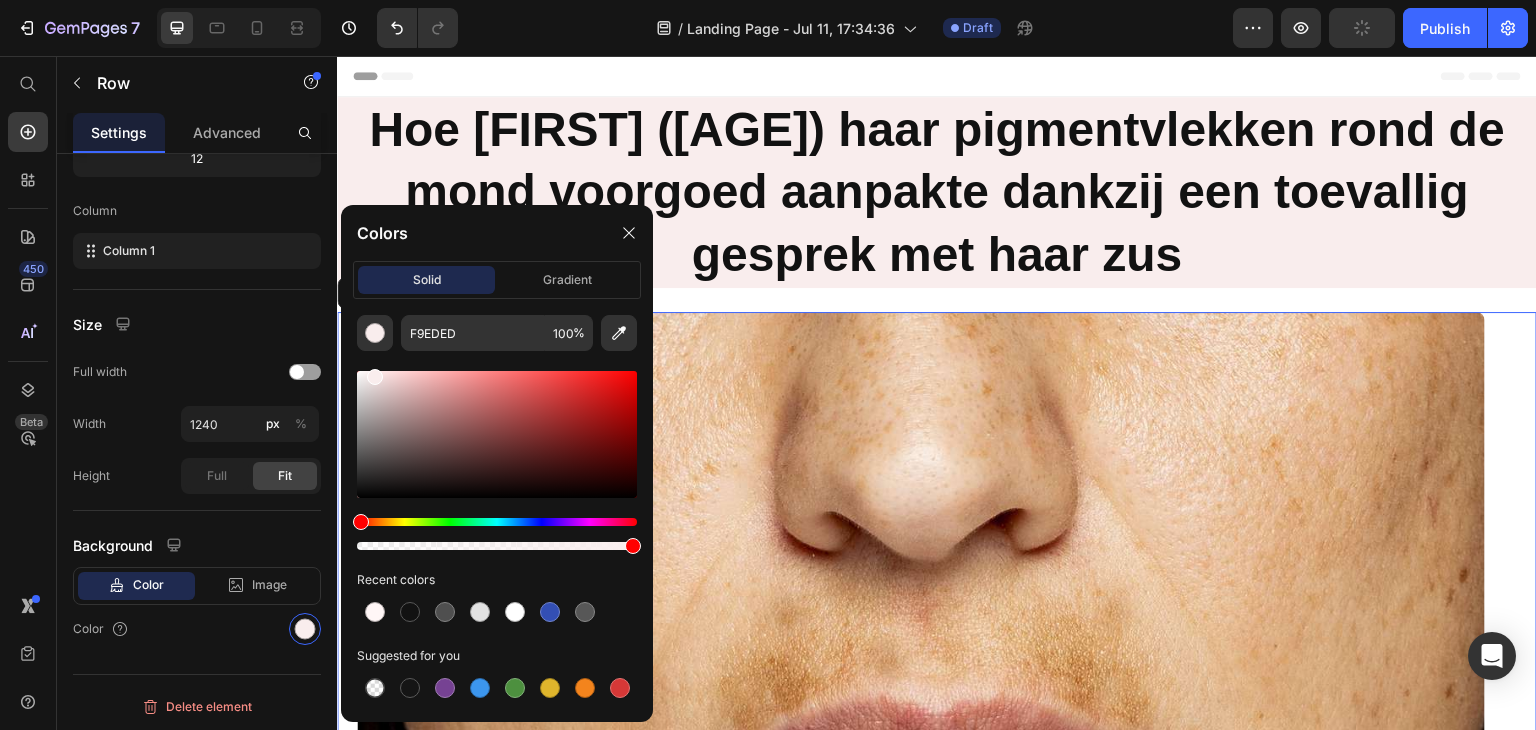 click on "Image Row Row Januari 2025 Text Block
Drop element here Row Sarah had zich nooit kunnen voorstellen dat een klein pigmentvlekje boven haar lip zoveel impact zou hebben op haar zelfvertrouwen. Ze was een energieke mama van twee, werkte deeltijds en genoot ervan om met haar kinderen naar de speeltuin te gaan of spontaan een koffie te drinken met vriendinnen. Maar na de zomer begon het: een donkerbruine vlek tekende zich langzaam af boven haar bovenlip. Eerst klein, toen steeds duidelijker.   “Het leek alsof ik een snor had,” zegt Sarah. “Zelfs mijn dochter van vijf vroeg of ik vuil had gegeten.”   “Ik voelde me constant bekeken. Alsof mensen dachten dat ik mijn gezicht niet waste. Maar ik waste het tien keer per dag.”   Ze probeerde álles: dure crèmes van de apotheek, fruitzuurpeelings, zelfs laser. Elke keer hetzelfde patroon: even verlichting, en dan – BAM – na een zonnige dag alles terug. De vlekken werden haar schaduw. Ze weigerde nog zonder make-up buiten te gaan. ." at bounding box center (937, 1094) 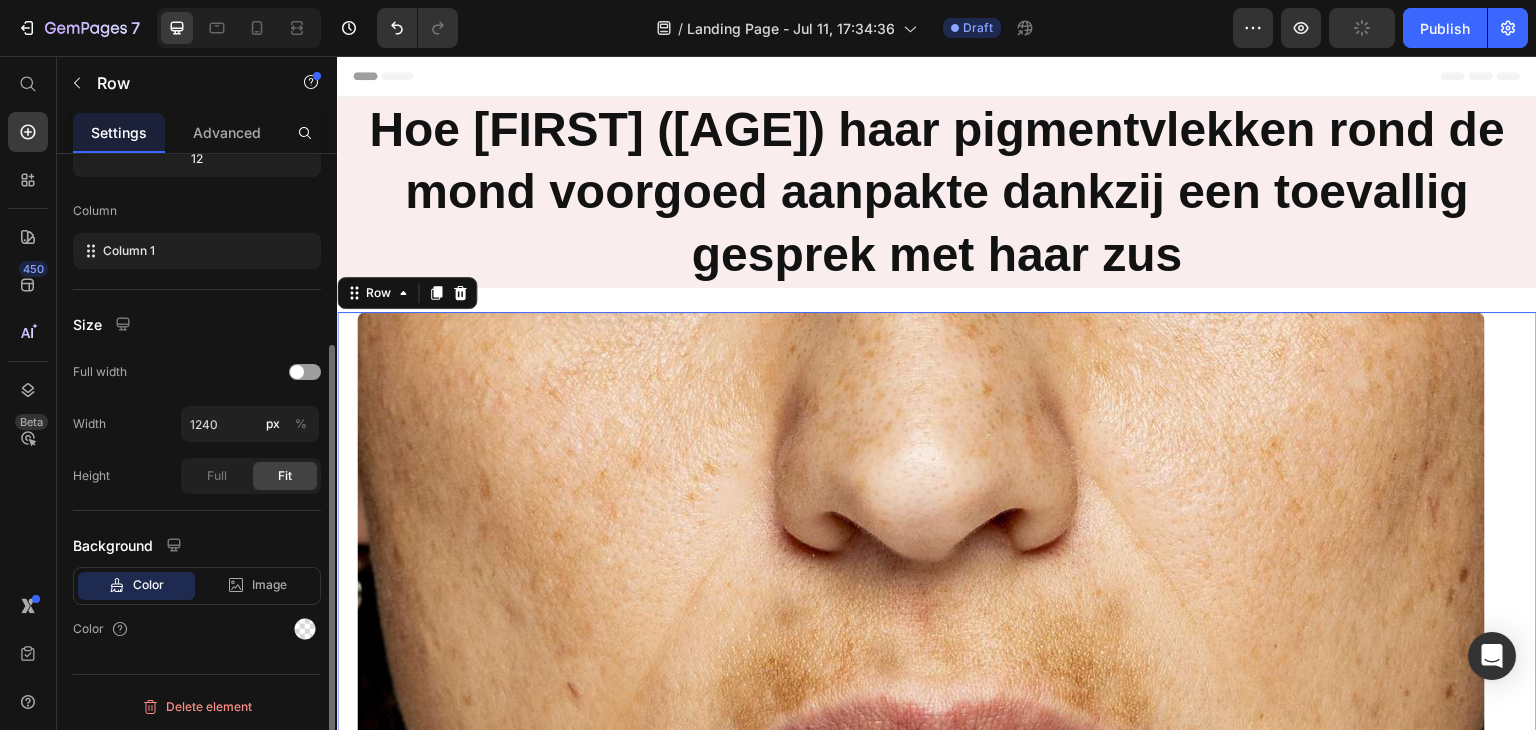 scroll, scrollTop: 276, scrollLeft: 0, axis: vertical 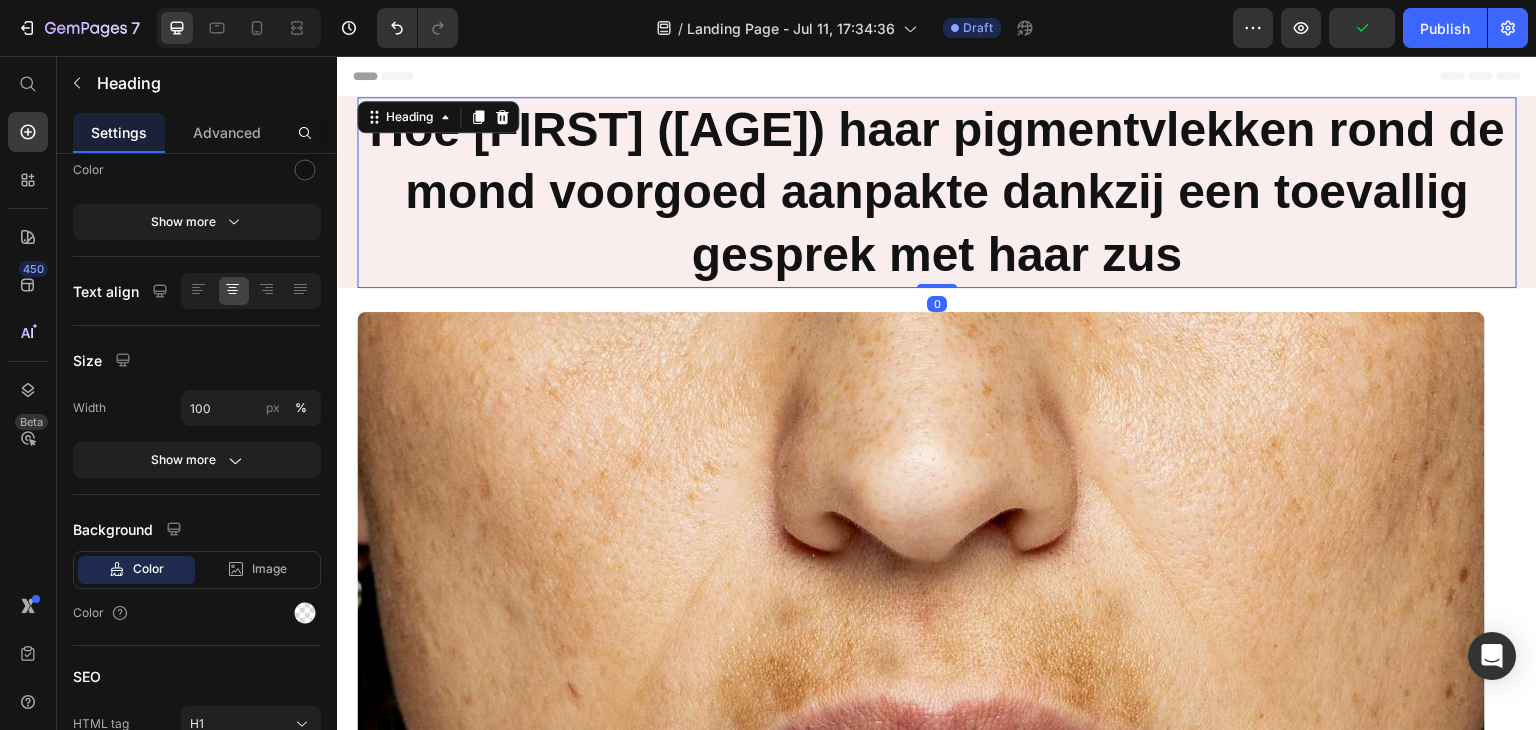 click on "Hoe Sarah (38) haar pigmentvlekken rond de mond voorgoed aanpakte dankzij een toevallig gesprek met haar zus" at bounding box center [937, 192] 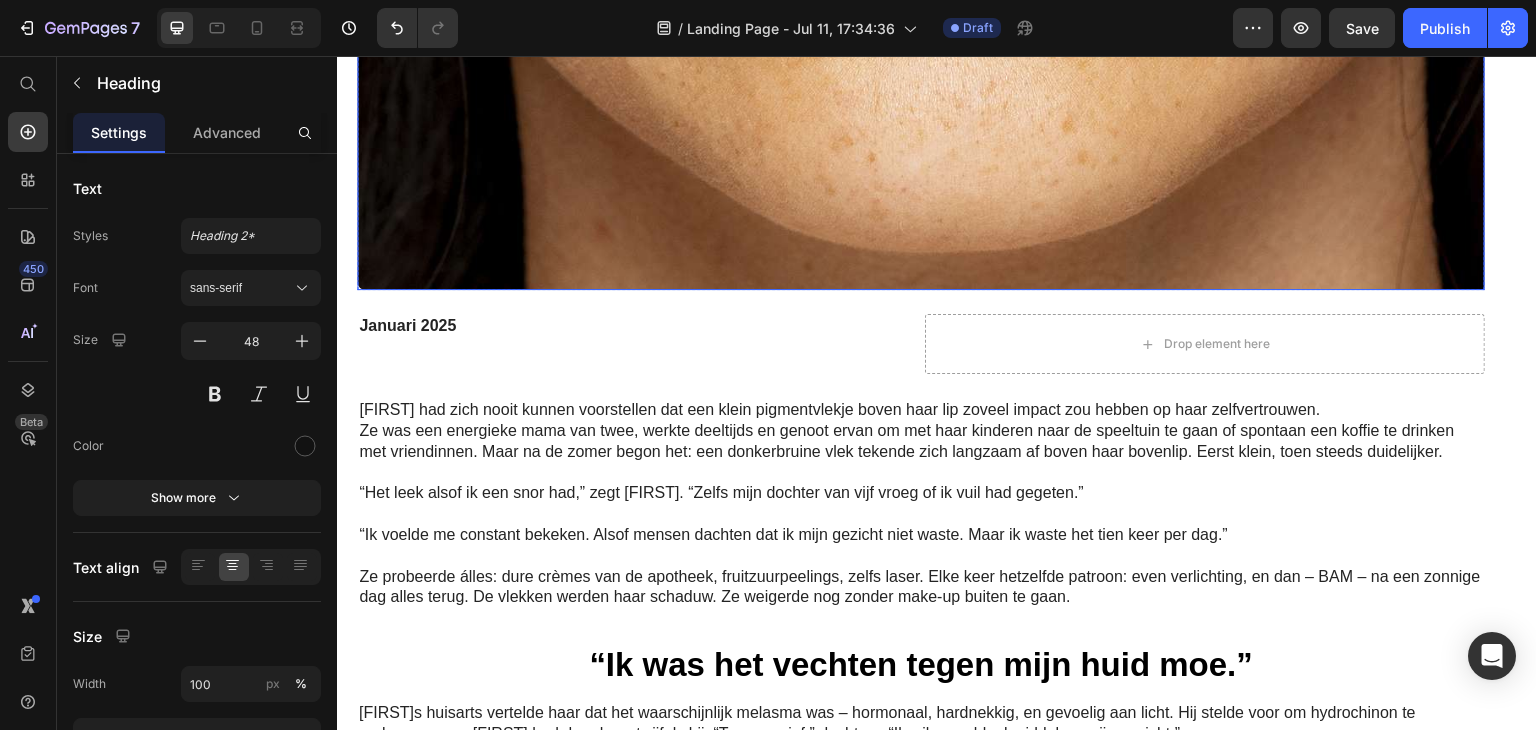 scroll, scrollTop: 900, scrollLeft: 0, axis: vertical 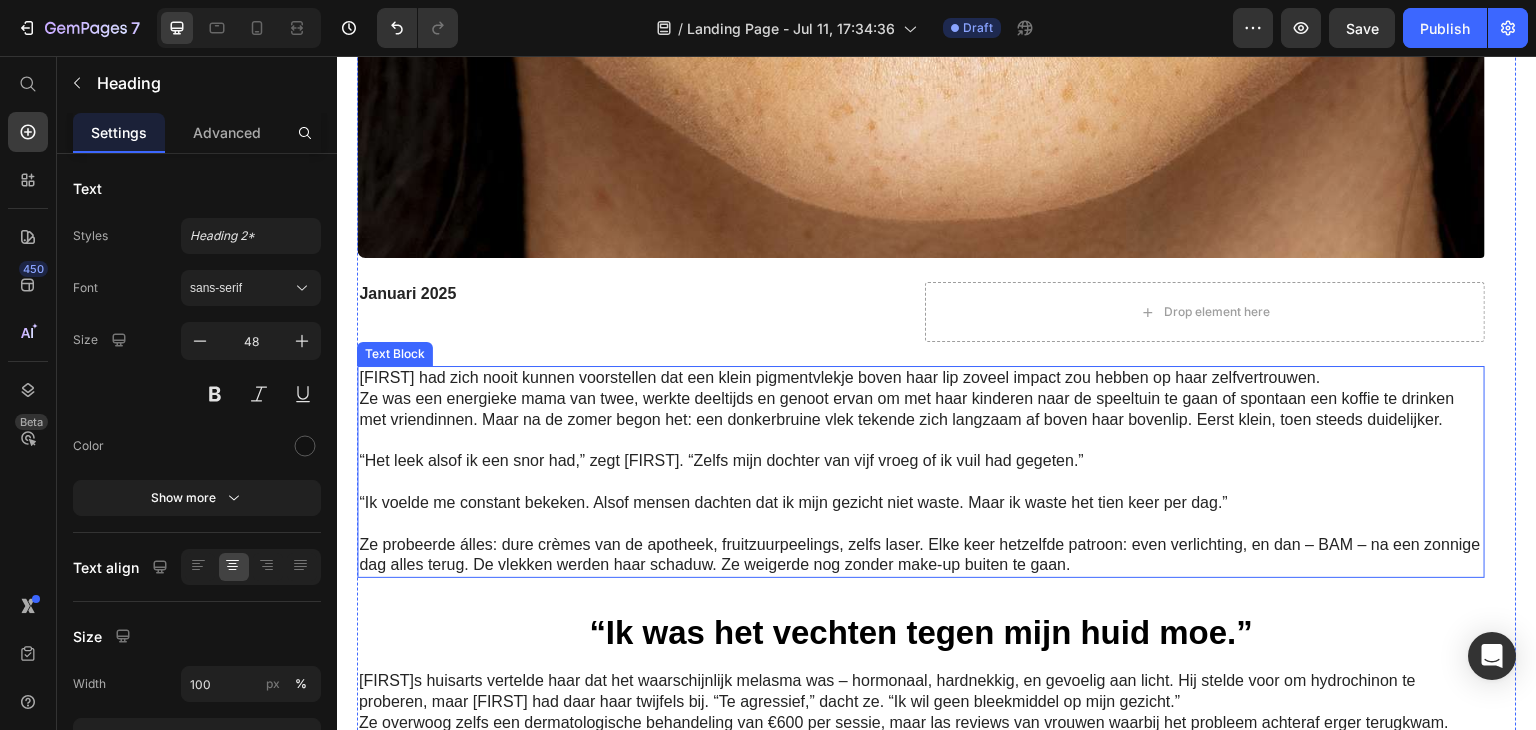 click on "Ze was een energieke mama van twee, werkte deeltijds en genoot ervan om met haar kinderen naar de speeltuin te gaan of spontaan een koffie te drinken met vriendinnen. Maar na de zomer begon het: een donkerbruine vlek tekende zich langzaam af boven haar bovenlip. Eerst klein, toen steeds duidelijker." at bounding box center [921, 410] 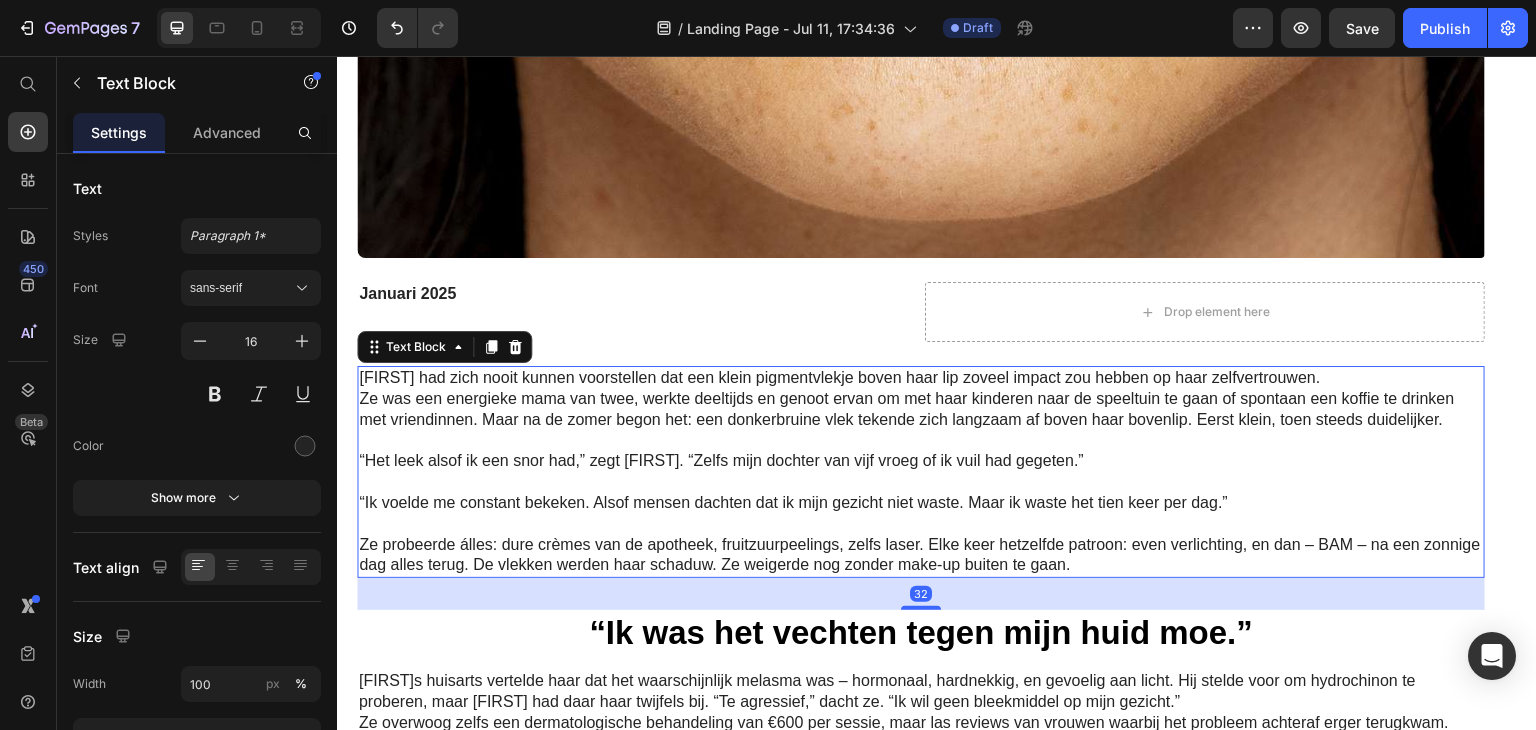 click on "Ze was een energieke mama van twee, werkte deeltijds en genoot ervan om met haar kinderen naar de speeltuin te gaan of spontaan een koffie te drinken met vriendinnen. Maar na de zomer begon het: een donkerbruine vlek tekende zich langzaam af boven haar bovenlip. Eerst klein, toen steeds duidelijker." at bounding box center (921, 410) 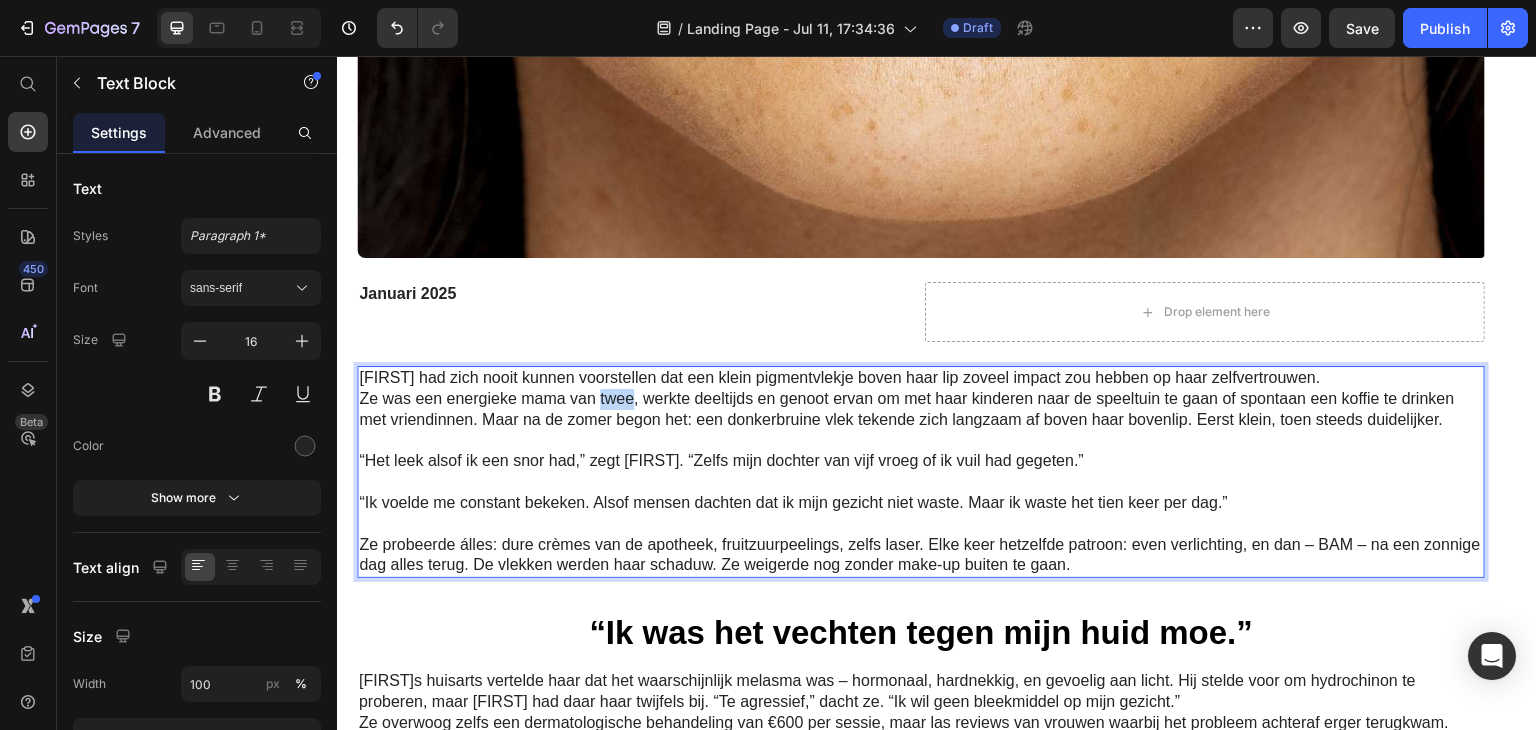 click on "Ze was een energieke mama van twee, werkte deeltijds en genoot ervan om met haar kinderen naar de speeltuin te gaan of spontaan een koffie te drinken met vriendinnen. Maar na de zomer begon het: een donkerbruine vlek tekende zich langzaam af boven haar bovenlip. Eerst klein, toen steeds duidelijker." at bounding box center (921, 410) 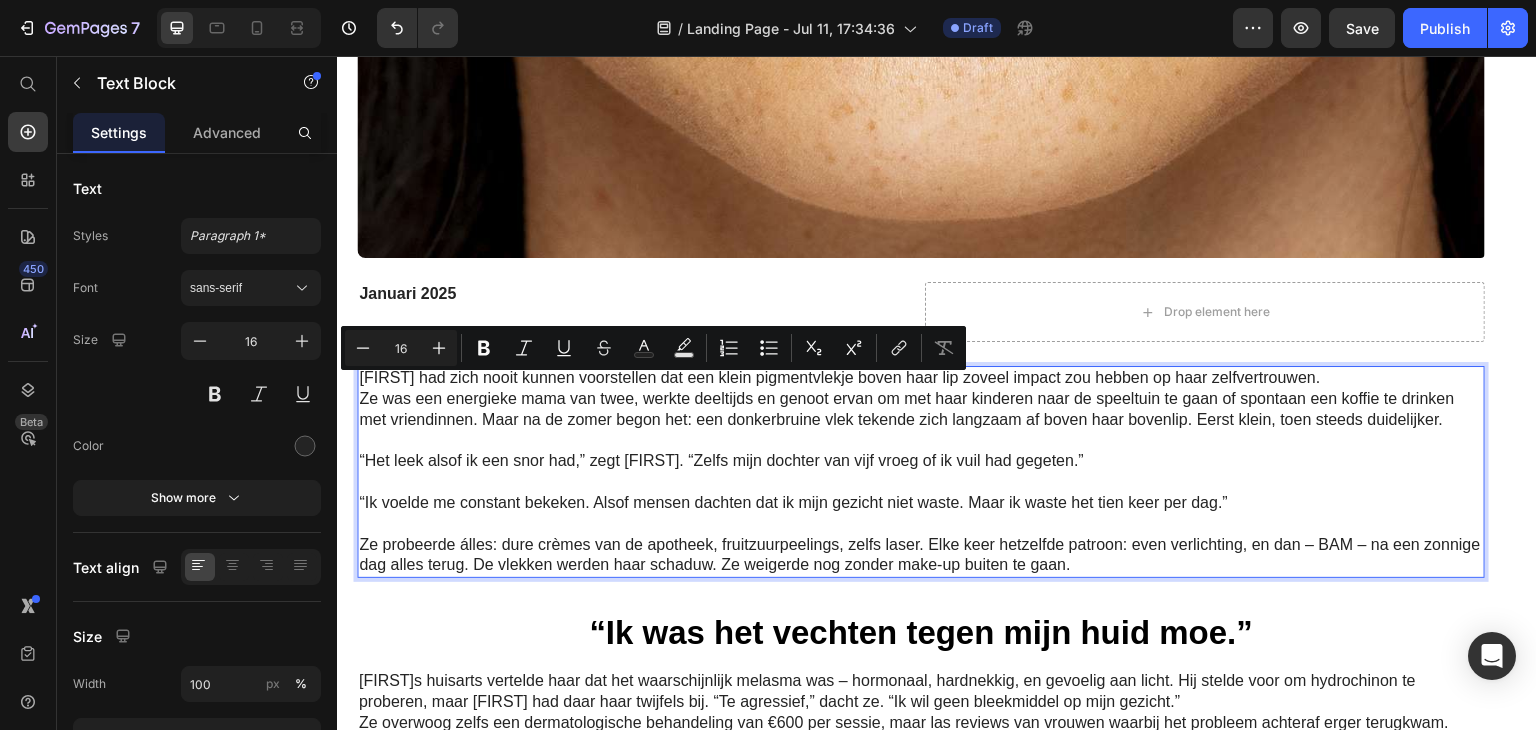 click on "“Het leek alsof ik een snor had,” zegt Sarah. “Zelfs mijn dochter van vijf vroeg of ik vuil had gegeten.”" at bounding box center [921, 461] 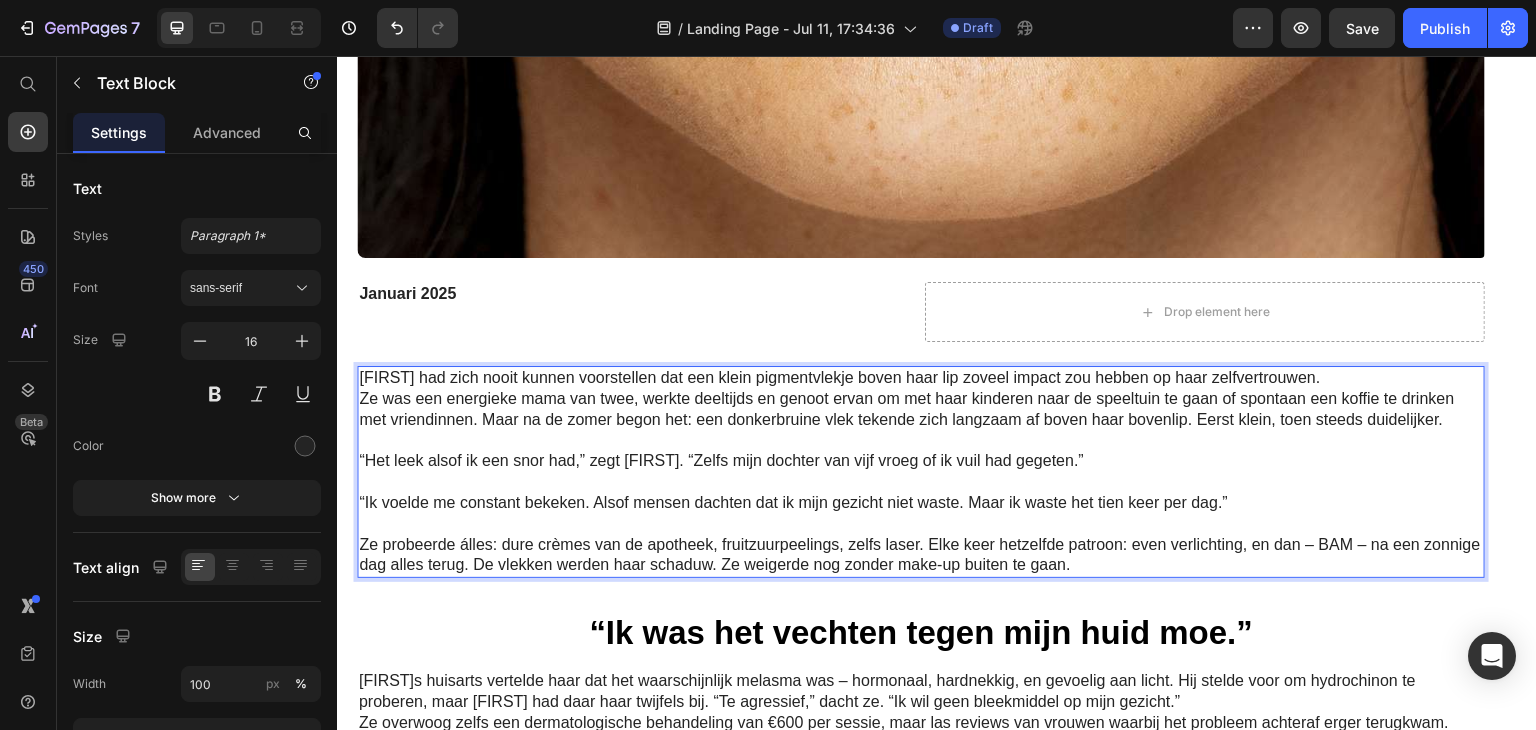 click on "“Het leek alsof ik een snor had,” zegt Sarah. “Zelfs mijn dochter van vijf vroeg of ik vuil had gegeten.”" at bounding box center (921, 461) 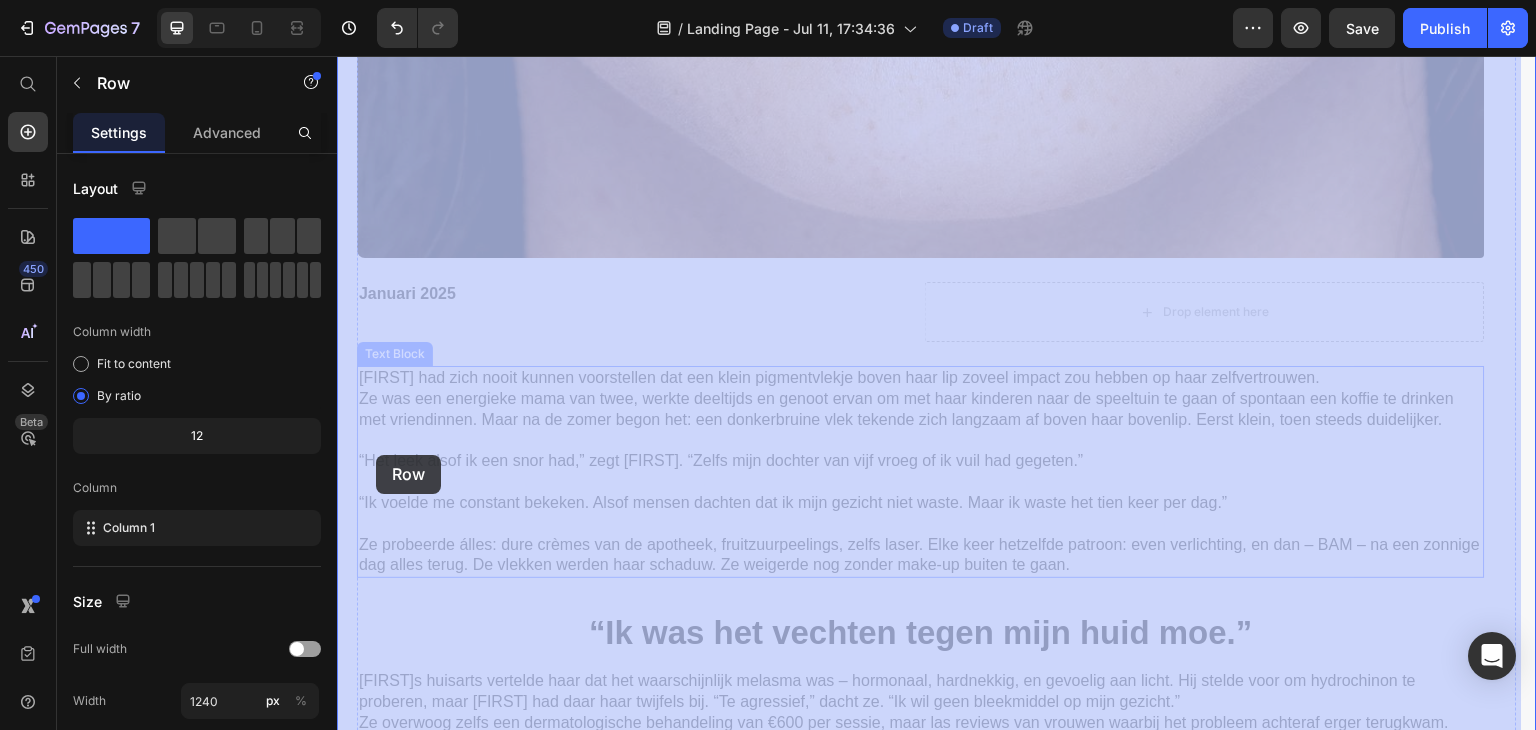 drag, startPoint x: 355, startPoint y: 446, endPoint x: 372, endPoint y: 453, distance: 18.384777 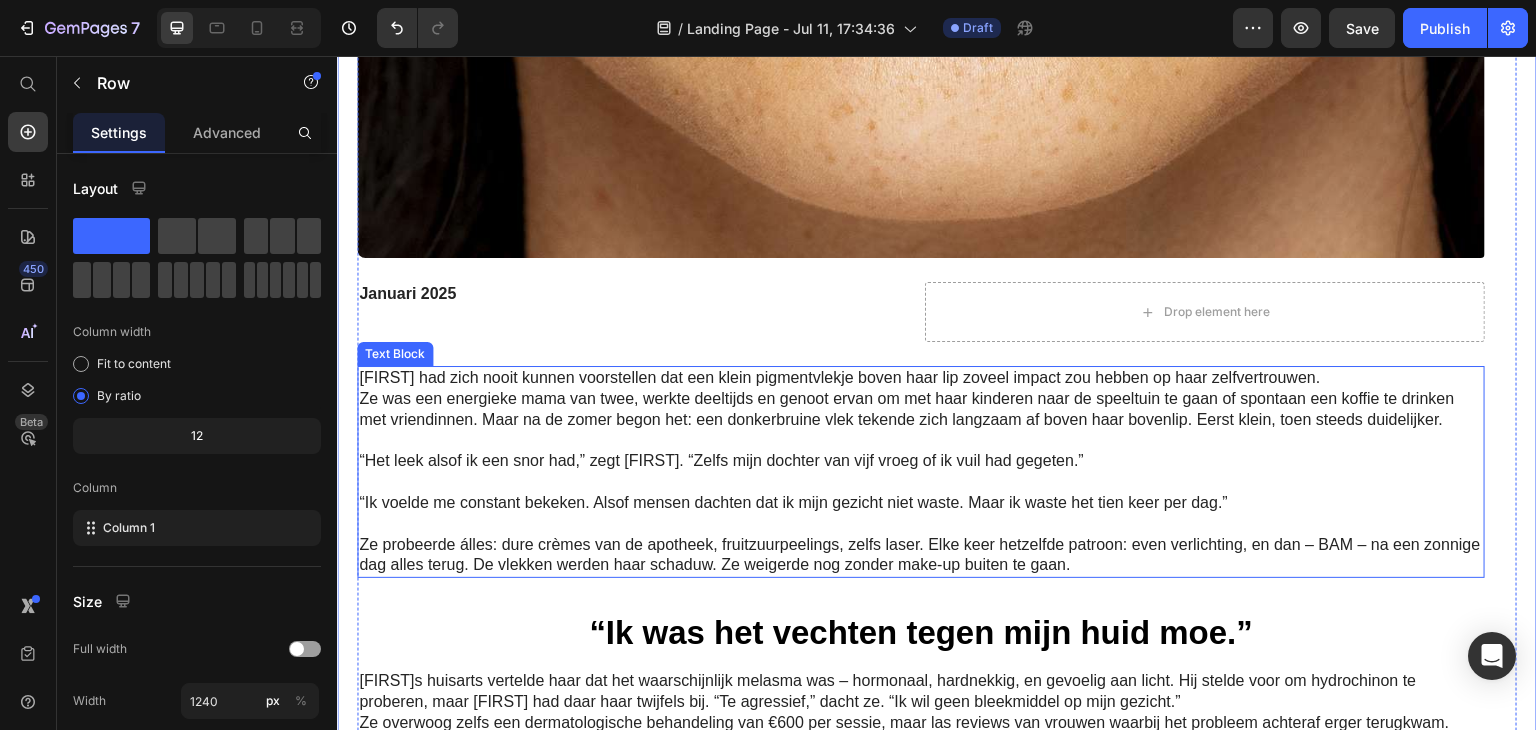 click on "“Het leek alsof ik een snor had,” zegt Sarah. “Zelfs mijn dochter van vijf vroeg of ik vuil had gegeten.”" at bounding box center [921, 461] 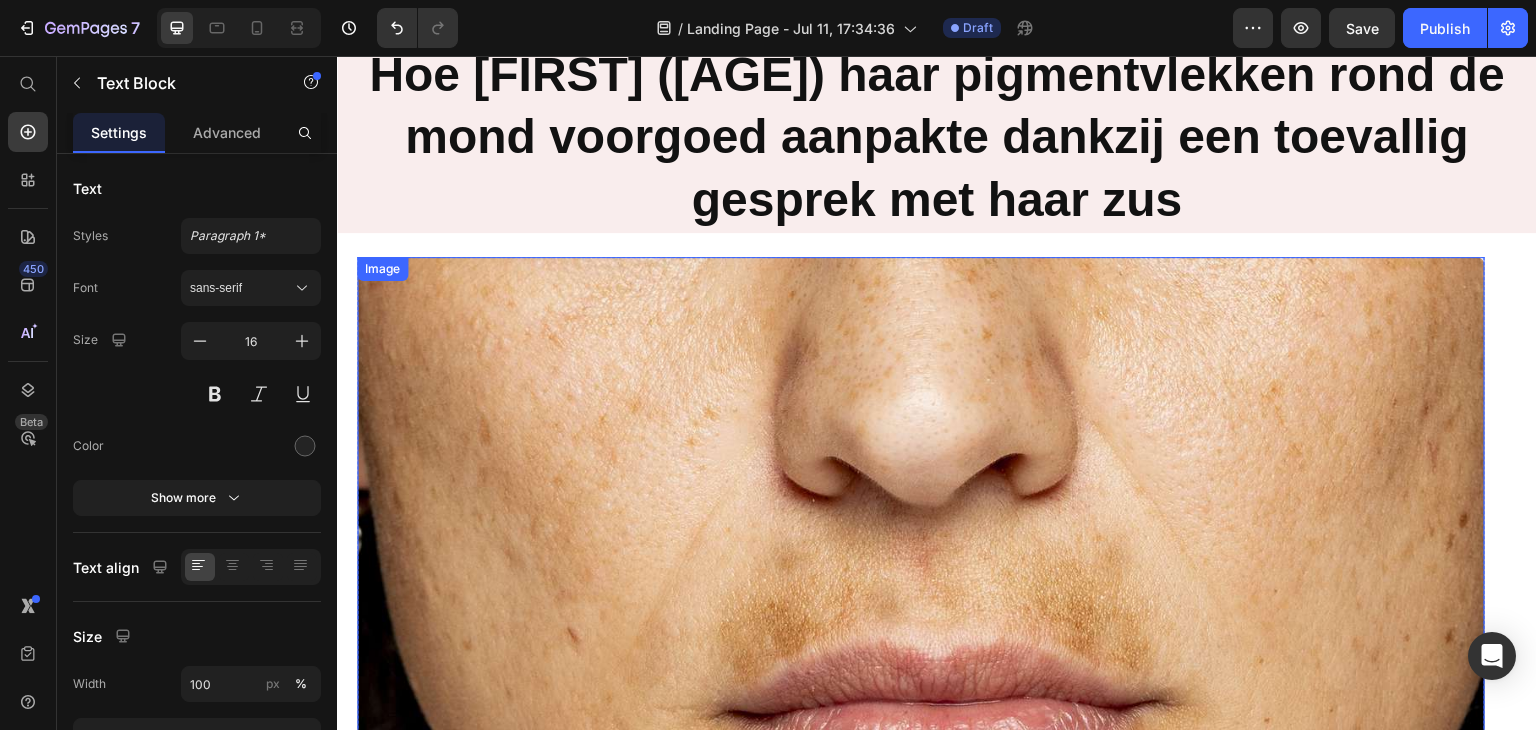 scroll, scrollTop: 0, scrollLeft: 0, axis: both 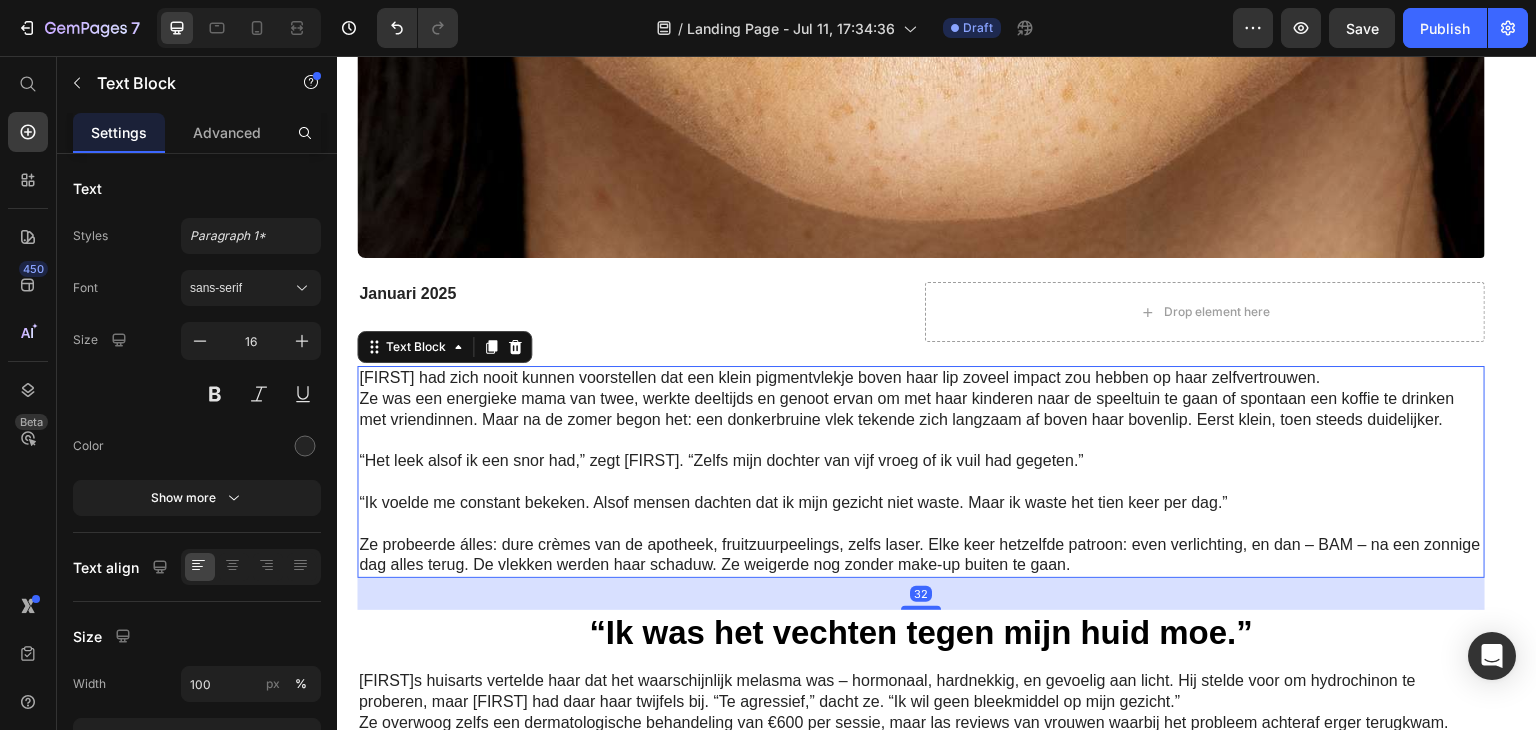 click at bounding box center [921, 441] 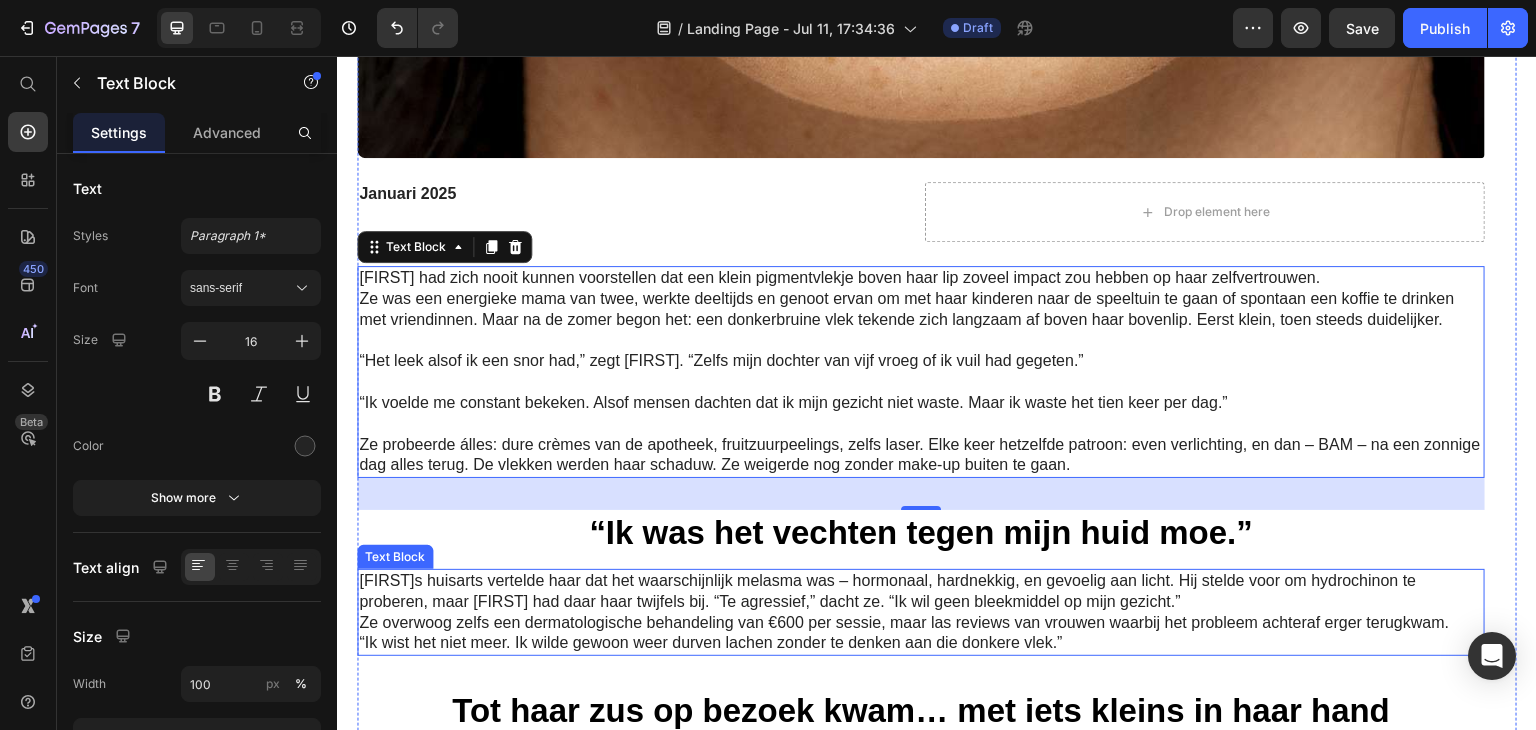 scroll, scrollTop: 1000, scrollLeft: 0, axis: vertical 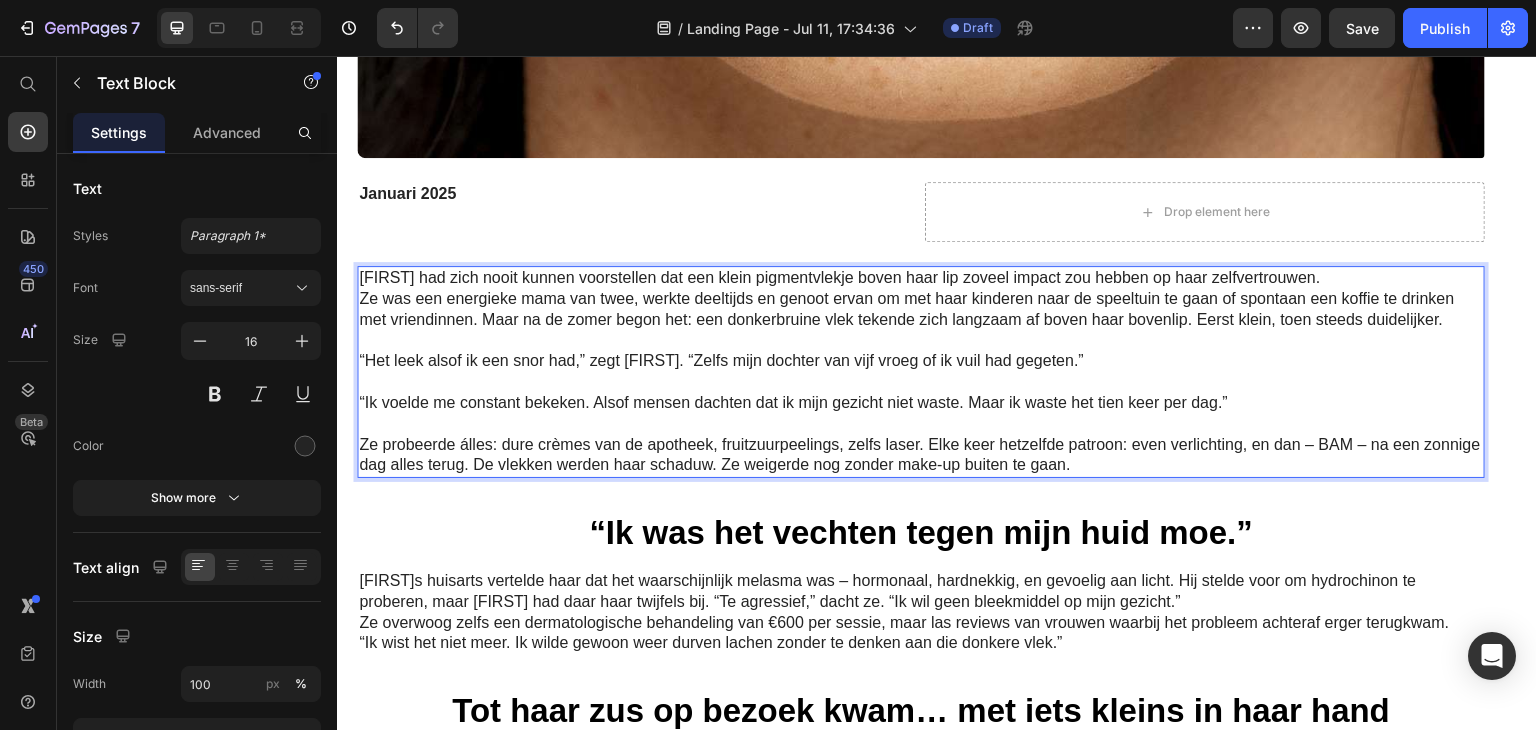 click at bounding box center (921, 382) 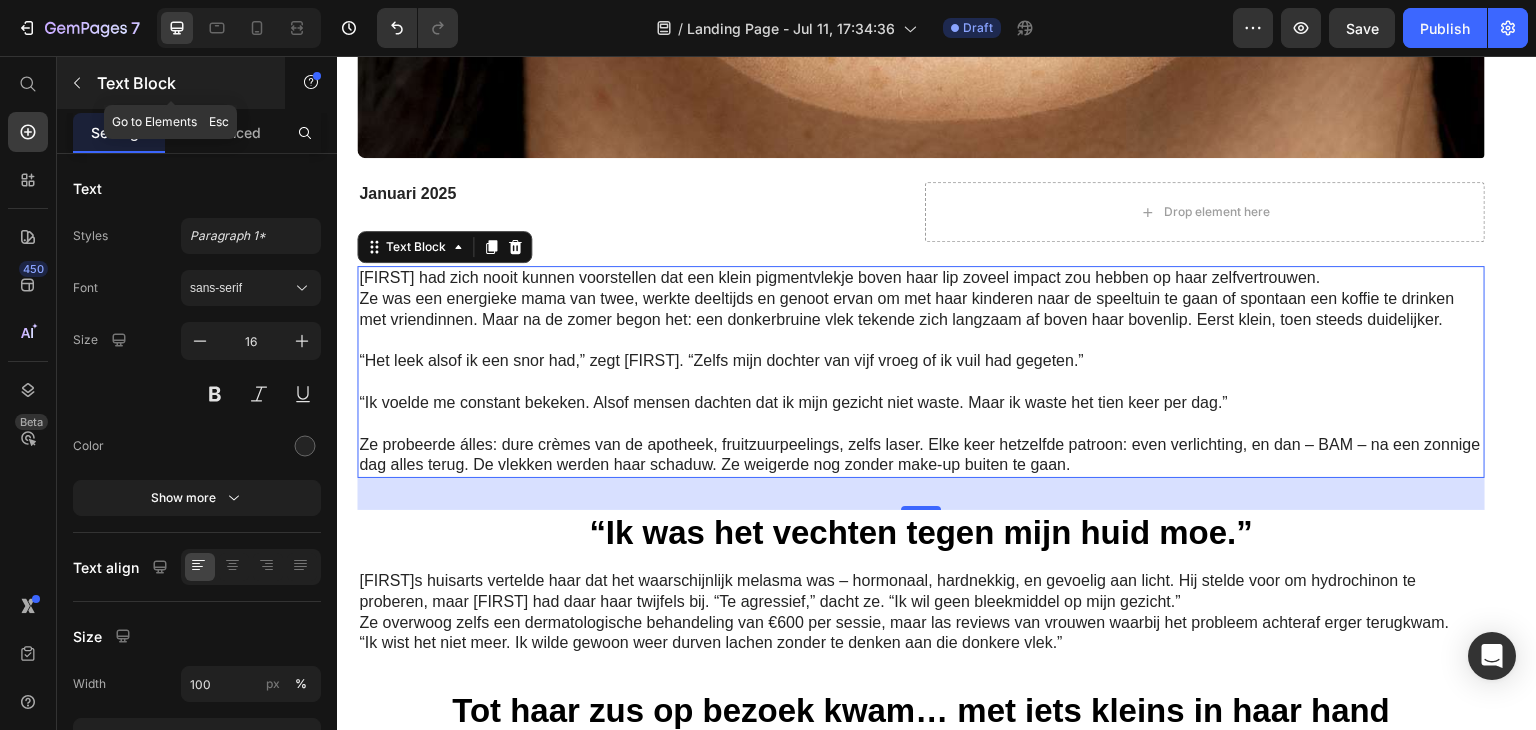 click 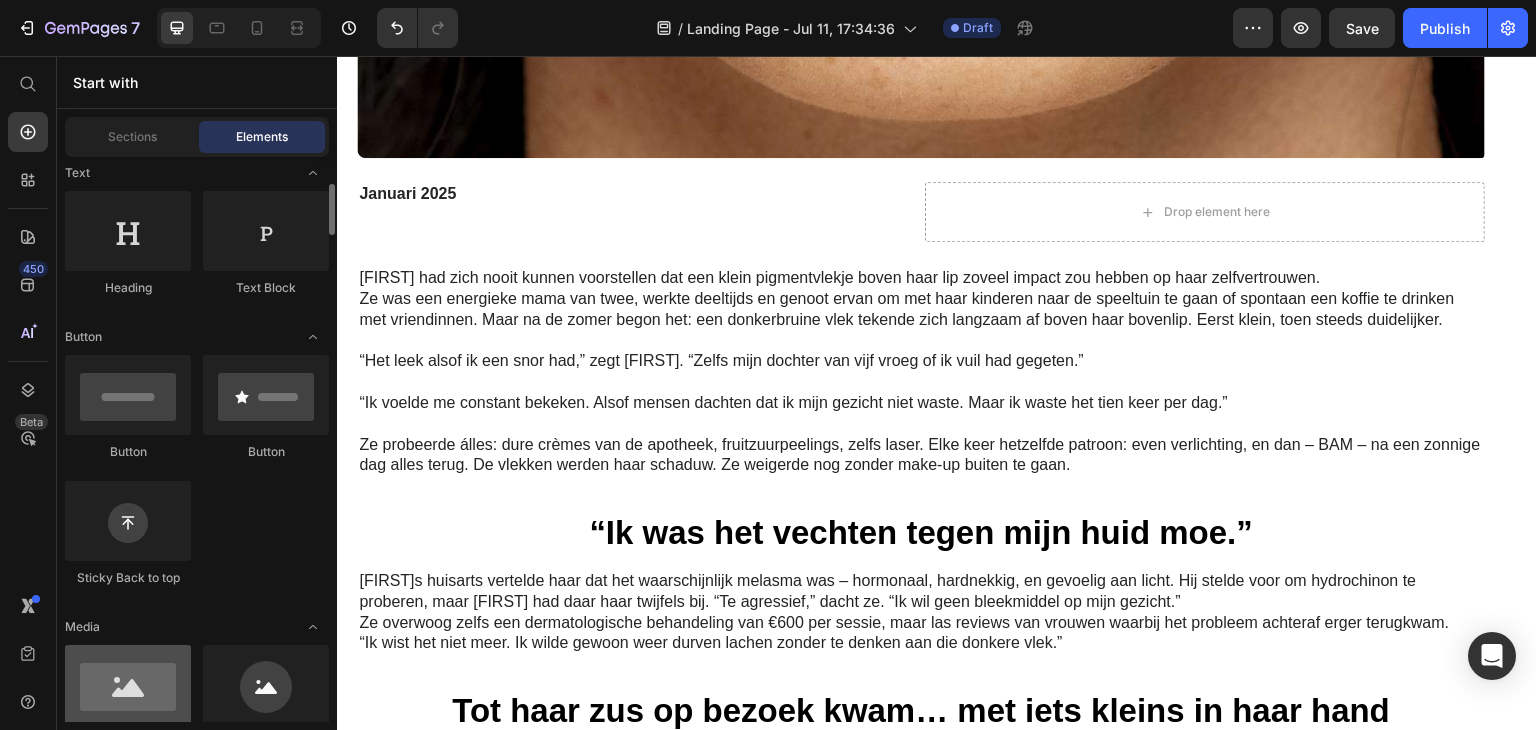 scroll, scrollTop: 100, scrollLeft: 0, axis: vertical 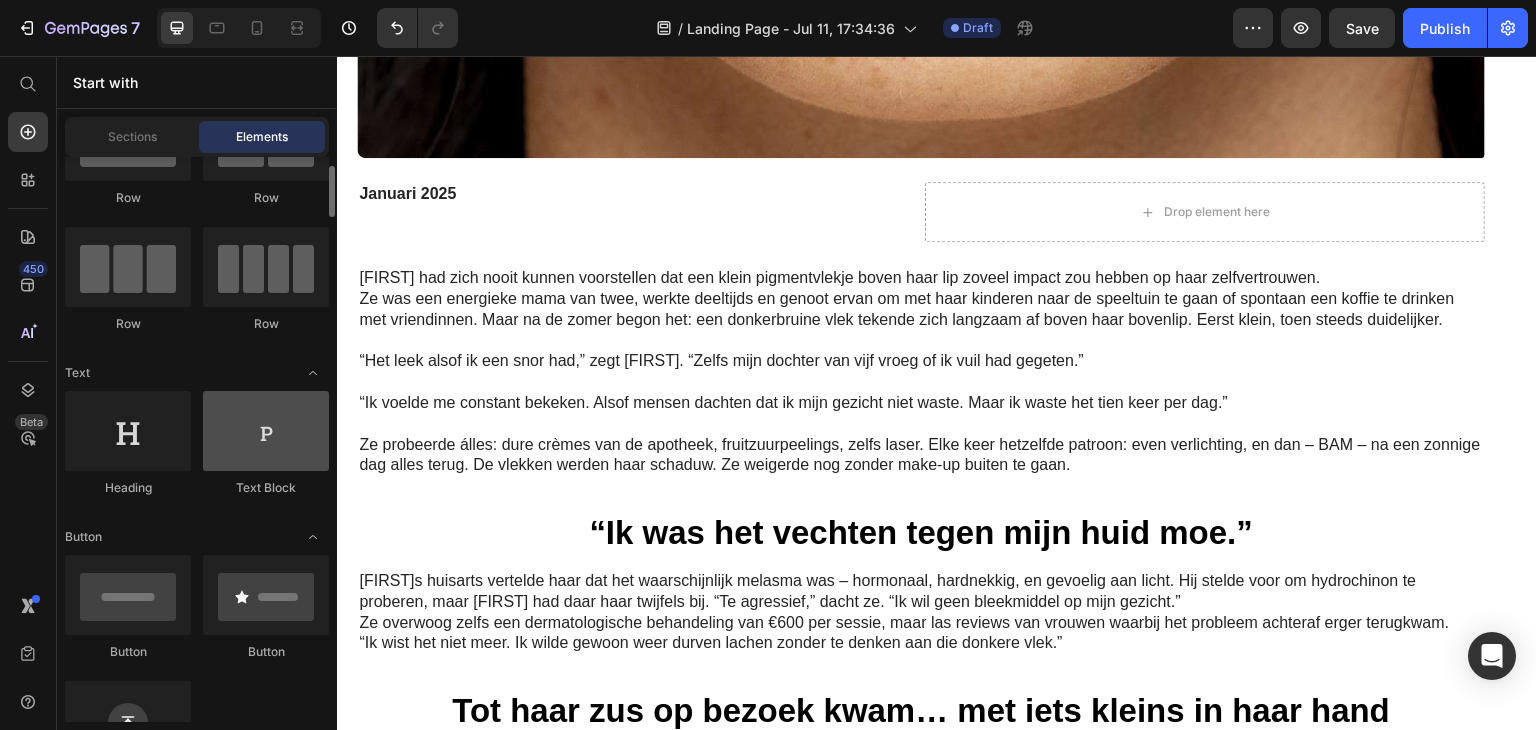 click at bounding box center [266, 431] 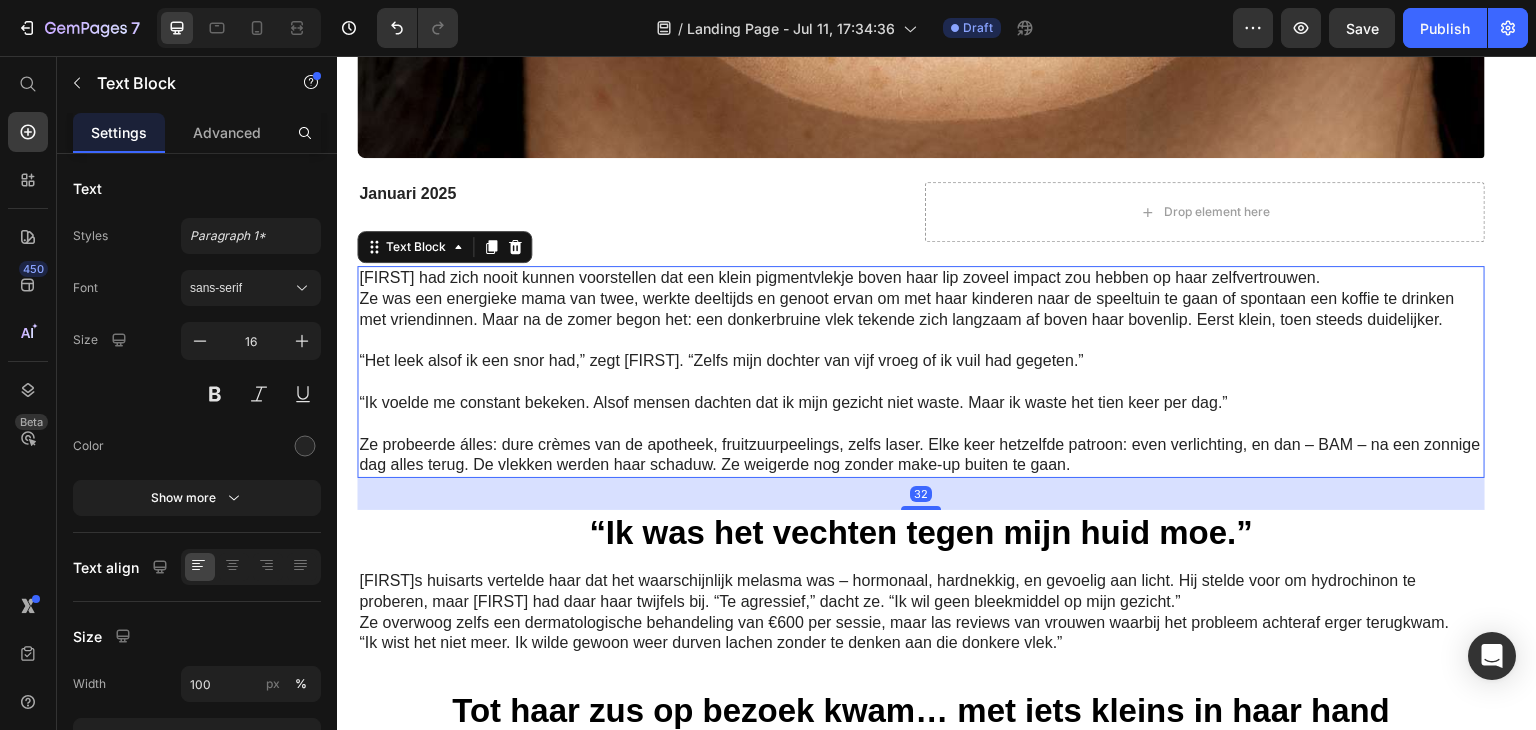 click at bounding box center [921, 382] 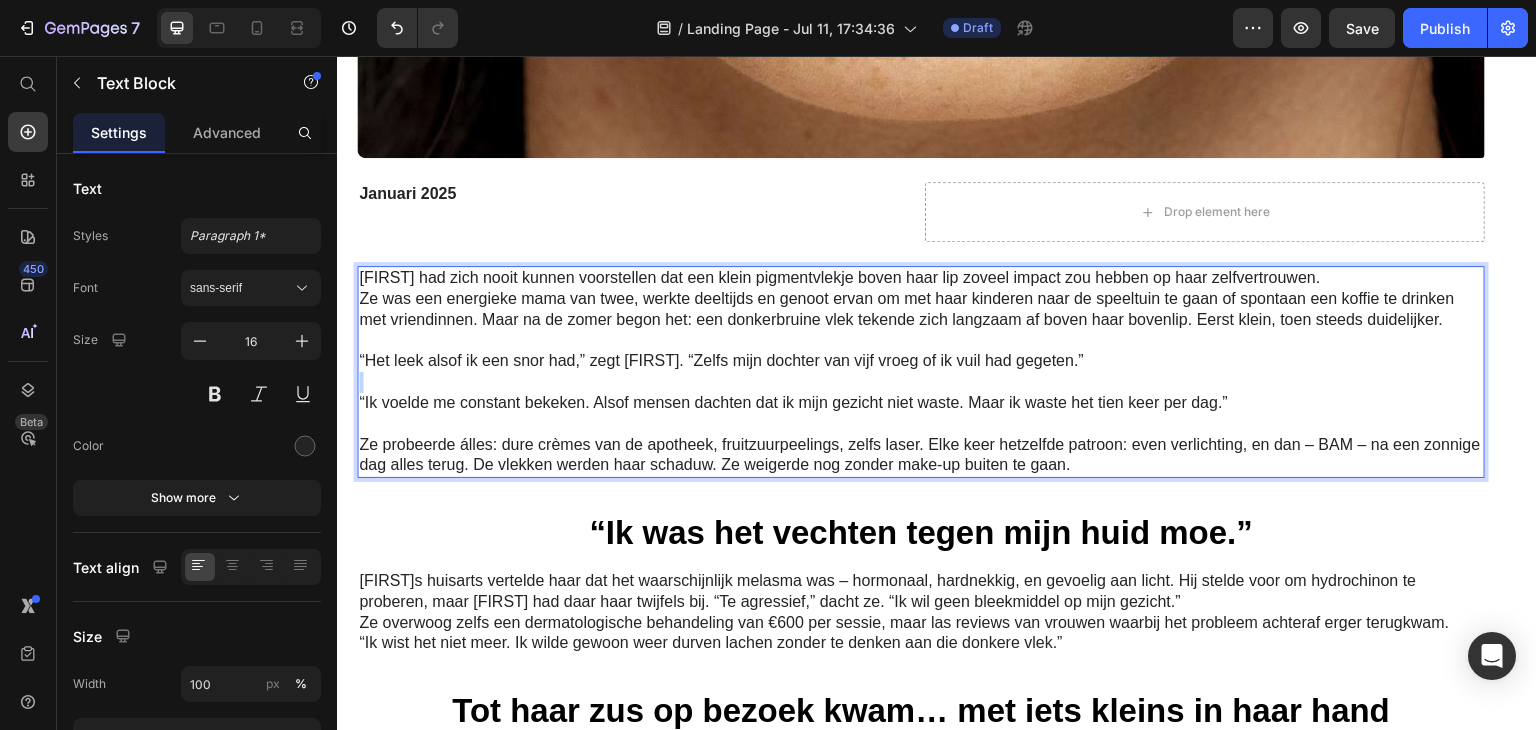 click at bounding box center [921, 382] 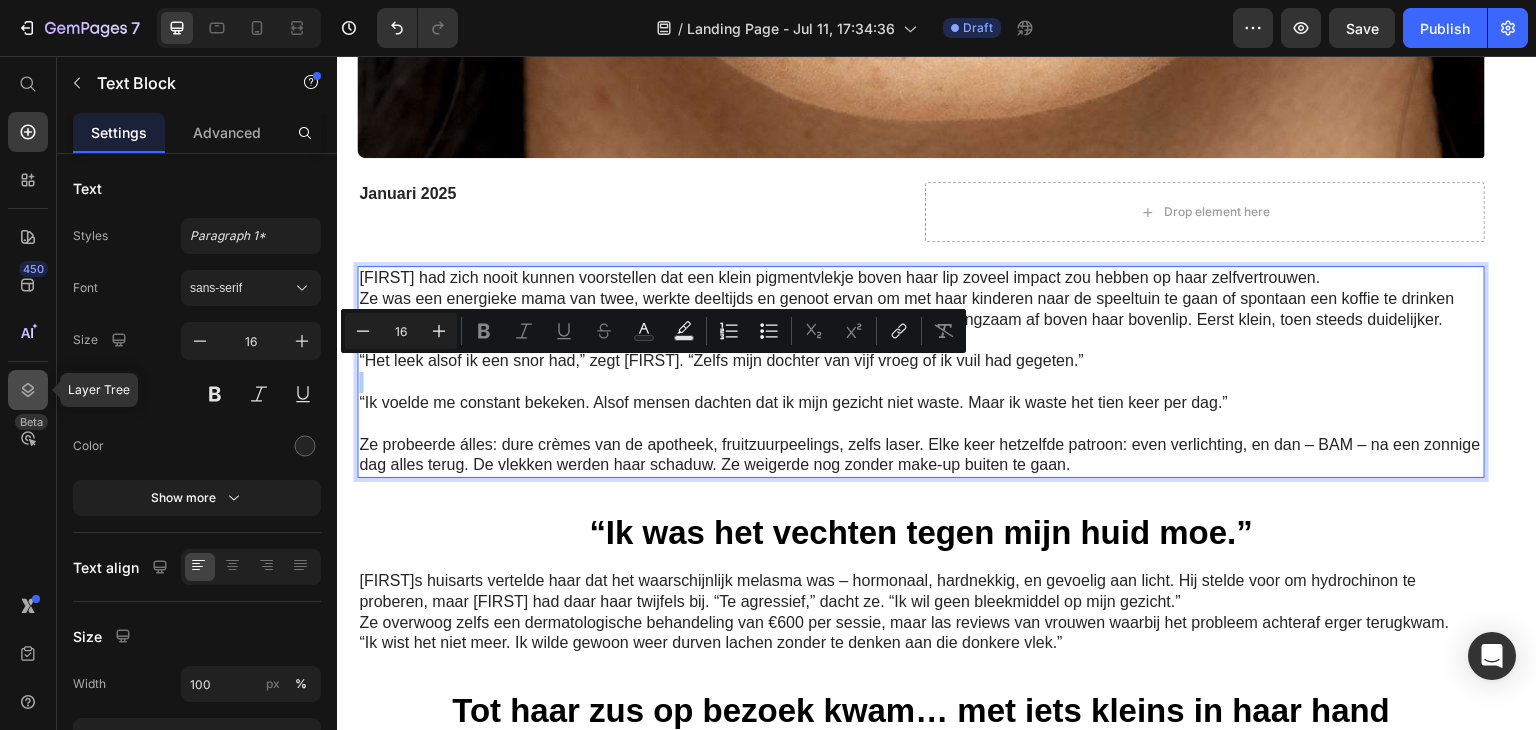 click 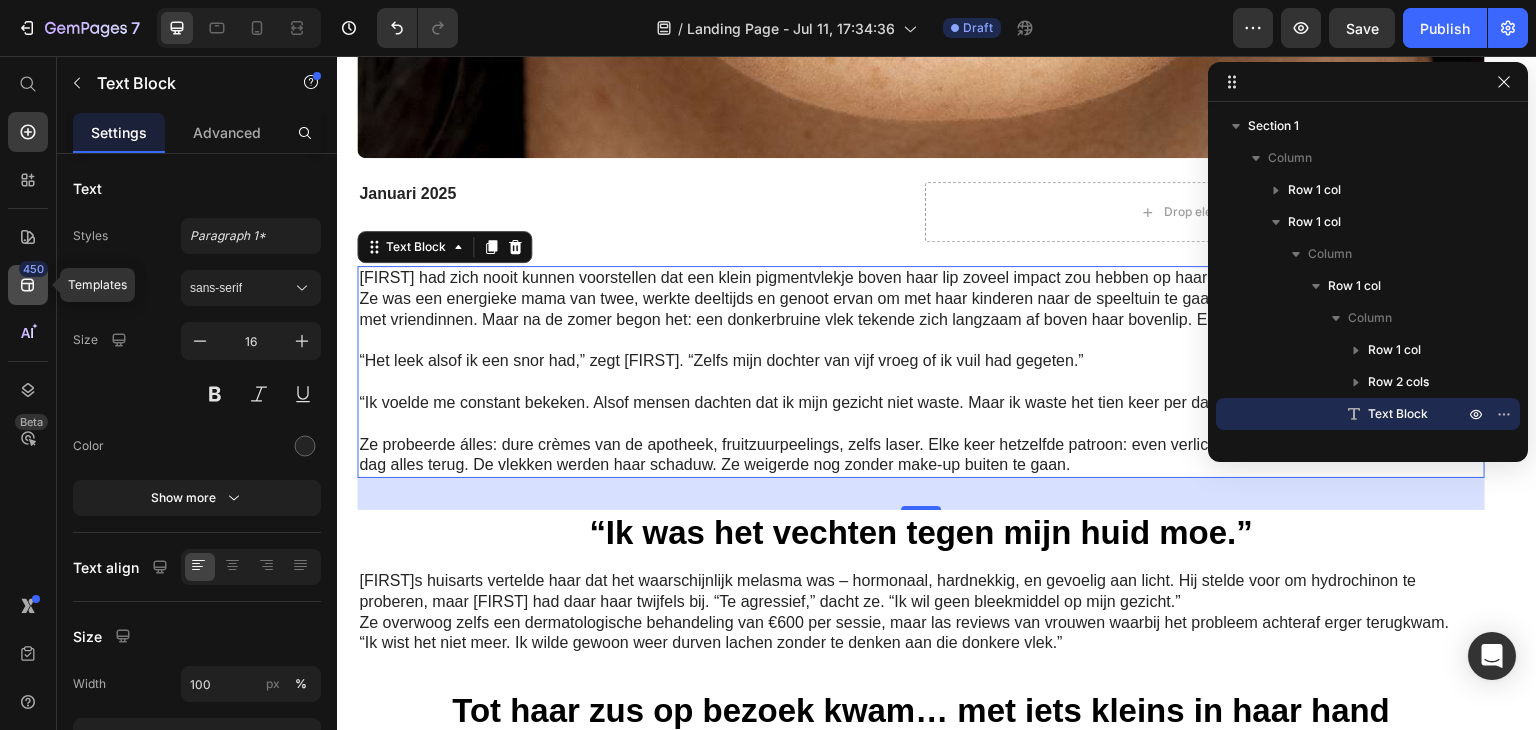 click on "450" 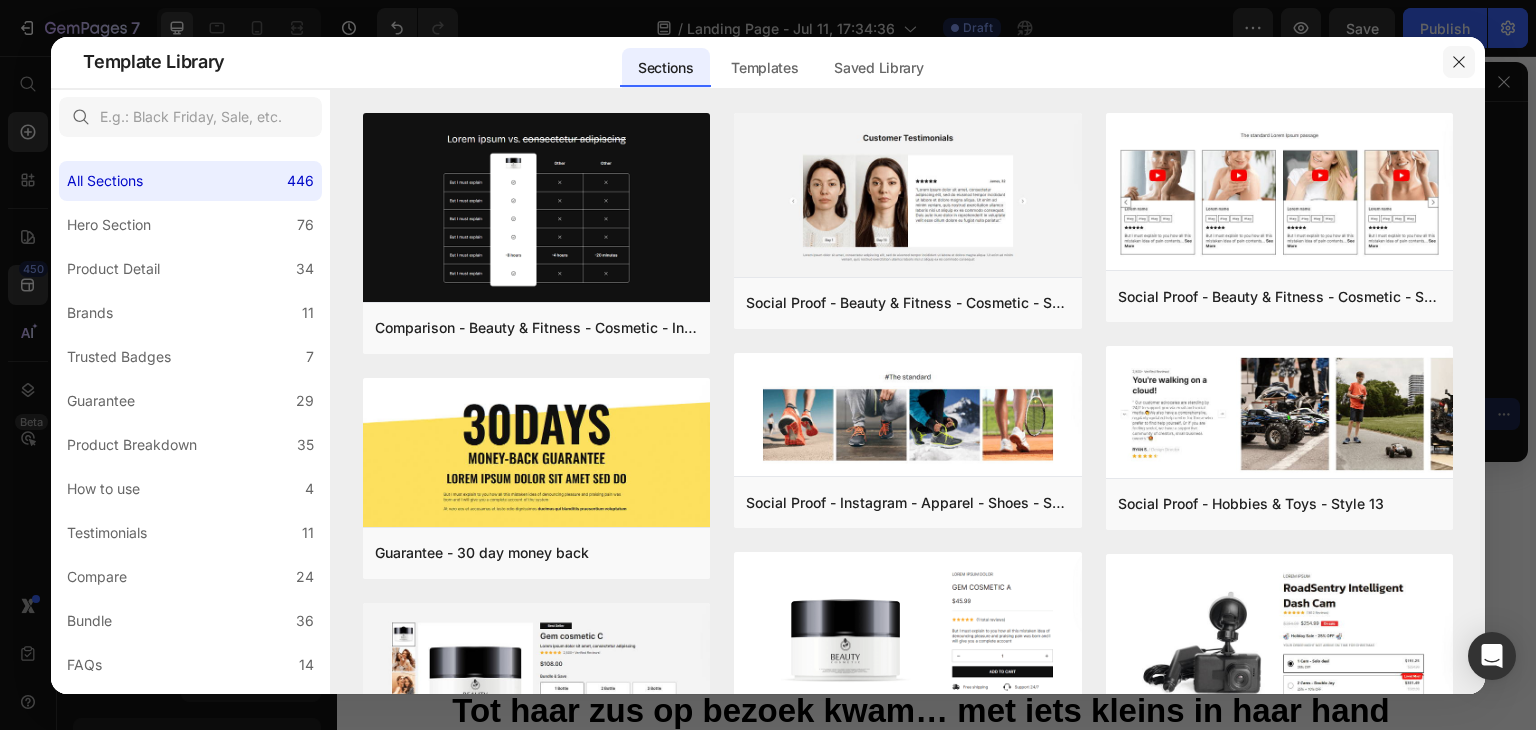click 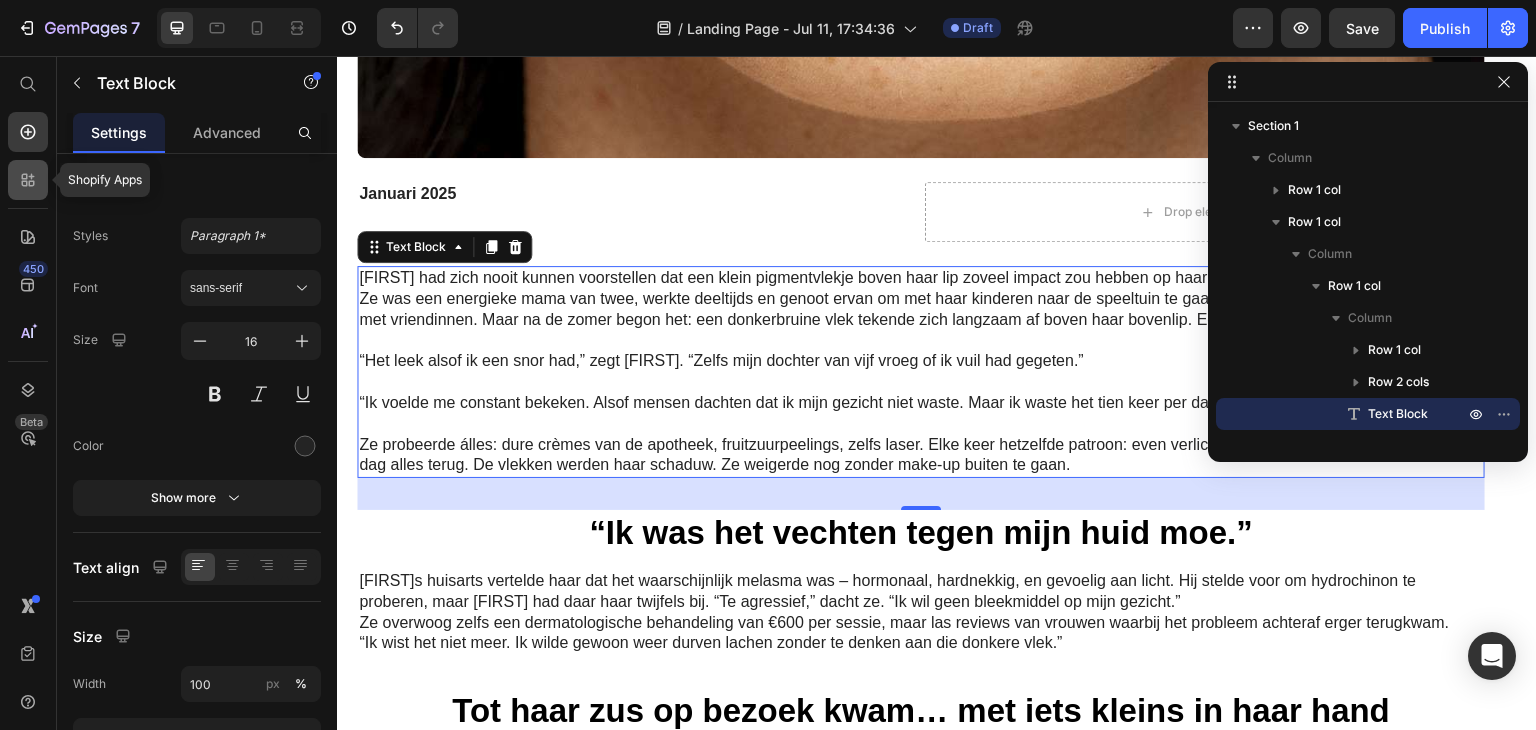 click 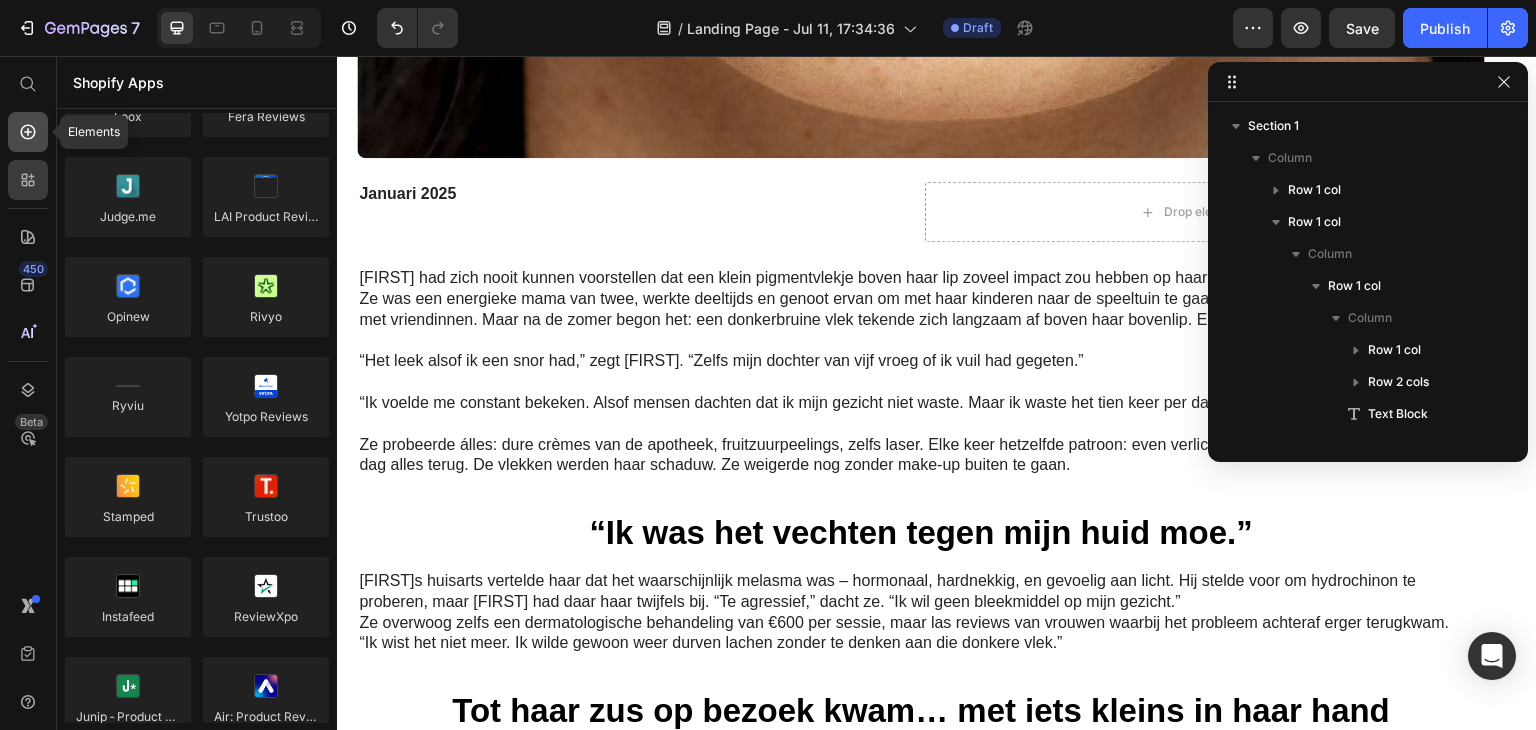 click 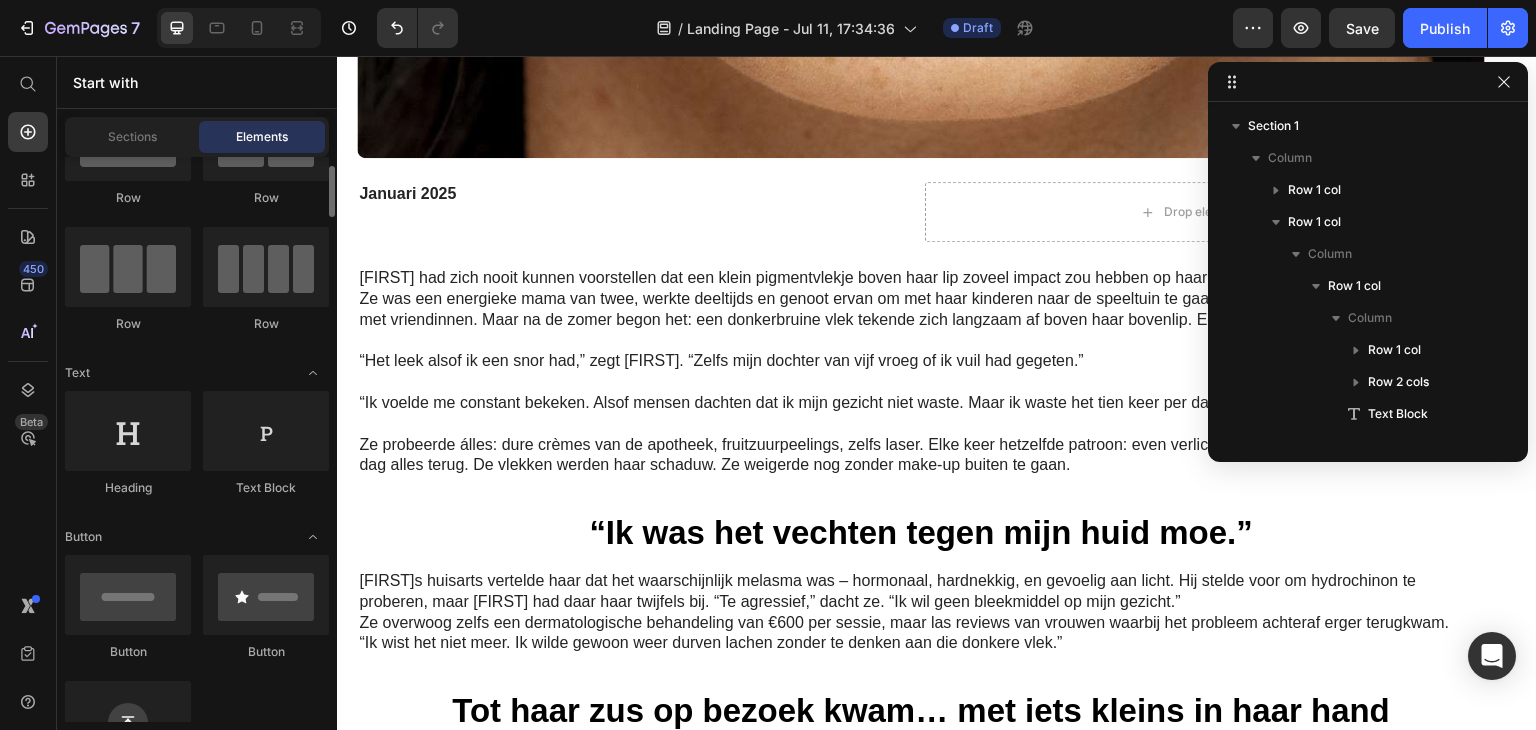 scroll, scrollTop: 300, scrollLeft: 0, axis: vertical 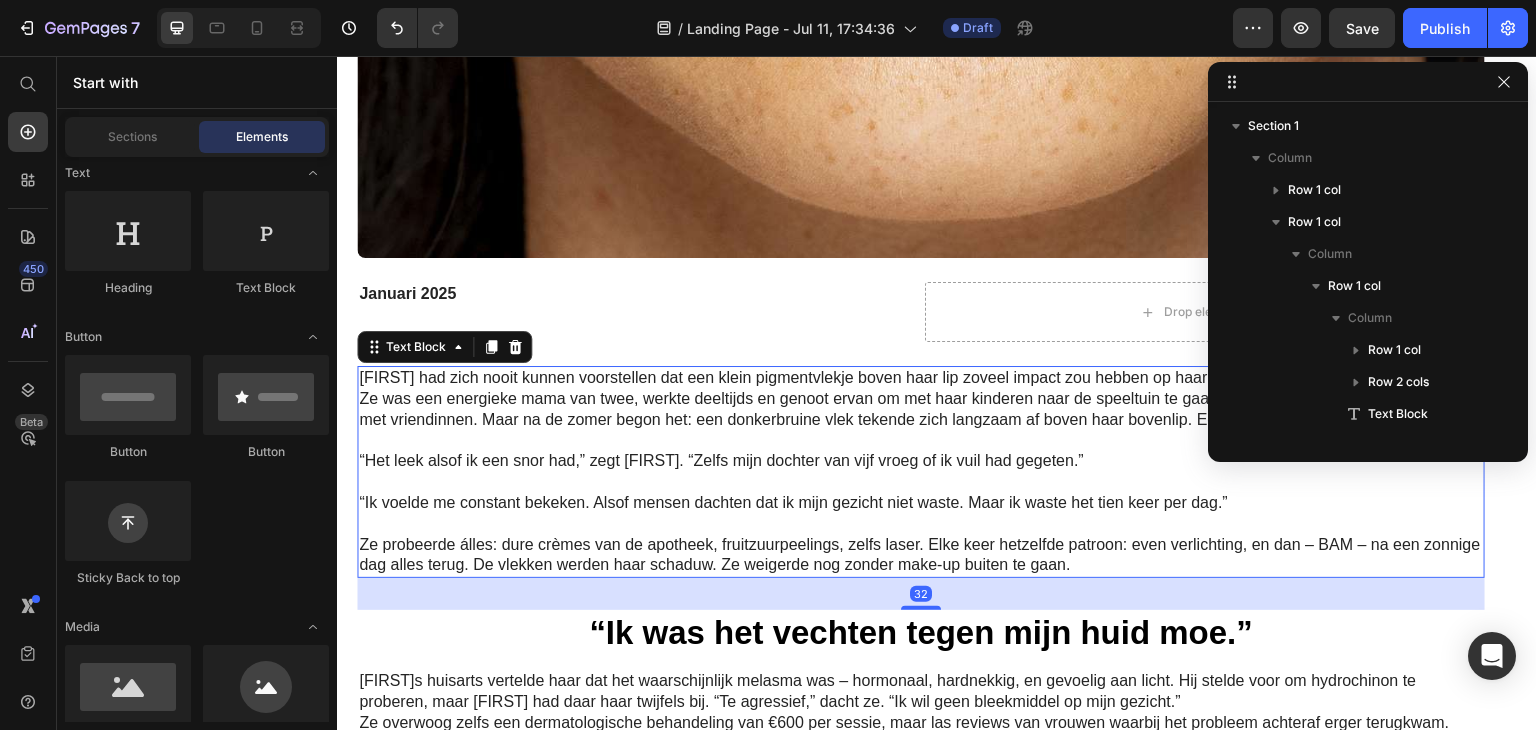 click on "Ze was een energieke mama van twee, werkte deeltijds en genoot ervan om met haar kinderen naar de speeltuin te gaan of spontaan een koffie te drinken met vriendinnen. Maar na de zomer begon het: een donkerbruine vlek tekende zich langzaam af boven haar bovenlip. Eerst klein, toen steeds duidelijker." at bounding box center [921, 410] 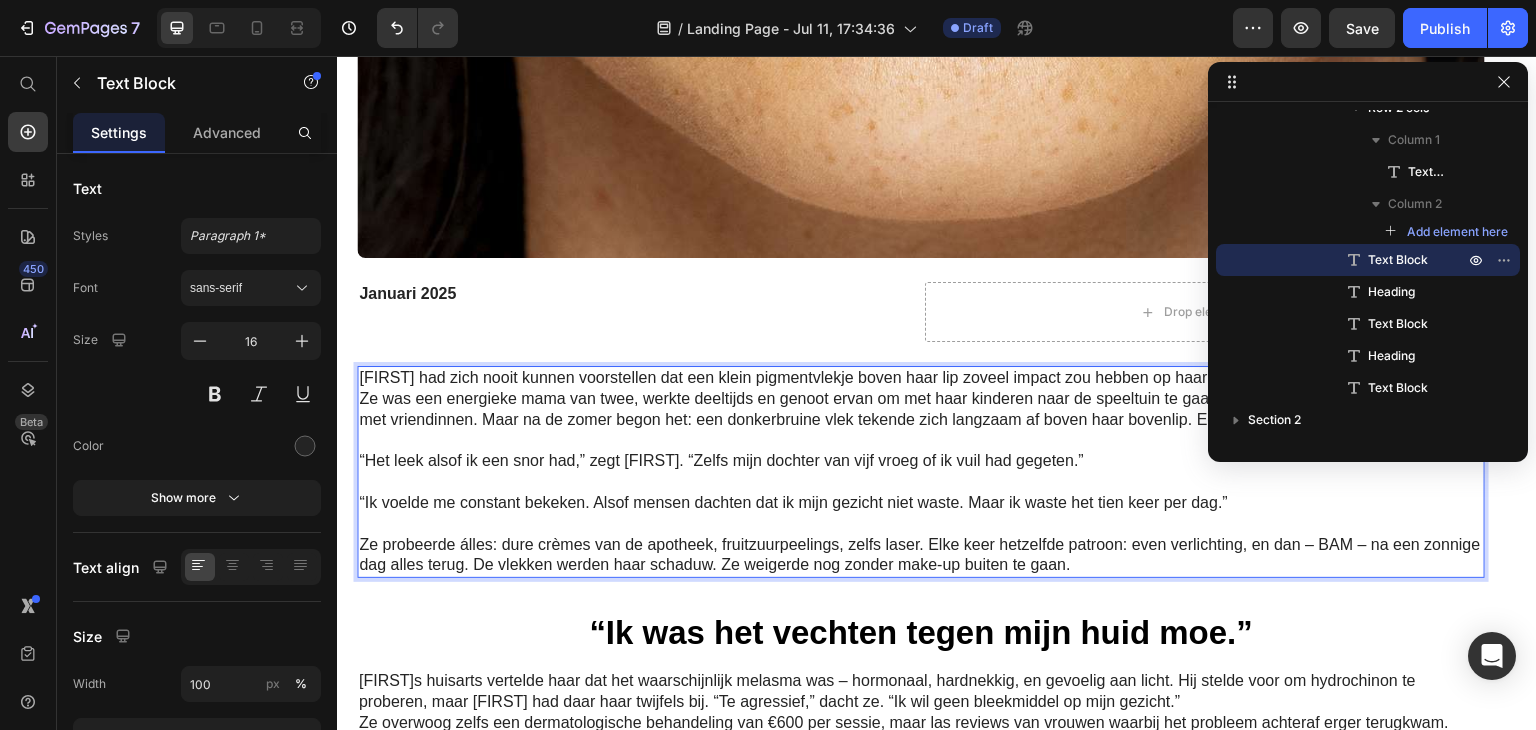 click at bounding box center [921, 482] 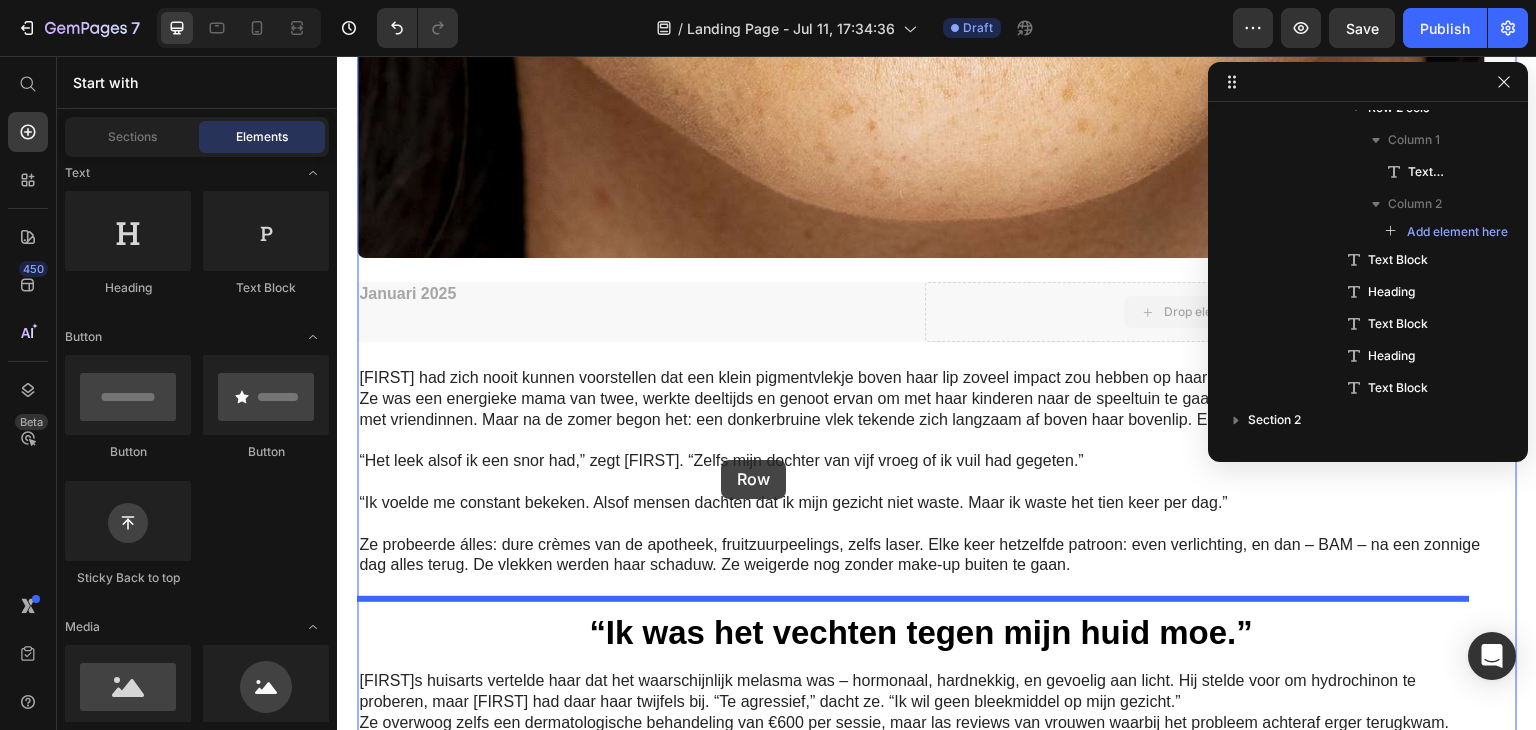 drag, startPoint x: 1165, startPoint y: 303, endPoint x: 721, endPoint y: 460, distance: 470.94055 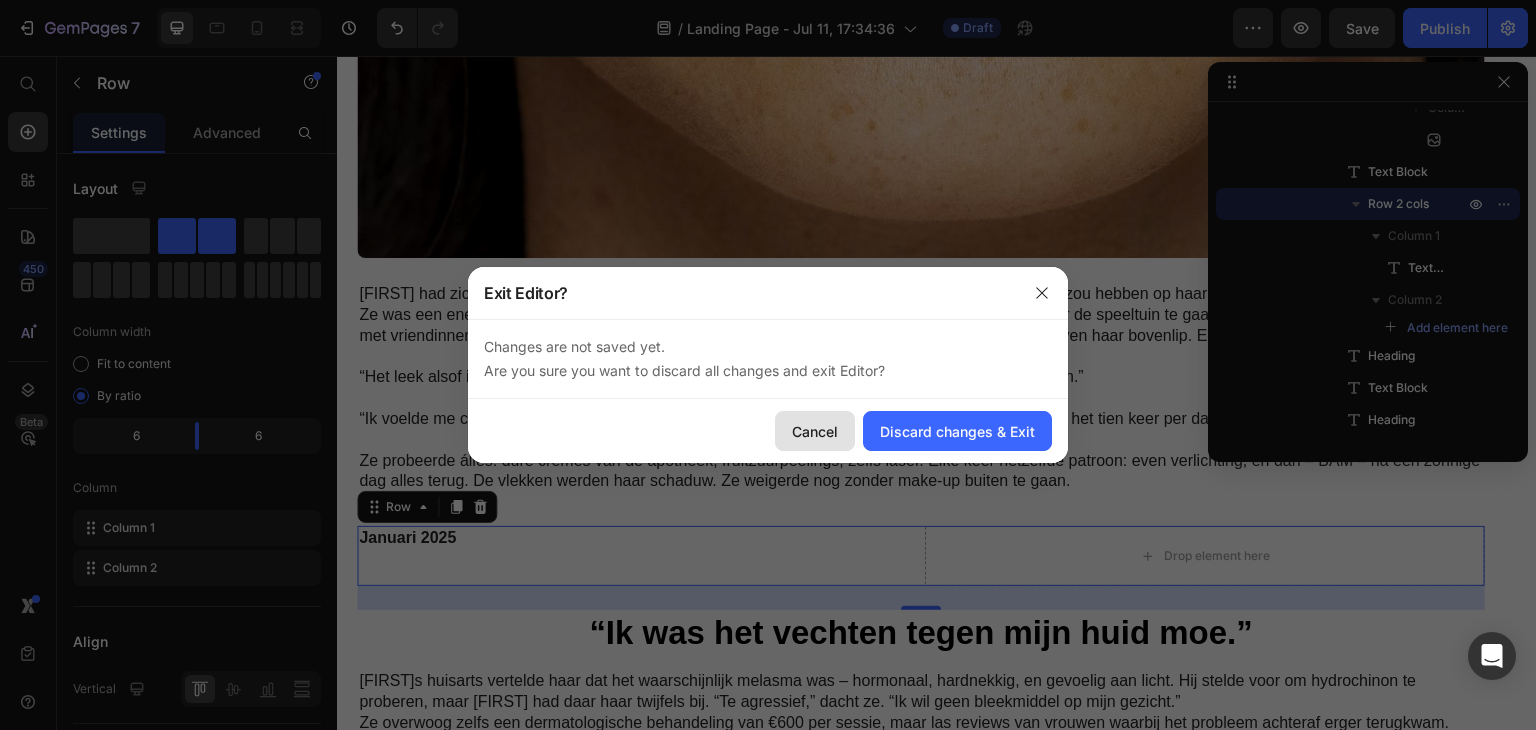 click on "Cancel" at bounding box center [815, 431] 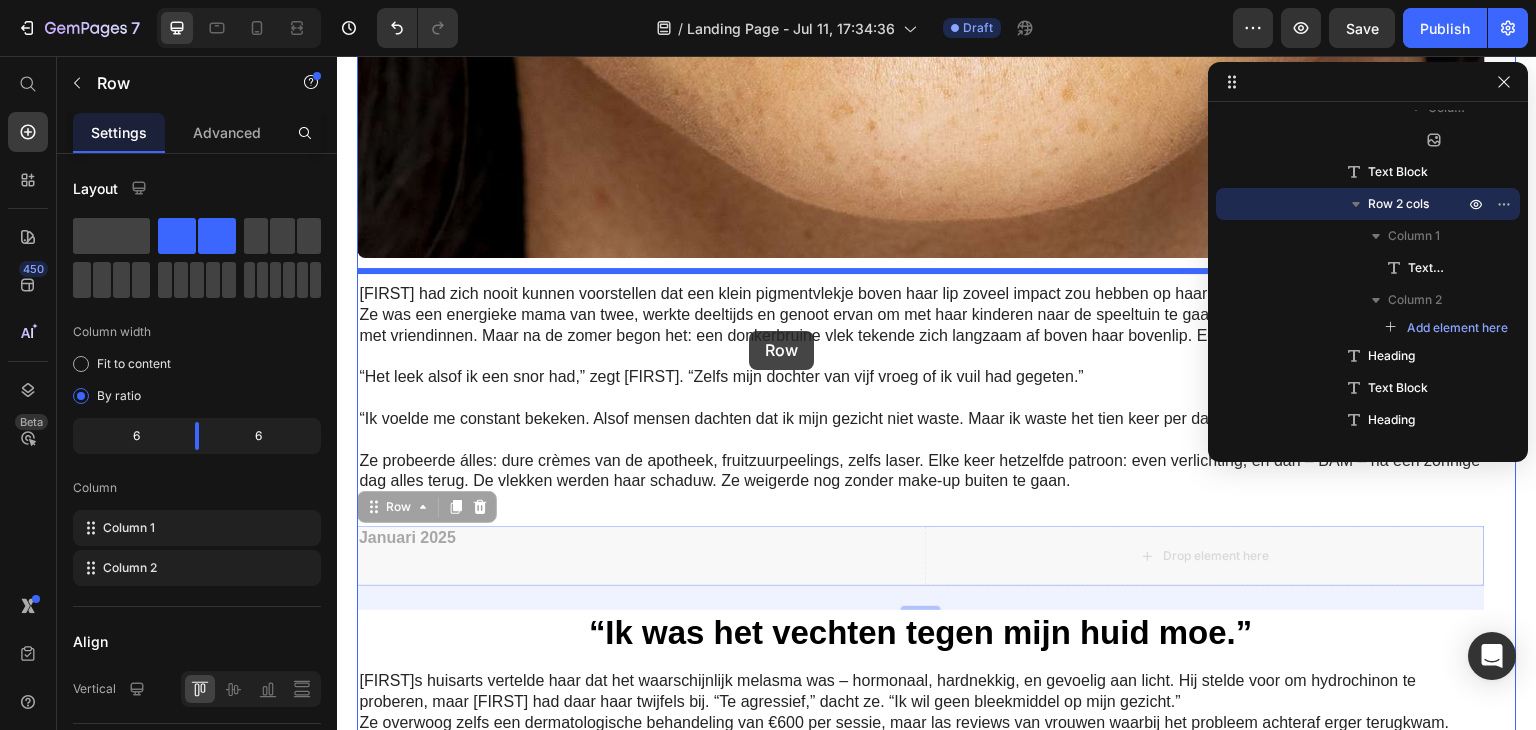 drag, startPoint x: 773, startPoint y: 566, endPoint x: 749, endPoint y: 331, distance: 236.22235 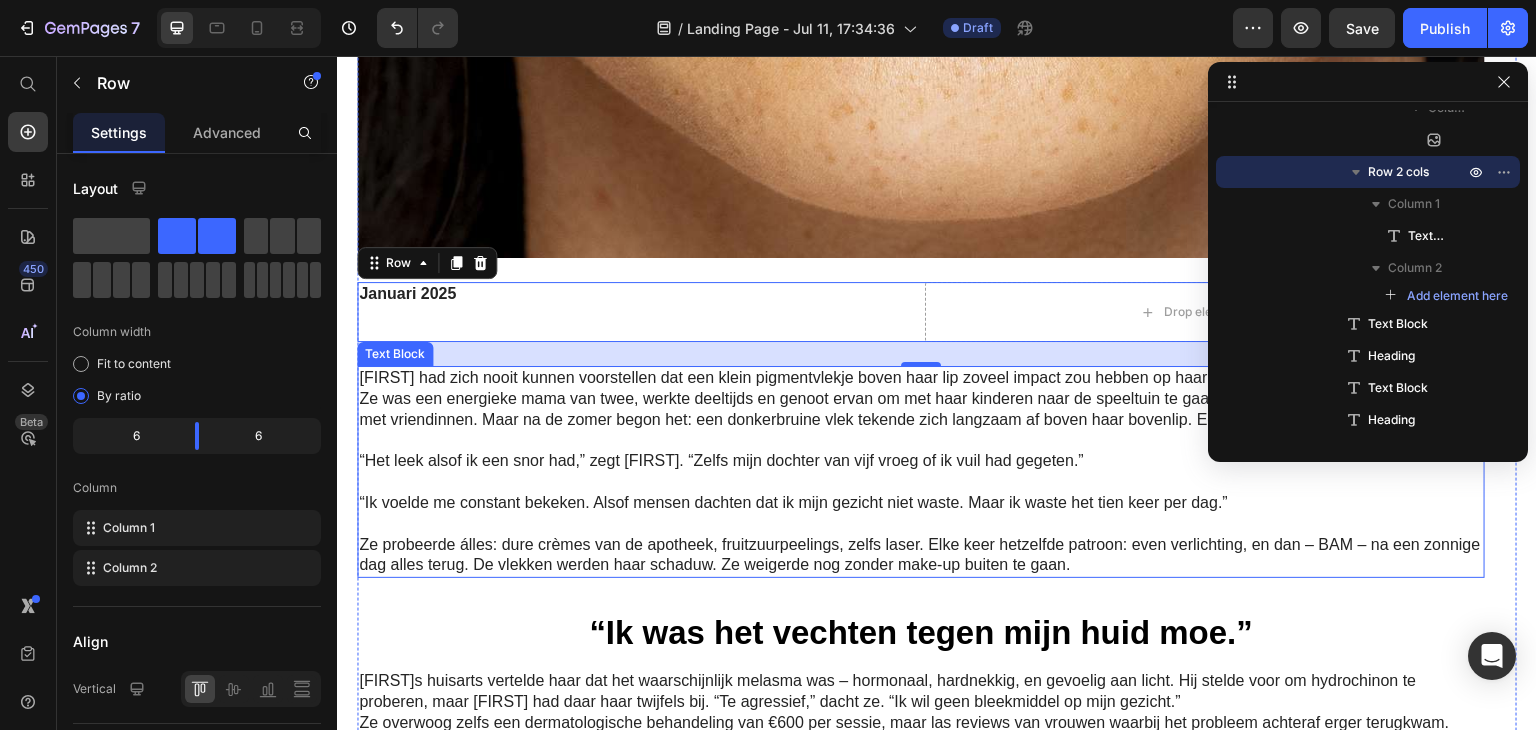 click at bounding box center [921, 482] 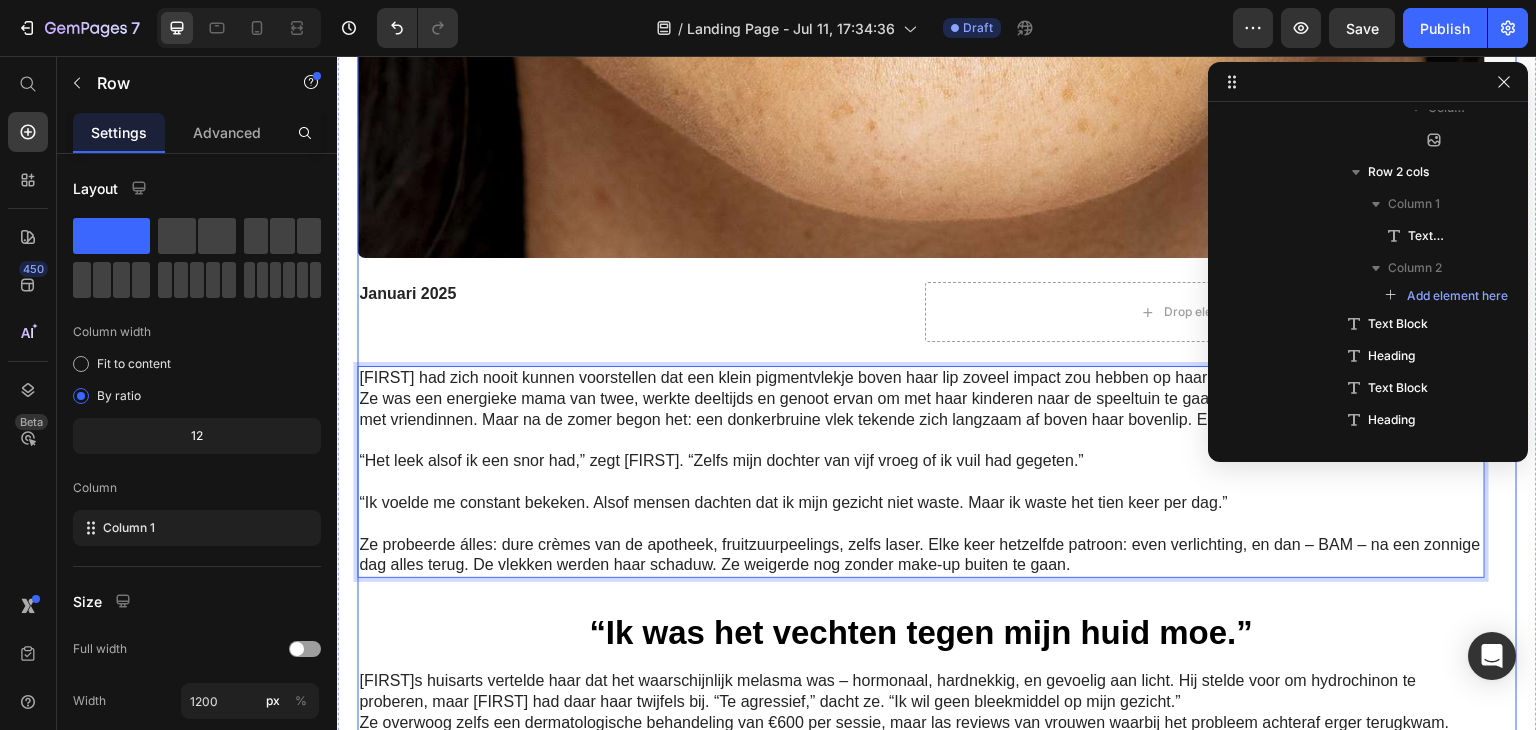 click on "Image Row Row Januari 2025 Text Block
Drop element here Row Sarah had zich nooit kunnen voorstellen dat een klein pigmentvlekje boven haar lip zoveel impact zou hebben op haar zelfvertrouwen. Ze was een energieke mama van twee, werkte deeltijds en genoot ervan om met haar kinderen naar de speeltuin te gaan of spontaan een koffie te drinken met vriendinnen. Maar na de zomer begon het: een donkerbruine vlek tekende zich langzaam af boven haar bovenlip. Eerst klein, toen steeds duidelijker. “Het leek alsof ik een snor had,” zegt Sarah. “Zelfs mijn dochter van vijf vroeg of ik vuil had gegeten.” “Ik voelde me constant bekeken. Alsof mensen dachten dat ik mijn gezicht niet waste. Maar ik waste het tien keer per dag.” Ze probeerde álles: dure crèmes van de apotheek, fruitzuurpeelings, zelfs laser. Elke keer hetzelfde patroon: even verlichting, en dan – BAM – na een zonnige dag alles terug. De vlekken werden haar schaduw. Ze weigerde nog zonder make-up buiten te gaan. Text Block" at bounding box center (921, 194) 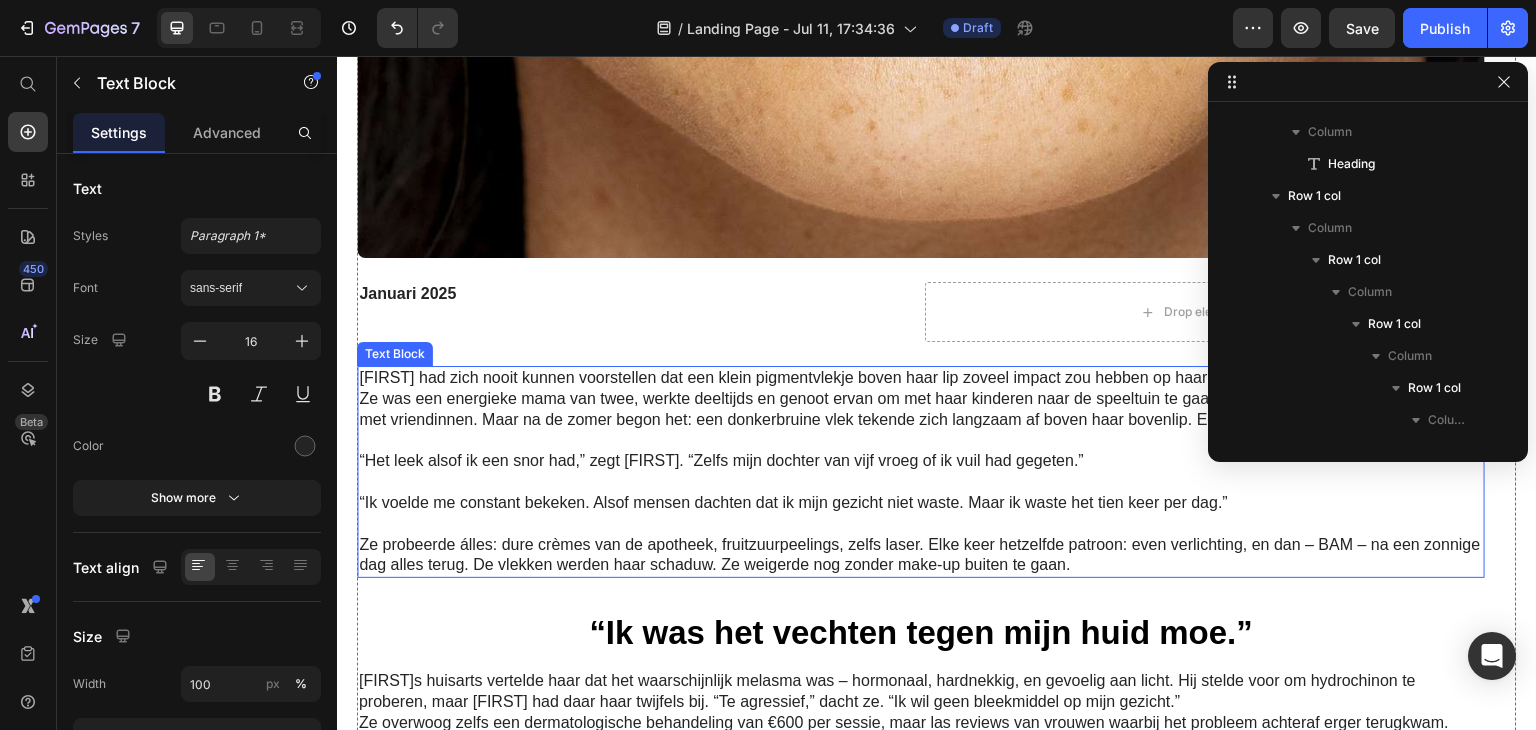 click on "Ze probeerde álles: dure crèmes van de apotheek, fruitzuurpeelings, zelfs laser. Elke keer hetzelfde patroon: even verlichting, en dan – BAM – na een zonnige dag alles terug. De vlekken werden haar schaduw. Ze weigerde nog zonder make-up buiten te gaan." at bounding box center (921, 556) 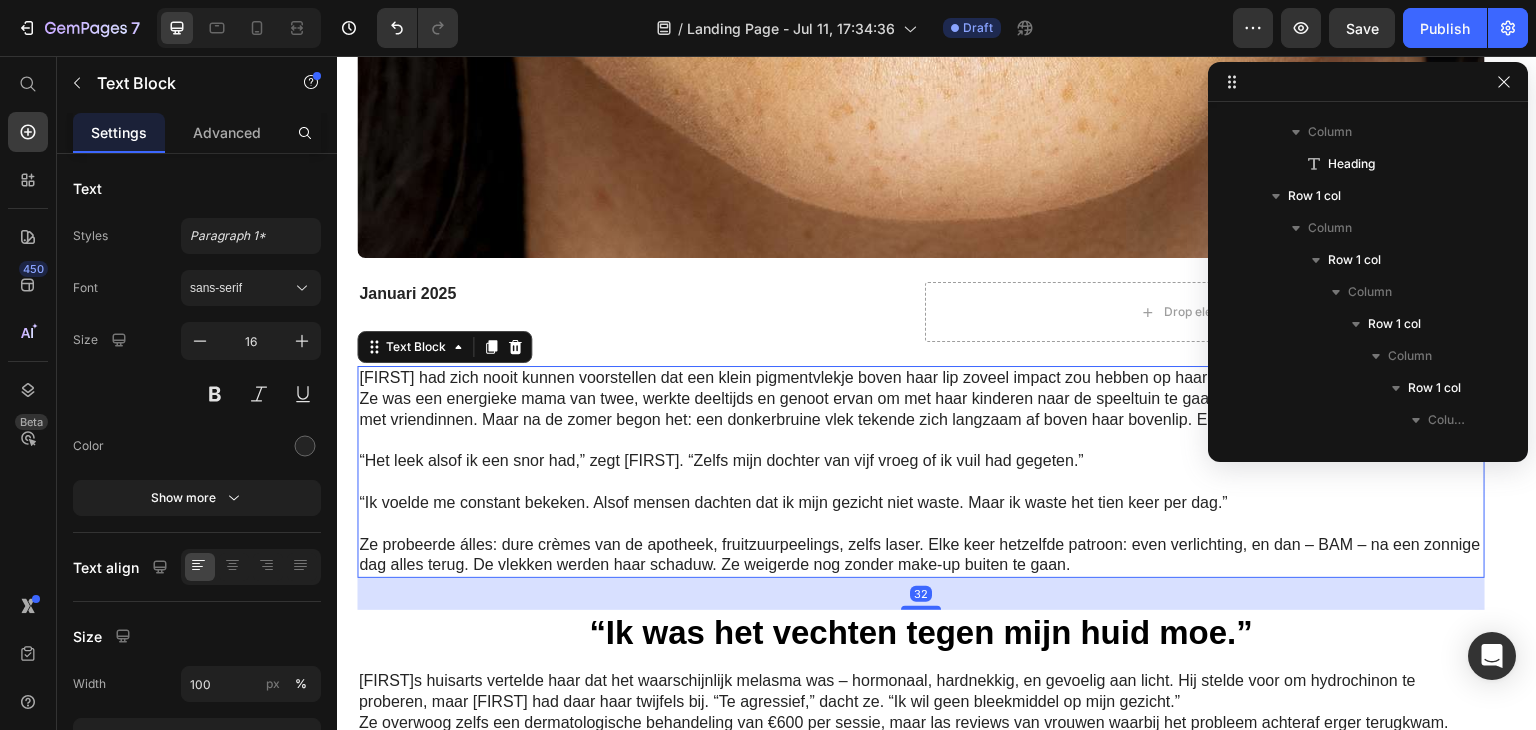 scroll, scrollTop: 466, scrollLeft: 0, axis: vertical 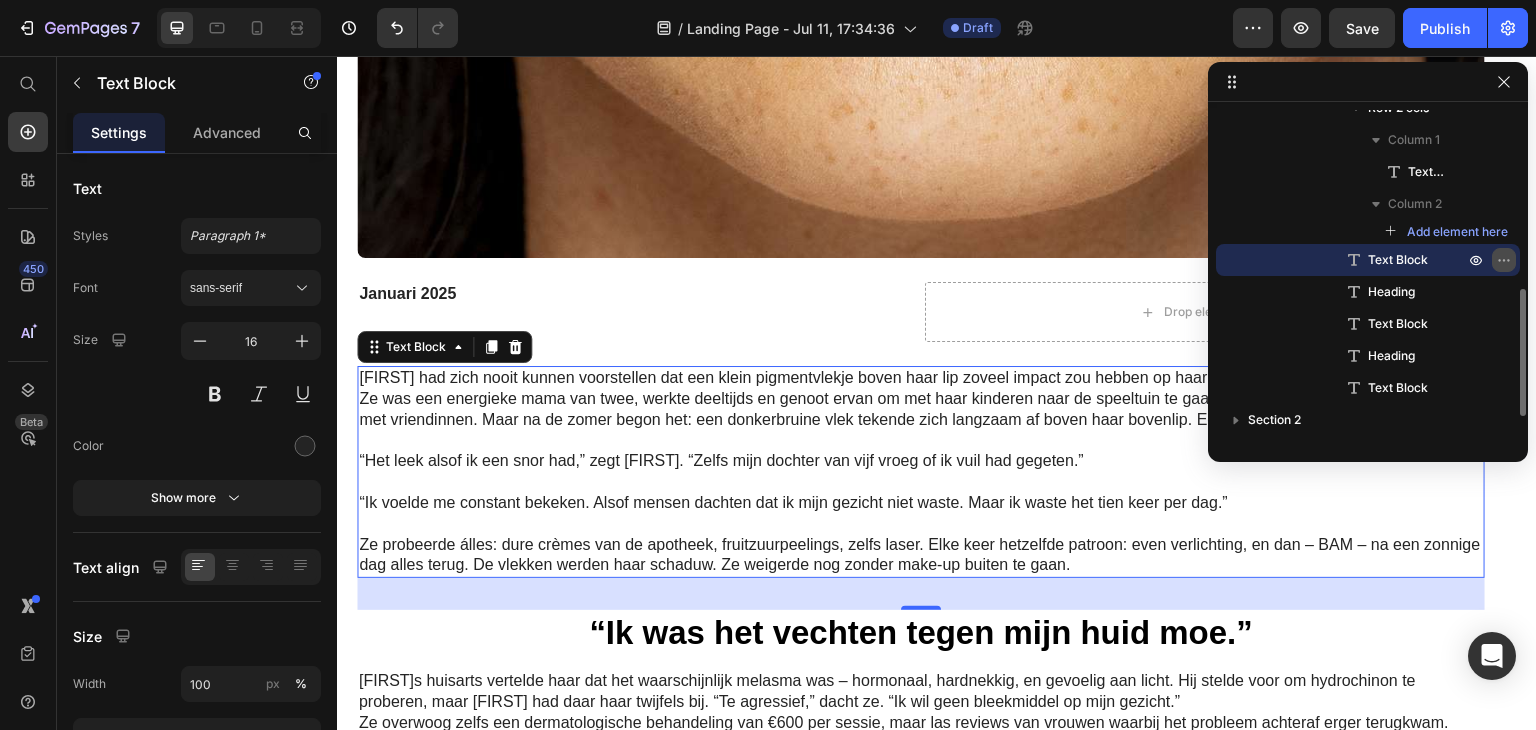 click 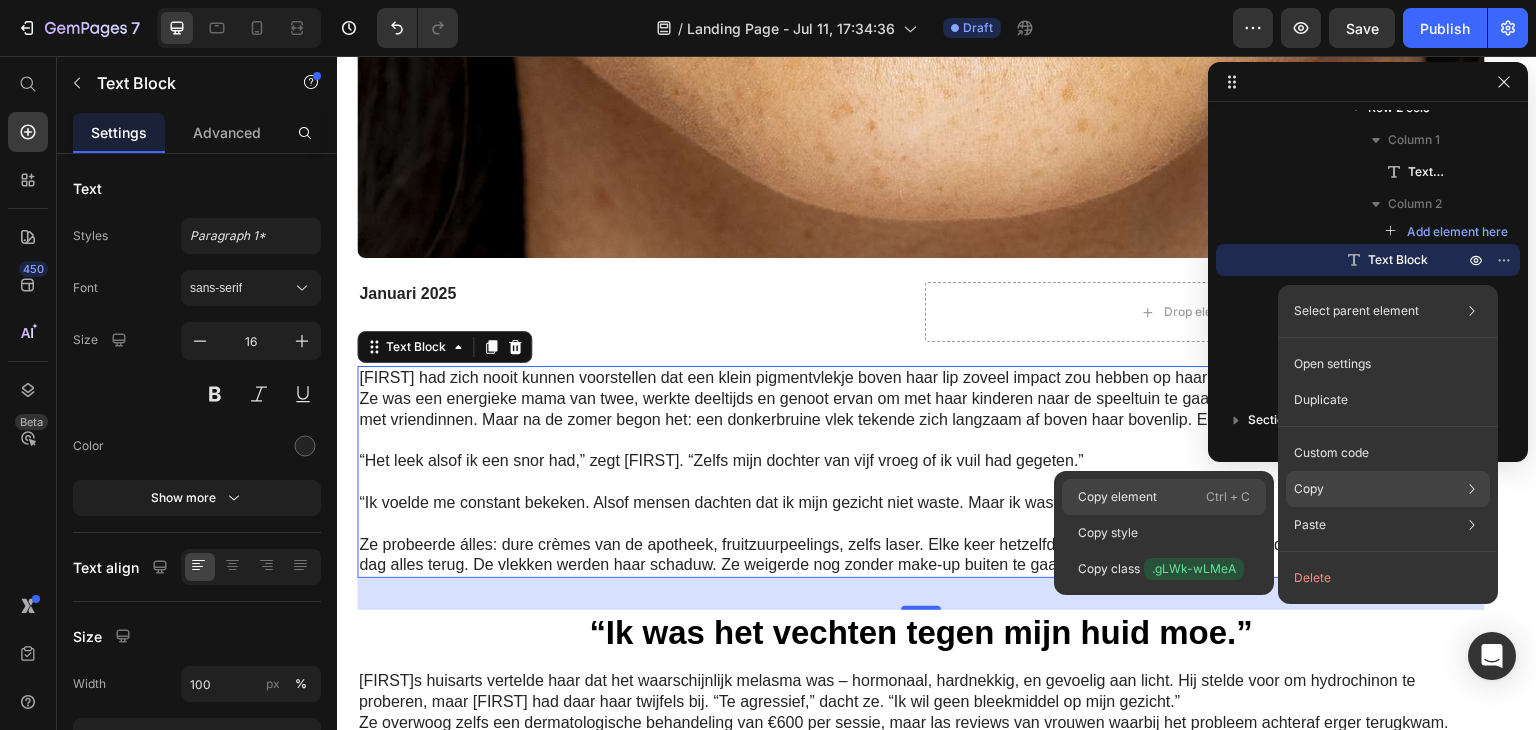click on "Copy element" at bounding box center [1117, 497] 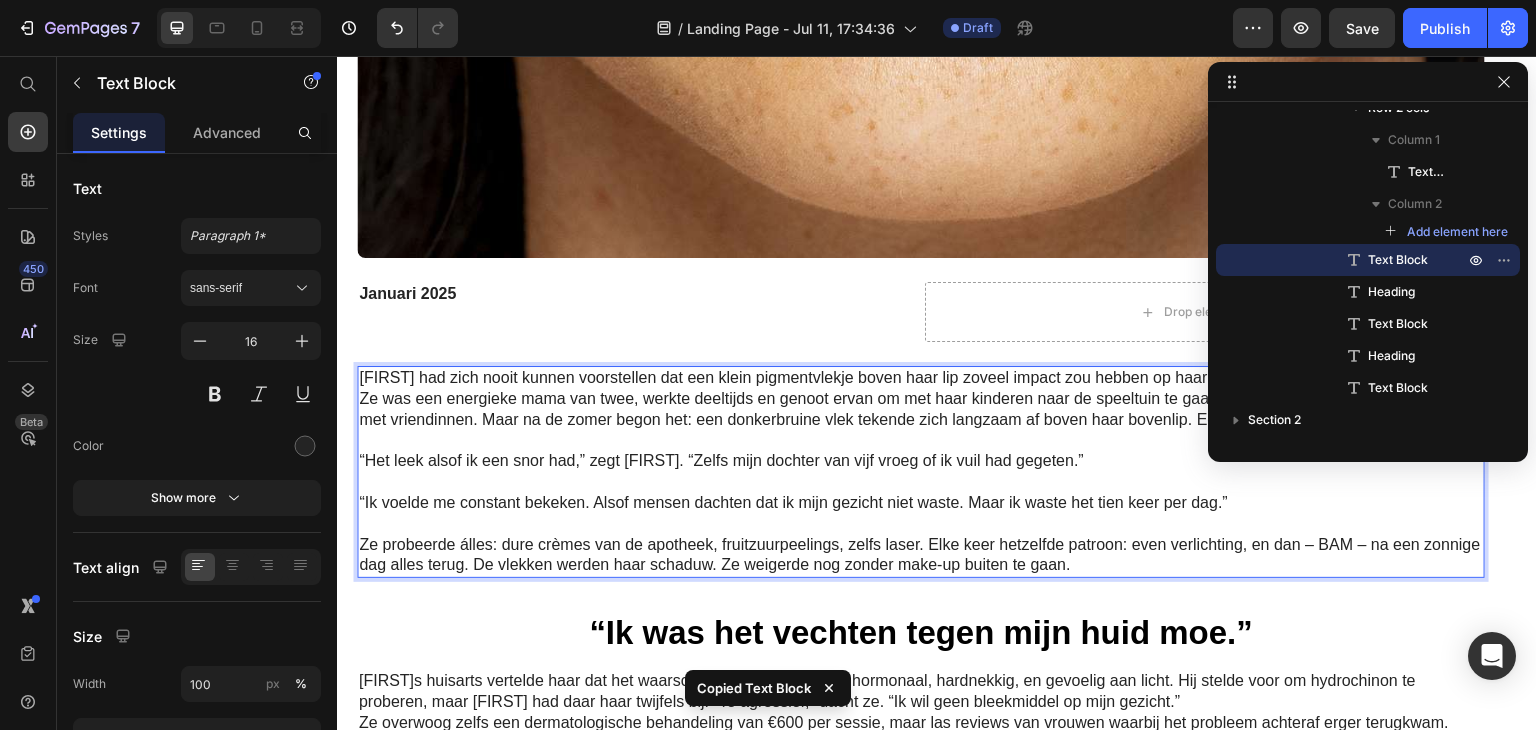 click at bounding box center [921, 441] 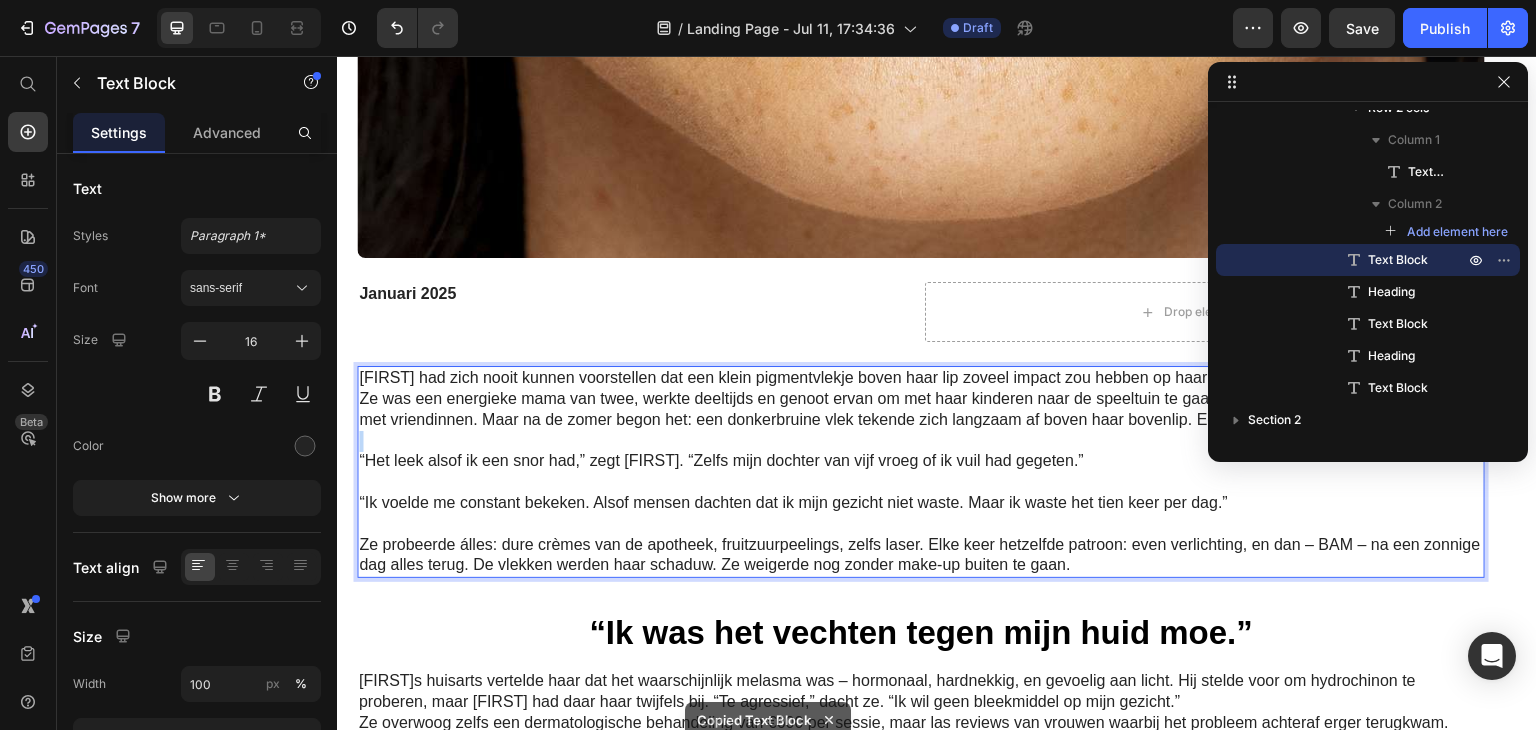 click at bounding box center [921, 441] 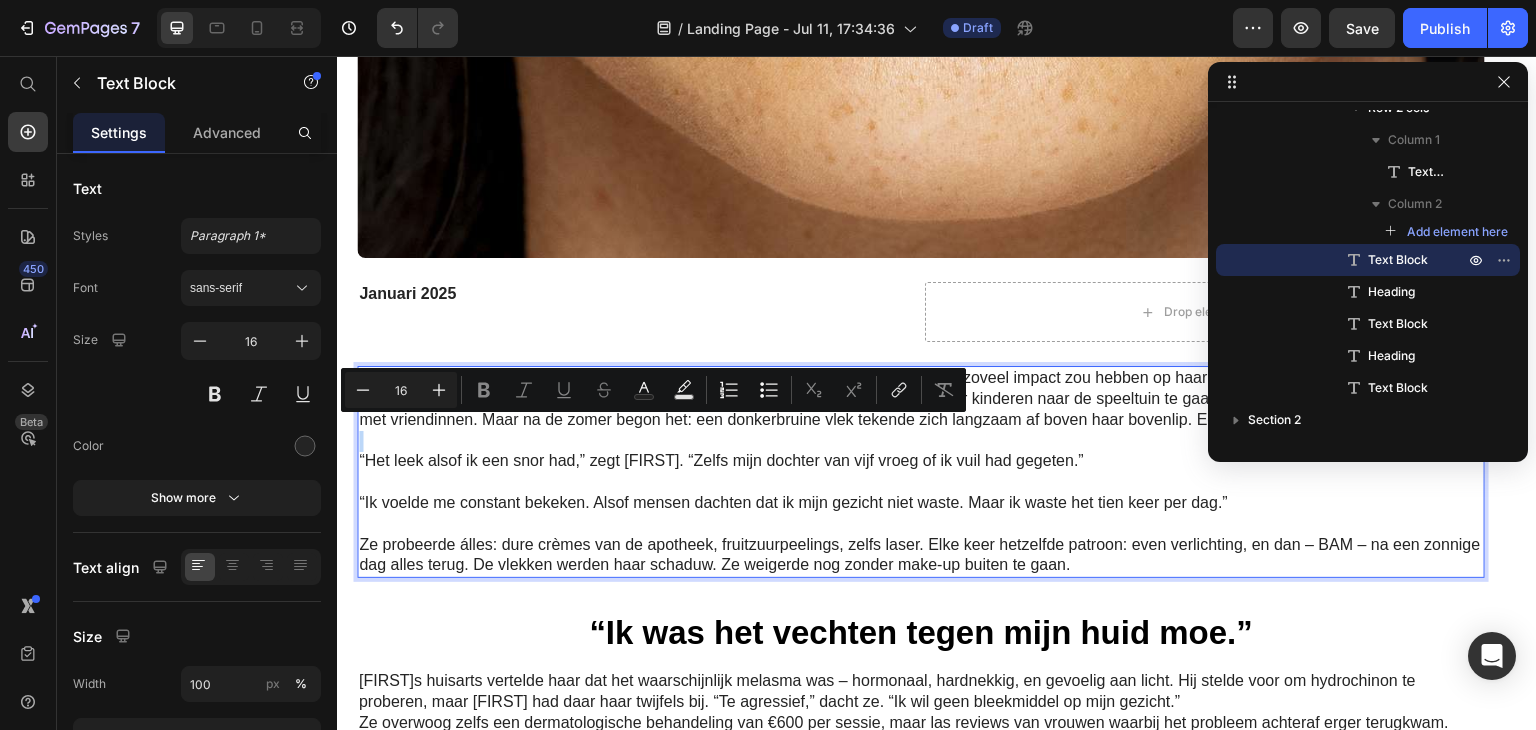 click on "“Het leek alsof ik een snor had,” zegt Sarah. “Zelfs mijn dochter van vijf vroeg of ik vuil had gegeten.”" at bounding box center [921, 461] 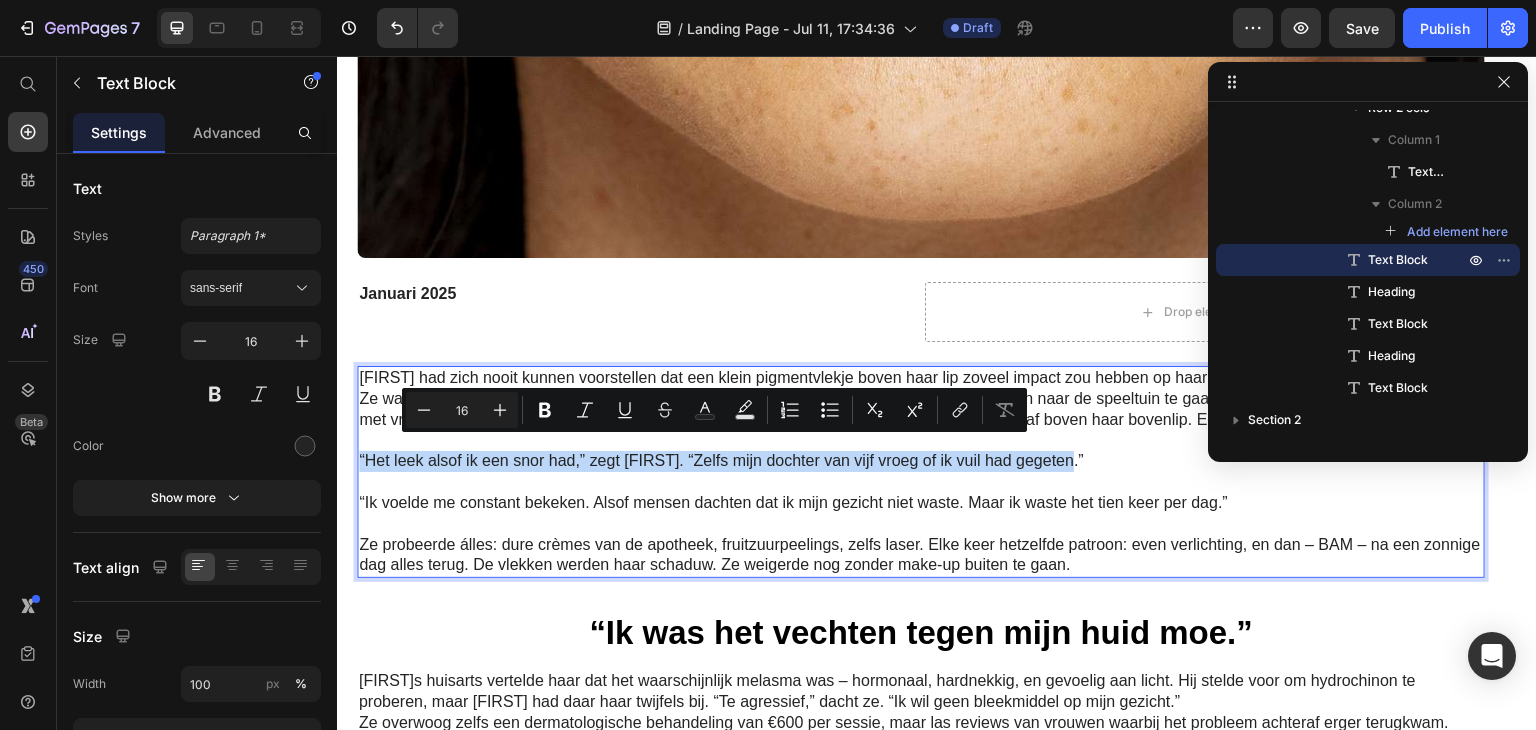 drag, startPoint x: 360, startPoint y: 446, endPoint x: 1101, endPoint y: 451, distance: 741.01685 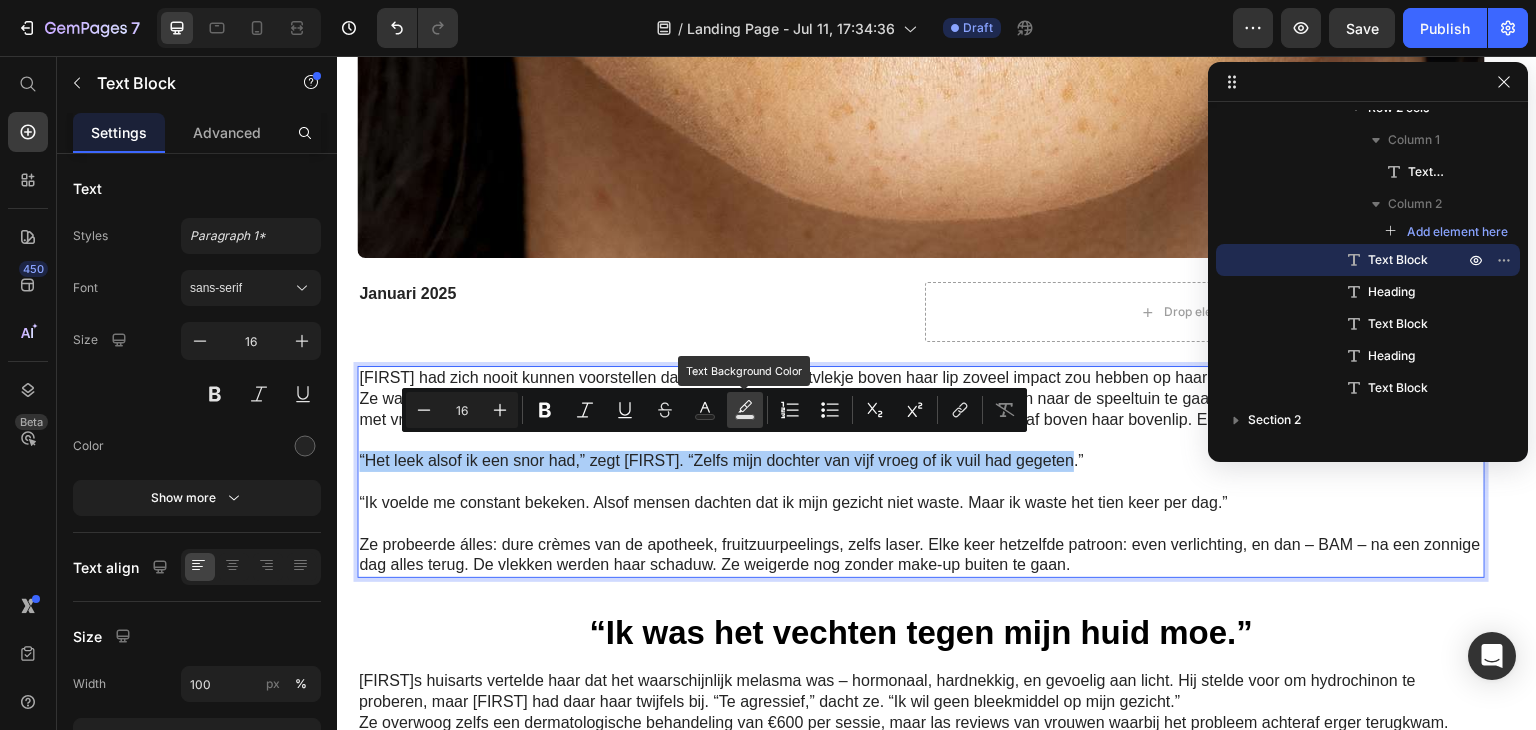 click 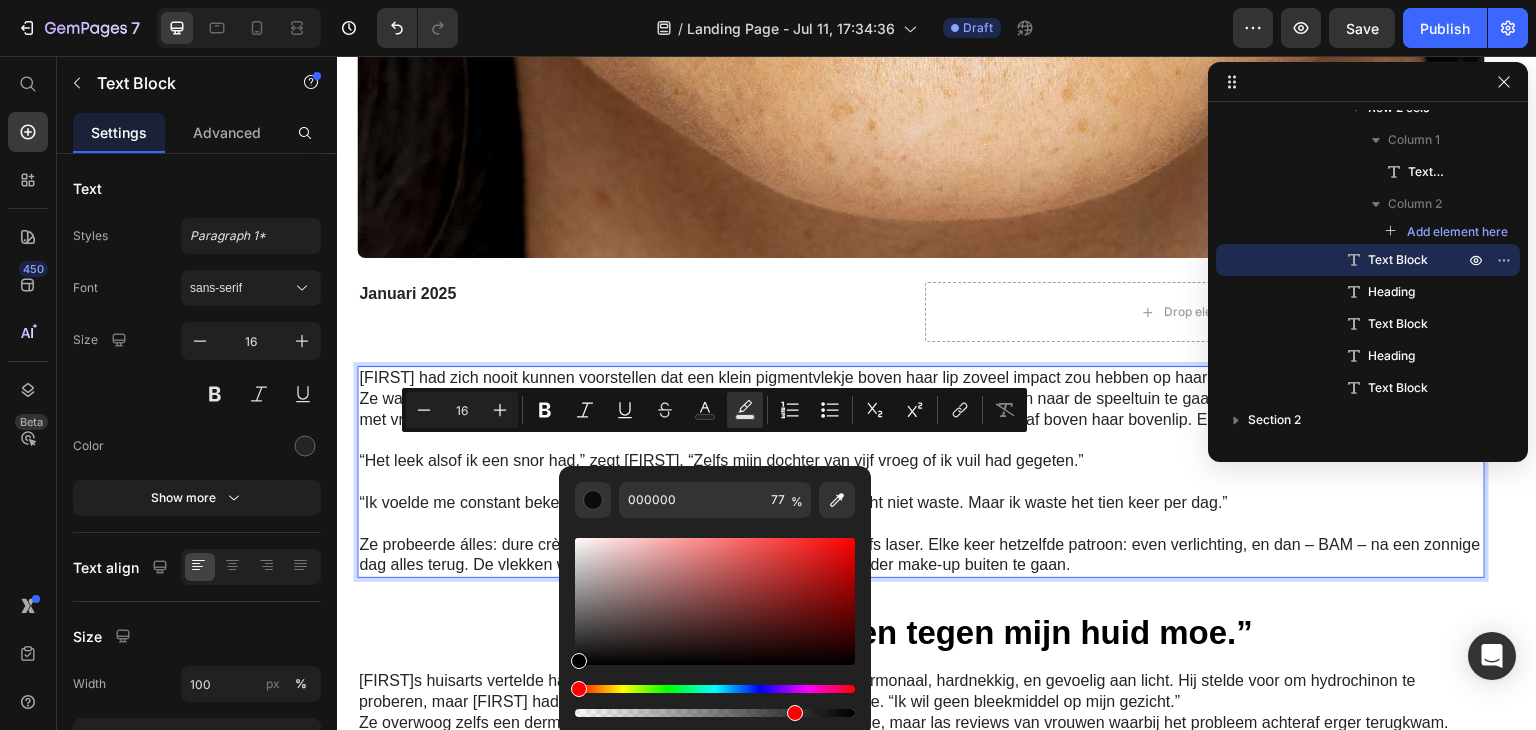 click at bounding box center [921, 482] 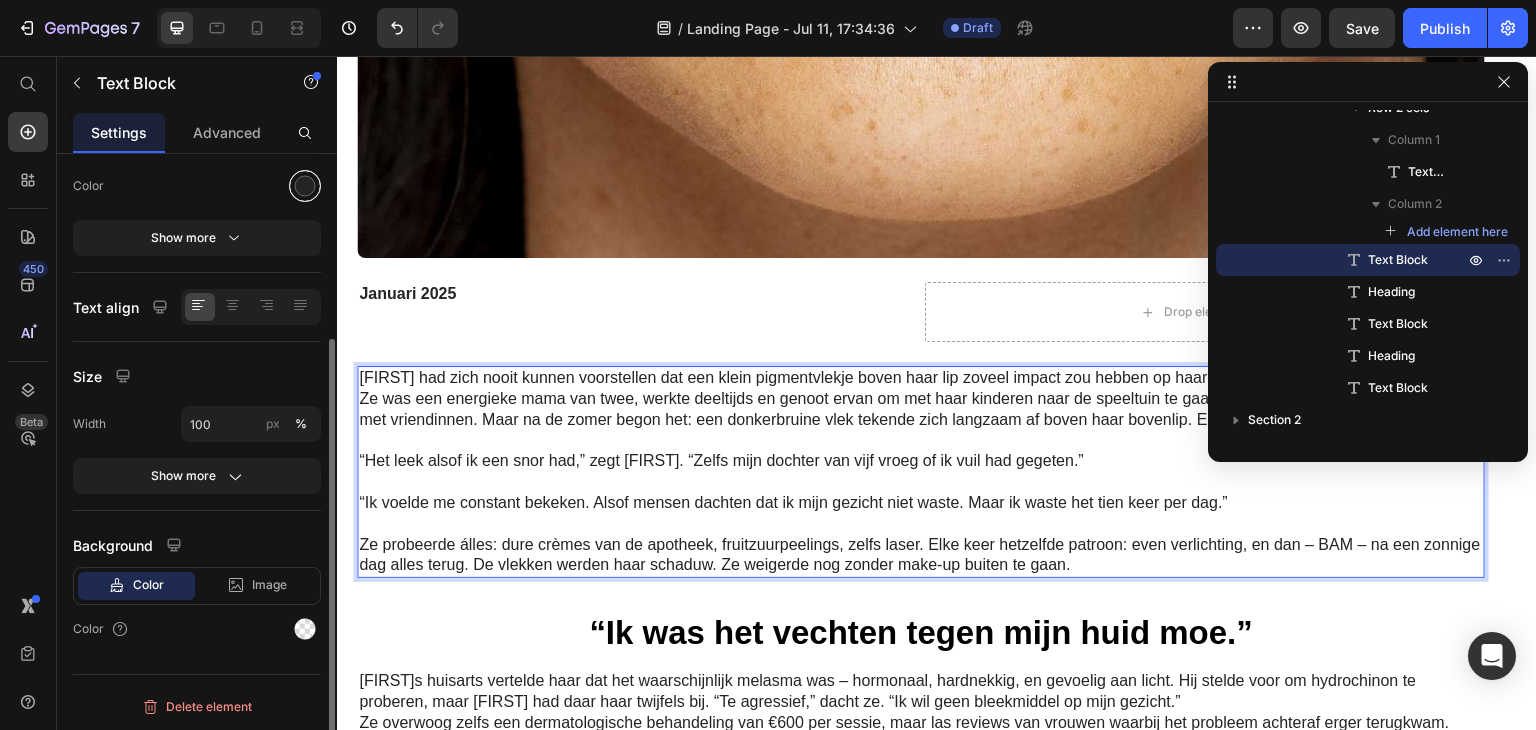 scroll, scrollTop: 0, scrollLeft: 0, axis: both 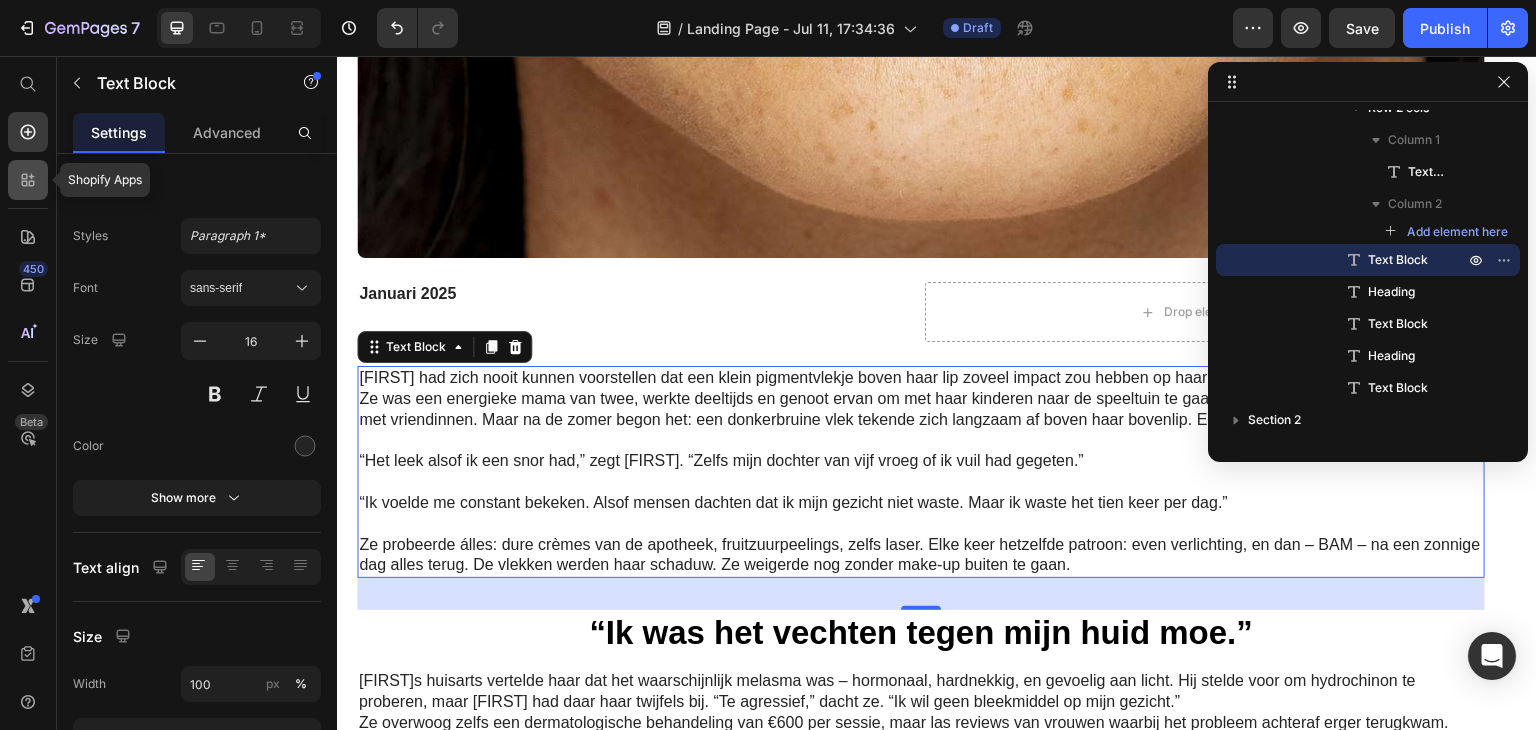click 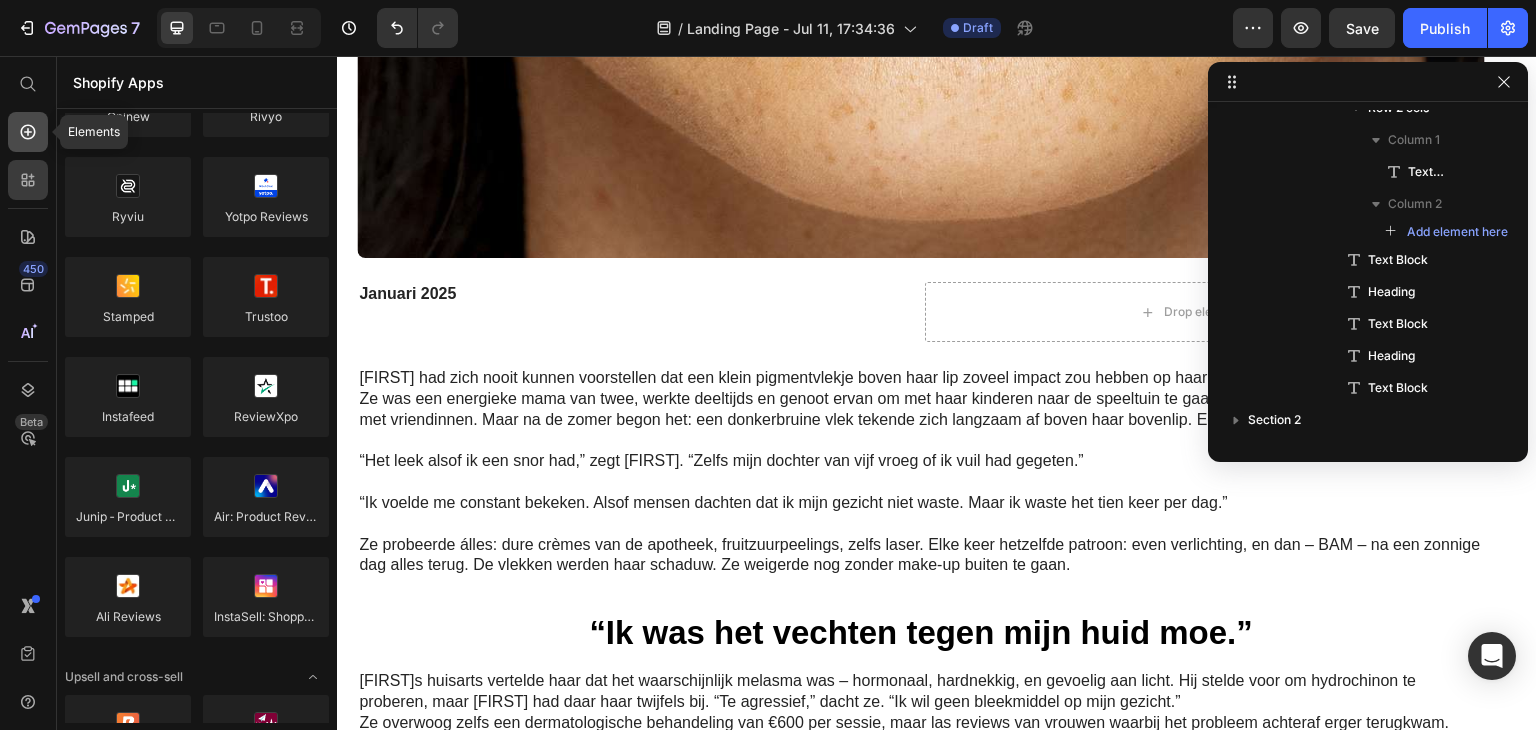 click 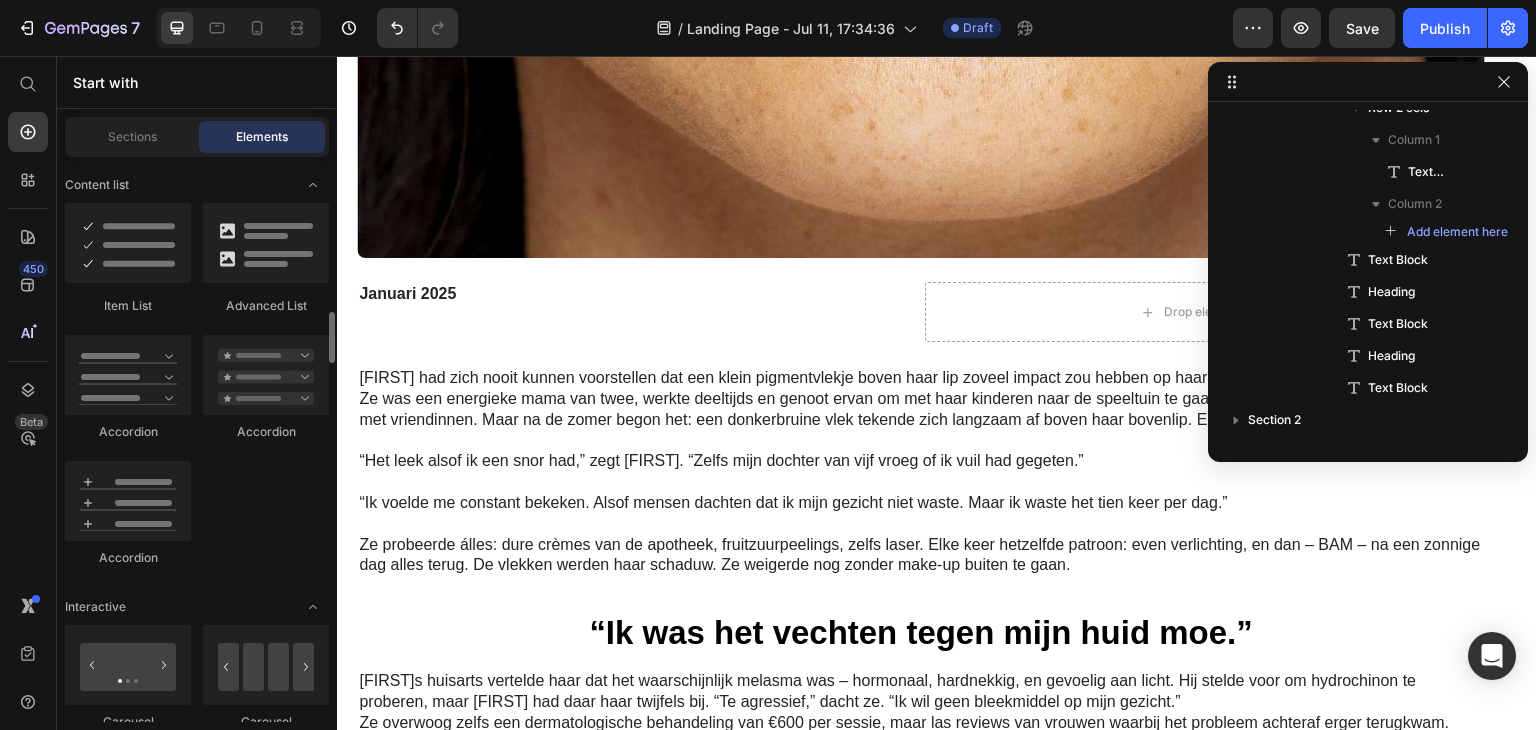 scroll, scrollTop: 1600, scrollLeft: 0, axis: vertical 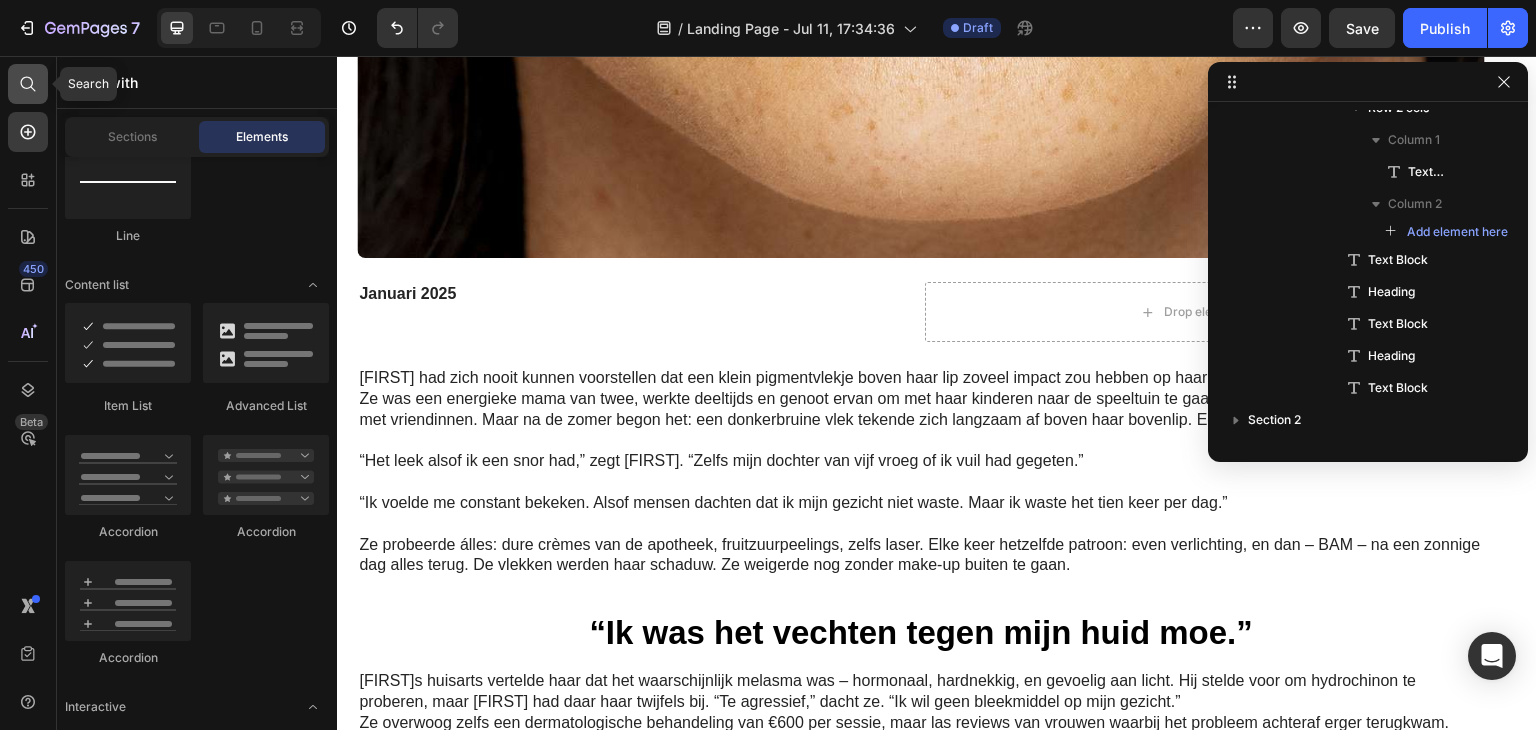 click 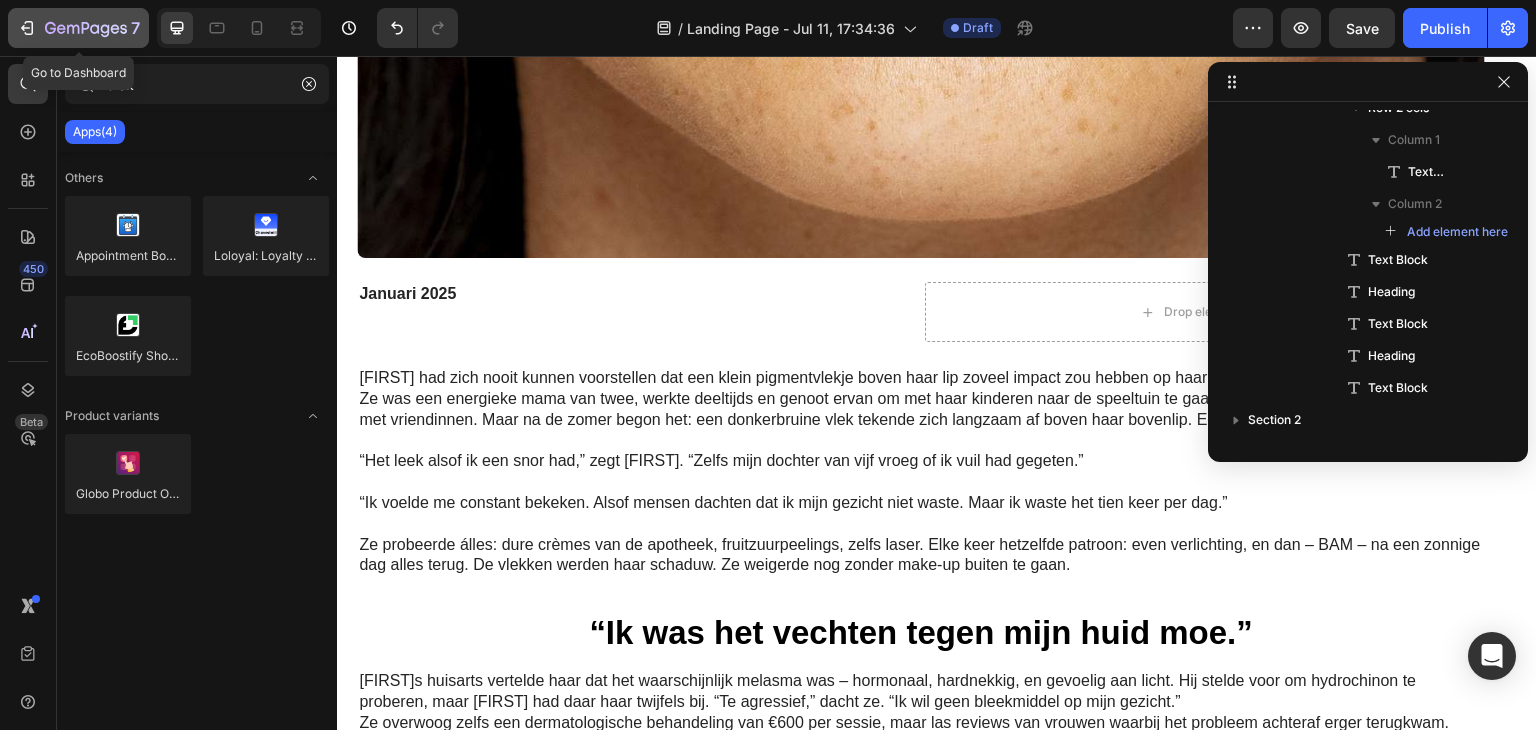 type on "blok" 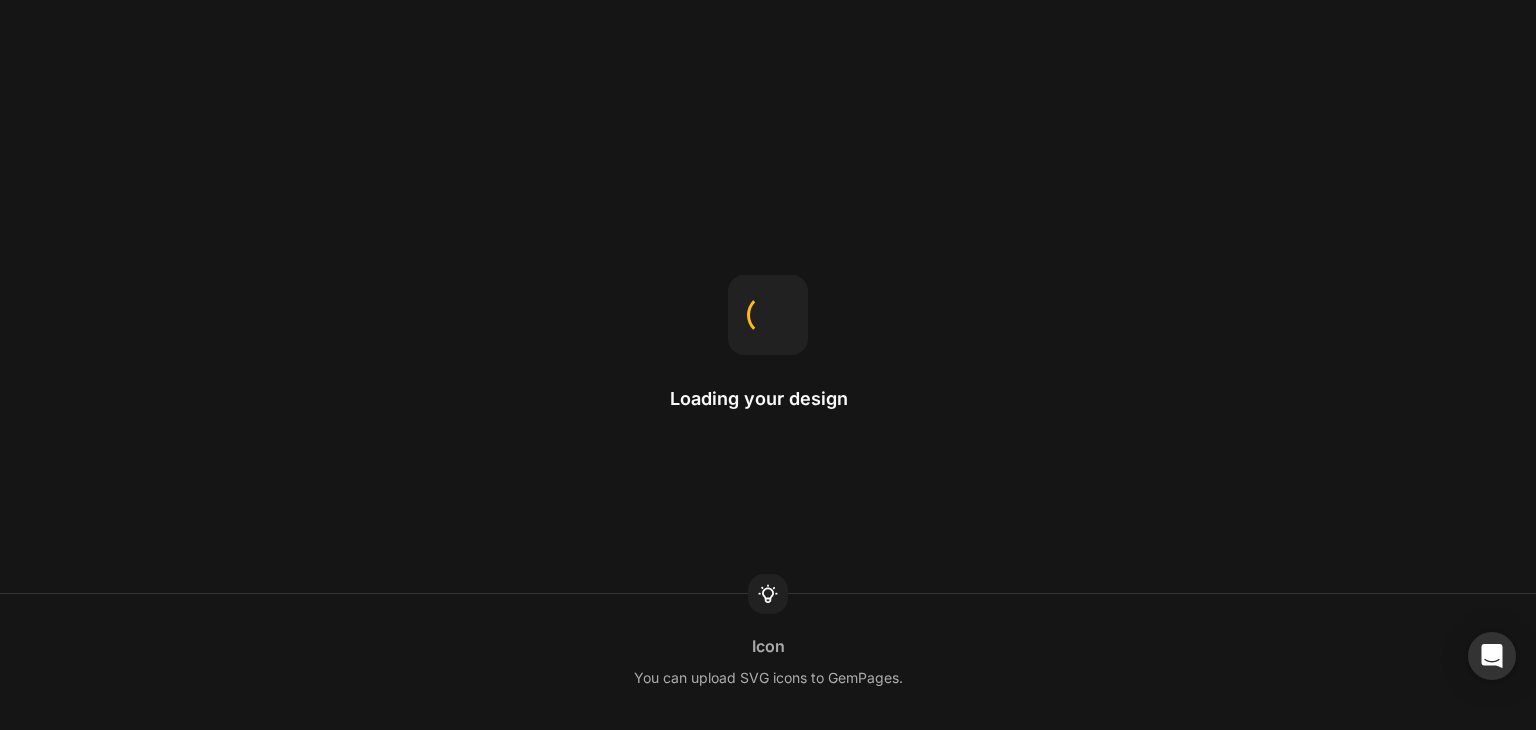 scroll, scrollTop: 0, scrollLeft: 0, axis: both 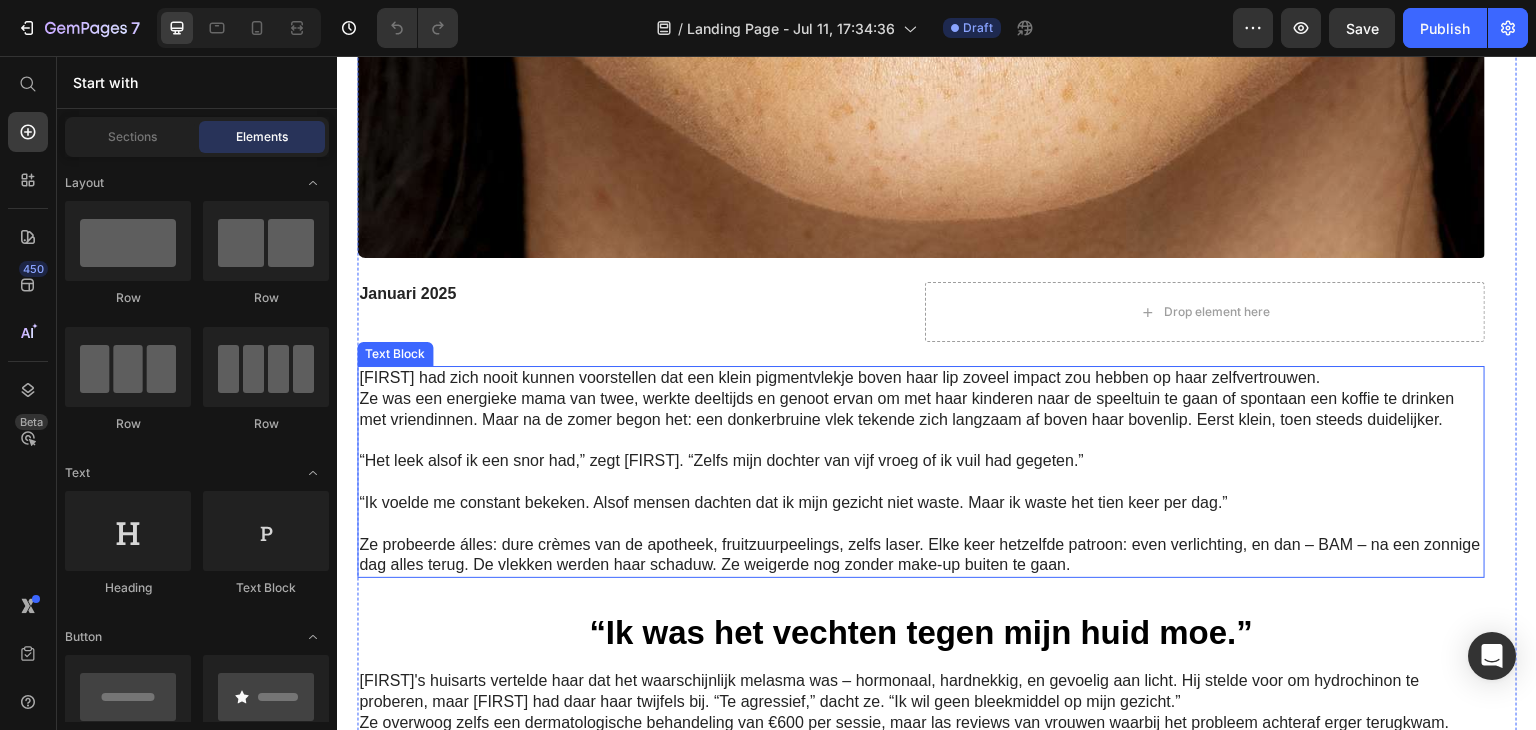 click on "“Het leek alsof ik een snor had,” zegt [FIRST]. “Zelfs mijn dochter van vijf vroeg of ik vuil had gegeten.”" at bounding box center [921, 461] 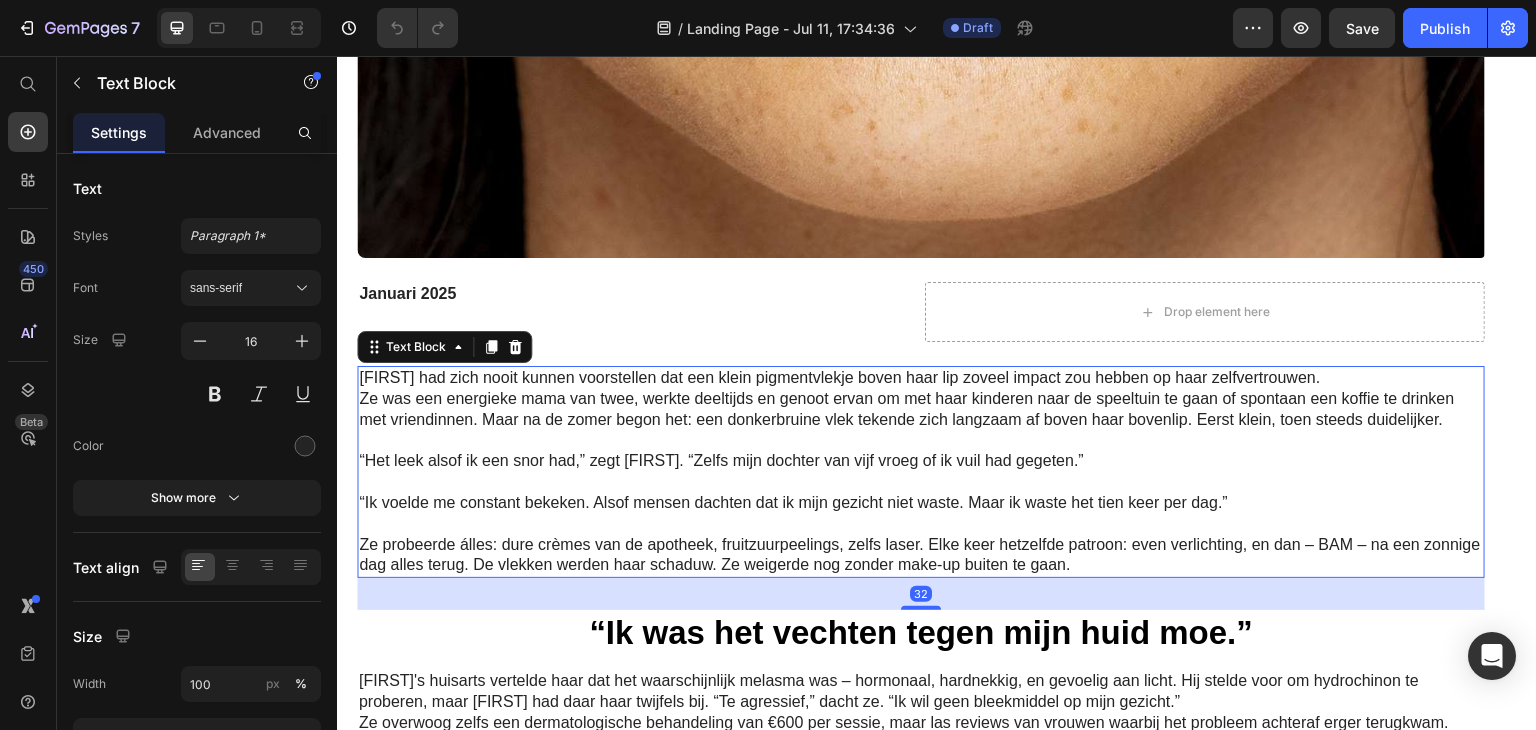 click at bounding box center (921, 441) 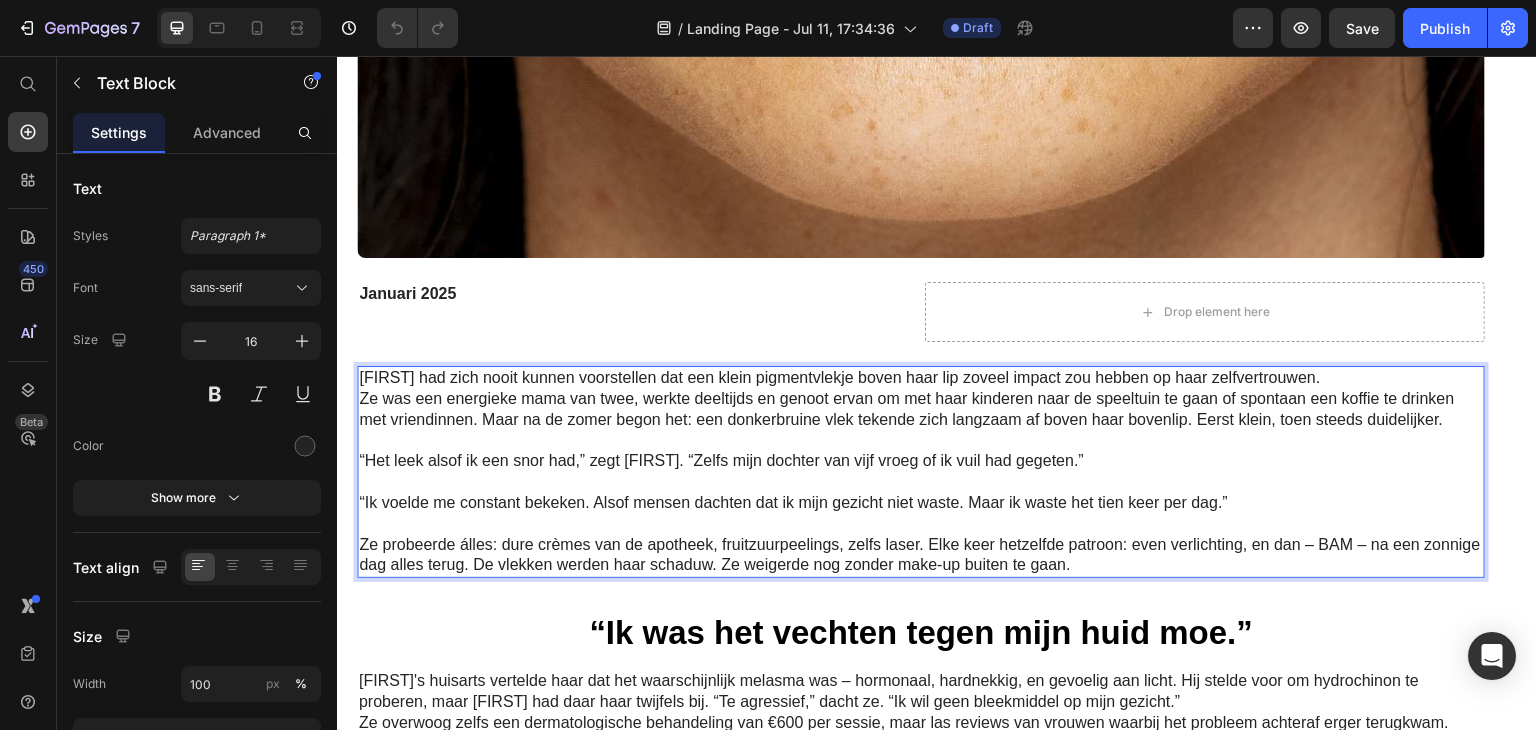 click on "“Het leek alsof ik een snor had,” zegt [FIRST]. “Zelfs mijn dochter van vijf vroeg of ik vuil had gegeten.”" at bounding box center [921, 461] 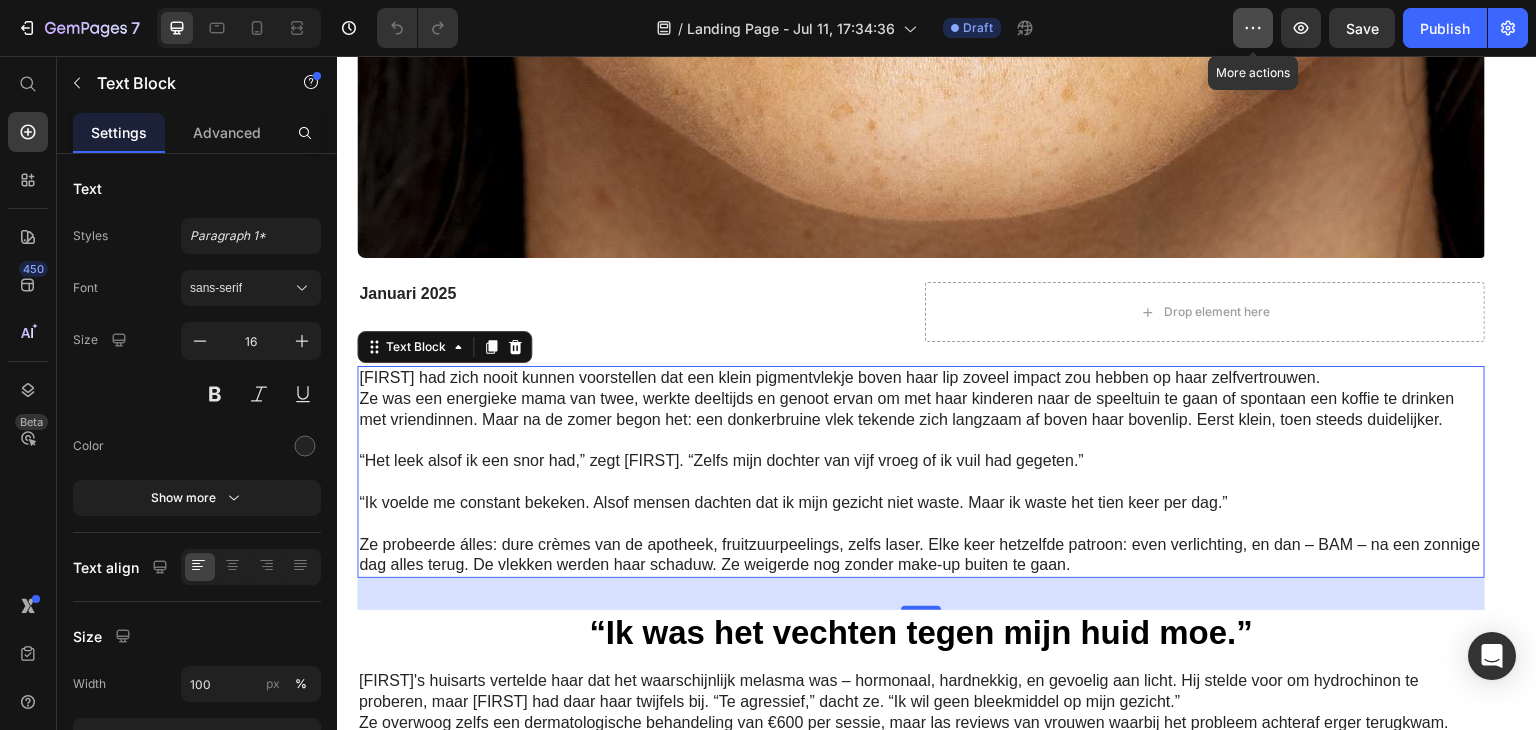click 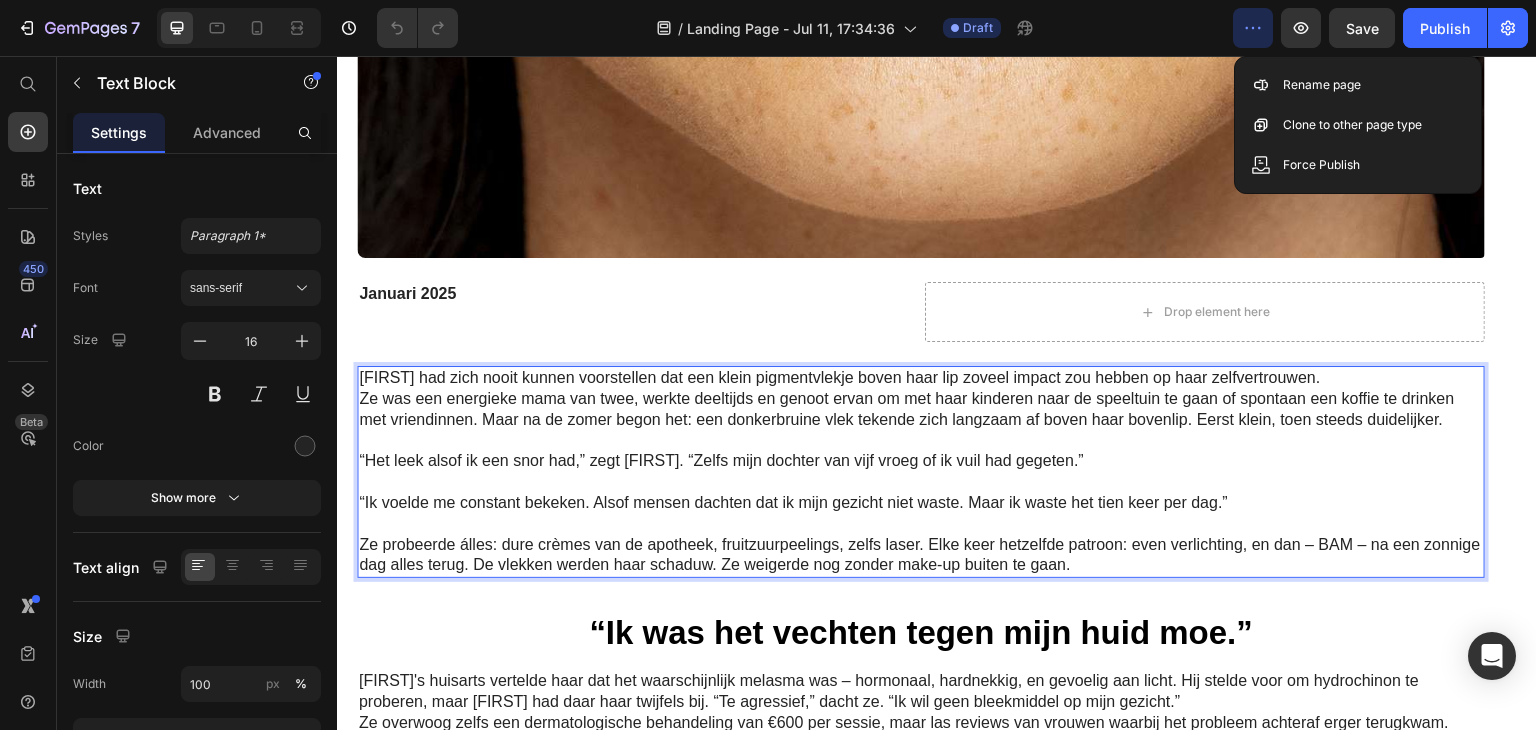click at bounding box center [921, 441] 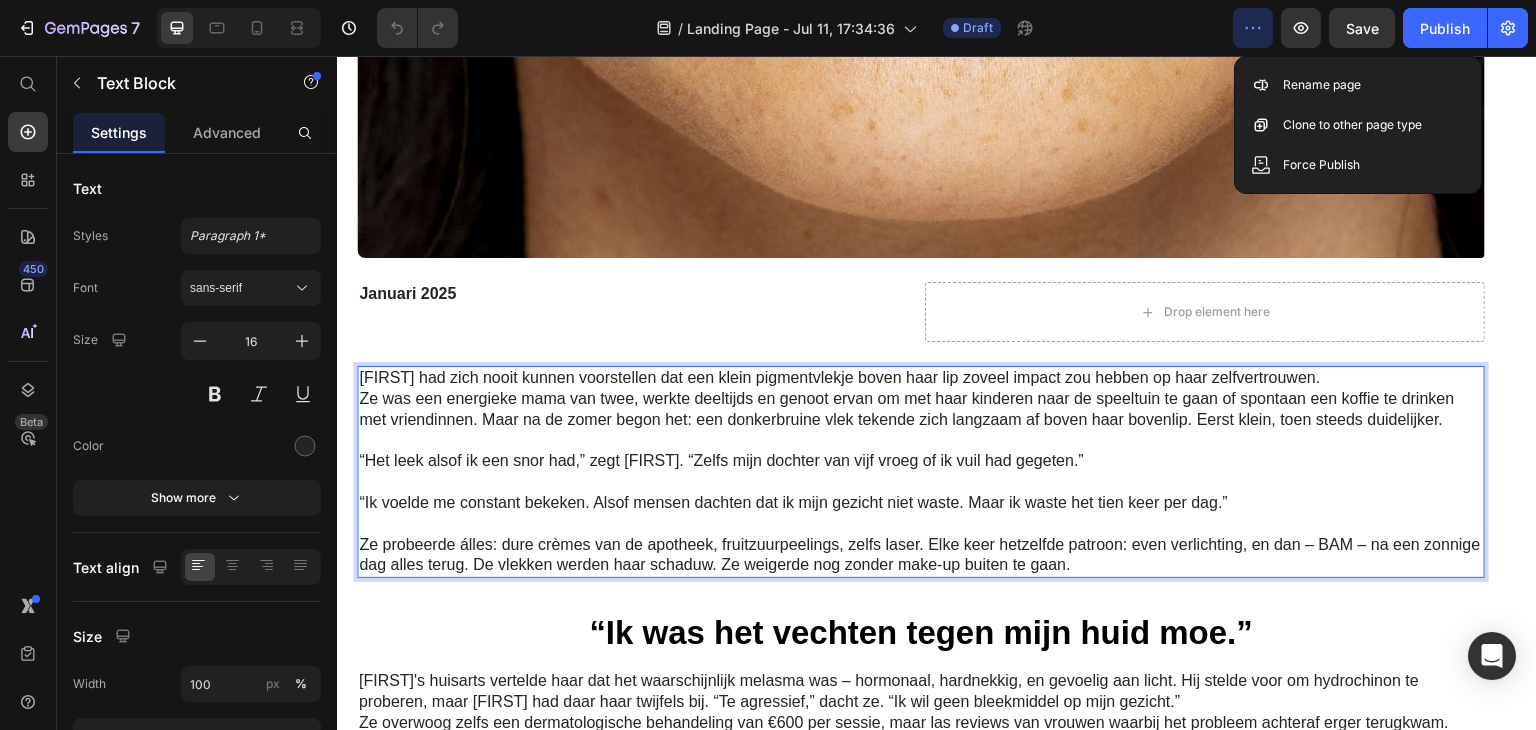 click on "“Het leek alsof ik een snor had,” zegt [NAME]. “Zelfs mijn dochter van vijf vroeg of ik vuil had gegeten.”" at bounding box center [921, 461] 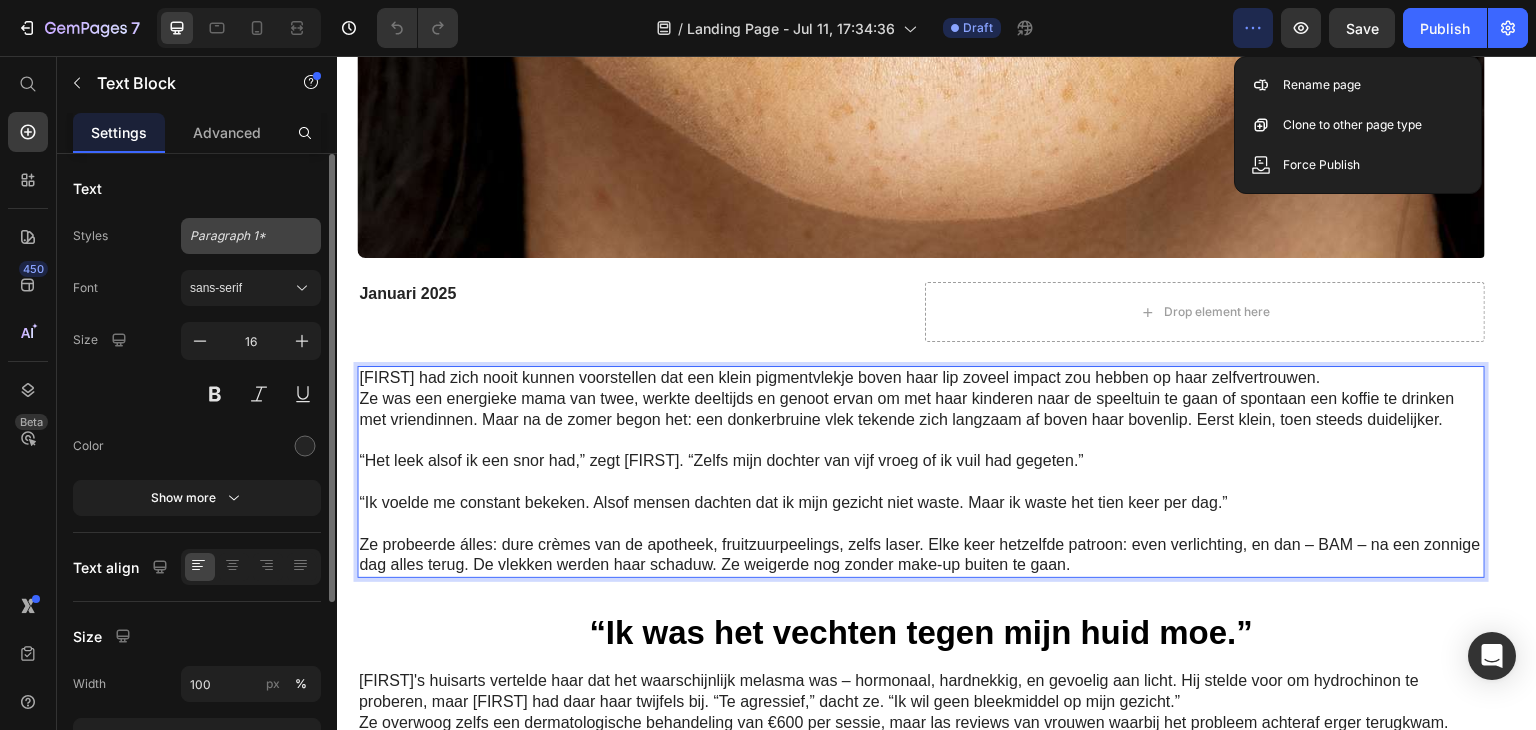 click on "Paragraph 1*" 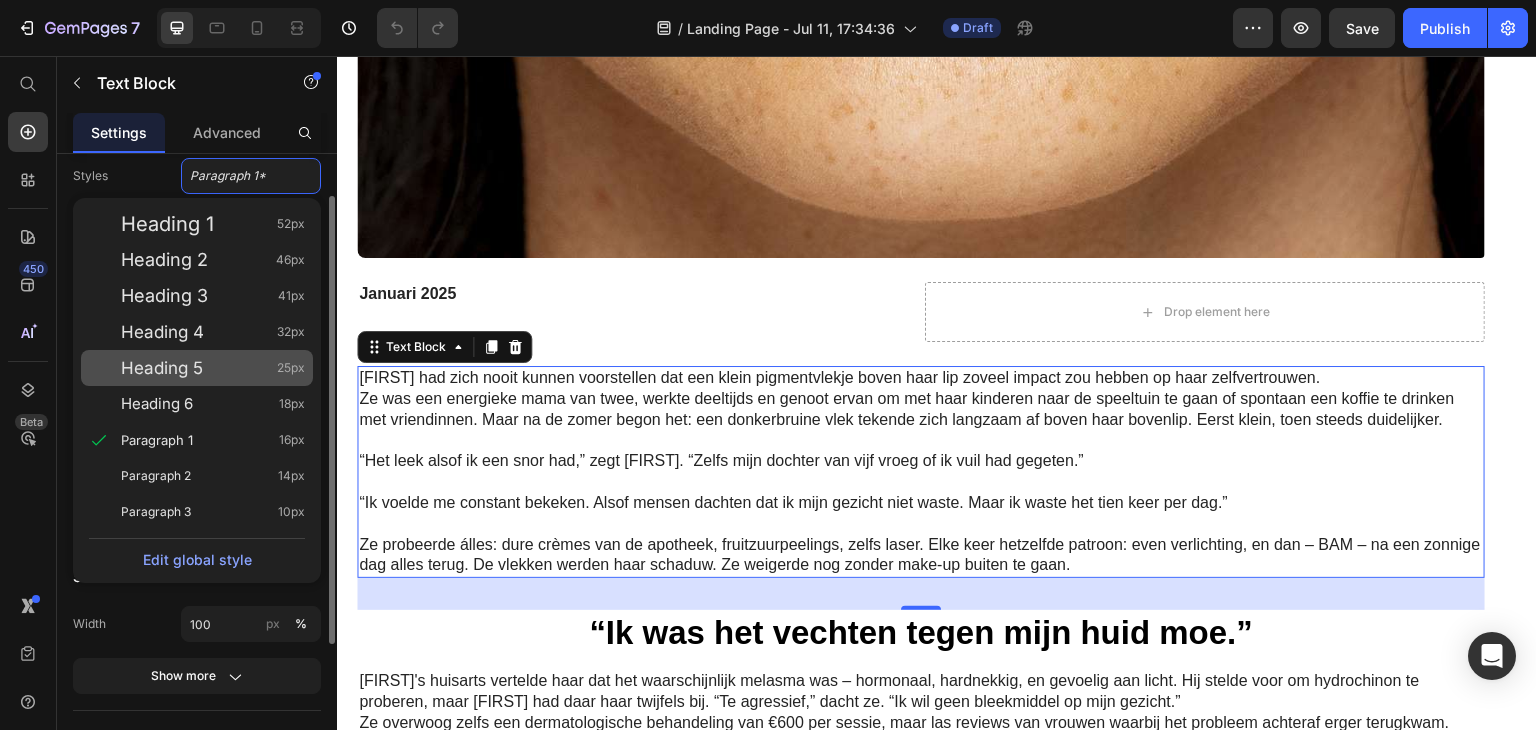 scroll, scrollTop: 0, scrollLeft: 0, axis: both 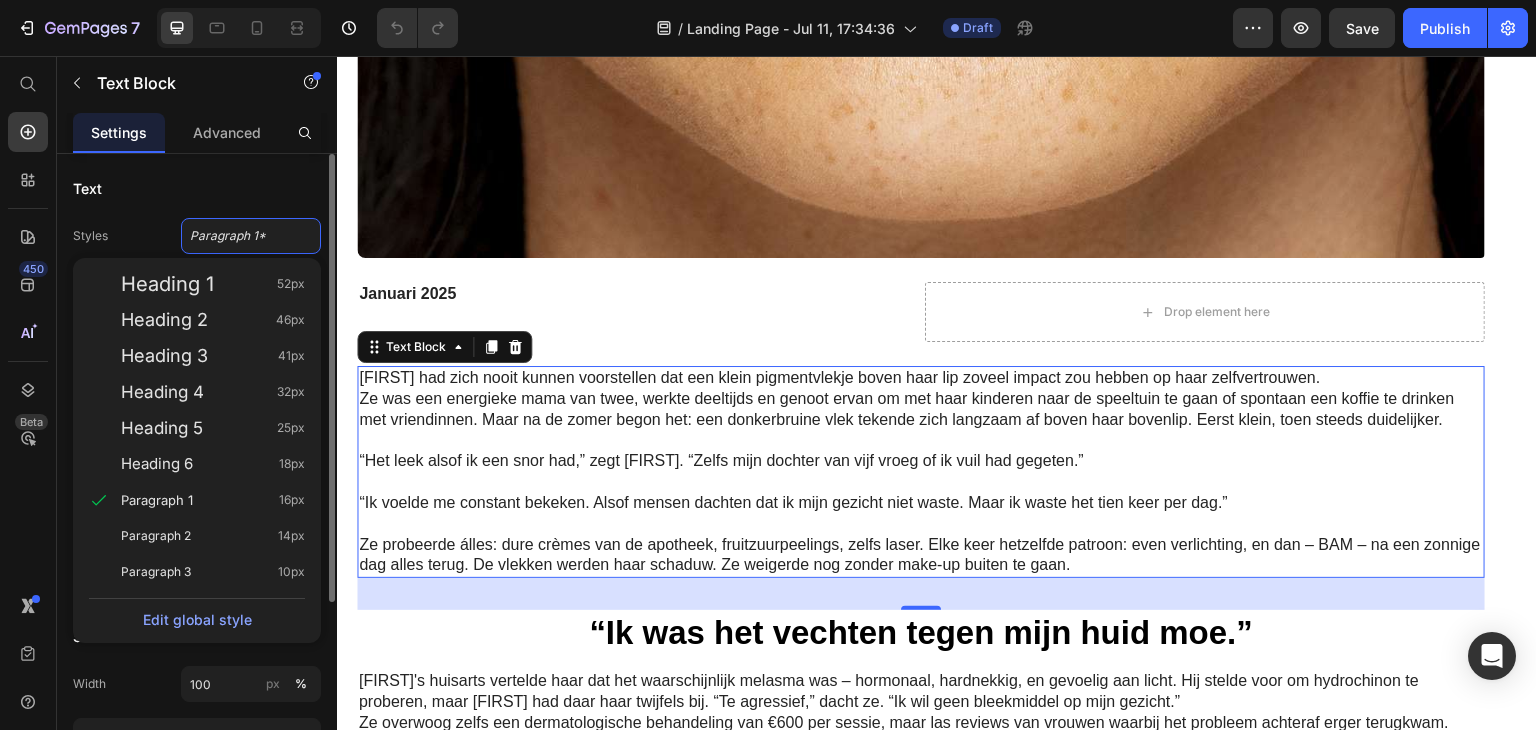 click on "Text" at bounding box center (197, 188) 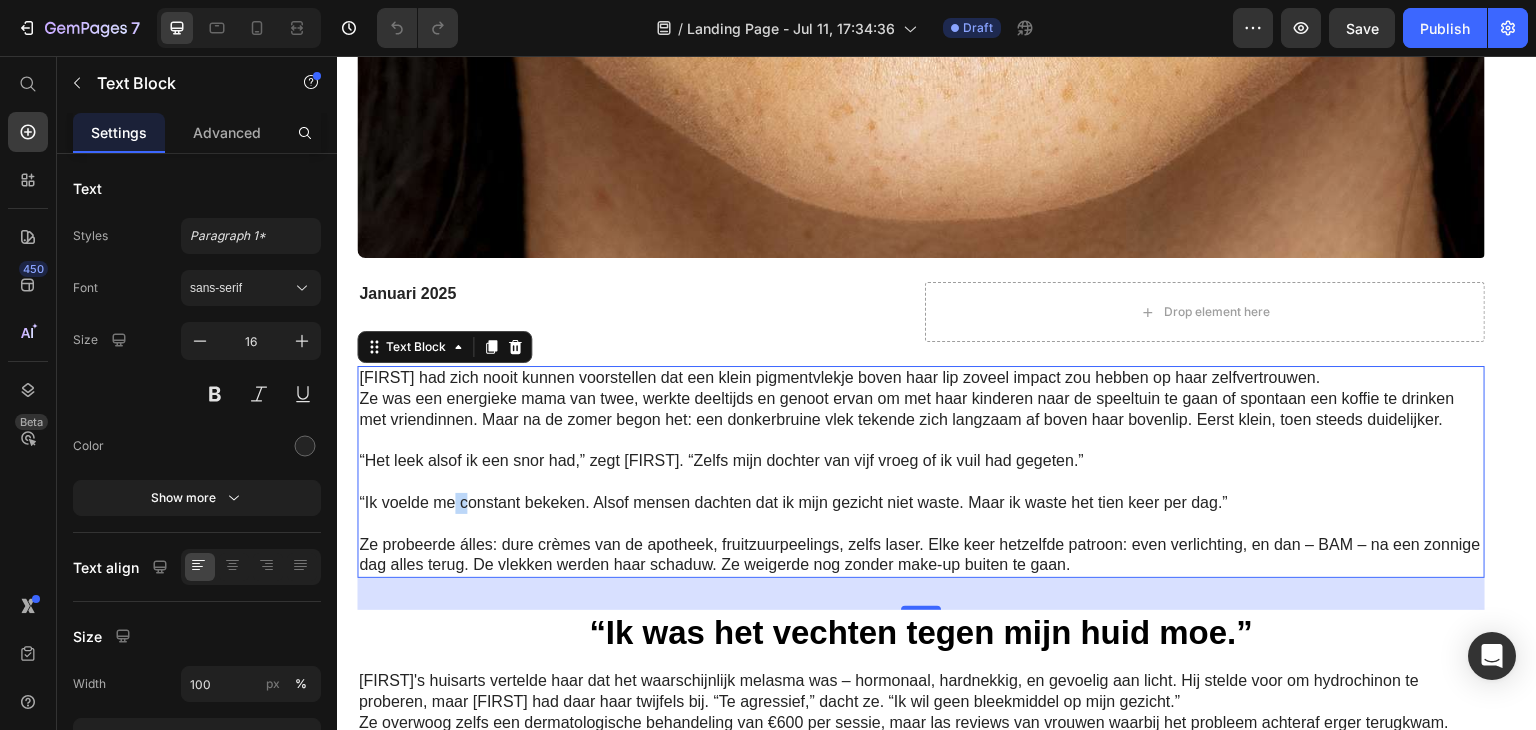 drag, startPoint x: 465, startPoint y: 490, endPoint x: 416, endPoint y: 470, distance: 52.924473 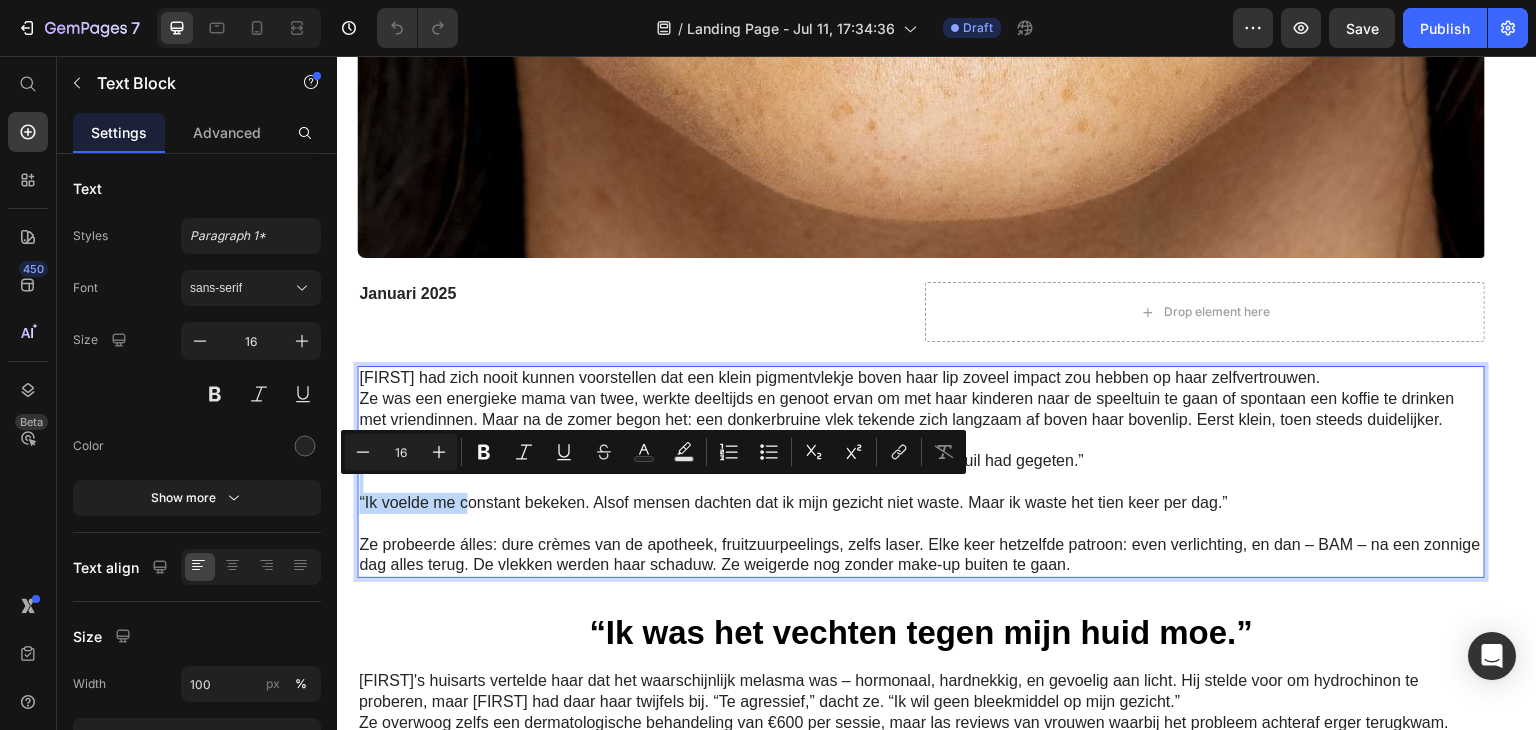 click on "Minus 16 Plus Bold Italic Underline       Strikethrough
Text Color
Text Background Color Numbered List Bulleted List Subscript Superscript       link Remove Format" at bounding box center [653, 452] 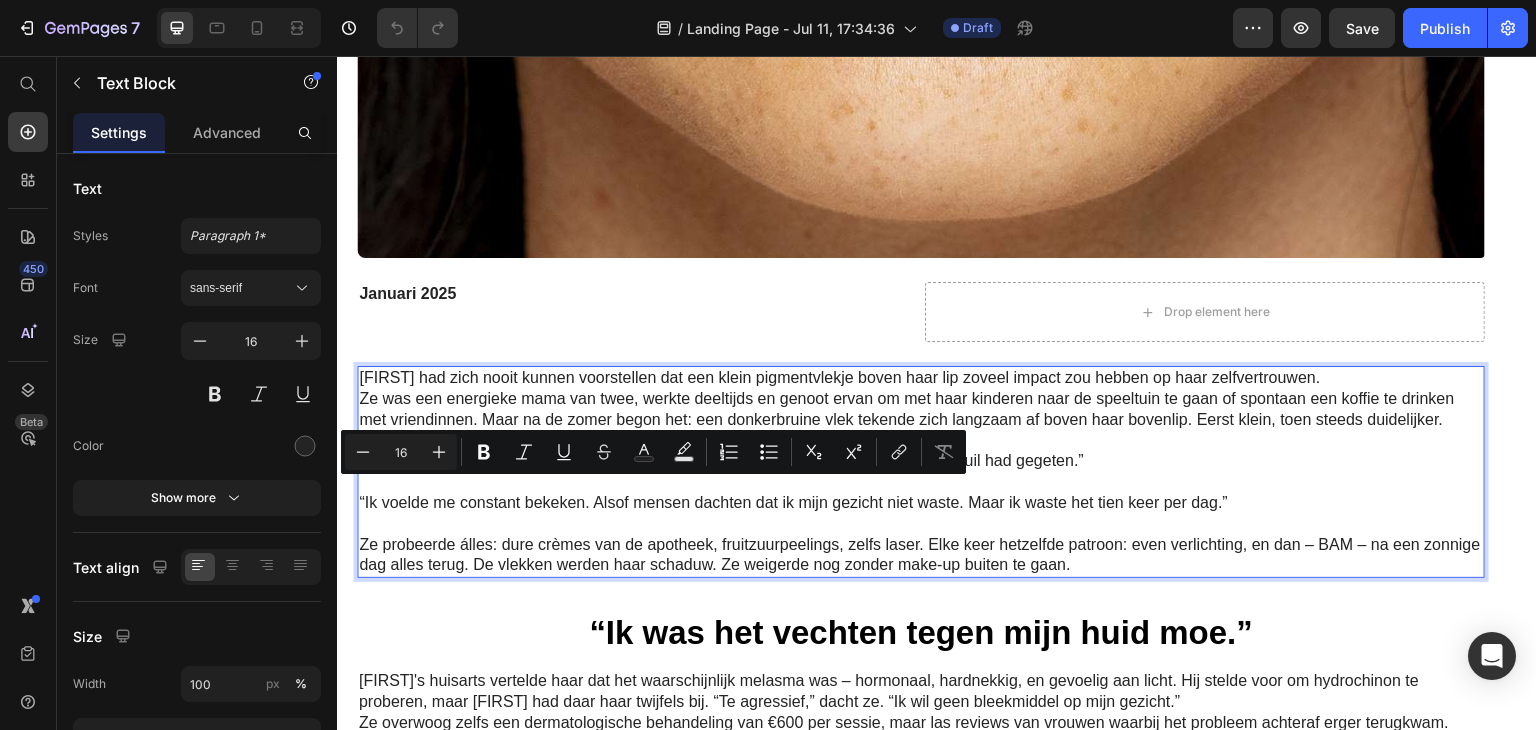 click at bounding box center [921, 441] 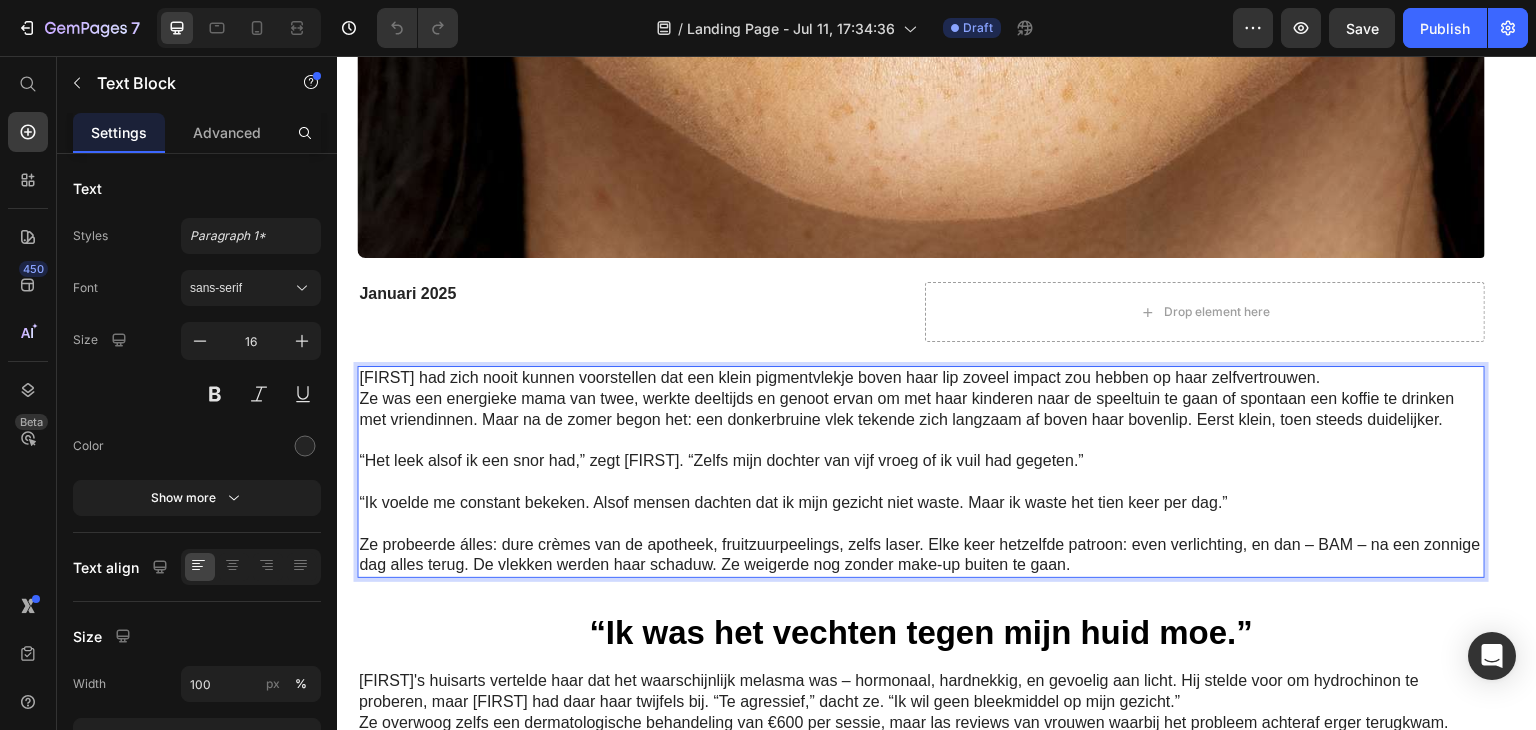 click at bounding box center (921, 482) 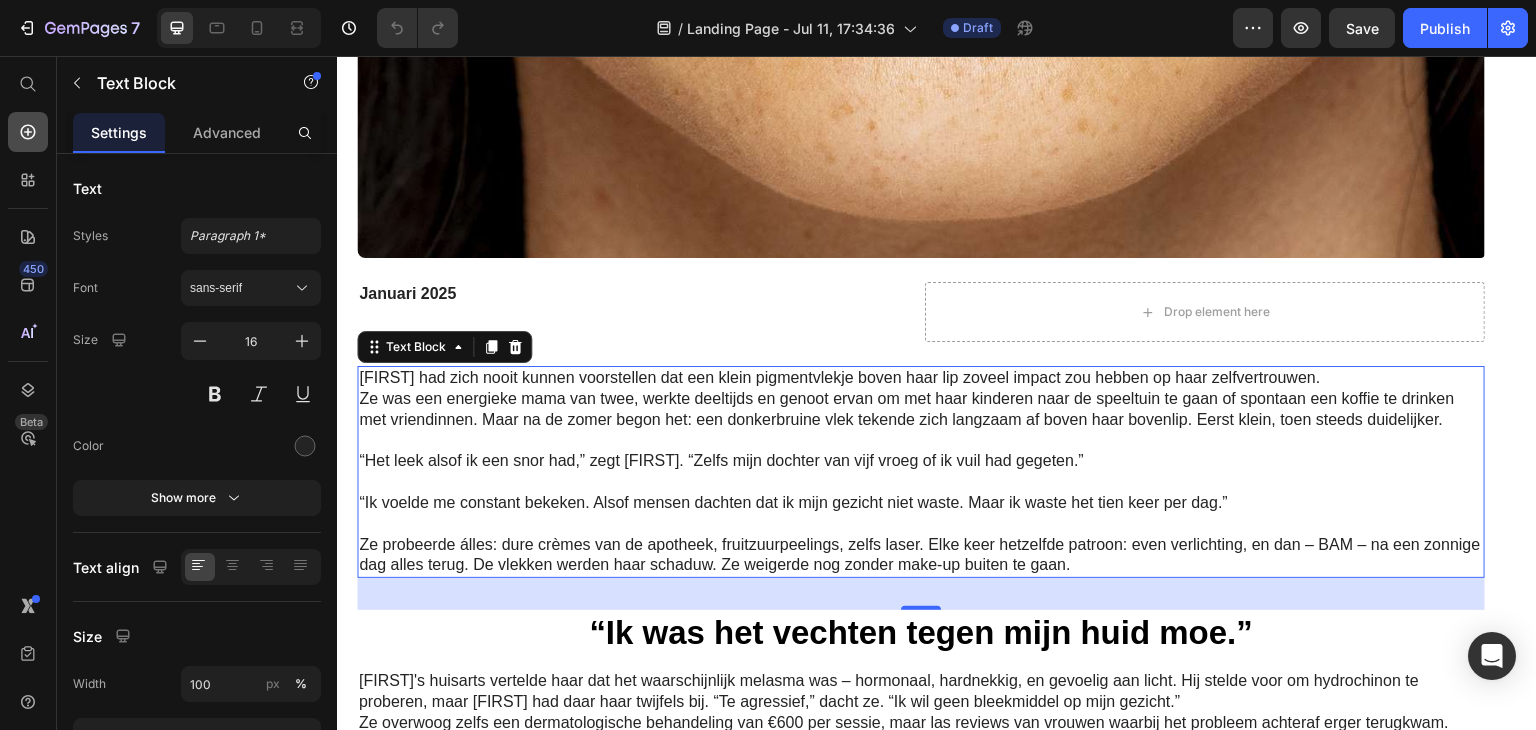 click 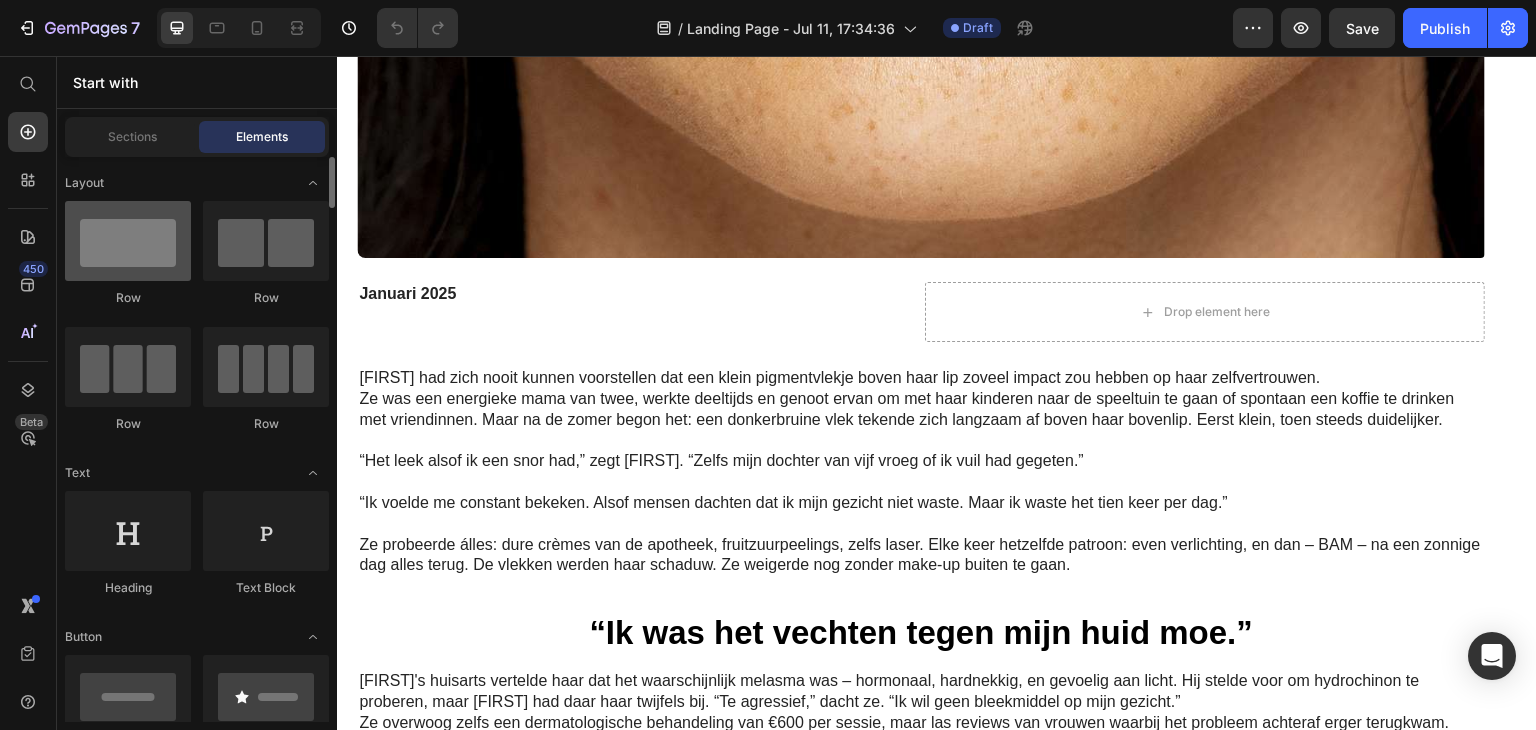 scroll, scrollTop: 200, scrollLeft: 0, axis: vertical 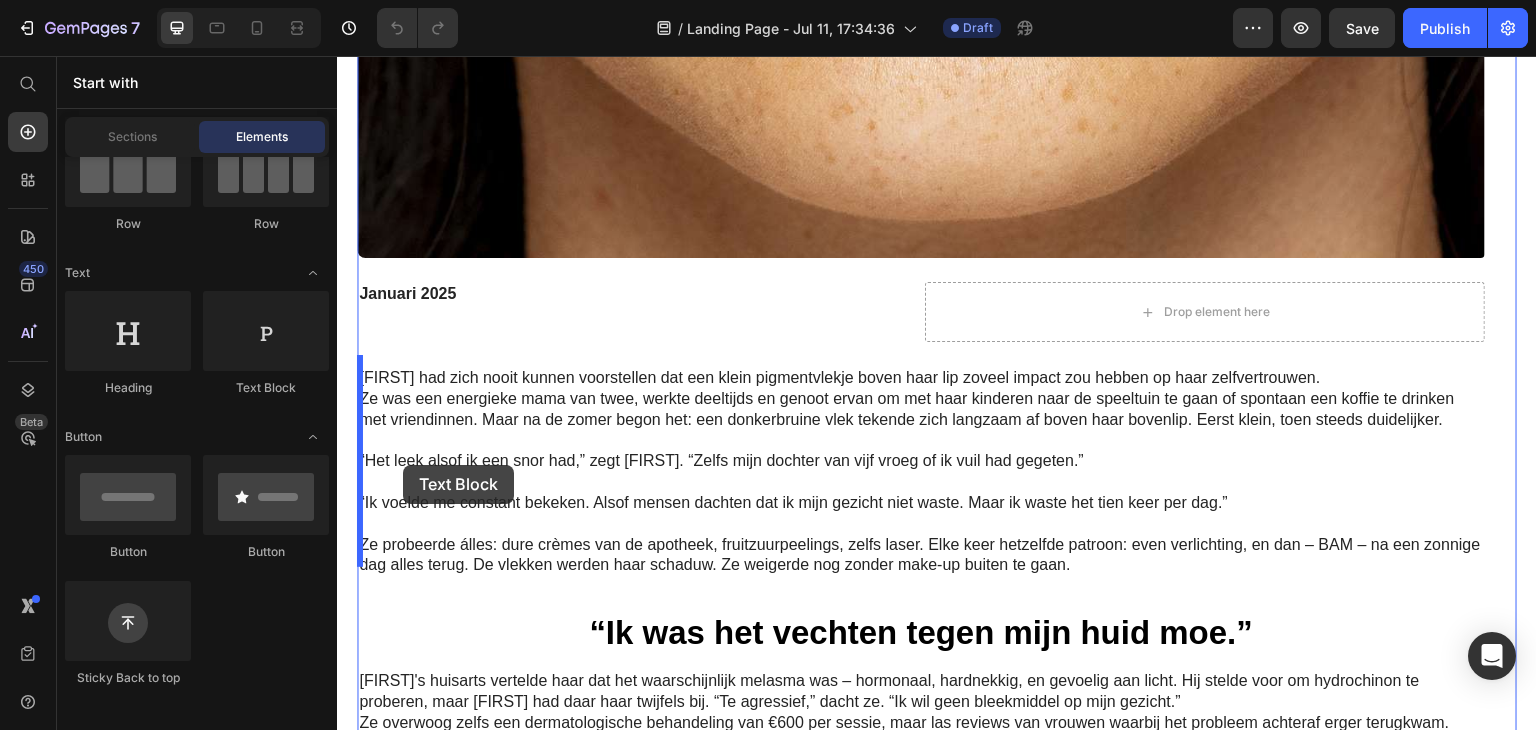 drag, startPoint x: 597, startPoint y: 393, endPoint x: 403, endPoint y: 465, distance: 206.92995 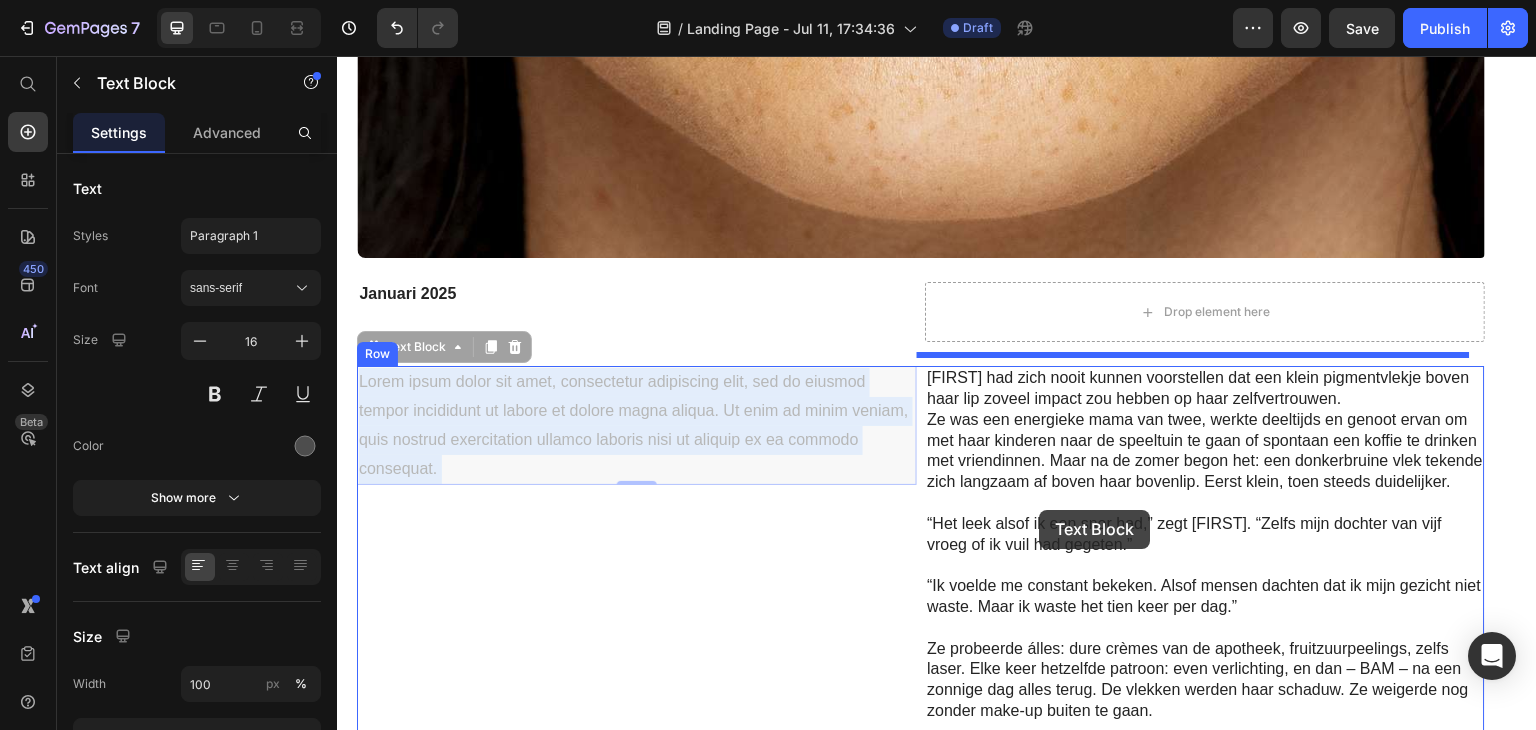 drag, startPoint x: 601, startPoint y: 428, endPoint x: 1040, endPoint y: 510, distance: 446.59265 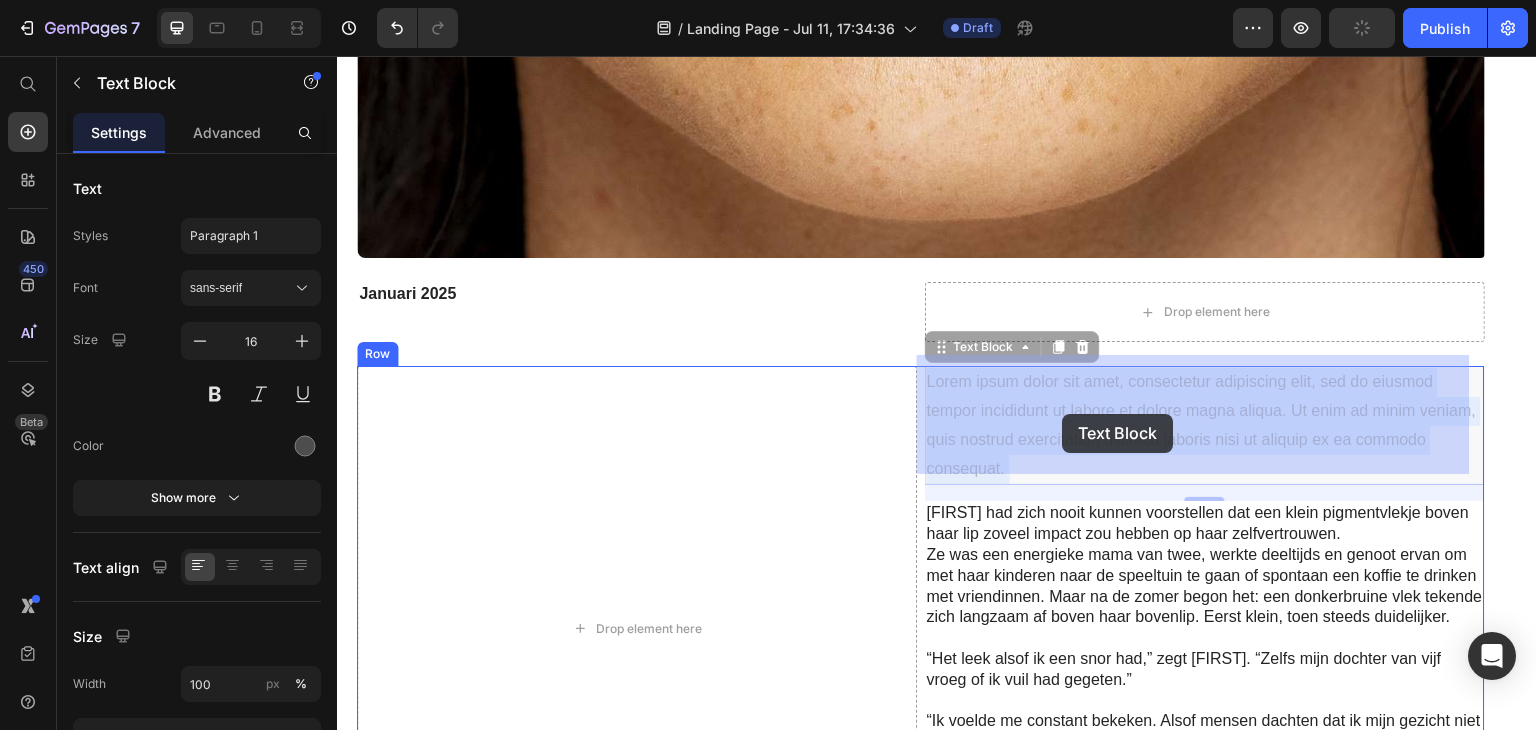 drag, startPoint x: 1102, startPoint y: 409, endPoint x: 1063, endPoint y: 414, distance: 39.319206 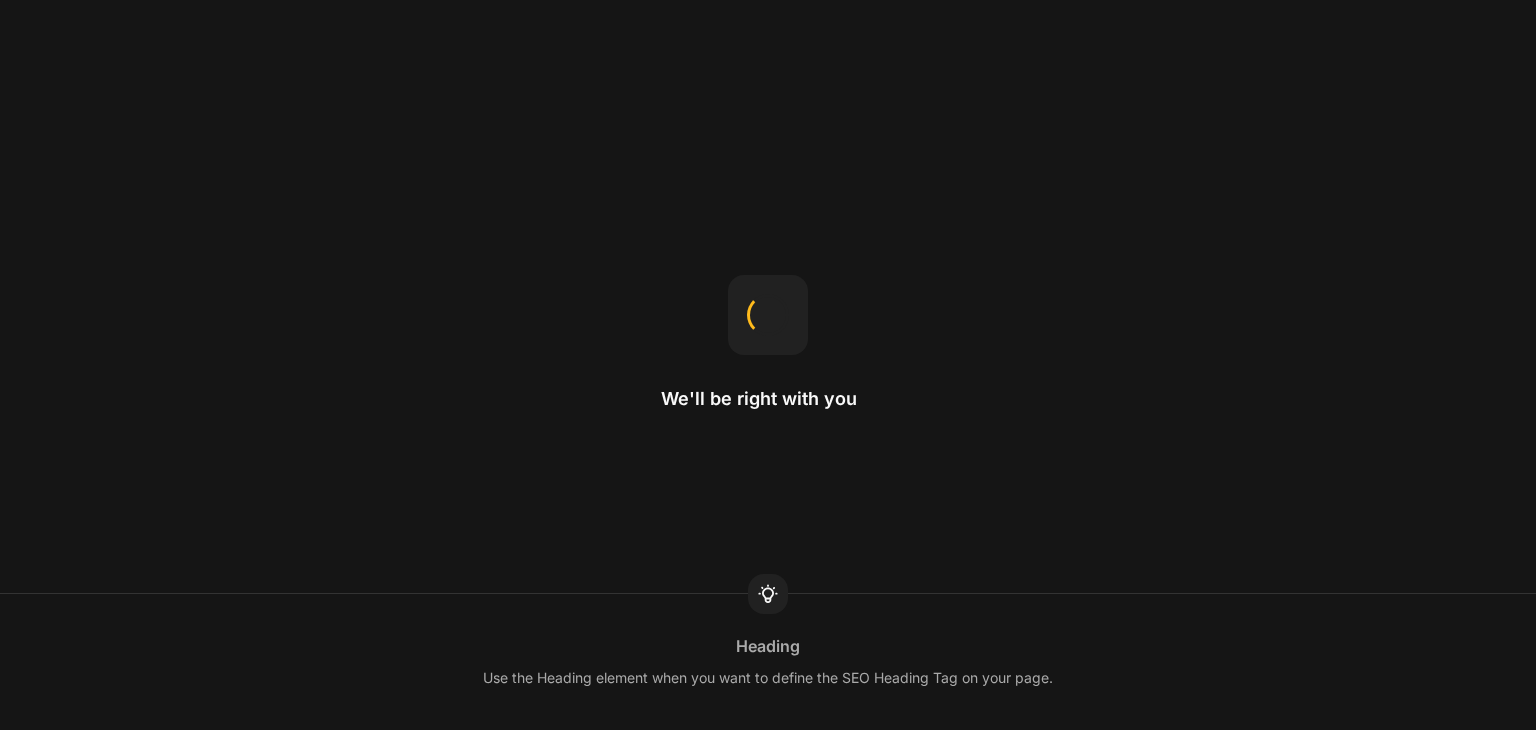 scroll, scrollTop: 0, scrollLeft: 0, axis: both 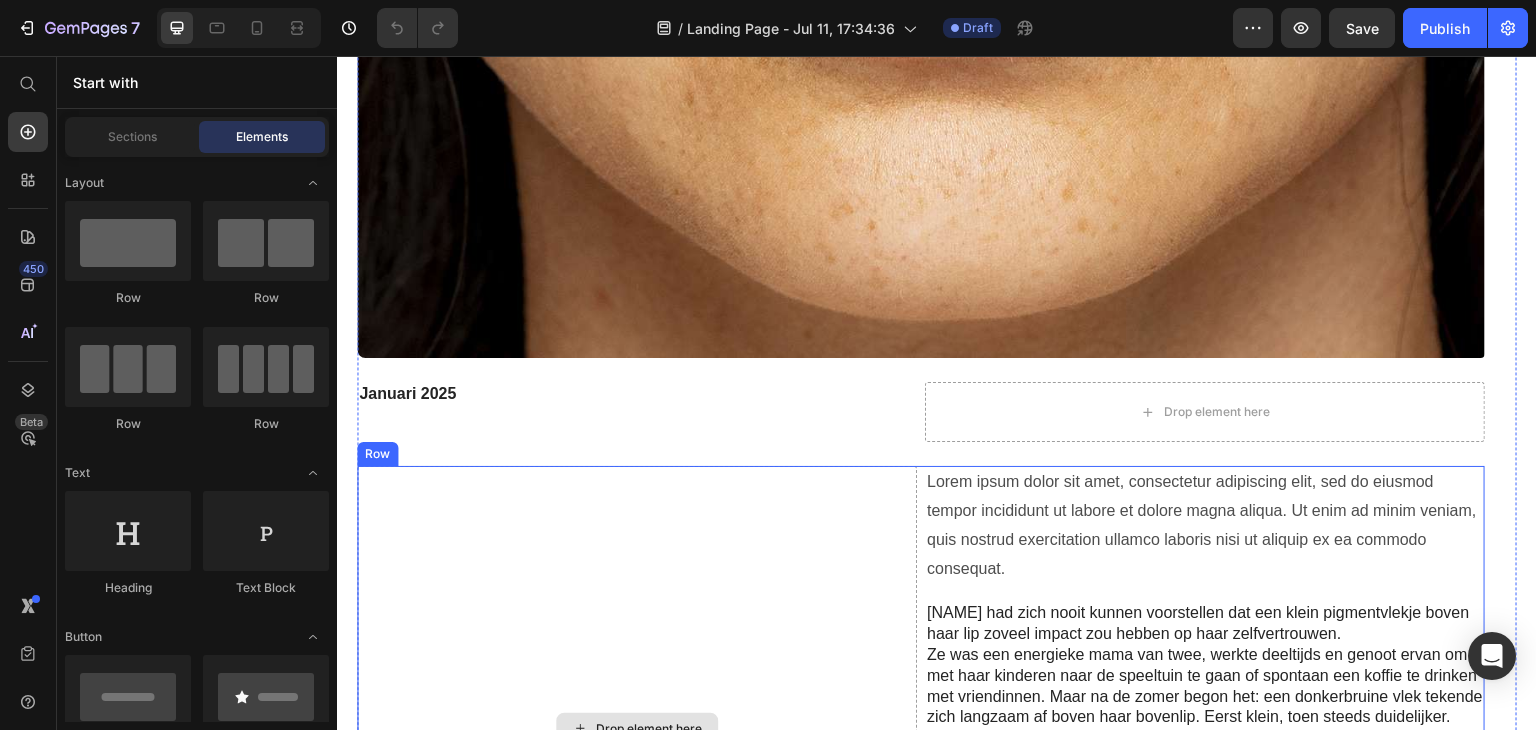 click on "Drop element here" at bounding box center [637, 728] 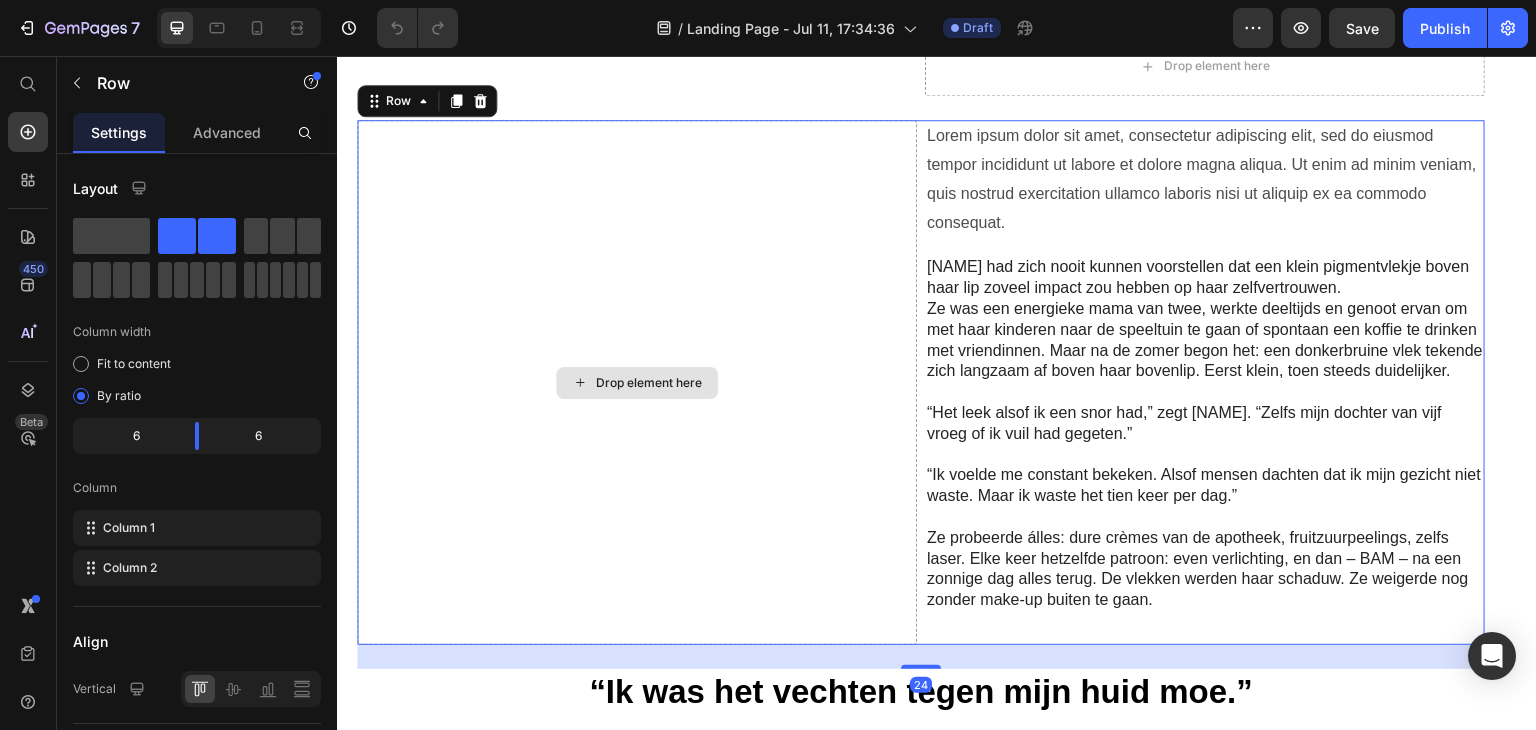 scroll, scrollTop: 1200, scrollLeft: 0, axis: vertical 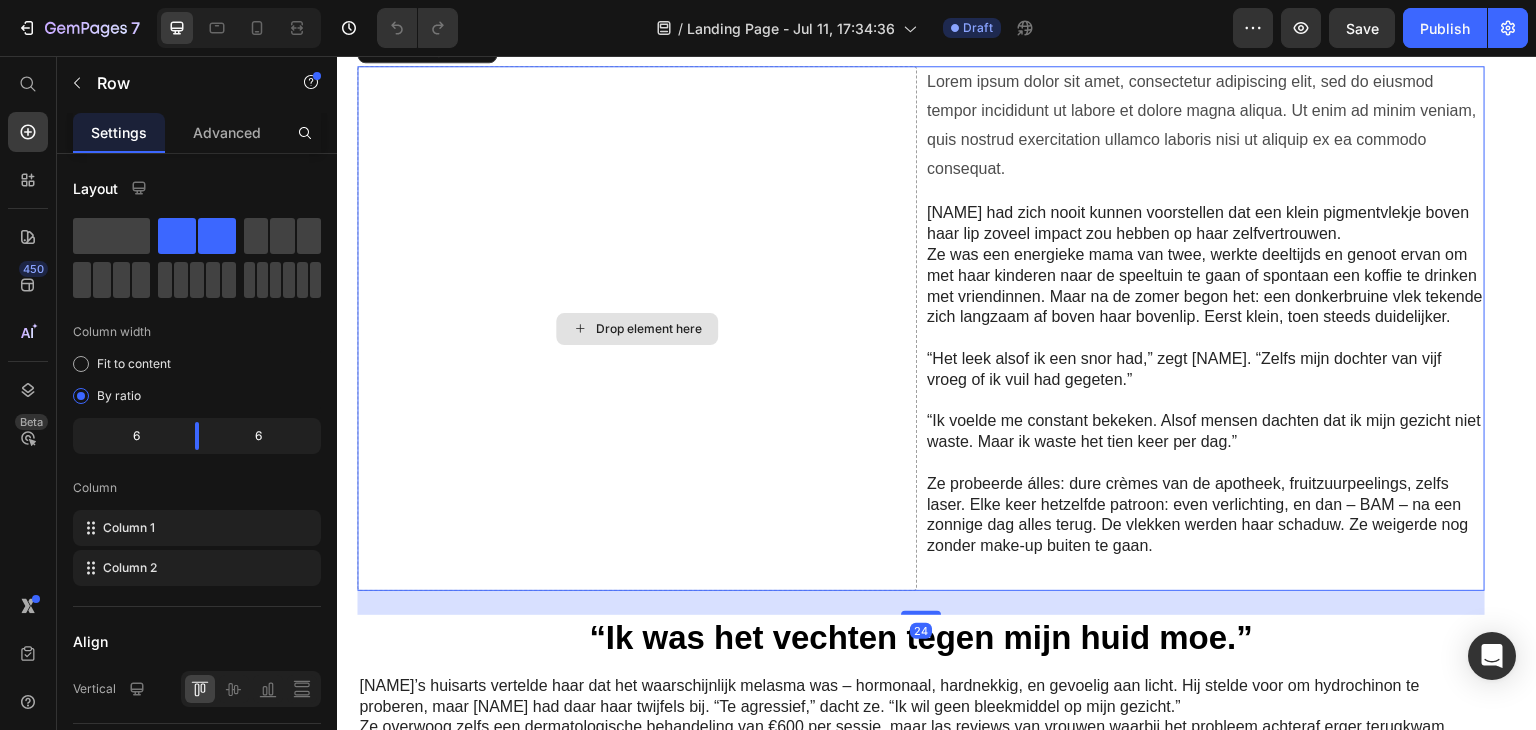 click on "Drop element here" at bounding box center [637, 328] 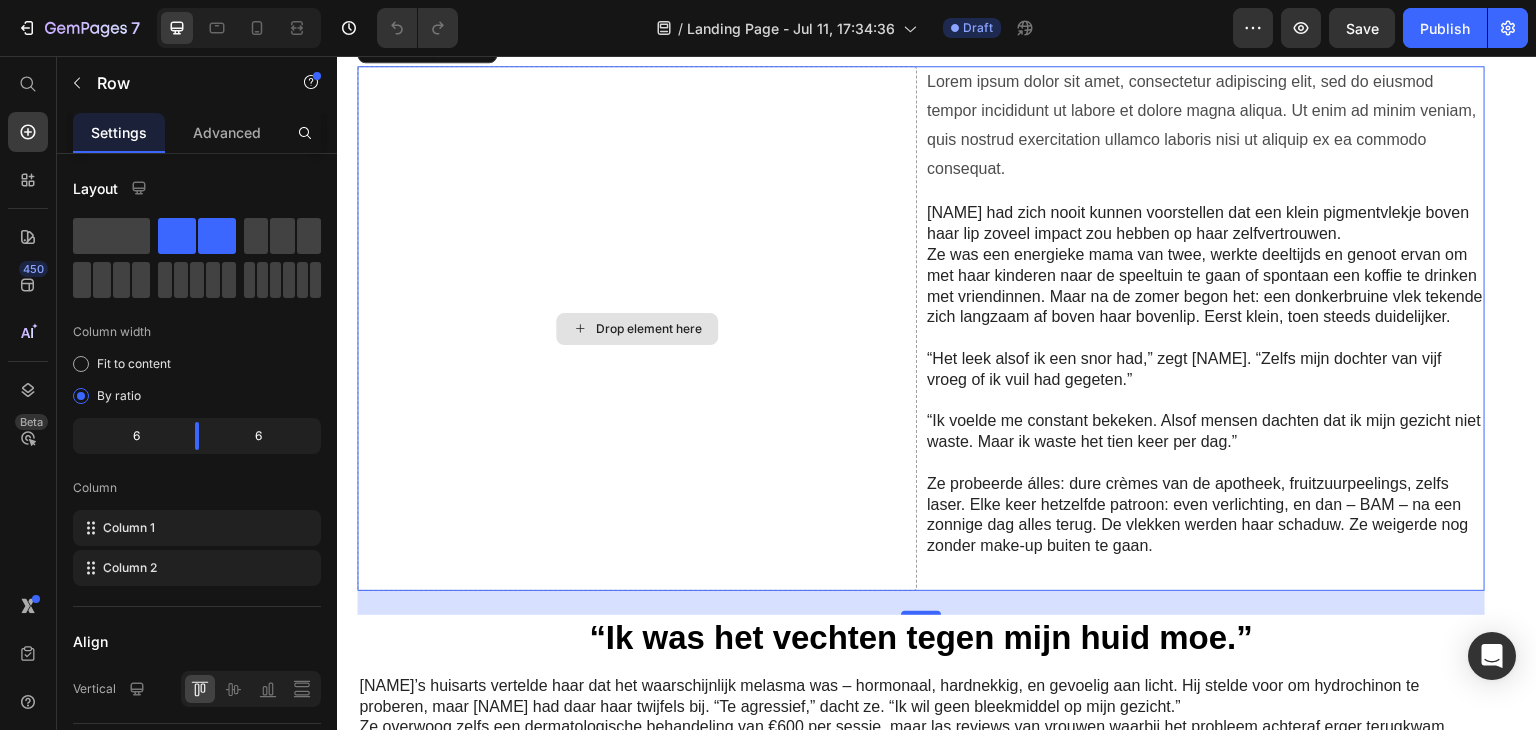 click on "Drop element here" at bounding box center [637, 328] 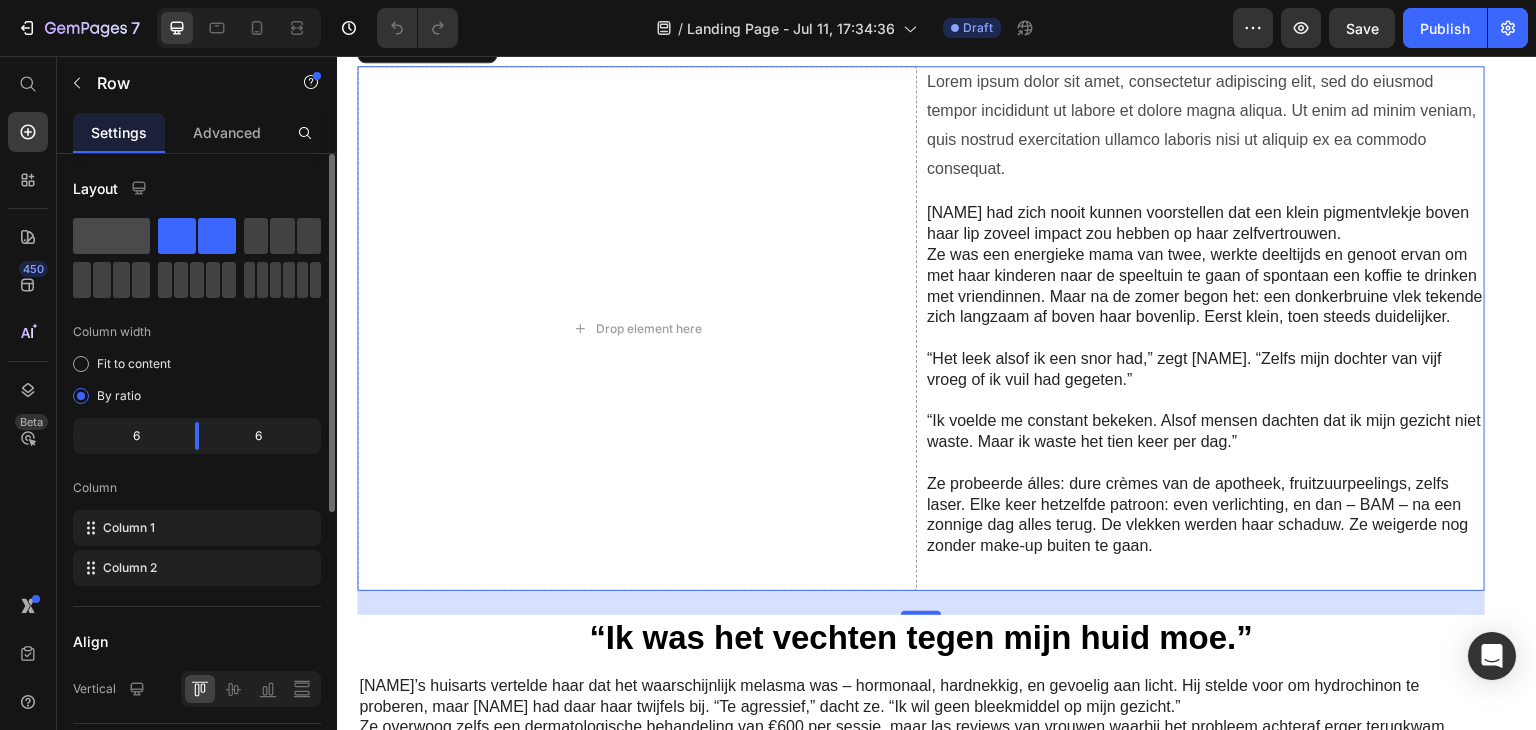 click 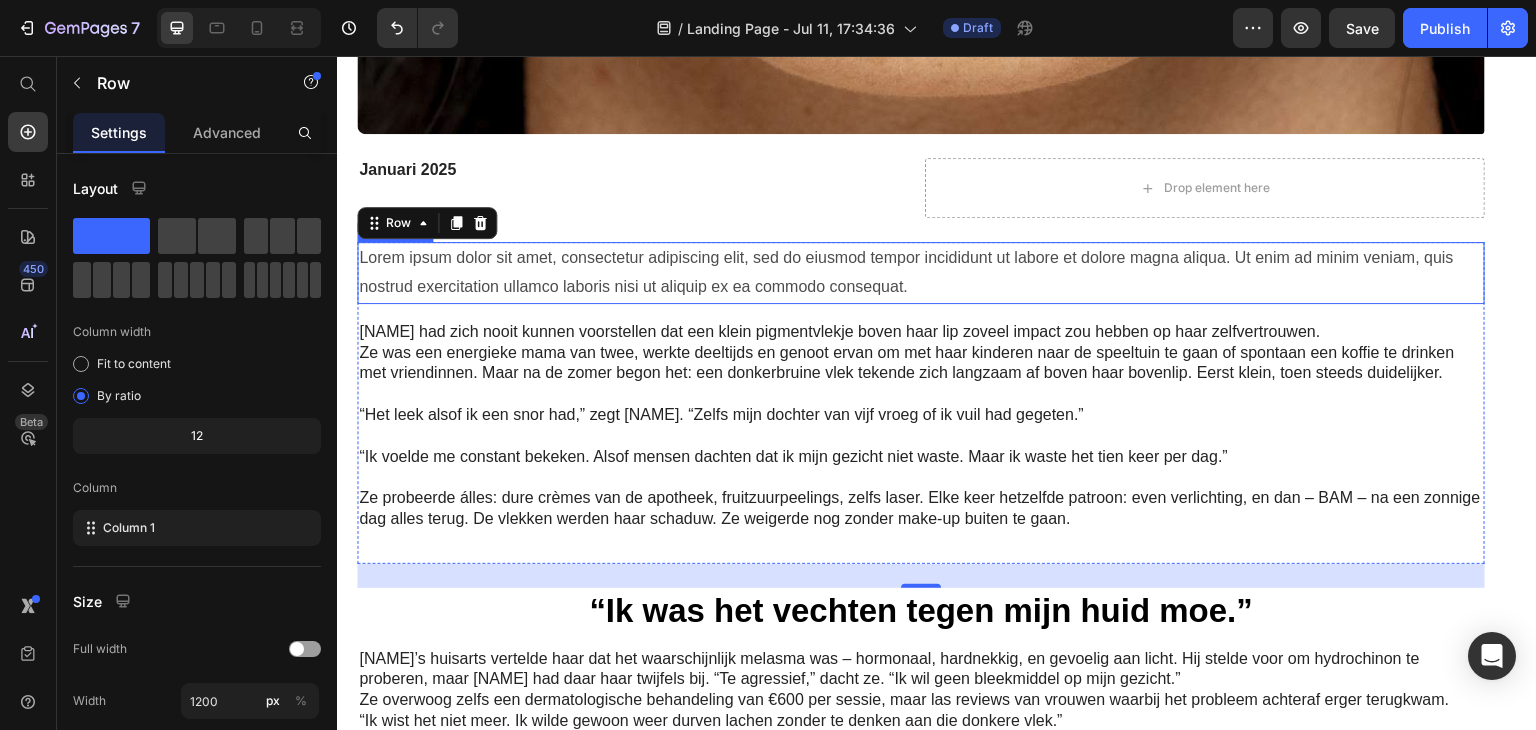 scroll, scrollTop: 1200, scrollLeft: 0, axis: vertical 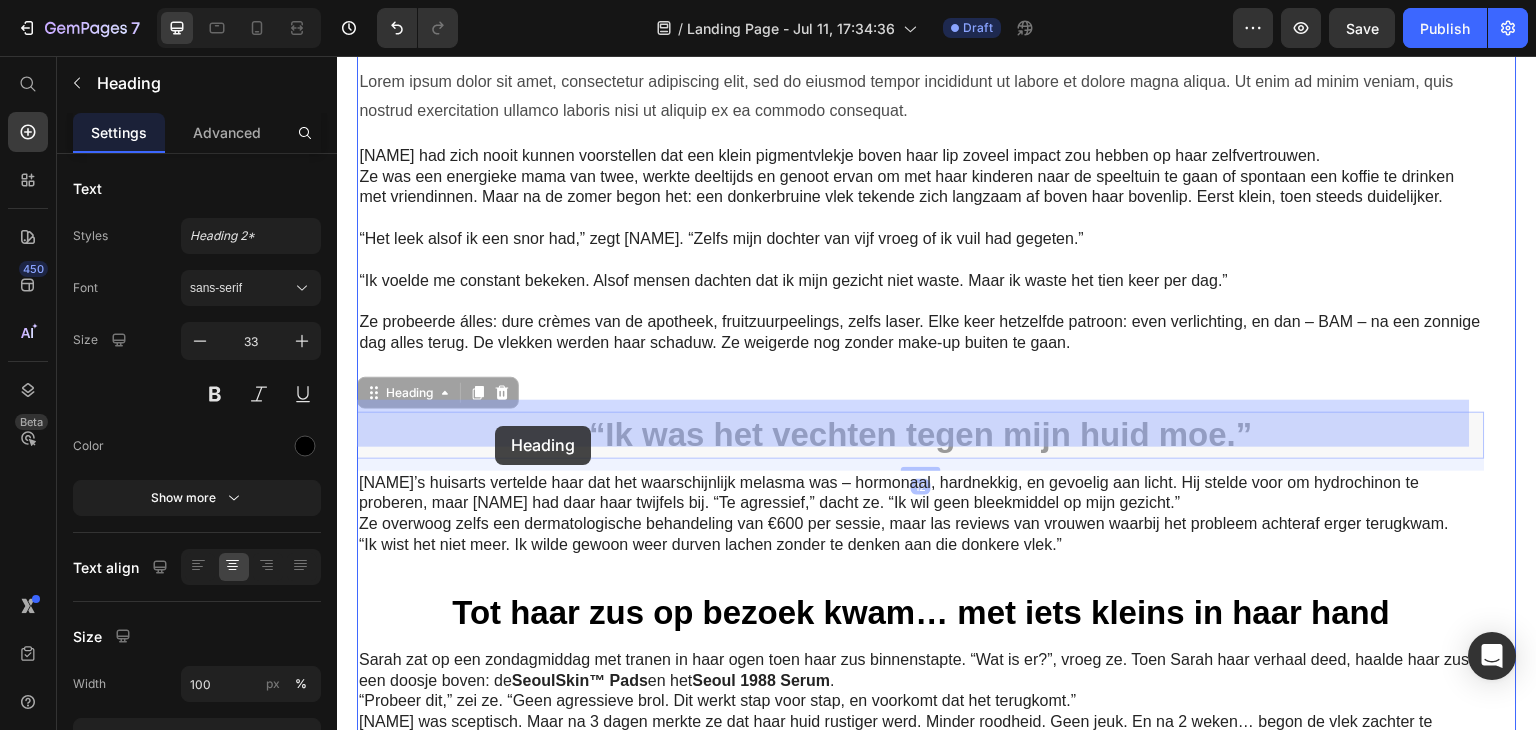 drag, startPoint x: 504, startPoint y: 418, endPoint x: 495, endPoint y: 426, distance: 12.0415945 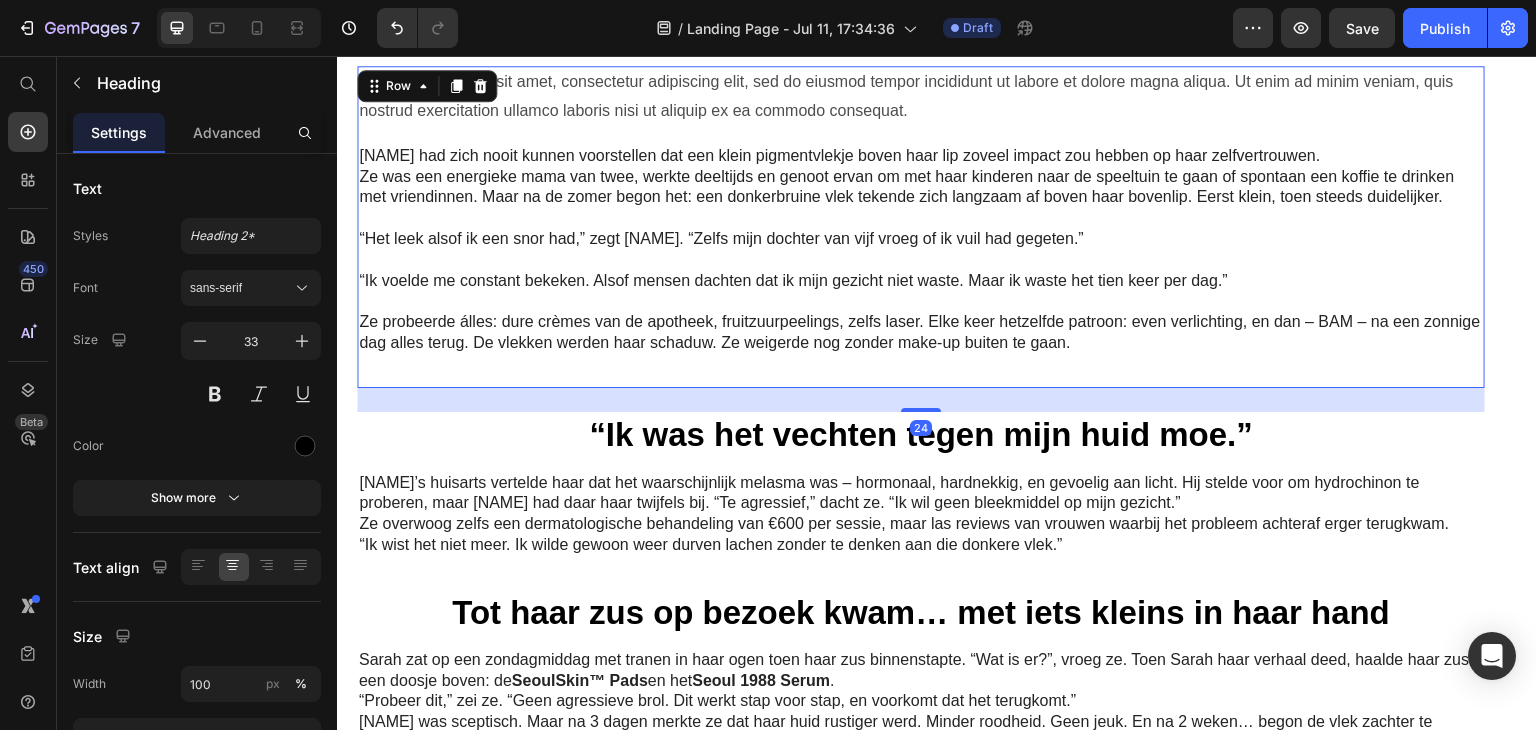 click on "Lorem ipsum dolor sit amet, consectetur adipiscing elit, sed do eiusmod tempor incididunt ut labore et dolore magna aliqua. Ut enim ad minim veniam, quis nostrud exercitation ullamco laboris nisi ut aliquip ex ea commodo consequat. Text Block [NAME] had zich nooit kunnen voorstellen dat een klein pigmentvlekje boven haar lip zoveel impact zou hebben op haar zelfvertrouwen. Ze was een energieke mama van twee, werkte deeltijds en genoot ervan om met haar kinderen naar de speeltuin te gaan of spontaan een koffie te drinken met vriendinnen. Maar na de zomer begon het: een donkerbruine vlek tekende zich langzaam af boven haar bovenlip. Eerst klein, toen steeds duidelijker.   “Het leek alsof ik een snor had,” zegt [NAME]. “Zelfs mijn dochter van vijf vroeg of ik vuil had gegeten.”   “Ik voelde me constant bekeken. Alsof mensen dachten dat ik mijn gezicht niet waste. Maar ik waste het tien keer per dag.”   Text Block" at bounding box center (921, 227) 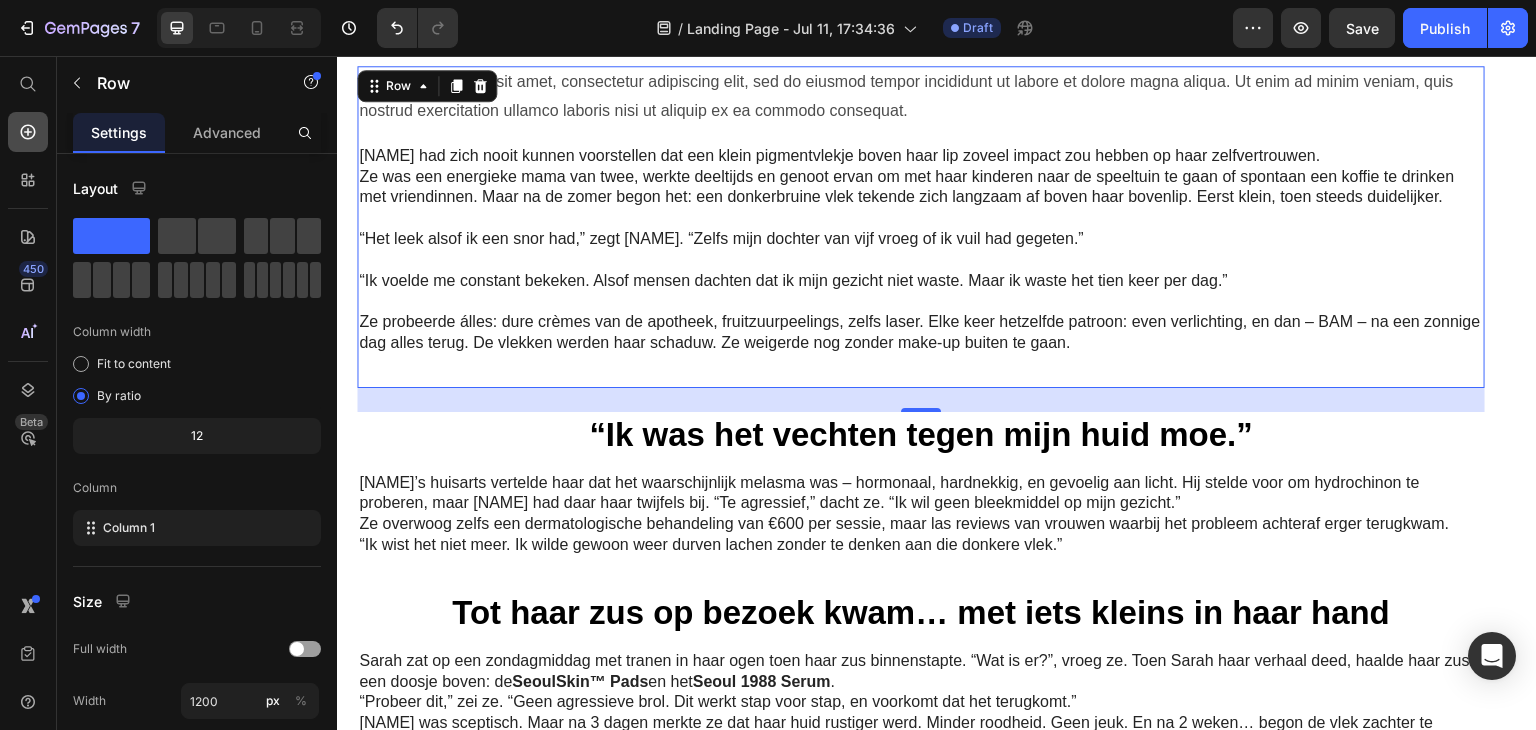 click 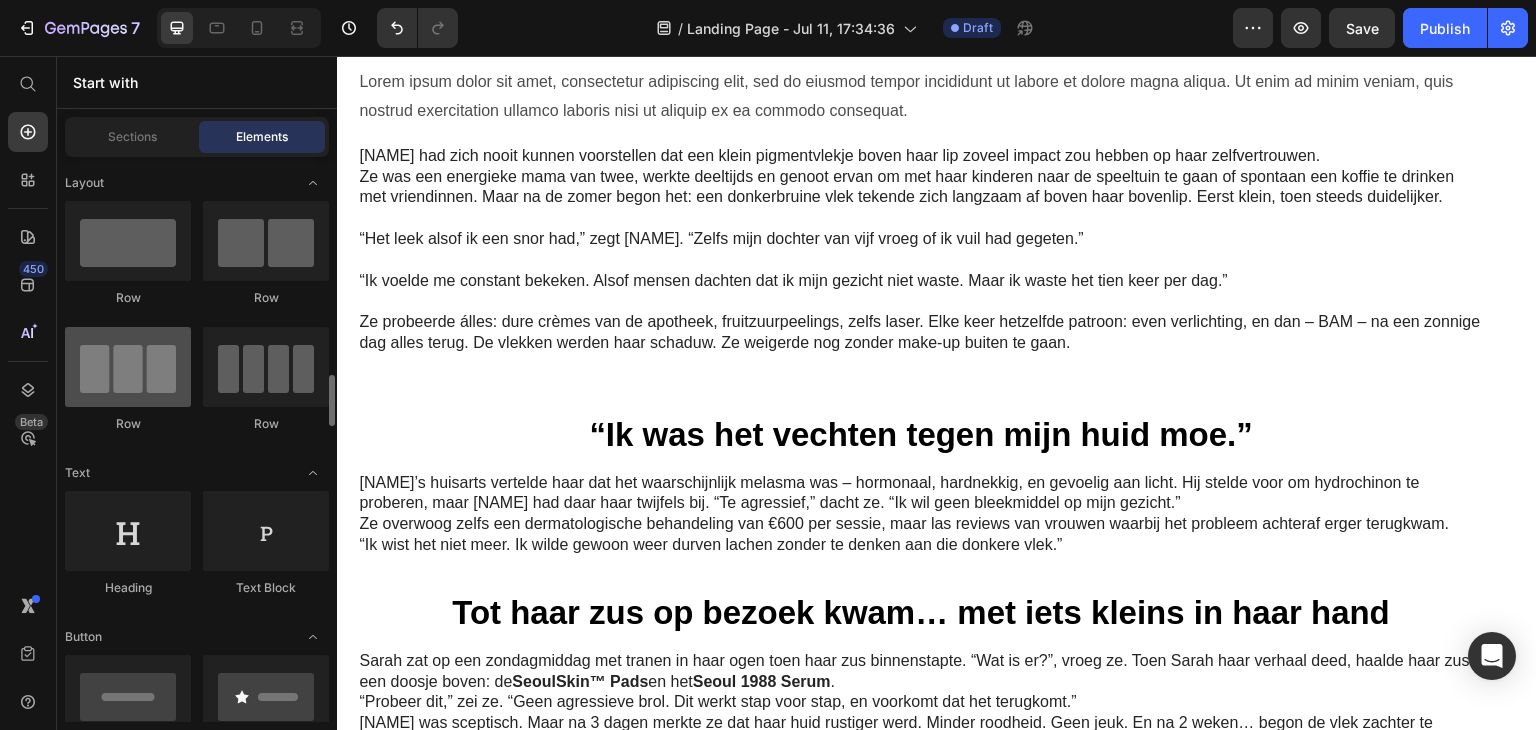 scroll, scrollTop: 200, scrollLeft: 0, axis: vertical 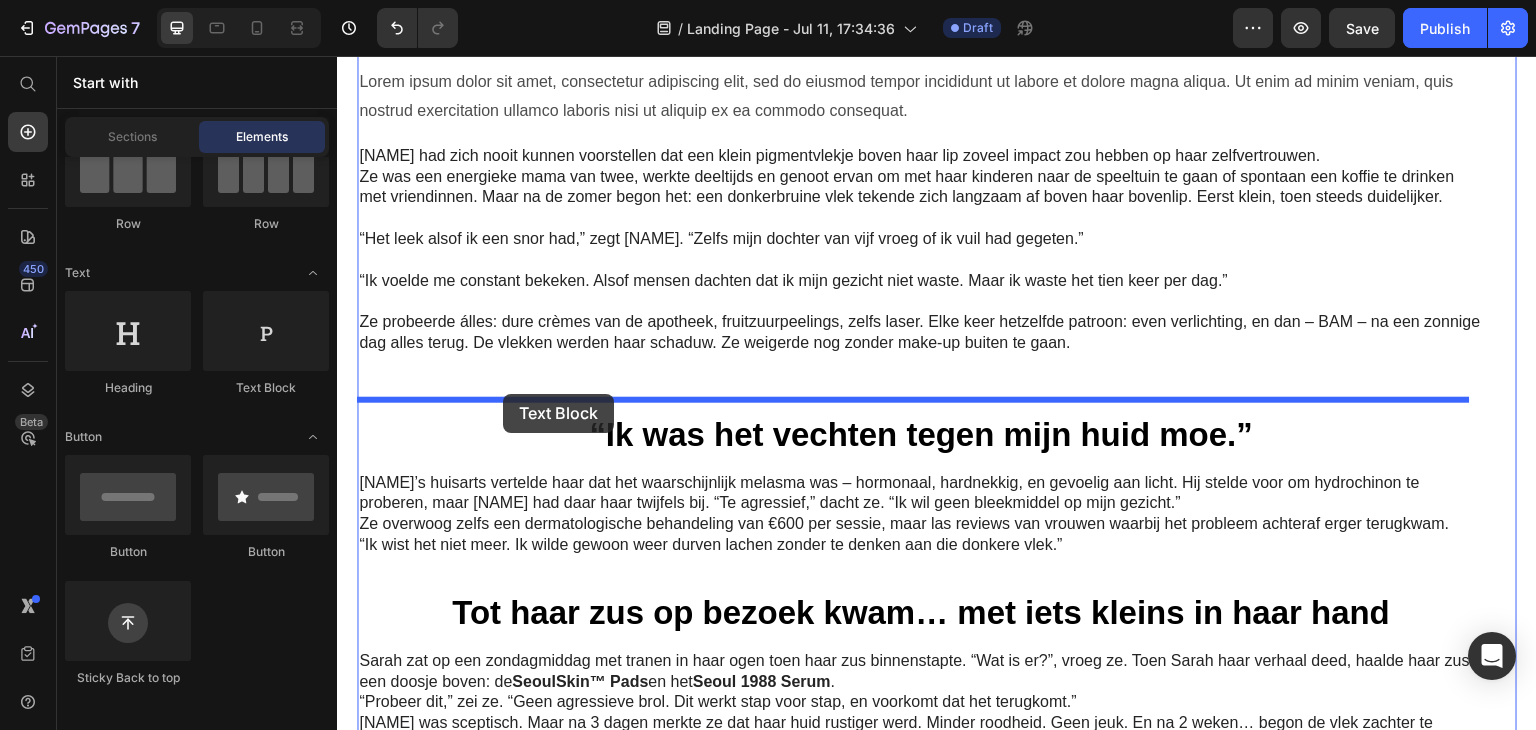 drag, startPoint x: 586, startPoint y: 388, endPoint x: 503, endPoint y: 394, distance: 83.21658 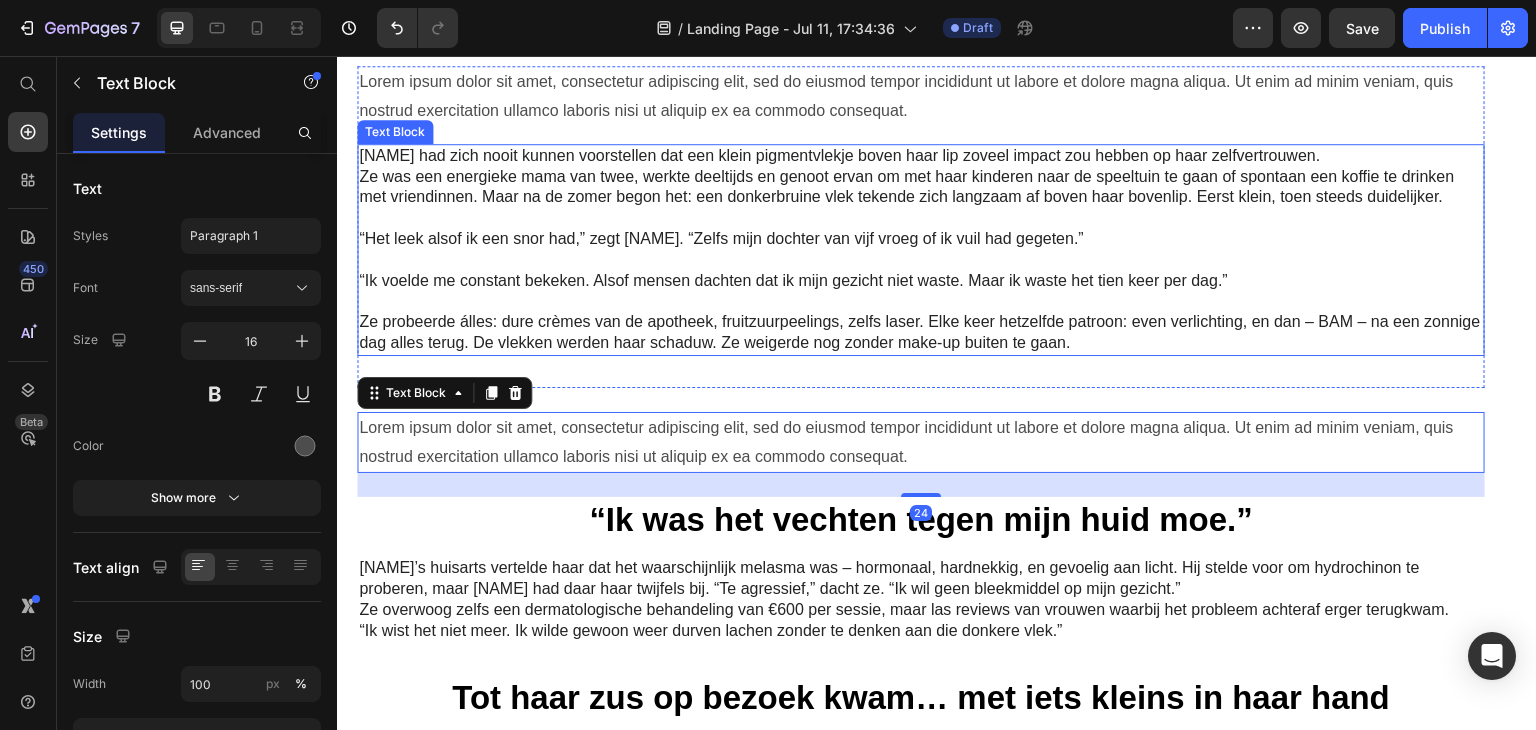 click on "“Het leek alsof ik een snor had,” zegt [NAME]. “Zelfs mijn dochter van vijf vroeg of ik vuil had gegeten.”" at bounding box center [921, 239] 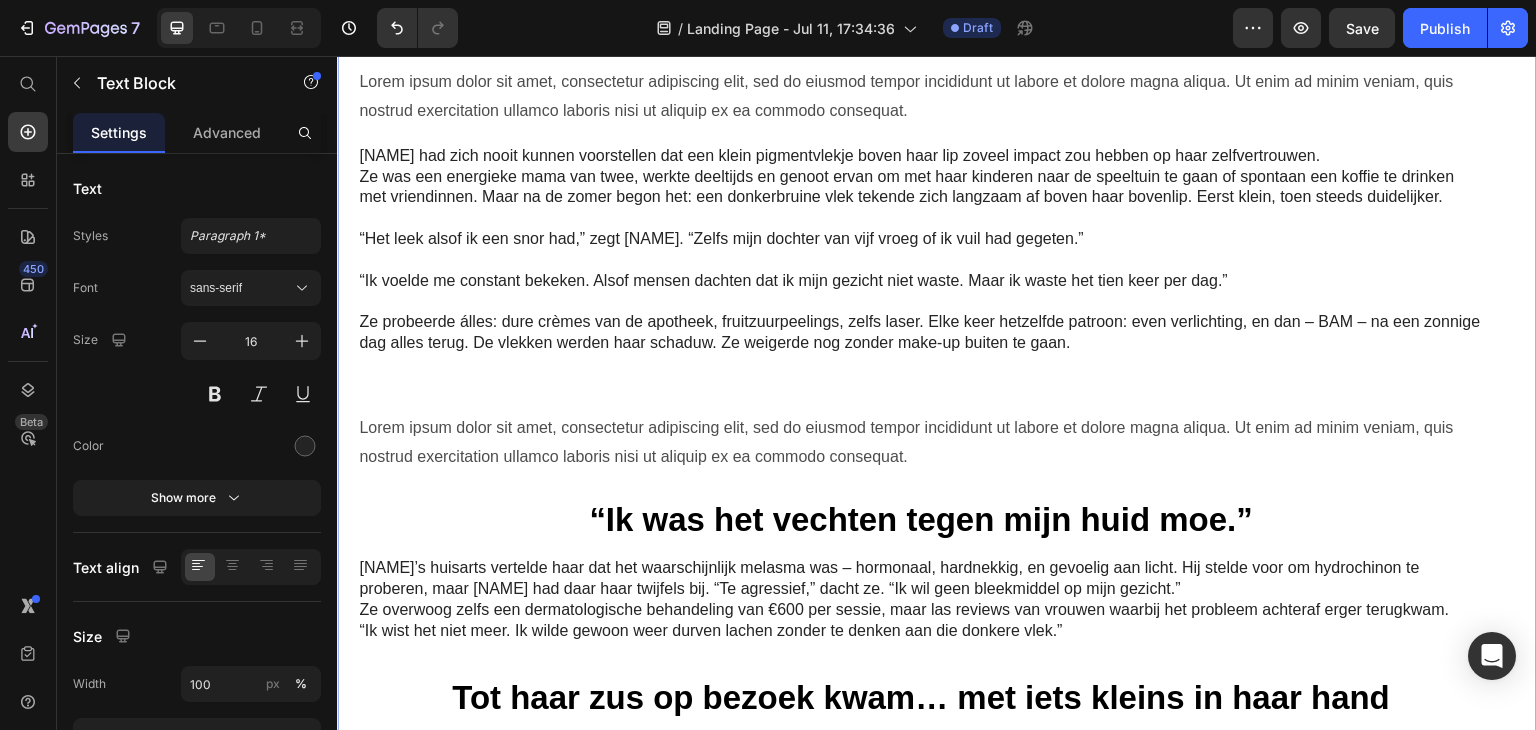 click on "Image Row Row Januari 2025 Text Block
Drop element here Row Lorem ipsum dolor sit amet, consectetur adipiscing elit, sed do eiusmod tempor incididunt ut labore et dolore magna aliqua. Ut enim ad minim veniam, quis nostrud exercitation ullamco laboris nisi ut aliquip ex ea commodo consequat. Text Block [NAME] had zich nooit kunnen voorstellen dat een klein pigmentvlekje boven haar lip zoveel impact zou hebben op haar zelfvertrouwen. Ze was een energieke mama van twee, werkte deeltijds en genoot ervan om met haar kinderen naar de speeltuin te gaan of spontaan een koffie te drinken met vriendinnen. Maar na de zomer begon het: een donkerbruine vlek tekende zich langzaam af boven haar bovenlip. Eerst klein, toen steeds duidelijker.   “Het leek alsof ik een snor had,” zegt [NAME]. “Zelfs mijn dochter van vijf vroeg of ik vuil had gegeten.”   “Ik voelde me constant bekeken. Alsof mensen dachten dat ik mijn gezicht niet waste. Maar ik waste het tien keer per dag.”   Text Block Row . Row" at bounding box center [937, -13] 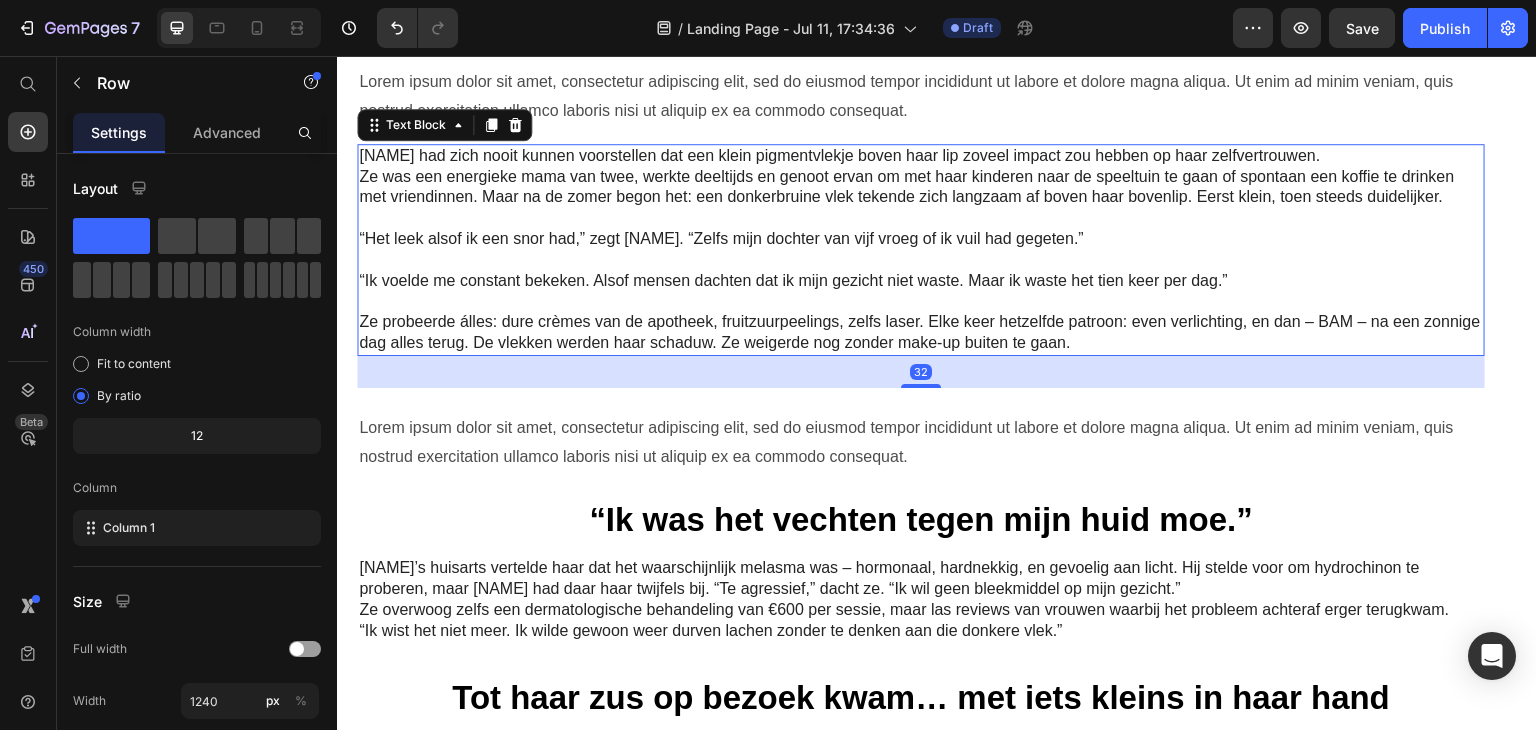 click on "“Het leek alsof ik een snor had,” zegt [NAME]. “Zelfs mijn dochter van vijf vroeg of ik vuil had gegeten.”" at bounding box center (921, 239) 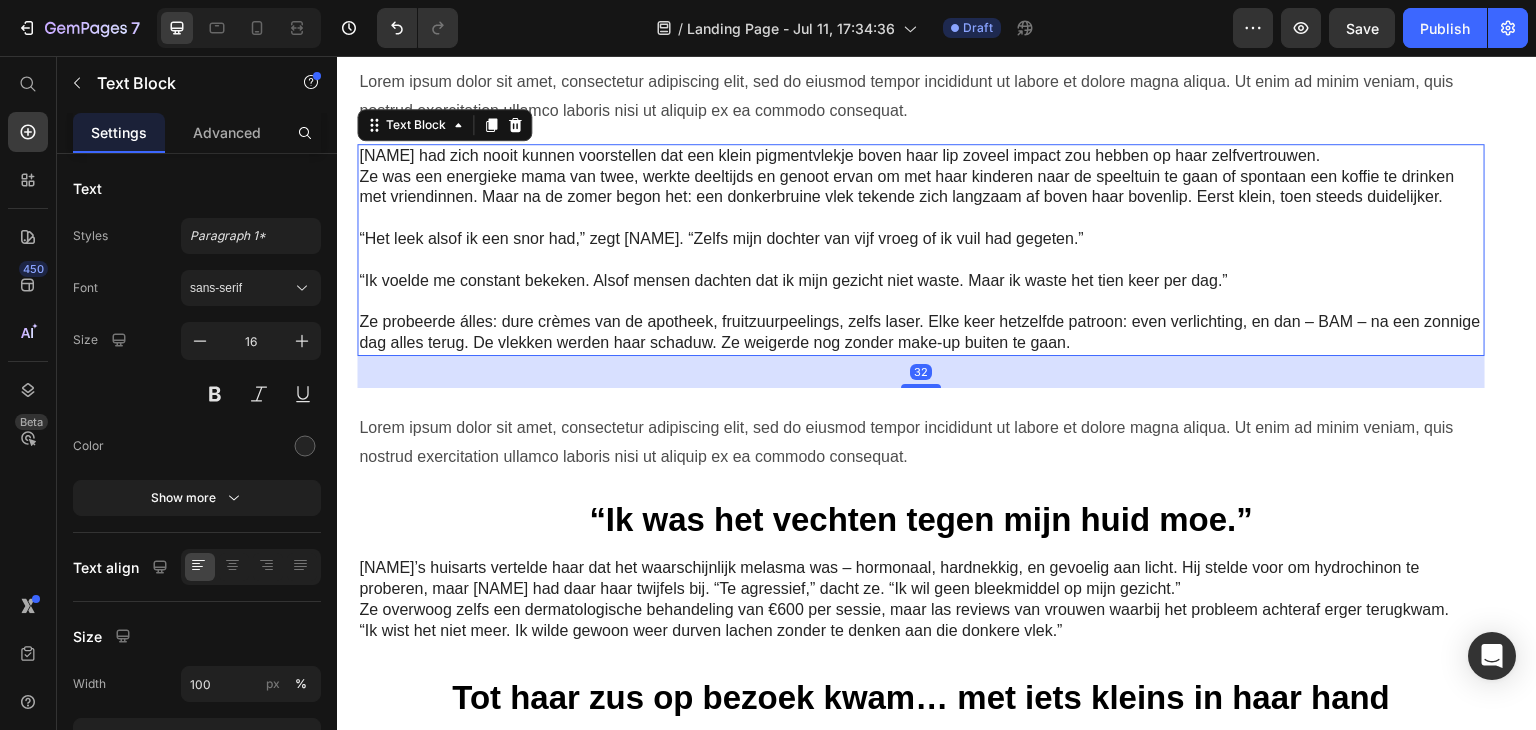 click on "“Het leek alsof ik een snor had,” zegt [NAME]. “Zelfs mijn dochter van vijf vroeg of ik vuil had gegeten.”" at bounding box center (921, 239) 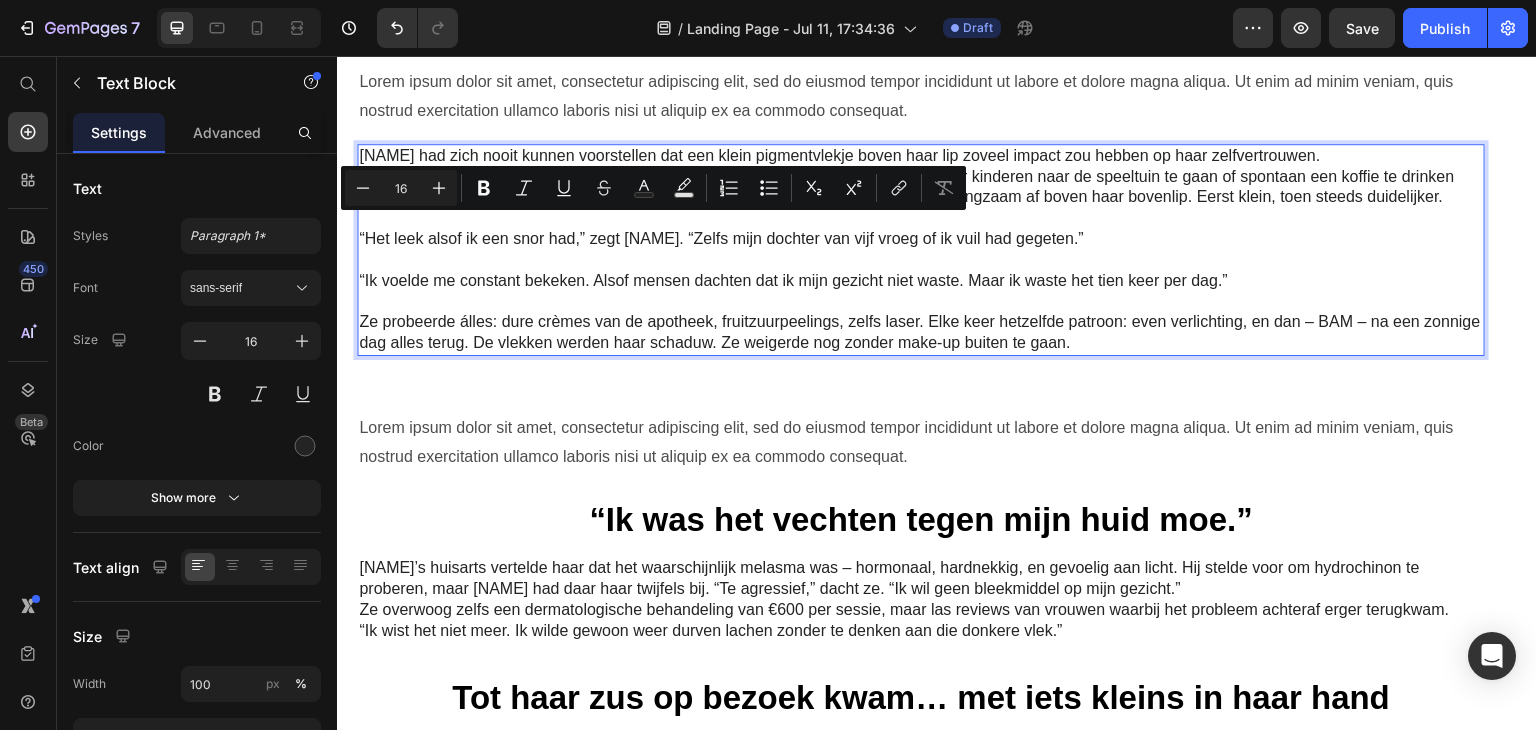 click on "“Het leek alsof ik een snor had,” zegt [NAME]. “Zelfs mijn dochter van vijf vroeg of ik vuil had gegeten.”" at bounding box center (921, 239) 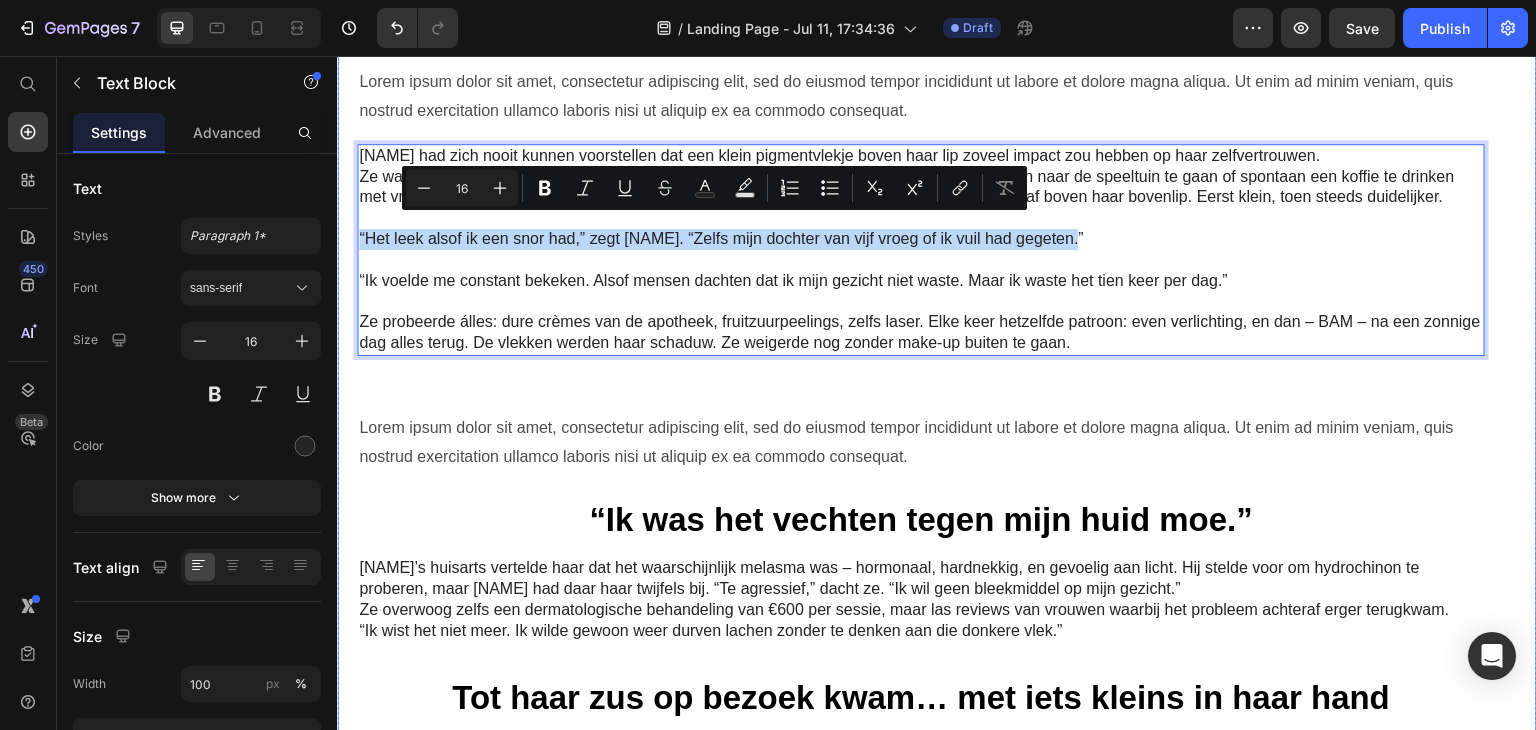 drag, startPoint x: 1073, startPoint y: 224, endPoint x: 344, endPoint y: 229, distance: 729.01715 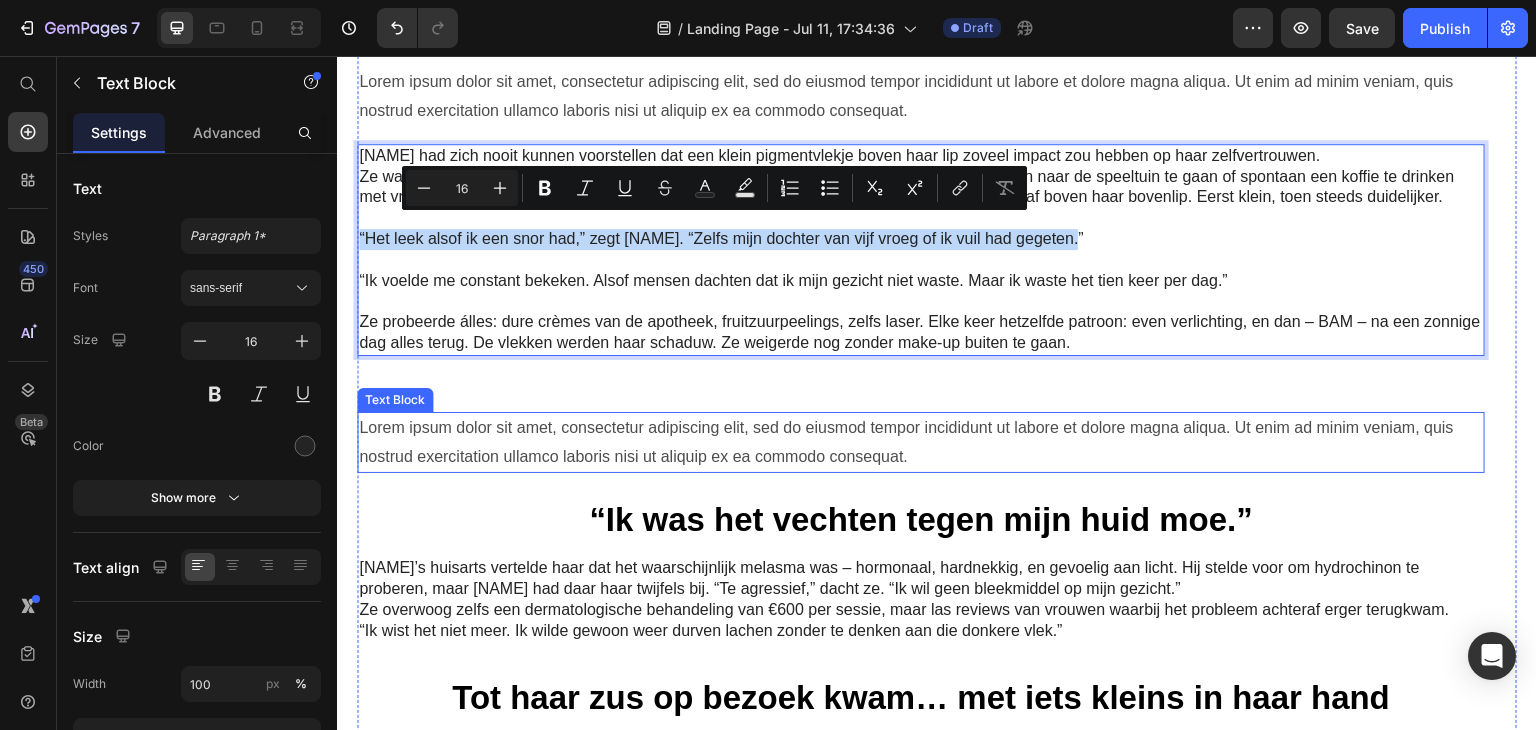 click on "Lorem ipsum dolor sit amet, consectetur adipiscing elit, sed do eiusmod tempor incididunt ut labore et dolore magna aliqua. Ut enim ad minim veniam, quis nostrud exercitation ullamco laboris nisi ut aliquip ex ea commodo consequat." at bounding box center (921, 443) 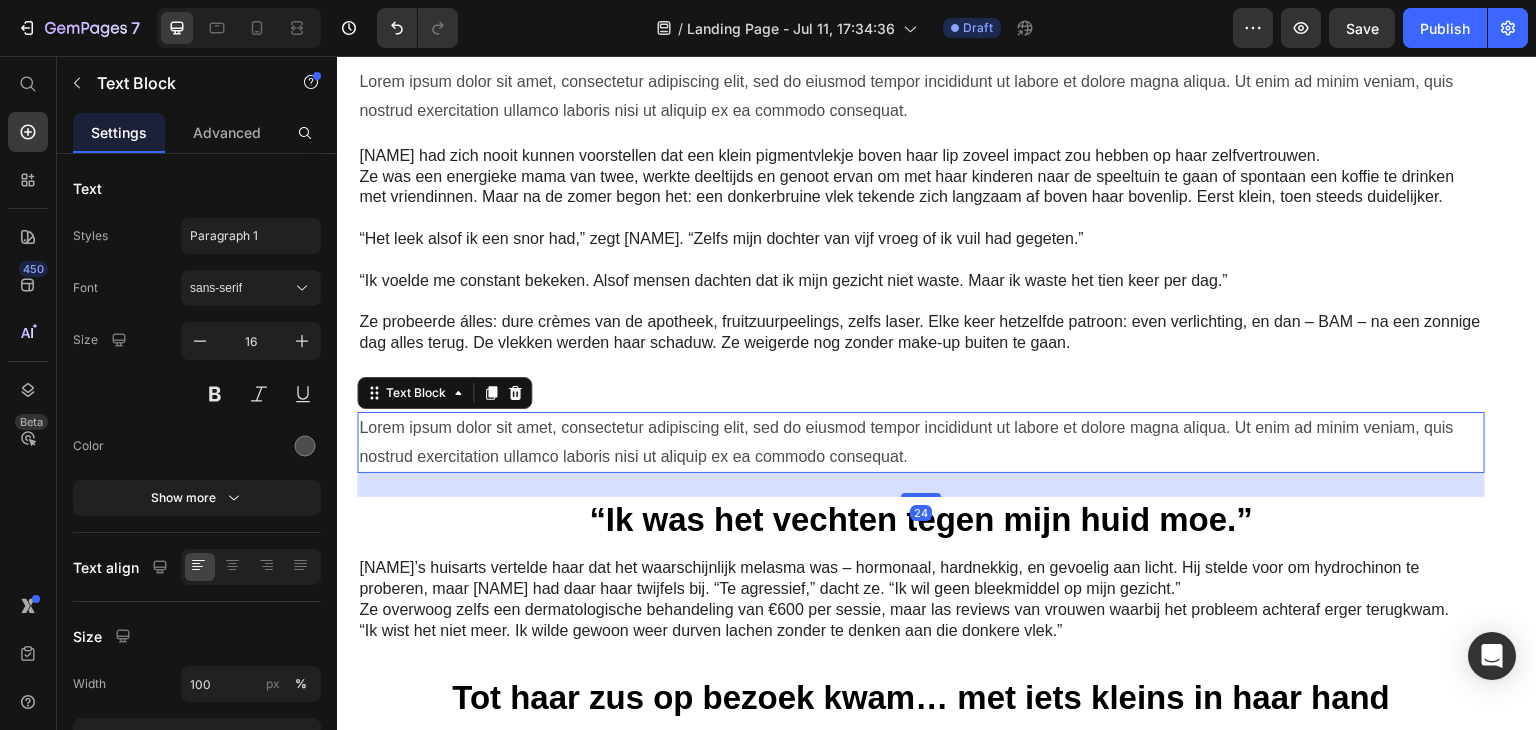 click on "Lorem ipsum dolor sit amet, consectetur adipiscing elit, sed do eiusmod tempor incididunt ut labore et dolore magna aliqua. Ut enim ad minim veniam, quis nostrud exercitation ullamco laboris nisi ut aliquip ex ea commodo consequat." at bounding box center (921, 443) 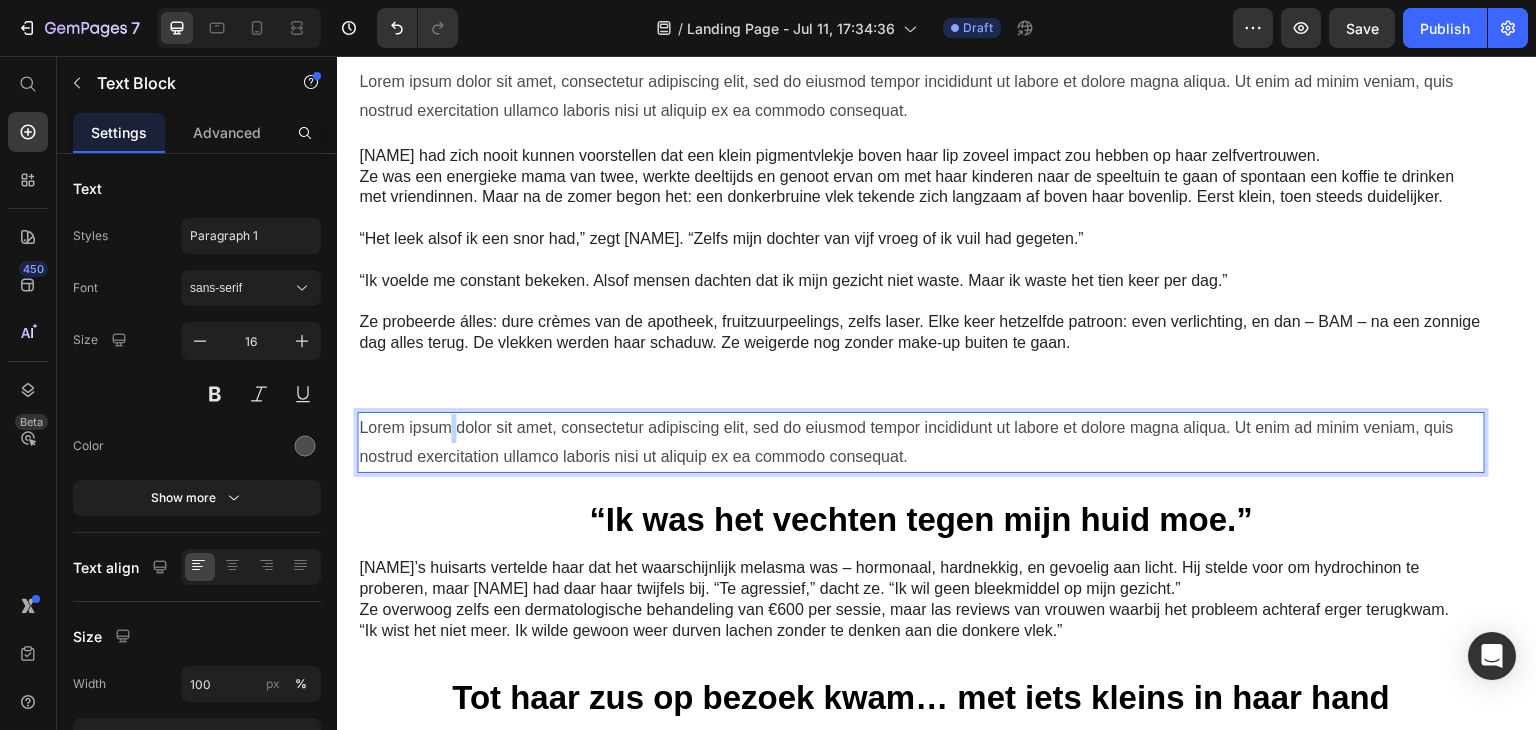 click on "Lorem ipsum dolor sit amet, consectetur adipiscing elit, sed do eiusmod tempor incididunt ut labore et dolore magna aliqua. Ut enim ad minim veniam, quis nostrud exercitation ullamco laboris nisi ut aliquip ex ea commodo consequat." at bounding box center [921, 443] 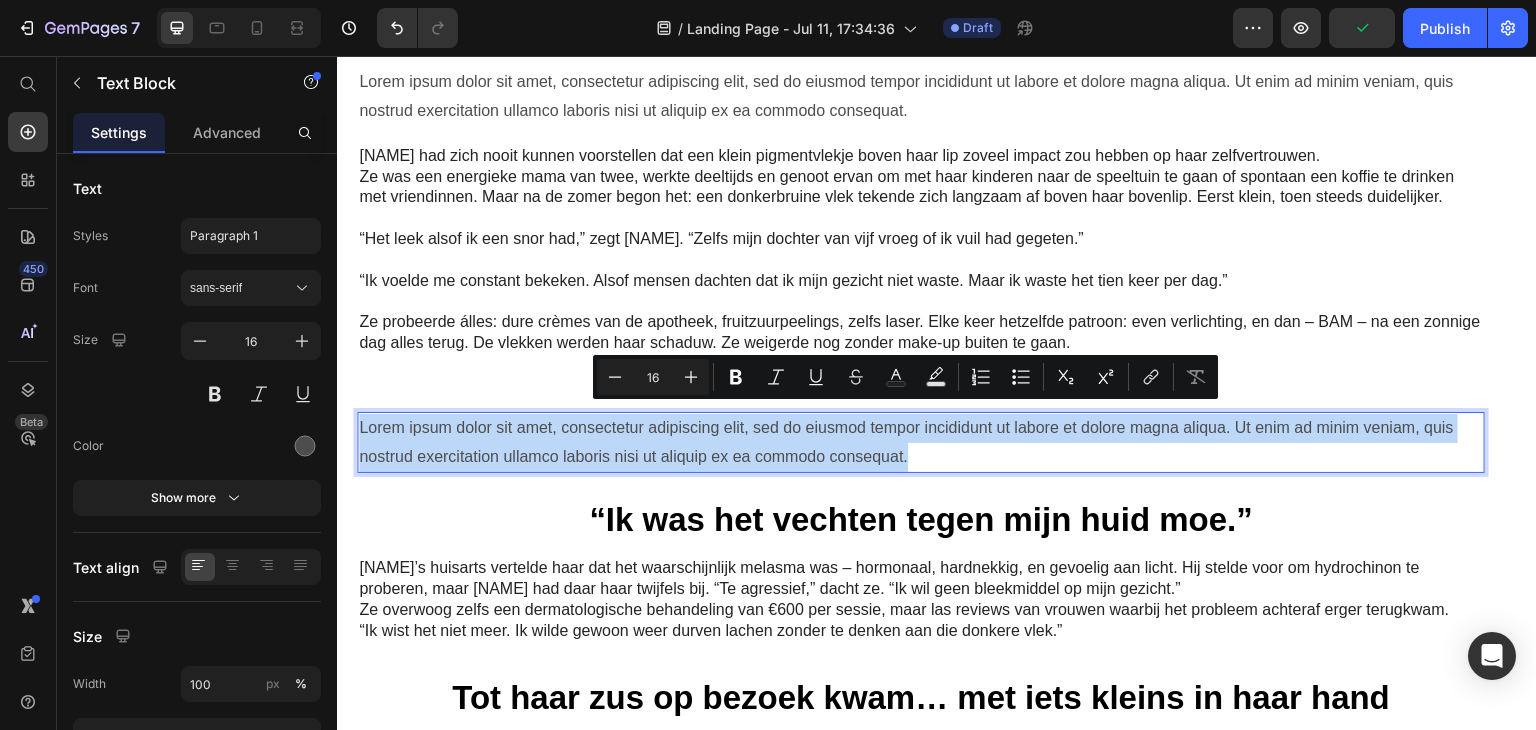 drag, startPoint x: 360, startPoint y: 413, endPoint x: 918, endPoint y: 449, distance: 559.1601 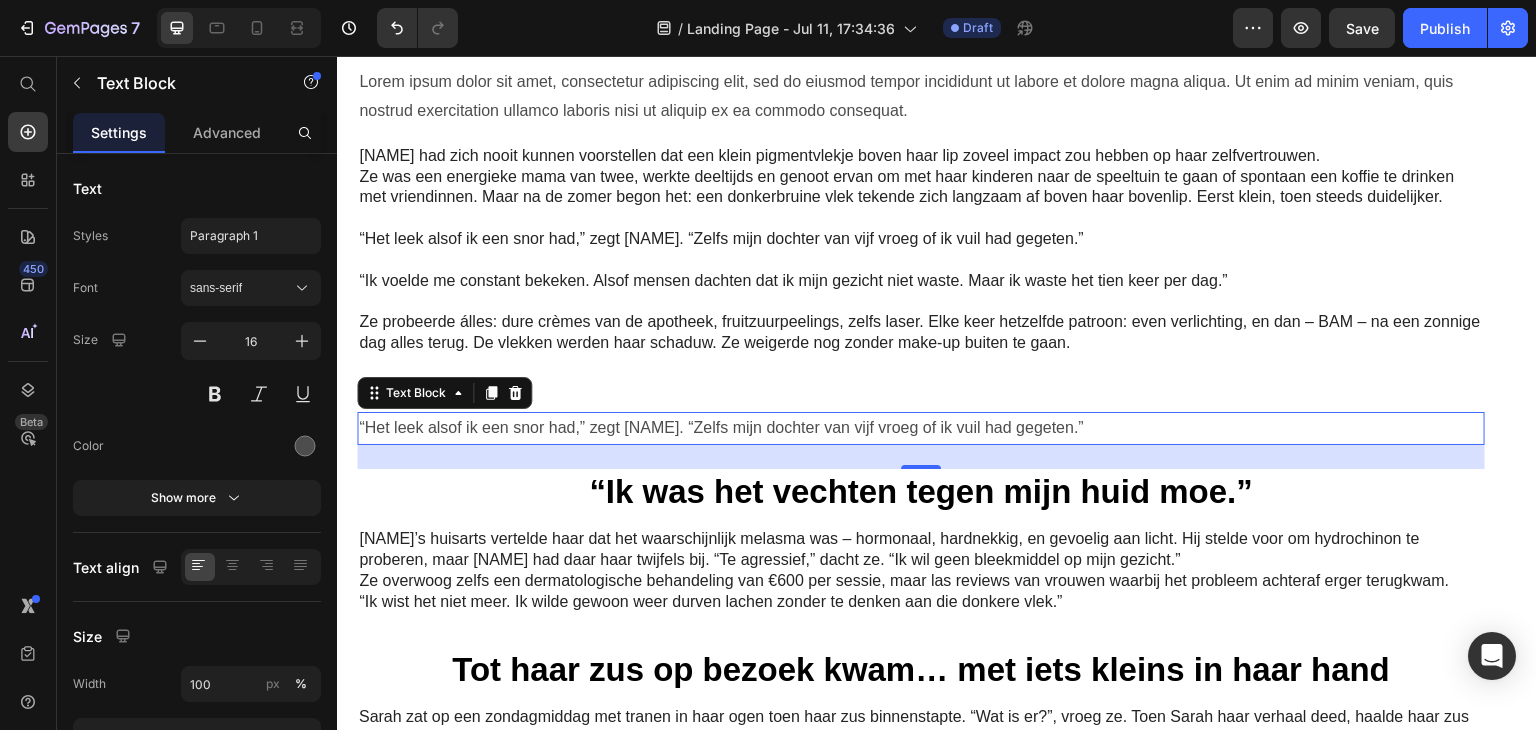 click on "“Het leek alsof ik een snor had,” zegt [NAME]. “Zelfs mijn dochter van vijf vroeg of ik vuil had gegeten.”" at bounding box center (921, 428) 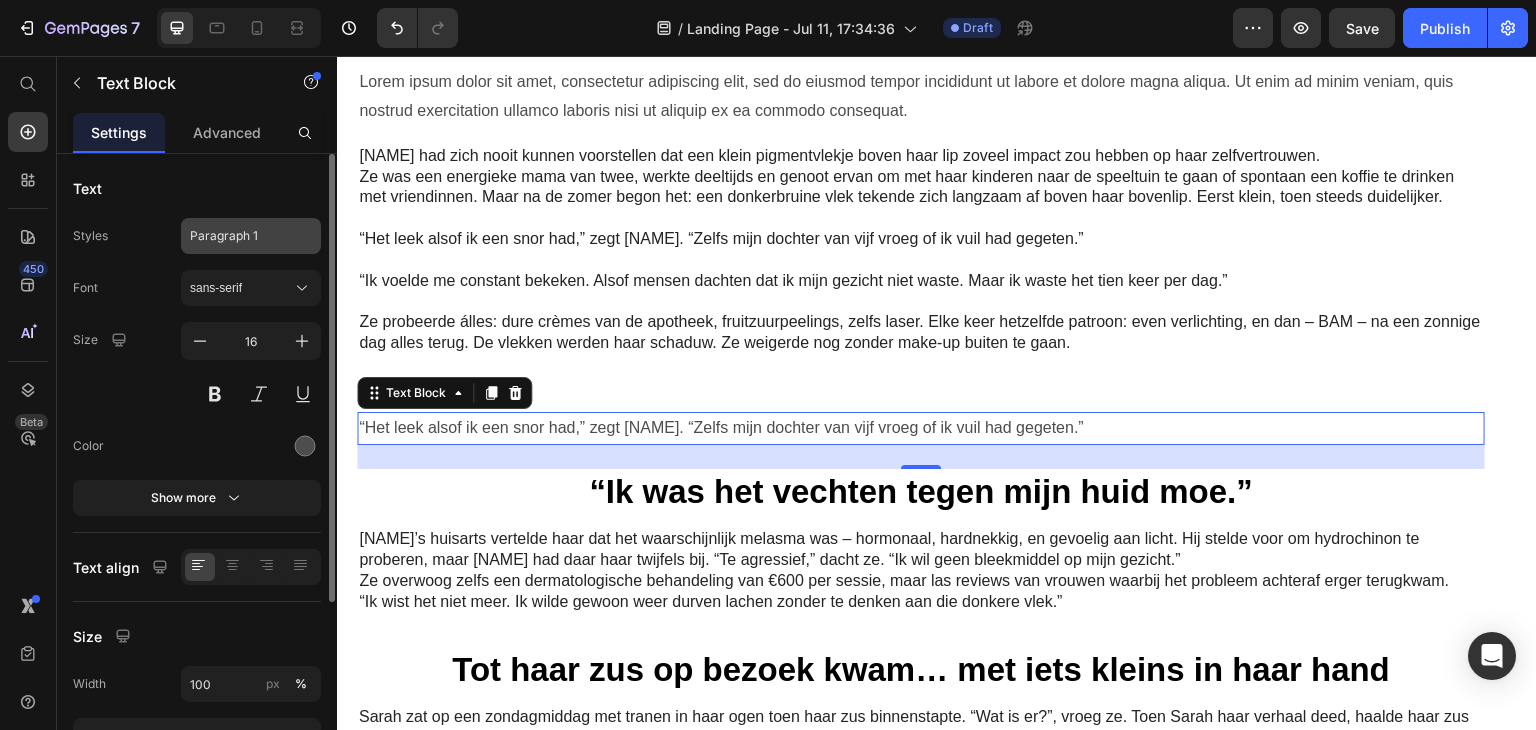 click on "Paragraph 1" 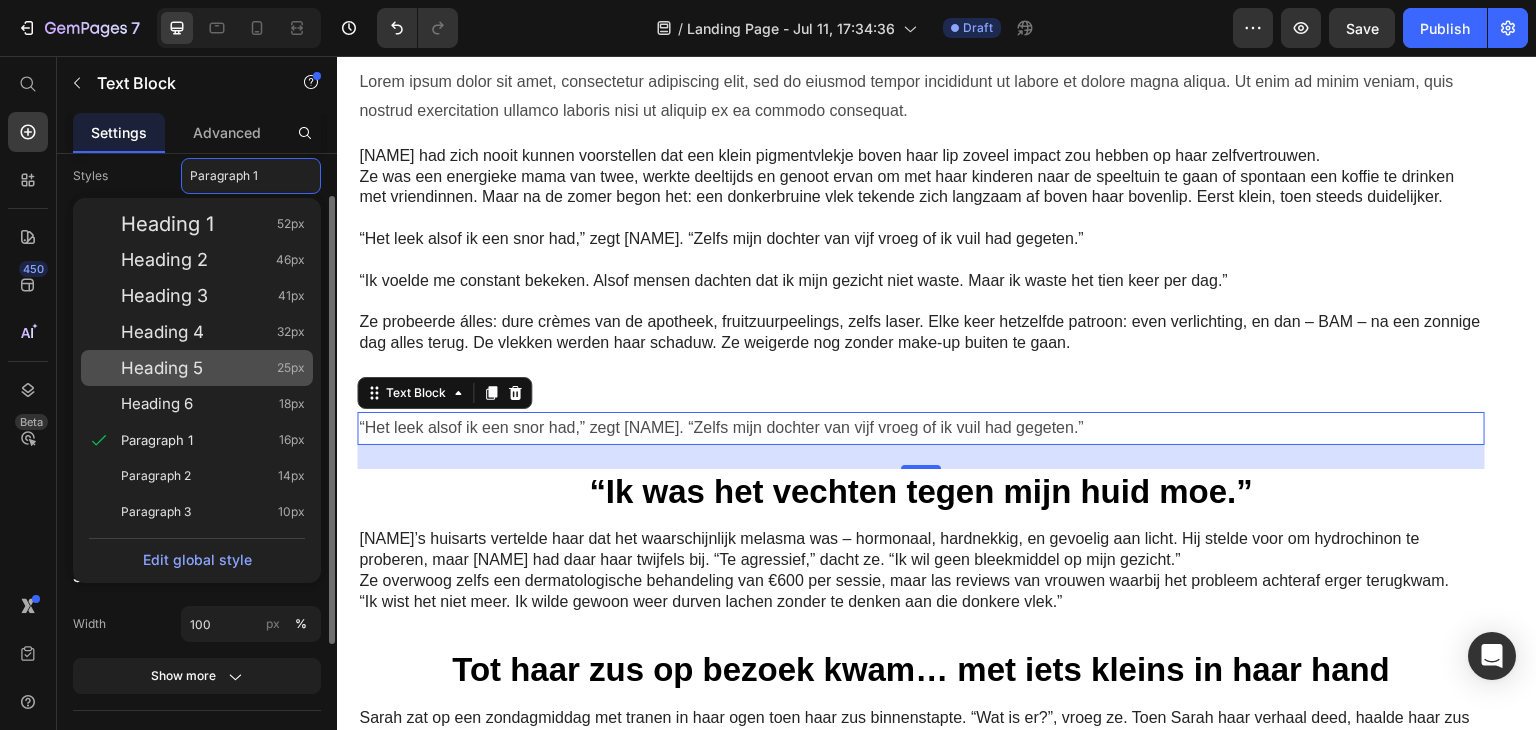 scroll, scrollTop: 0, scrollLeft: 0, axis: both 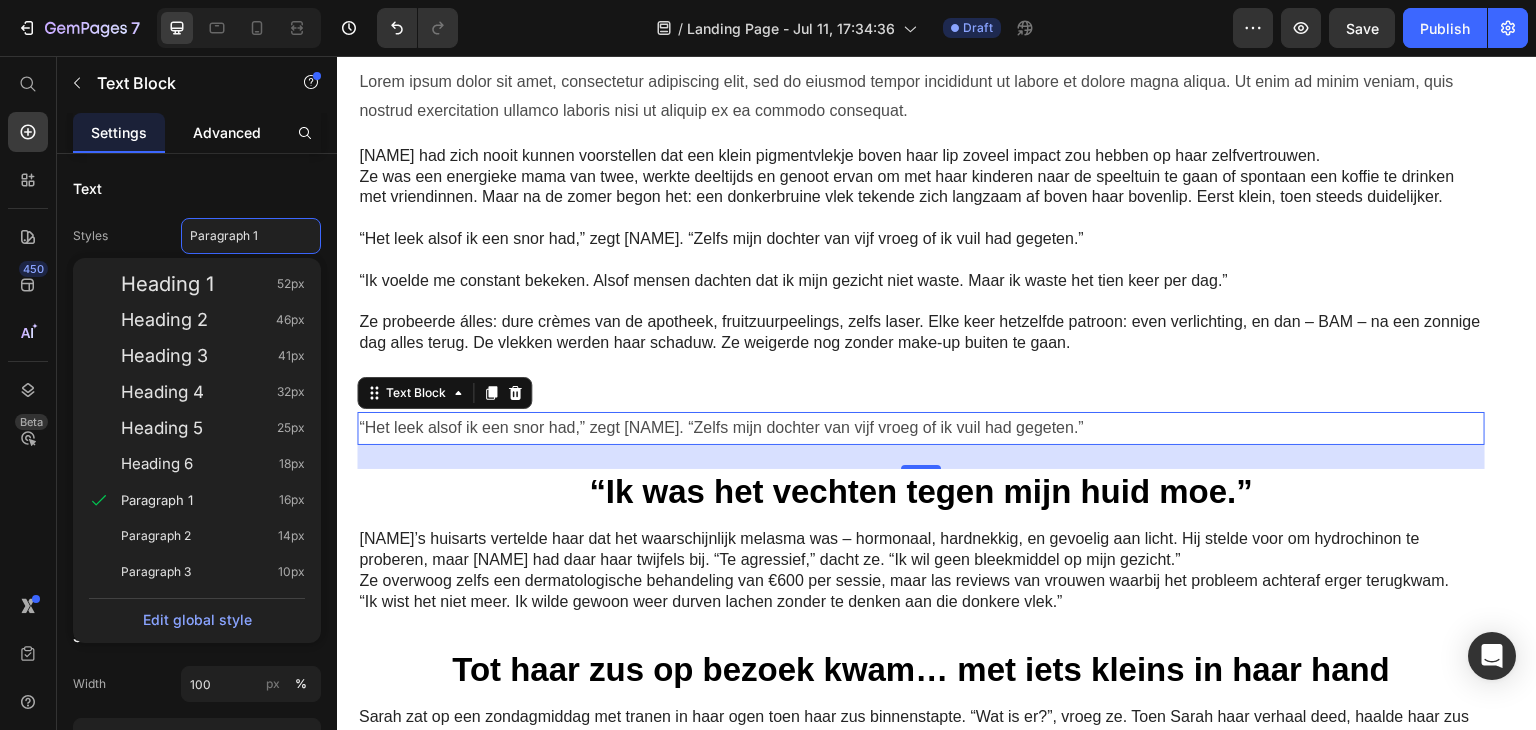 click on "Advanced" 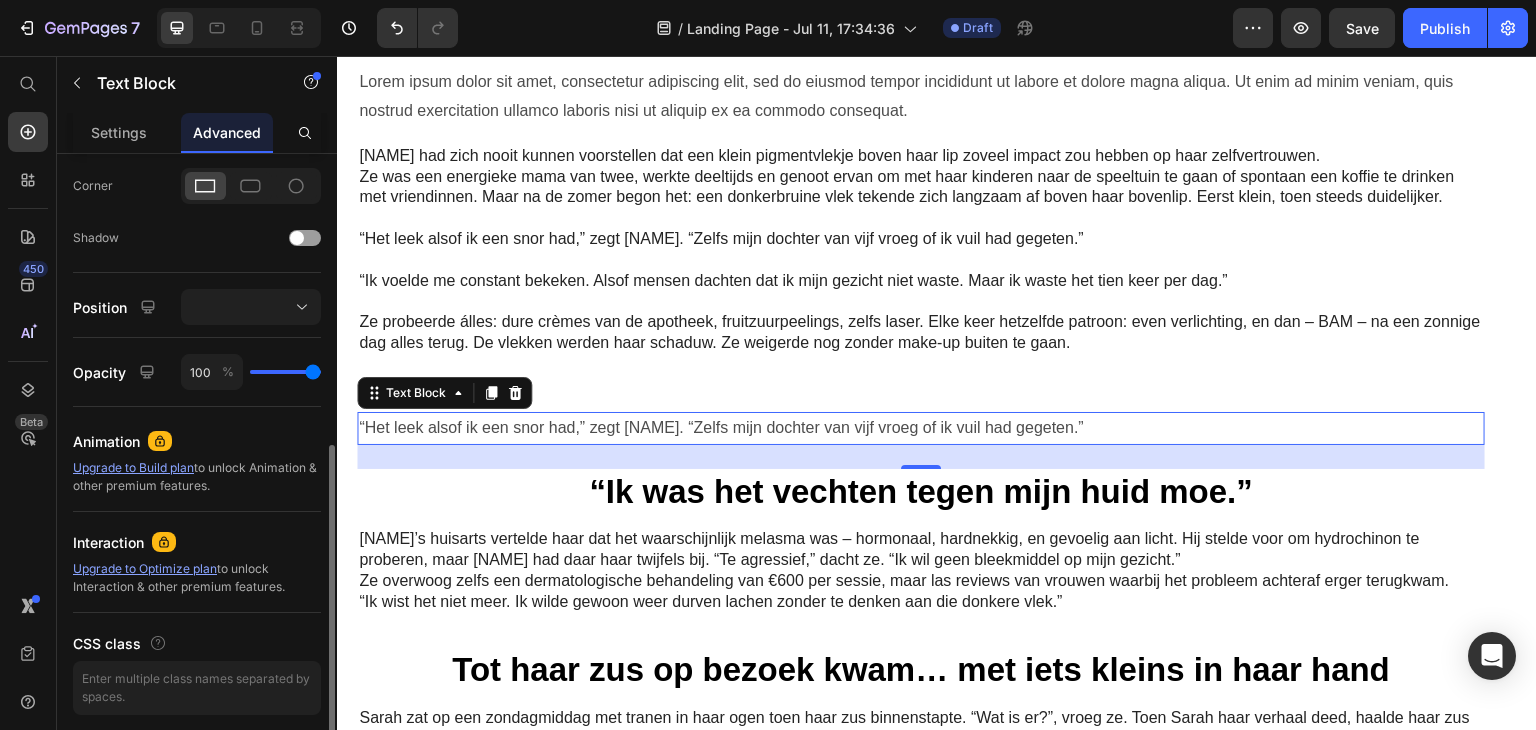 scroll, scrollTop: 670, scrollLeft: 0, axis: vertical 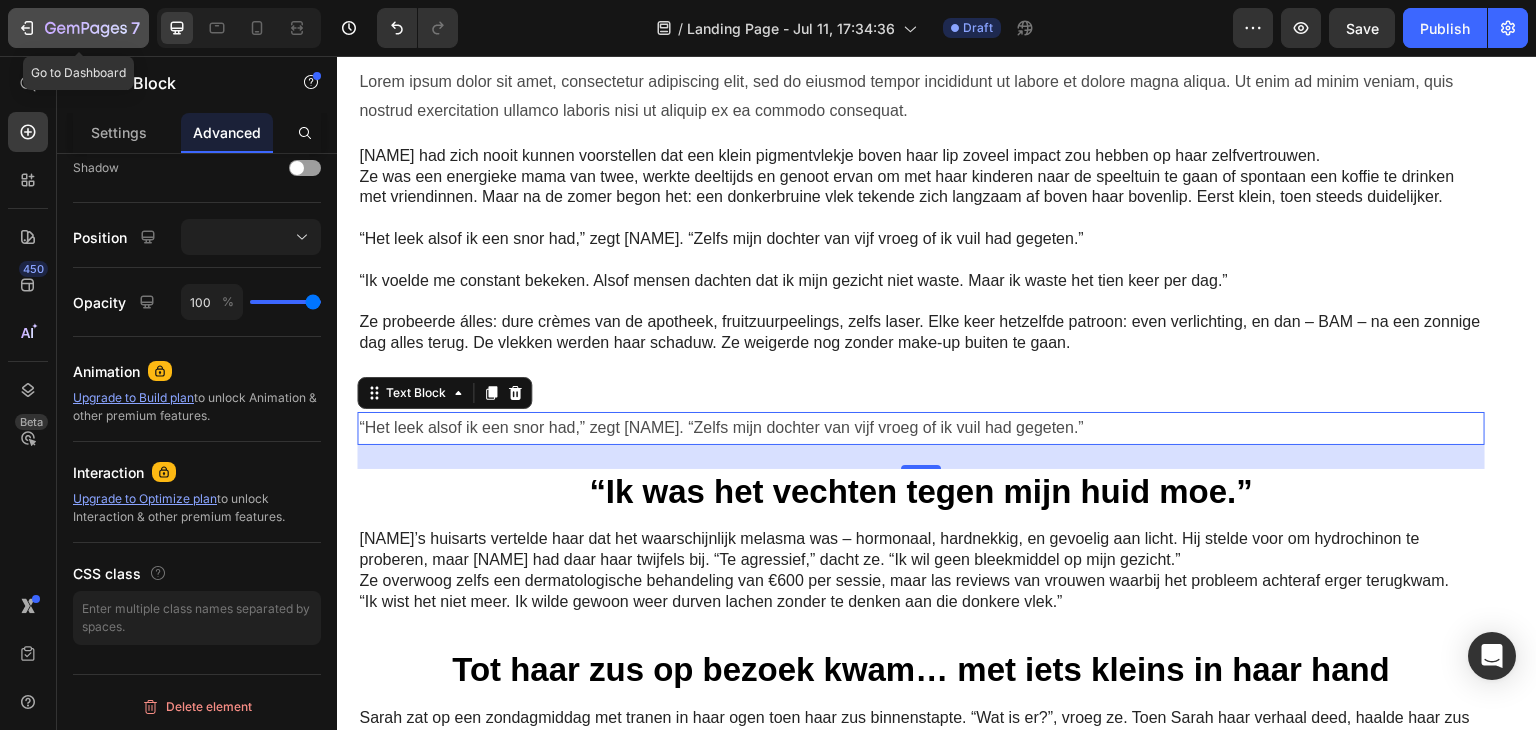 click 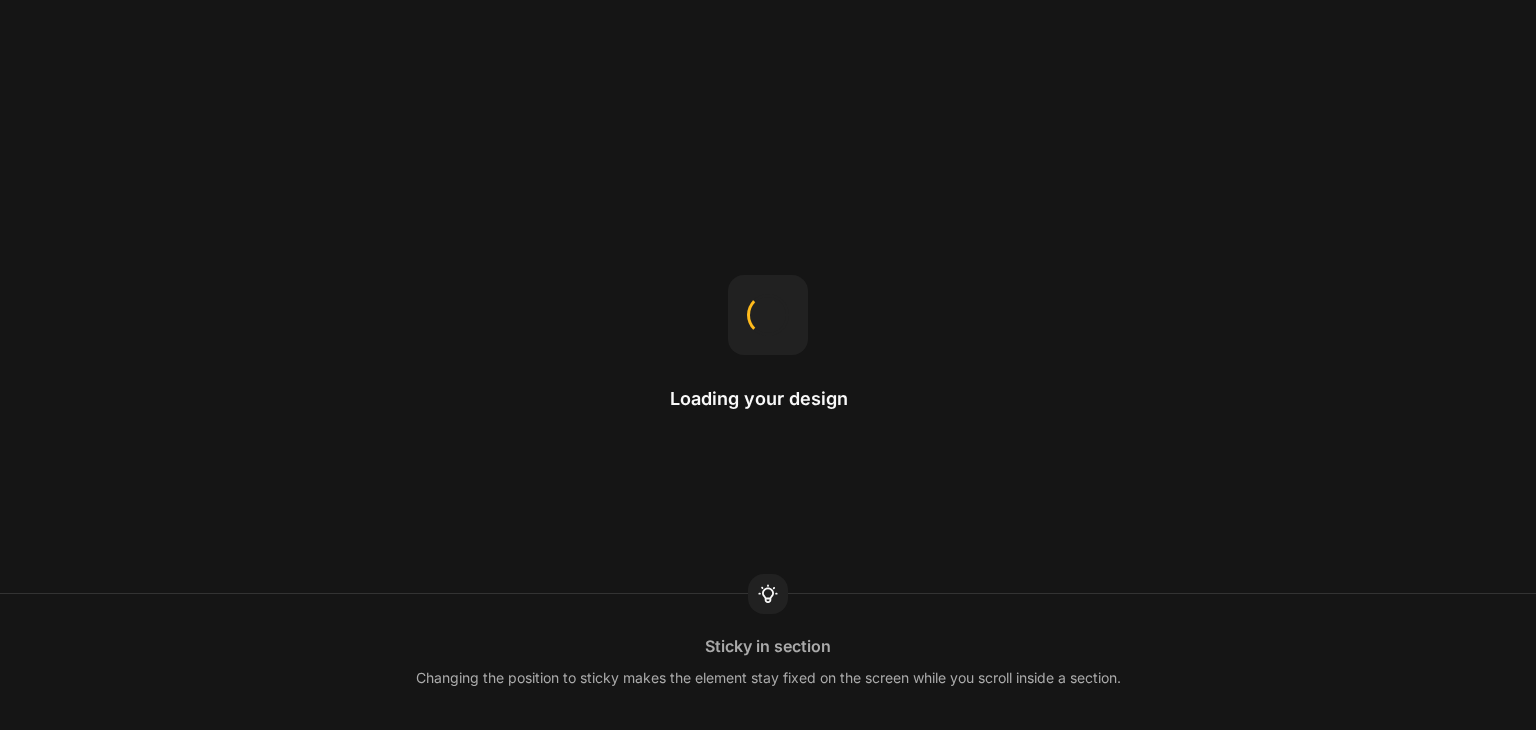 scroll, scrollTop: 0, scrollLeft: 0, axis: both 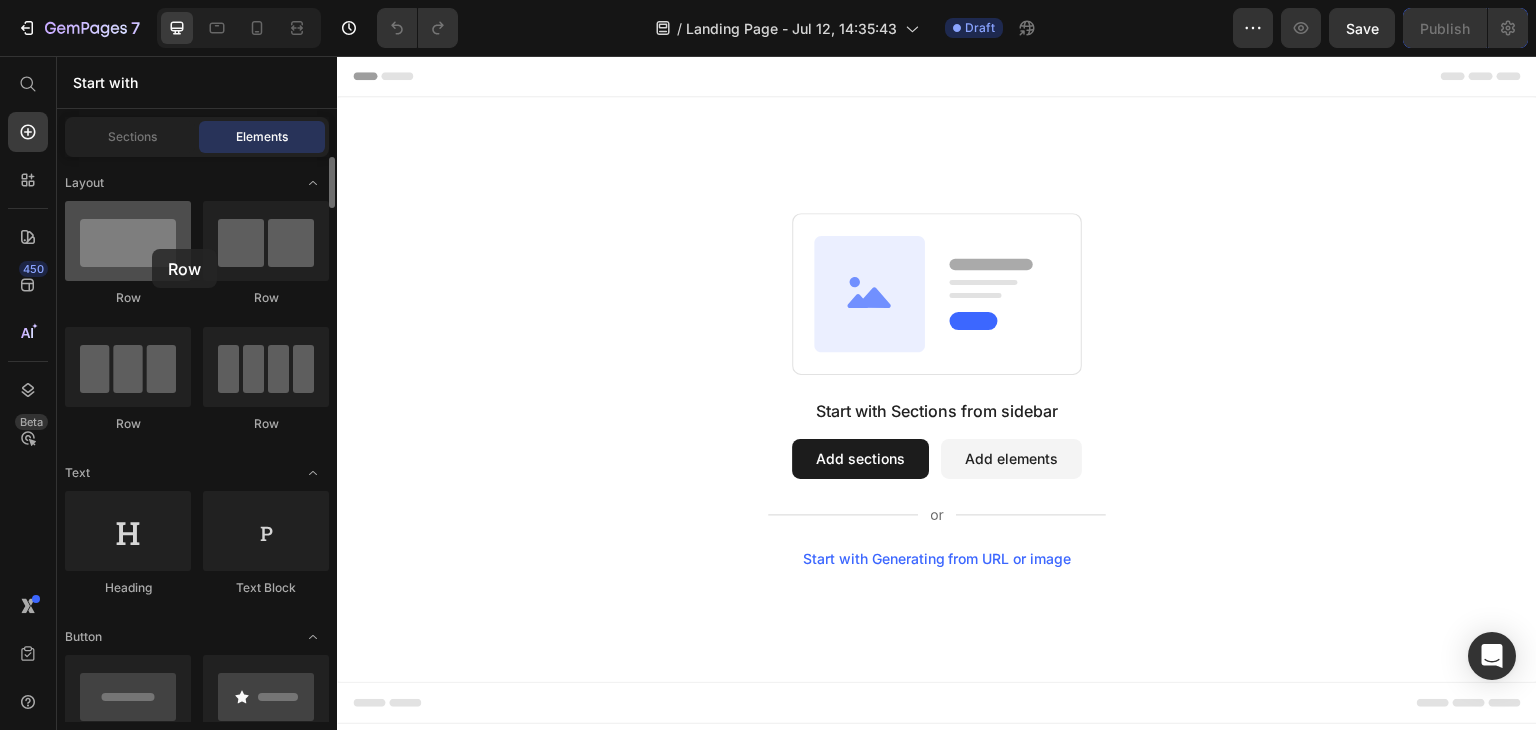 click at bounding box center (128, 241) 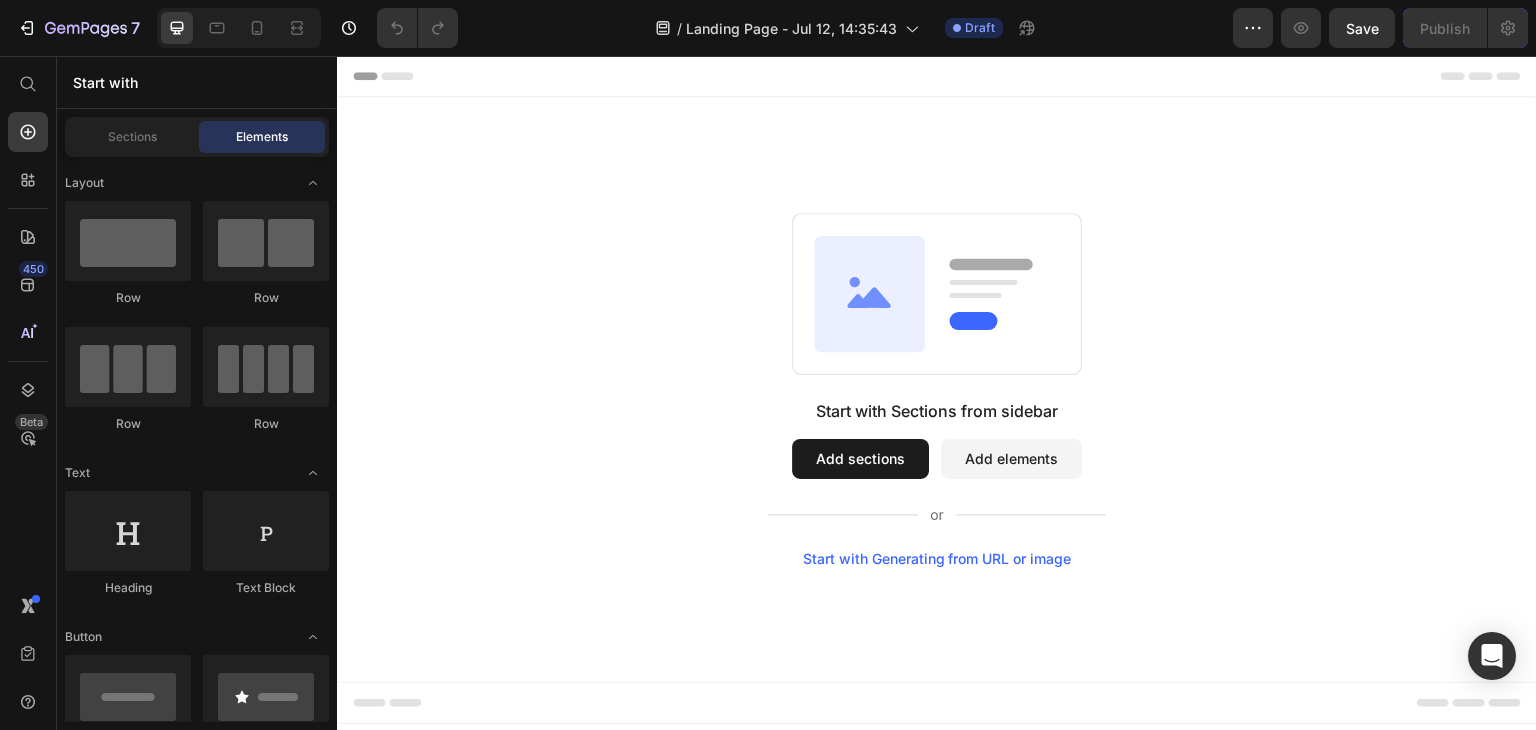 click on "Add sections" at bounding box center (860, 459) 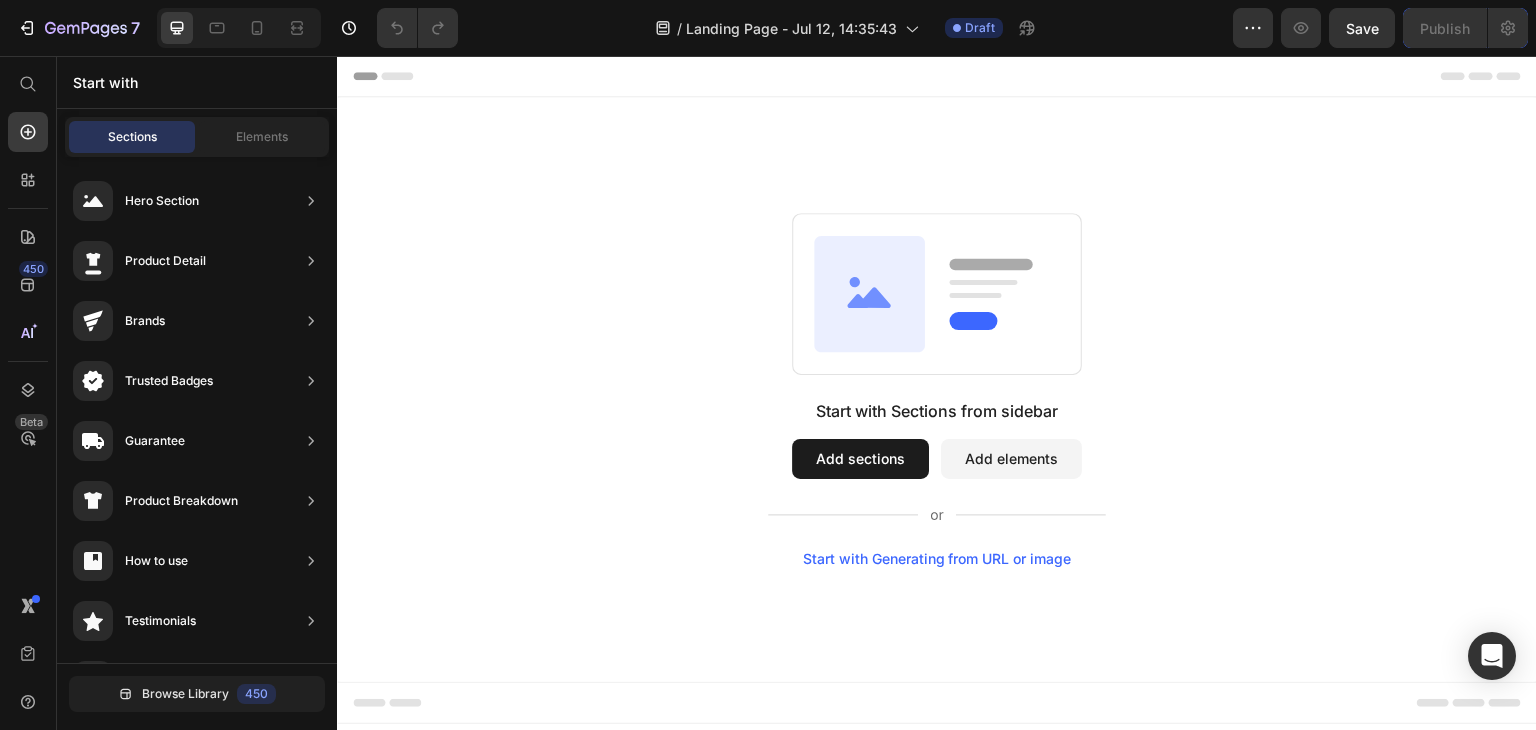 click on "Add elements" at bounding box center (1011, 459) 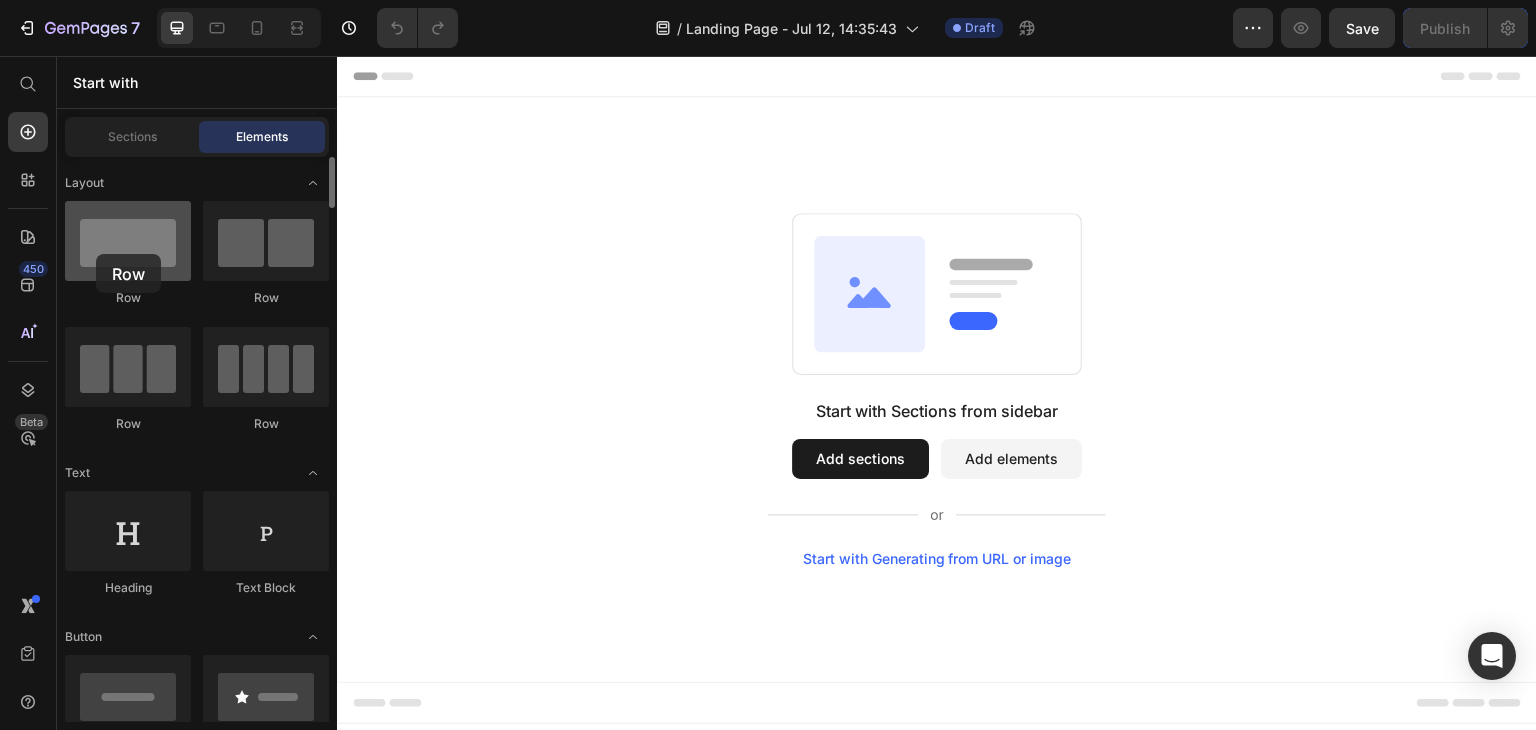 click at bounding box center [128, 241] 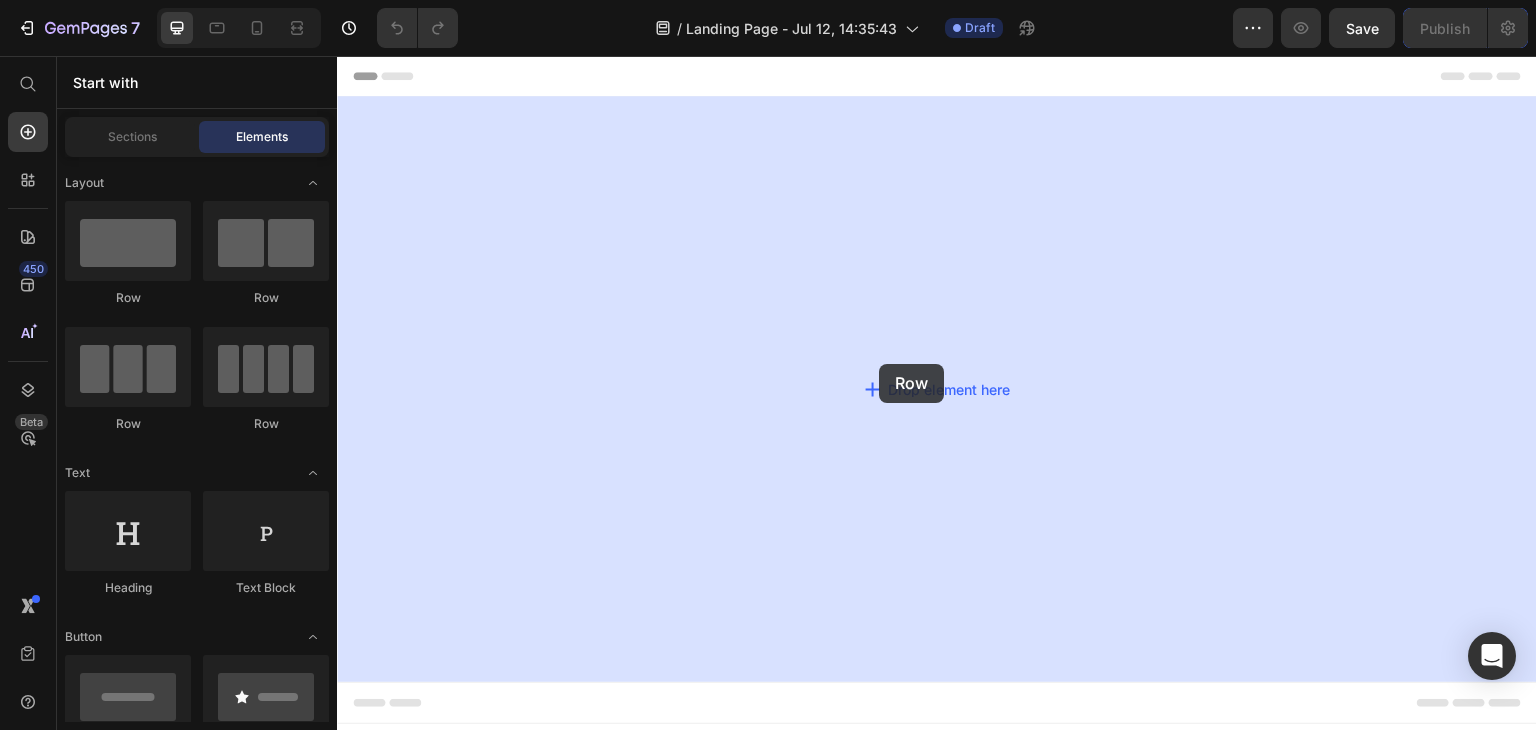 drag, startPoint x: 433, startPoint y: 310, endPoint x: 871, endPoint y: 360, distance: 440.84464 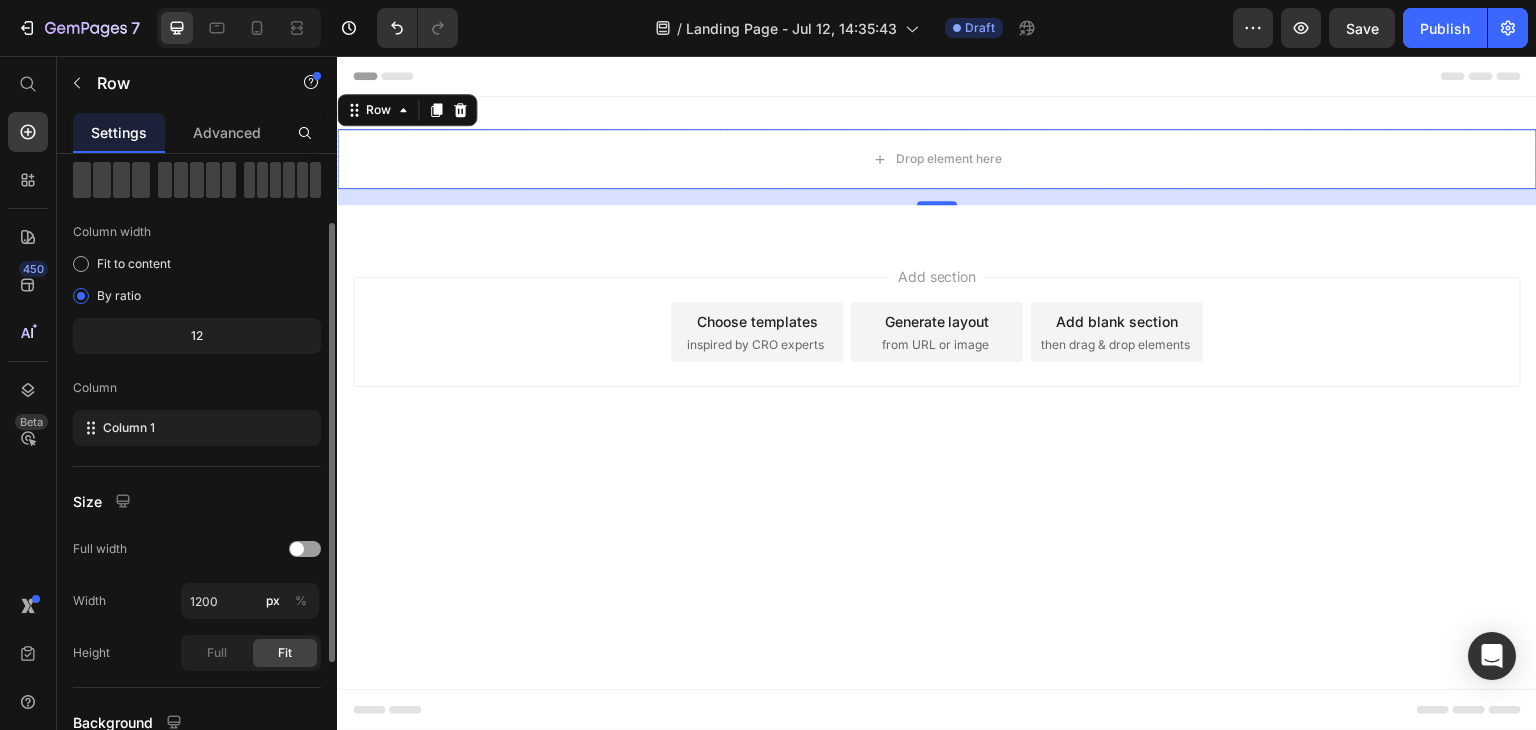 scroll, scrollTop: 277, scrollLeft: 0, axis: vertical 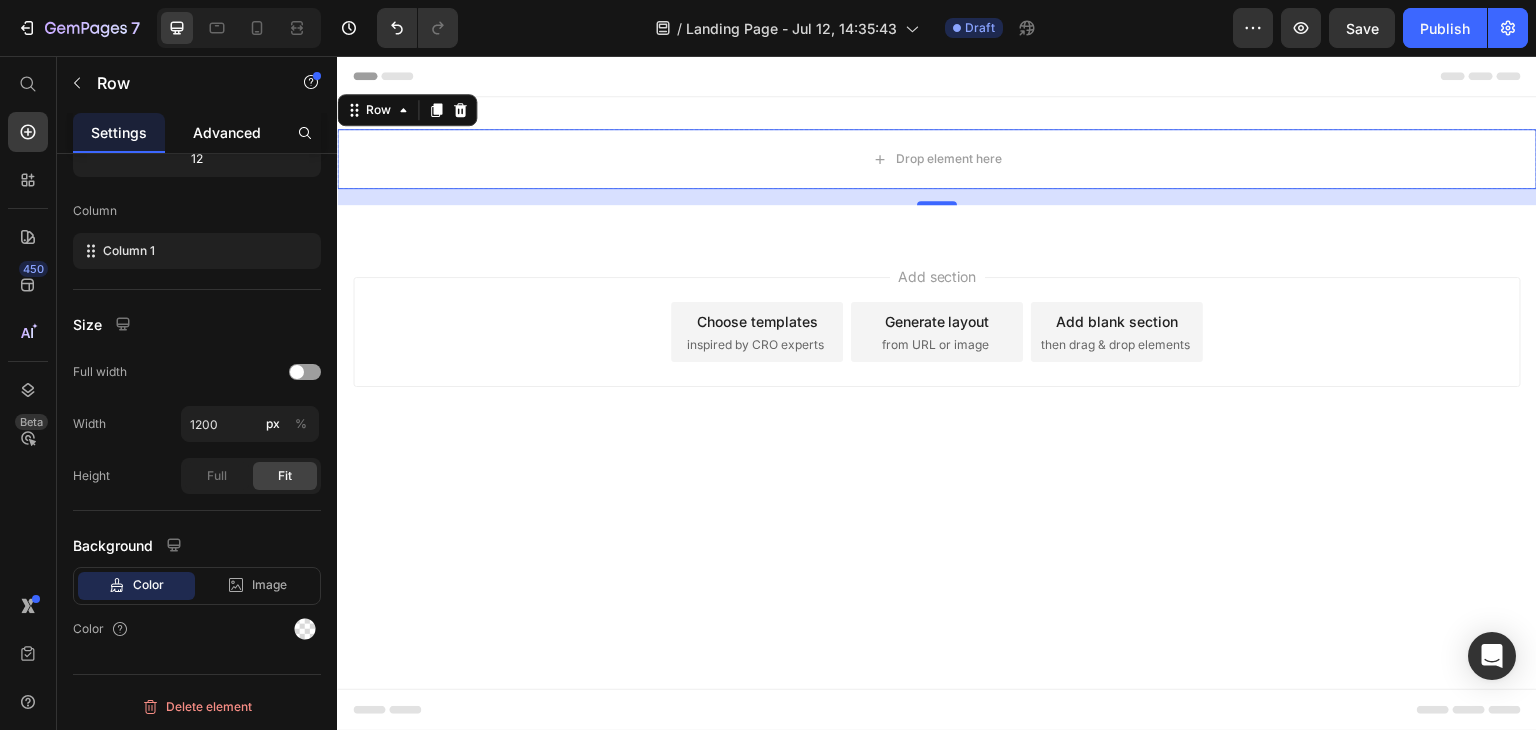 click on "Advanced" at bounding box center [227, 132] 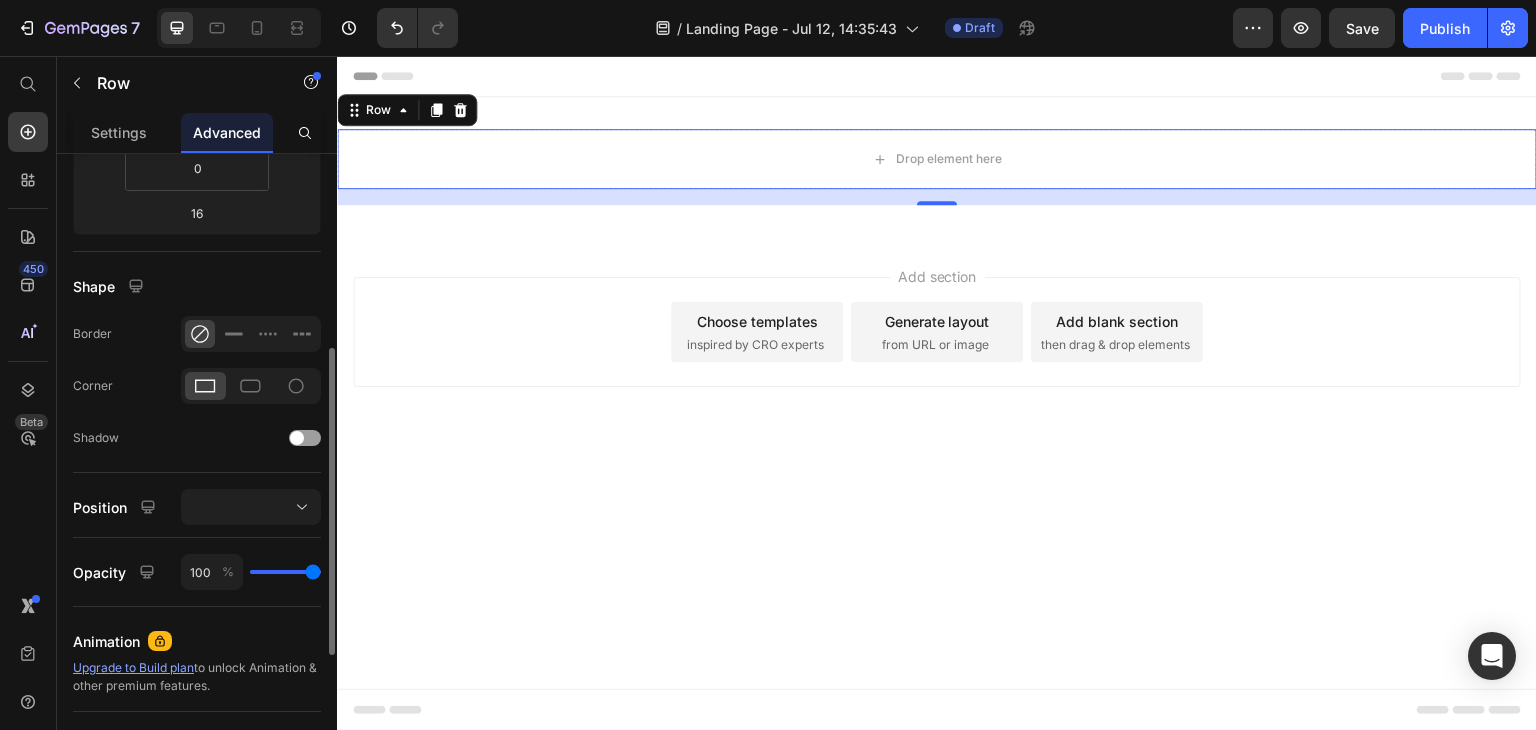 scroll, scrollTop: 670, scrollLeft: 0, axis: vertical 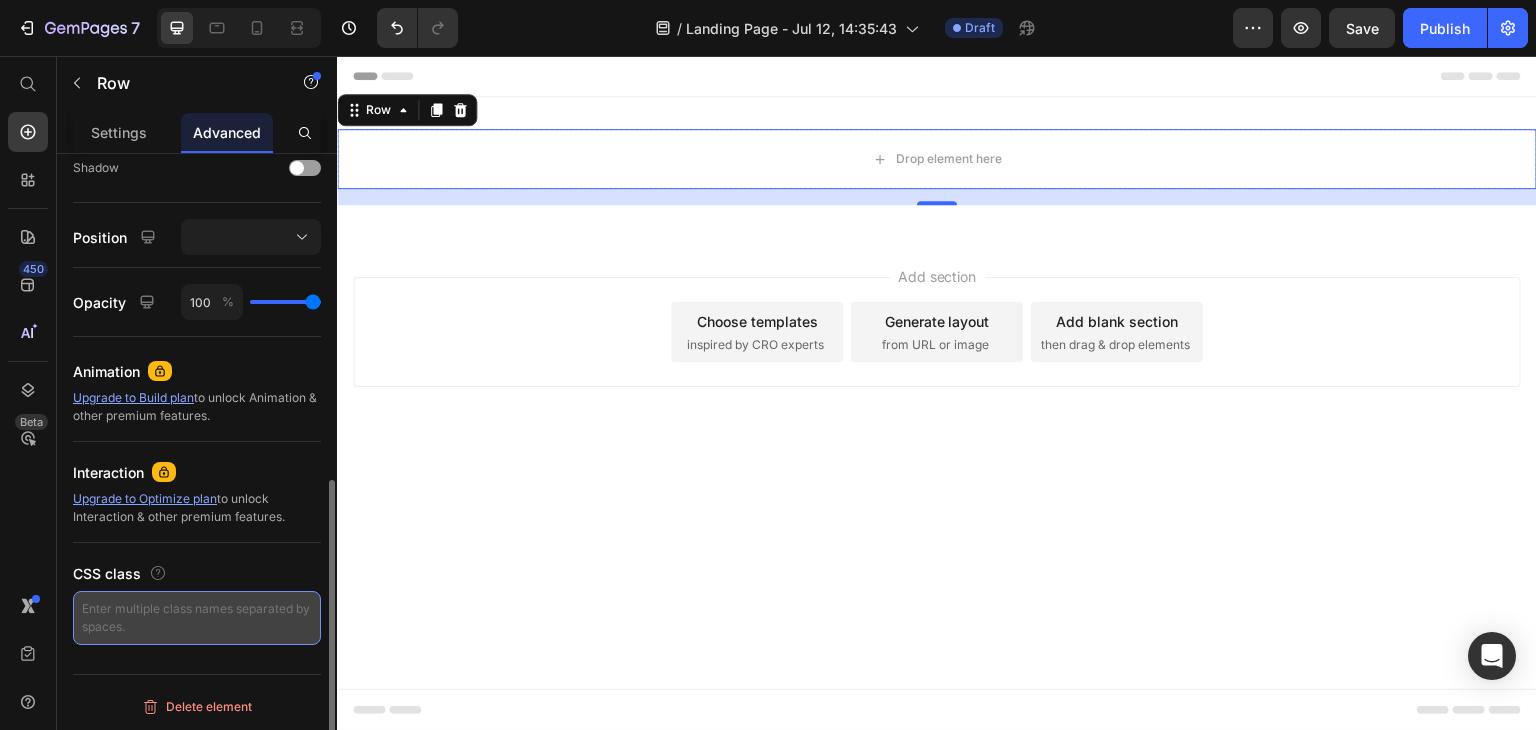 click at bounding box center (197, 618) 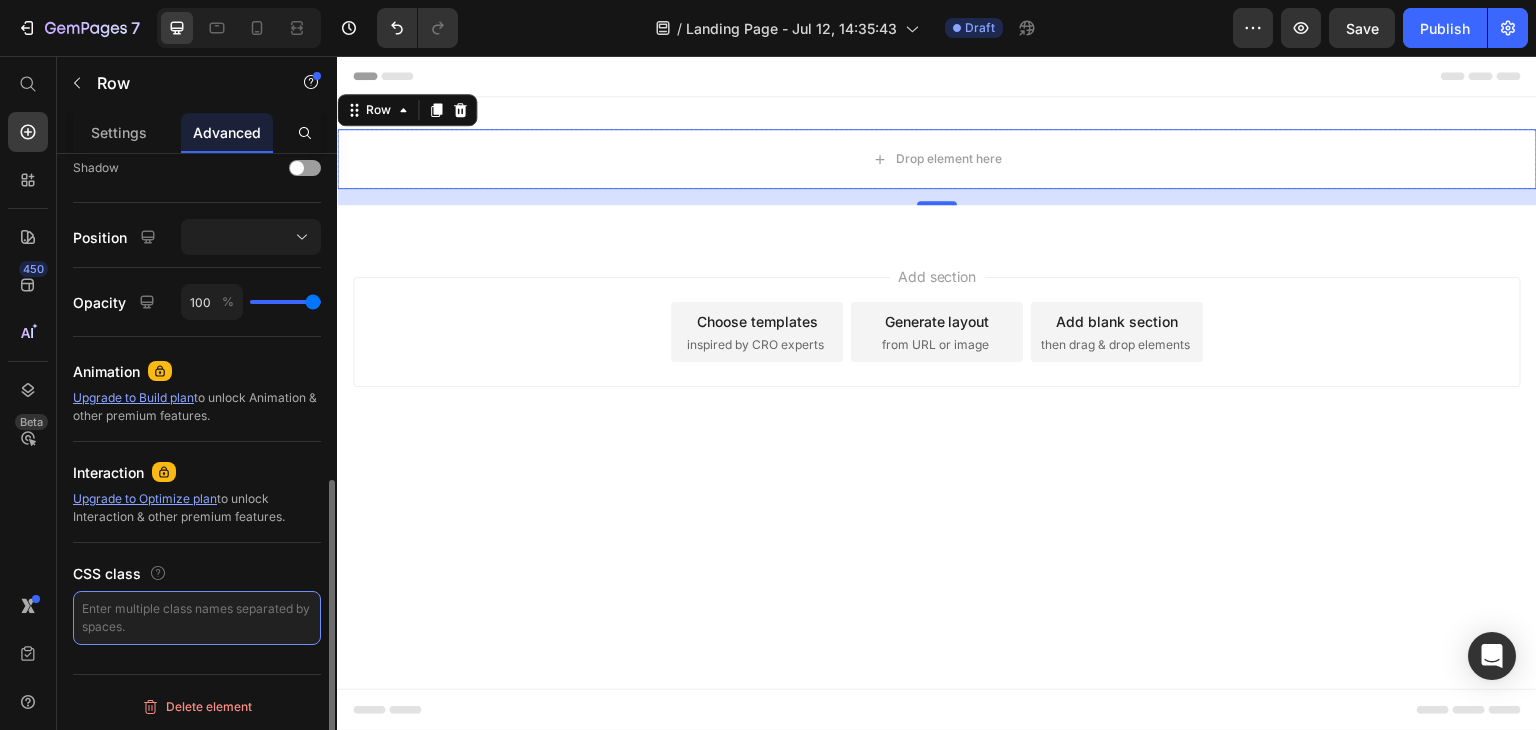 type on "<!DOCTYPE html>
<html lang="nl">
<head>
<meta charset="UTF-8">
<meta name="viewport" content="width=device-width, initial-scale=1.0">
<title>Advertorial Template – Hyperpigmentatie</title>
<style>
body { font-family: Arial, sans-serif; line-height: 1.7; margin: 0; padding: 0; color: #222; background: #fff; }
.section { max-width: 900px; margin: auto; padding: 40px 20px; }
.hero { background: #fff6f6; padding: 60px 20px; text-align: center; }
.hero h1 { font-size: 2.4rem; color: #c33; margin-bottom: 10px; }
.hero p { font-size: 1.1rem; max-width: 700px; margin: 0 auto; color: #555; }
.image-block { text-align: center; margin: 40px 0; }
.image-block img { max-width: 100%; height: auto; border-radius: 10px; }
h2 { color: #c33; font-size: 1.8rem; margin-top: 40px; }
.quote, blockquote { font-style: italic; background: #f9f9f9; padding: 20px; border-left: 5px solid #ccc; margin: 20px 0; }
.checklist { background: #fdf4f4; padding: 20px; border-radius: 6px; margin:..." 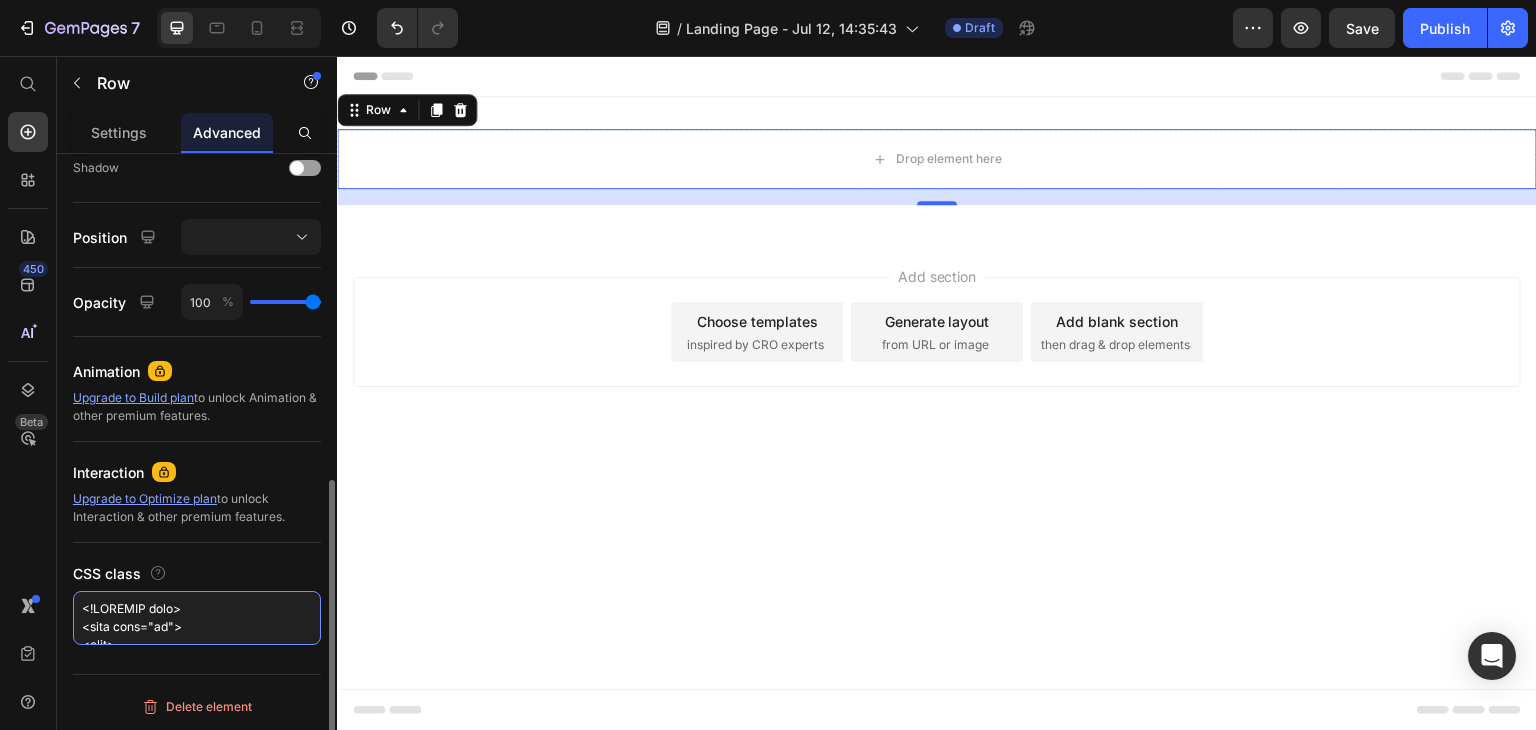 scroll, scrollTop: 3896, scrollLeft: 0, axis: vertical 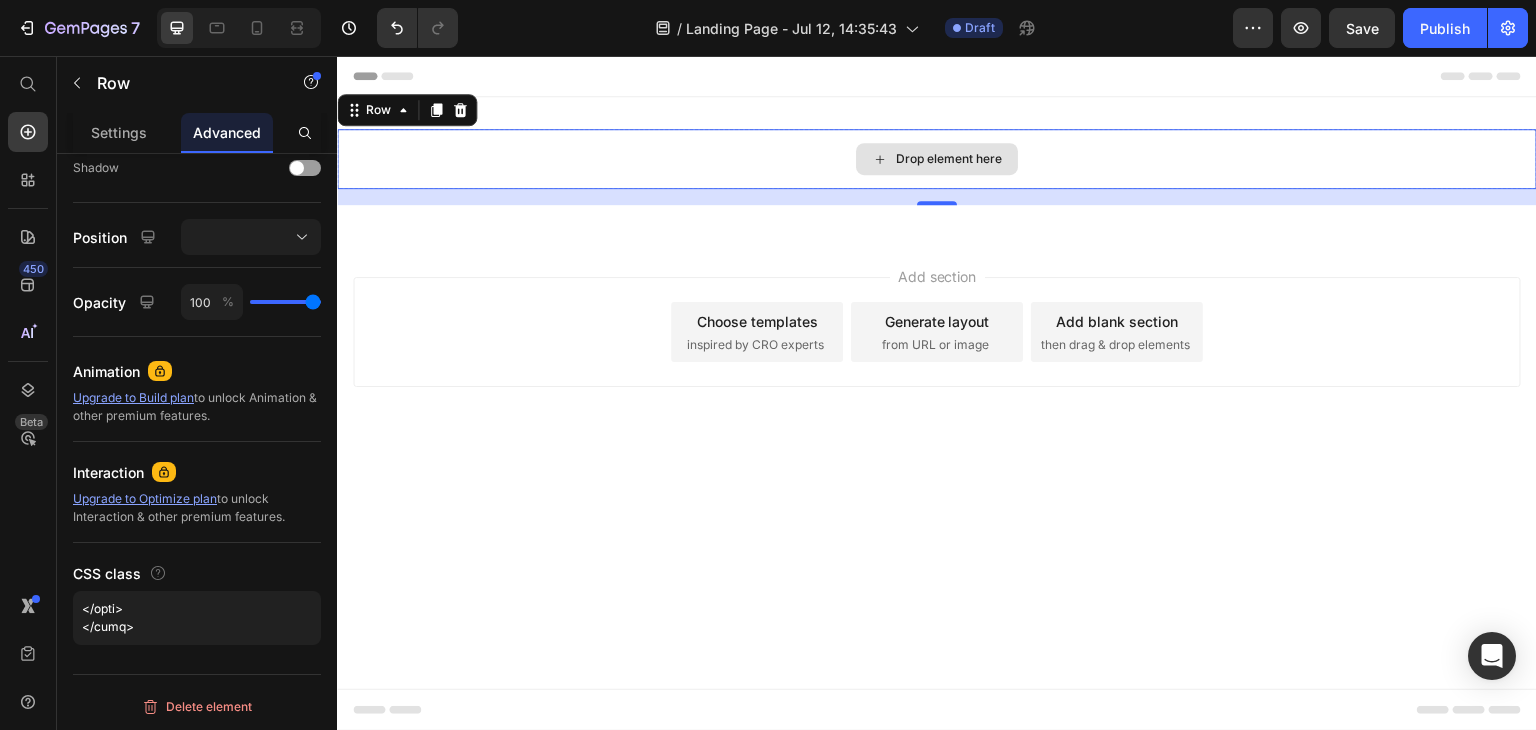 drag, startPoint x: 893, startPoint y: 145, endPoint x: 883, endPoint y: 139, distance: 11.661903 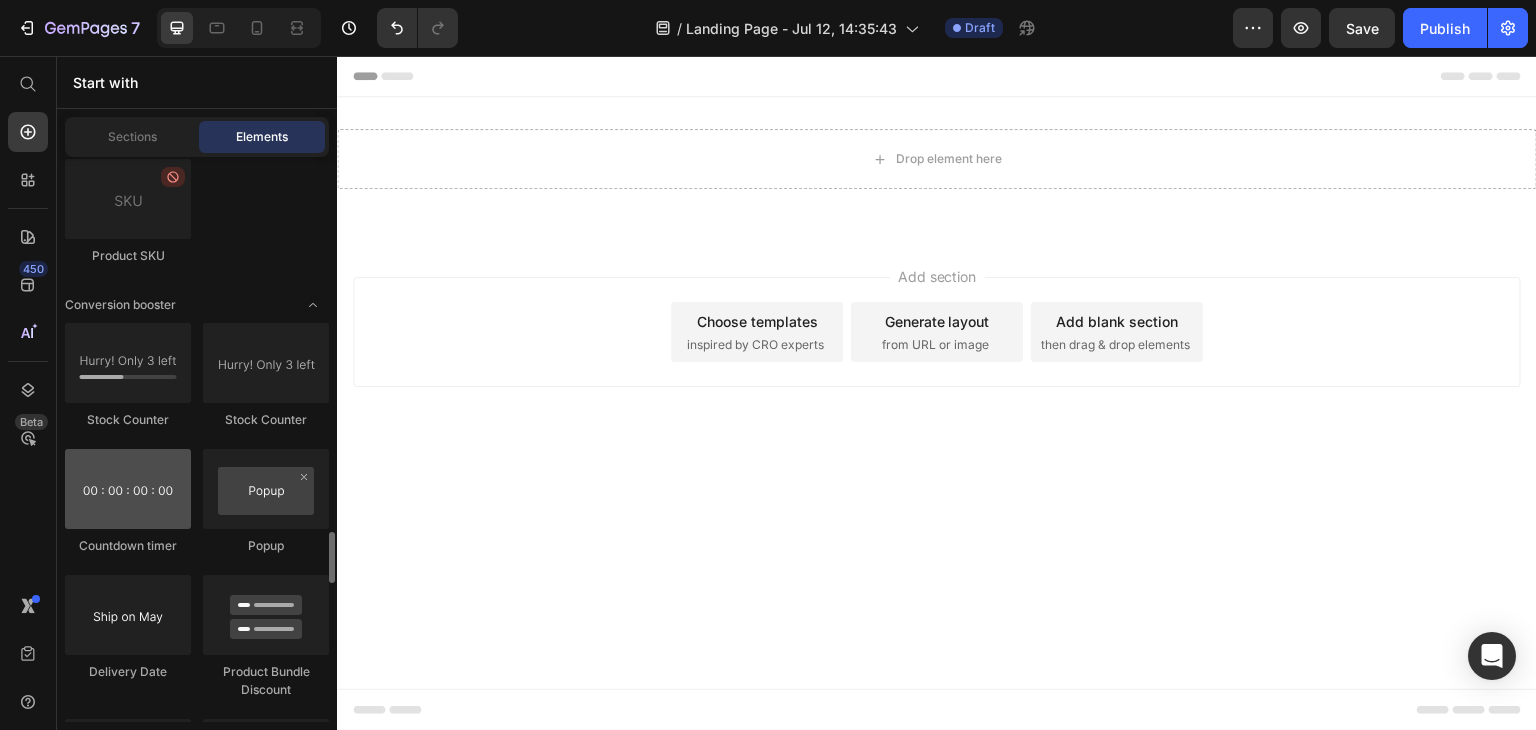 scroll, scrollTop: 4300, scrollLeft: 0, axis: vertical 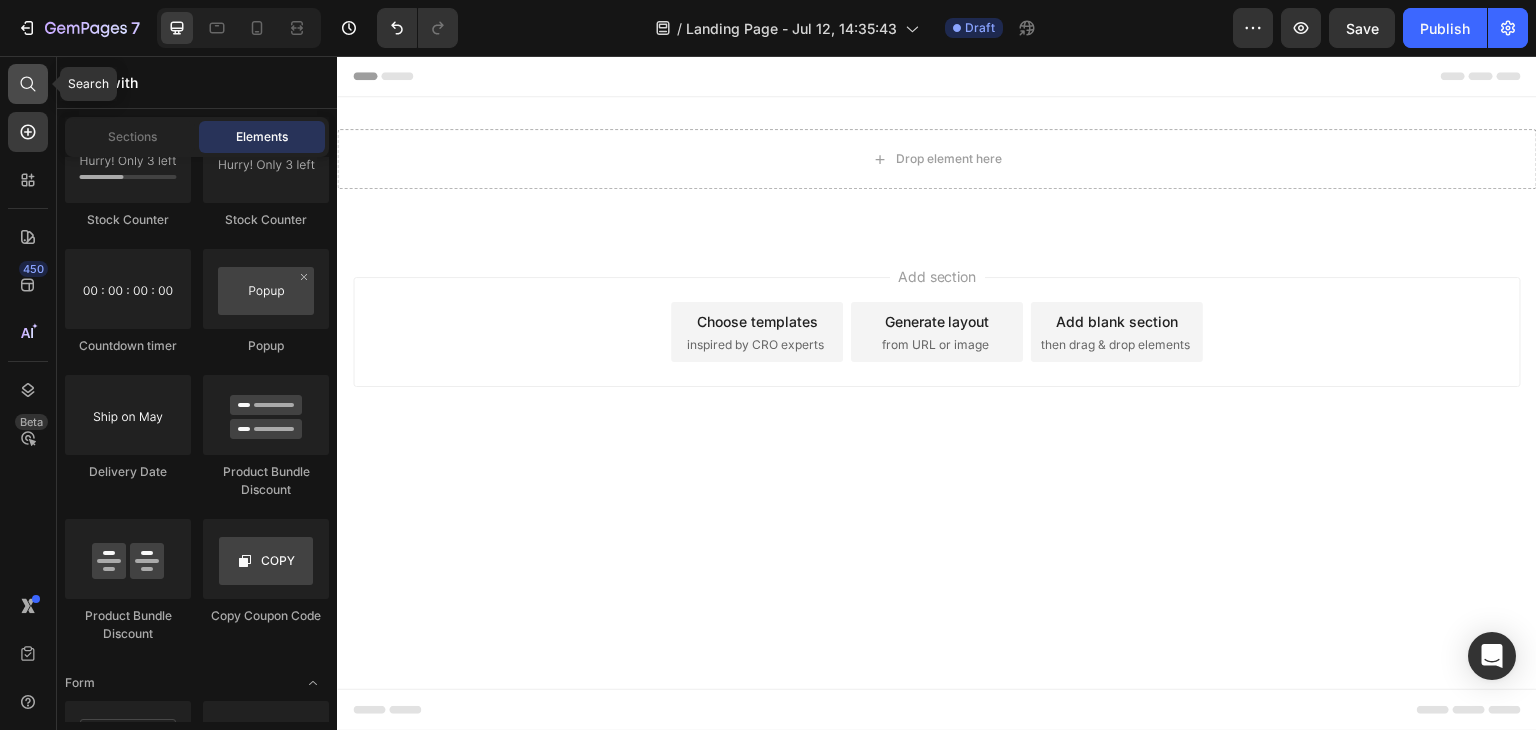 drag, startPoint x: 40, startPoint y: 93, endPoint x: 617, endPoint y: 206, distance: 587.9609 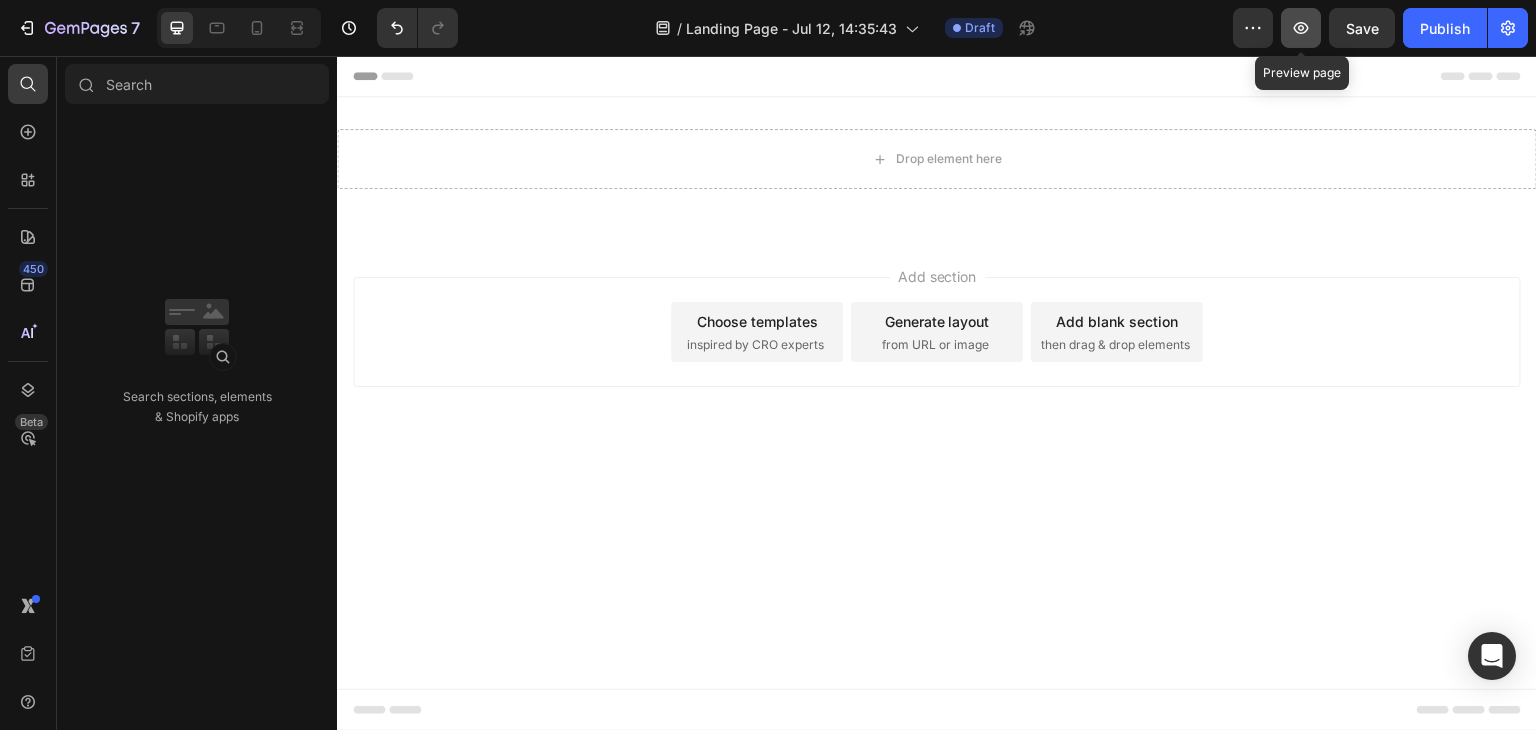 click 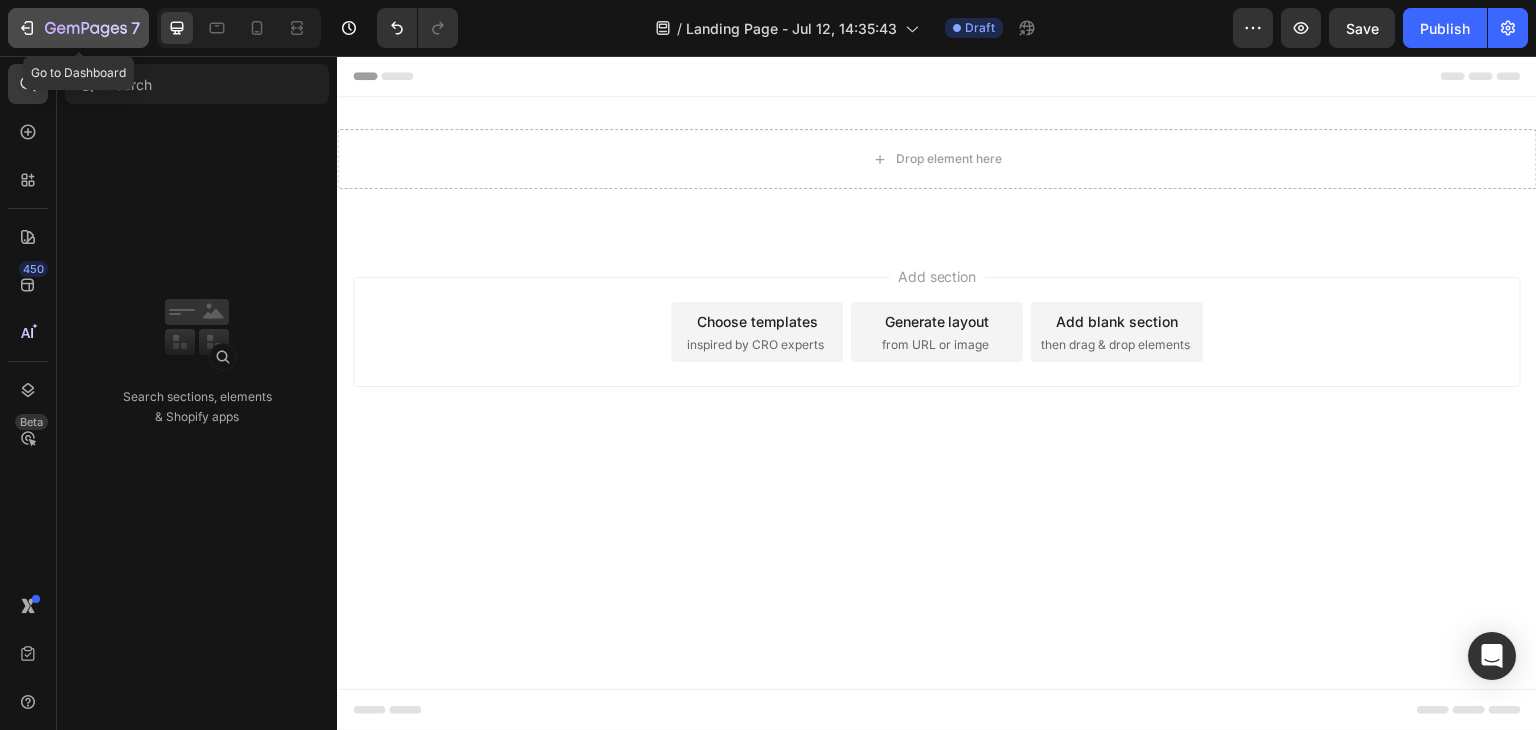 click 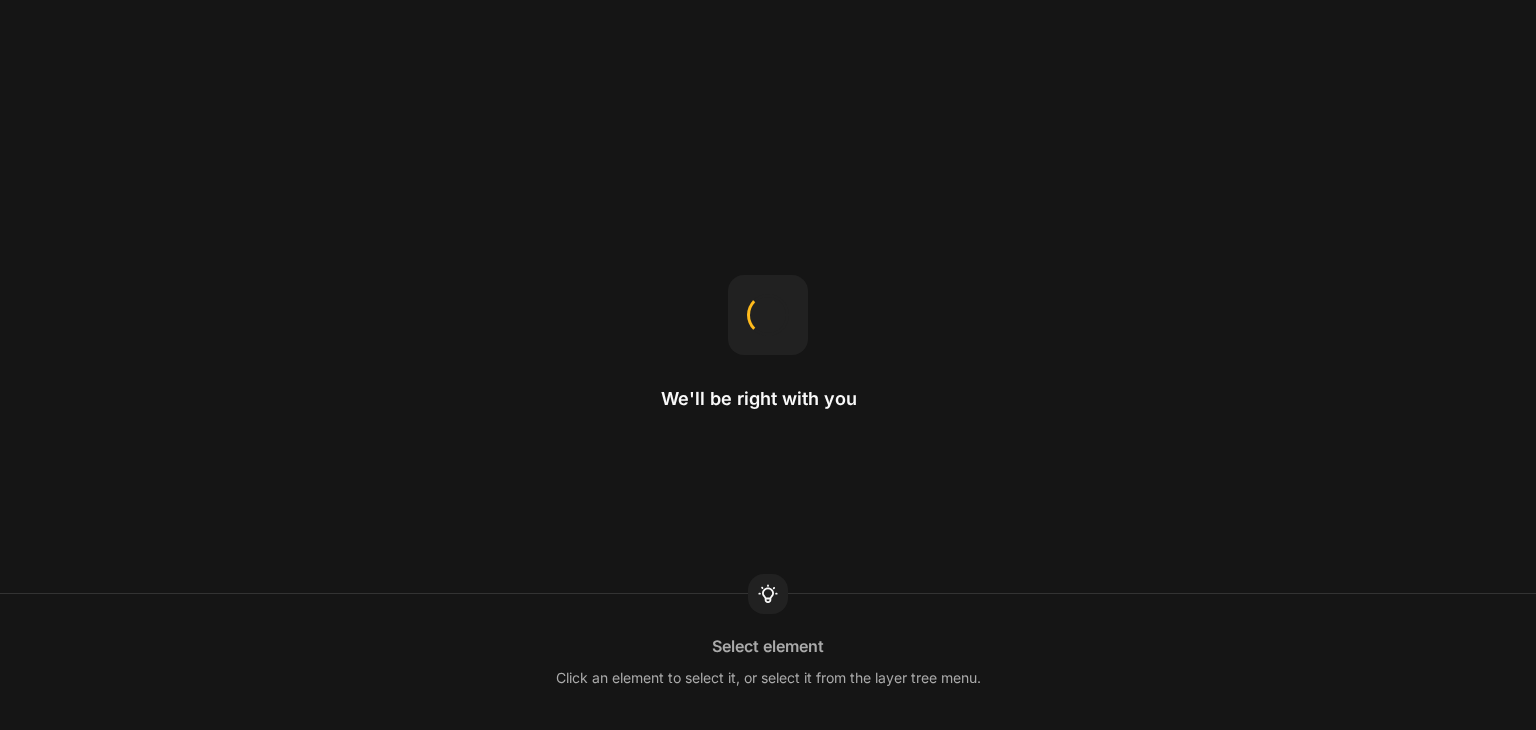 scroll, scrollTop: 0, scrollLeft: 0, axis: both 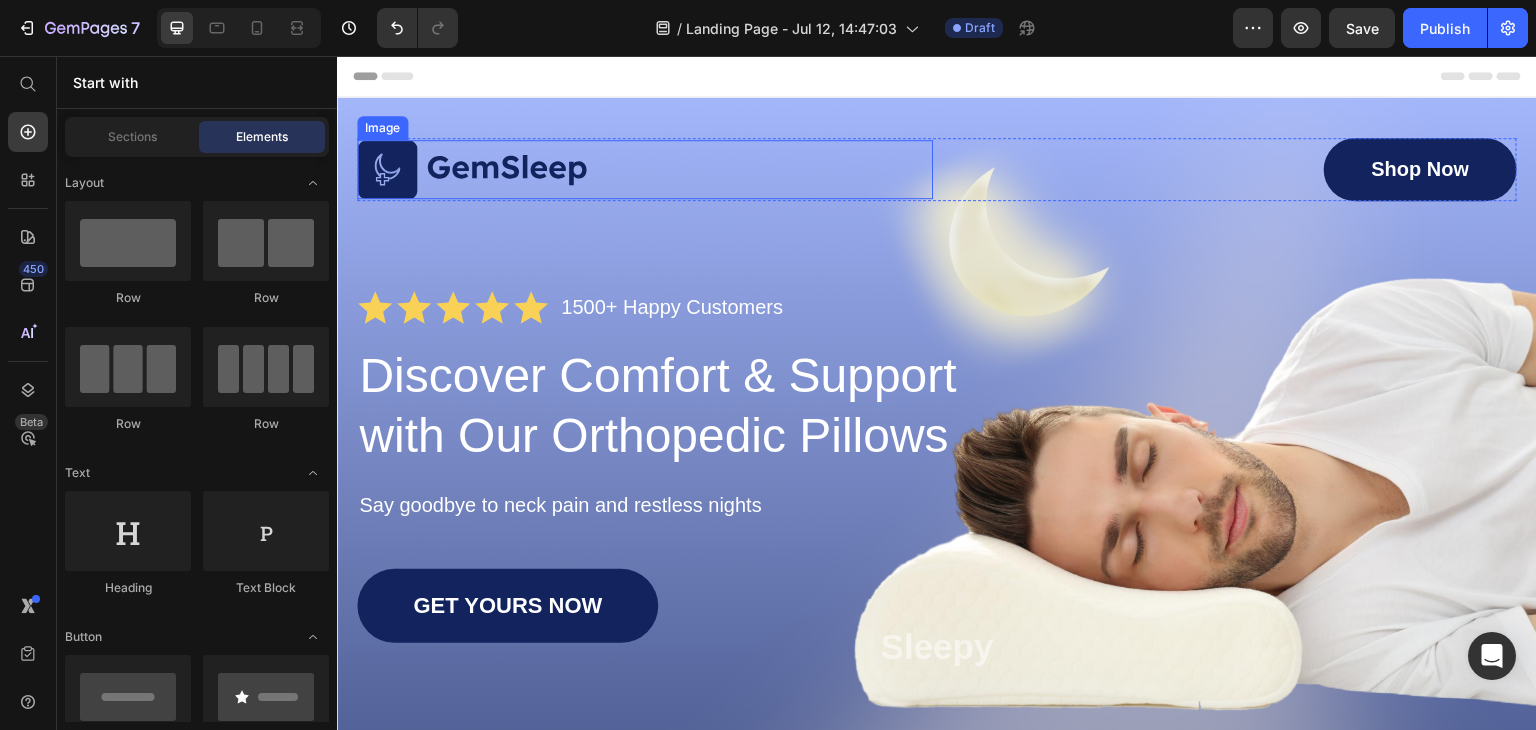click at bounding box center [645, 170] 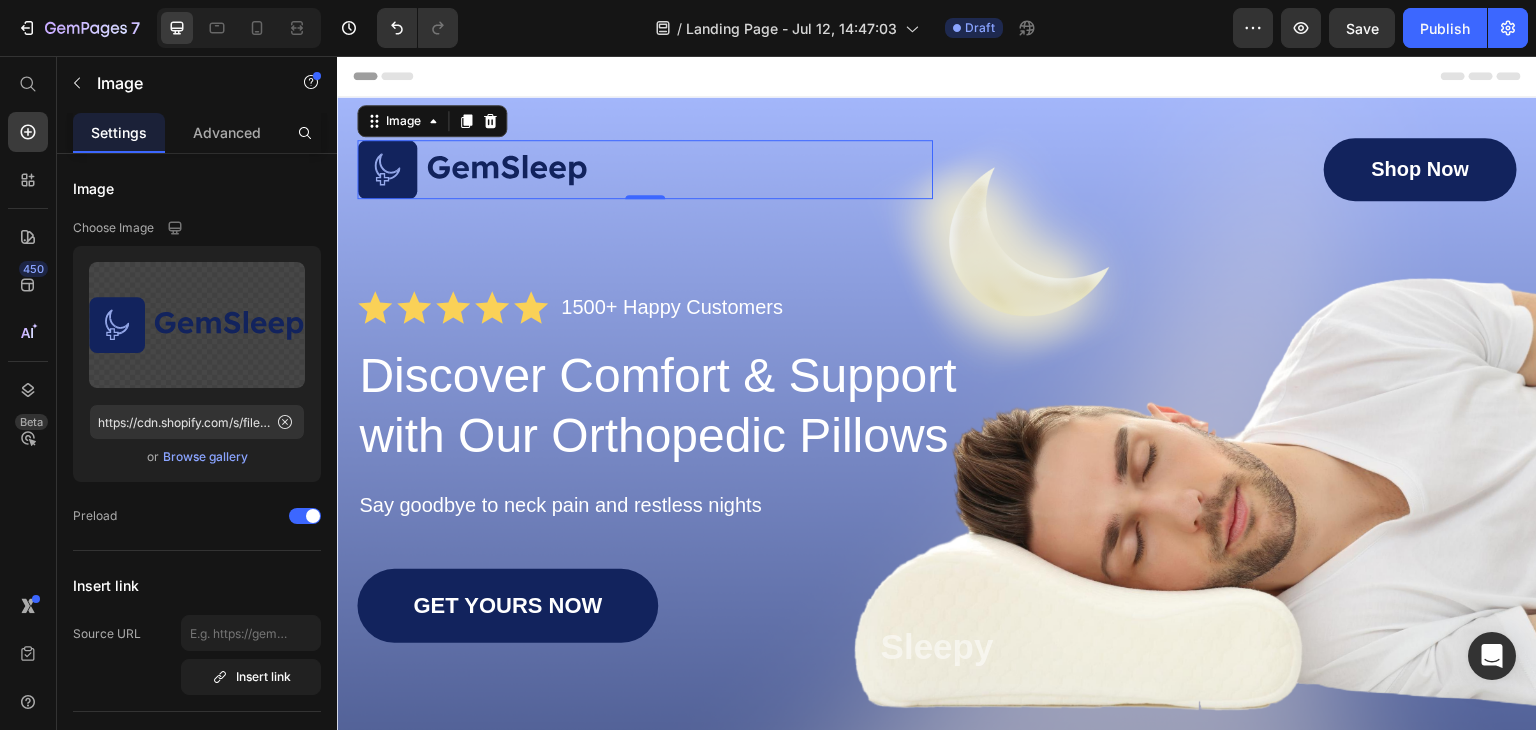 click at bounding box center (645, 170) 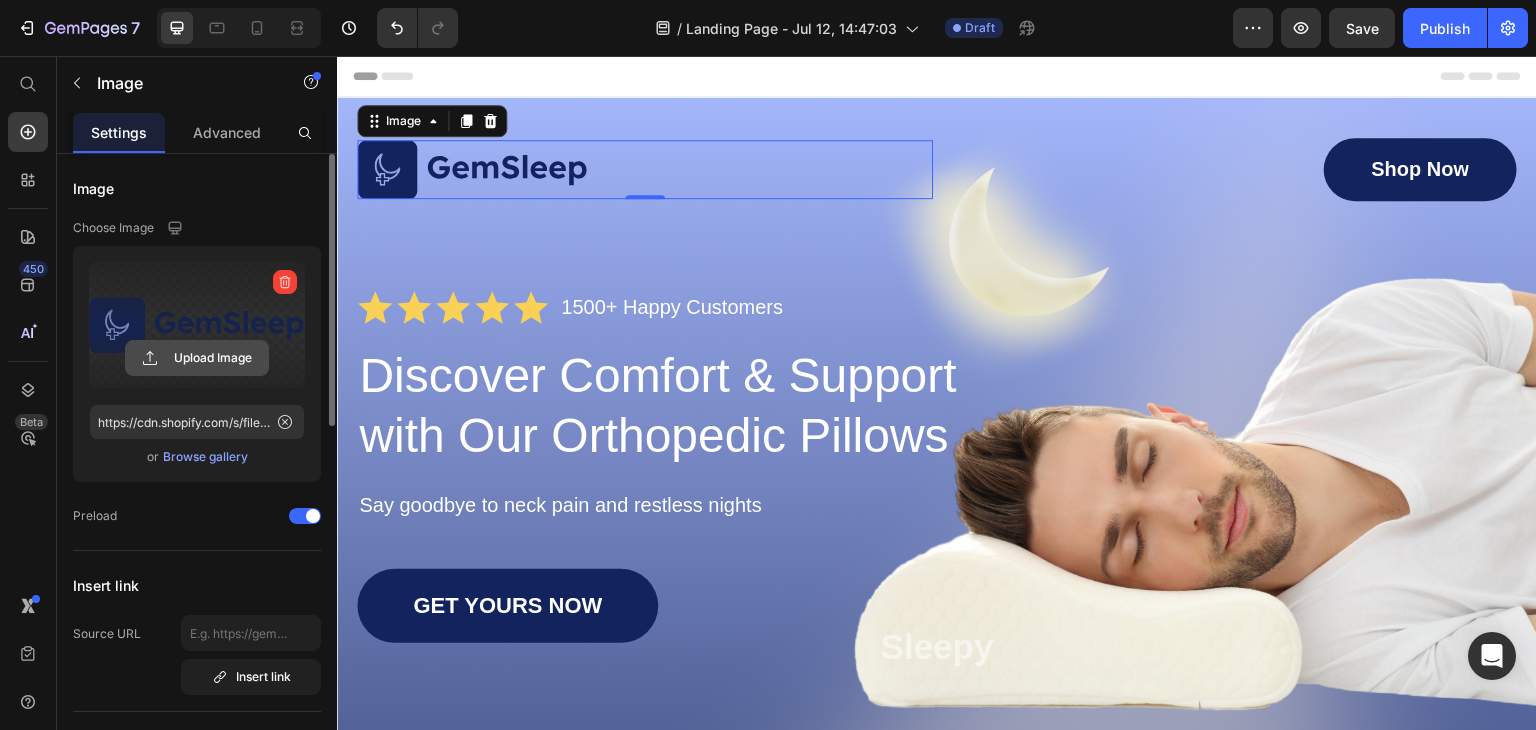 click 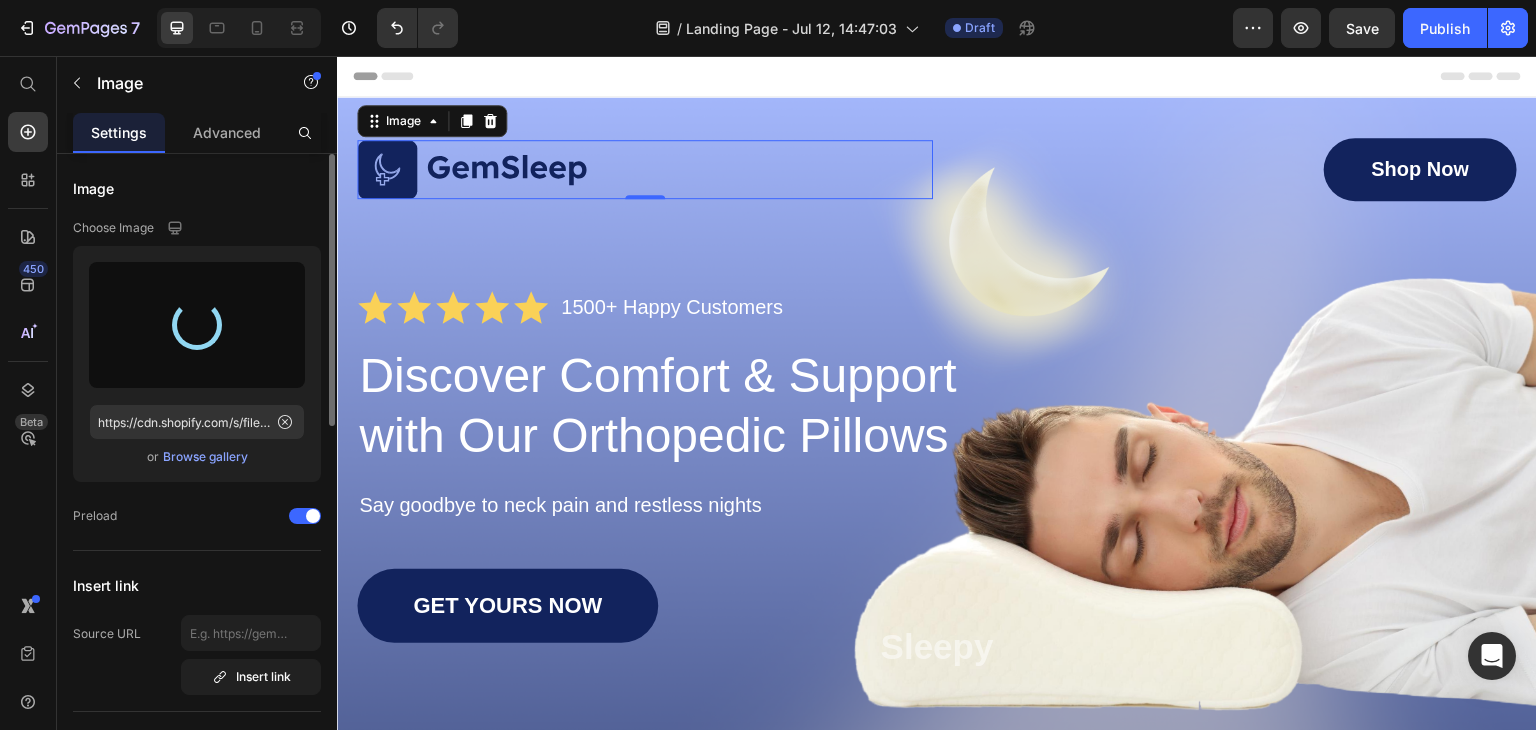 type on "https://cdn.shopify.com/s/files/1/0874/0972/1608/files/gempages_574971154716951327-8067f721-4ad7-44a5-92e8-a3180a8cf4ab.png" 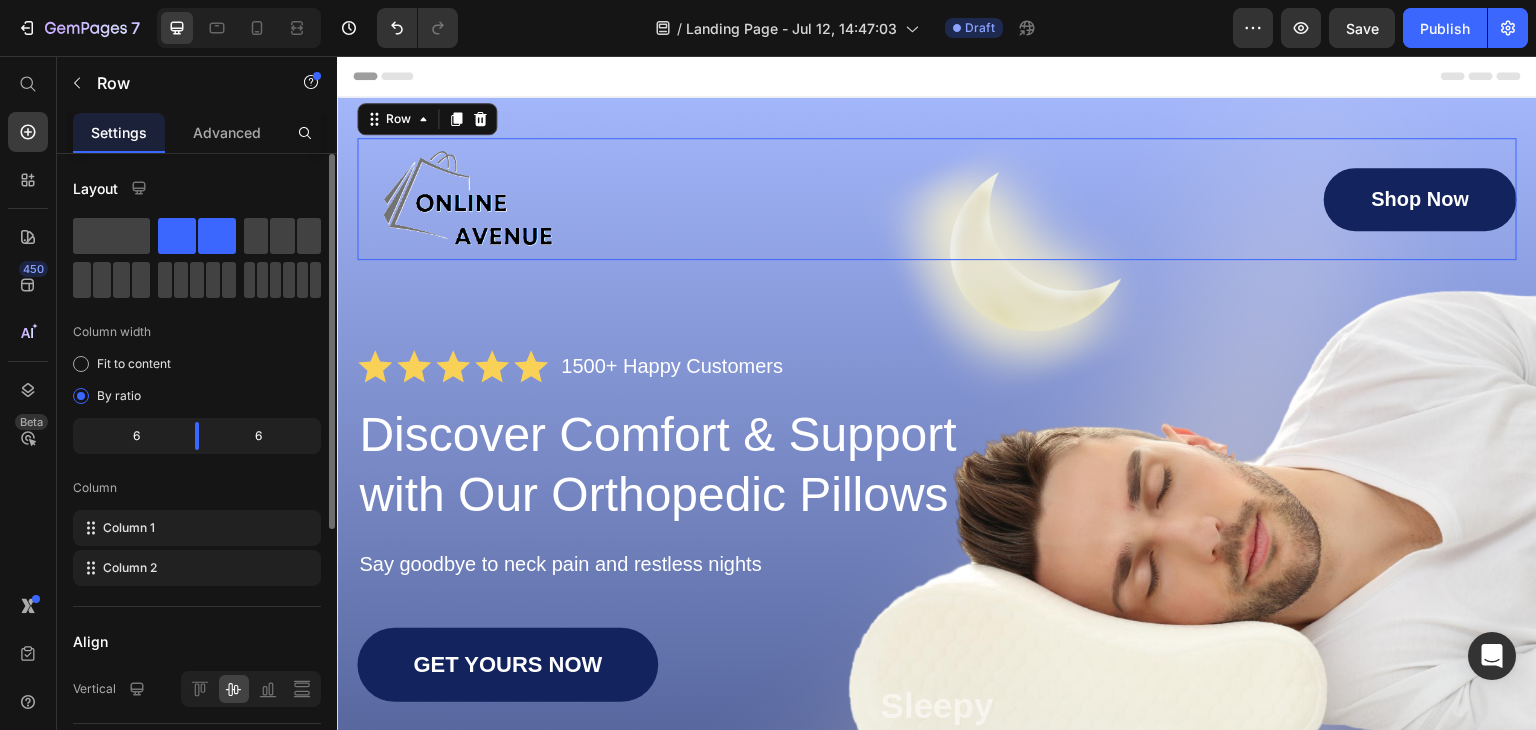 click on "Shop Now Button" at bounding box center [1229, 199] 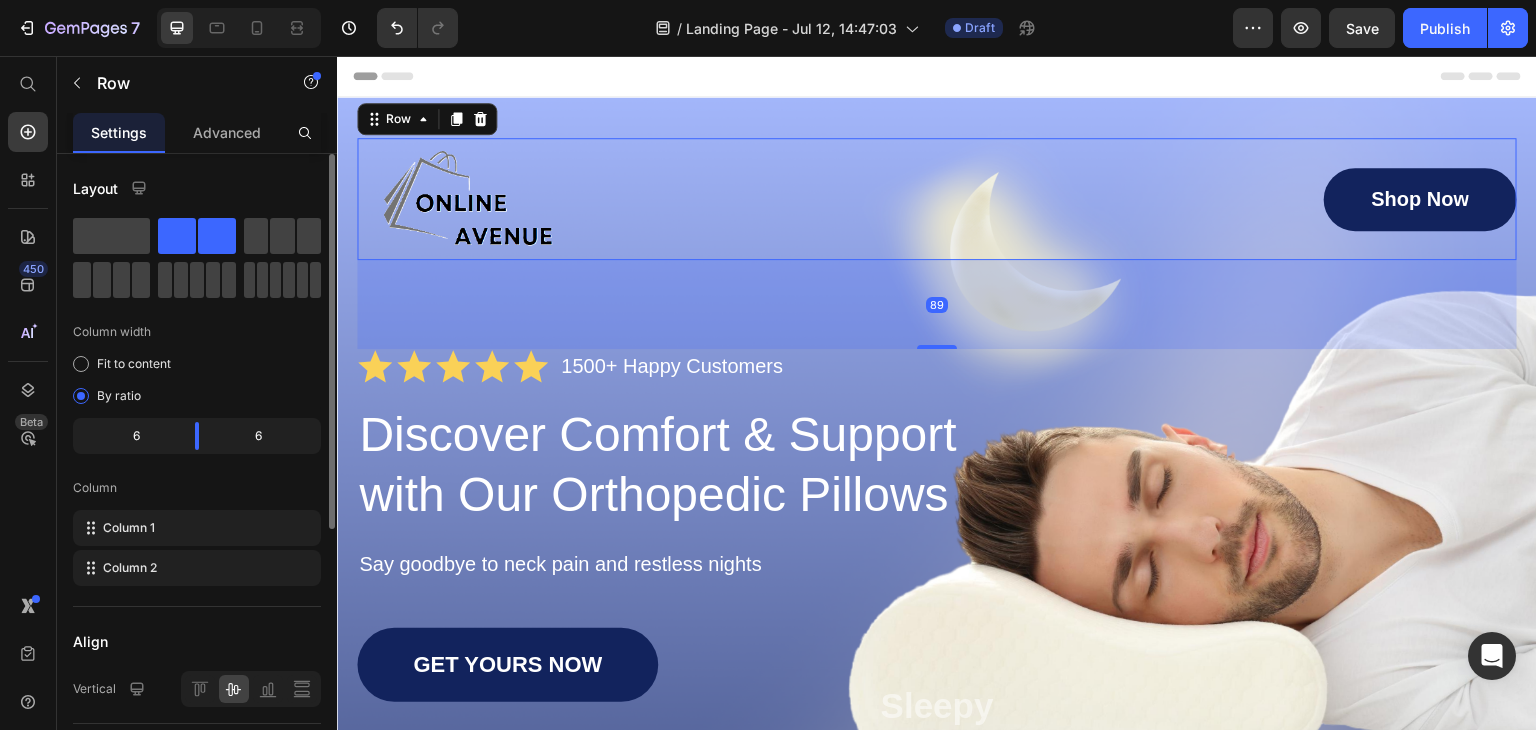 click on "89" at bounding box center [937, 304] 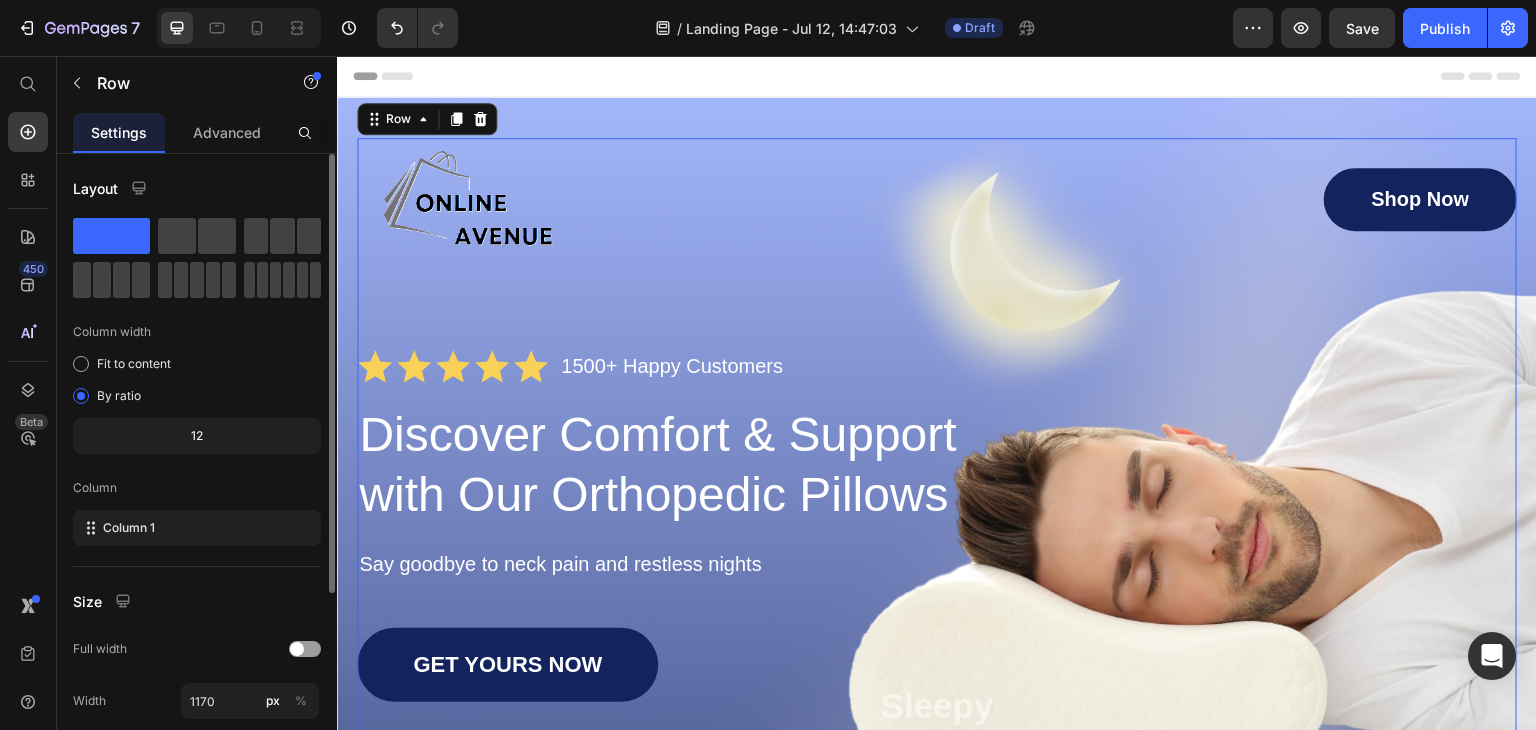 click on "Image Shop Now Button Row
Icon
Icon
Icon
Icon
Icon Icon List 1500+ Happy Customers Text Block Row Discover Comfort & Support with Our Orthopedic Pillows Heading Say goodbye to neck pain and restless nights Text Block GET YOURS NOW Button Sleepy Text Block As Featured In Text Block Image Image Image Row" at bounding box center [937, 538] 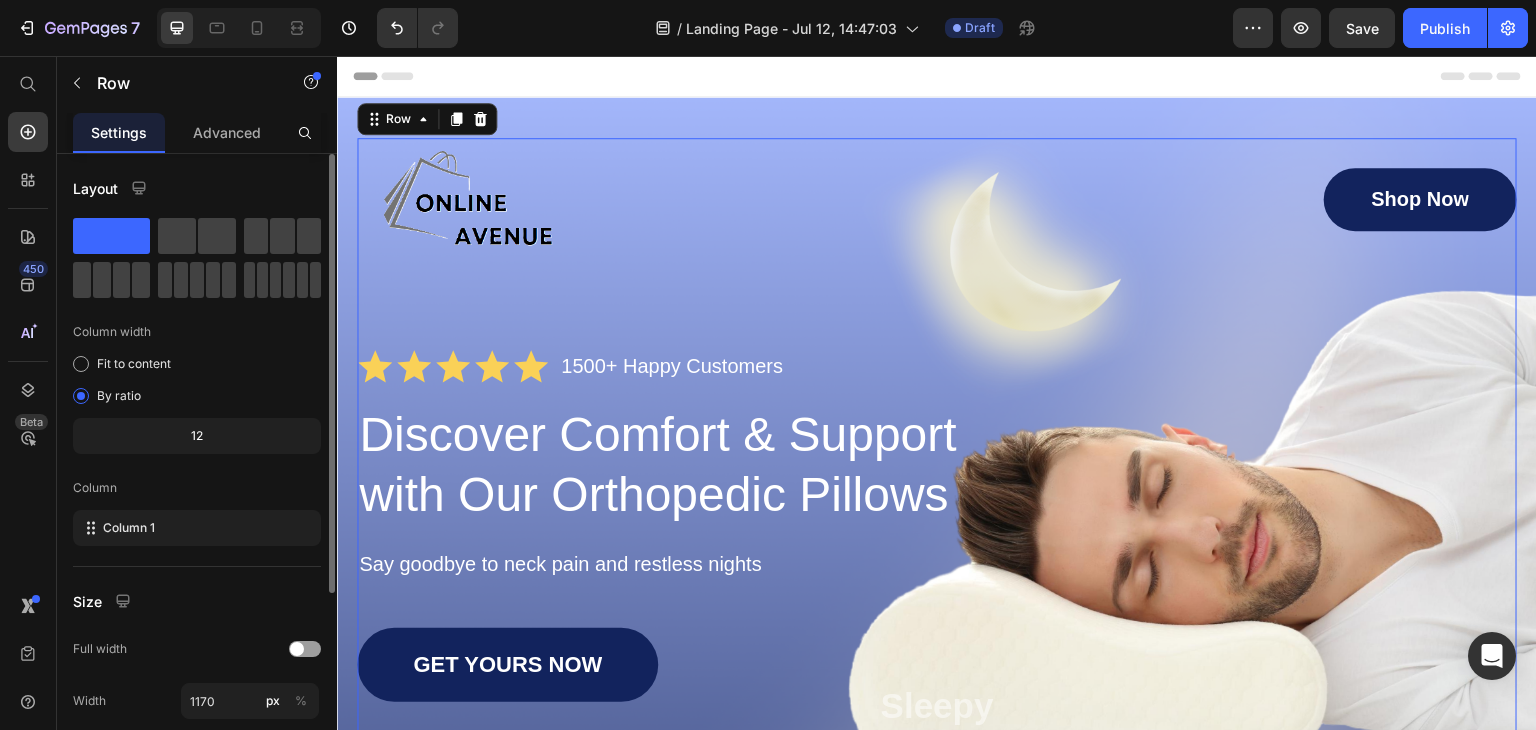 click on "Image Shop Now Button Row
Icon
Icon
Icon
Icon
Icon Icon List 1500+ Happy Customers Text Block Row Discover Comfort & Support with Our Orthopedic Pillows Heading Say goodbye to neck pain and restless nights Text Block GET YOURS NOW Button Sleepy Text Block As Featured In Text Block Image Image Image Row" at bounding box center (937, 538) 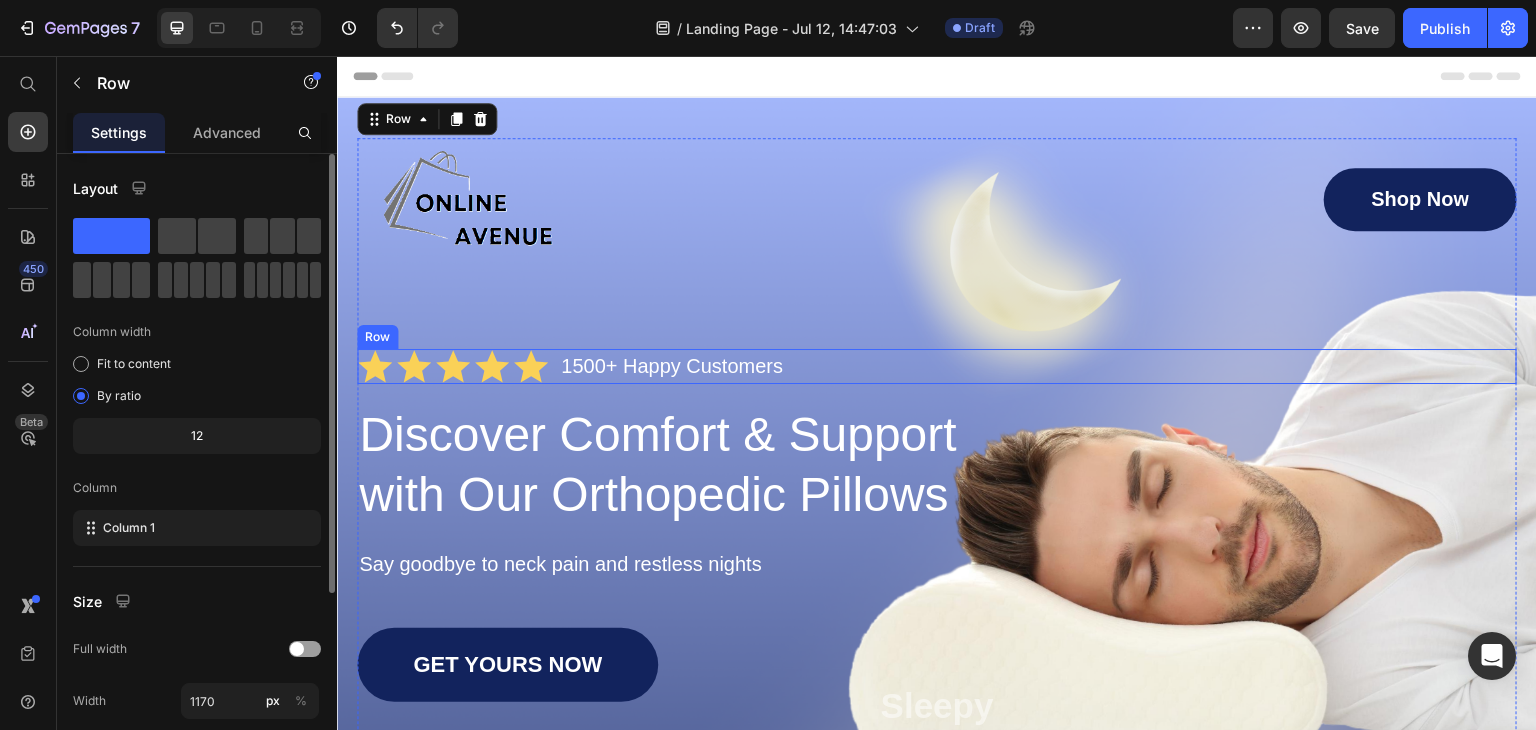 click on "Icon
Icon
Icon
Icon
Icon Icon List 1500+ Happy Customers Text Block Row" at bounding box center (937, 366) 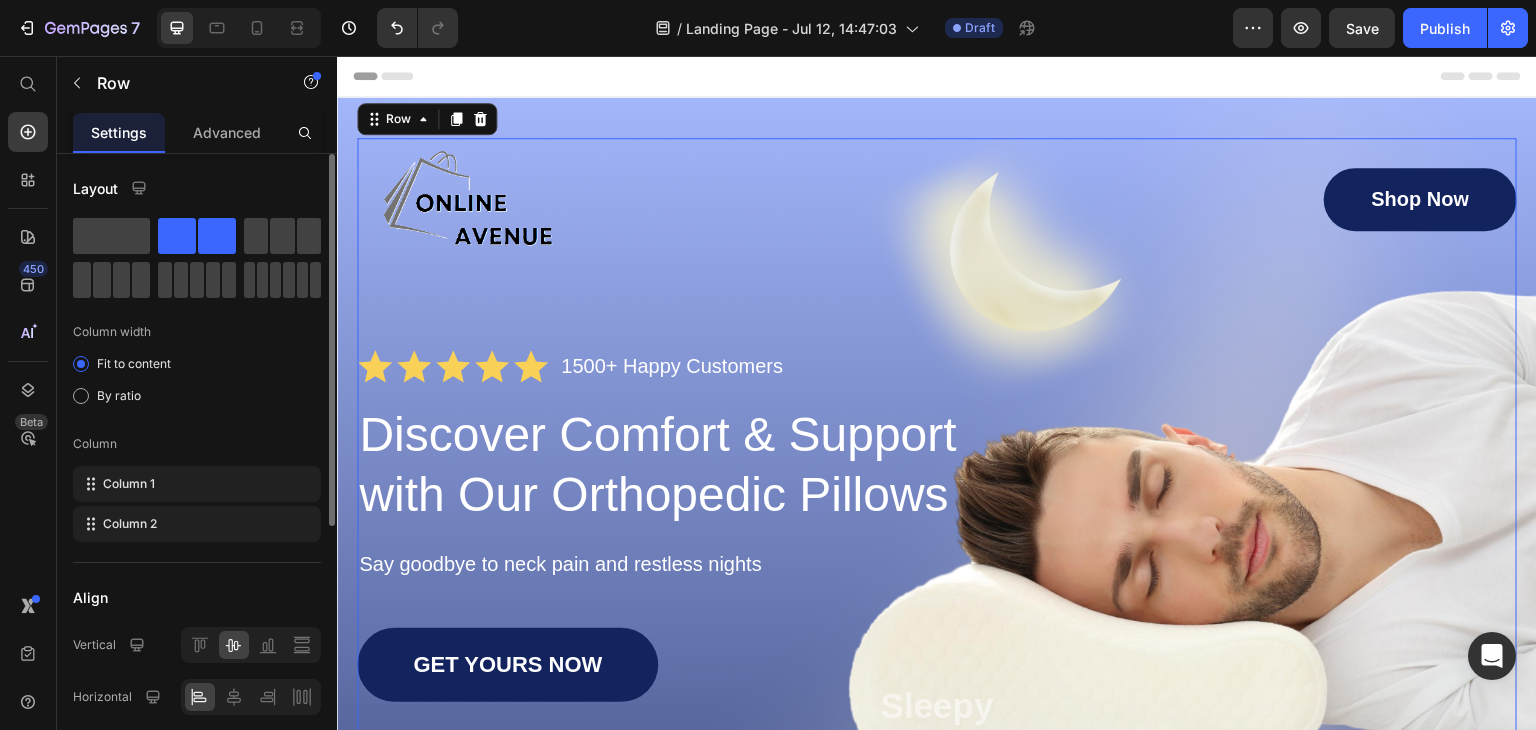 click on "Image Shop Now Button Row
Icon
Icon
Icon
Icon
Icon Icon List 1500+ Happy Customers Text Block Row Discover Comfort & Support with Our Orthopedic Pillows Heading Say goodbye to neck pain and restless nights Text Block GET YOURS NOW Button Sleepy Text Block As Featured In Text Block Image Image Image Row" at bounding box center (937, 538) 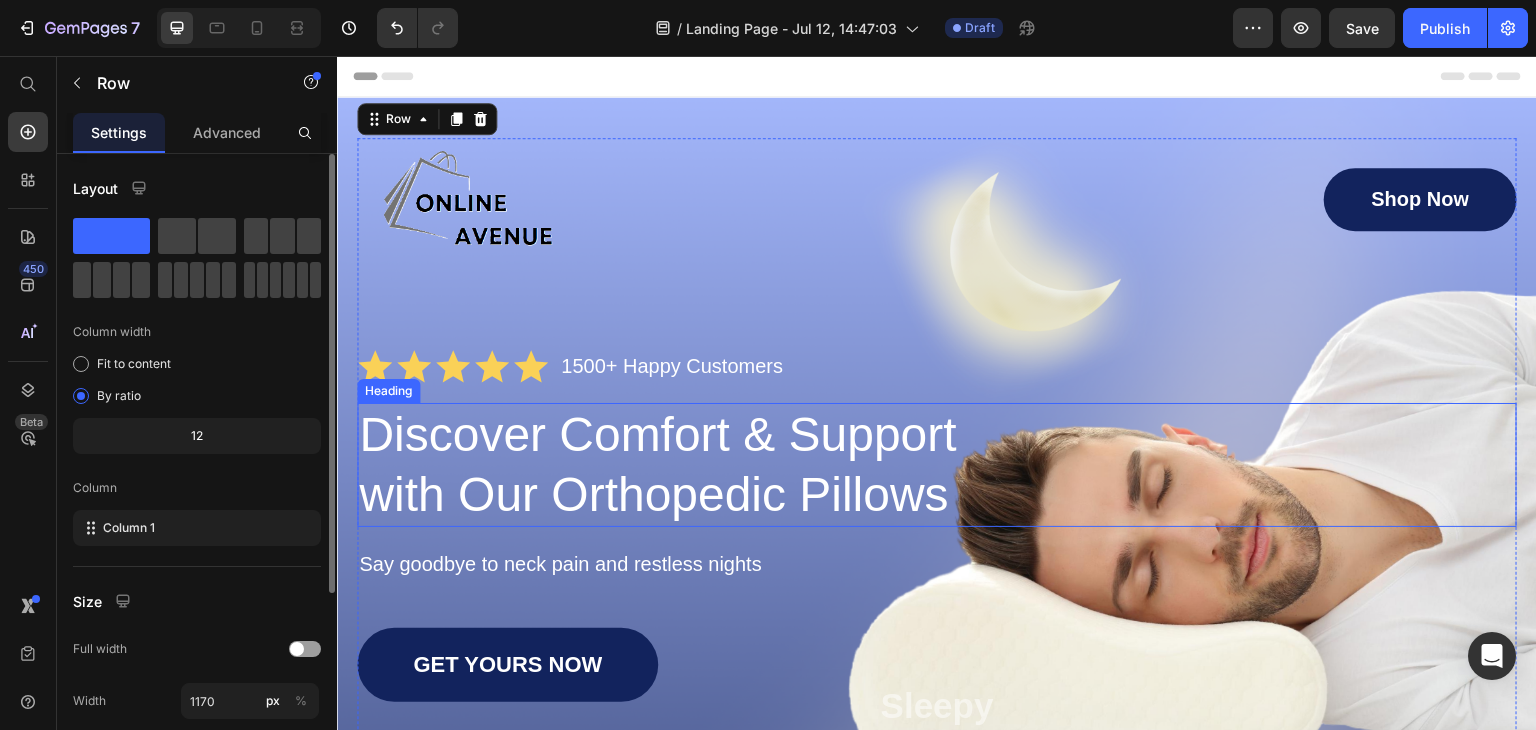 click on "Discover Comfort & Support with Our Orthopedic Pillows" at bounding box center (671, 465) 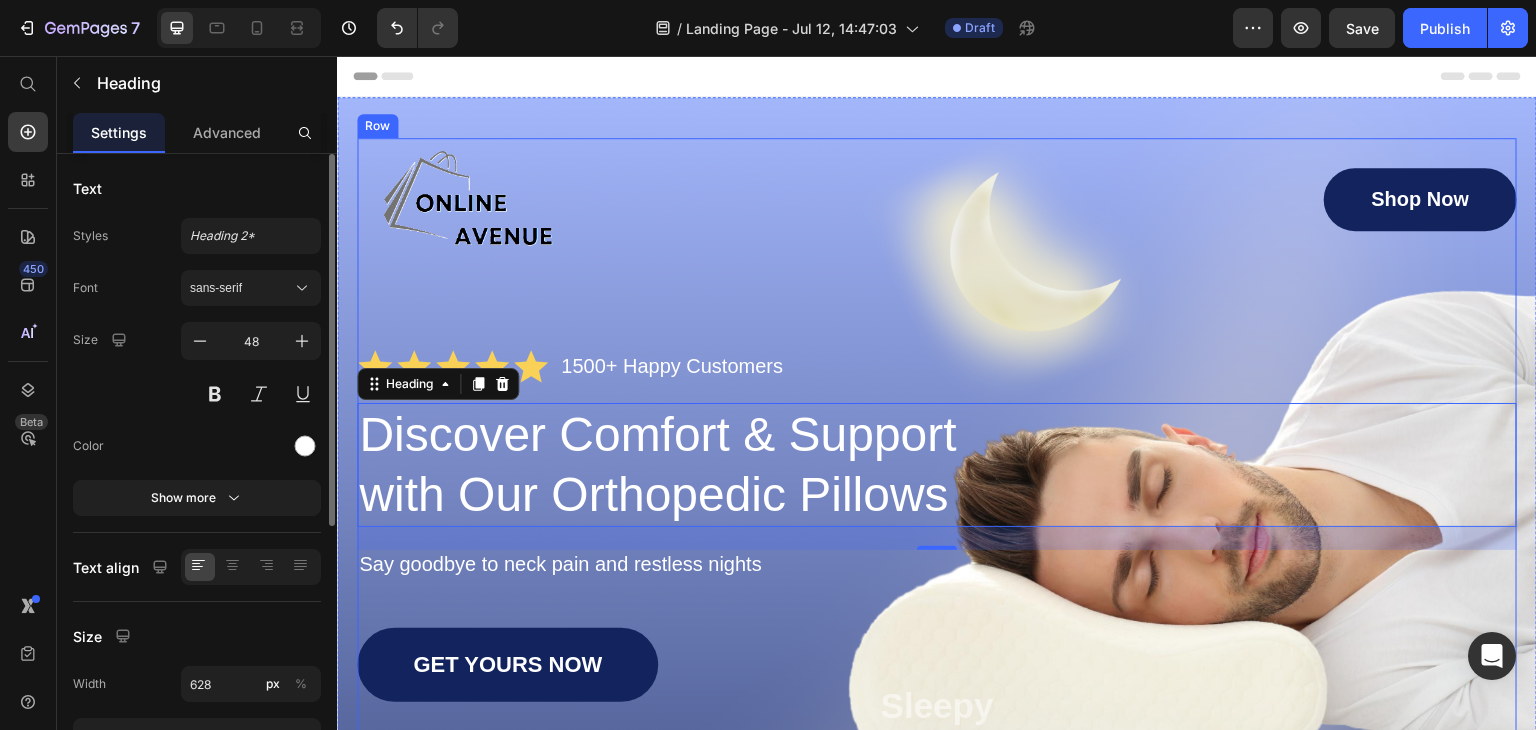 click on "Image Shop Now Button Row
Icon
Icon
Icon
Icon
Icon Icon List 1500+ Happy Customers Text Block Row Discover Comfort & Support with Our Orthopedic Pillows Heading   23 Say goodbye to neck pain and restless nights Text Block GET YOURS NOW Button Sleepy Text Block As Featured In Text Block Image Image Image Row" at bounding box center [937, 538] 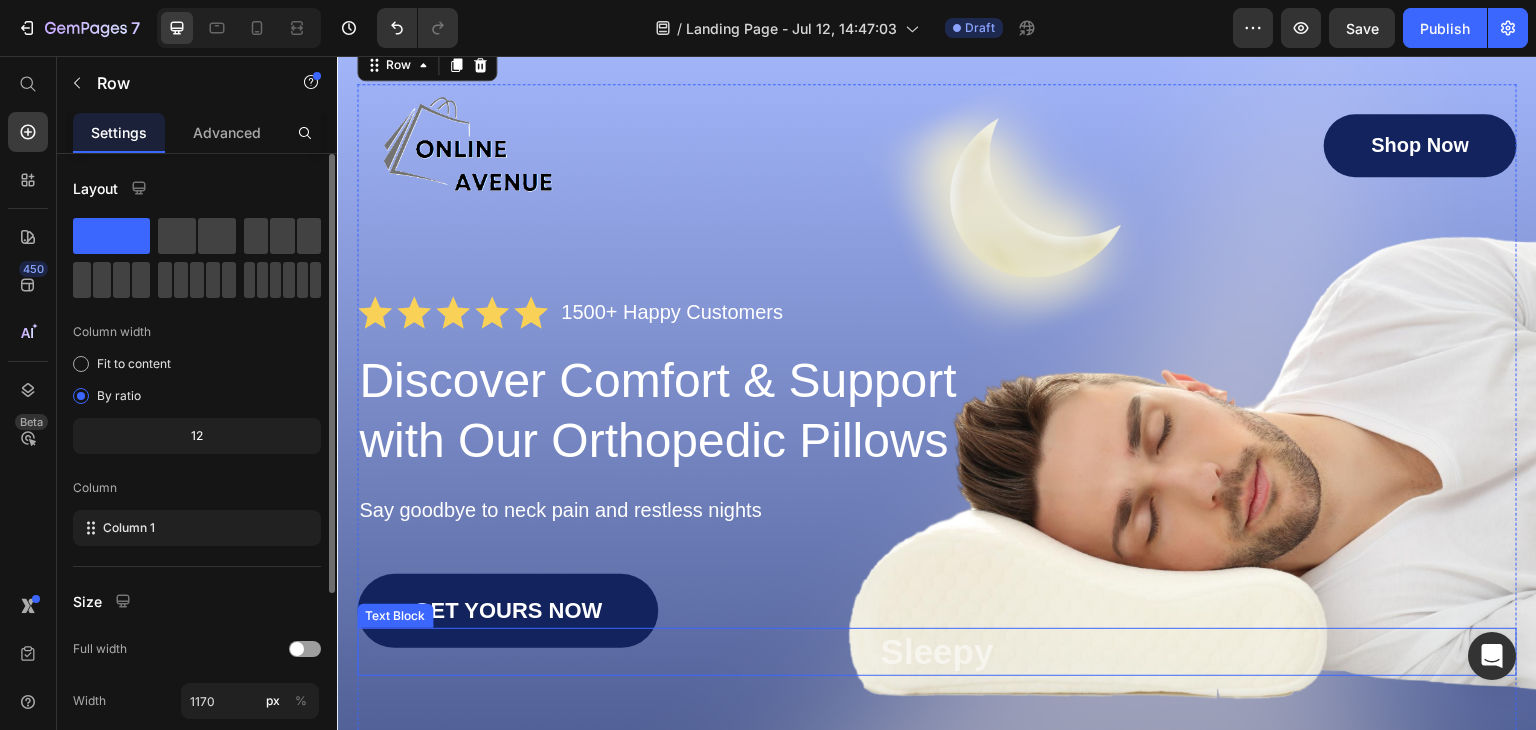 scroll, scrollTop: 100, scrollLeft: 0, axis: vertical 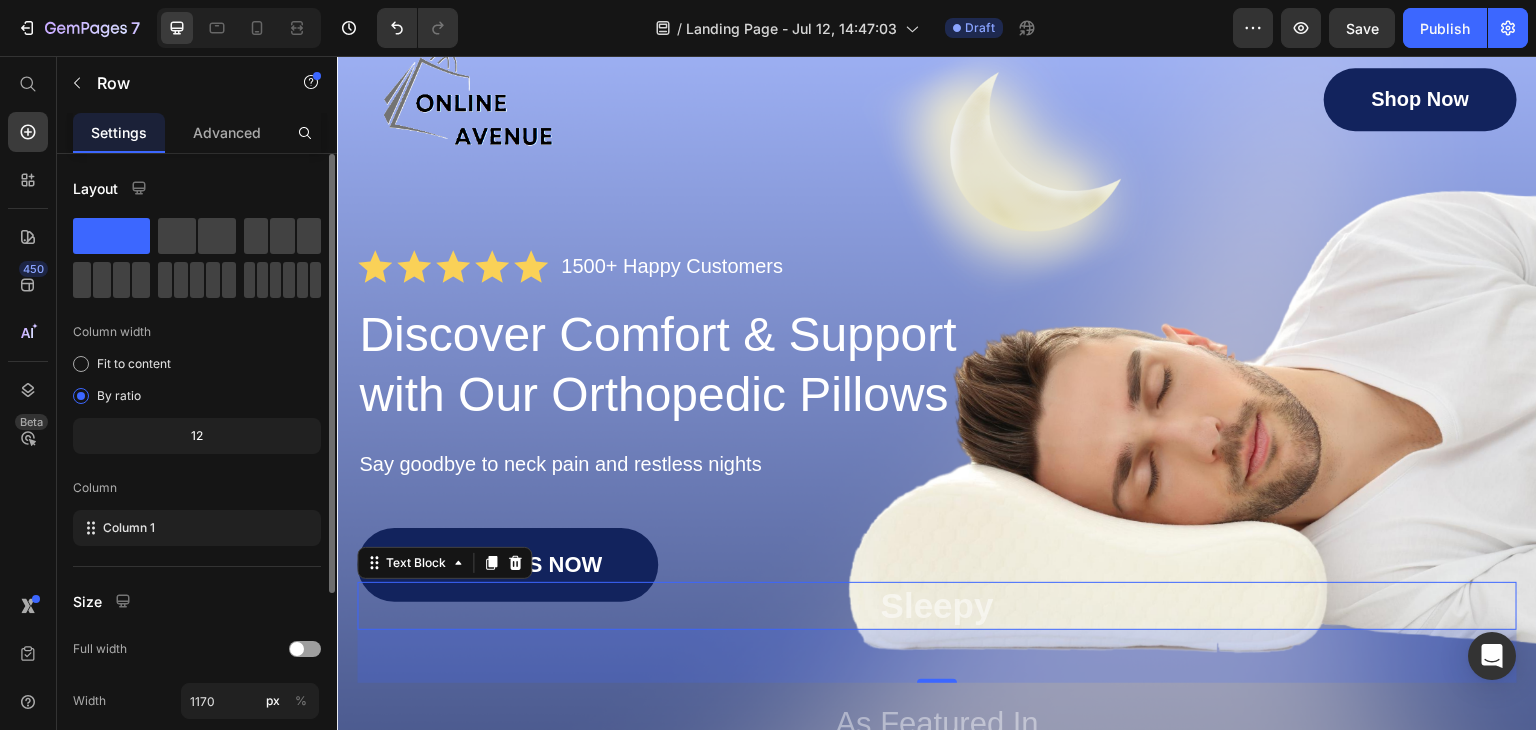 click on "Sleepy" at bounding box center (937, 606) 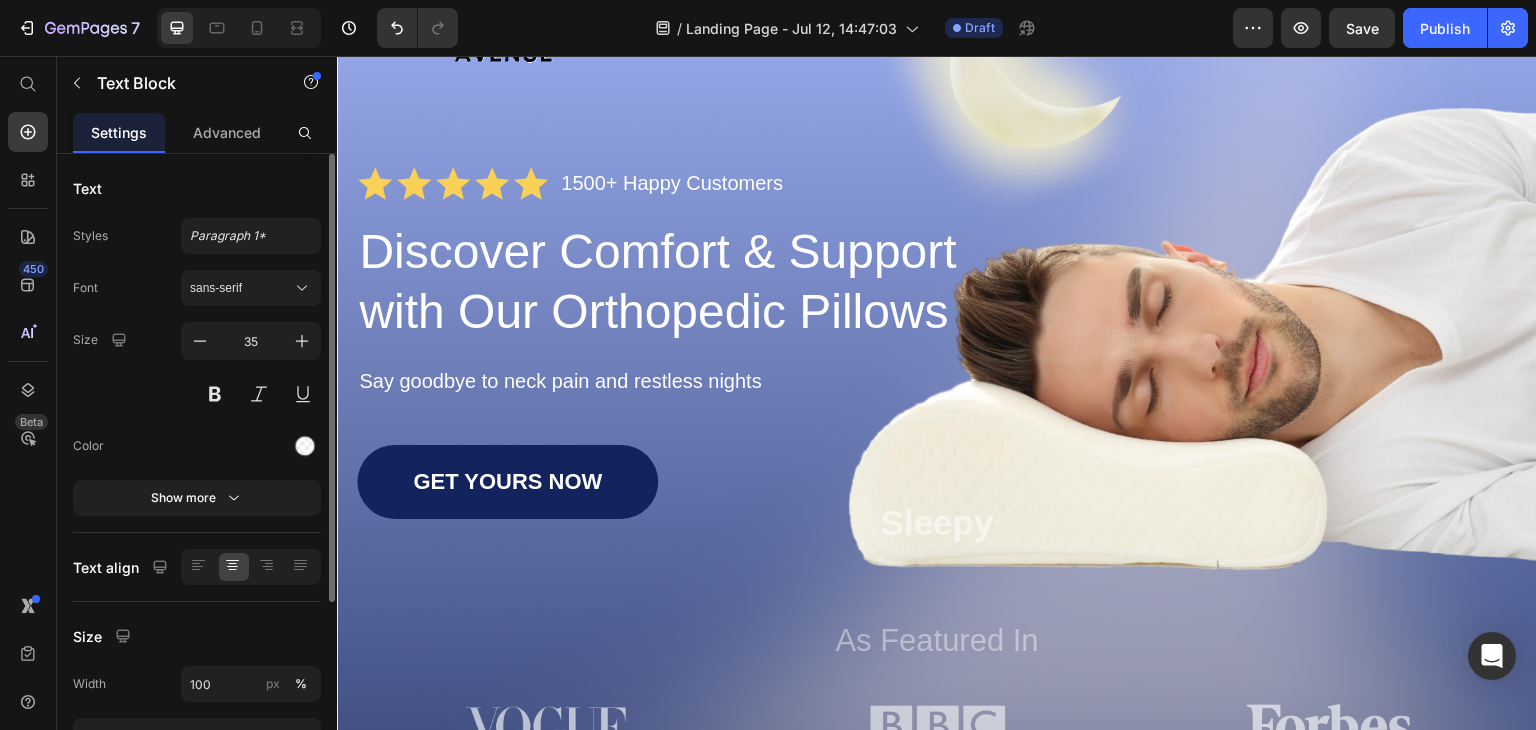 scroll, scrollTop: 0, scrollLeft: 0, axis: both 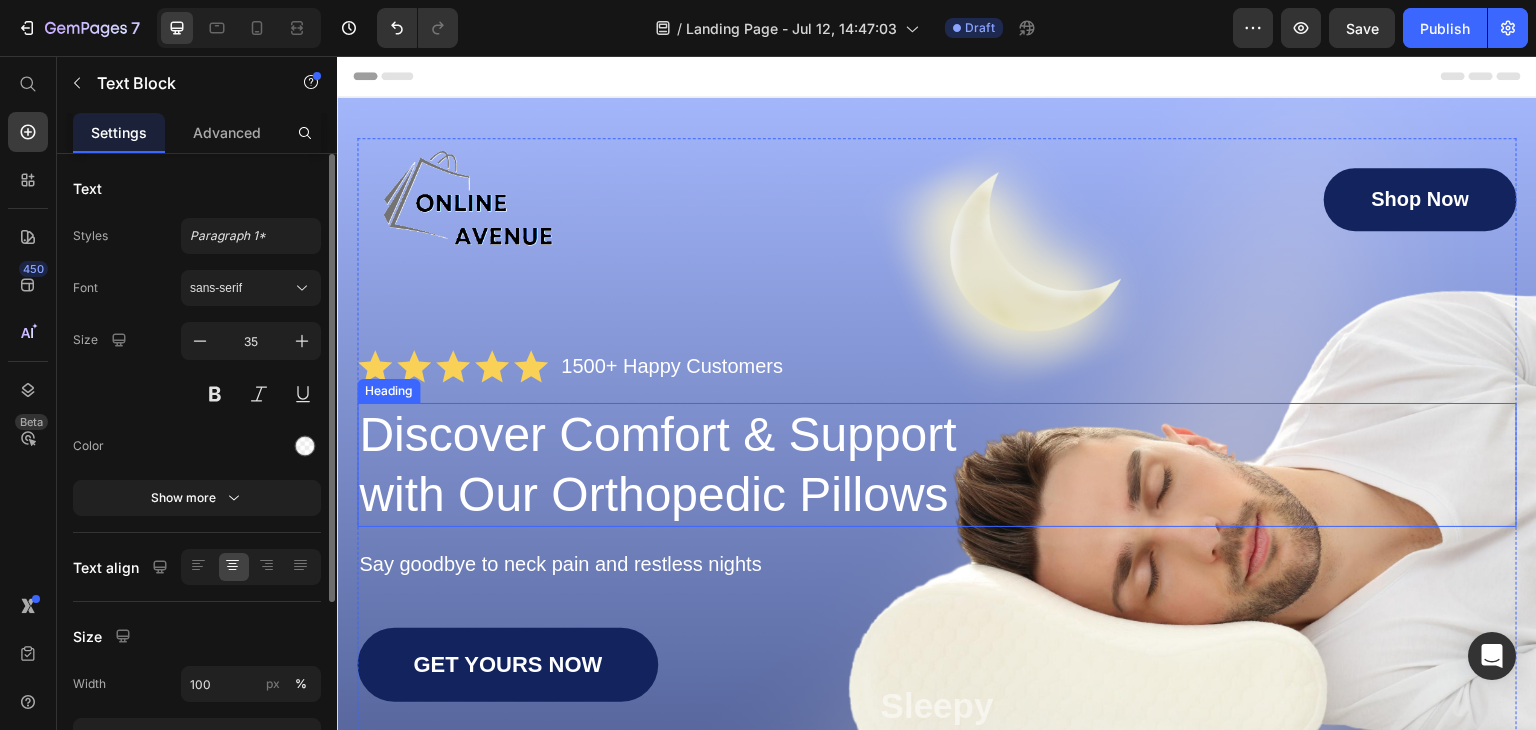 click on "Discover Comfort & Support with Our Orthopedic Pillows" at bounding box center [671, 465] 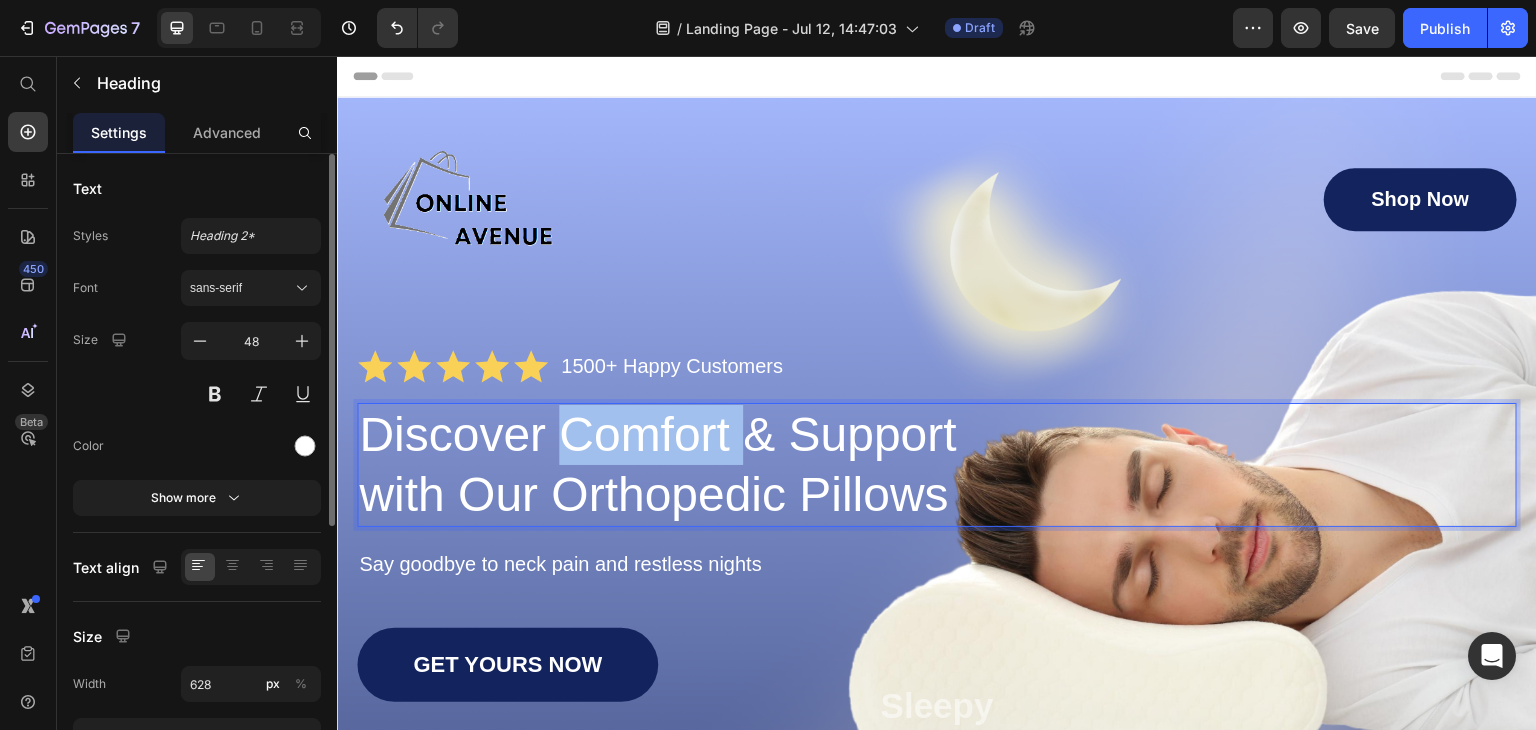 click on "Discover Comfort & Support with Our Orthopedic Pillows" at bounding box center [671, 465] 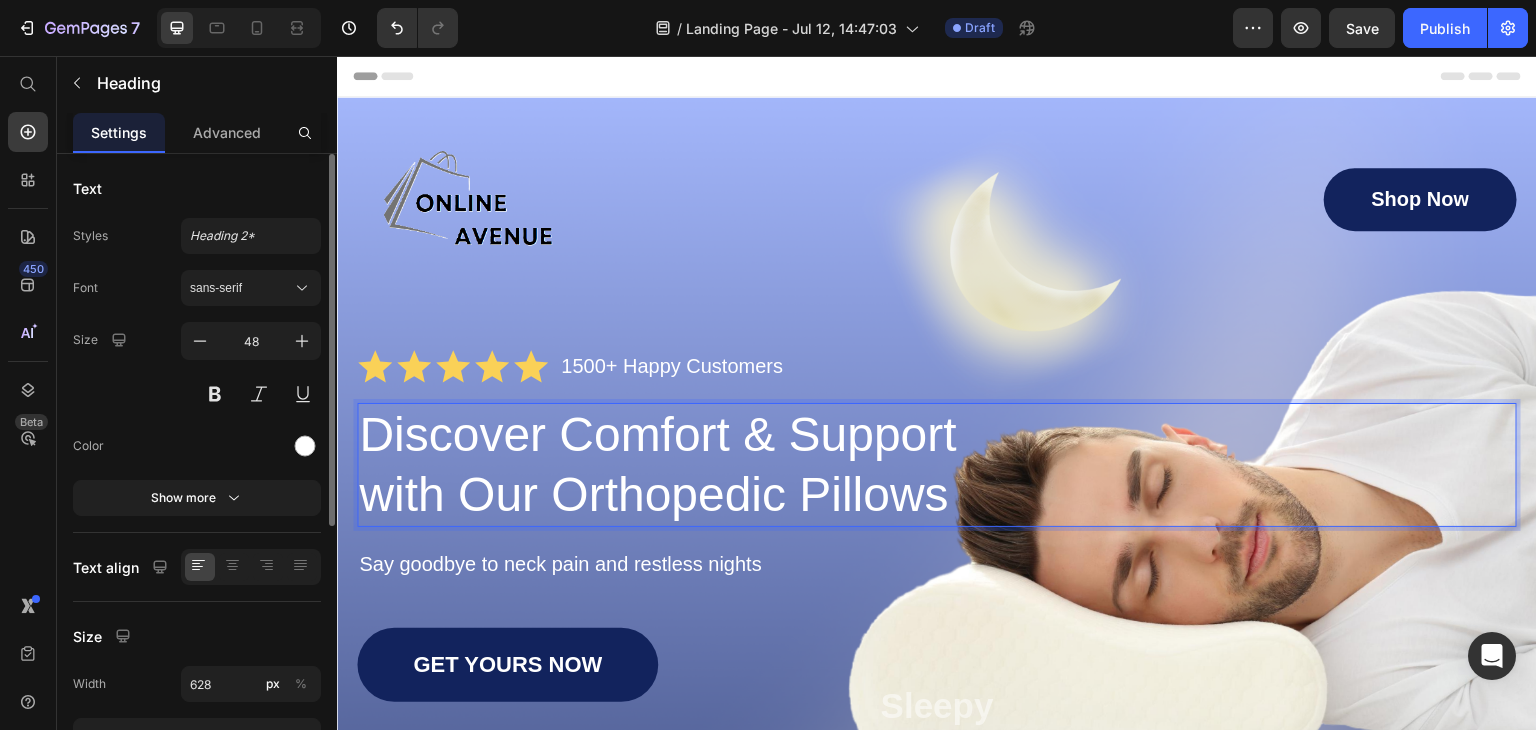 click on "Discover Comfort & Support with Our Orthopedic Pillows" at bounding box center [671, 465] 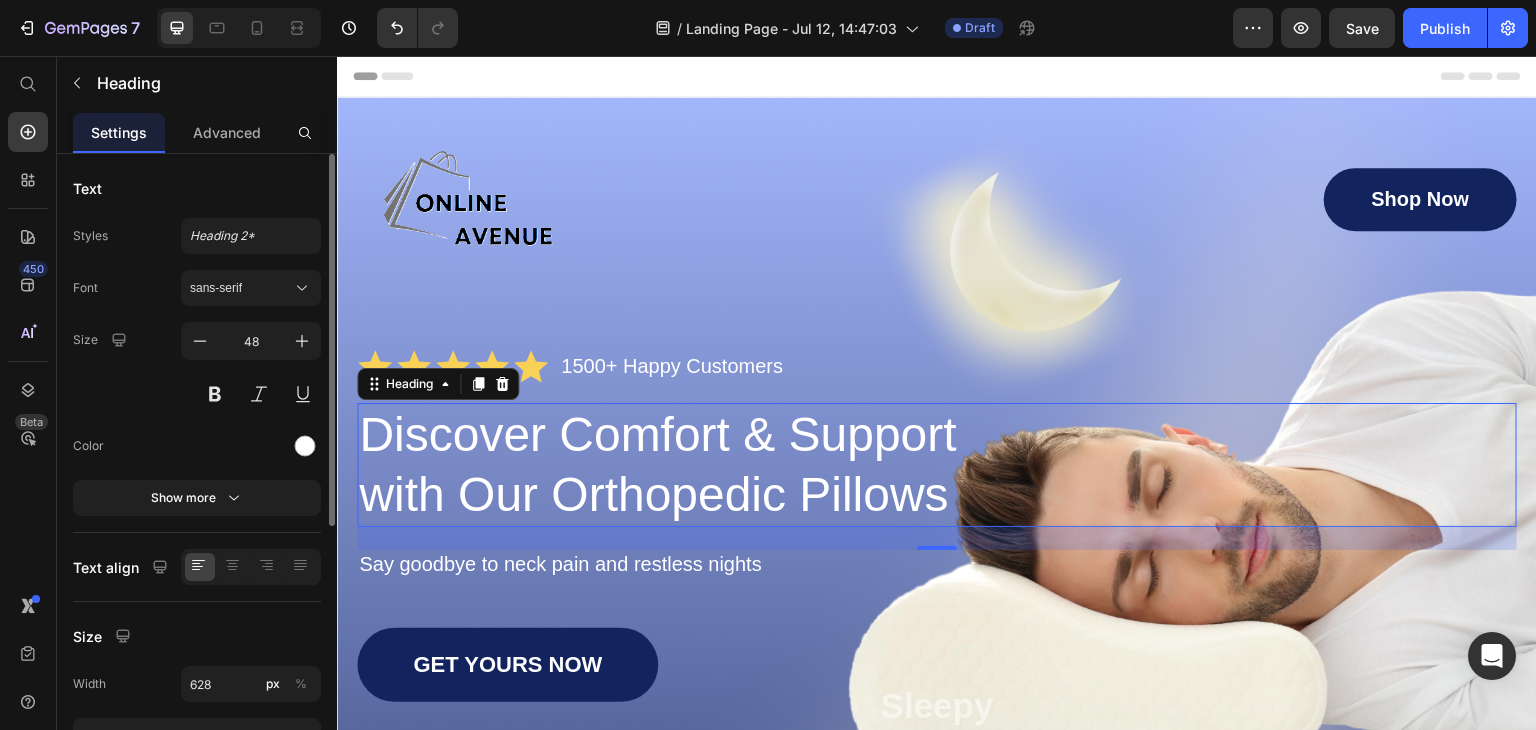 click on "Discover Comfort & Support with Our Orthopedic Pillows" at bounding box center [671, 465] 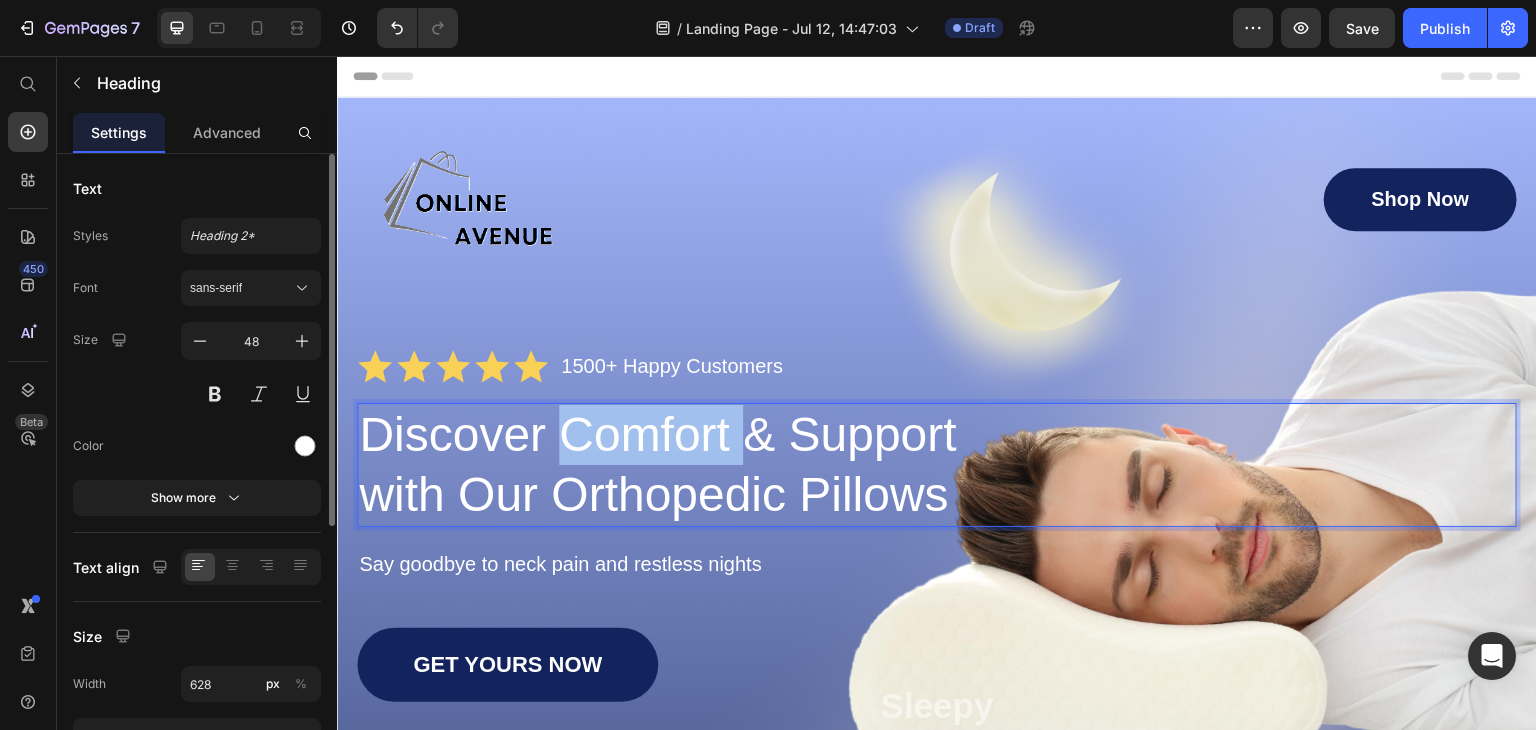 click on "Discover Comfort & Support with Our Orthopedic Pillows" at bounding box center (671, 465) 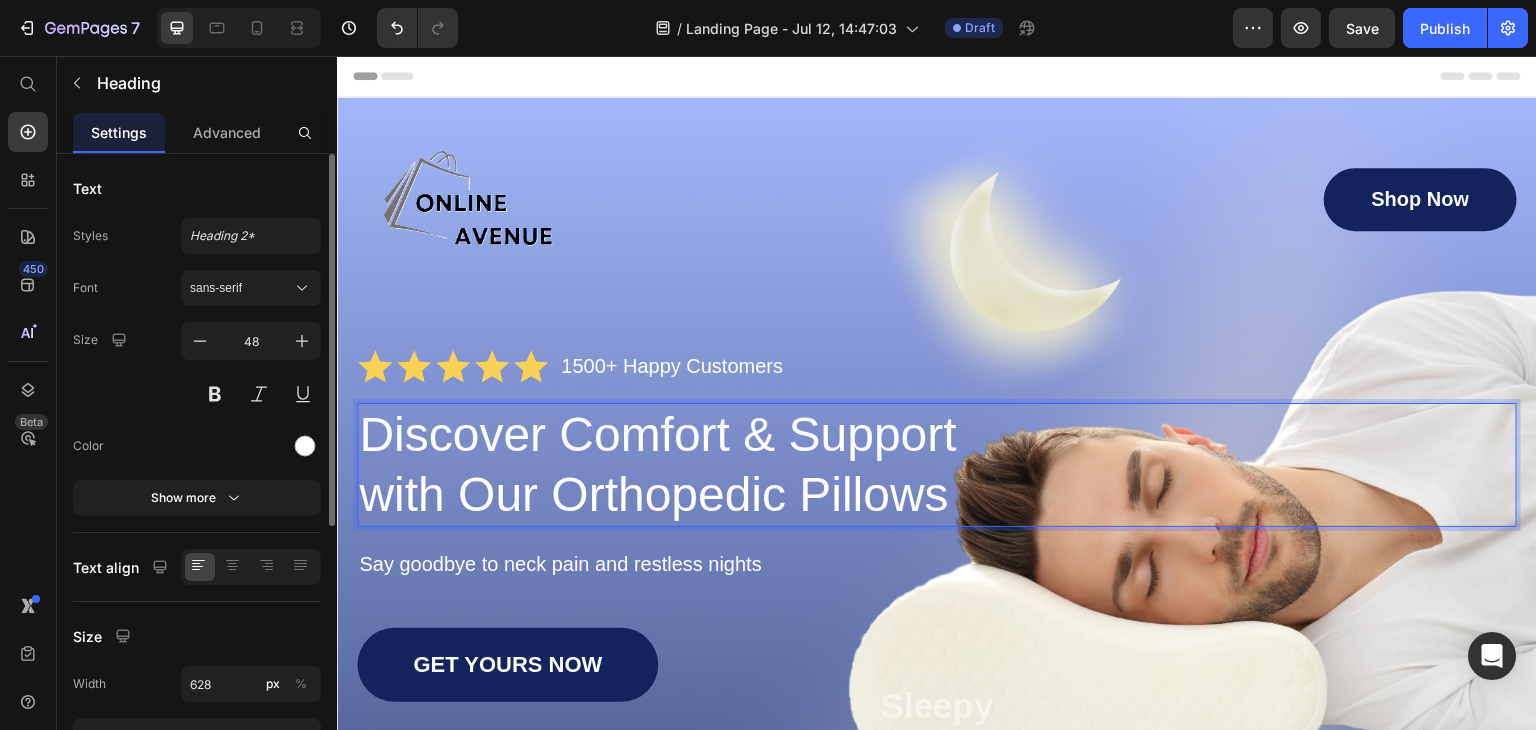 click on "Discover Comfort & Support with Our Orthopedic Pillows" at bounding box center (671, 465) 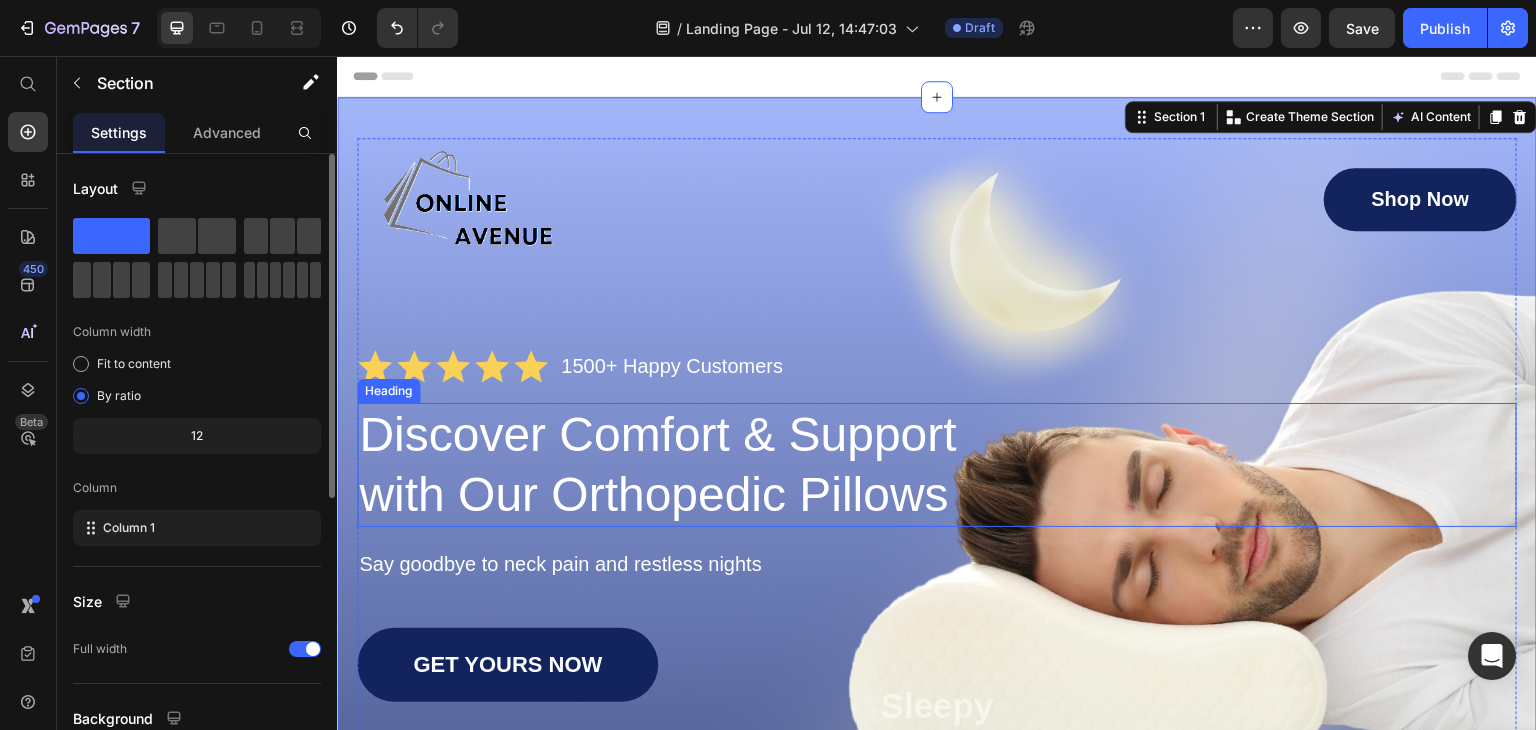 click on "Discover Comfort & Support with Our Orthopedic Pillows" at bounding box center [671, 465] 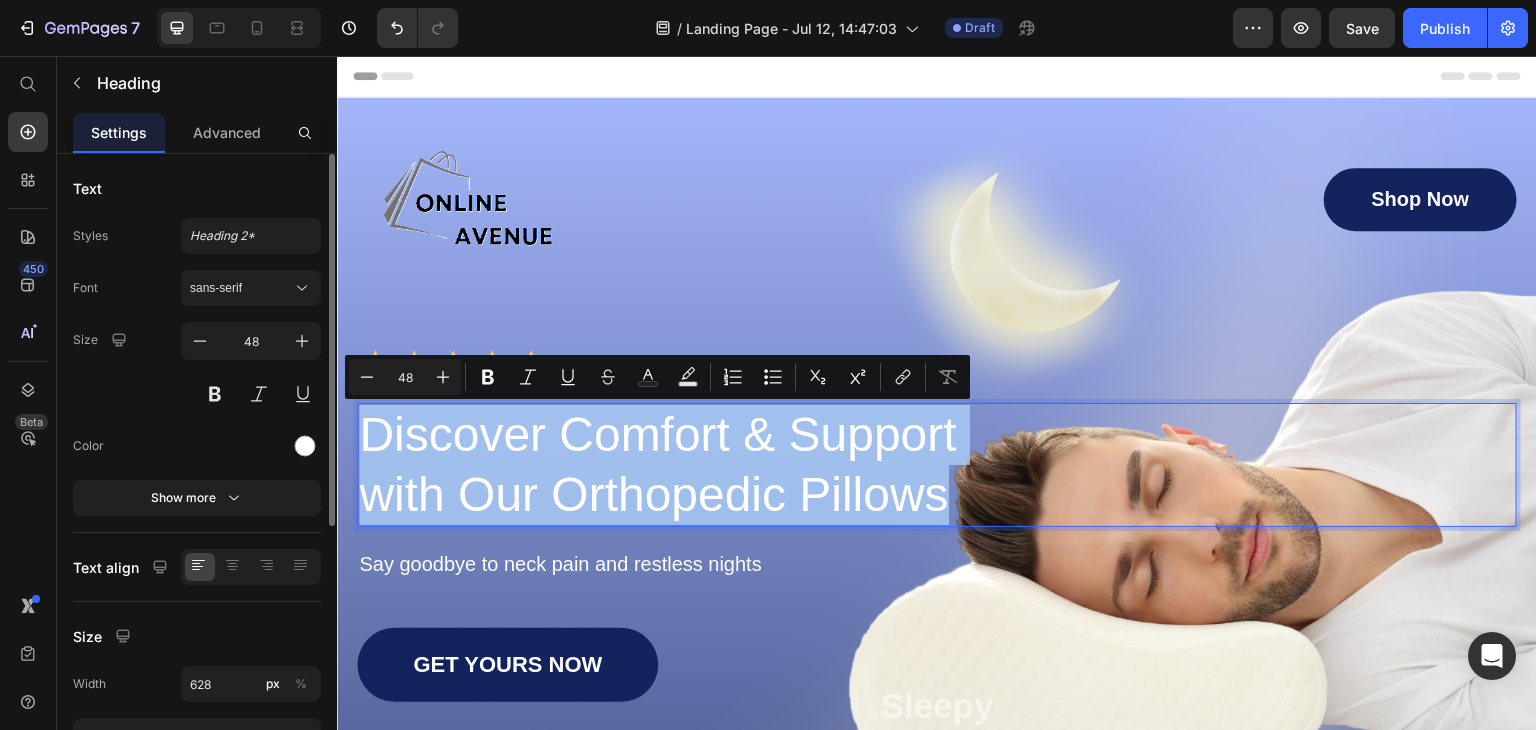 drag, startPoint x: 365, startPoint y: 437, endPoint x: 781, endPoint y: 469, distance: 417.22894 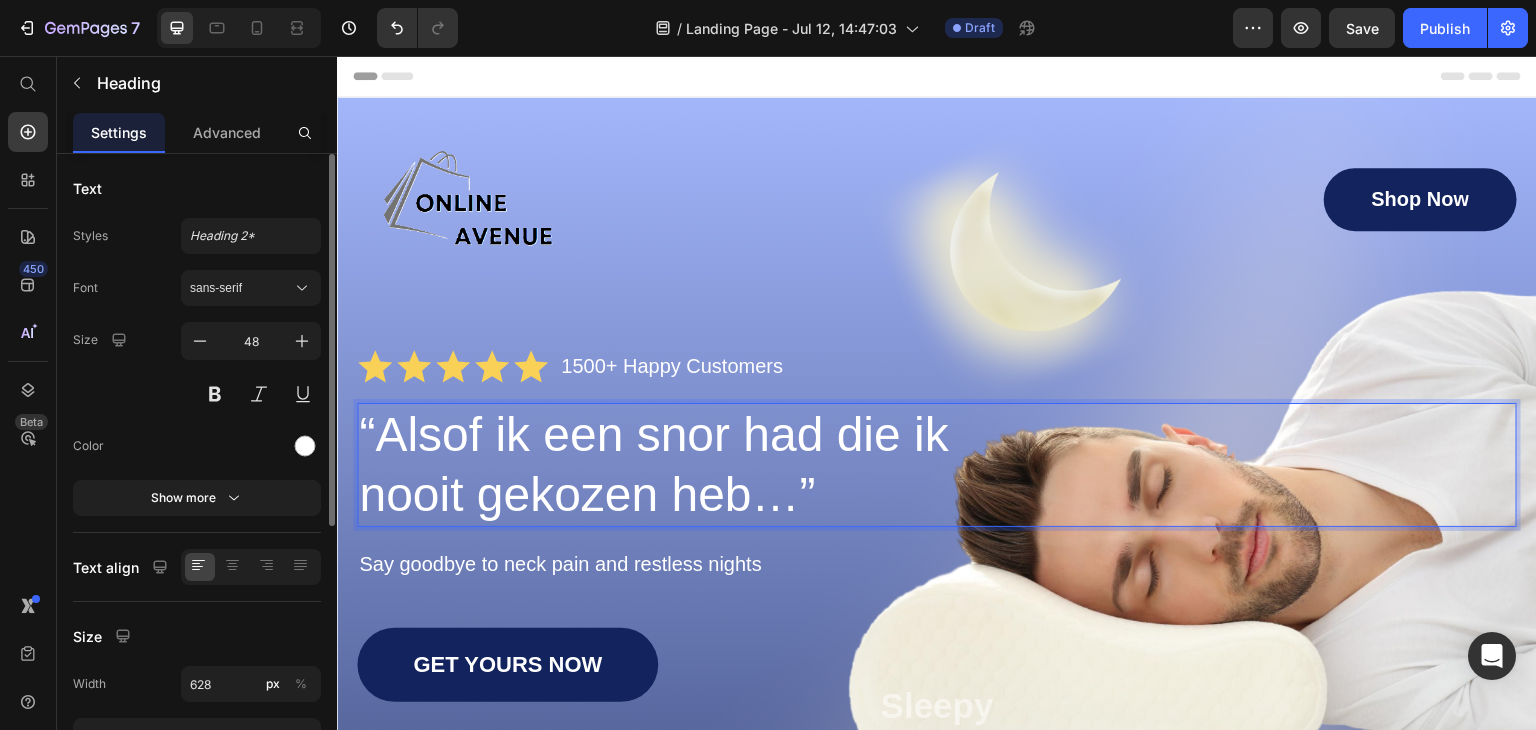 click on "“Alsof ik een snor had die ik nooit gekozen heb…”" at bounding box center [671, 465] 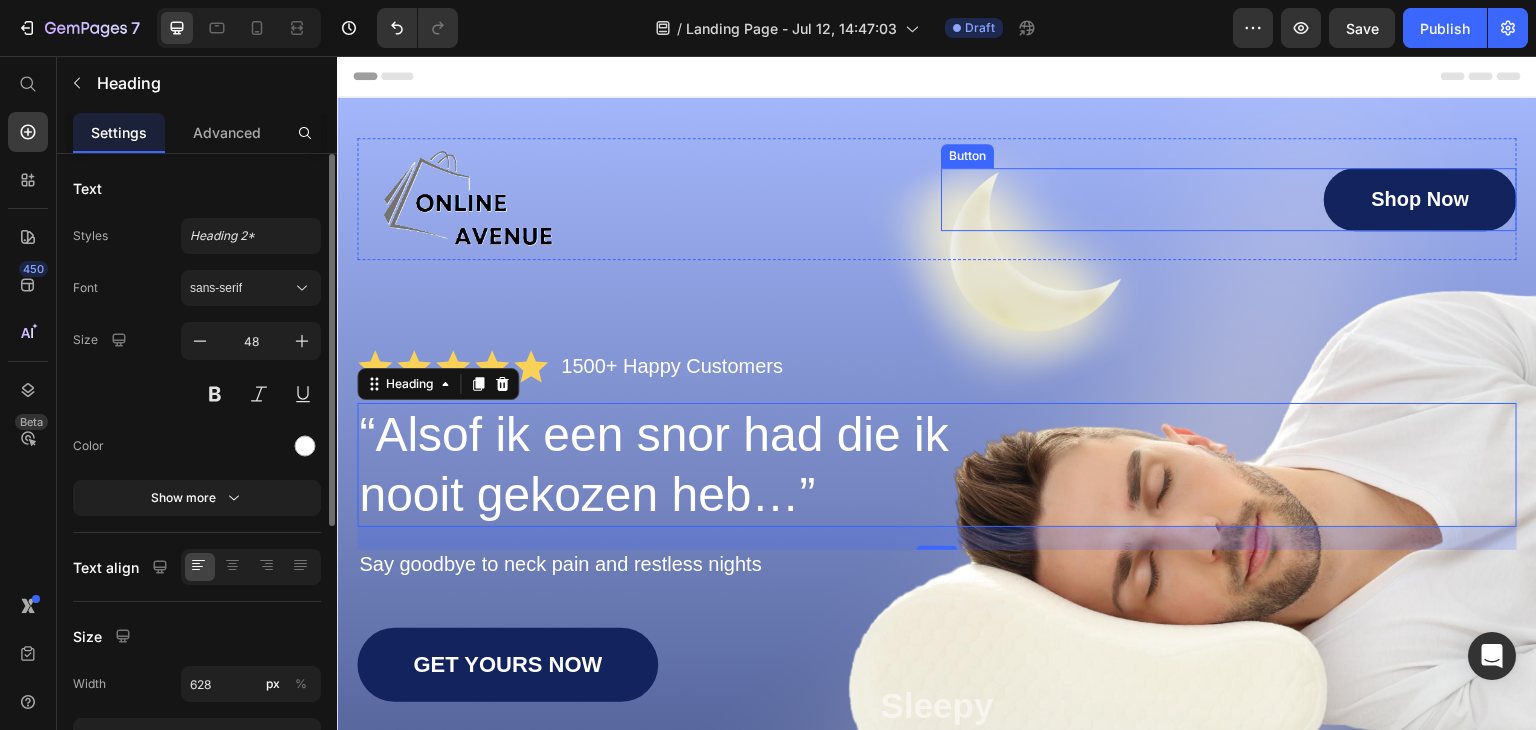 click on "Shop Now" at bounding box center (1420, 199) 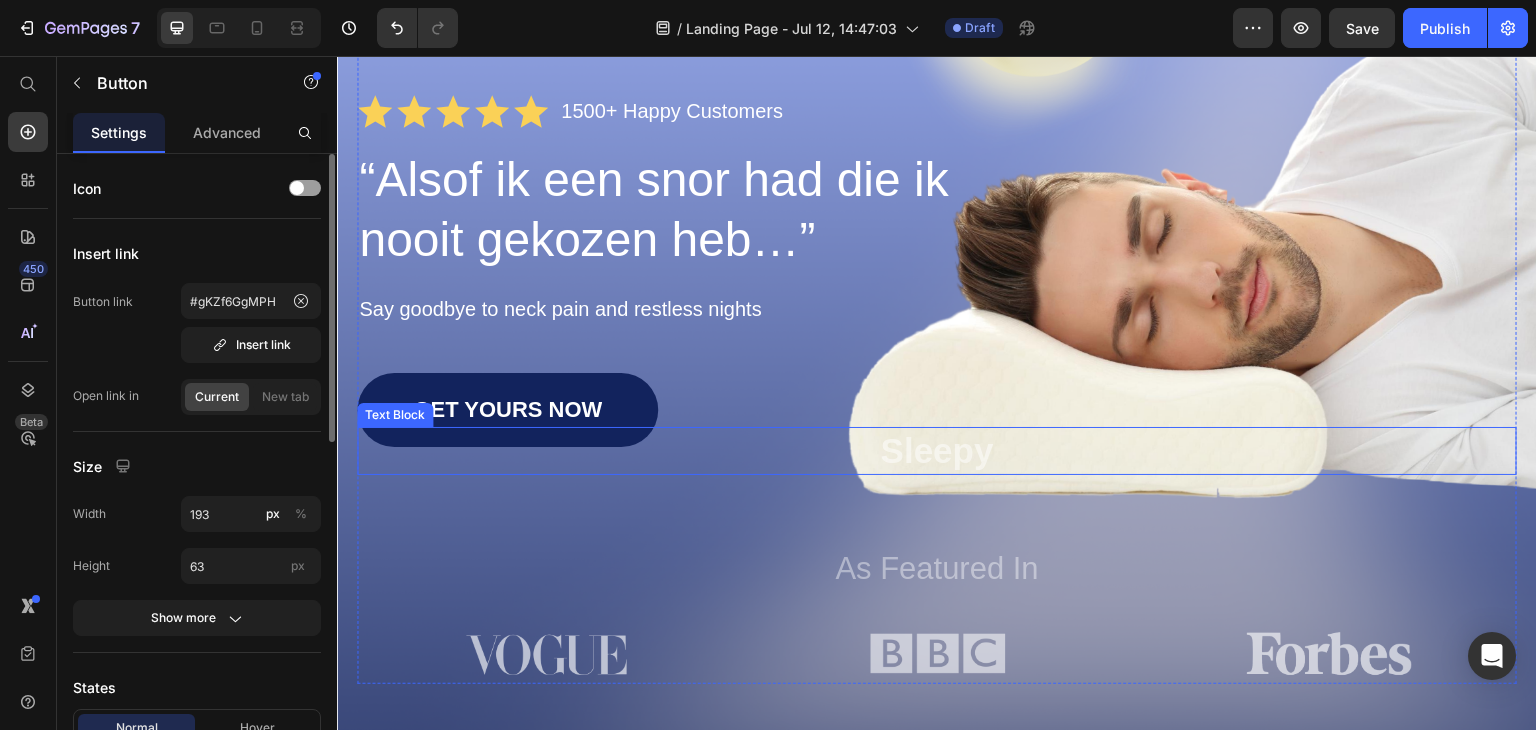 scroll, scrollTop: 300, scrollLeft: 0, axis: vertical 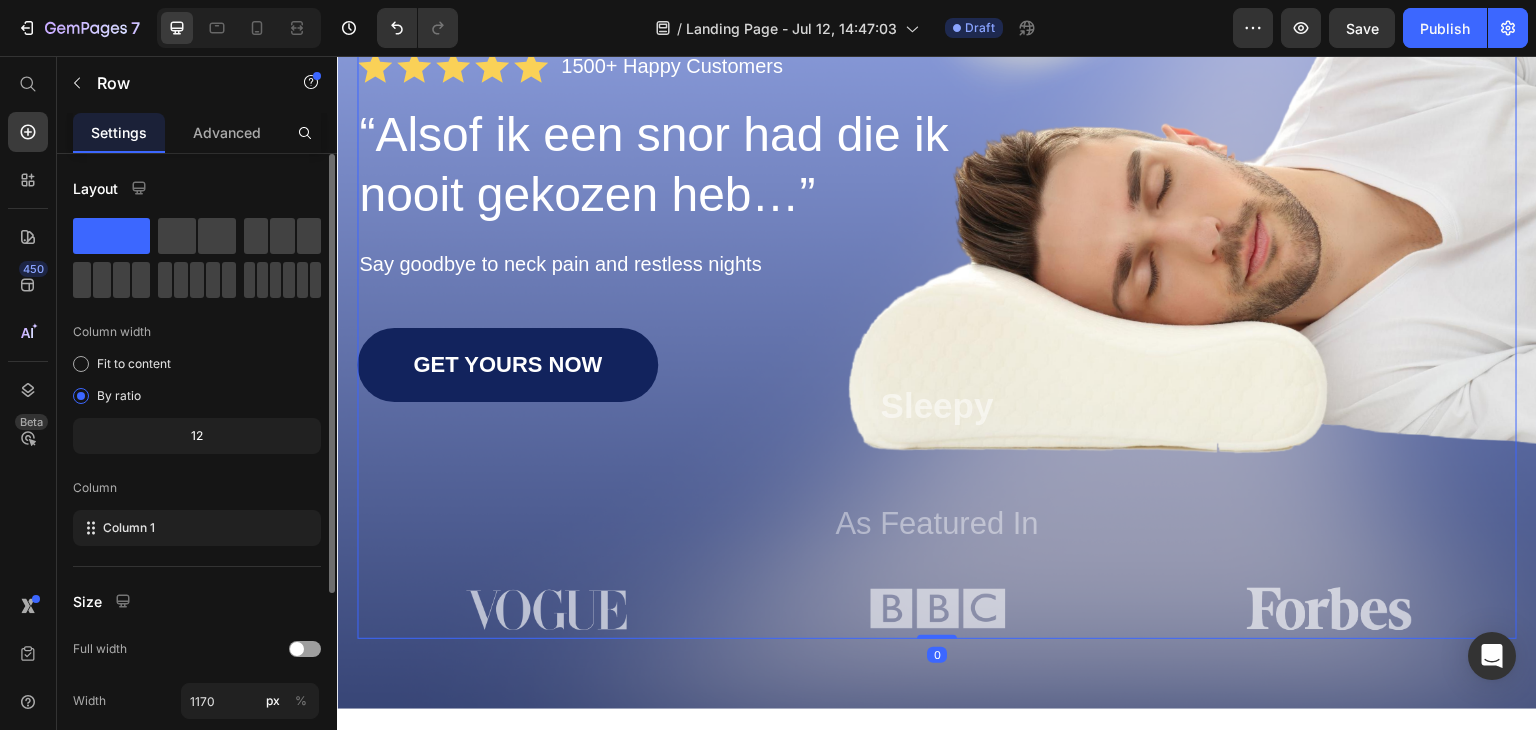 click on "Image Shop Now Button Row
Icon
Icon
Icon
Icon
Icon Icon List 1500+ Happy Customers Text Block Row “Alsof ik een snor had die ik nooit gekozen heb…” Heading Say goodbye to neck pain and restless nights Text Block GET YOURS NOW Button Sleepy Text Block As Featured In Text Block Image Image Image Row" at bounding box center (937, 238) 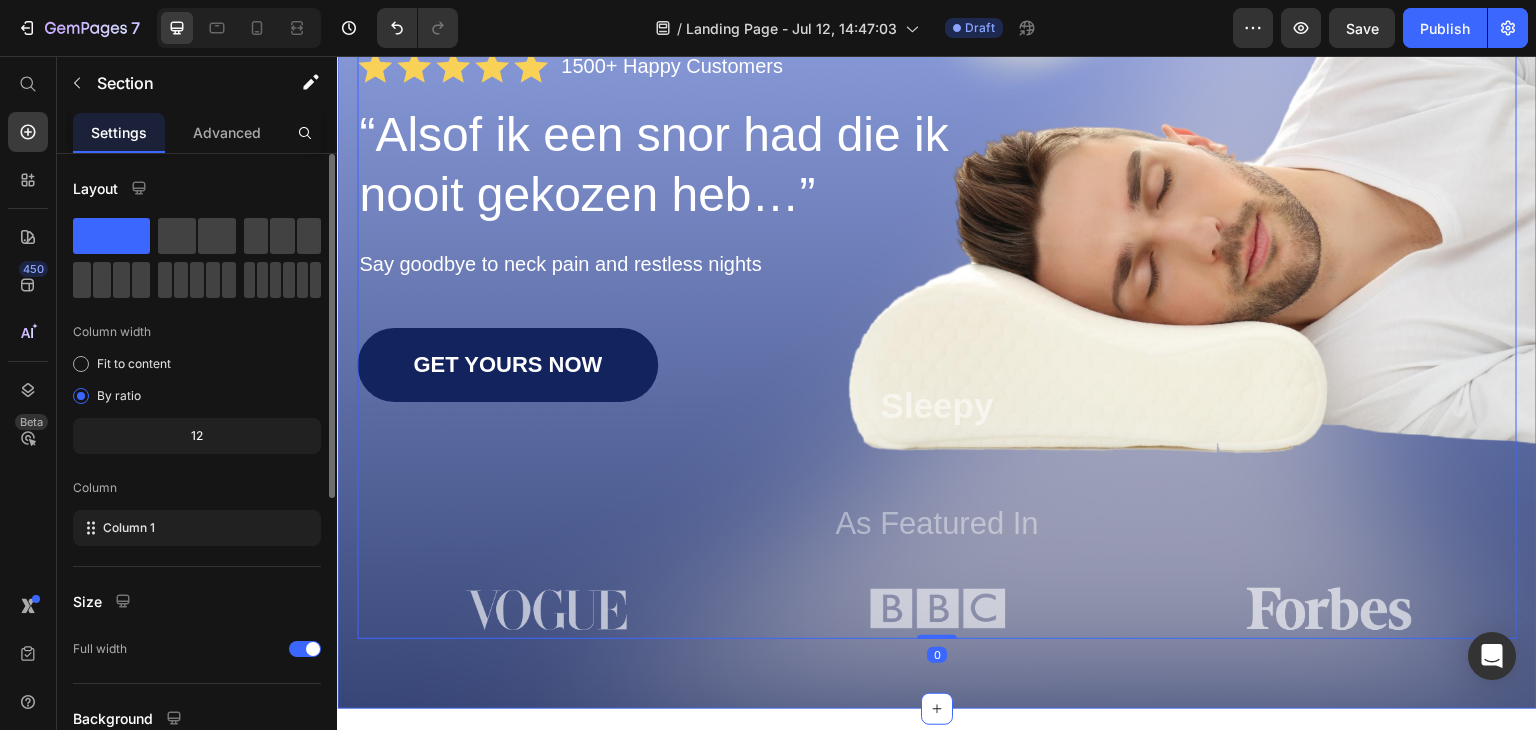 click on "Image Shop Now Button Row
Icon
Icon
Icon
Icon
Icon Icon List 1500+ Happy Customers Text Block Row “Alsof ik een snor had die ik nooit gekozen heb…” Heading Say goodbye to neck pain and restless nights Text Block GET YOURS NOW Button Sleepy Text Block As Featured In Text Block Image Image Image Row Row   0 Section 1" at bounding box center (937, 253) 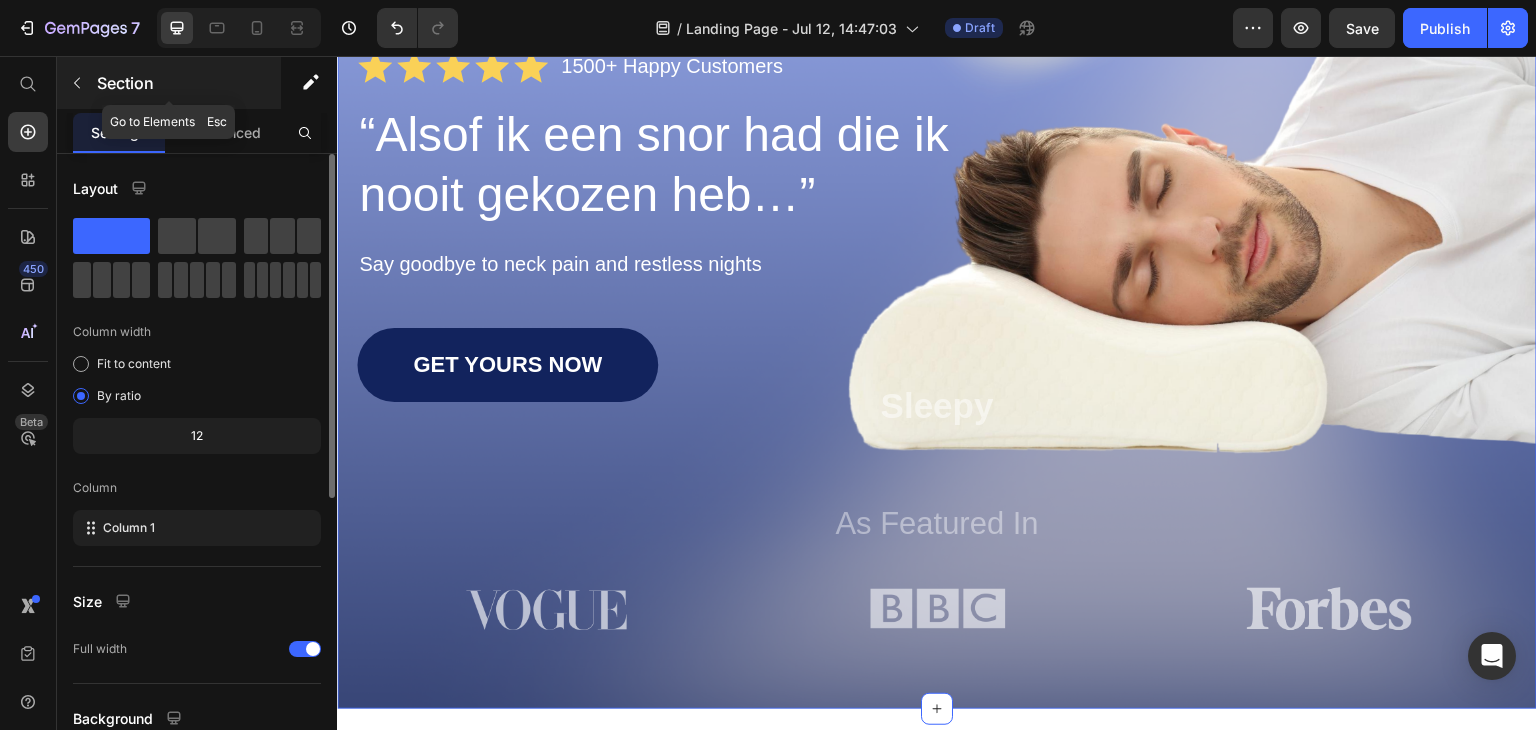 click 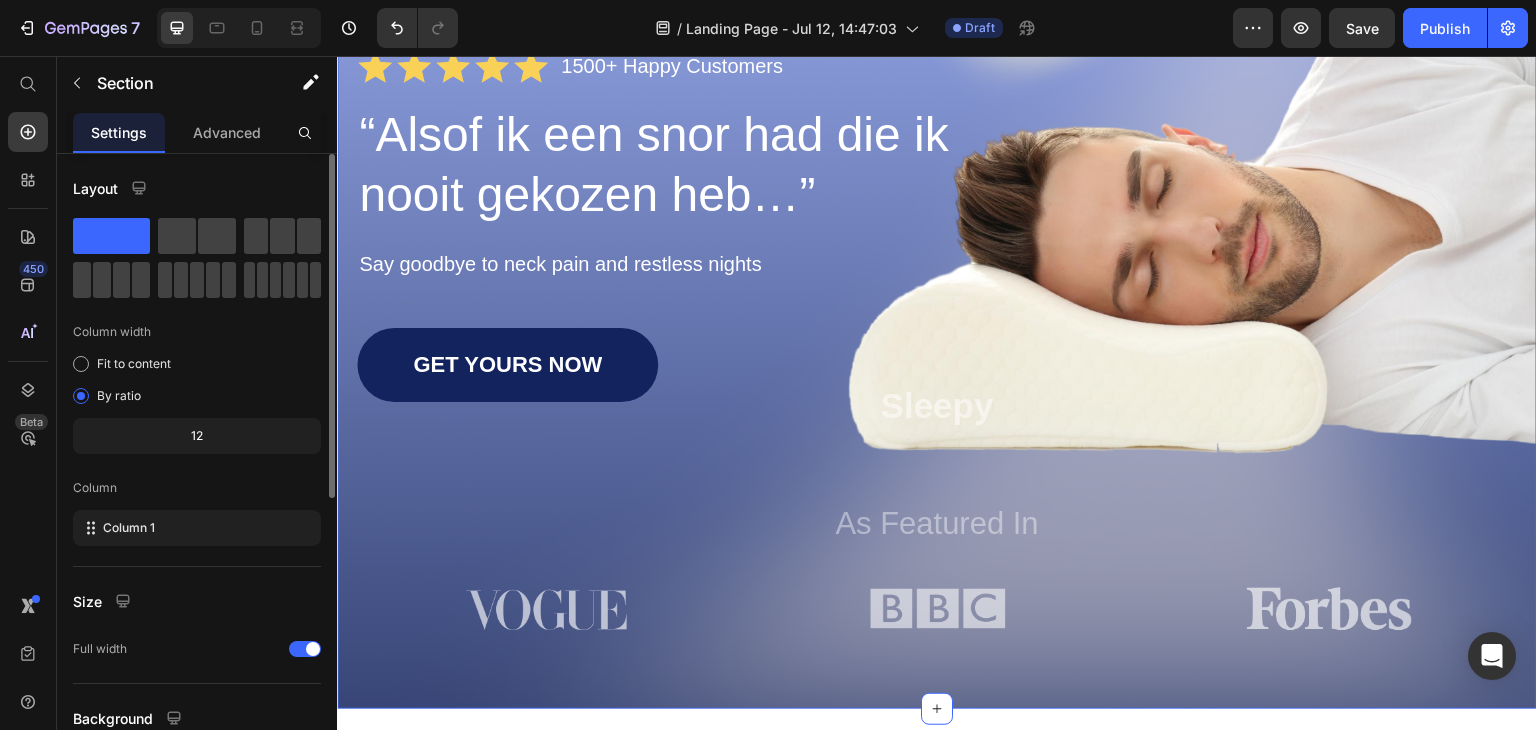 click on "Image Shop Now Button Row
Icon
Icon
Icon
Icon
Icon Icon List 1500+ Happy Customers Text Block Row “Alsof ik een snor had die ik nooit gekozen heb…” Heading Say goodbye to neck pain and restless nights Text Block GET YOURS NOW Button Sleepy Text Block As Featured In Text Block Image Image Image Row Row Section 1" at bounding box center (937, 253) 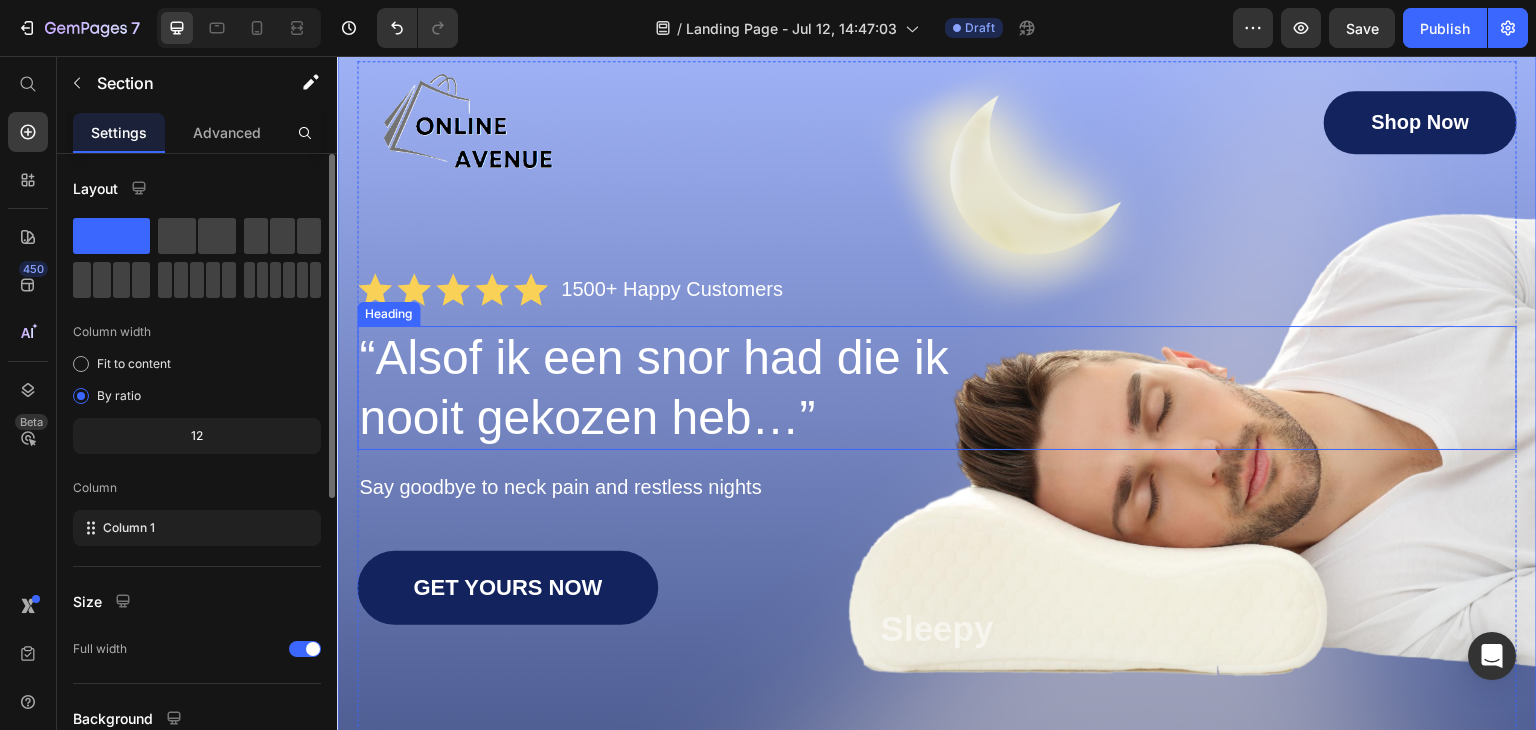 scroll, scrollTop: 0, scrollLeft: 0, axis: both 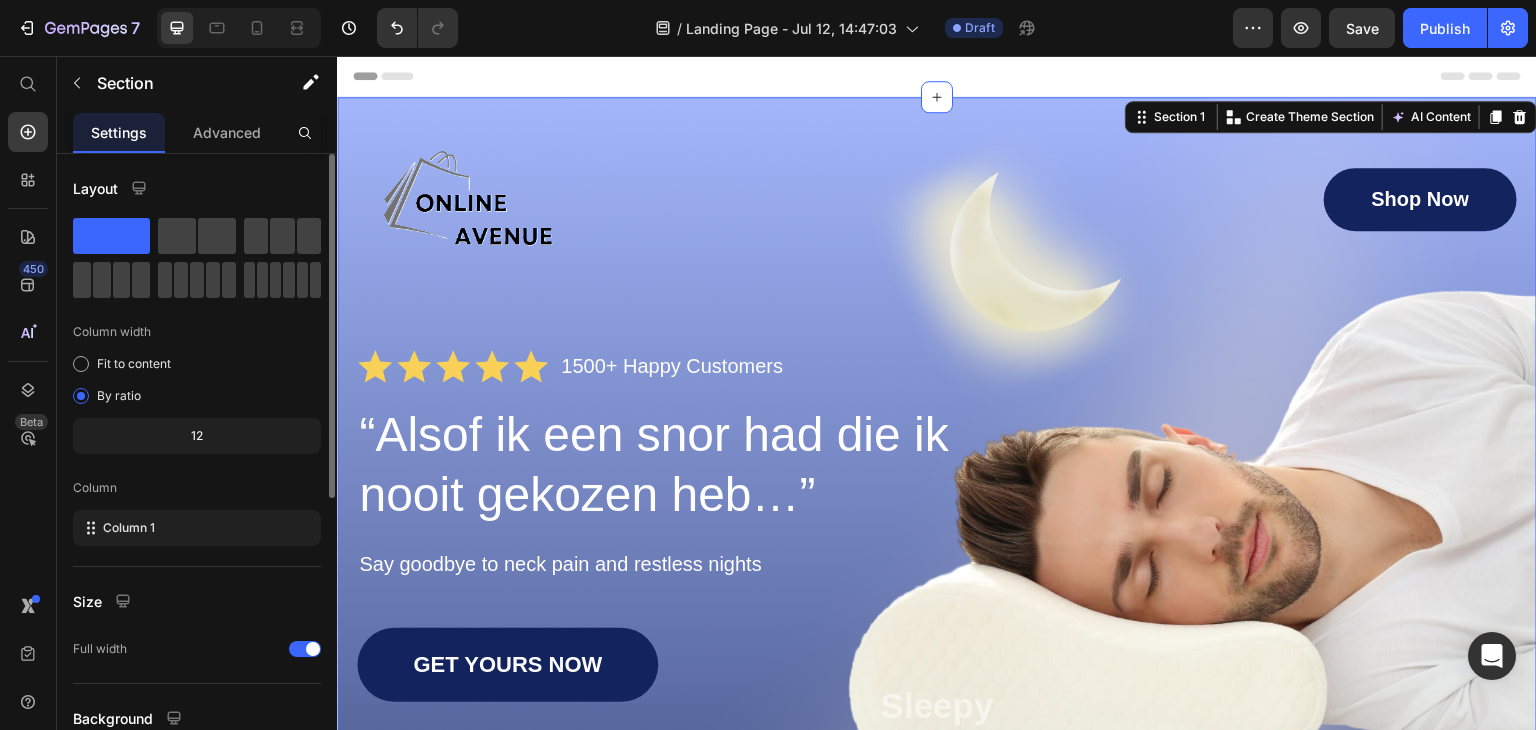 click on "Image Shop Now Button Row
Icon
Icon
Icon
Icon
Icon Icon List 1500+ Happy Customers Text Block Row “Alsof ik een snor had die ik nooit gekozen heb…” Heading Say goodbye to neck pain and restless nights Text Block GET YOURS NOW Button Sleepy Text Block As Featured In Text Block Image Image Image Row Row Section 1   You can create reusable sections Create Theme Section AI Content Write with GemAI What would you like to describe here? Tone and Voice Persuasive Product VitaGlow™ C-Capsule Crème – De Glow-Bomb met Pure Vitamine C Show more Generate" at bounding box center [937, 553] 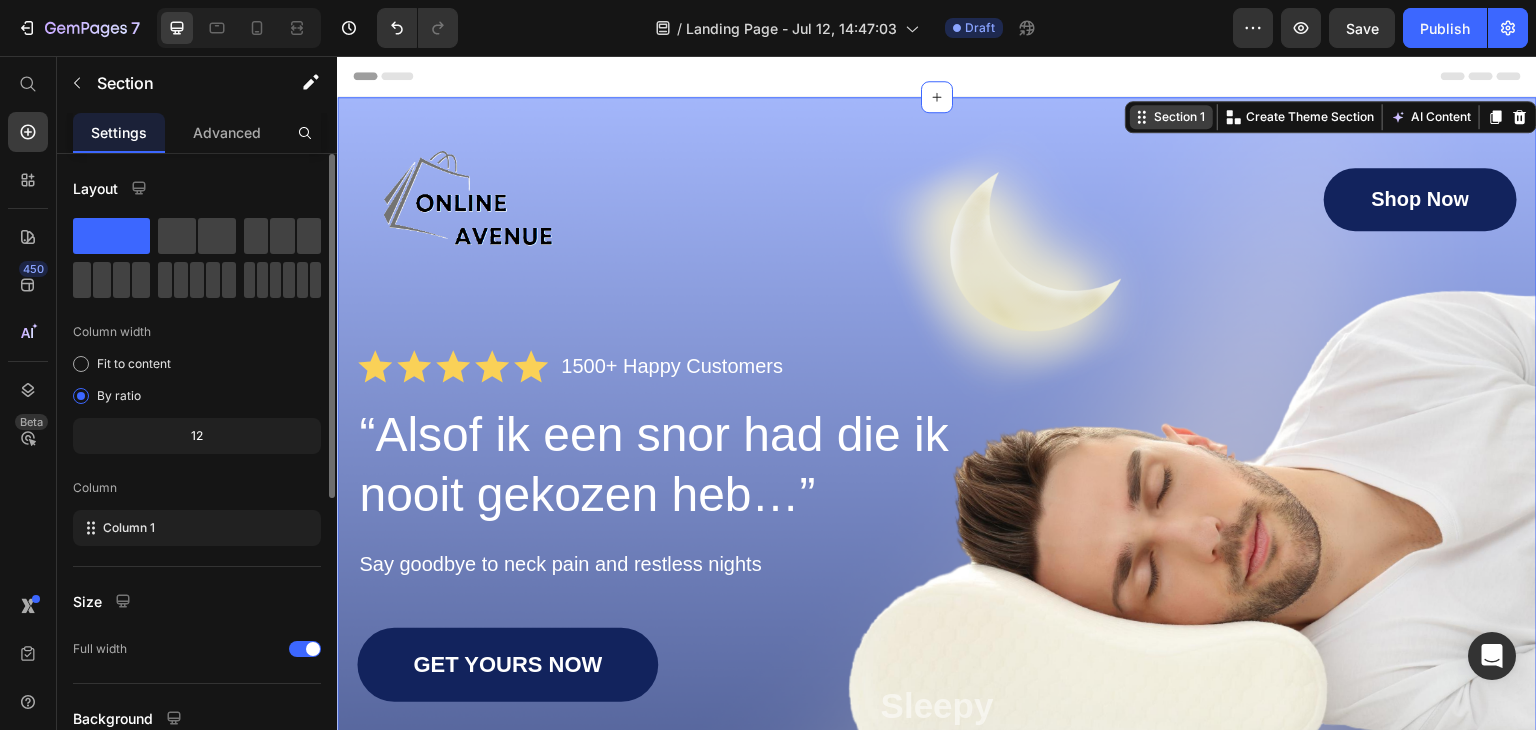 click on "Section 1" at bounding box center [1179, 117] 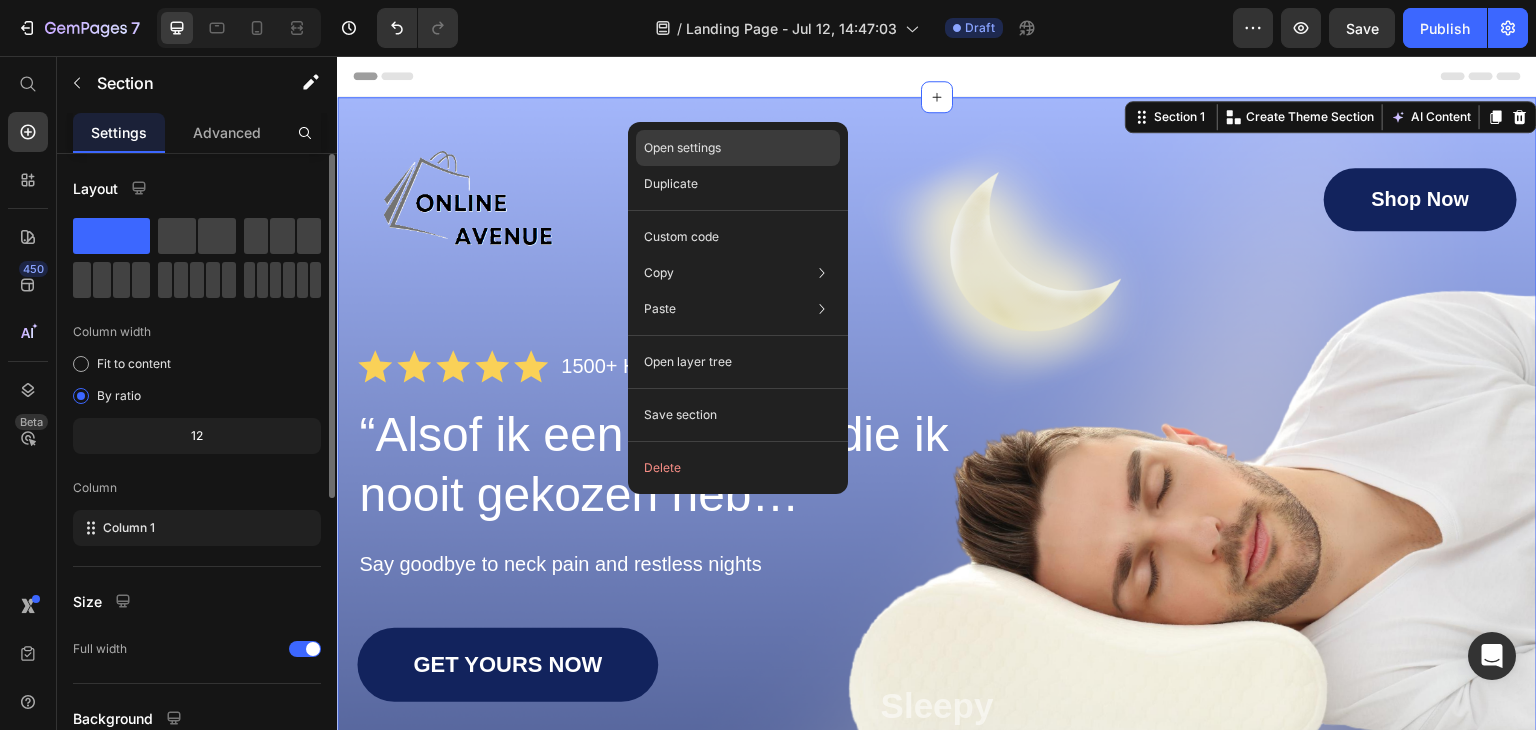 click on "Open settings" at bounding box center [682, 148] 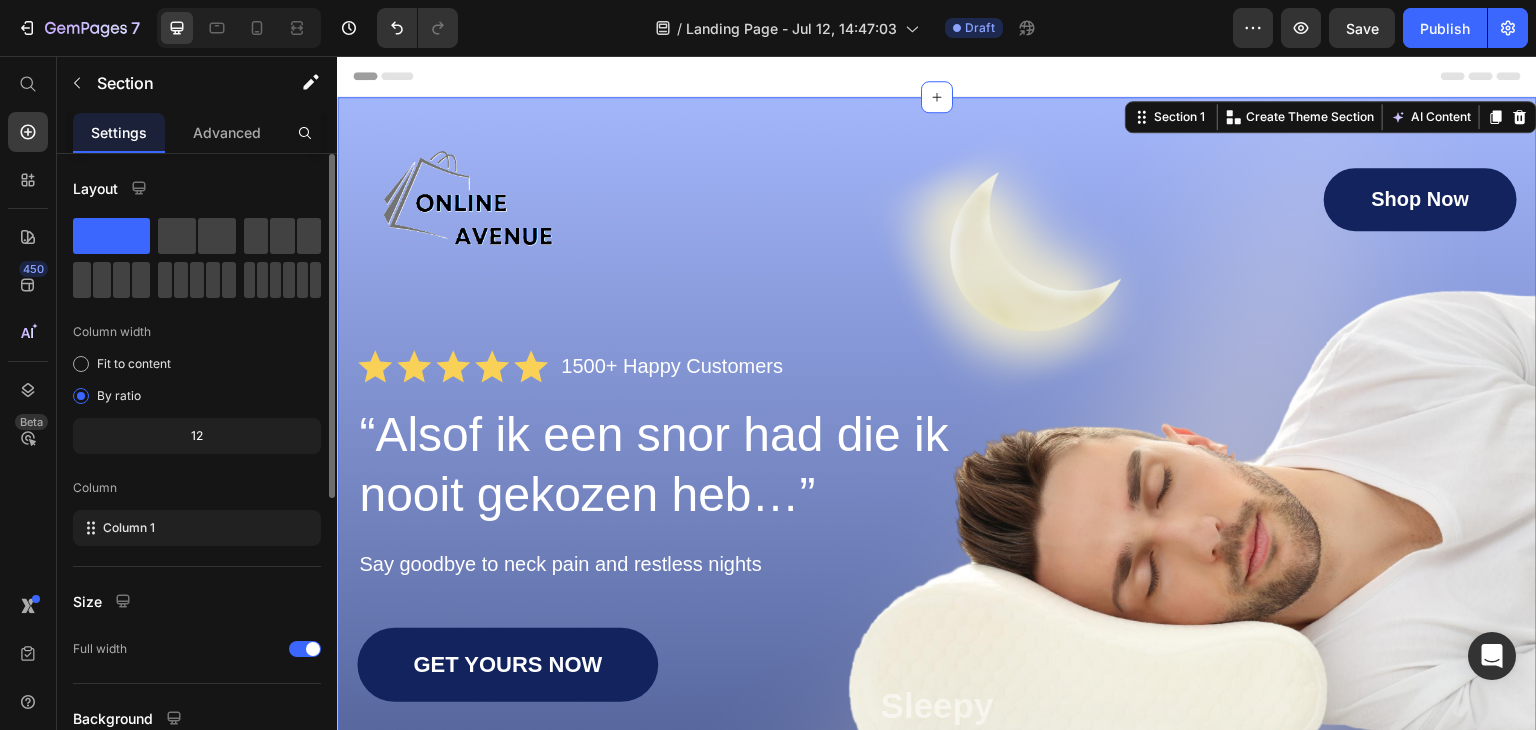 click on "Image Shop Now Button Row
Icon
Icon
Icon
Icon
Icon Icon List 1500+ Happy Customers Text Block Row “Alsof ik een snor had die ik nooit gekozen heb…” Heading Say goodbye to neck pain and restless nights Text Block GET YOURS NOW Button Sleepy Text Block As Featured In Text Block Image Image Image Row Row Section 1   You can create reusable sections Create Theme Section AI Content Write with GemAI What would you like to describe here? Tone and Voice Persuasive Product VitaGlow™ C-Capsule Crème – De Glow-Bomb met Pure Vitamine C Show more Generate" at bounding box center (937, 553) 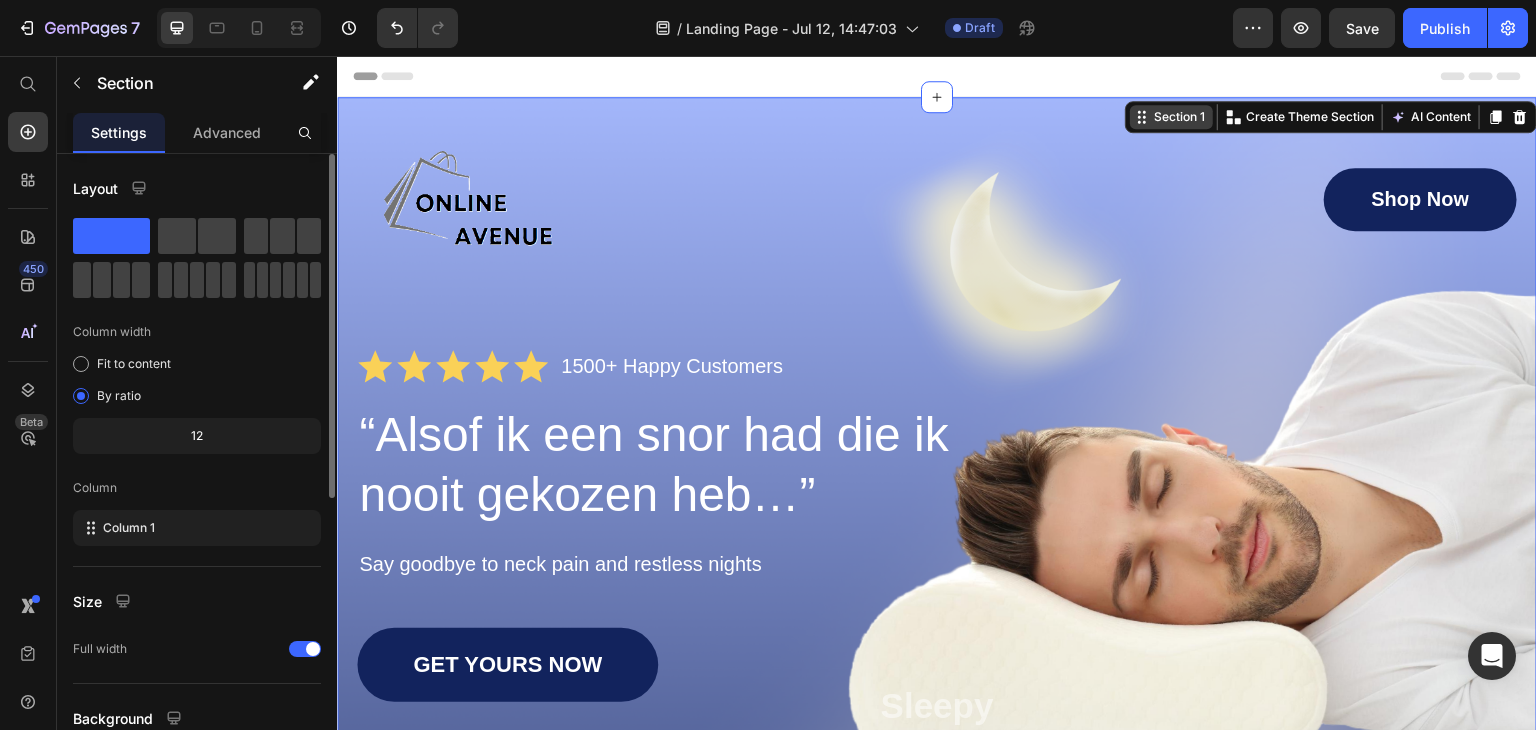 click on "Section 1" at bounding box center (1179, 117) 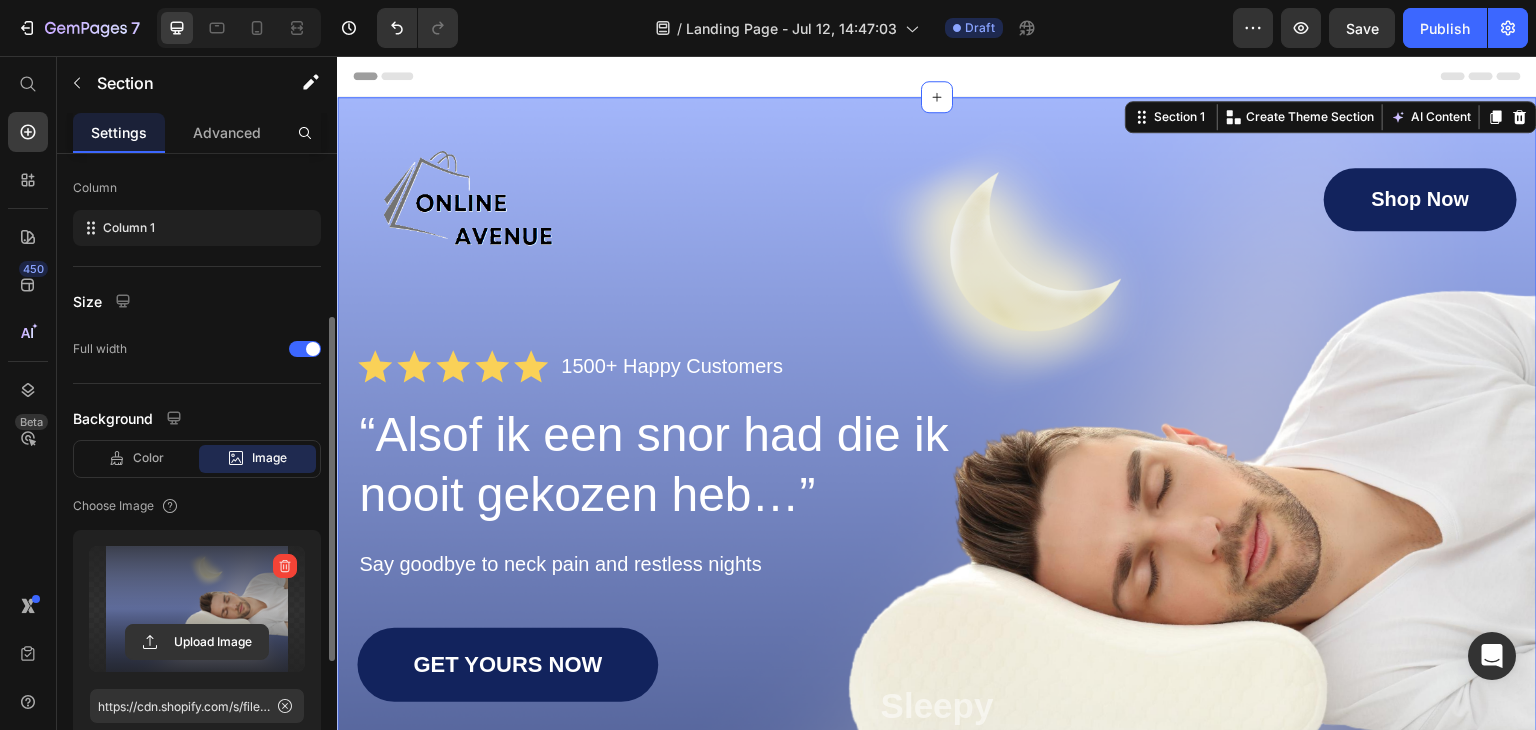 scroll, scrollTop: 400, scrollLeft: 0, axis: vertical 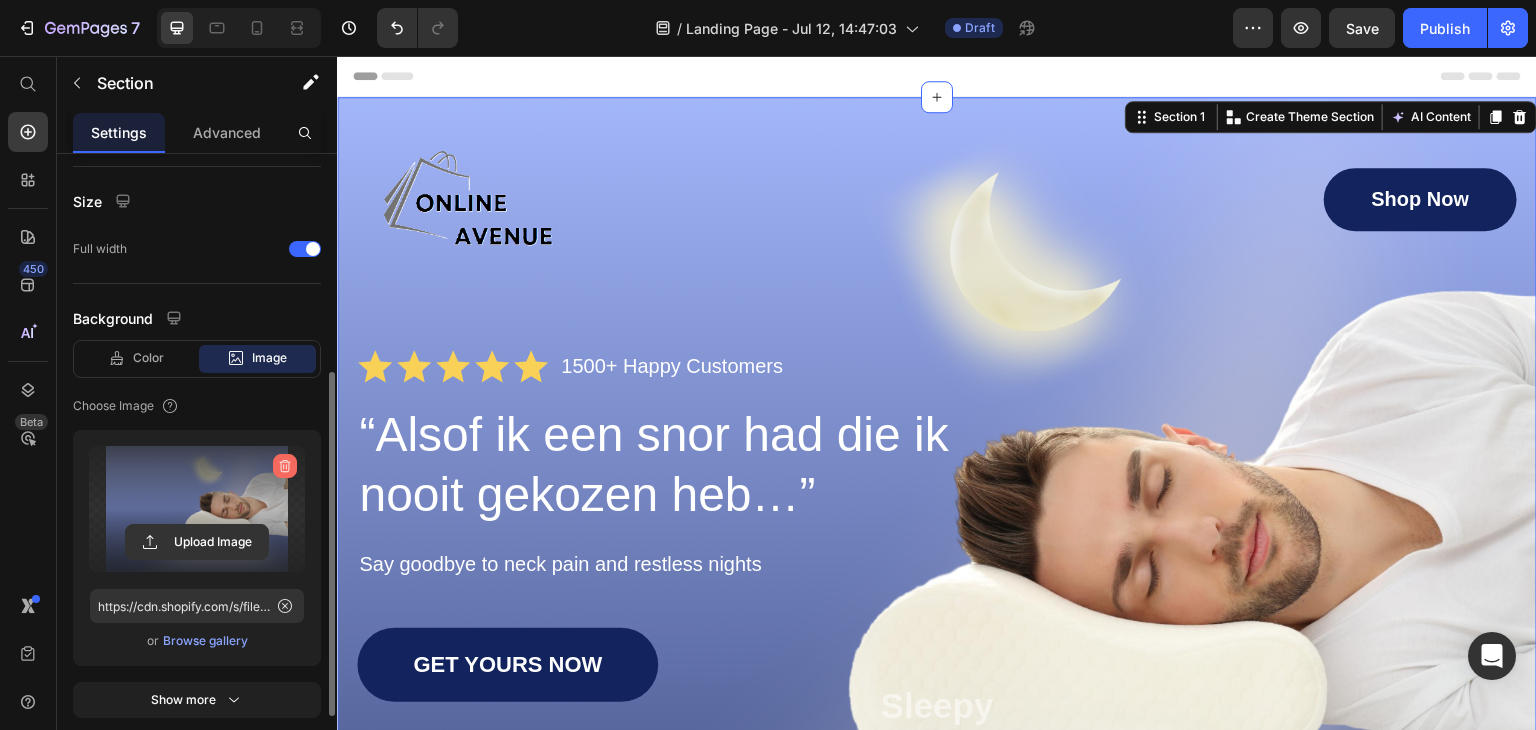 click 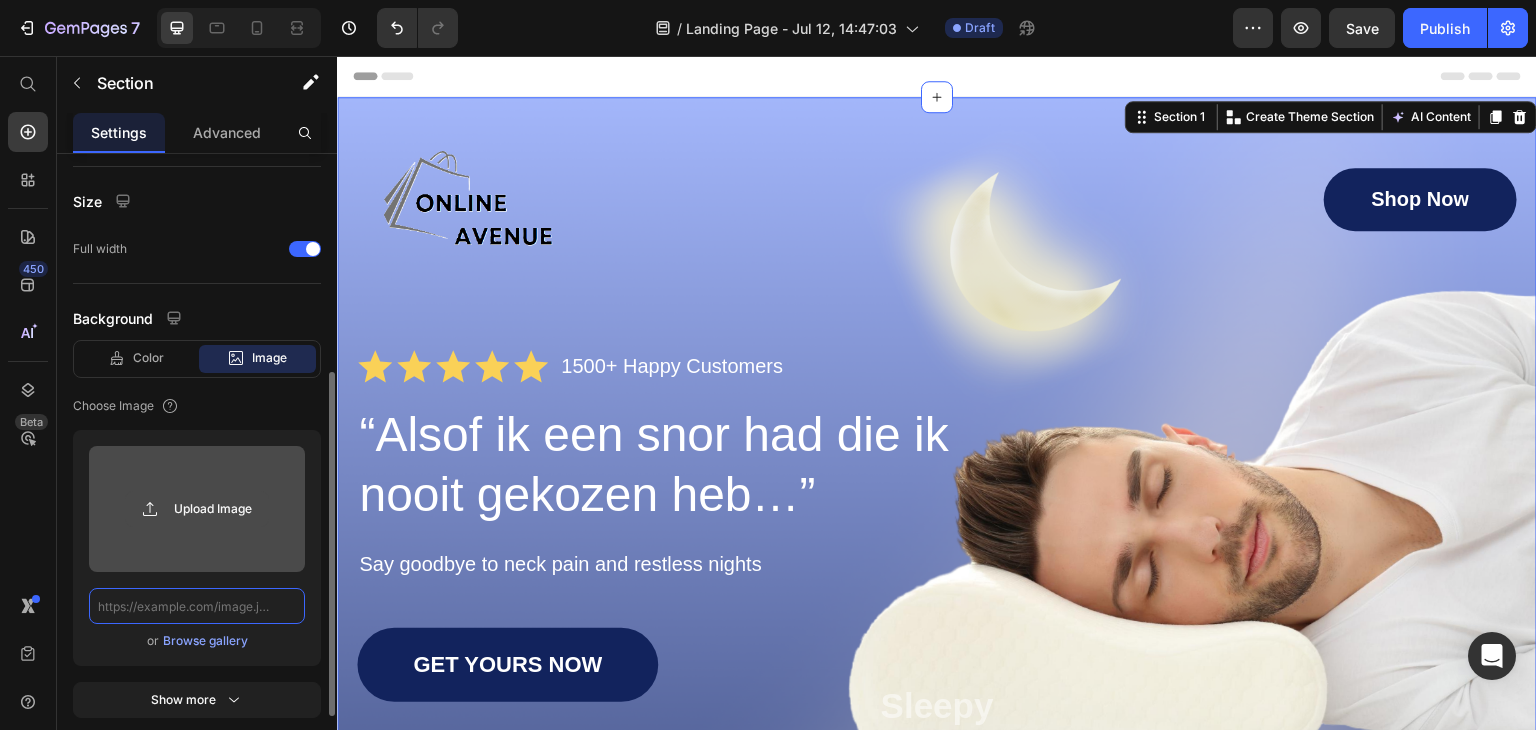scroll, scrollTop: 0, scrollLeft: 0, axis: both 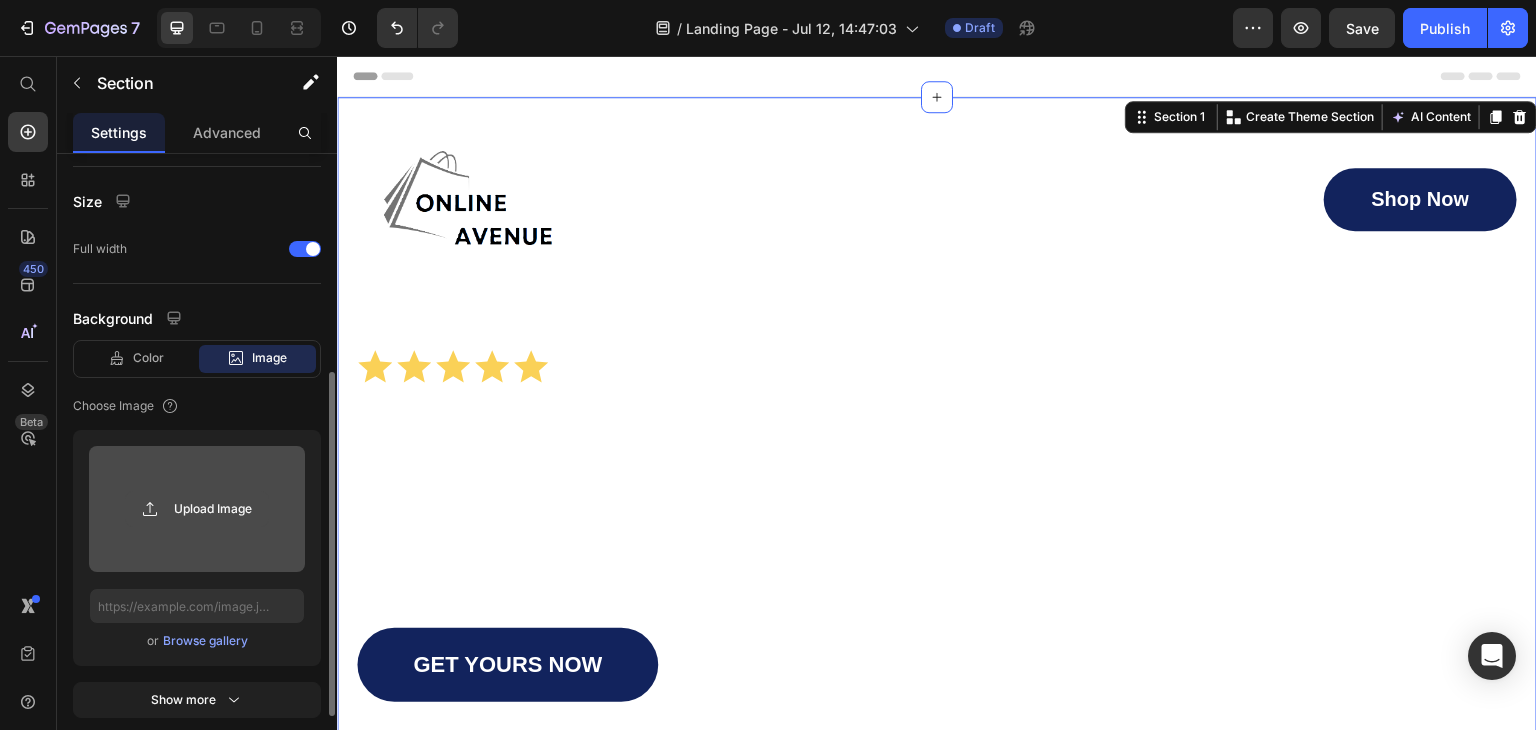 click 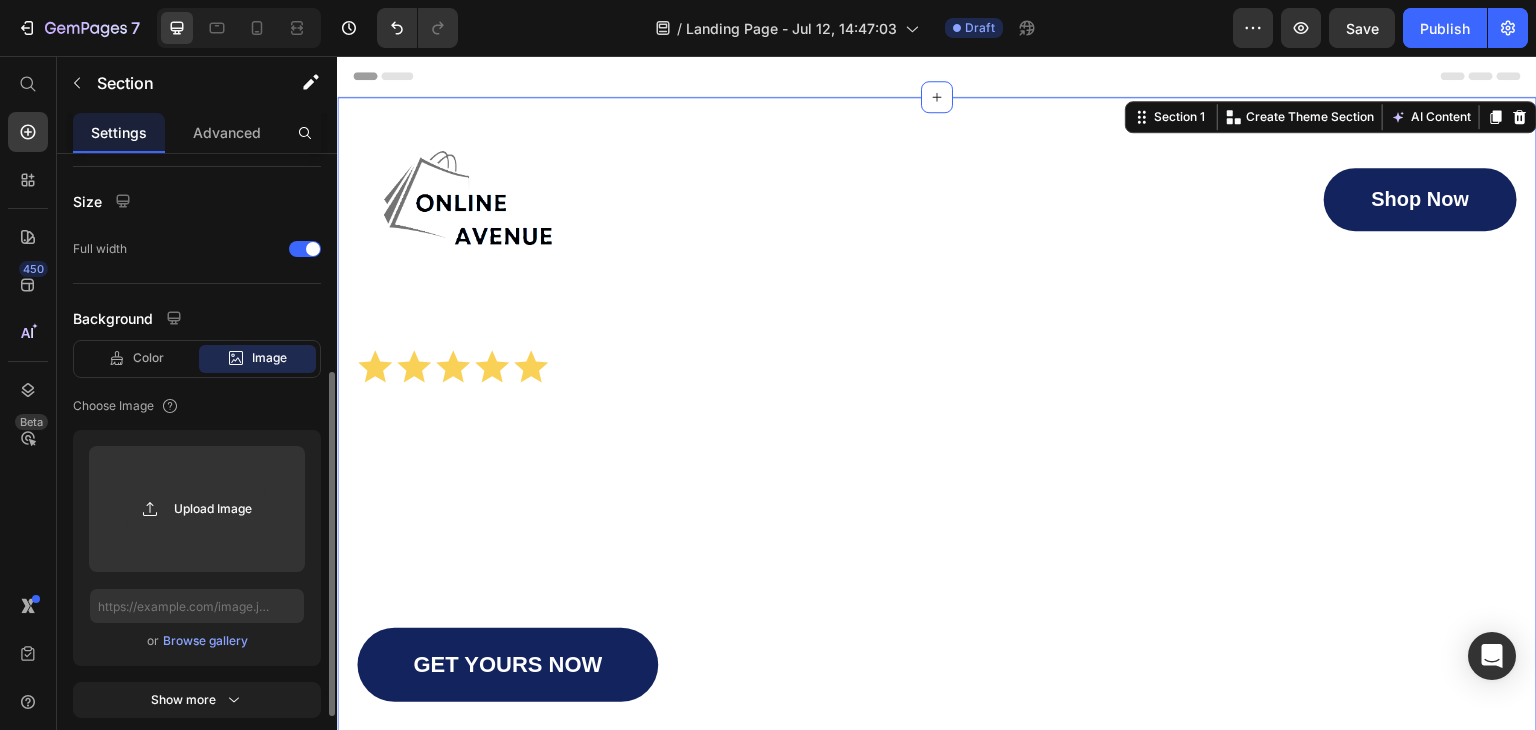 click on "Browse gallery" at bounding box center (205, 641) 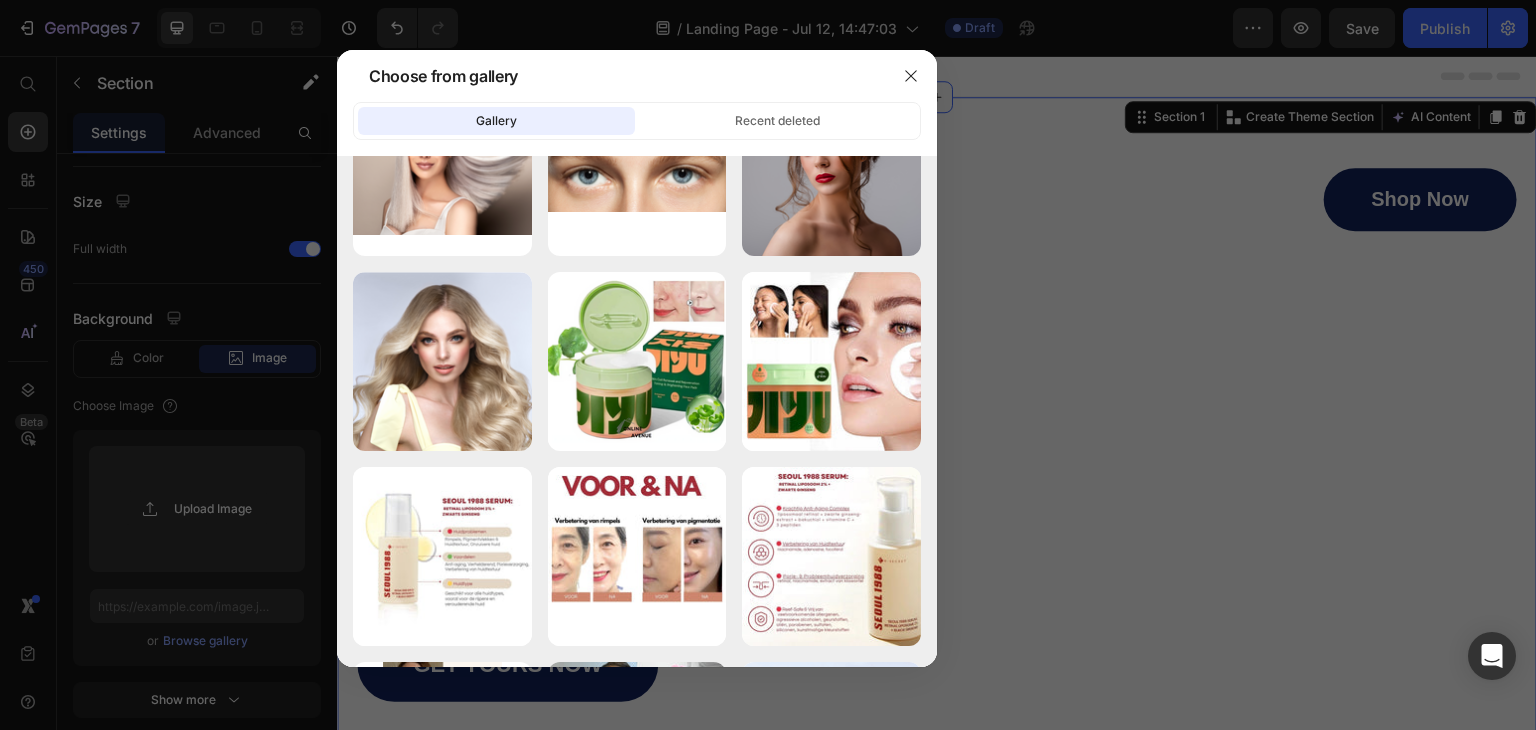 scroll, scrollTop: 2341, scrollLeft: 0, axis: vertical 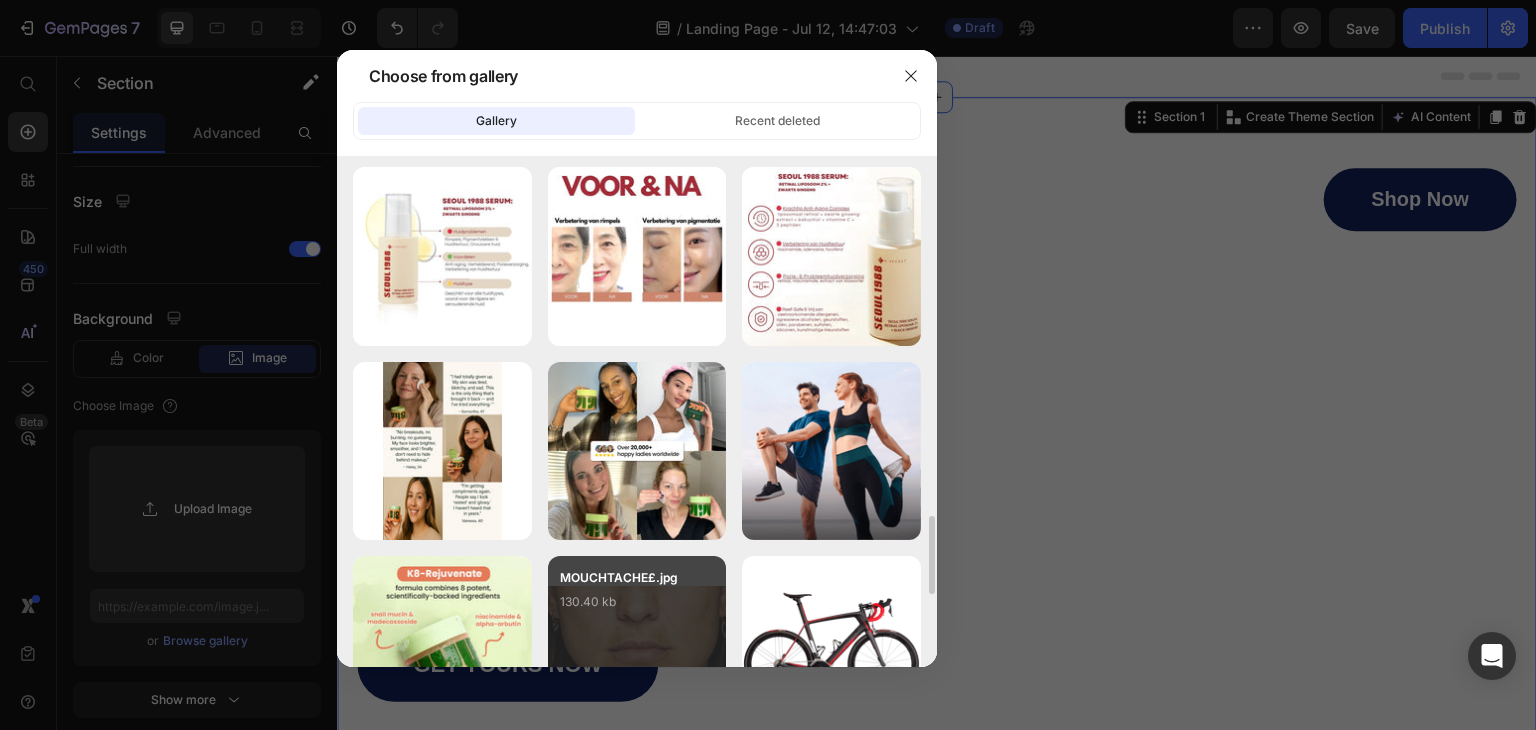 click on "130.40 kb" at bounding box center [637, 602] 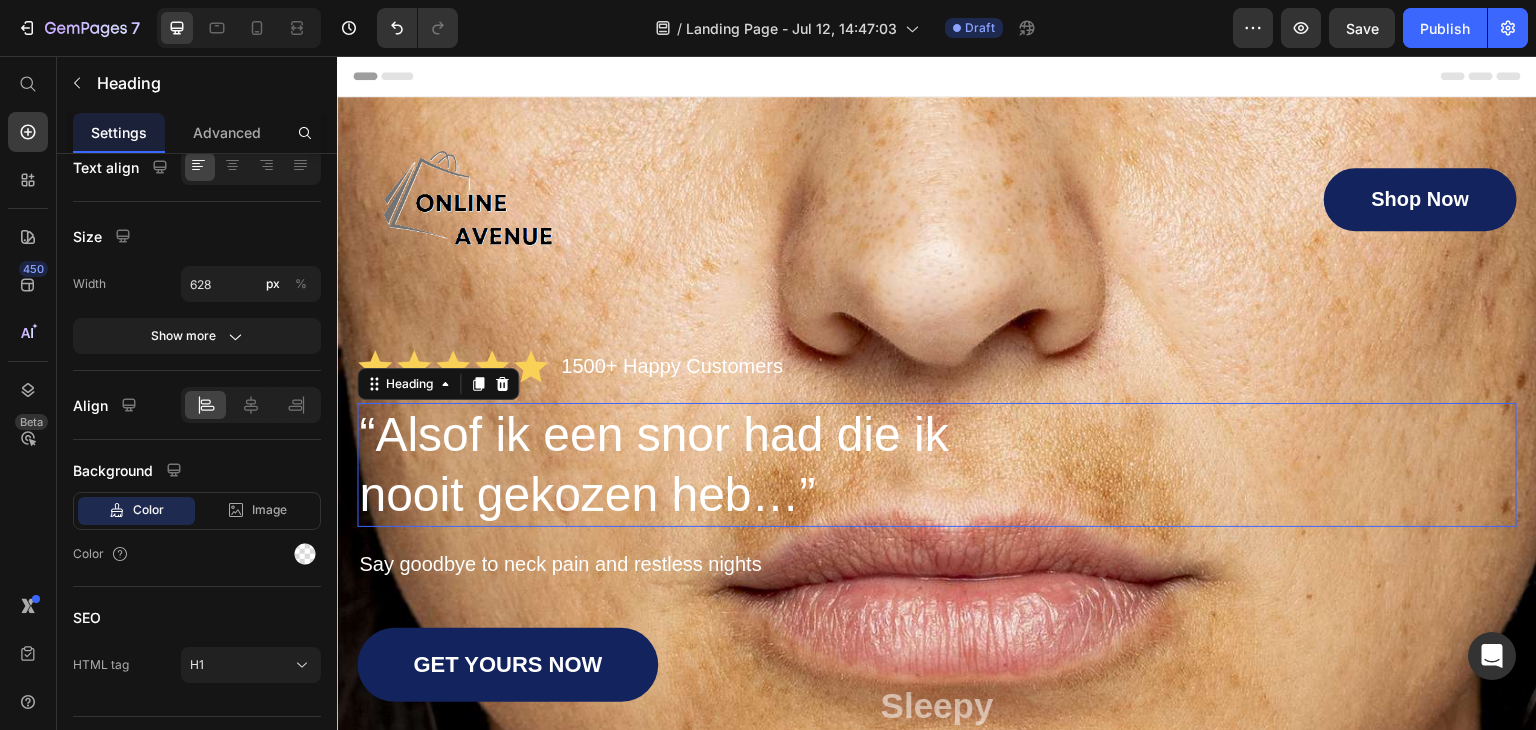 scroll, scrollTop: 0, scrollLeft: 0, axis: both 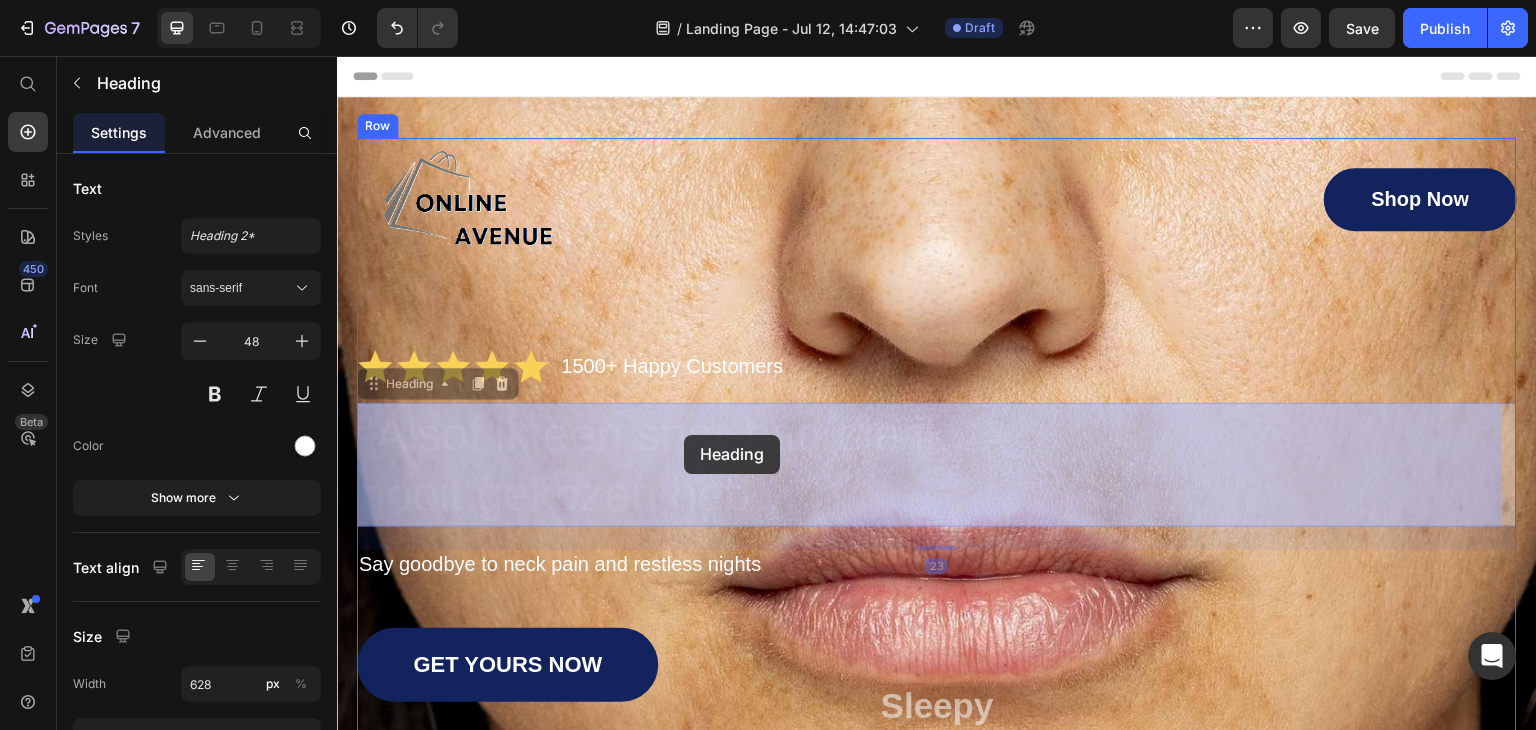 drag, startPoint x: 695, startPoint y: 442, endPoint x: 684, endPoint y: 435, distance: 13.038404 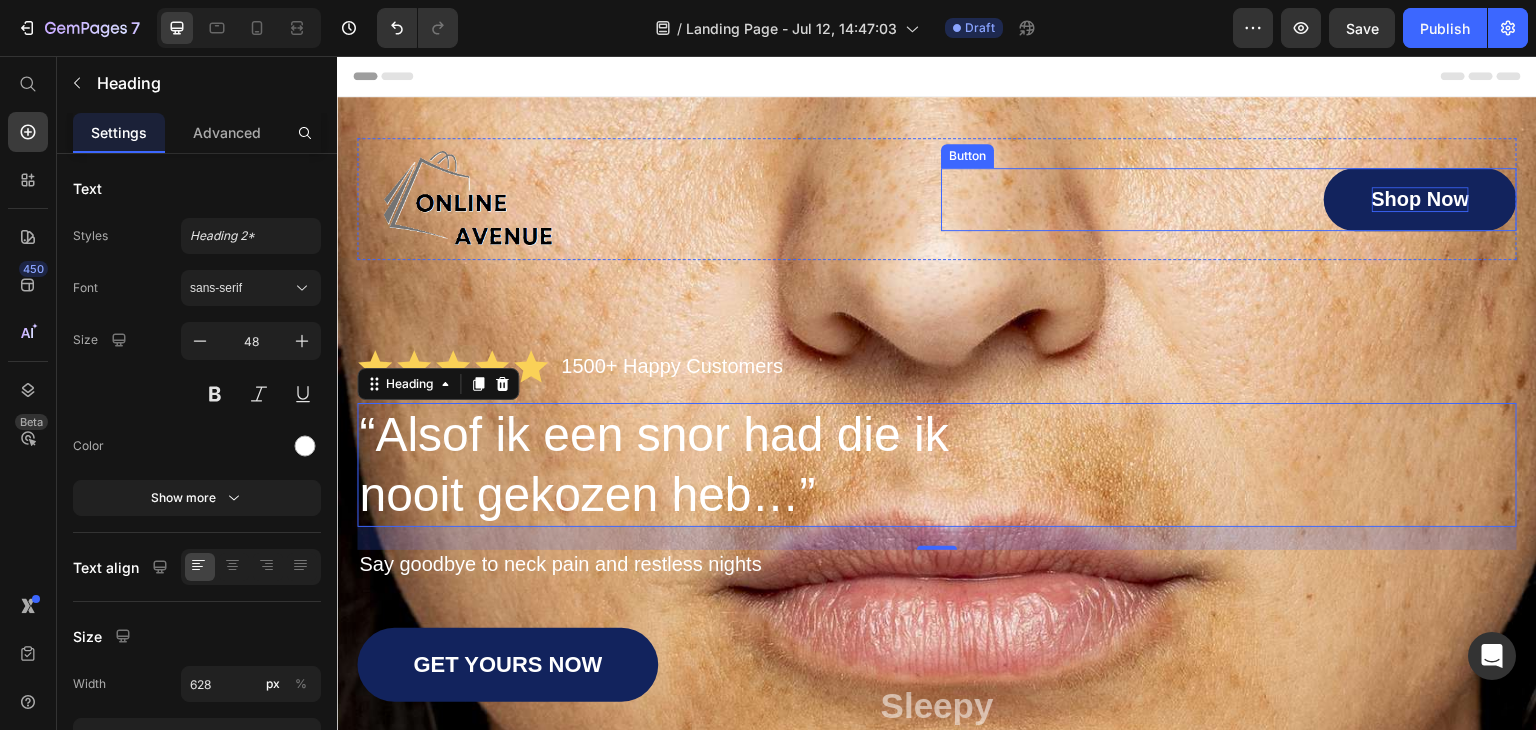 click on "Shop Now" at bounding box center (1421, 199) 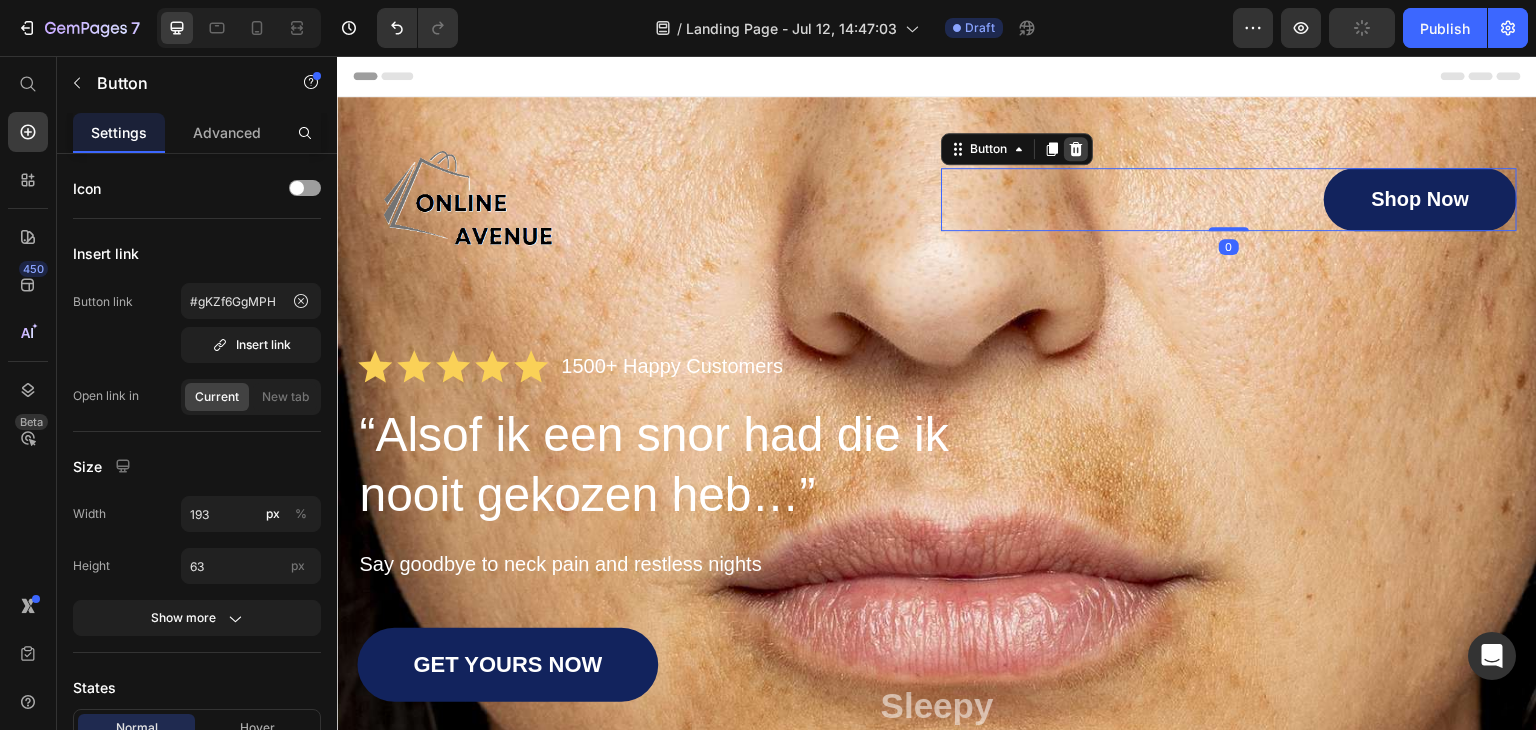 click 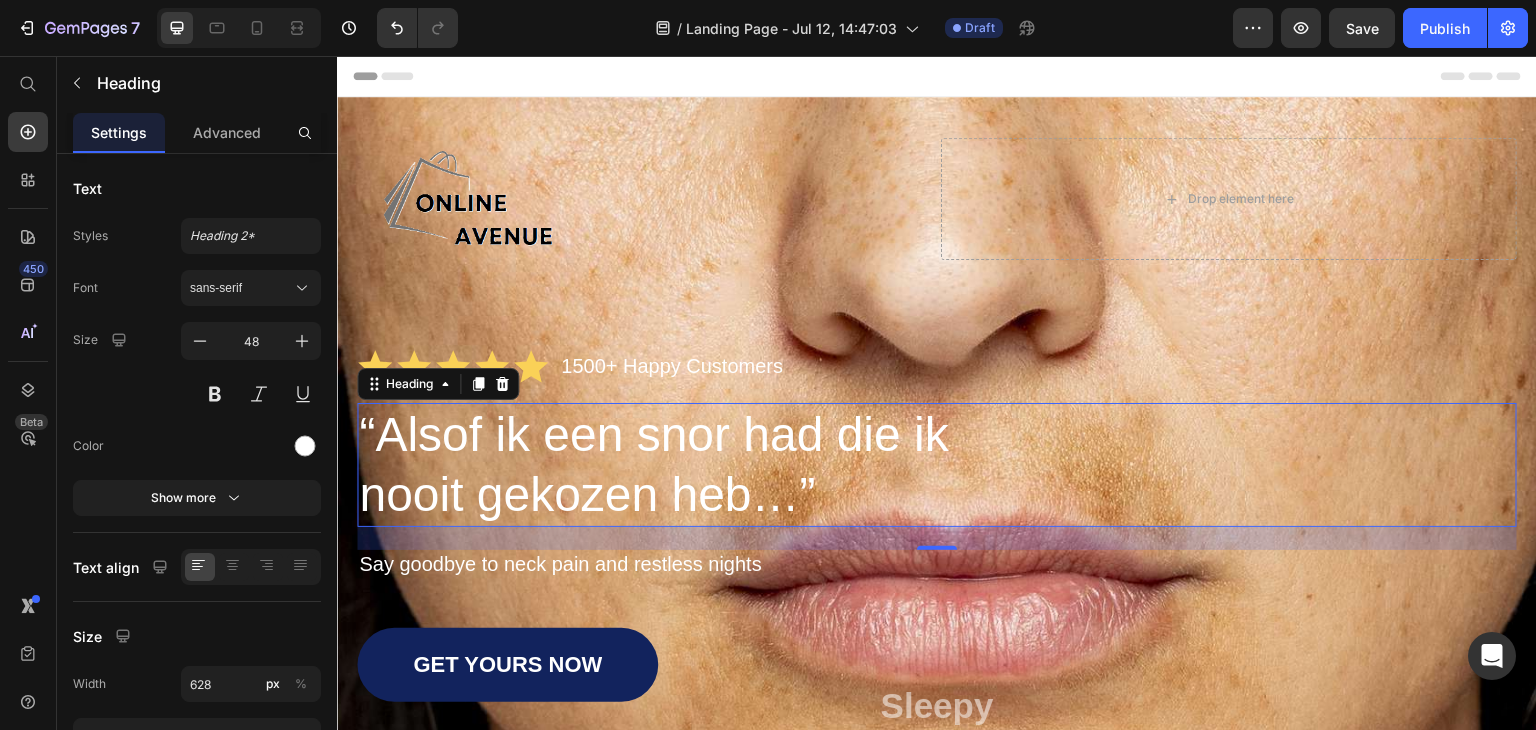 click on "“Alsof ik een snor had die ik nooit gekozen heb…”" at bounding box center [937, 465] 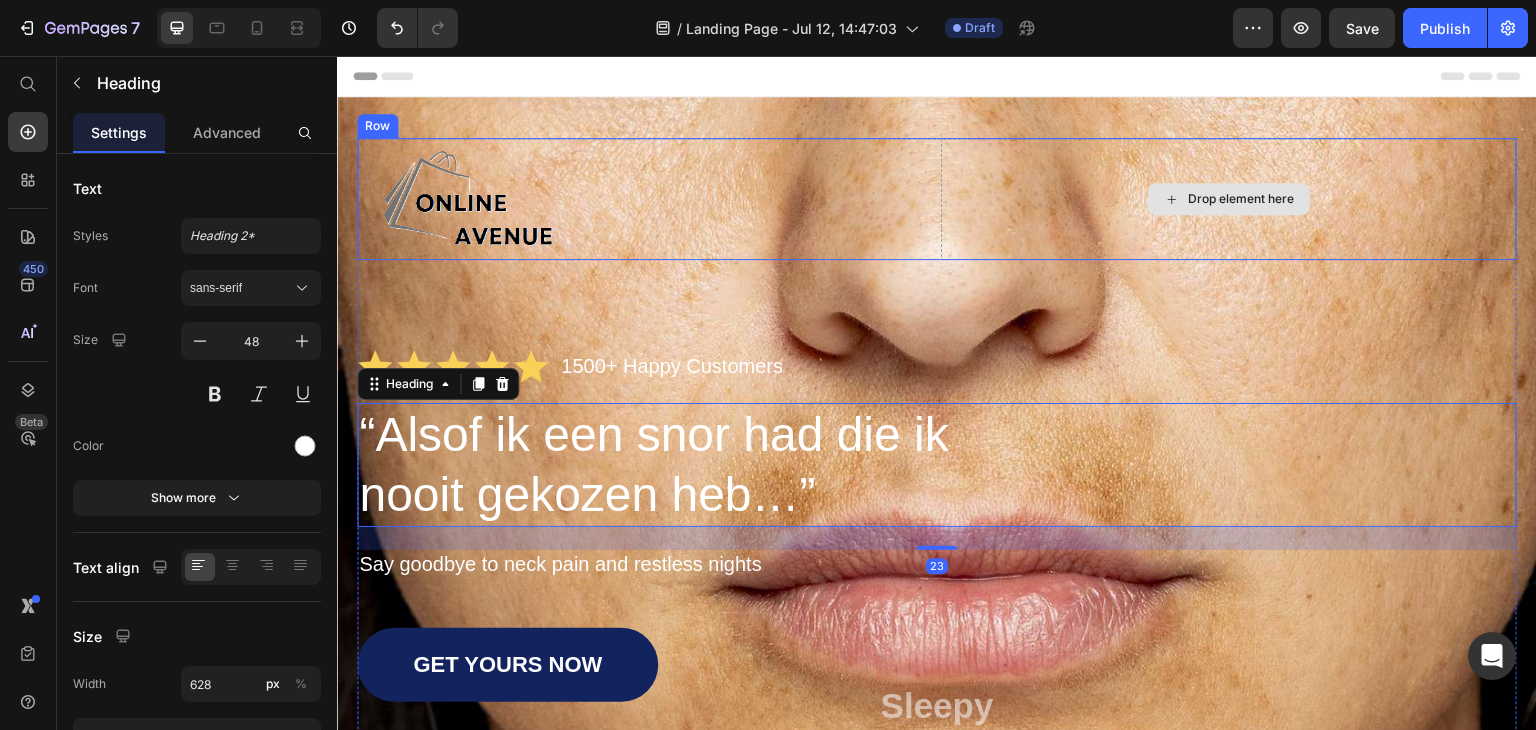 click on "Drop element here" at bounding box center [1229, 199] 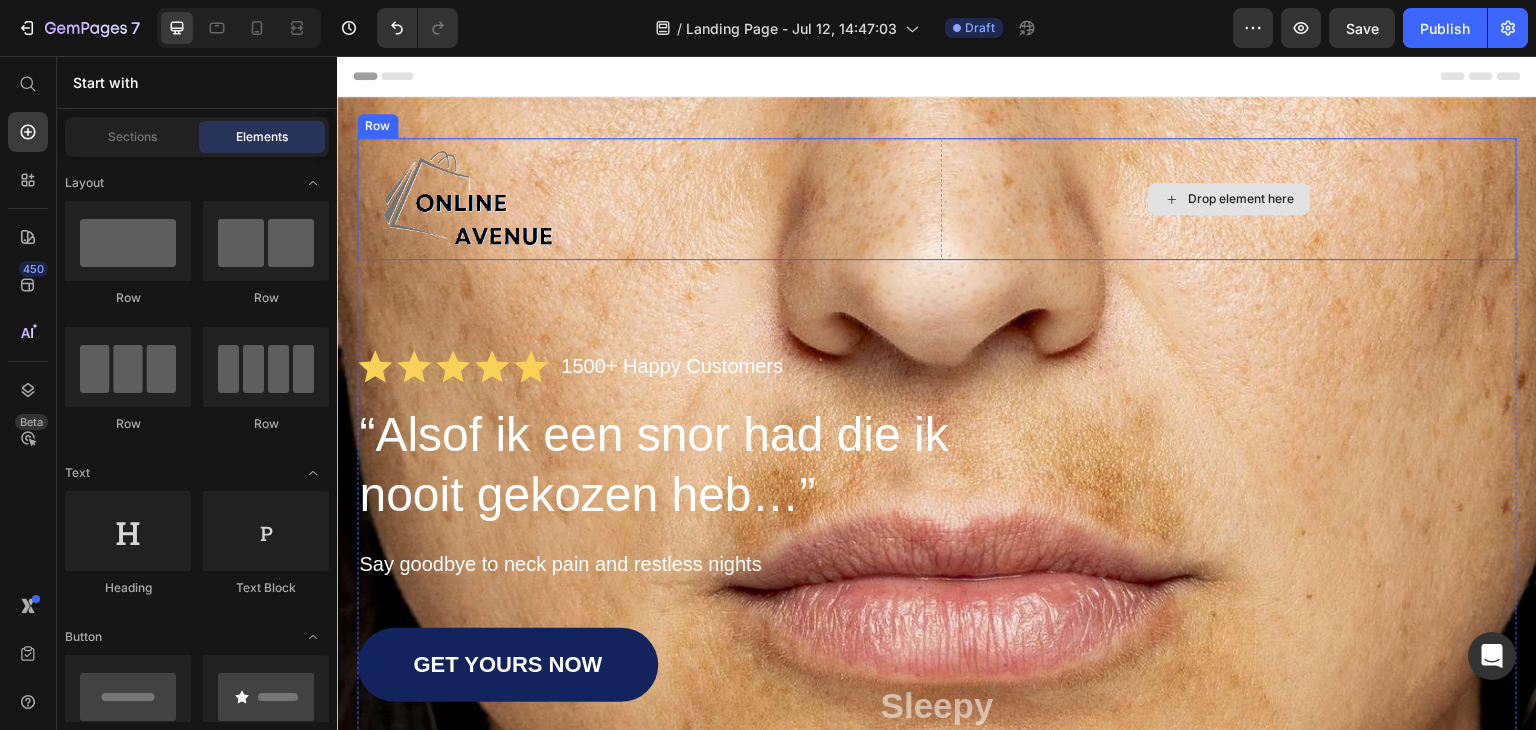 click on "Drop element here" at bounding box center [1241, 199] 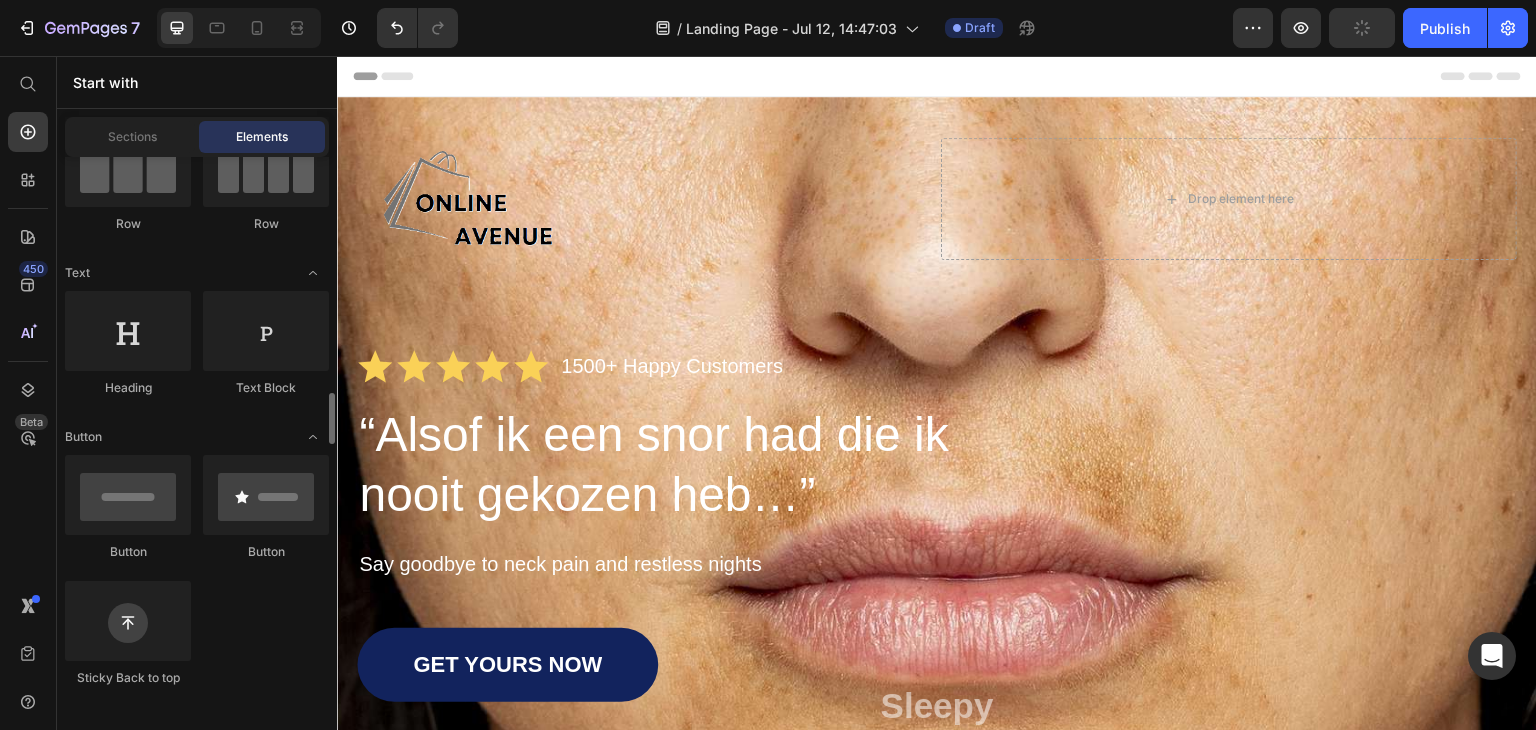 scroll, scrollTop: 400, scrollLeft: 0, axis: vertical 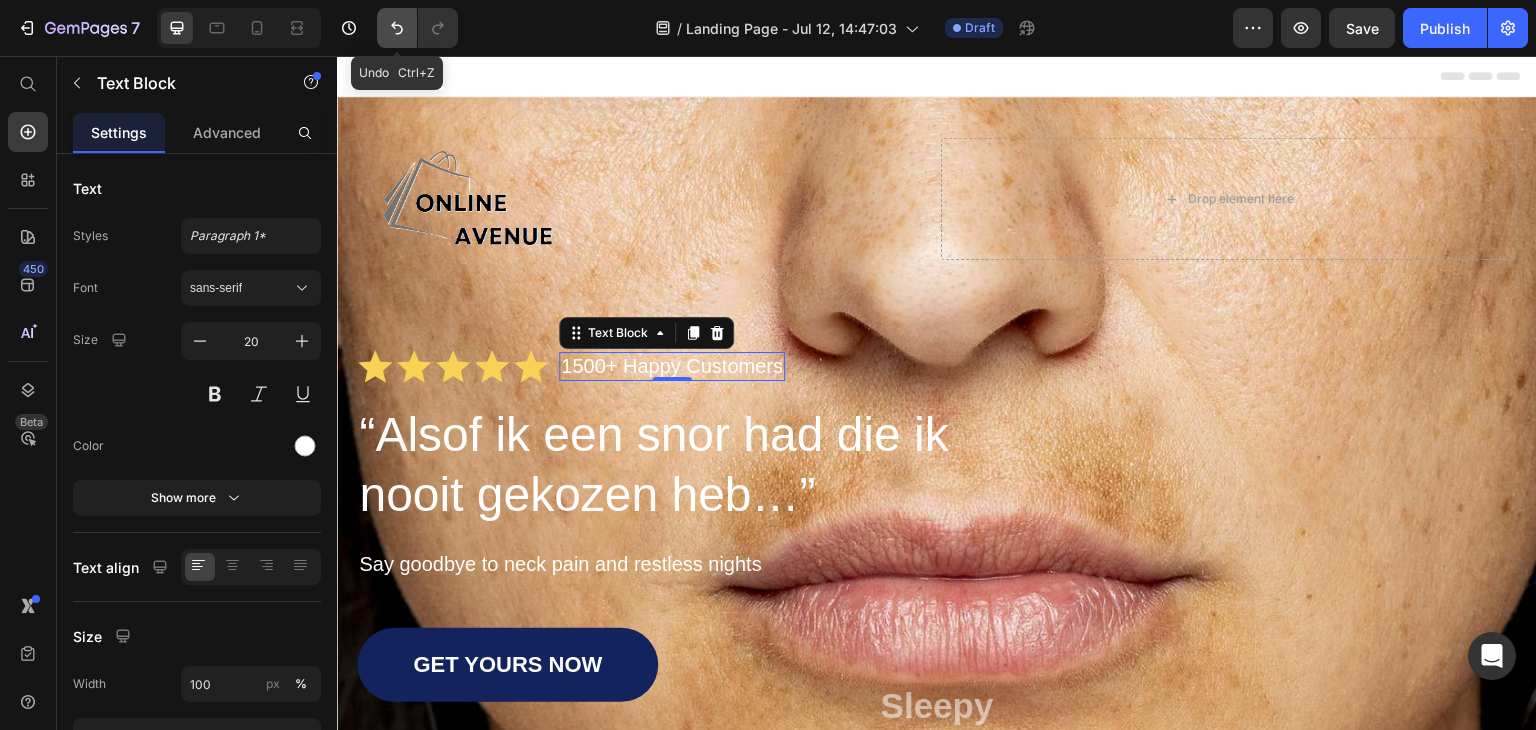 click 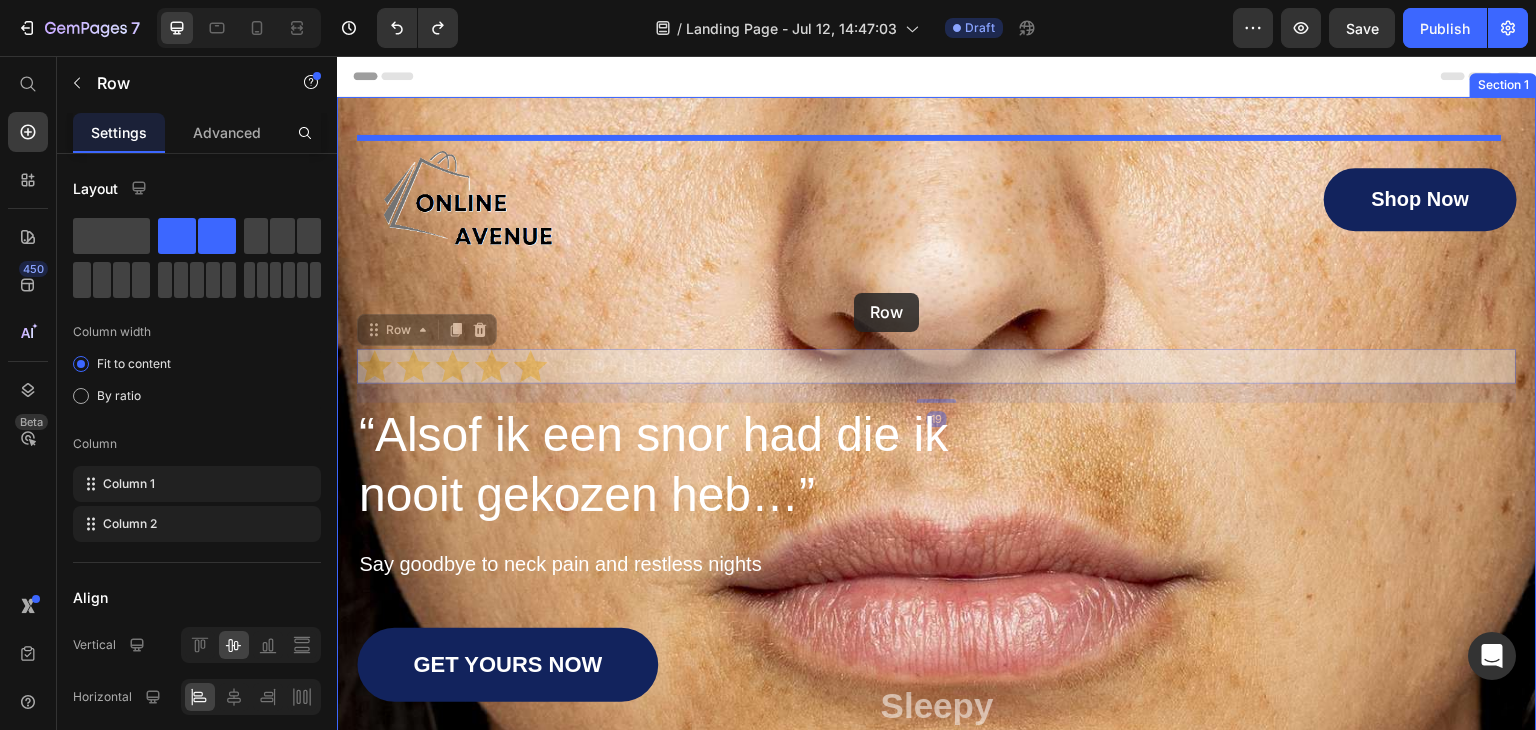 drag, startPoint x: 837, startPoint y: 369, endPoint x: 854, endPoint y: 293, distance: 77.87811 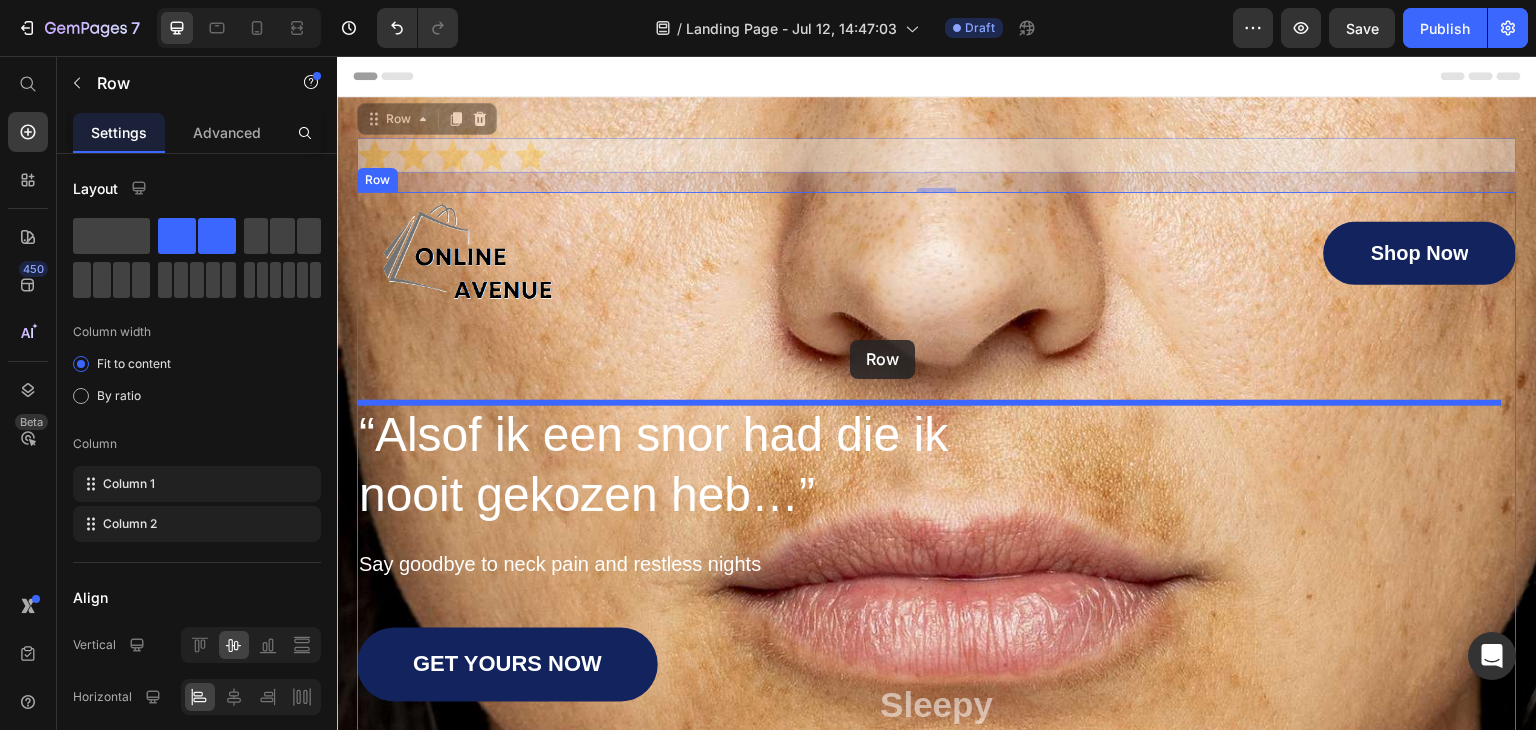 drag, startPoint x: 805, startPoint y: 159, endPoint x: 850, endPoint y: 340, distance: 186.51006 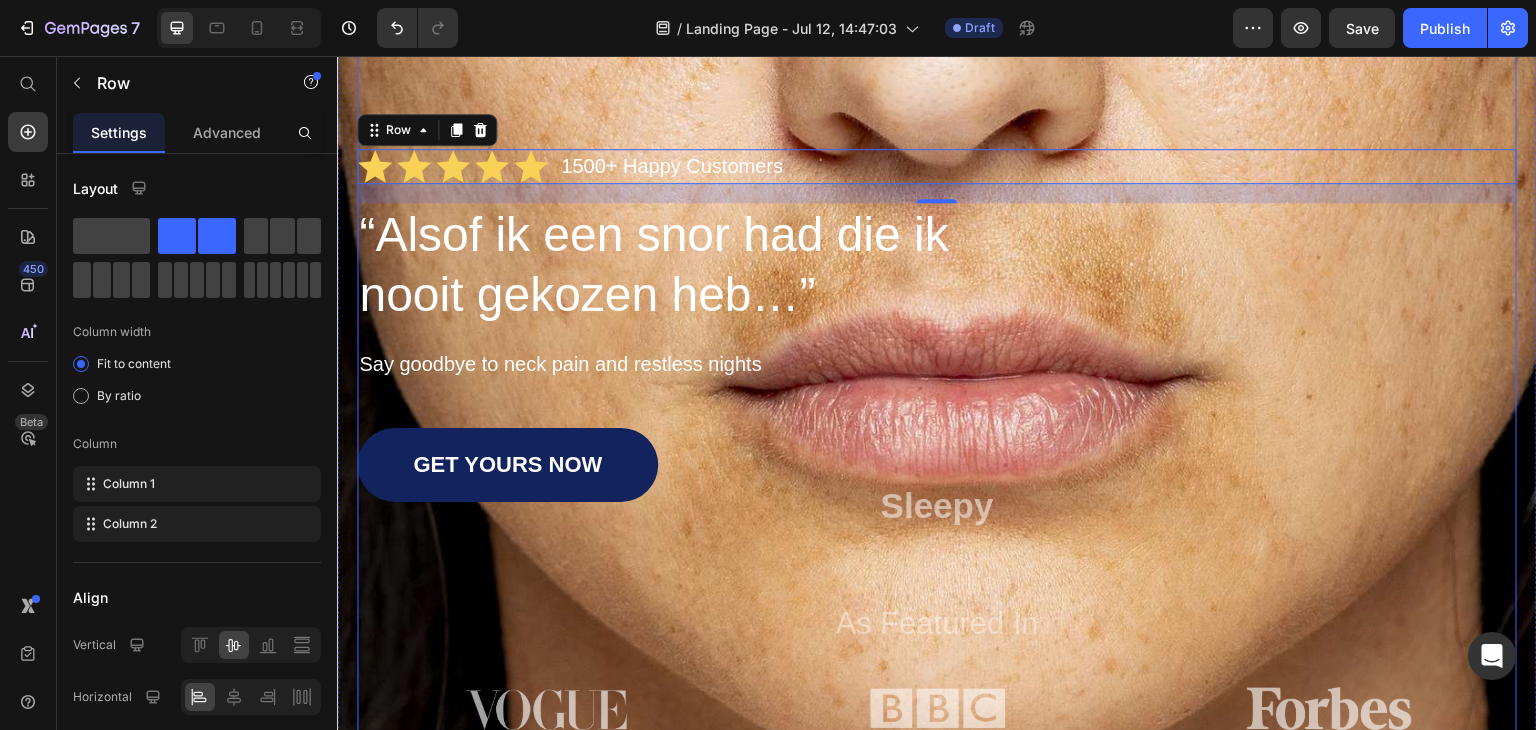 scroll, scrollTop: 300, scrollLeft: 0, axis: vertical 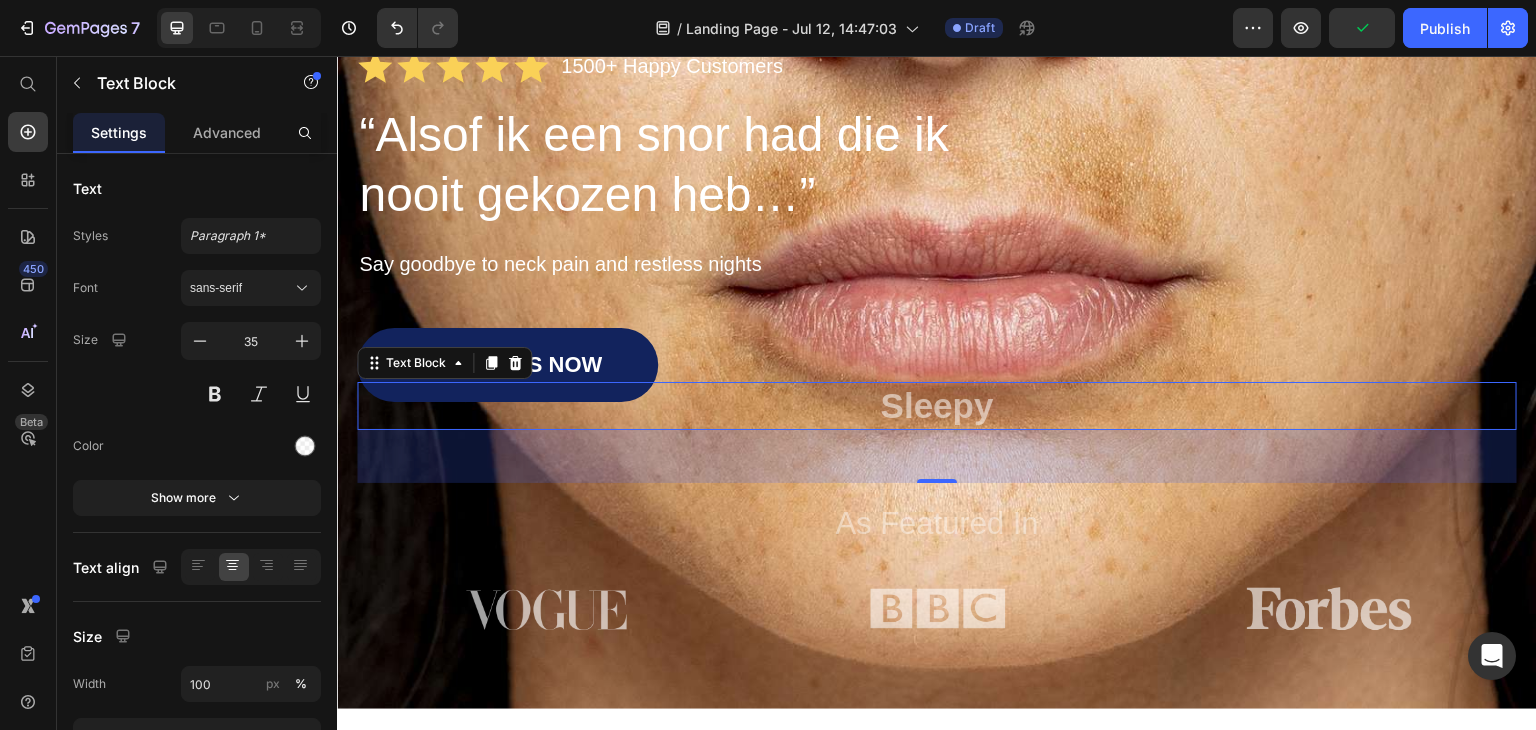 click on "Sleepy" at bounding box center [937, 406] 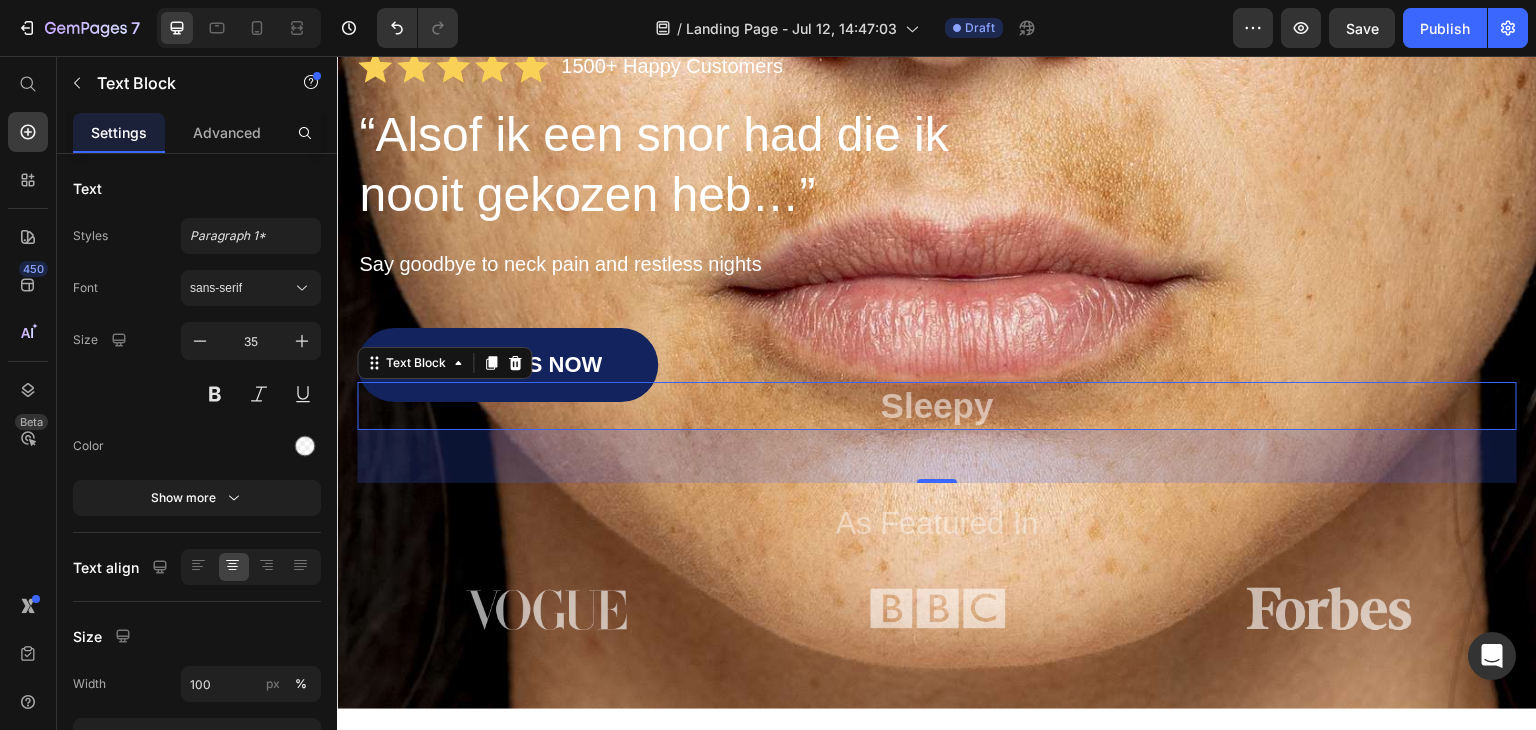 drag, startPoint x: 520, startPoint y: 361, endPoint x: 532, endPoint y: 386, distance: 27.730848 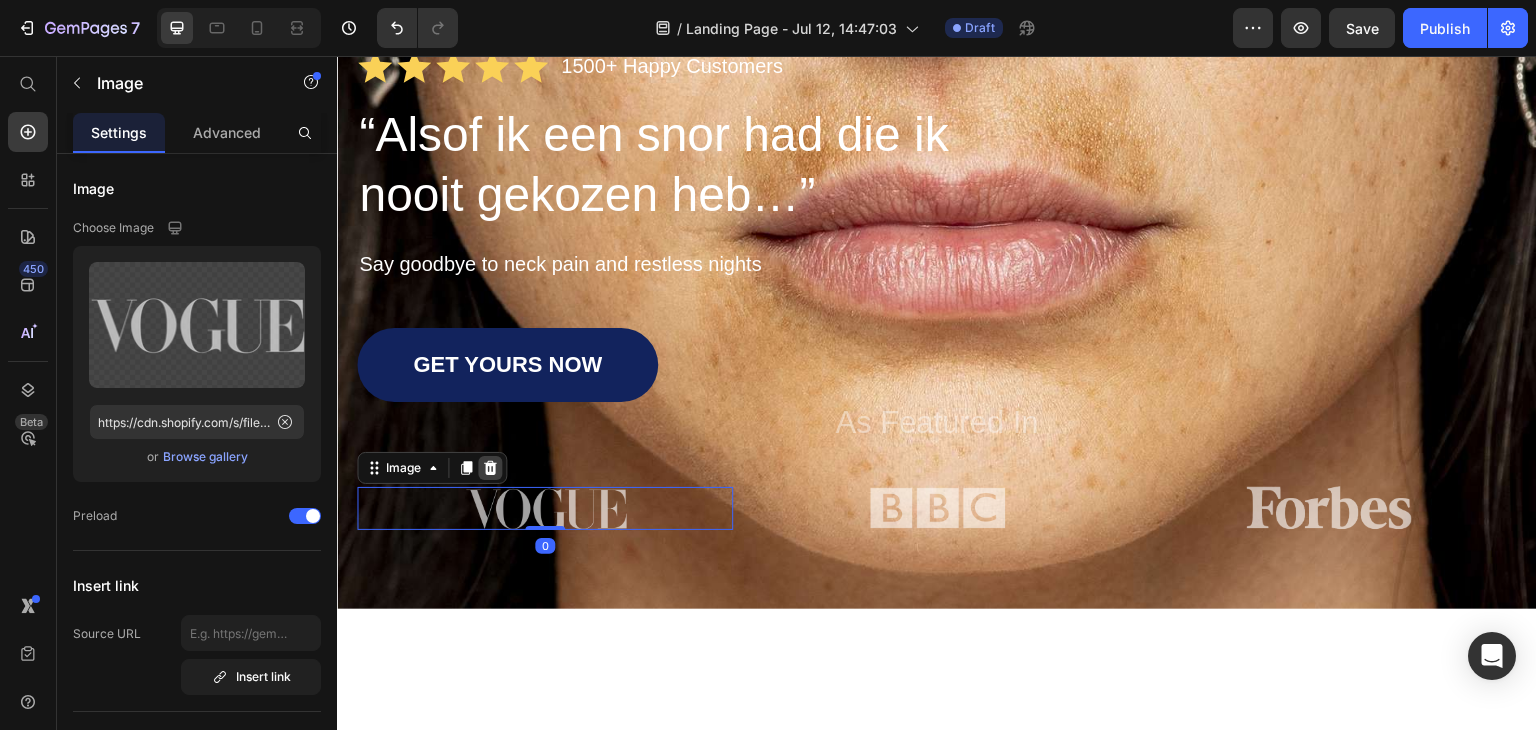 click 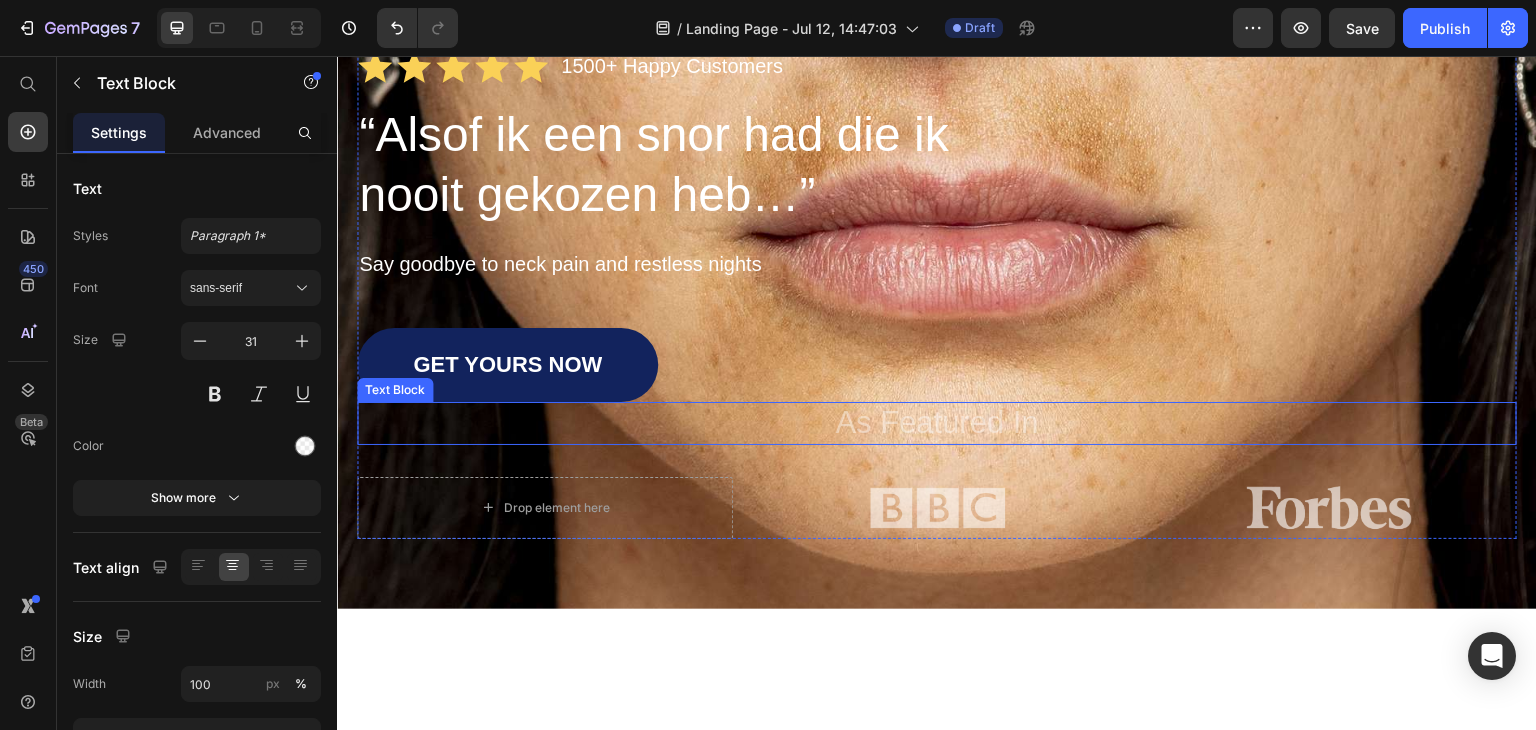 click on "As Featured In" at bounding box center (937, 423) 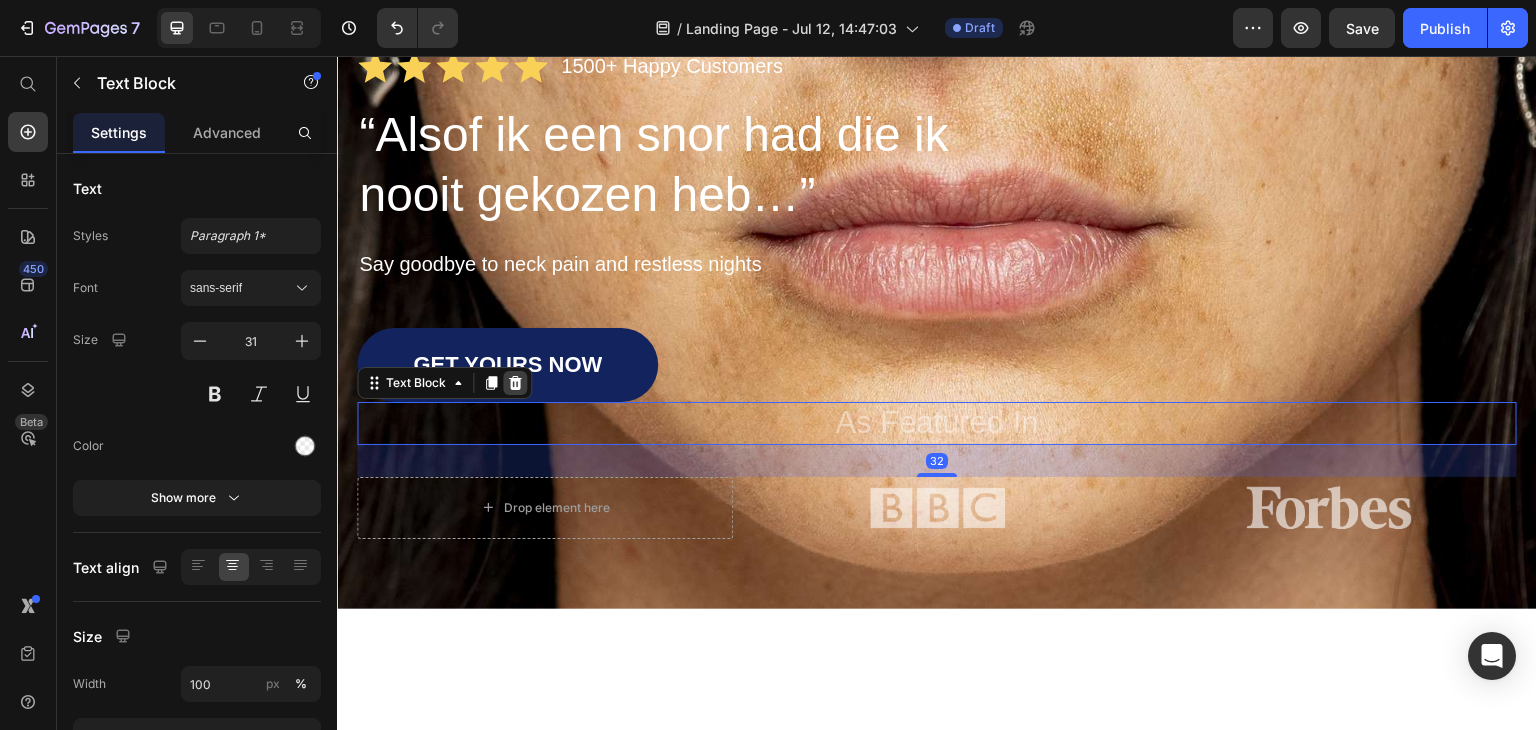 click 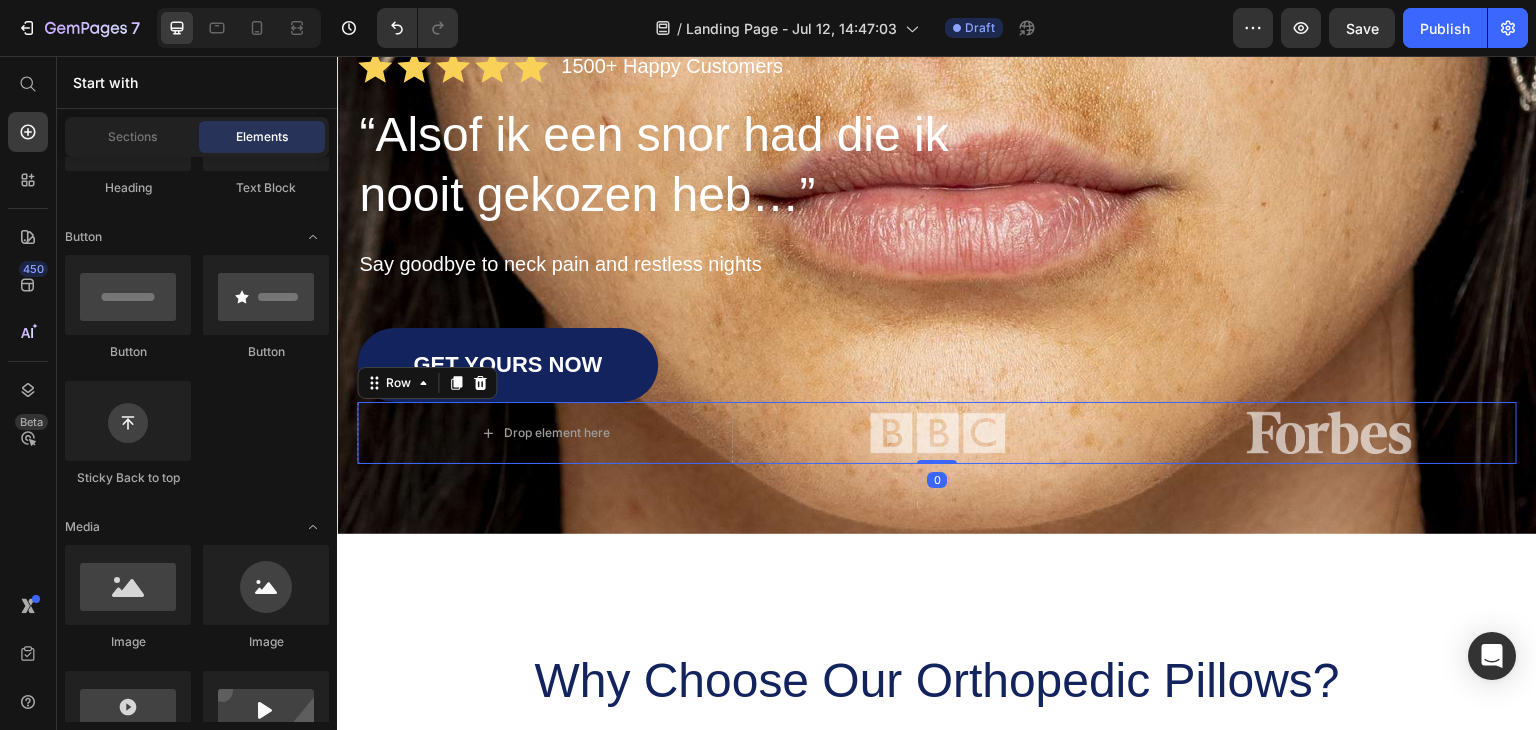 click on "Drop element here Image Image Row   0" at bounding box center [937, 433] 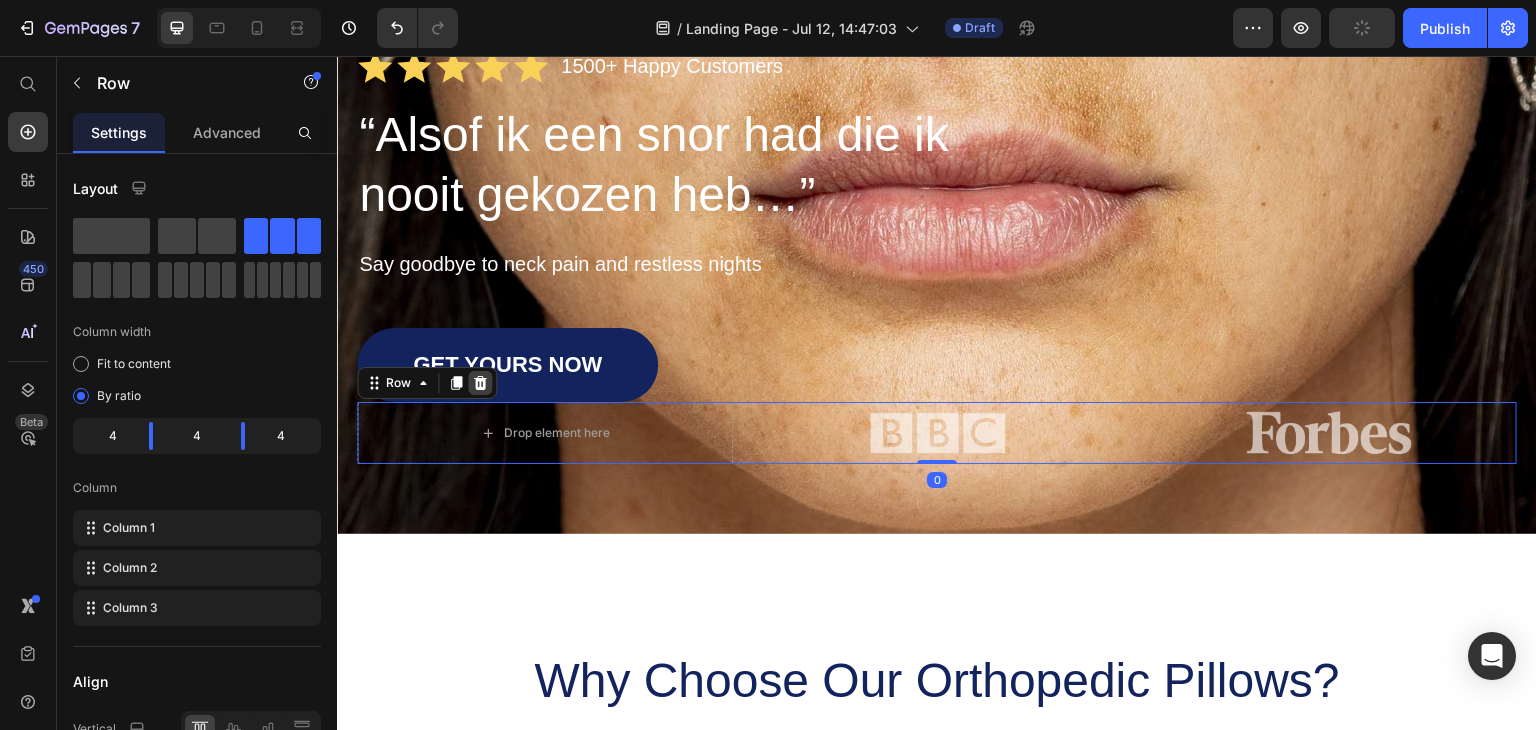 click 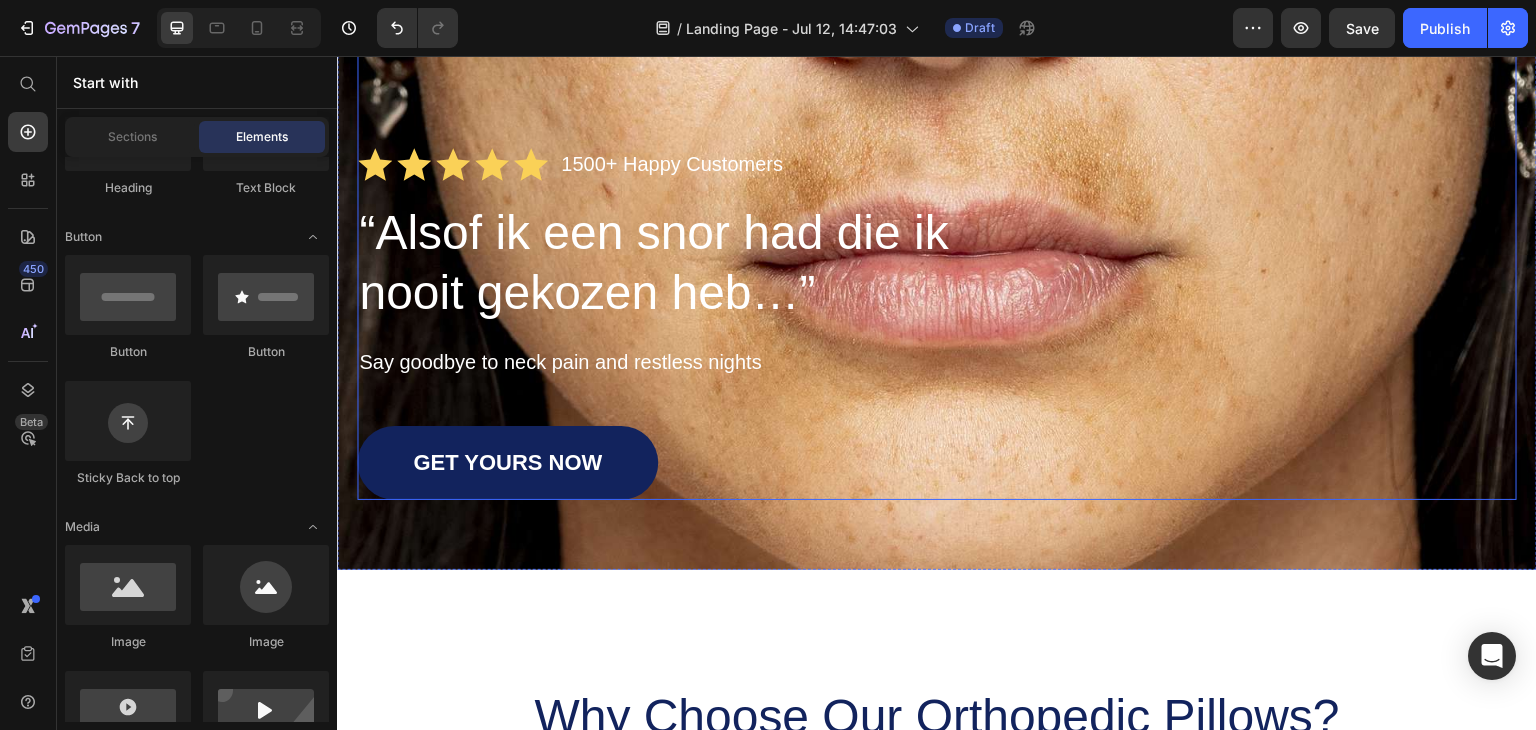 scroll, scrollTop: 0, scrollLeft: 0, axis: both 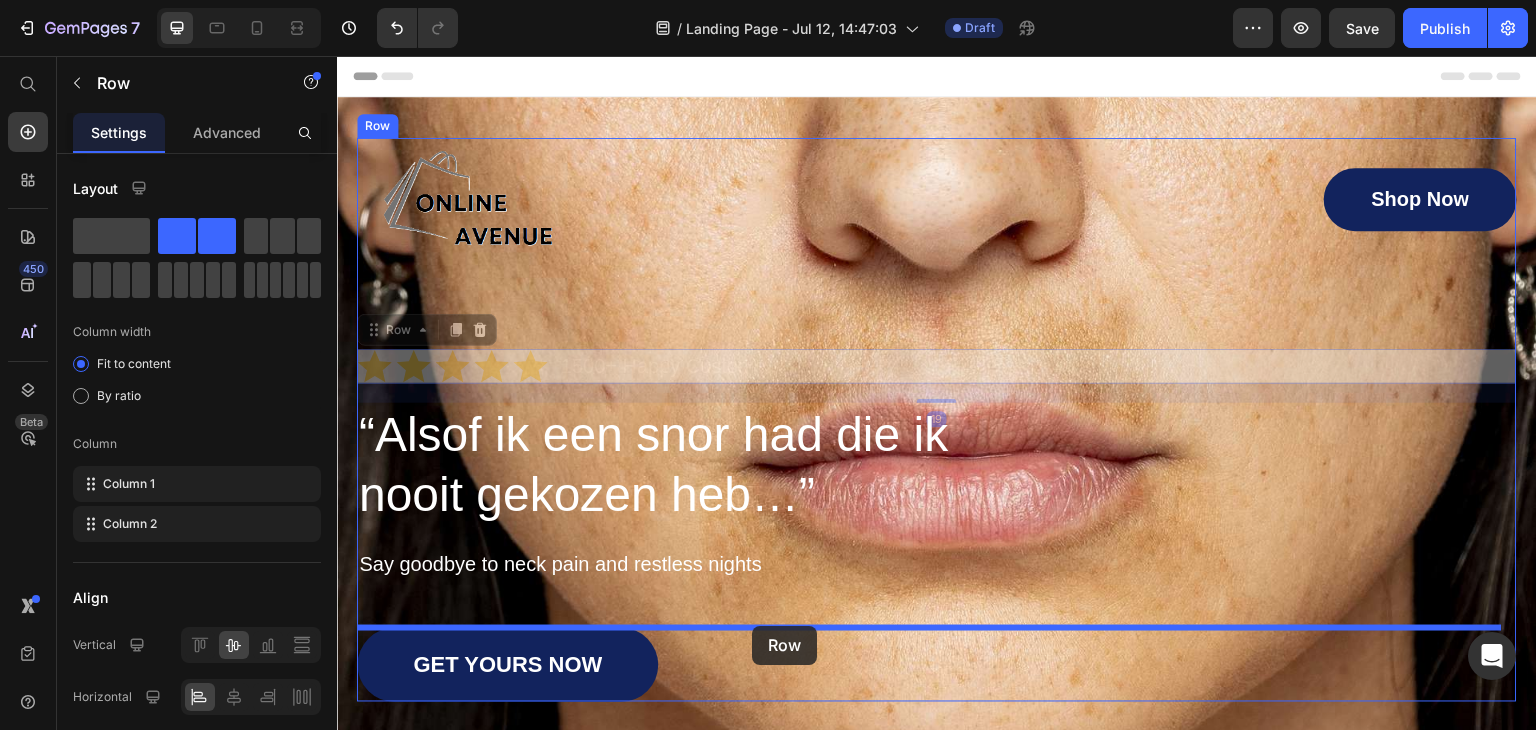 drag, startPoint x: 820, startPoint y: 373, endPoint x: 752, endPoint y: 626, distance: 261.979 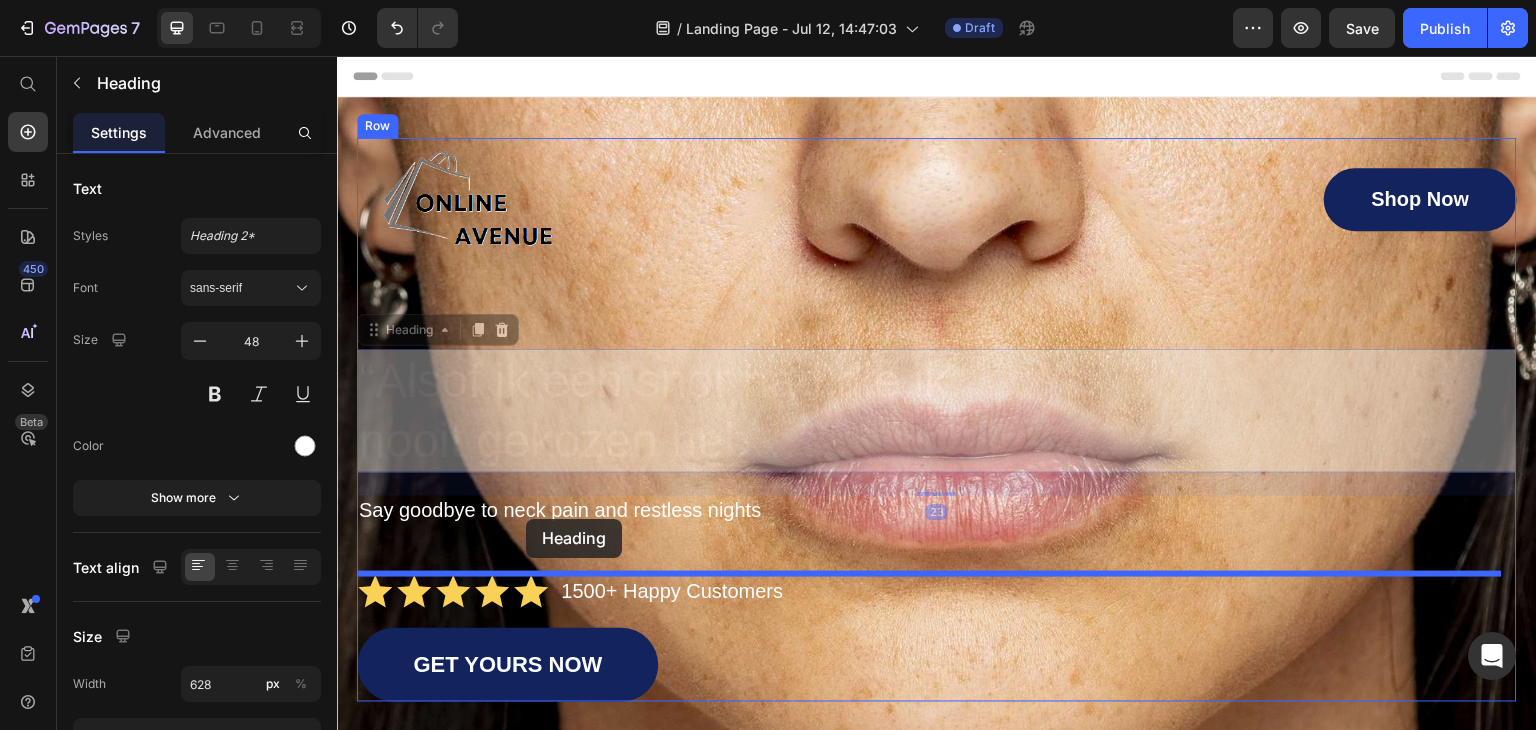 drag, startPoint x: 542, startPoint y: 392, endPoint x: 526, endPoint y: 519, distance: 128.0039 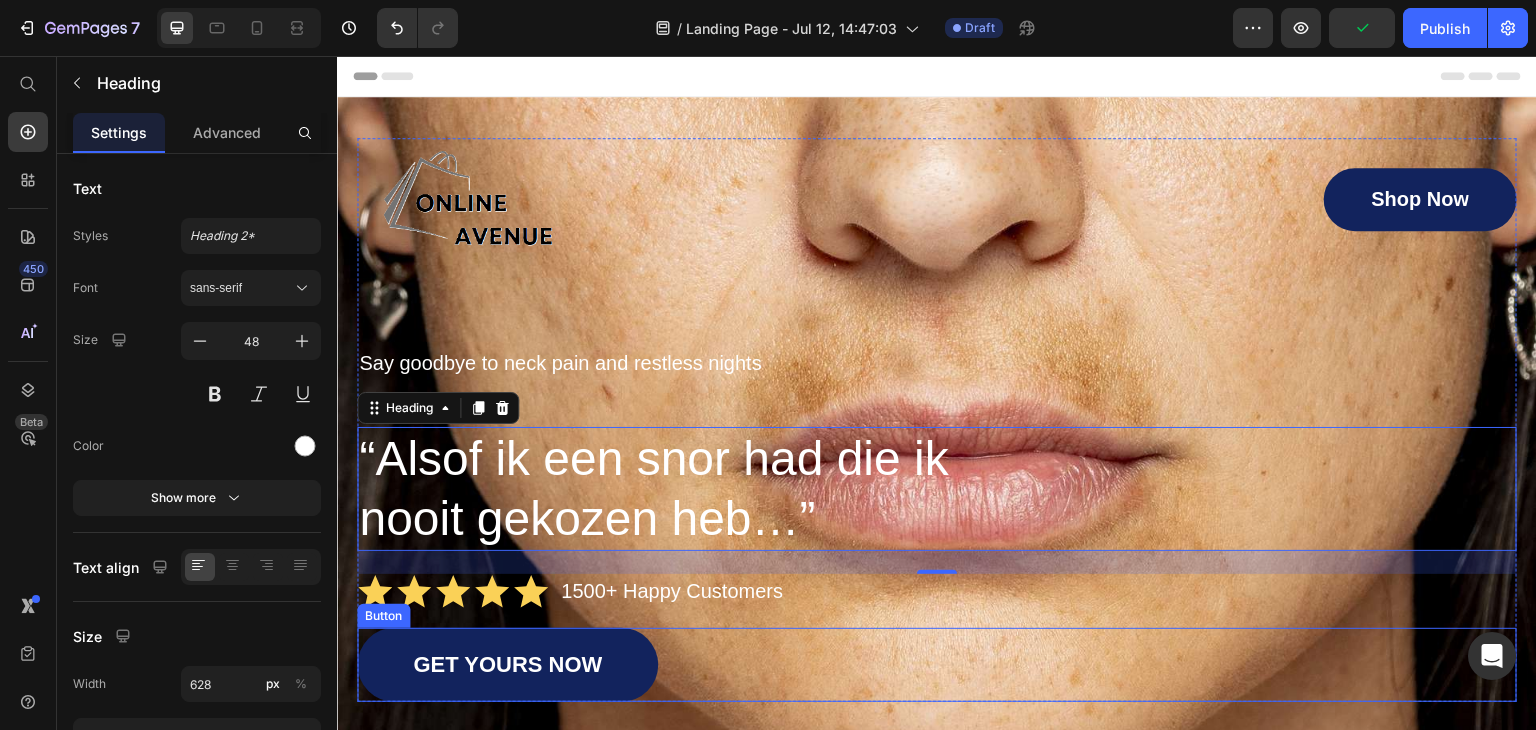 scroll, scrollTop: 200, scrollLeft: 0, axis: vertical 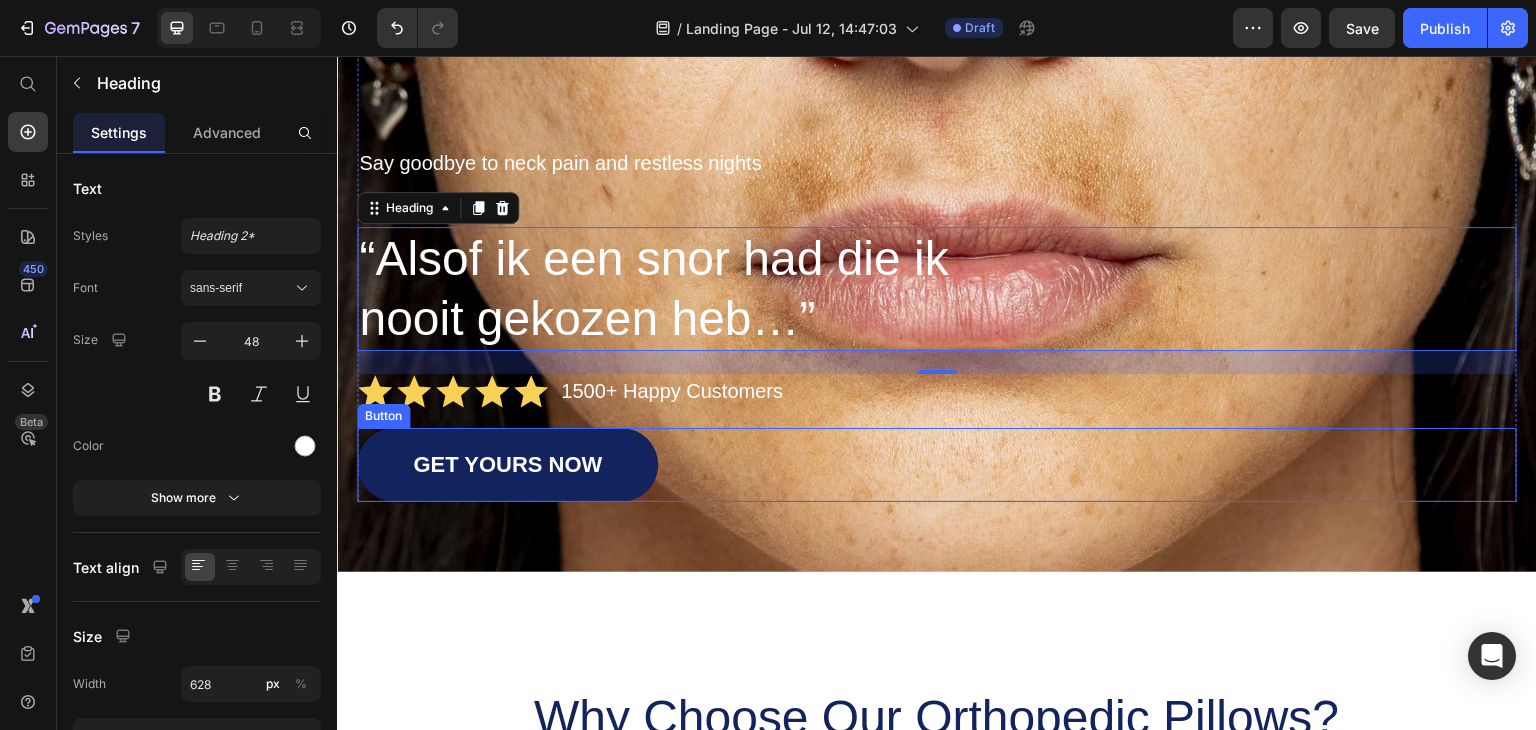 drag, startPoint x: 552, startPoint y: 464, endPoint x: 644, endPoint y: 454, distance: 92.541885 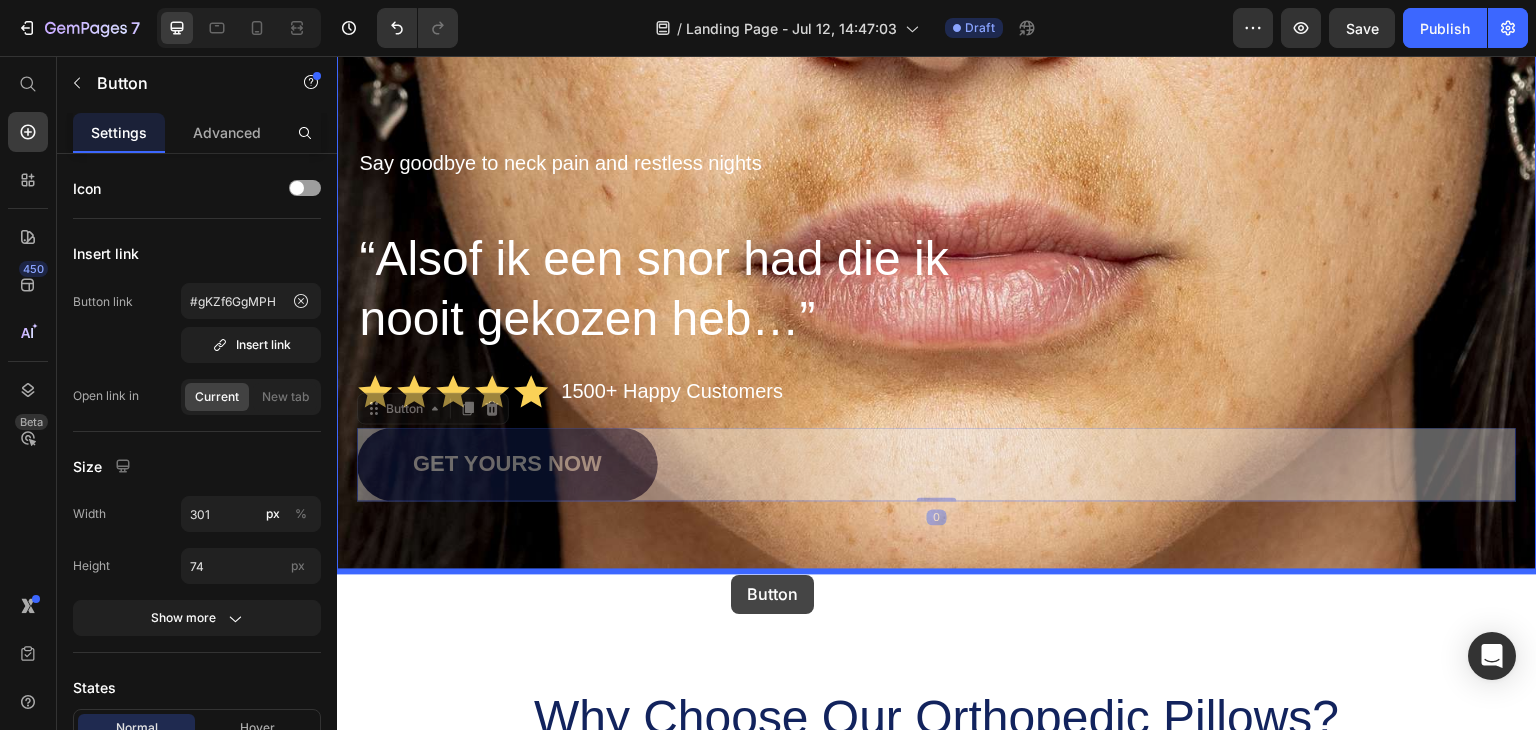 drag, startPoint x: 728, startPoint y: 466, endPoint x: 731, endPoint y: 575, distance: 109.041275 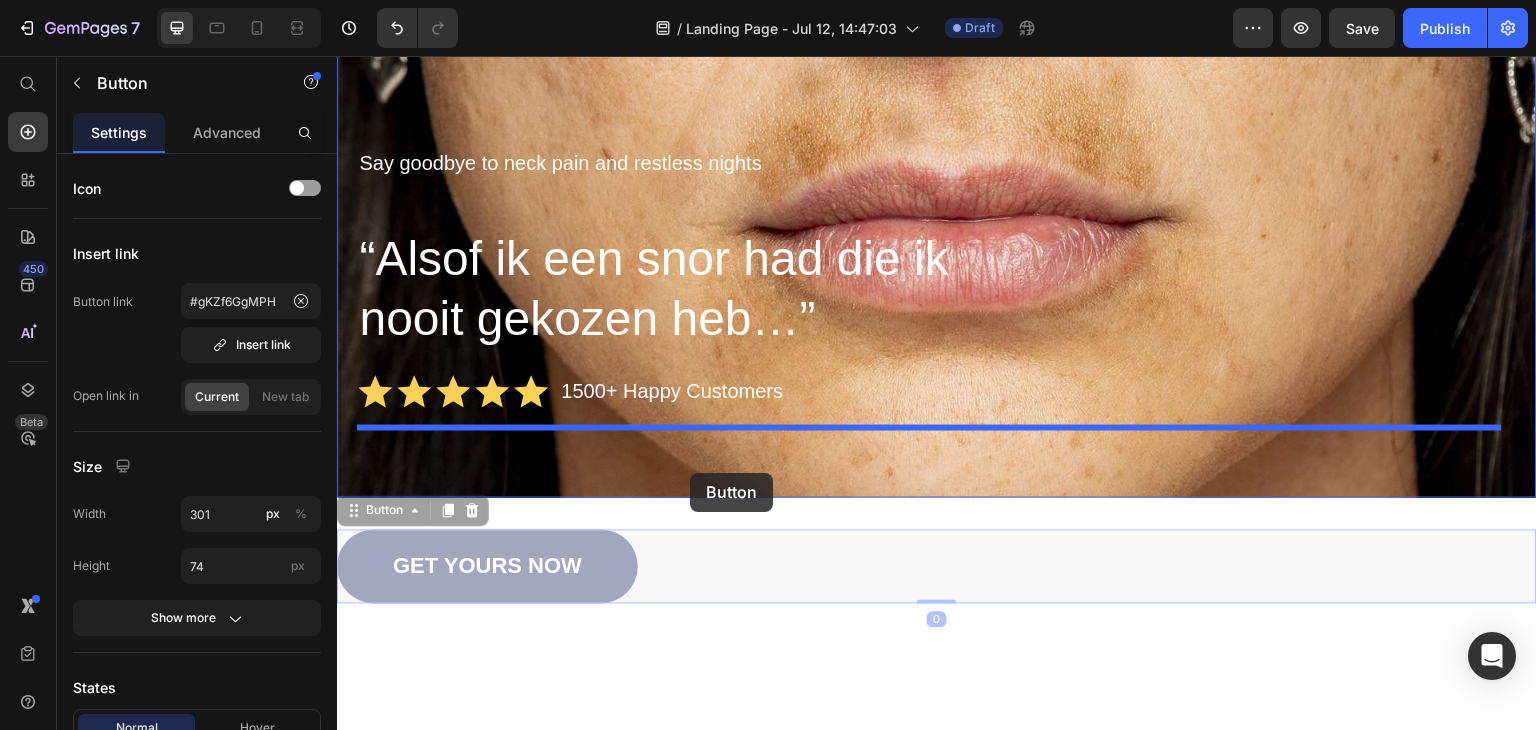 drag, startPoint x: 699, startPoint y: 548, endPoint x: 690, endPoint y: 473, distance: 75.53807 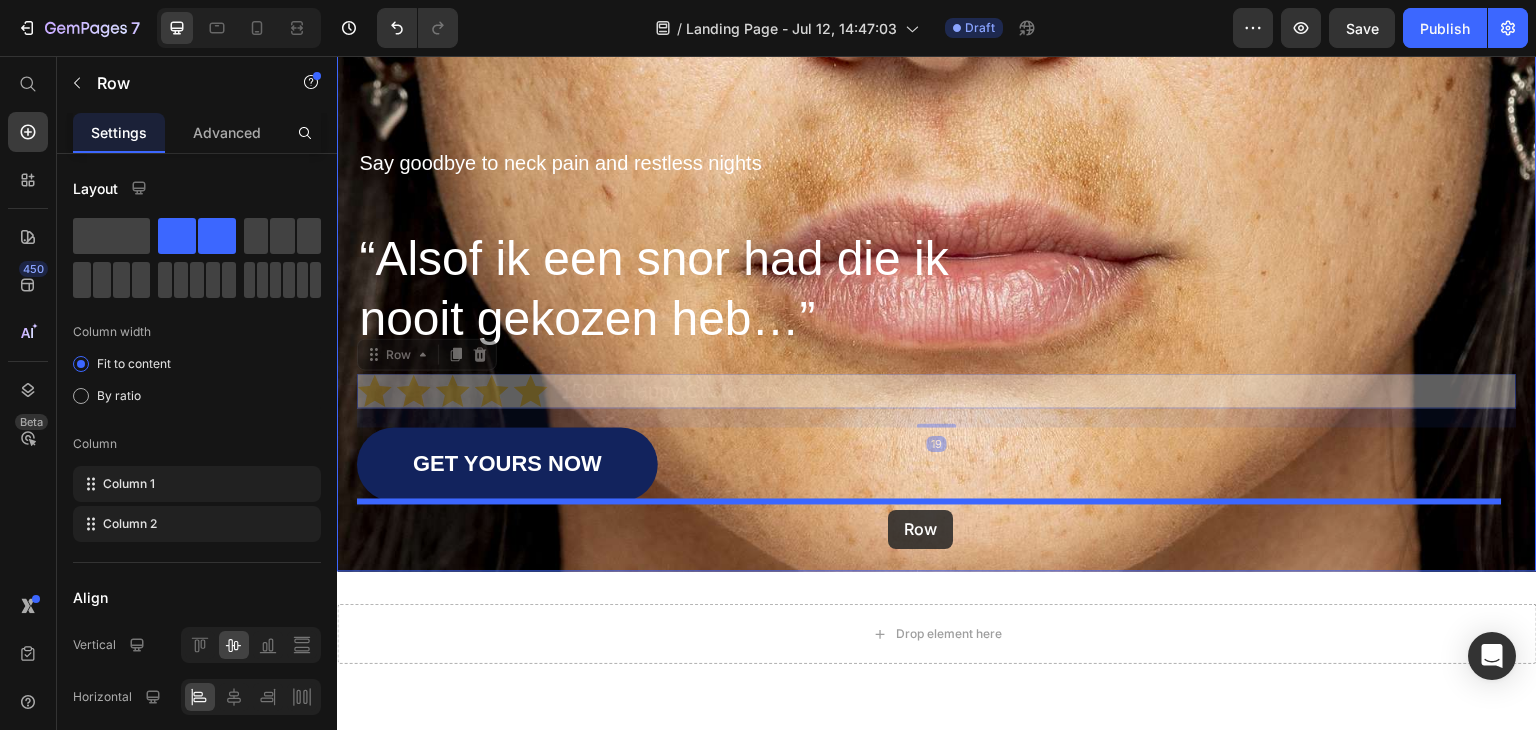 drag, startPoint x: 895, startPoint y: 394, endPoint x: 888, endPoint y: 510, distance: 116.21101 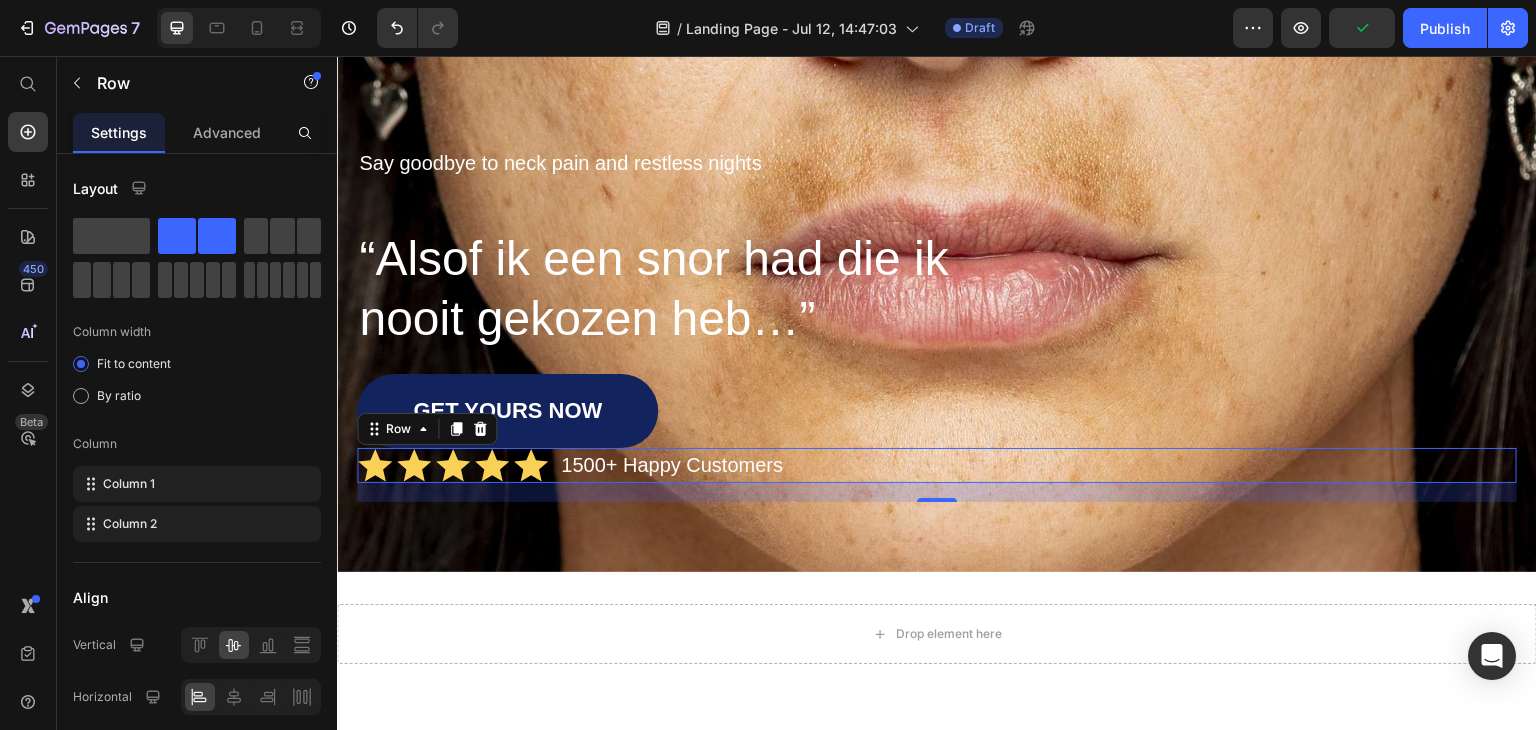click on "19" at bounding box center [937, 492] 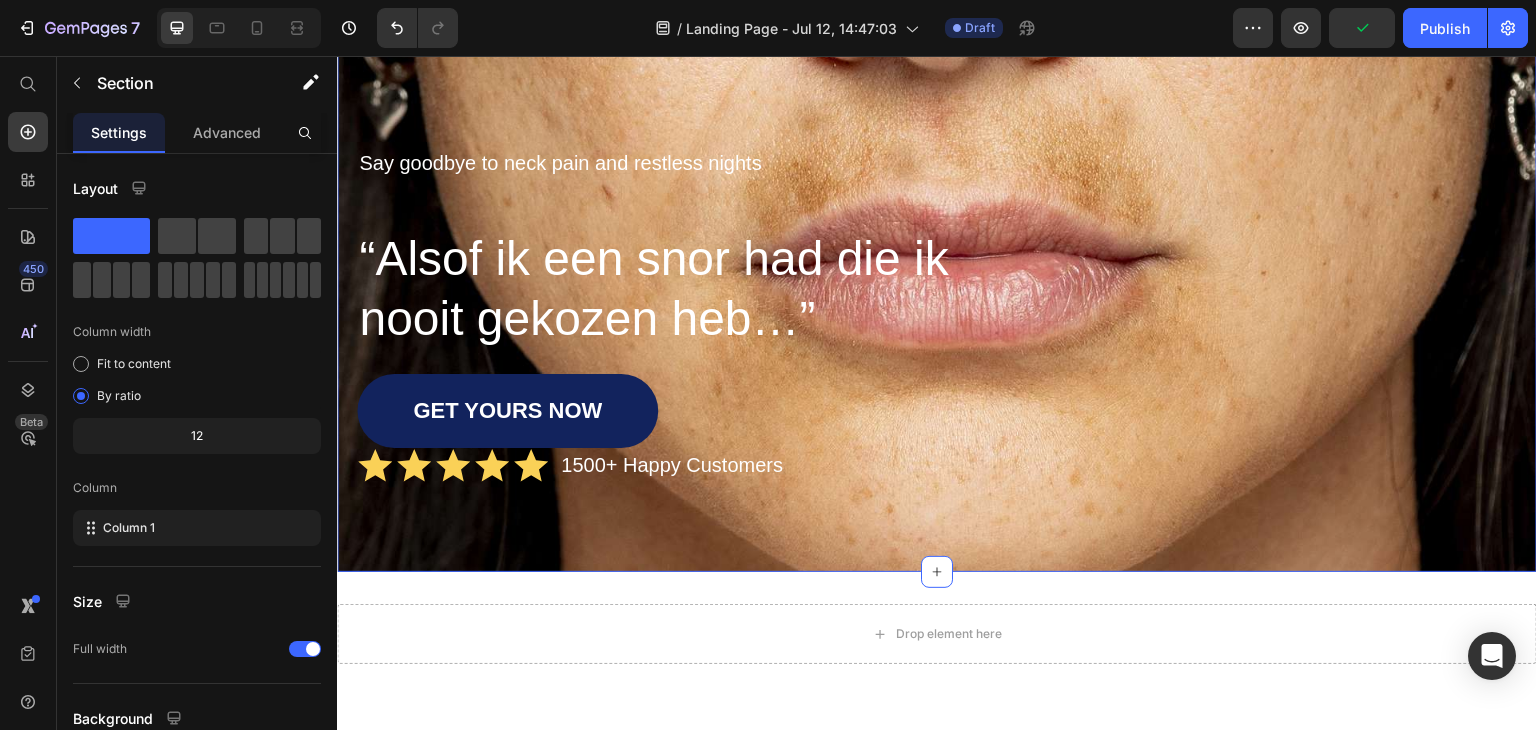 click on "Image Shop Now Button Row Say goodbye to neck pain and restless nights Text Block “Alsof ik een snor had die ik nooit gekozen heb…” Heading Row GET YOURS NOW Button
Icon
Icon
Icon
Icon
Icon Icon List 1500+ Happy Customers Text Block Row Section 1   You can create reusable sections Create Theme Section AI Content Write with GemAI What would you like to describe here? Tone and Voice Persuasive Product Show more Generate" at bounding box center [937, 234] 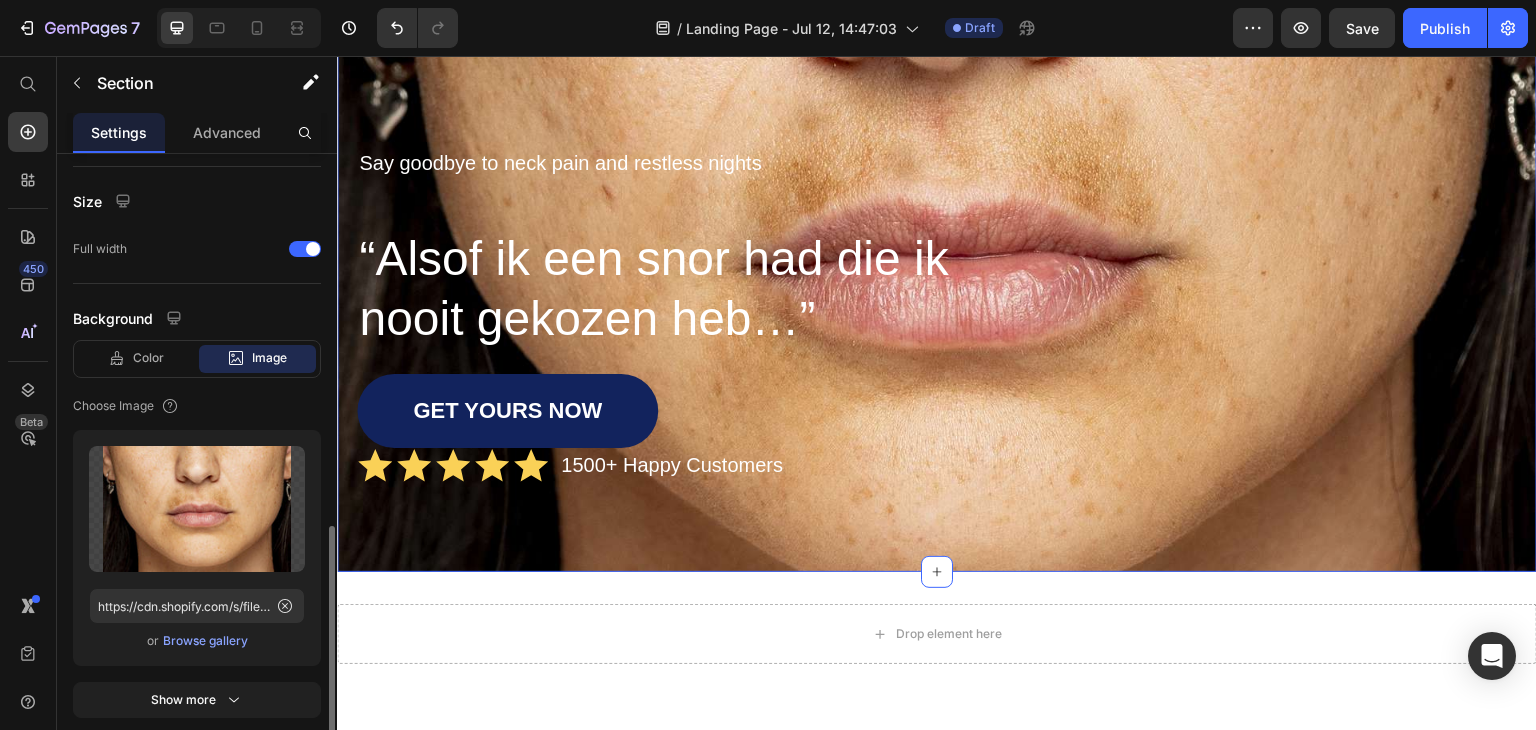 scroll, scrollTop: 529, scrollLeft: 0, axis: vertical 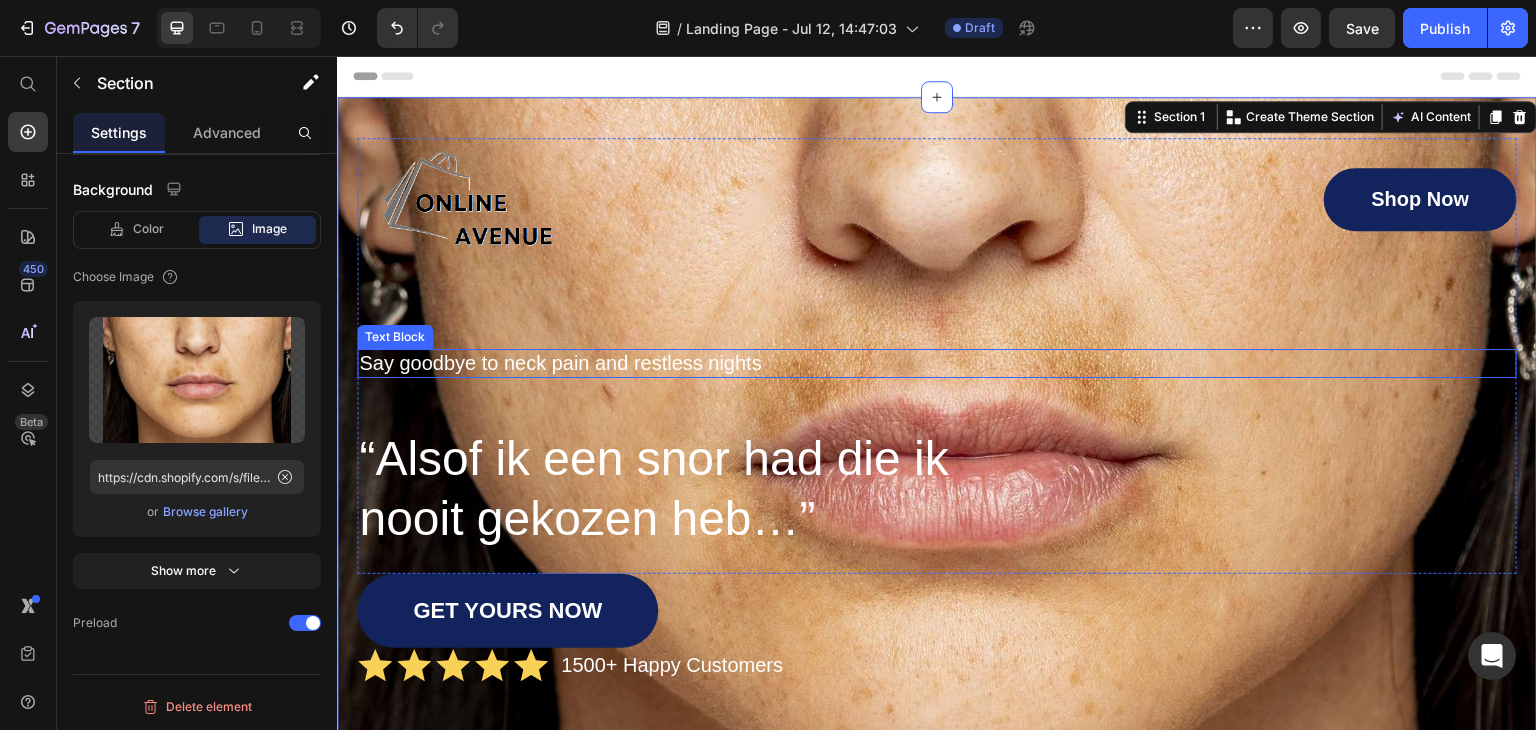 click on "Say goodbye to neck pain and restless nights" at bounding box center (937, 363) 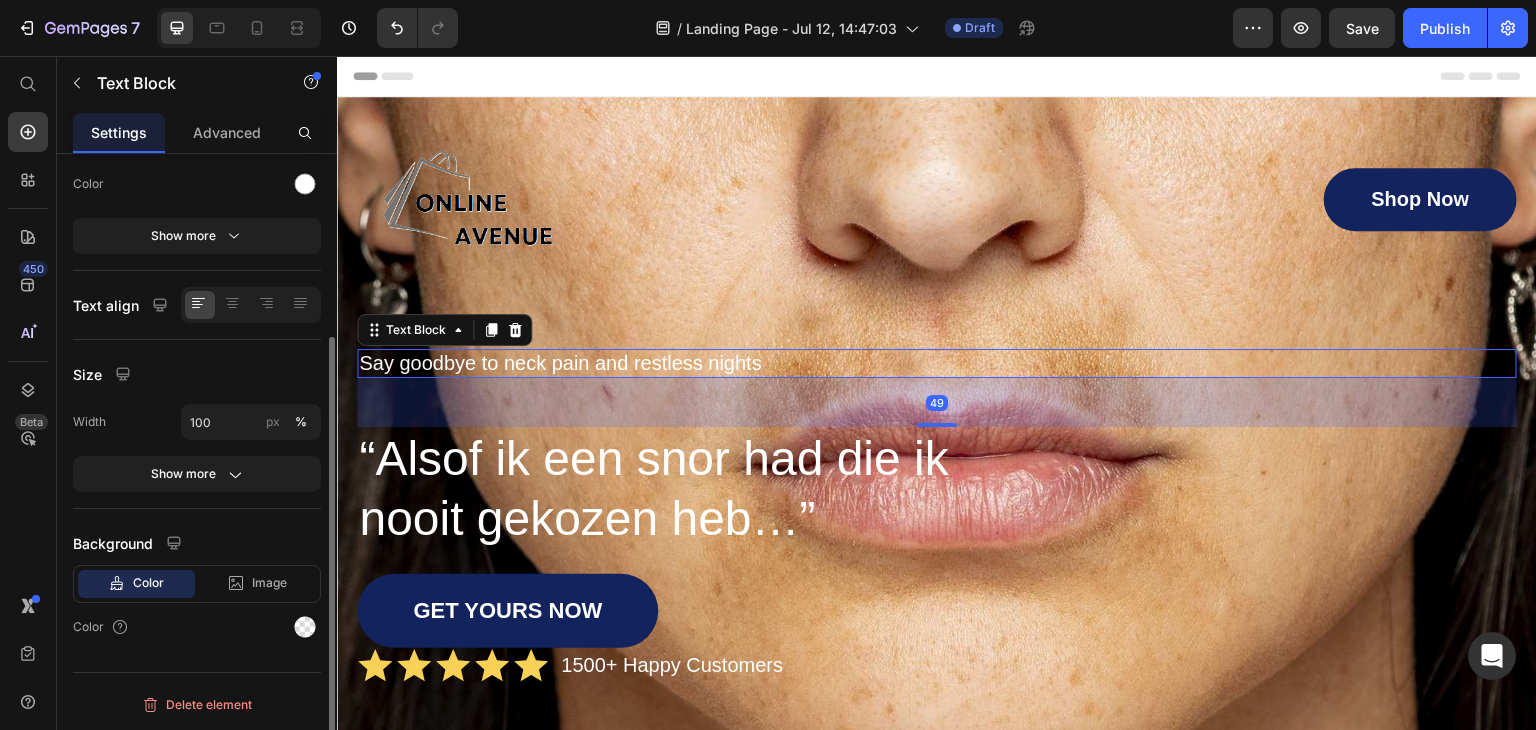 scroll, scrollTop: 0, scrollLeft: 0, axis: both 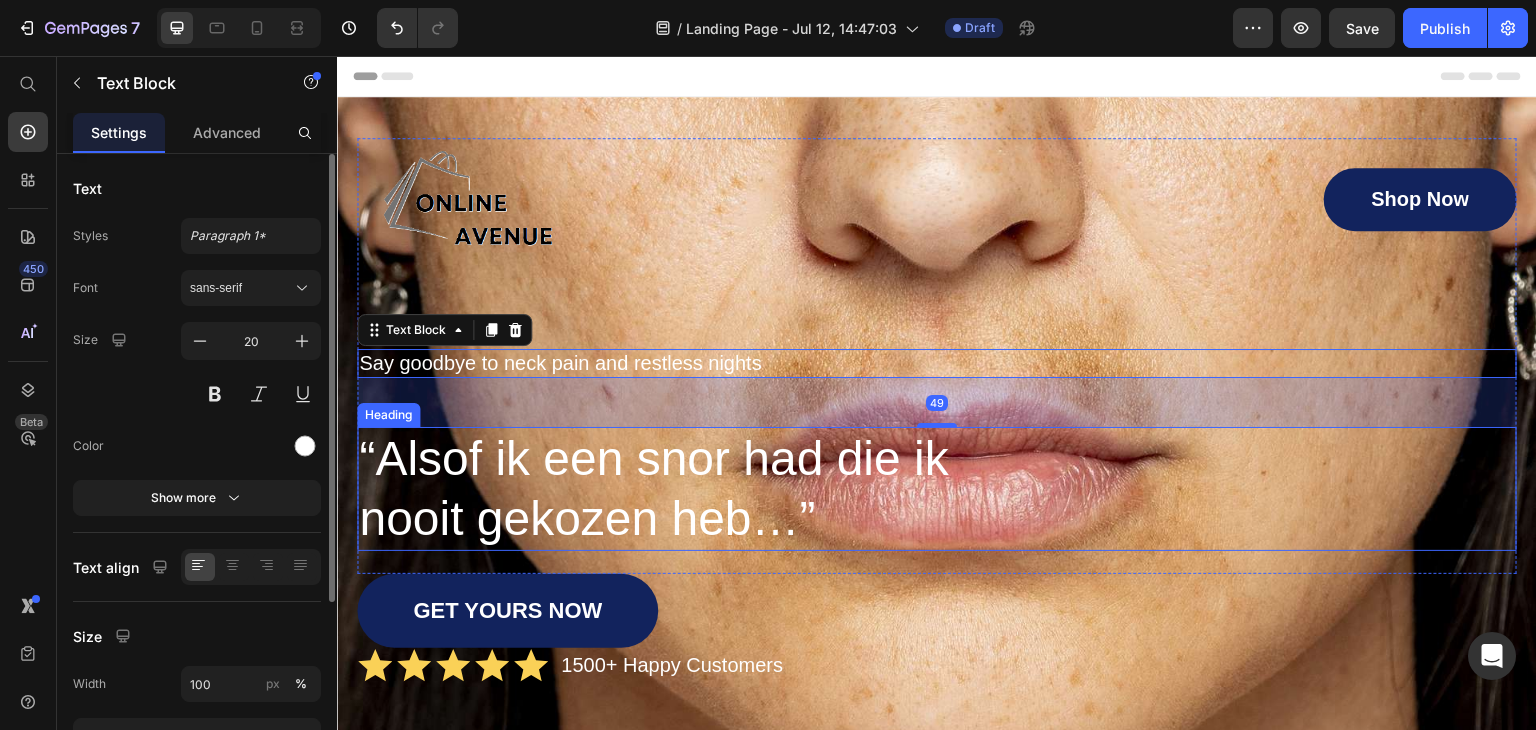 click on "“Alsof ik een snor had die ik nooit gekozen heb…”" at bounding box center (671, 489) 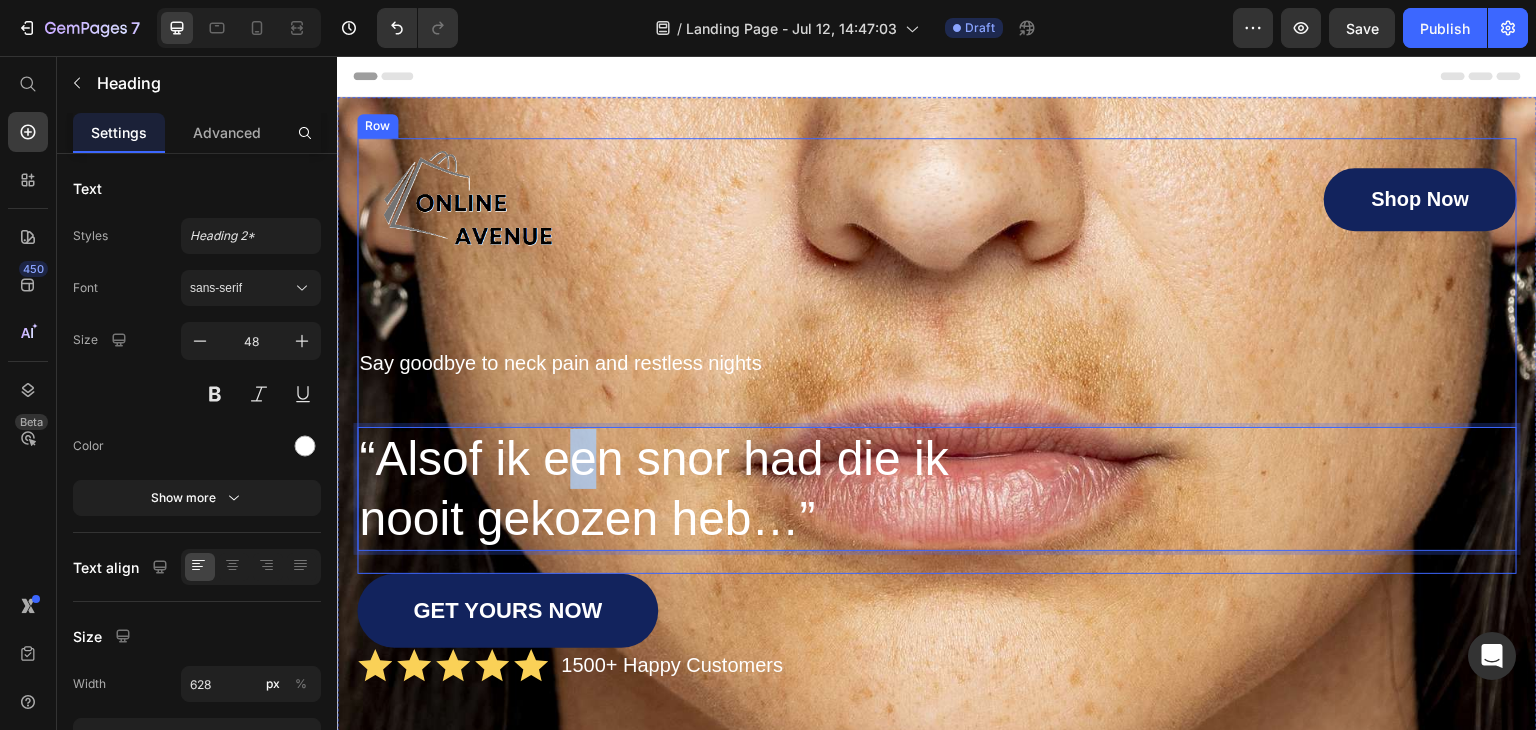 drag, startPoint x: 589, startPoint y: 466, endPoint x: 1177, endPoint y: 445, distance: 588.3749 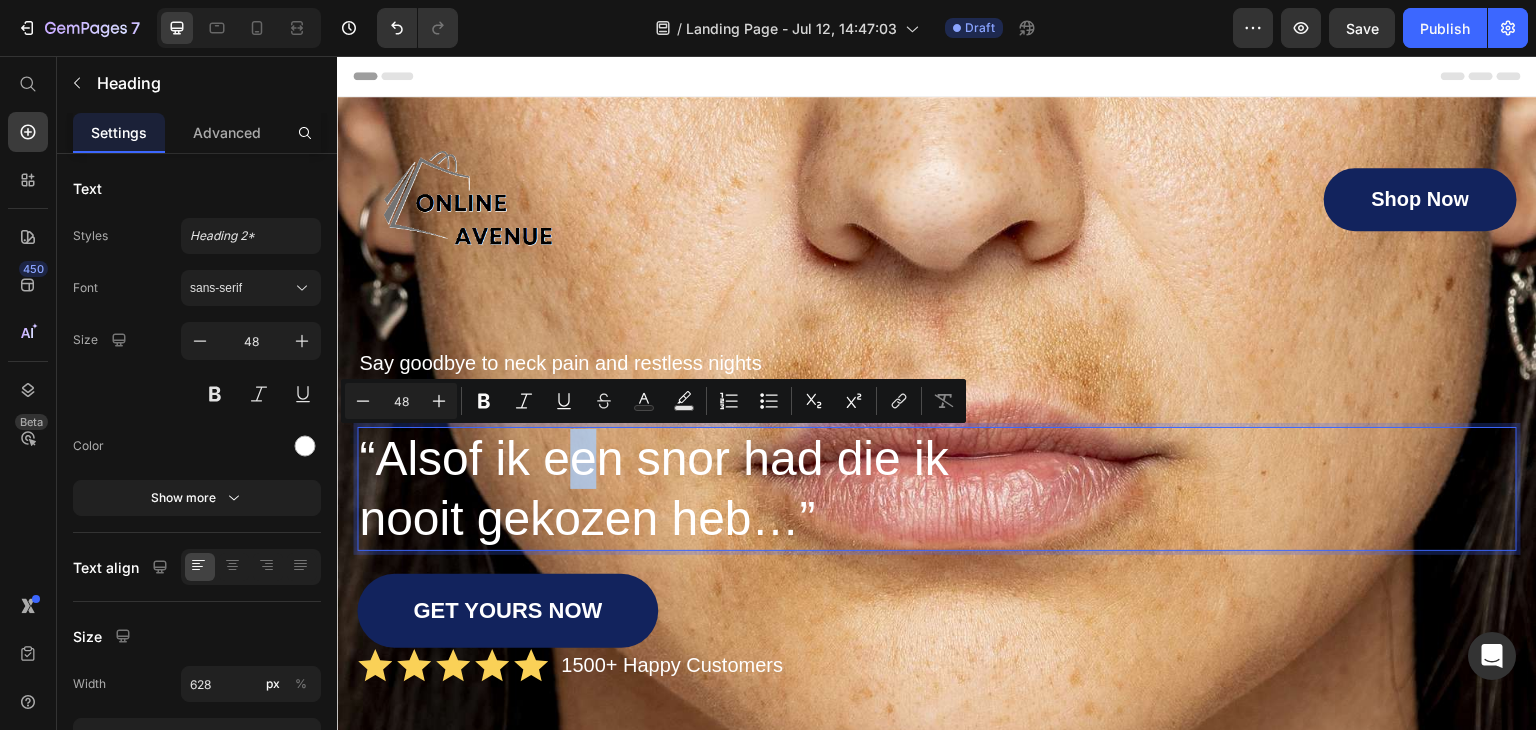 click on "“Alsof ik een snor had die ik nooit gekozen heb…”" at bounding box center [937, 489] 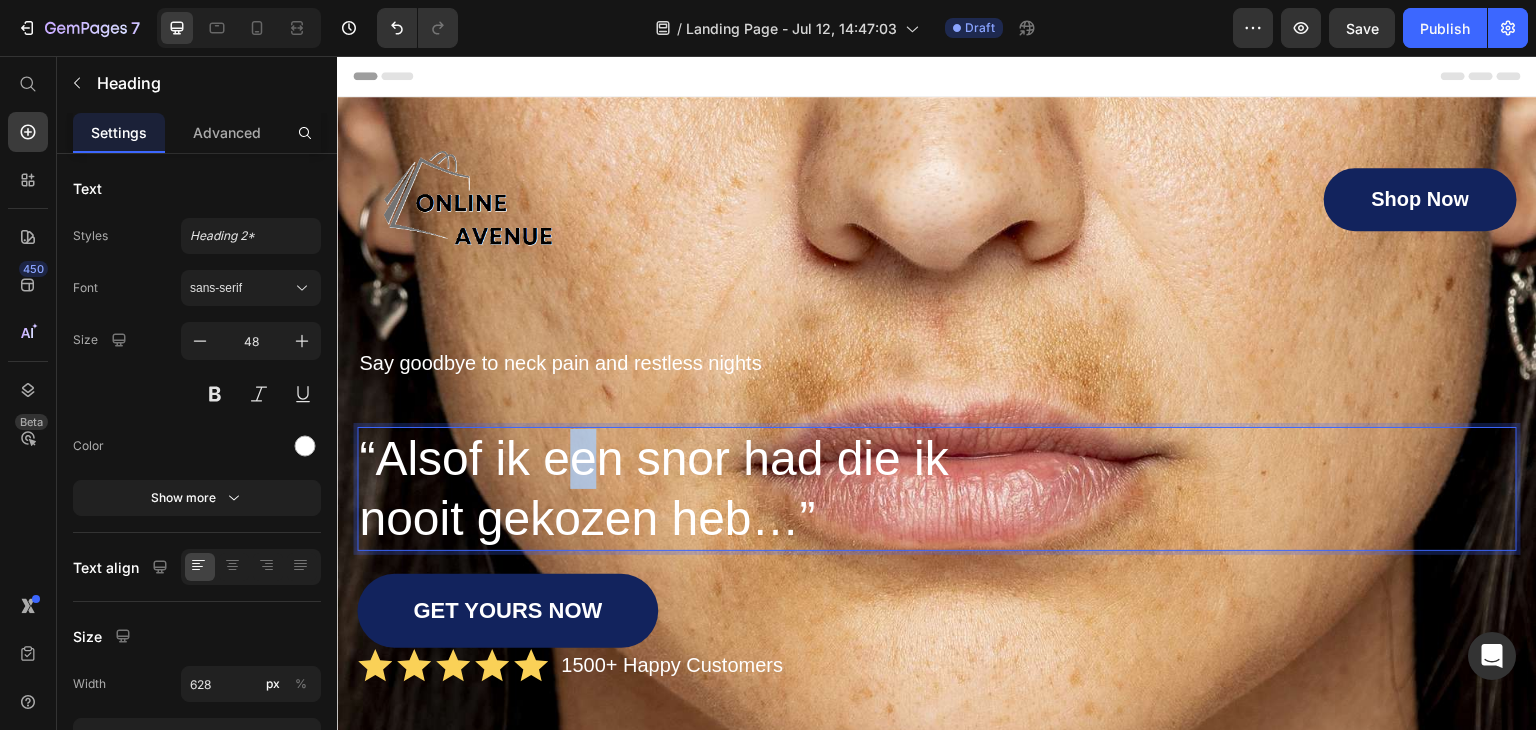 click on "“Alsof ik een snor had die ik nooit gekozen heb…”" at bounding box center [671, 489] 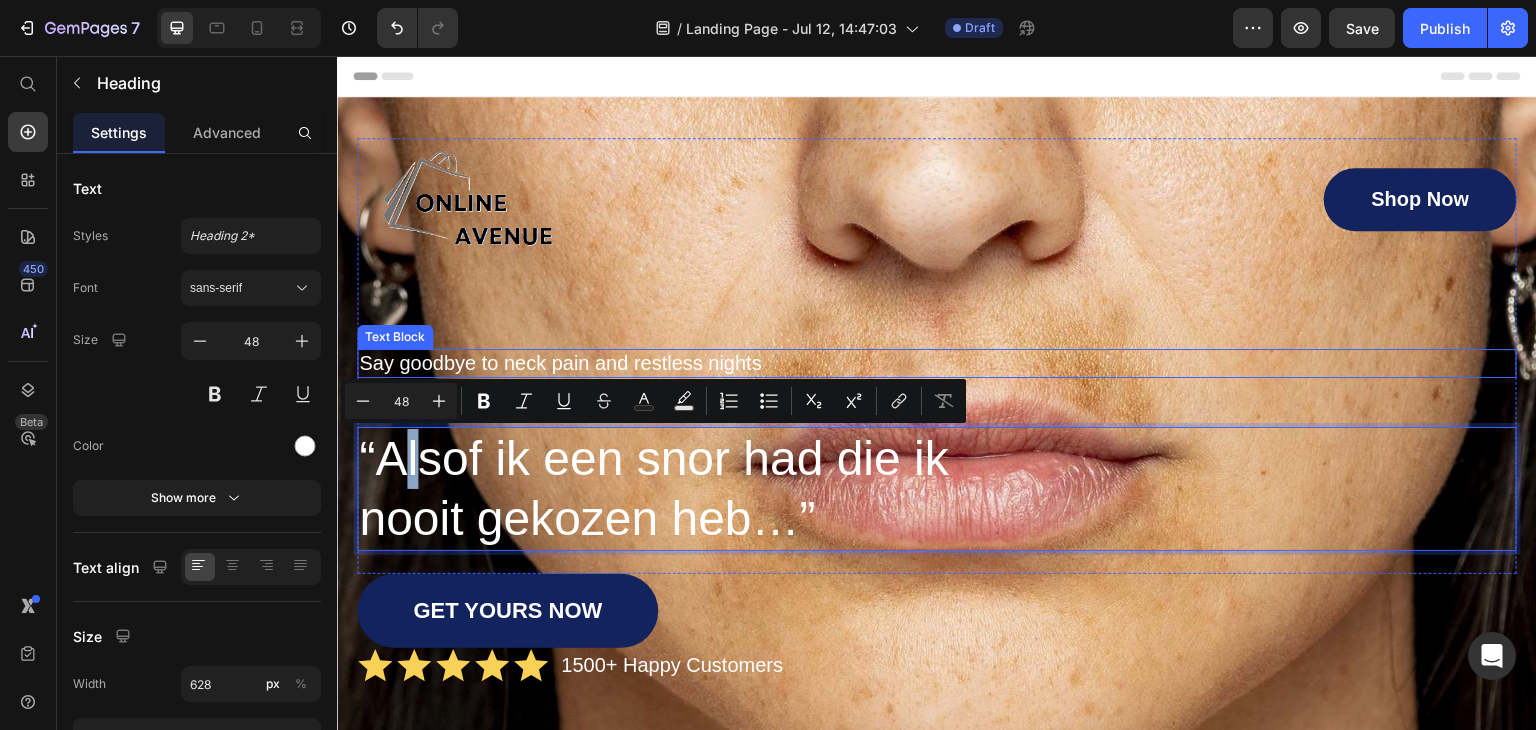 drag, startPoint x: 408, startPoint y: 437, endPoint x: 421, endPoint y: 358, distance: 80.06248 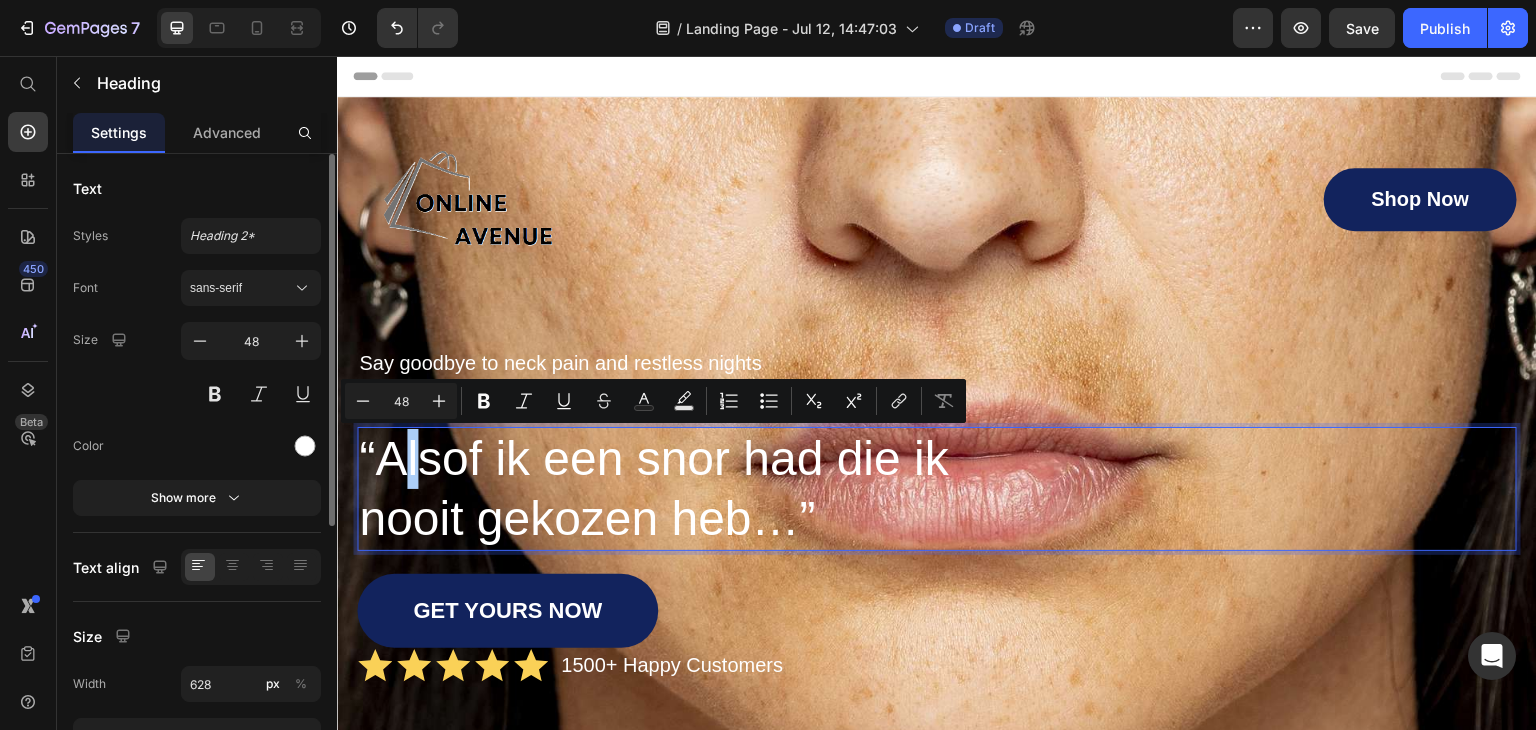click on "Text" at bounding box center [197, 188] 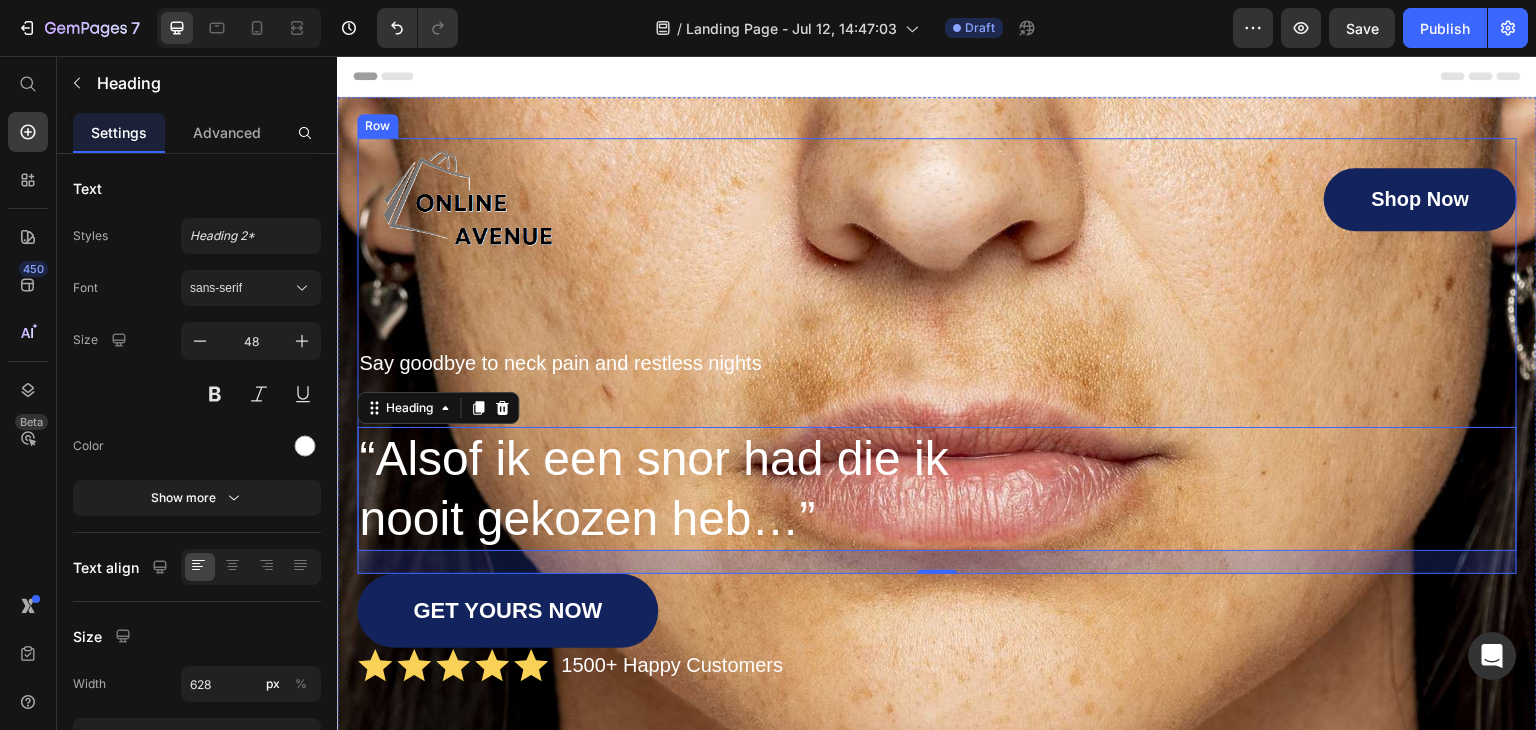 click on "Say goodbye to neck pain and restless nights" at bounding box center (937, 363) 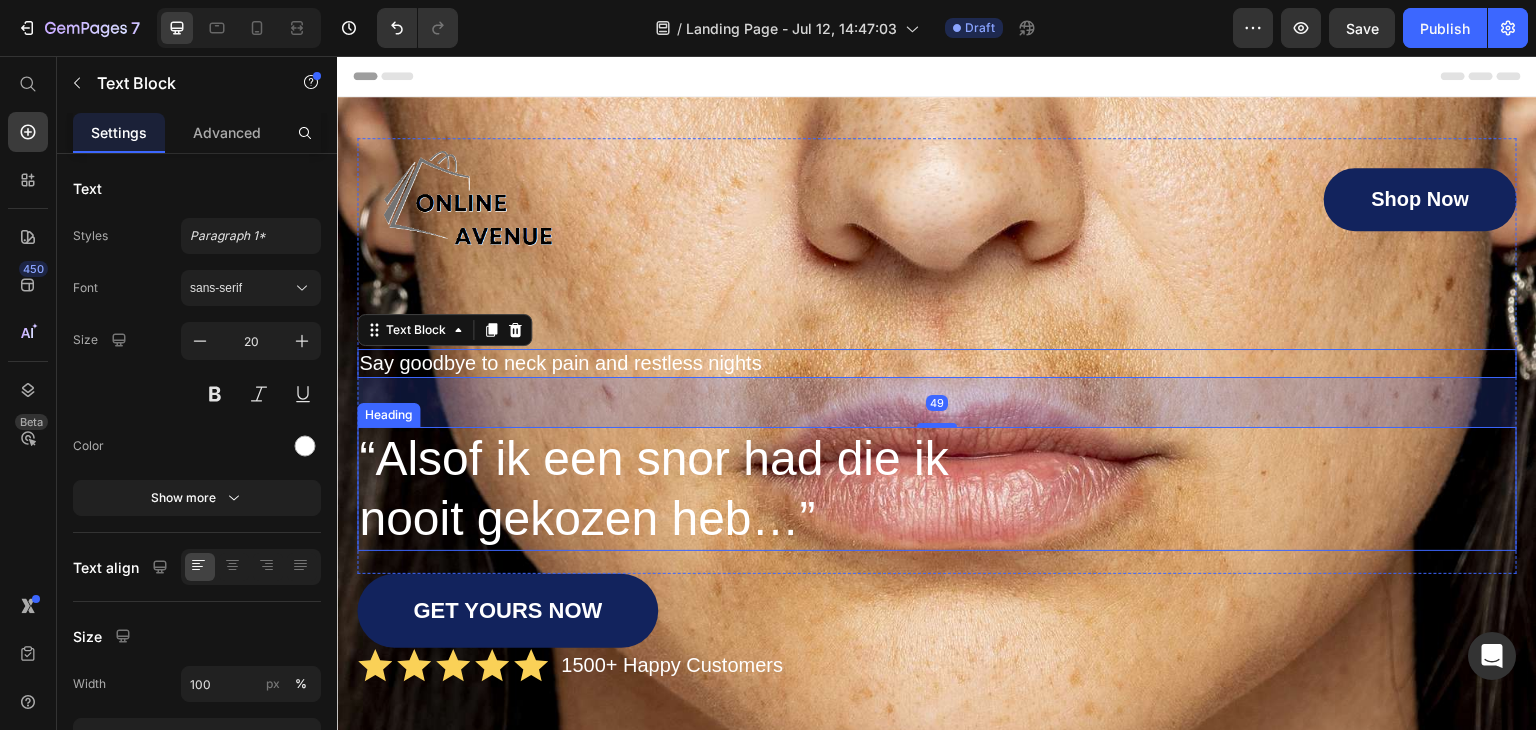 click on "“Alsof ik een snor had die ik nooit gekozen heb…”" at bounding box center (671, 489) 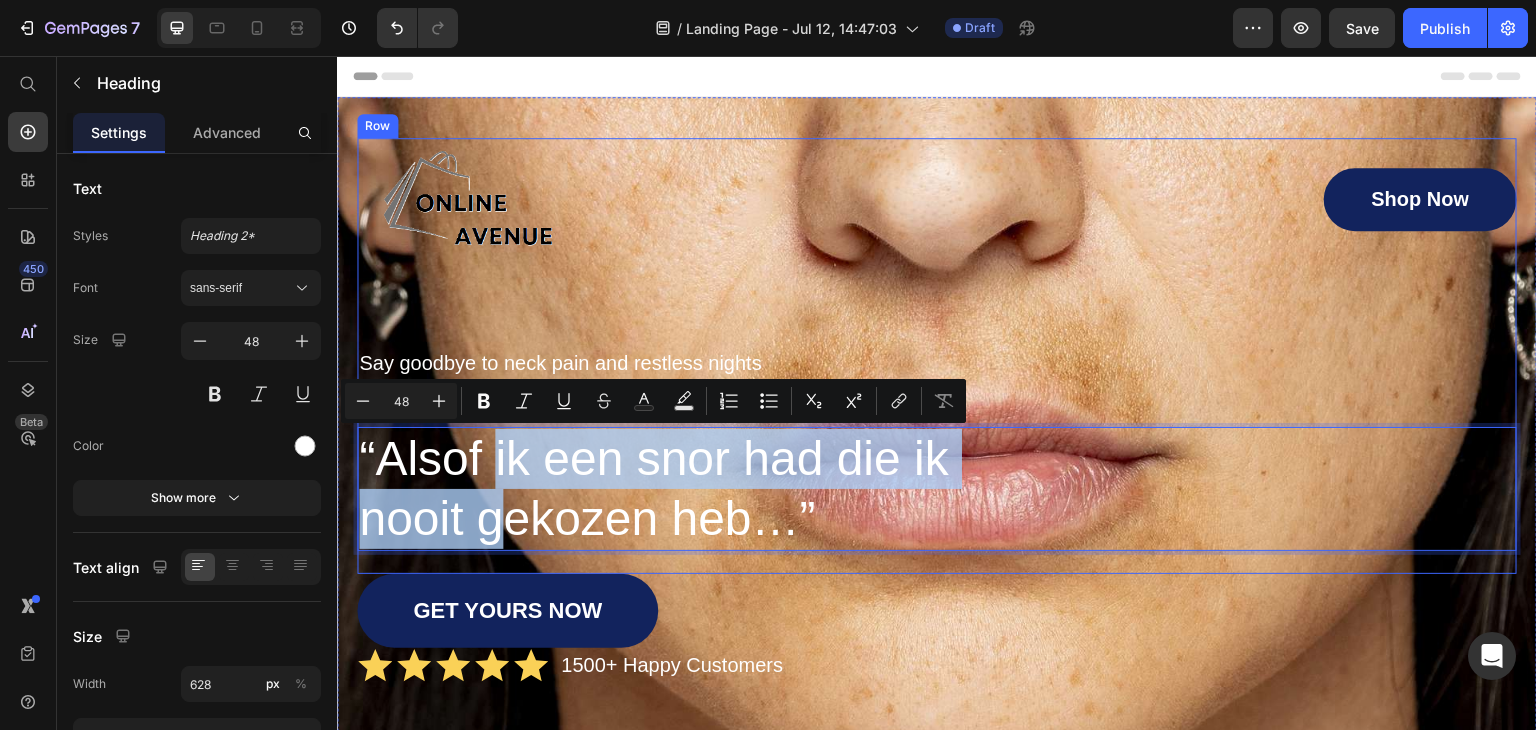 drag, startPoint x: 510, startPoint y: 518, endPoint x: 492, endPoint y: 315, distance: 203.79646 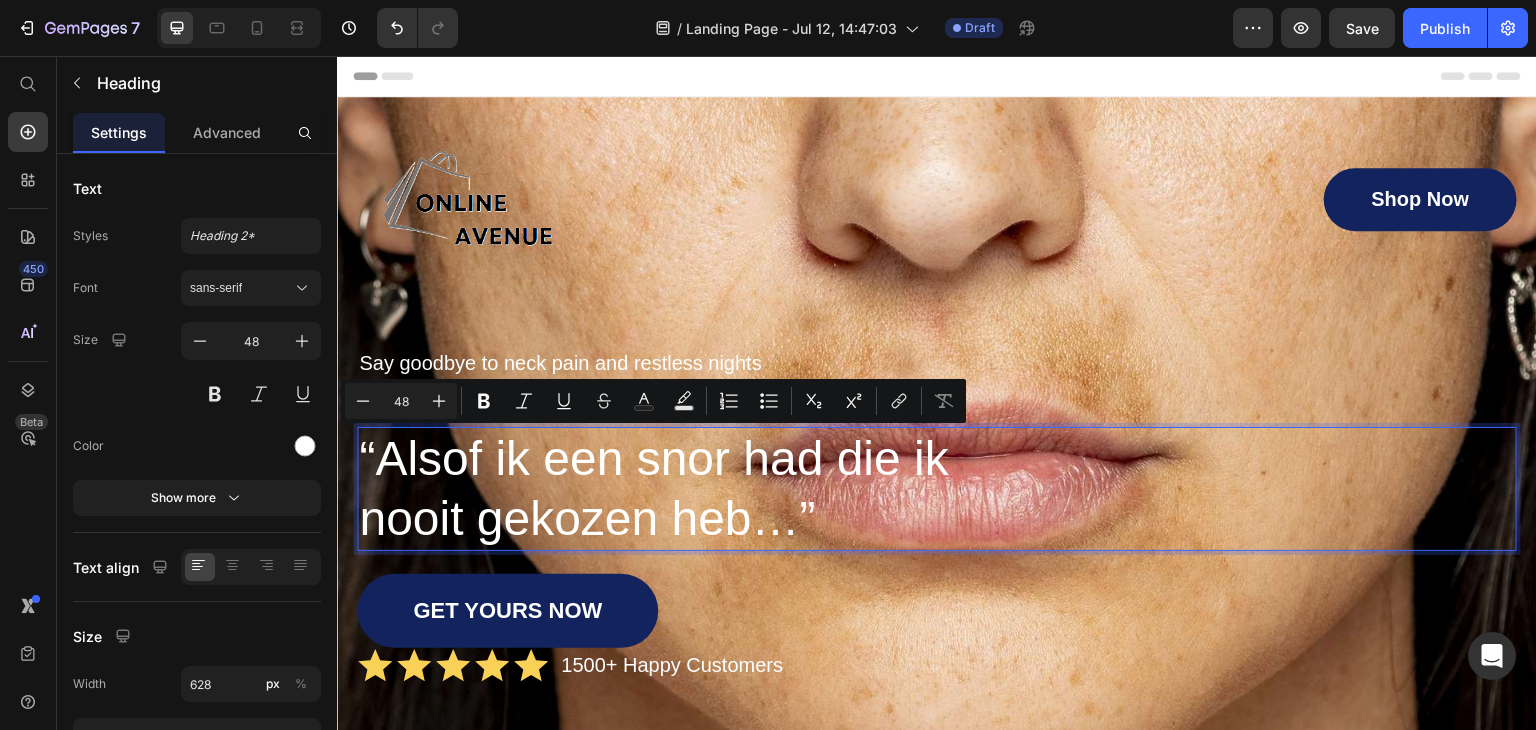 click on "“Alsof ik een snor had die ik nooit gekozen heb…”" at bounding box center [671, 489] 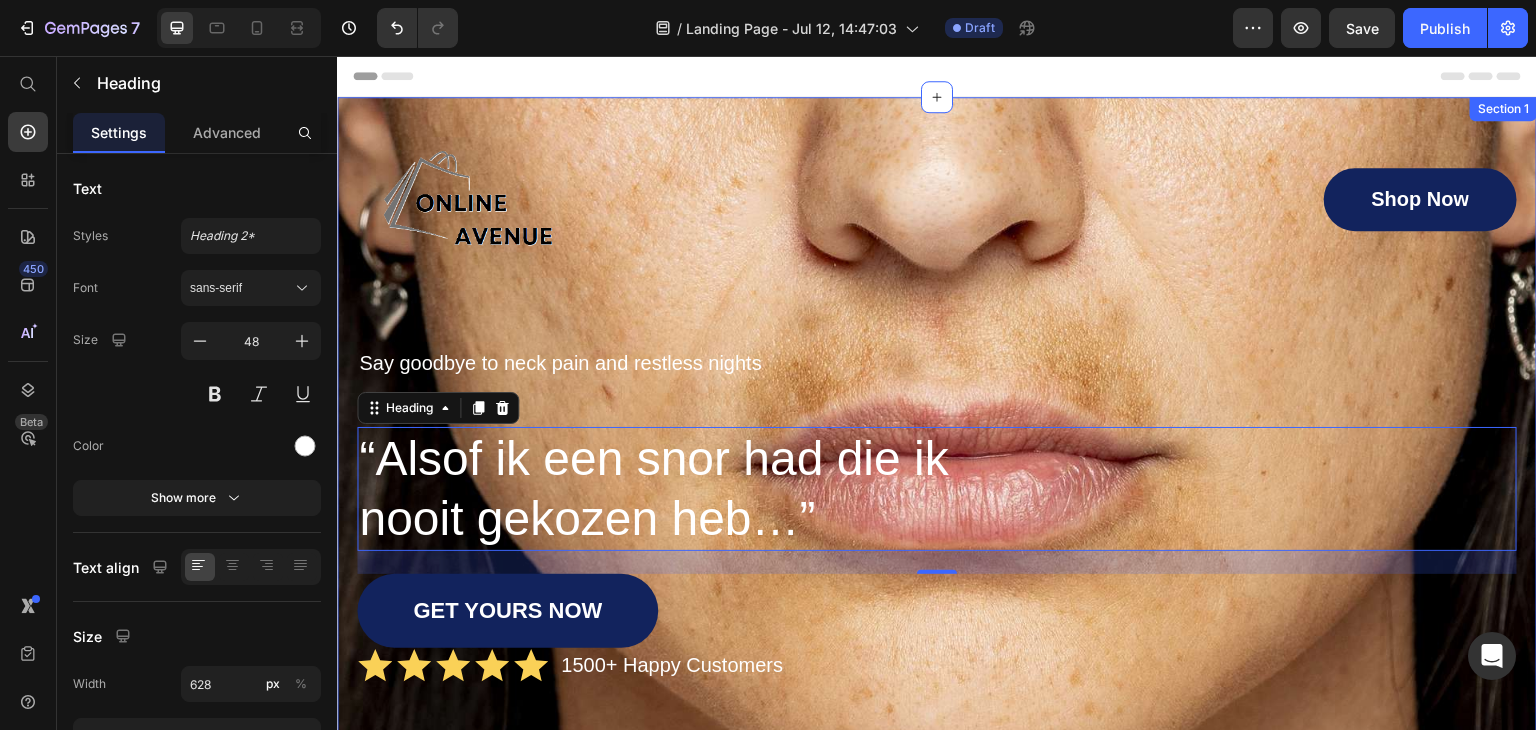 drag, startPoint x: 1356, startPoint y: 429, endPoint x: 1233, endPoint y: 704, distance: 301.25406 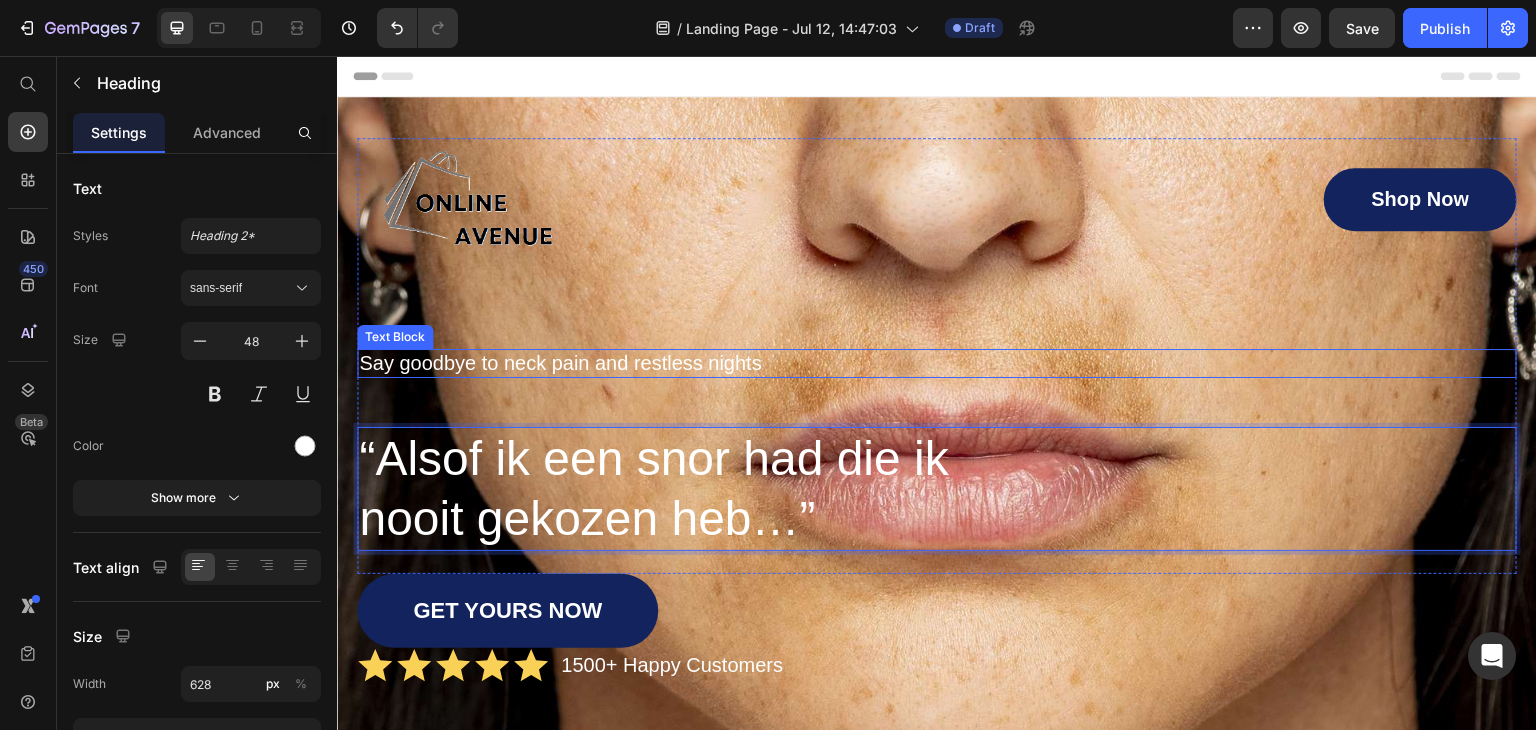 drag, startPoint x: 710, startPoint y: 464, endPoint x: 721, endPoint y: 362, distance: 102.59142 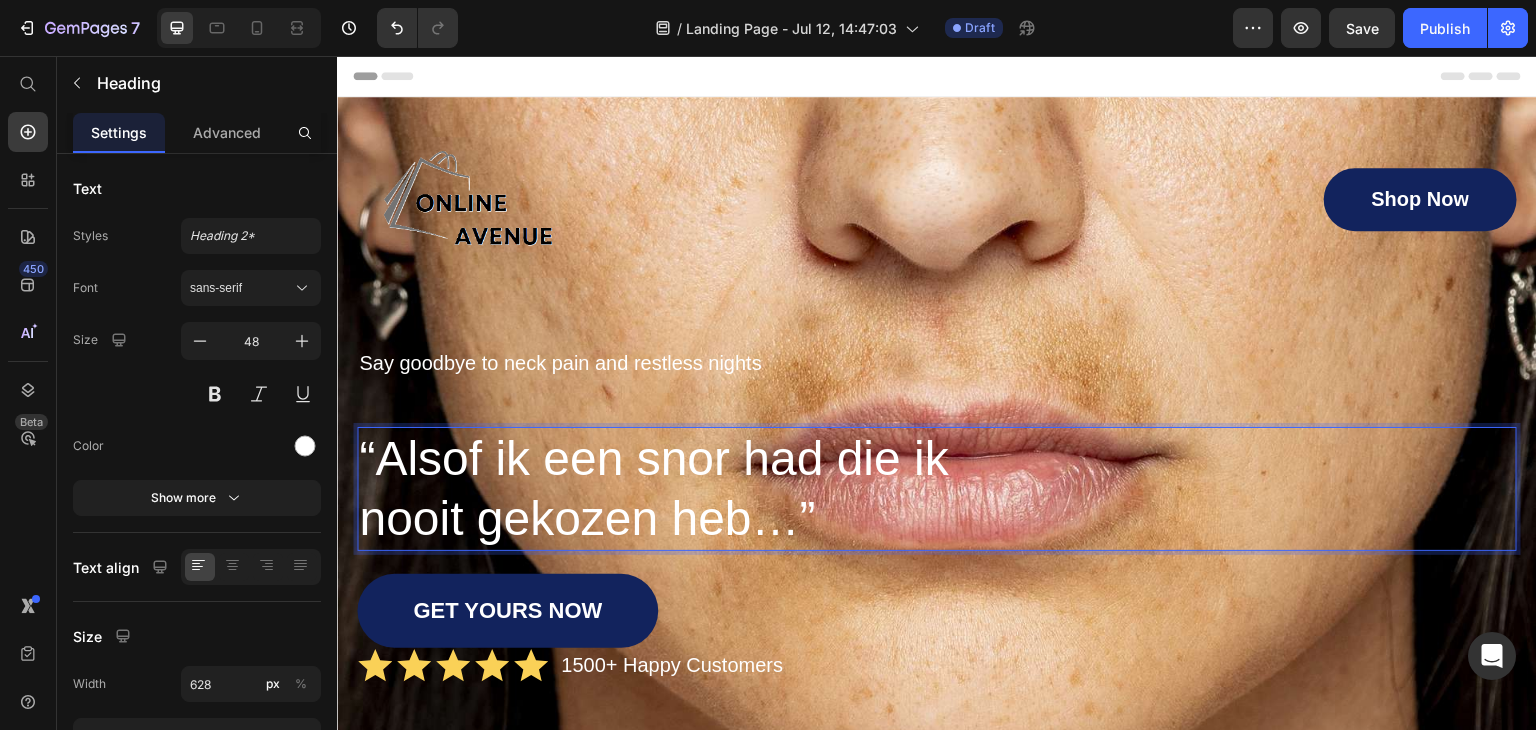 click on "“Alsof ik een snor had die ik nooit gekozen heb…”" at bounding box center (671, 489) 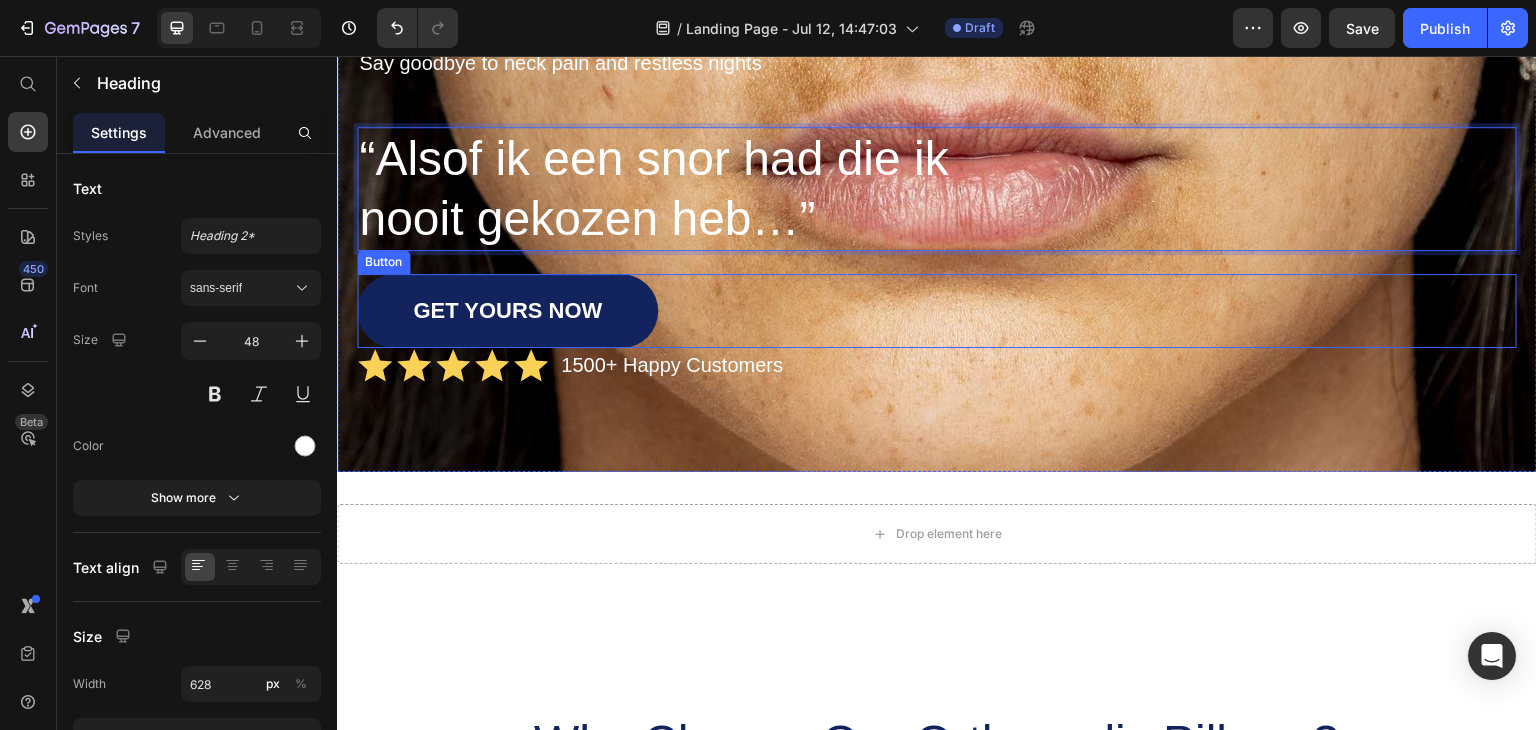 scroll, scrollTop: 100, scrollLeft: 0, axis: vertical 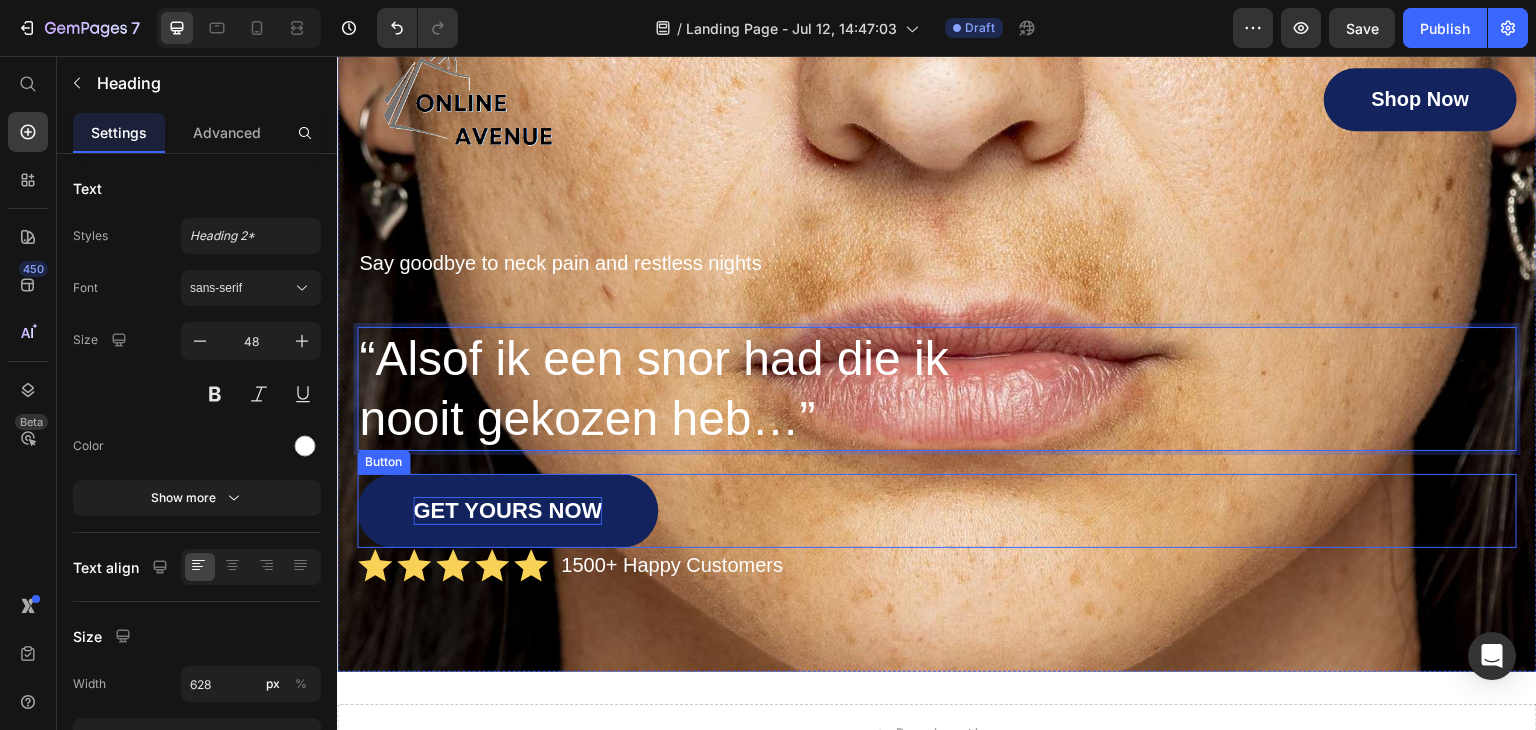 drag, startPoint x: 585, startPoint y: 513, endPoint x: 488, endPoint y: 504, distance: 97.41663 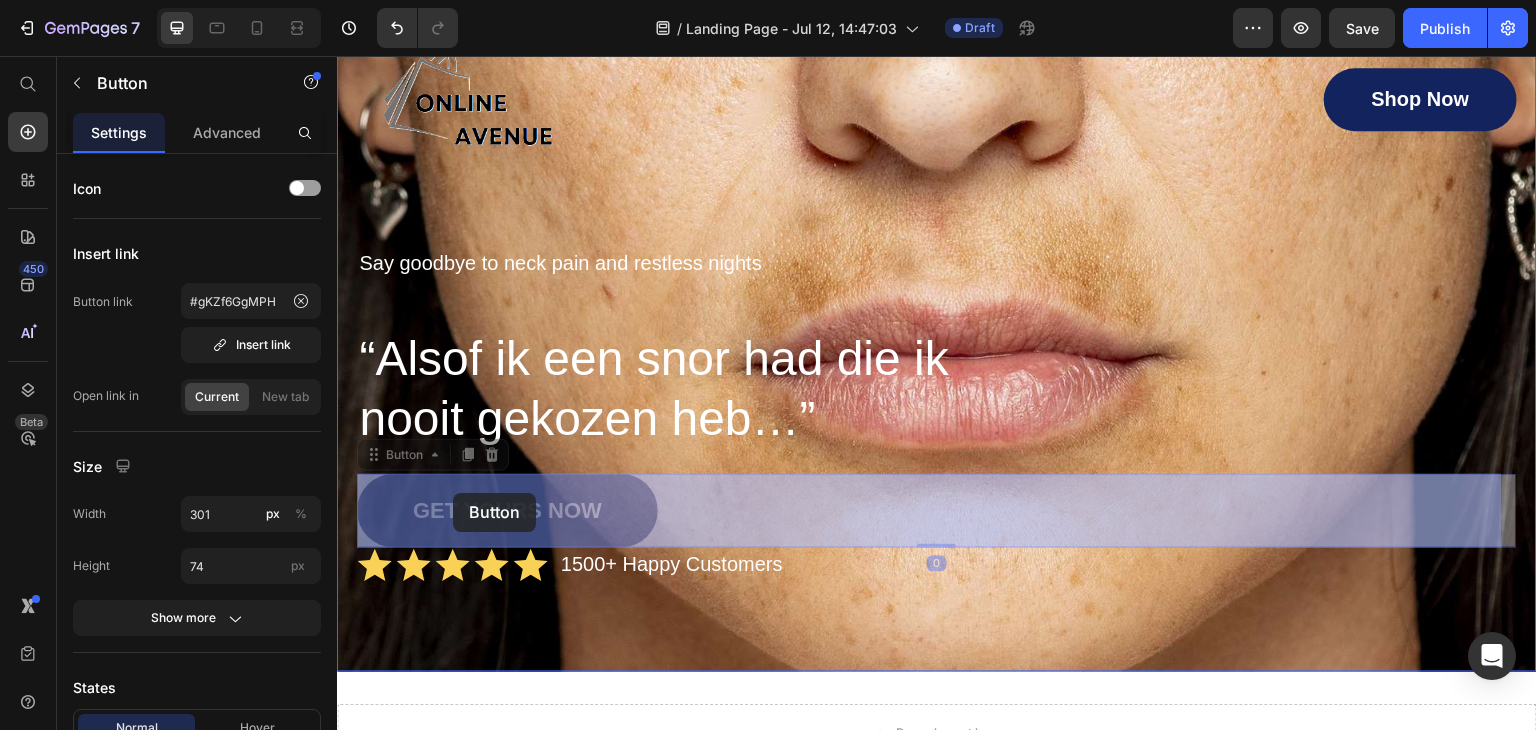 drag, startPoint x: 376, startPoint y: 493, endPoint x: 453, endPoint y: 493, distance: 77 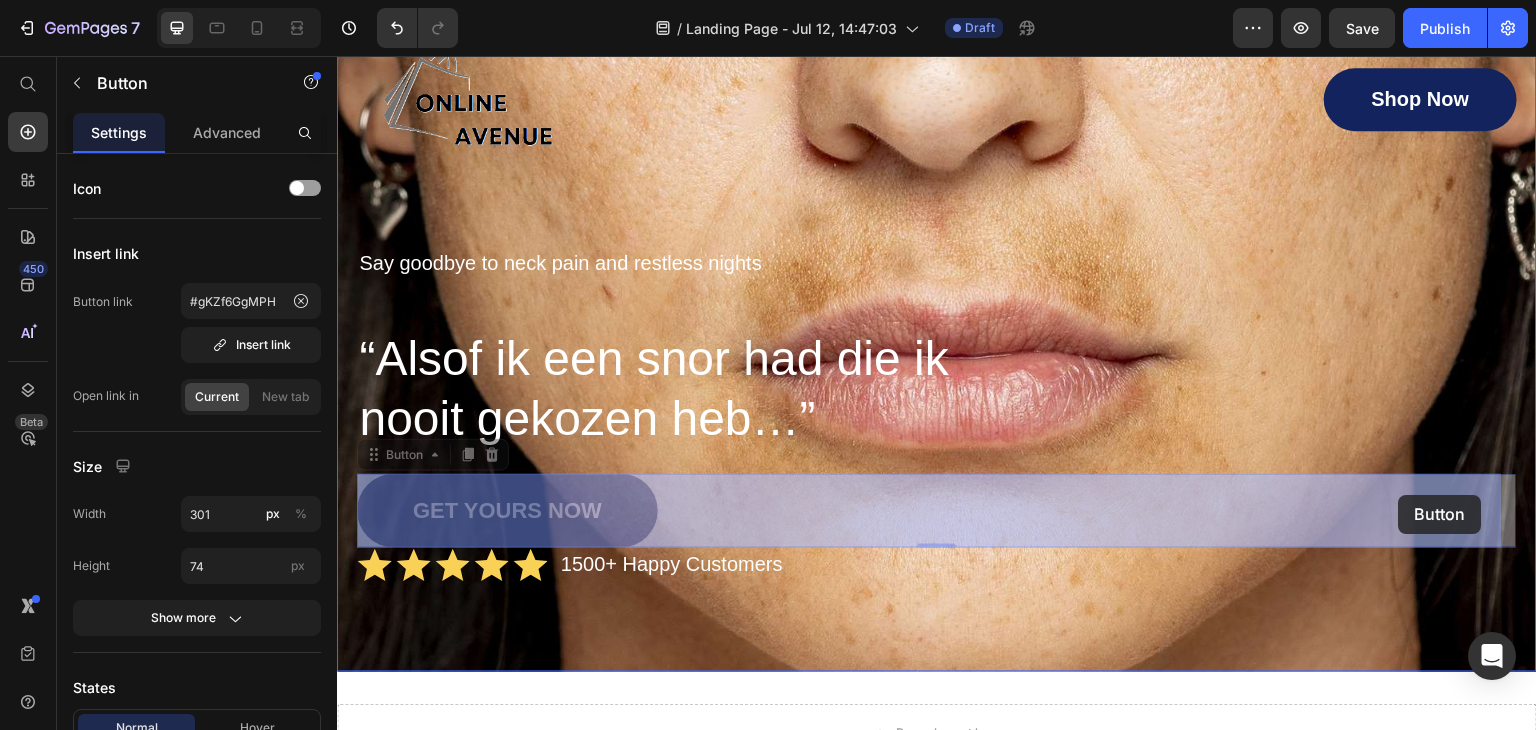 drag, startPoint x: 397, startPoint y: 494, endPoint x: 1399, endPoint y: 495, distance: 1002.0005 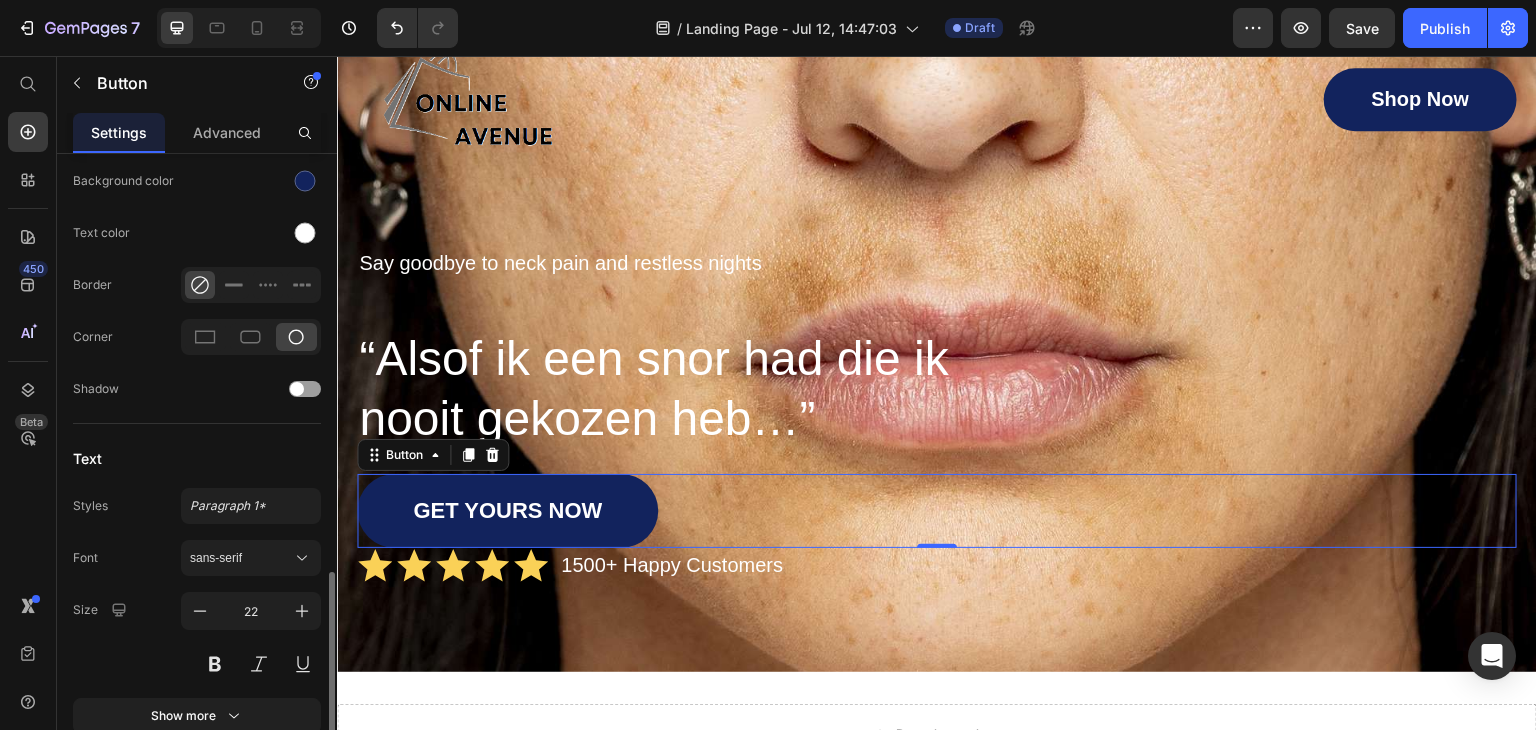 scroll, scrollTop: 700, scrollLeft: 0, axis: vertical 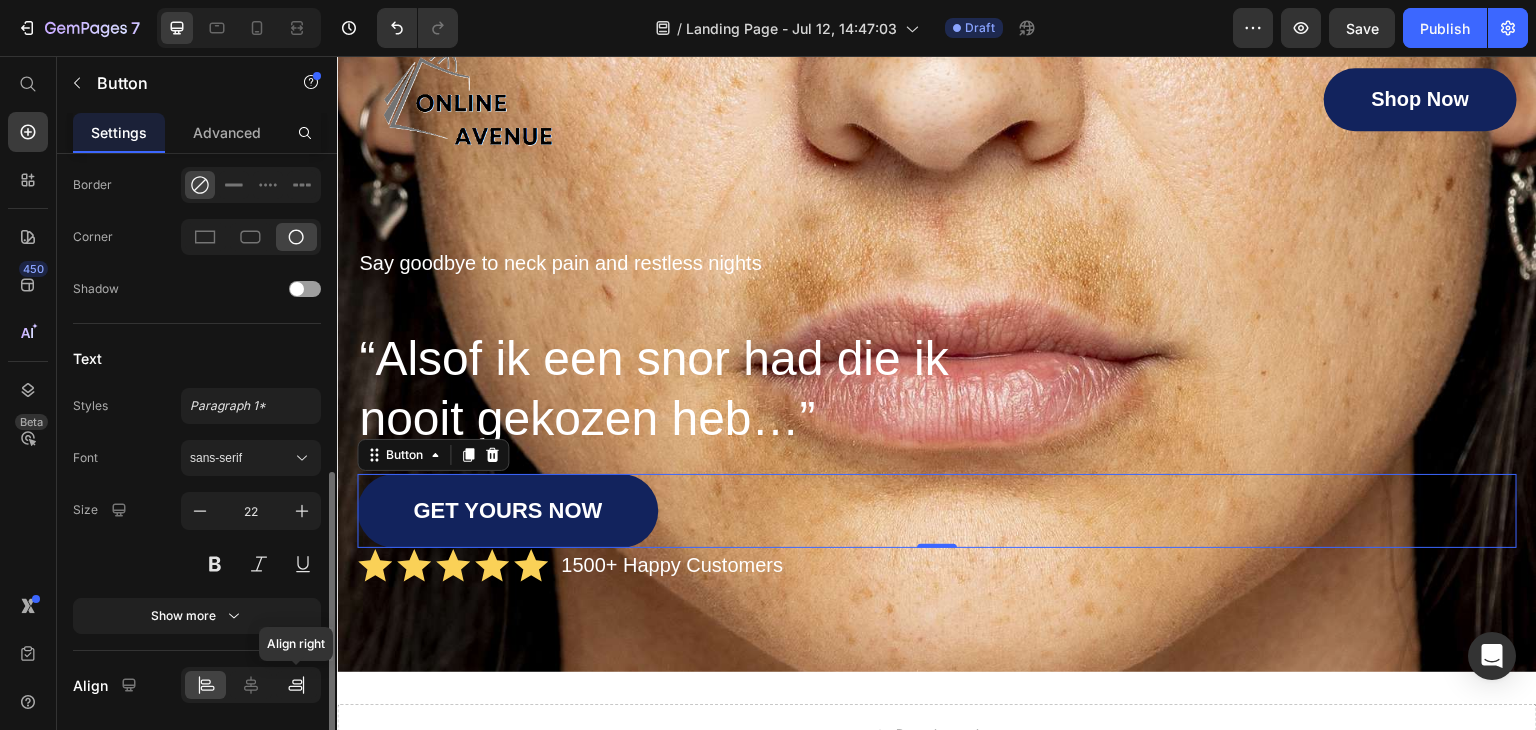 click 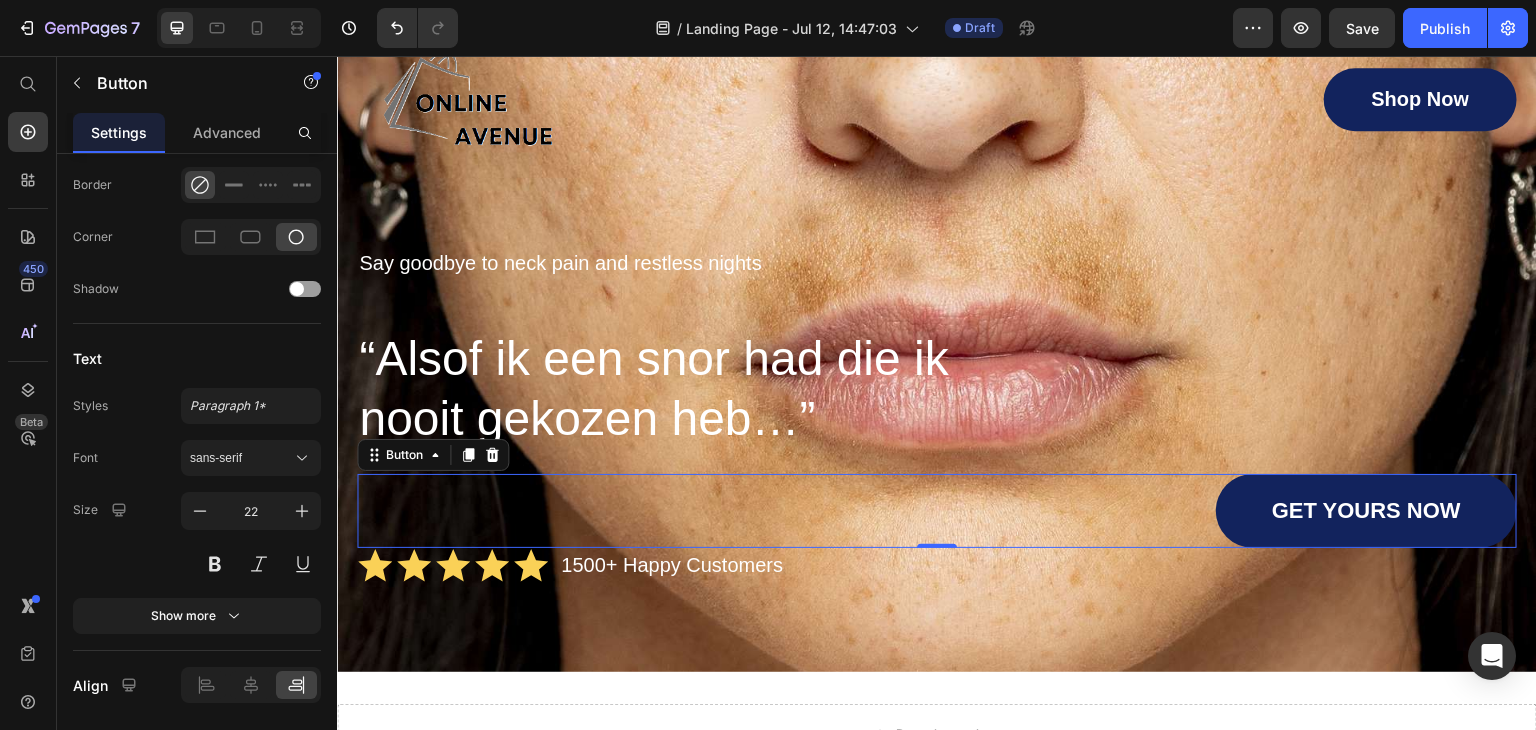 click on "GET YOURS NOW Button   0" at bounding box center [937, 511] 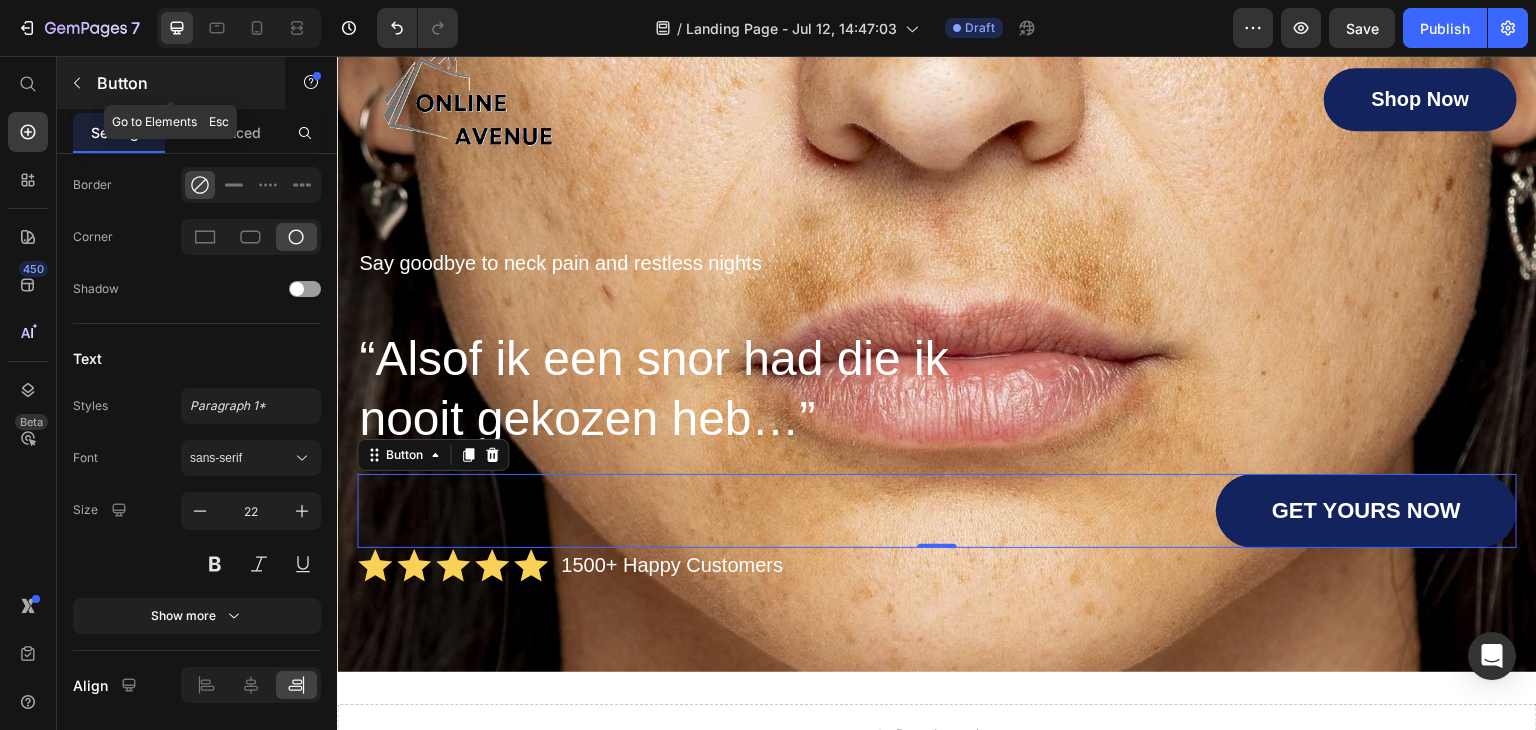 click 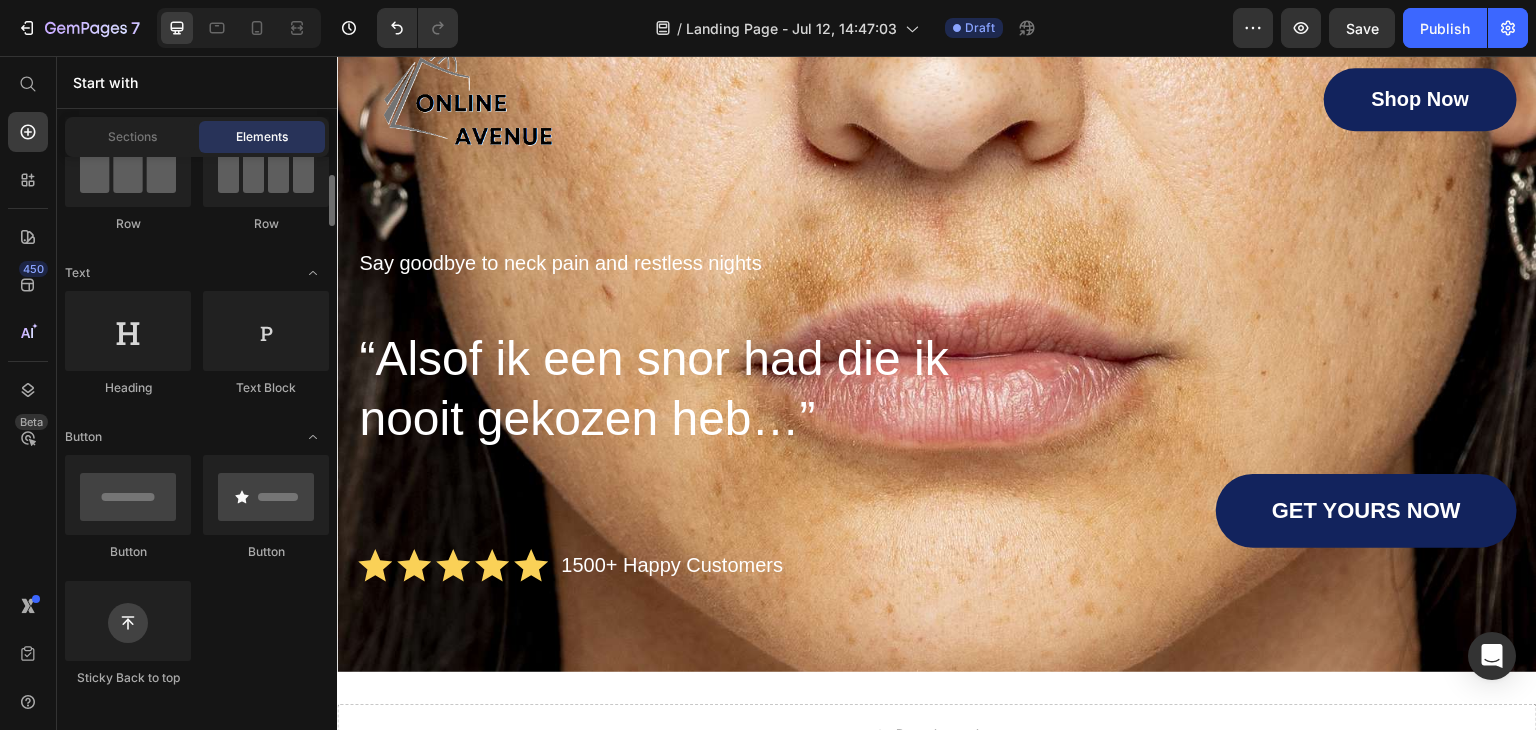 scroll, scrollTop: 0, scrollLeft: 0, axis: both 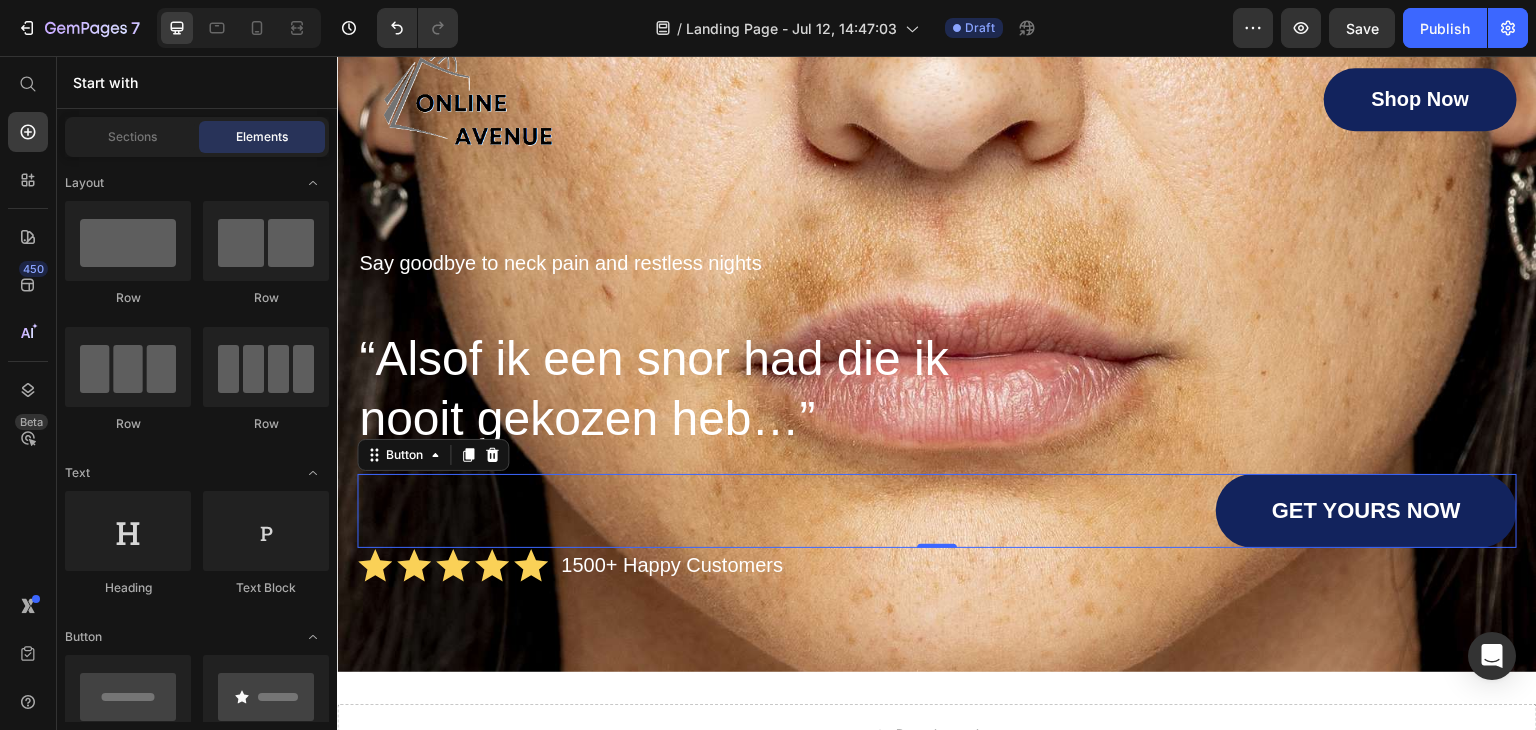 click on "GET YOURS NOW Button   0" at bounding box center [937, 511] 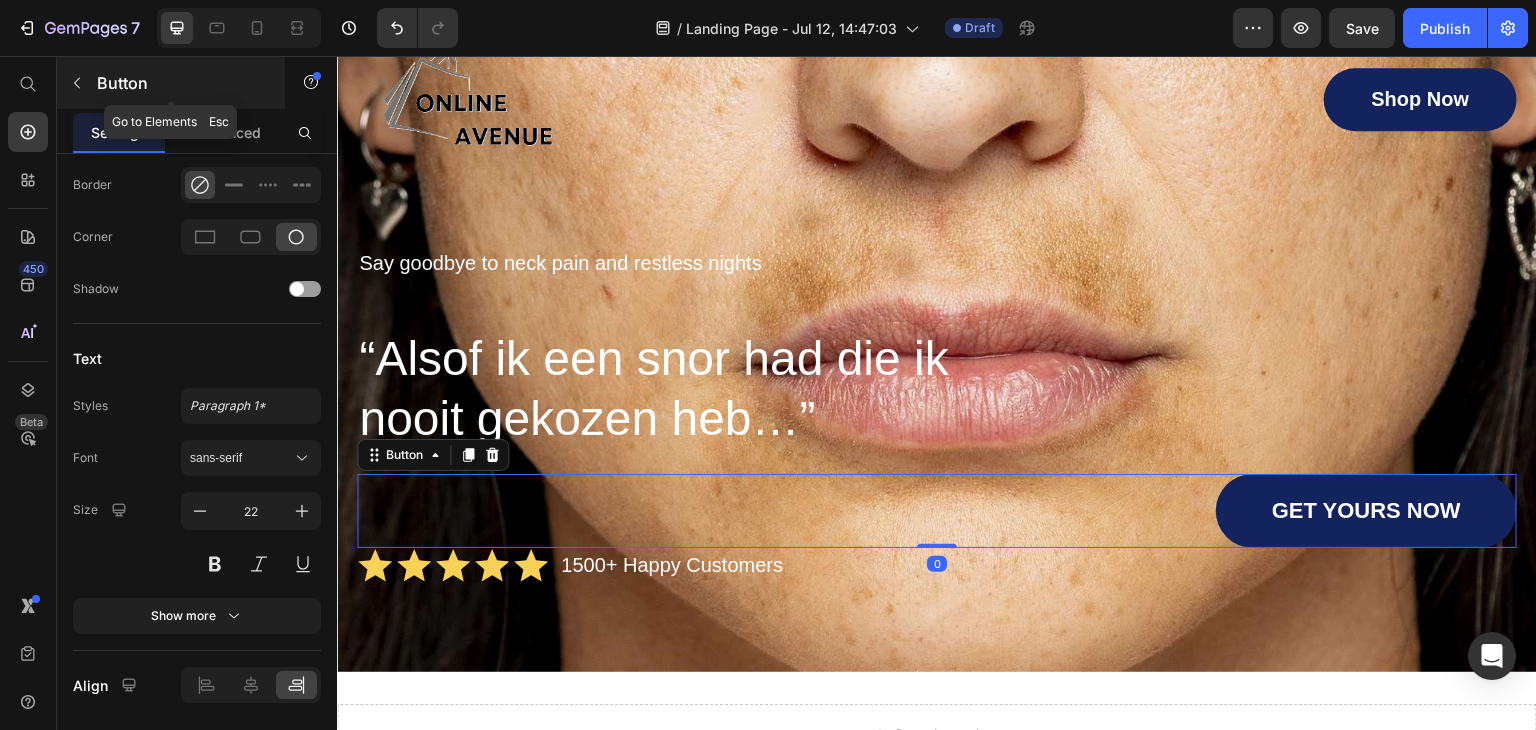 click 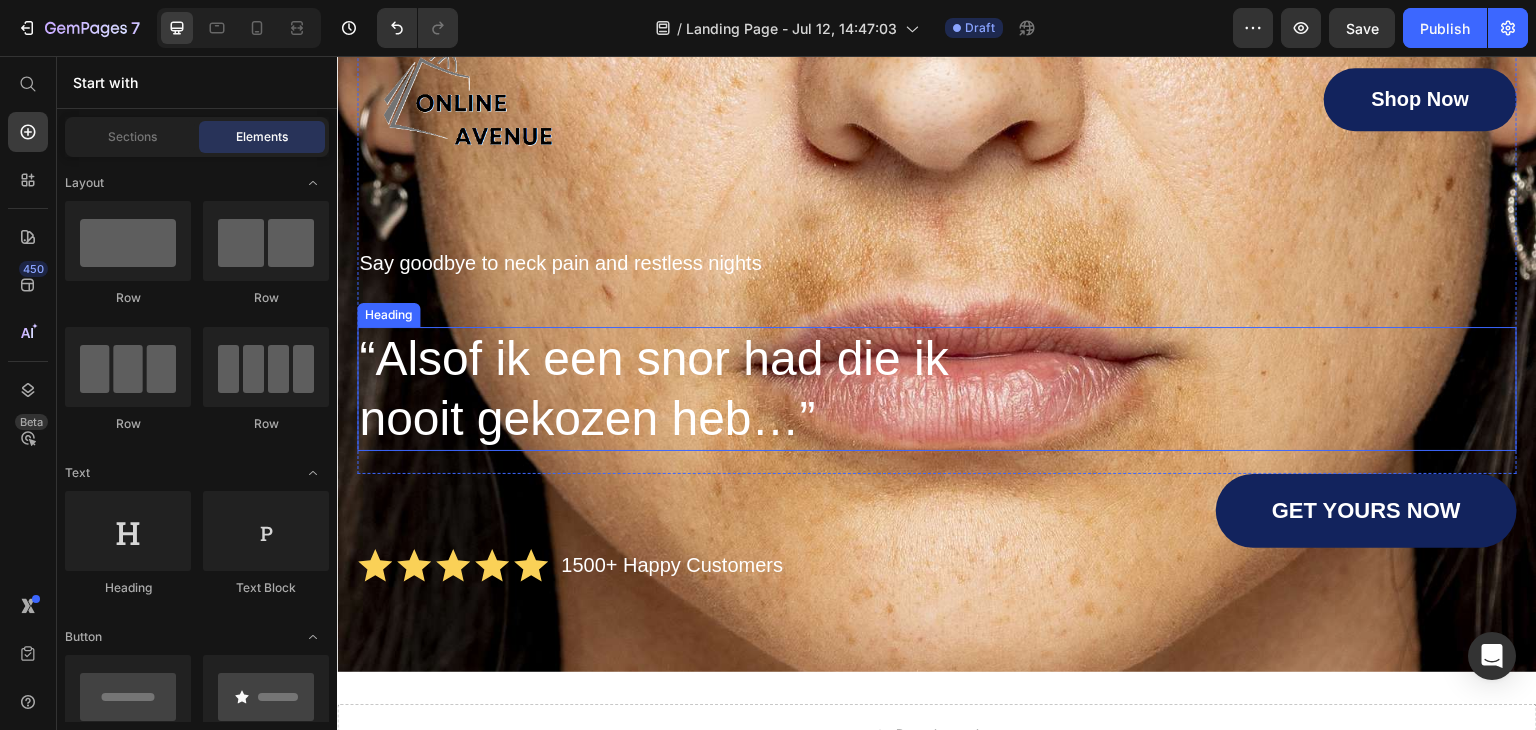 click on "“Alsof ik een snor had die ik nooit gekozen heb…”" at bounding box center (671, 389) 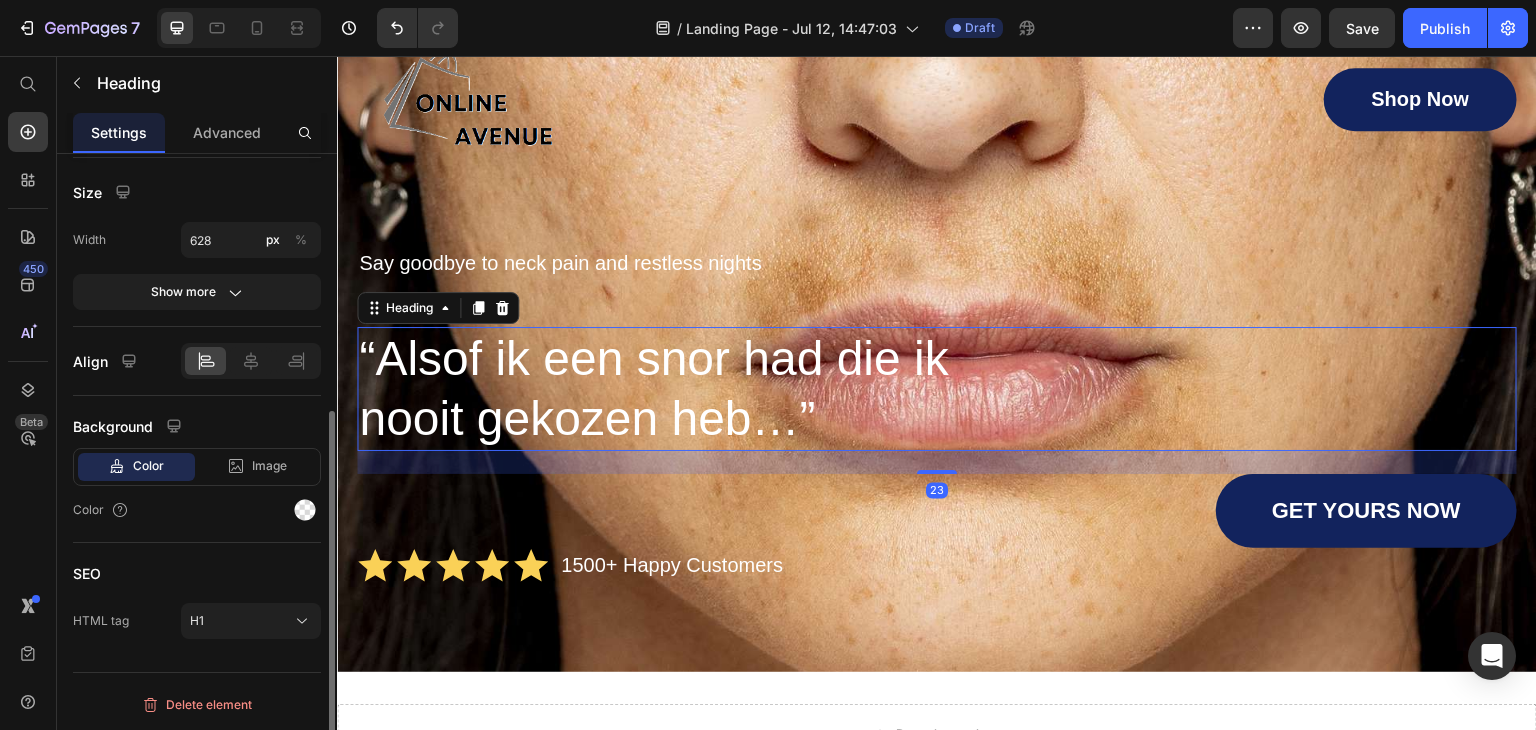 scroll, scrollTop: 0, scrollLeft: 0, axis: both 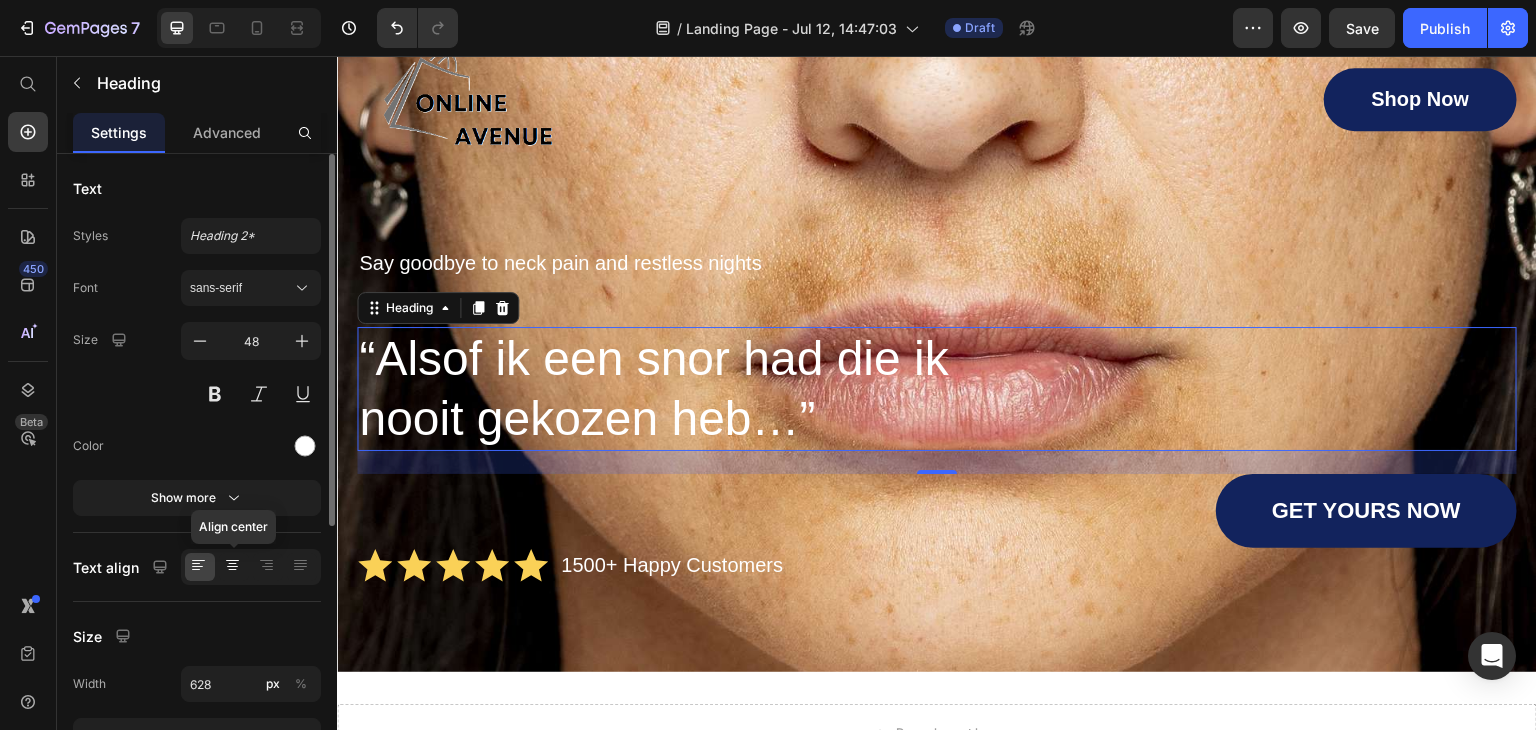click 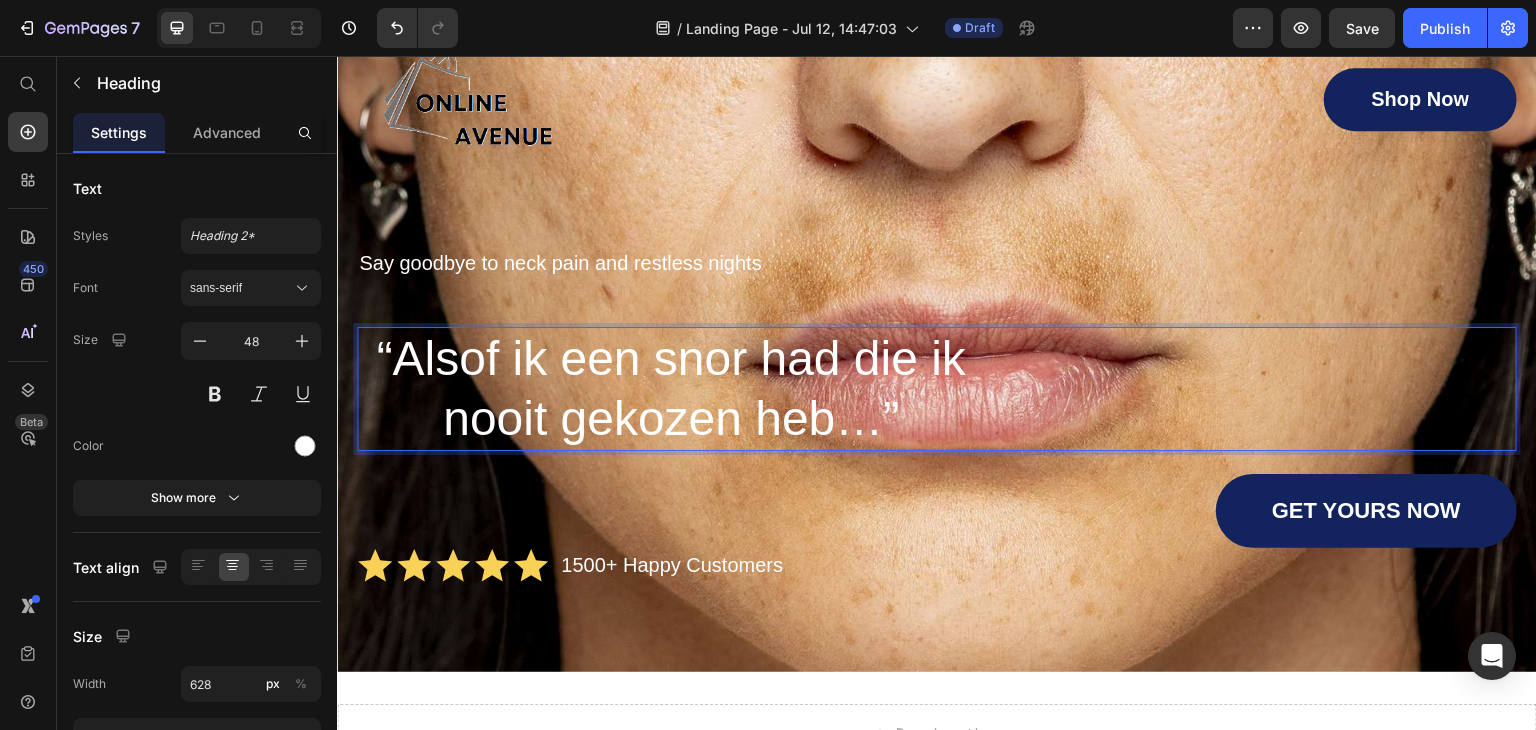 click on "“Alsof ik een snor had die ik nooit gekozen heb…”" at bounding box center (671, 389) 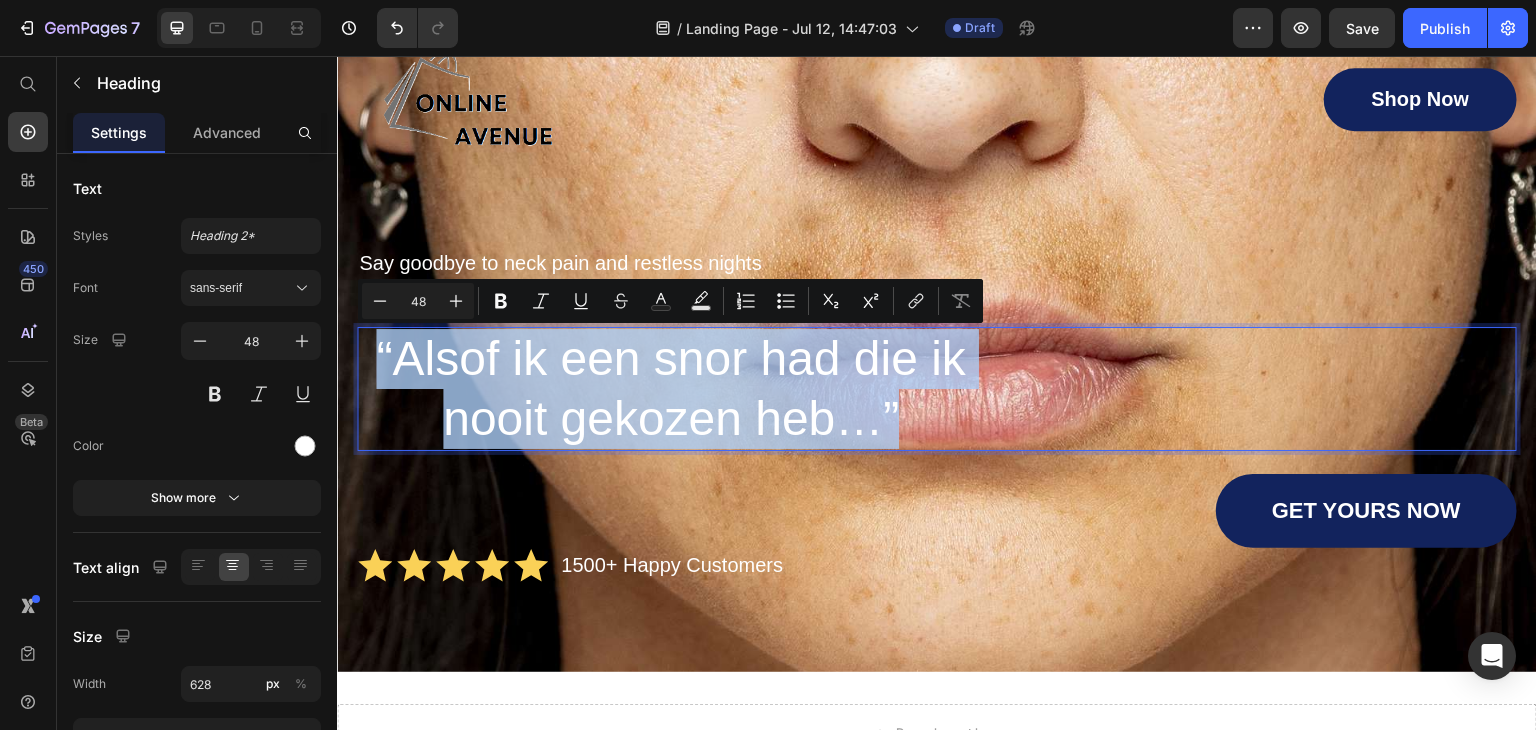 drag, startPoint x: 918, startPoint y: 422, endPoint x: 378, endPoint y: 360, distance: 543.5476 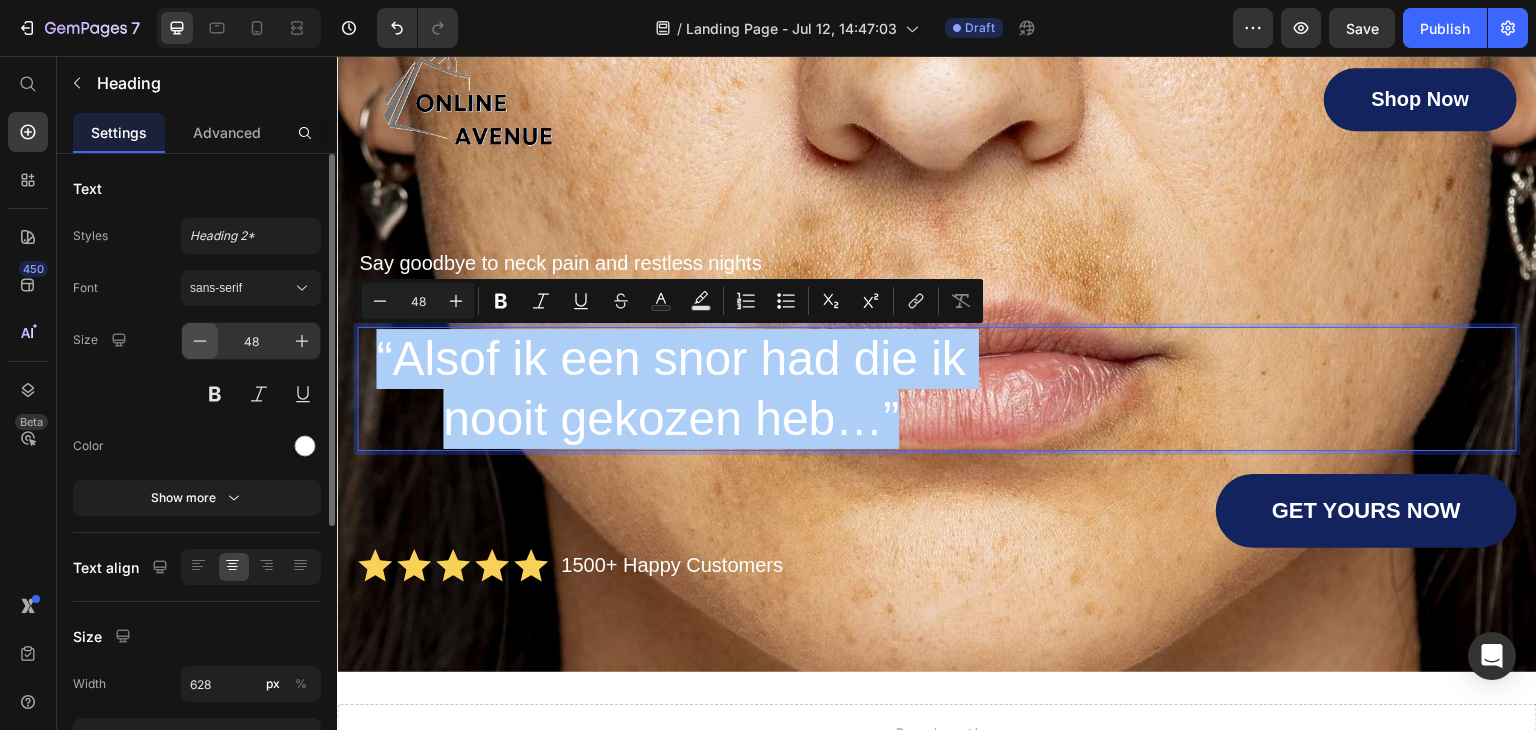 click at bounding box center (200, 341) 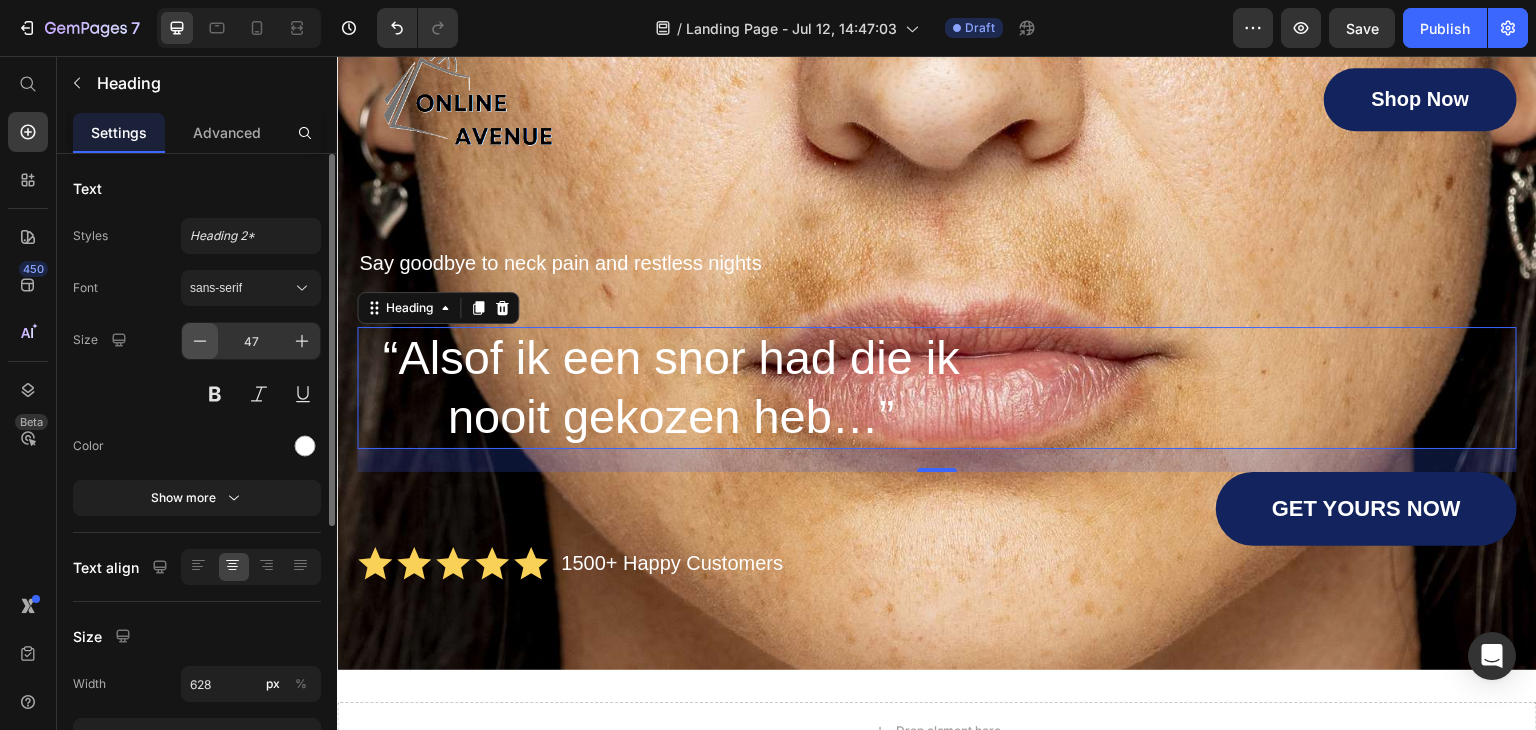 click at bounding box center (200, 341) 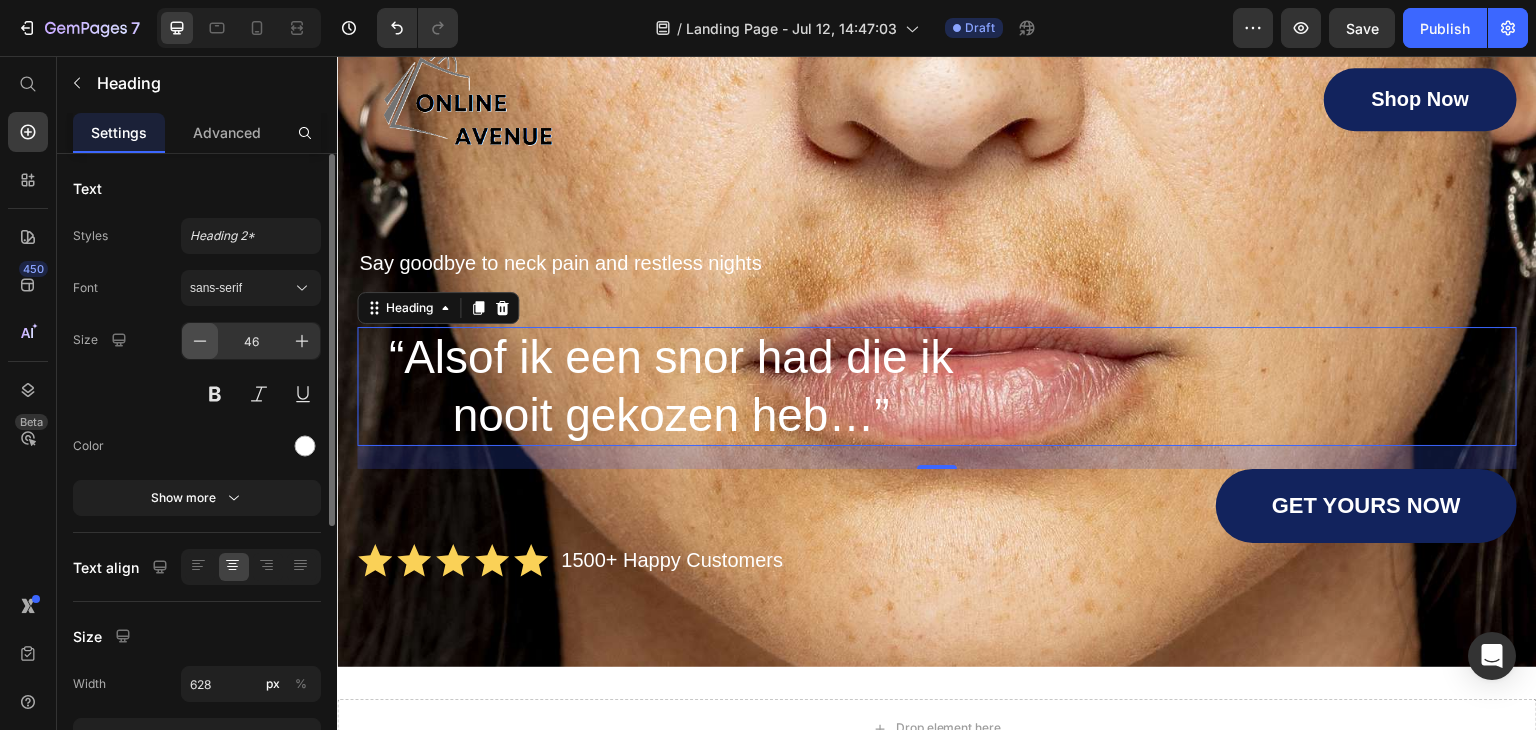 click at bounding box center (200, 341) 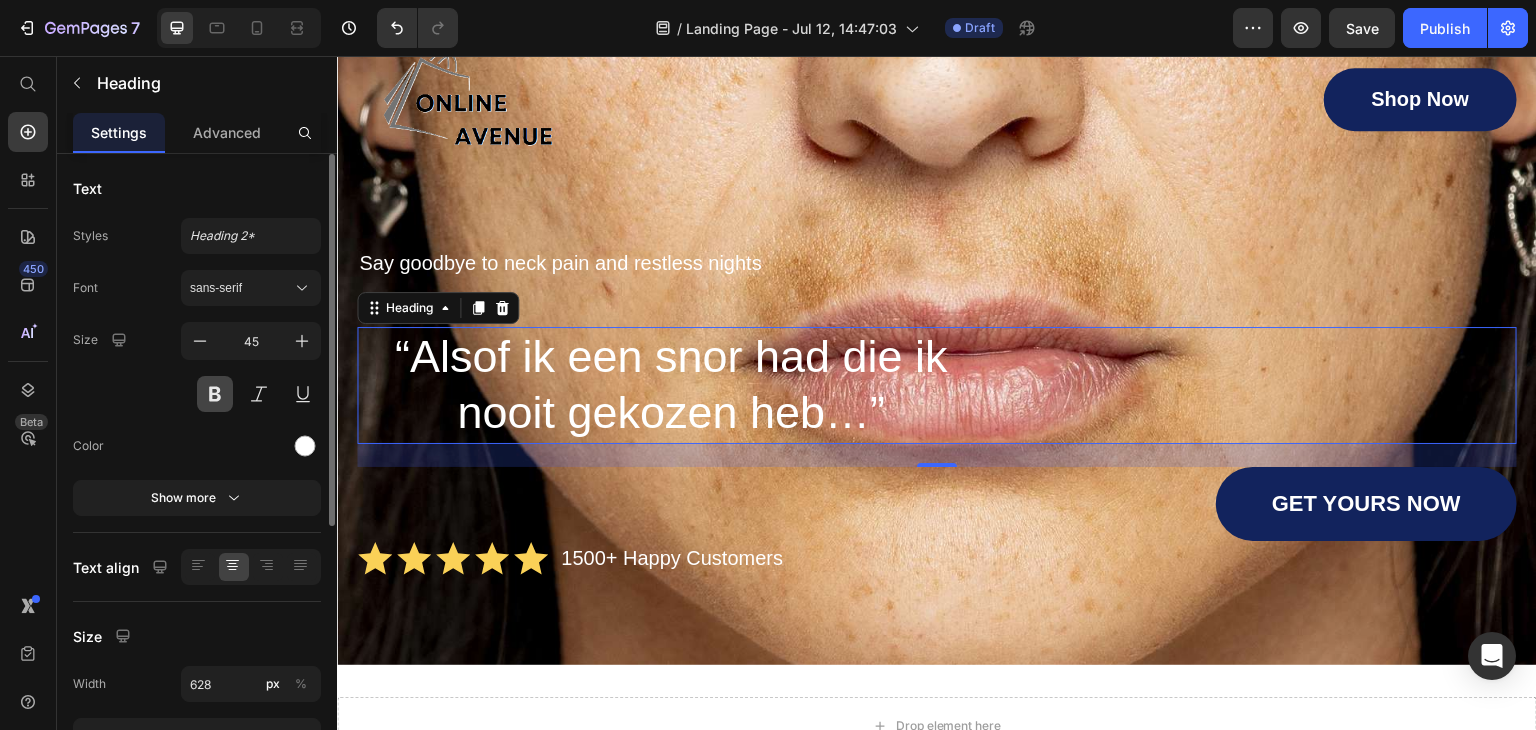 click at bounding box center [215, 394] 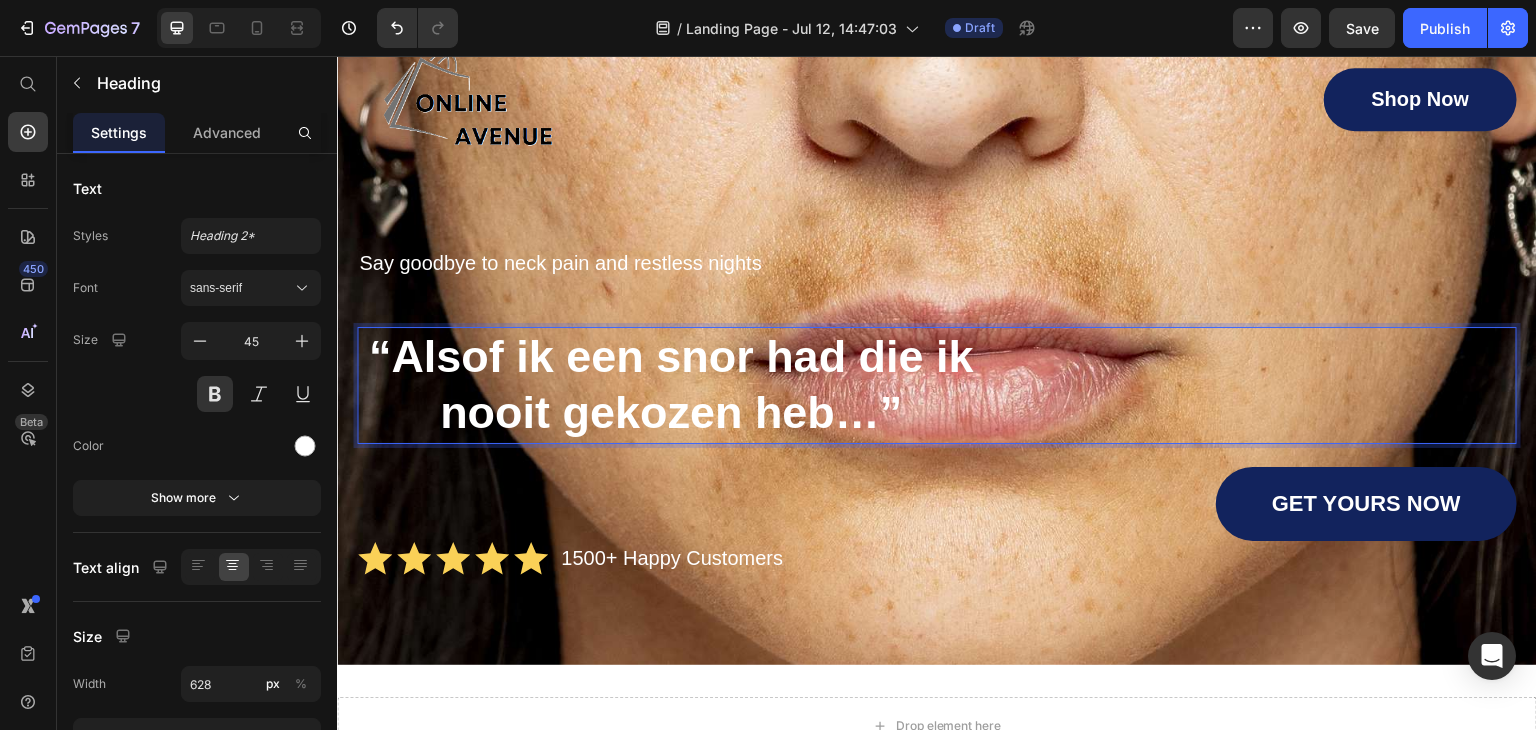 click on "“Alsof ik een snor had die ik nooit gekozen heb…”" at bounding box center [671, 385] 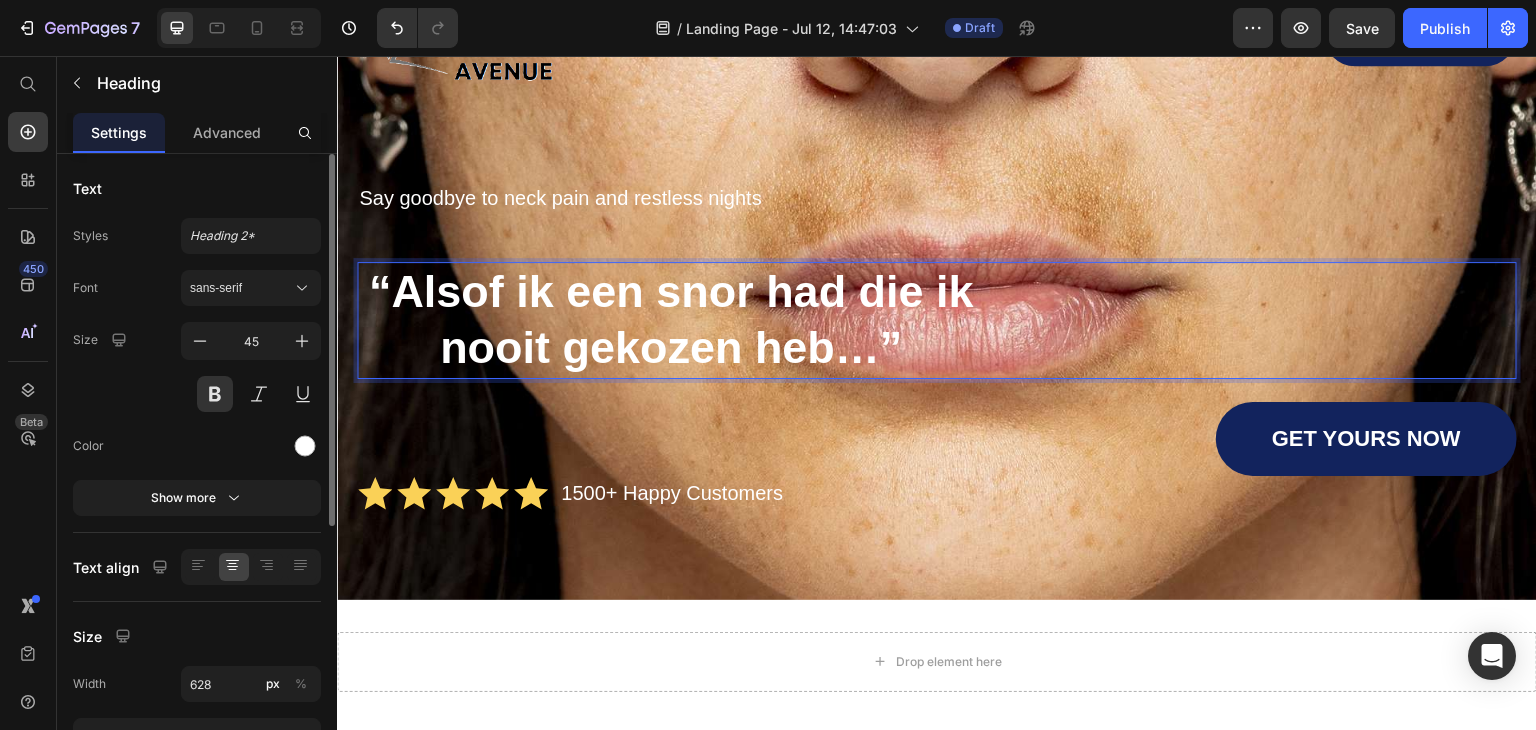 scroll, scrollTop: 200, scrollLeft: 0, axis: vertical 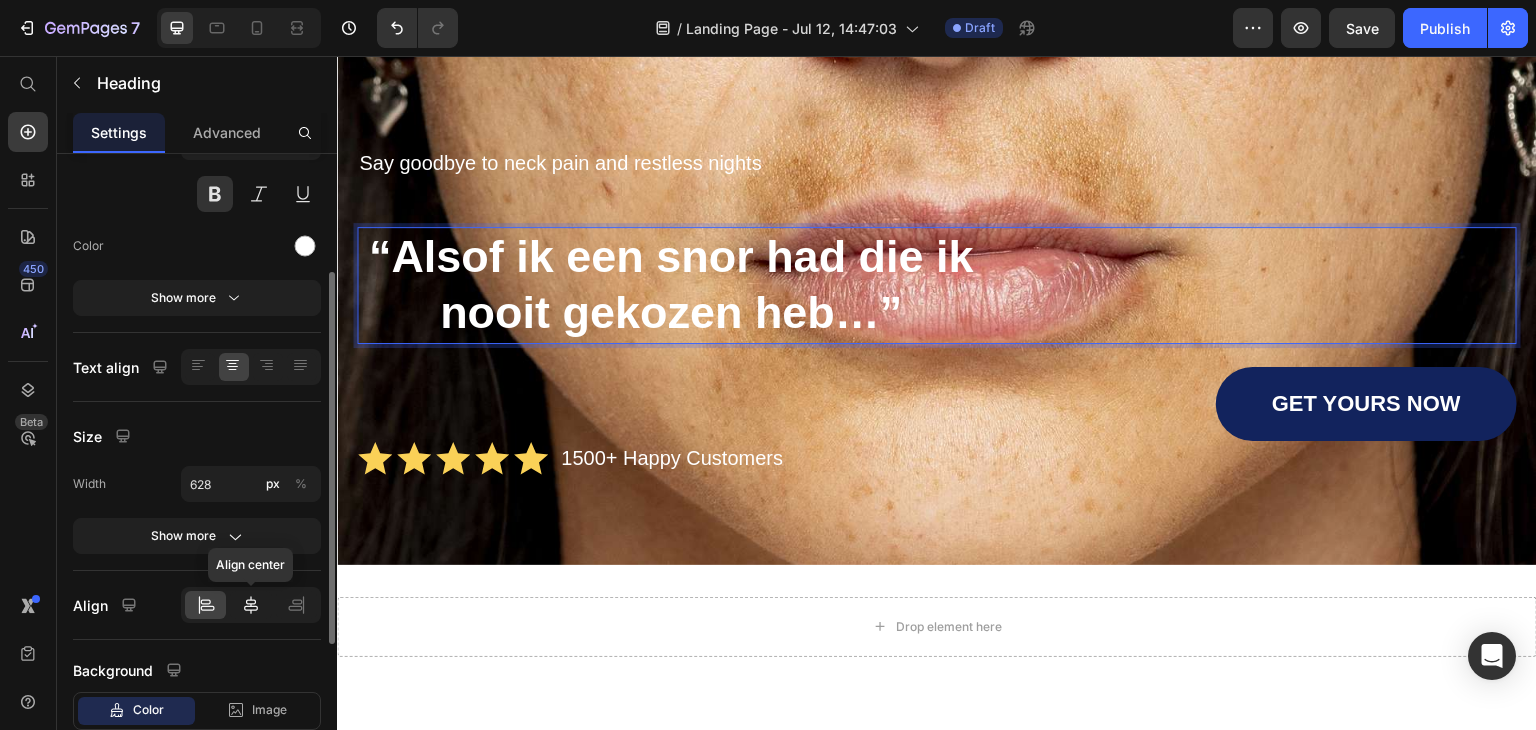 click 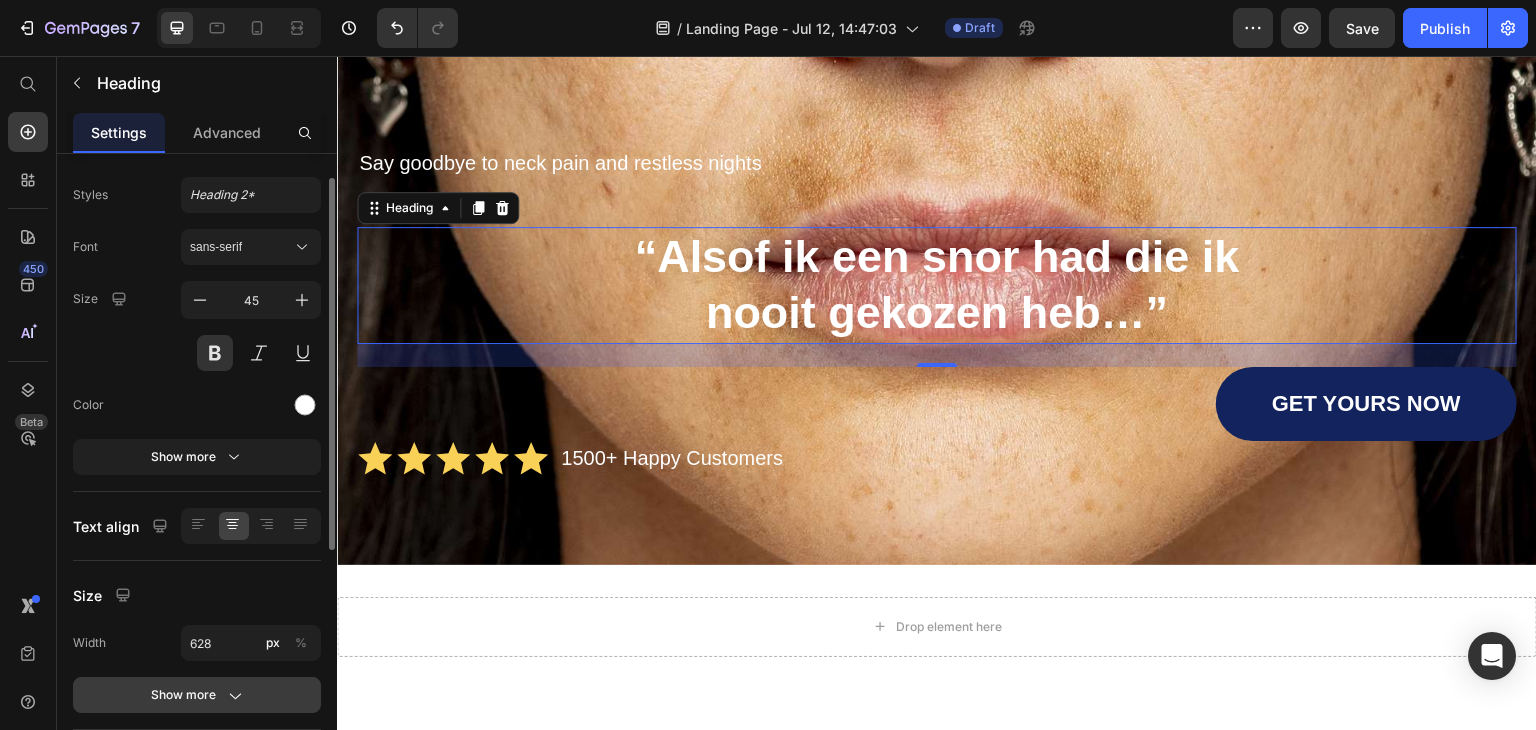 scroll, scrollTop: 0, scrollLeft: 0, axis: both 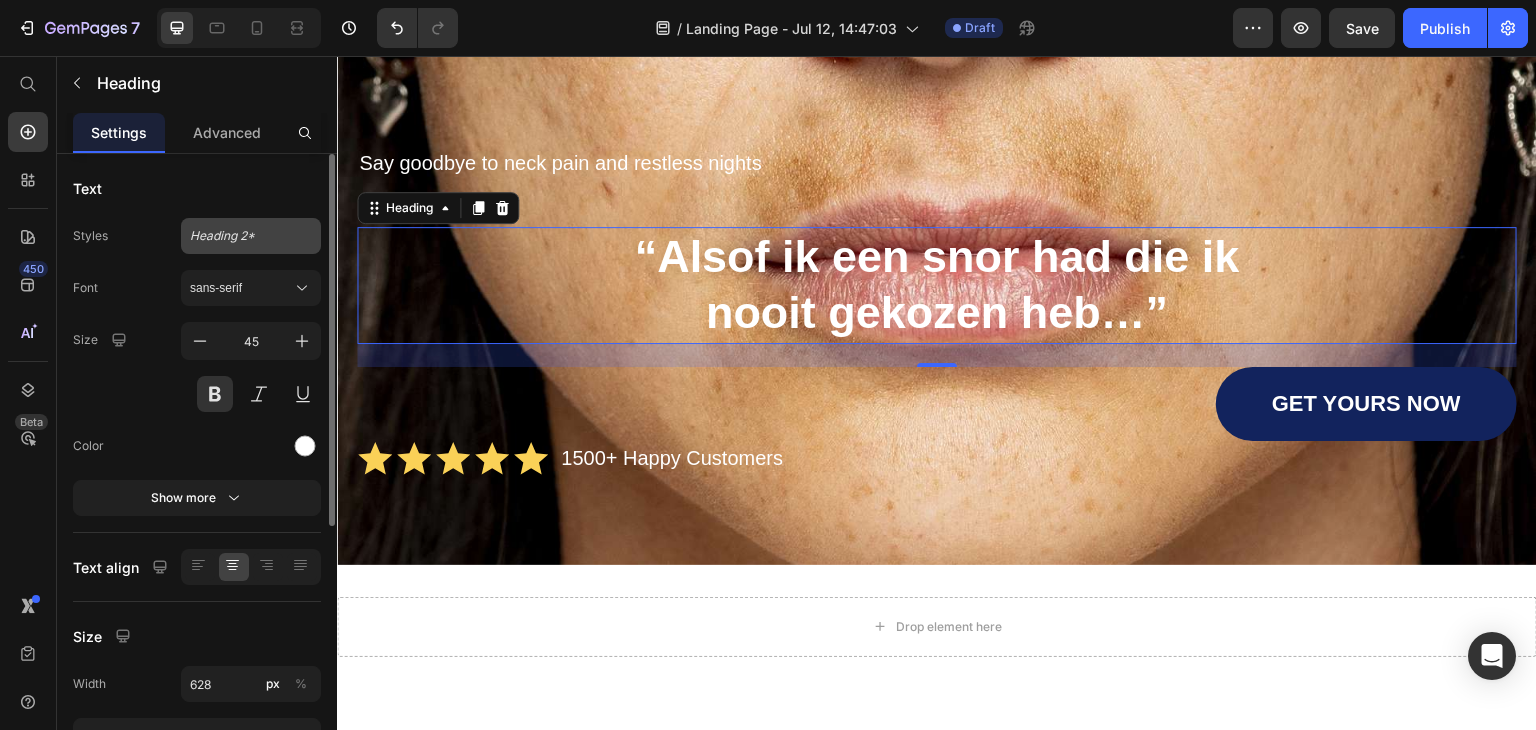 click on "Heading 2*" at bounding box center [239, 236] 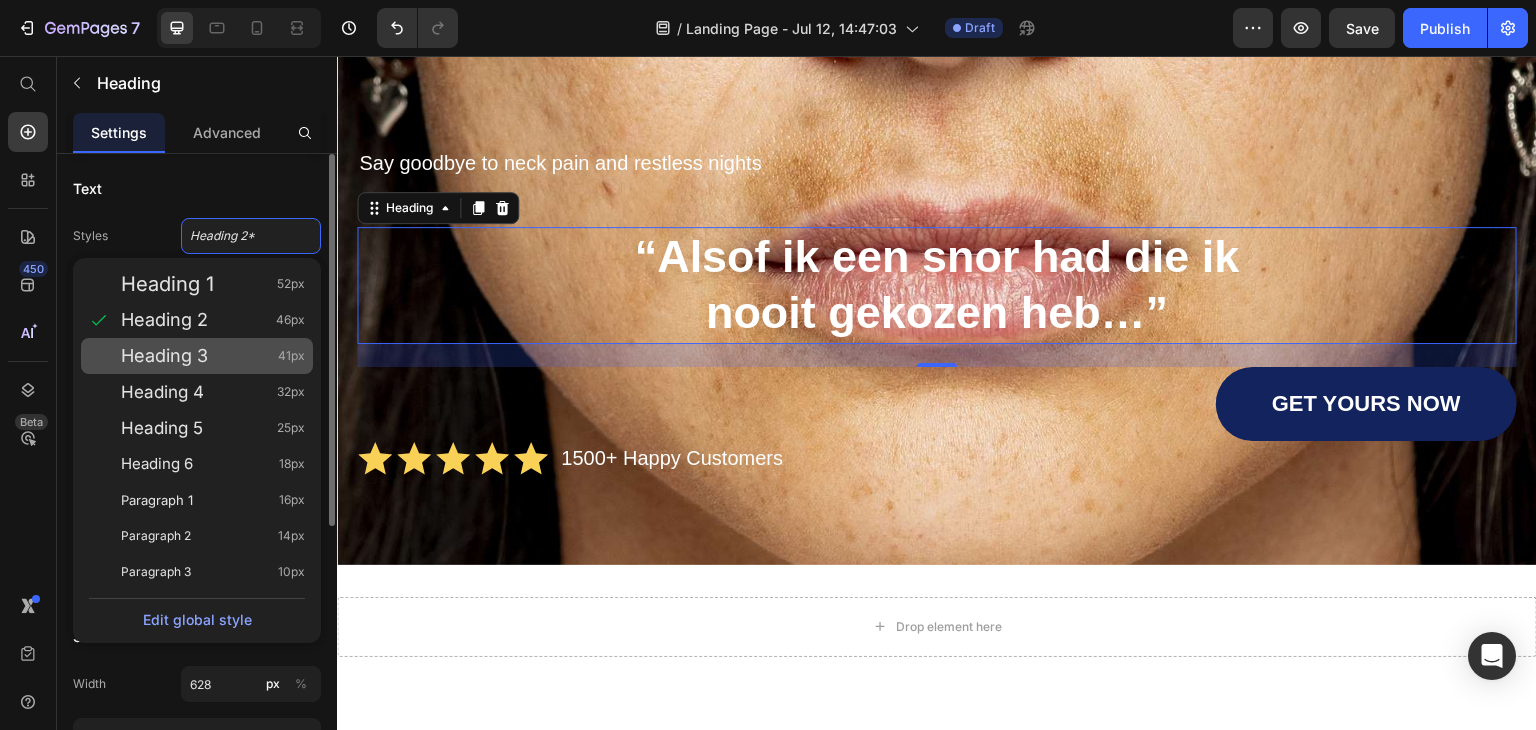 click on "Heading 3" at bounding box center [164, 356] 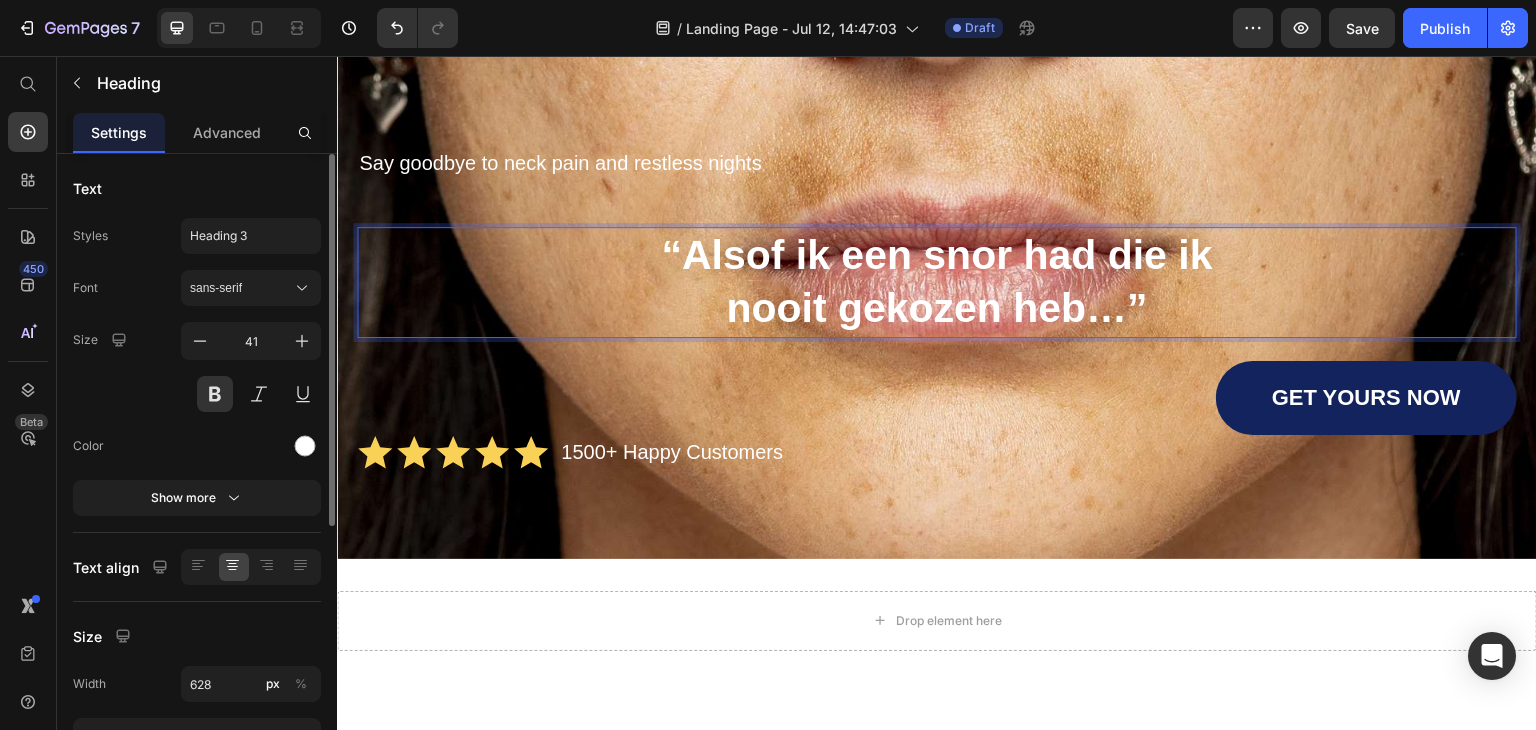 click on "“Alsof ik een snor had die ik nooit gekozen heb…”" at bounding box center (937, 282) 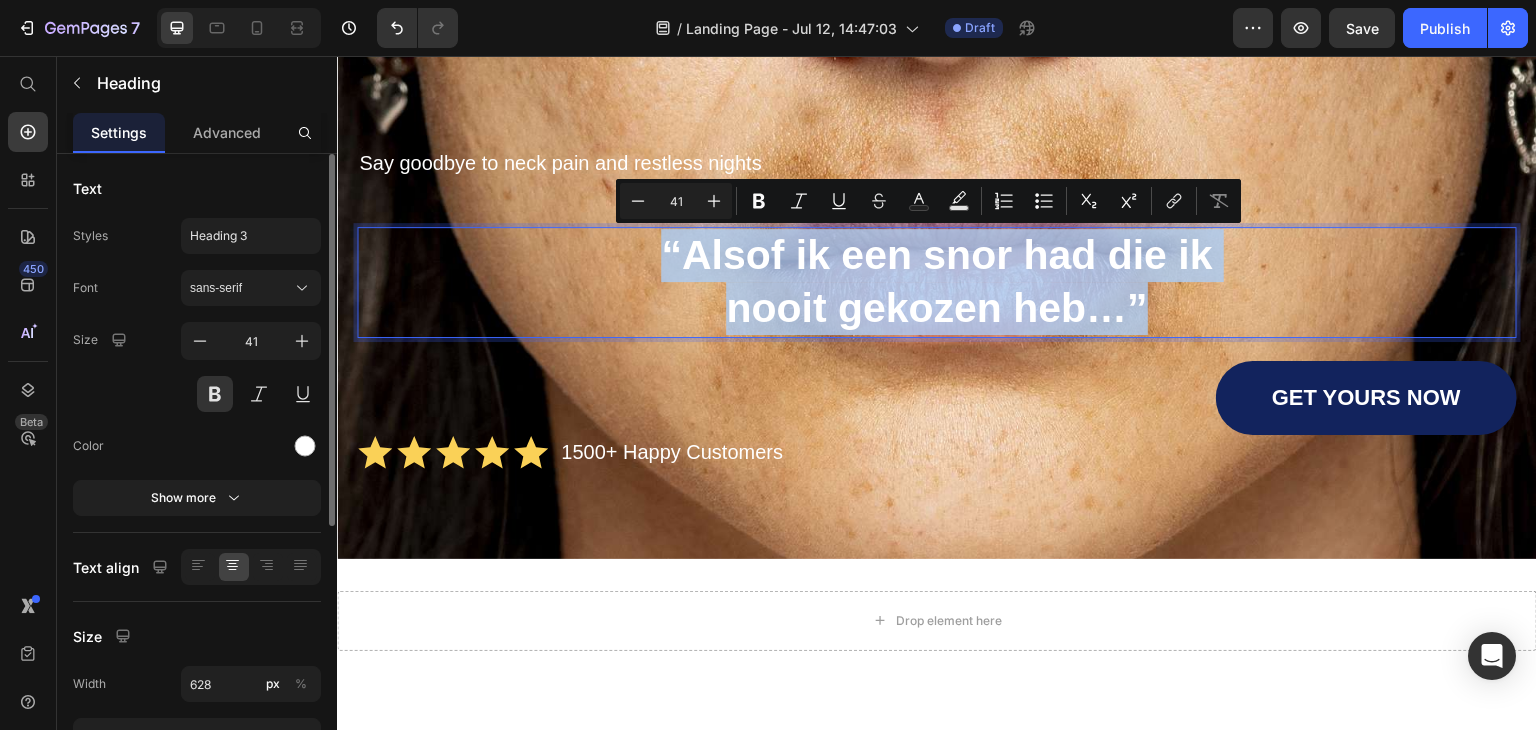 drag, startPoint x: 641, startPoint y: 250, endPoint x: 1180, endPoint y: 324, distance: 544.0561 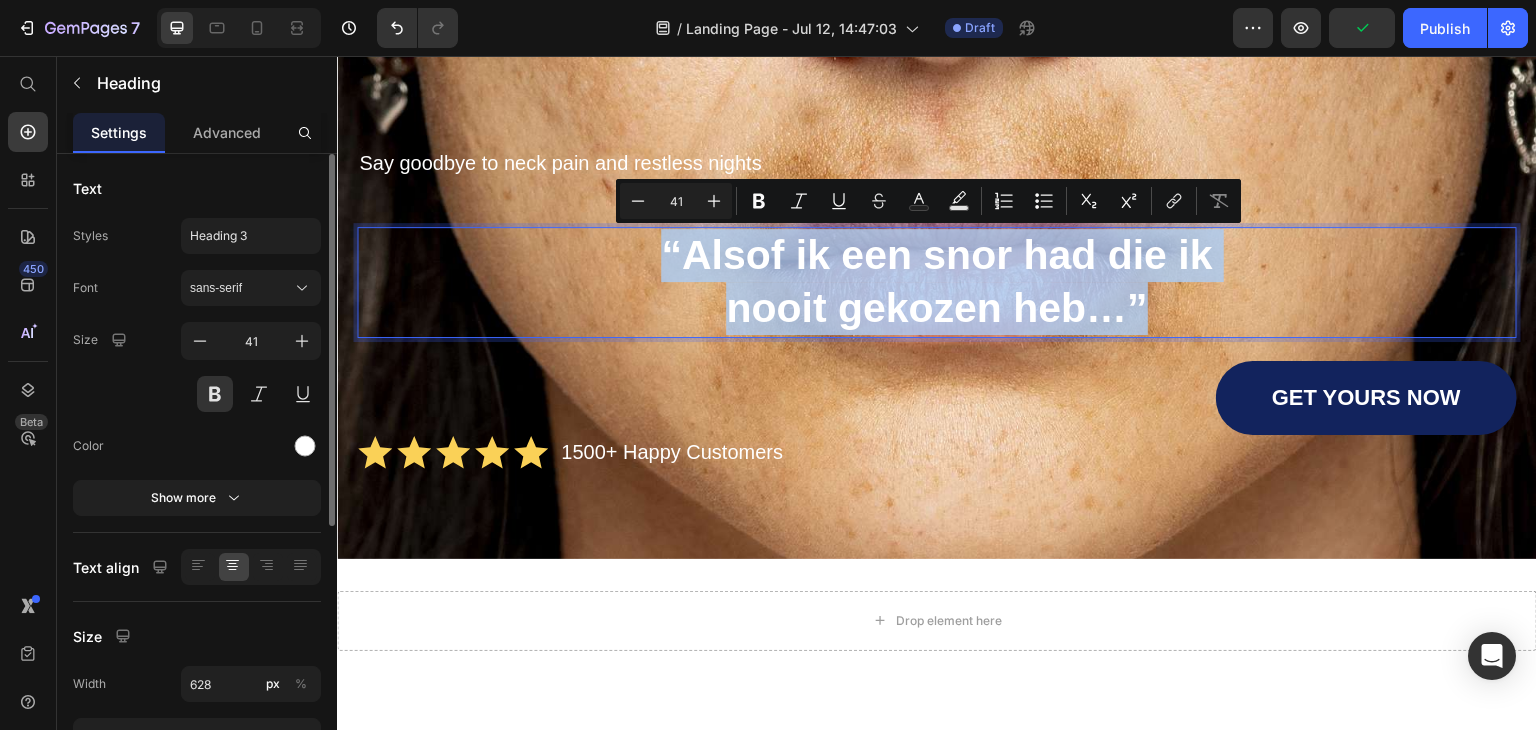 click on "“Alsof ik een snor had die ik nooit gekozen heb…”" at bounding box center (937, 282) 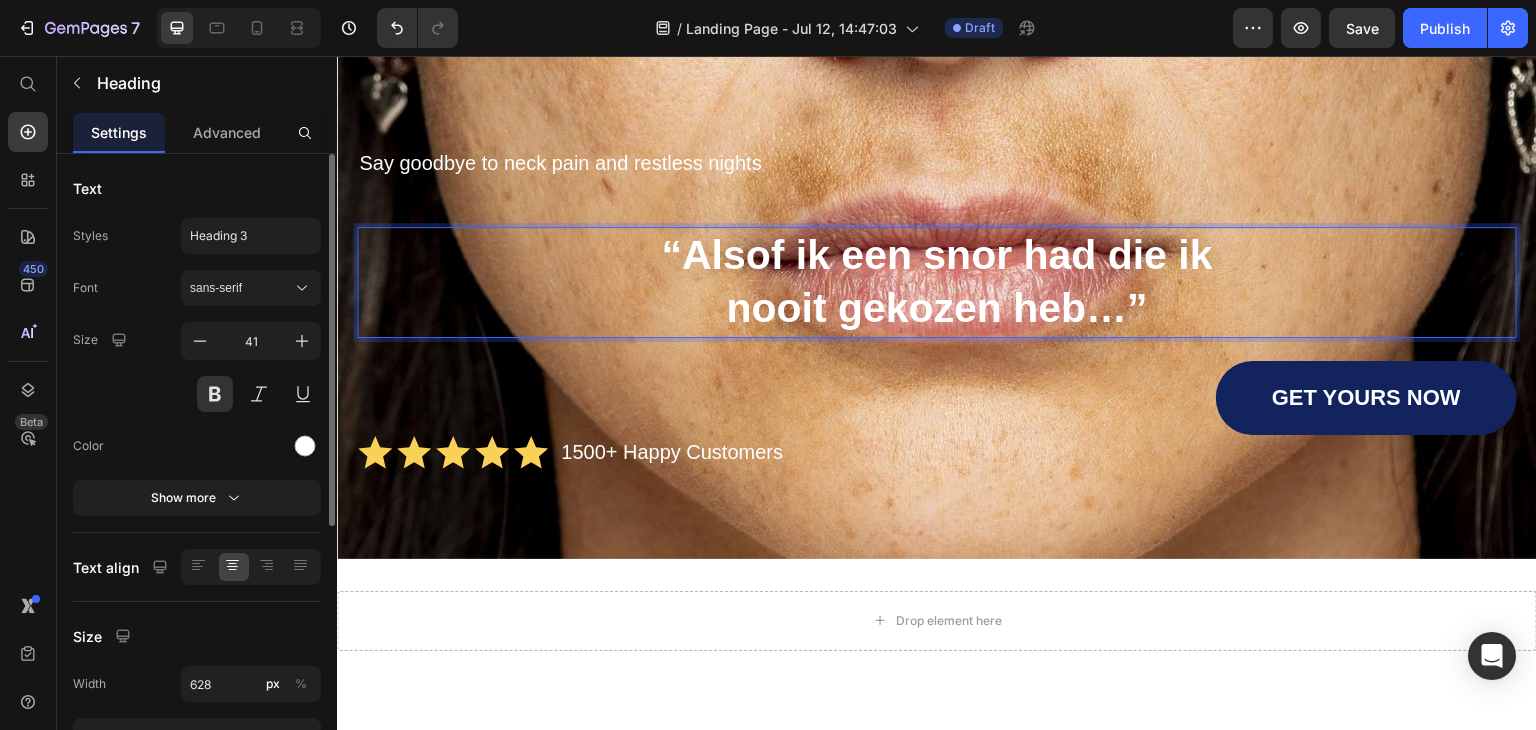click on "“Alsof ik een snor had die ik nooit gekozen heb…”" at bounding box center [937, 282] 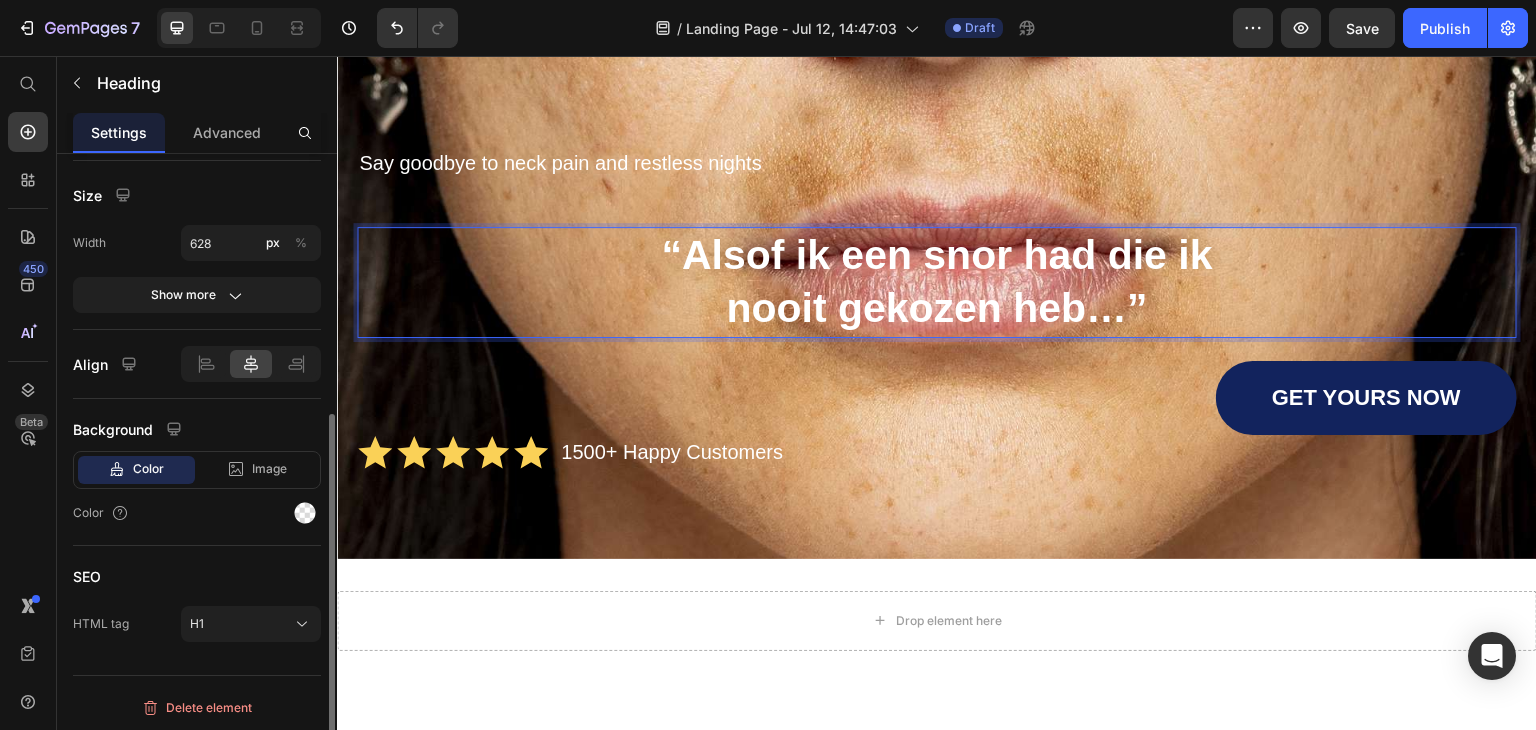 scroll, scrollTop: 341, scrollLeft: 0, axis: vertical 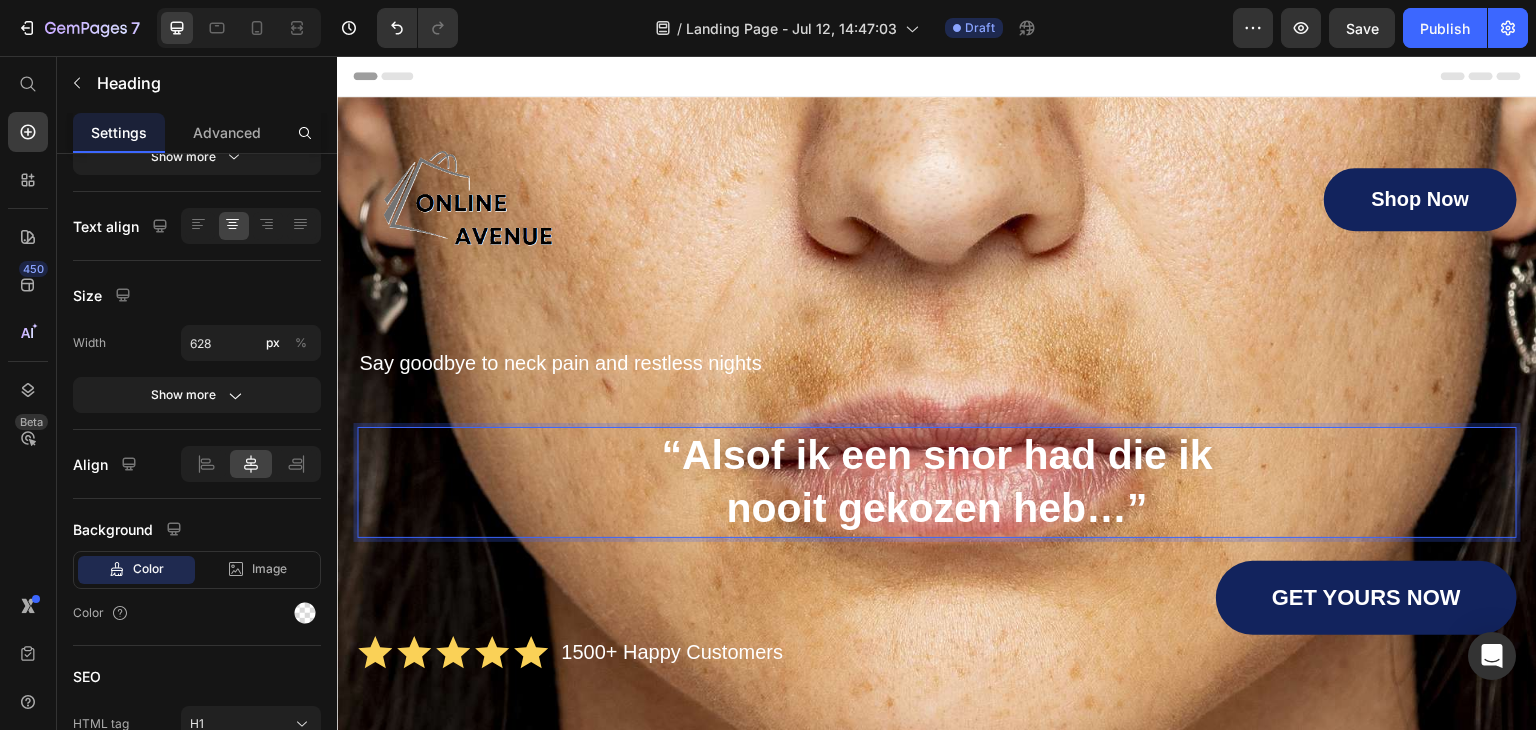 click on "“Alsof ik een snor had die ik nooit gekozen heb…”" at bounding box center [937, 482] 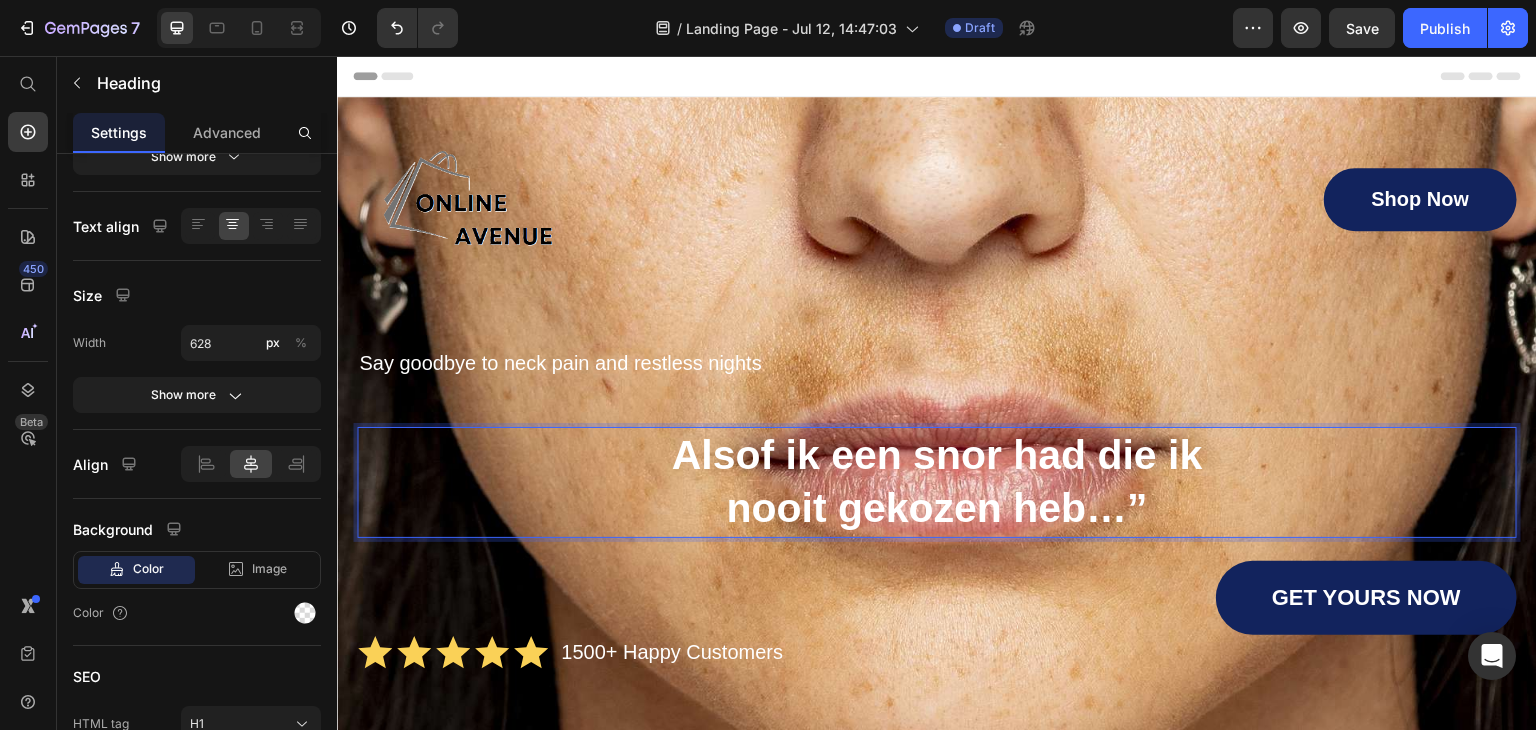 click on "Alsof ik een snor had die ik nooit gekozen heb…”" at bounding box center [937, 482] 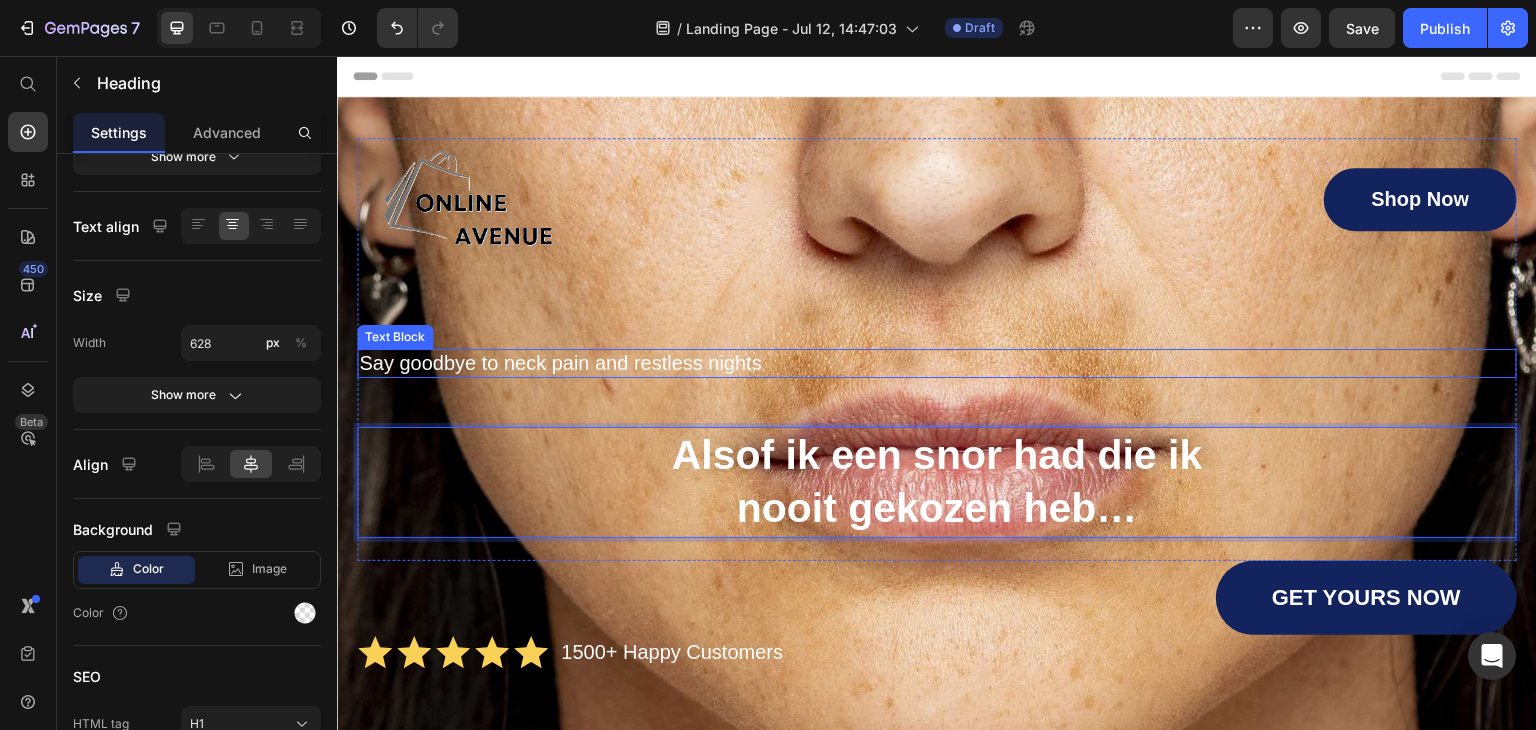 click on "Say goodbye to neck pain and restless nights" at bounding box center (937, 363) 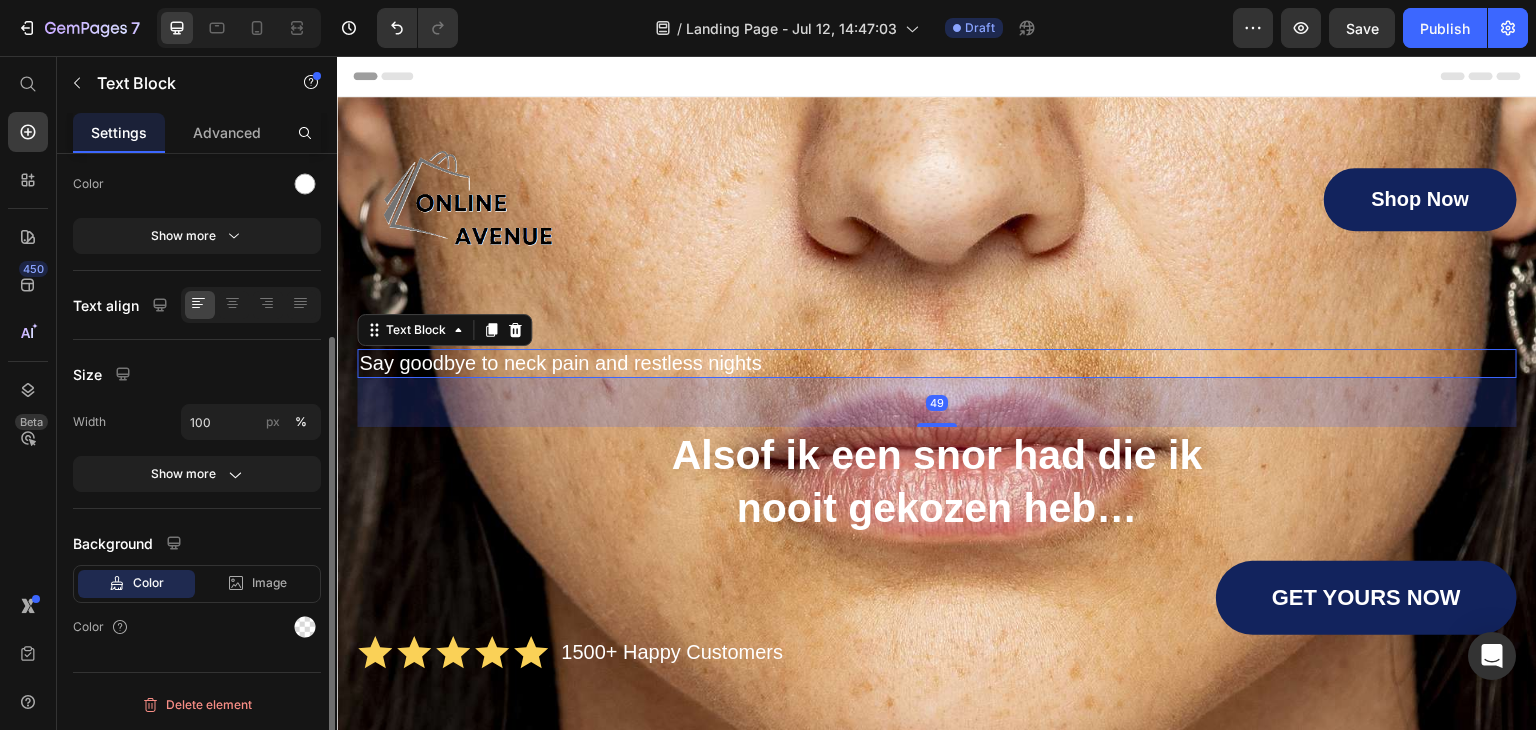 scroll, scrollTop: 0, scrollLeft: 0, axis: both 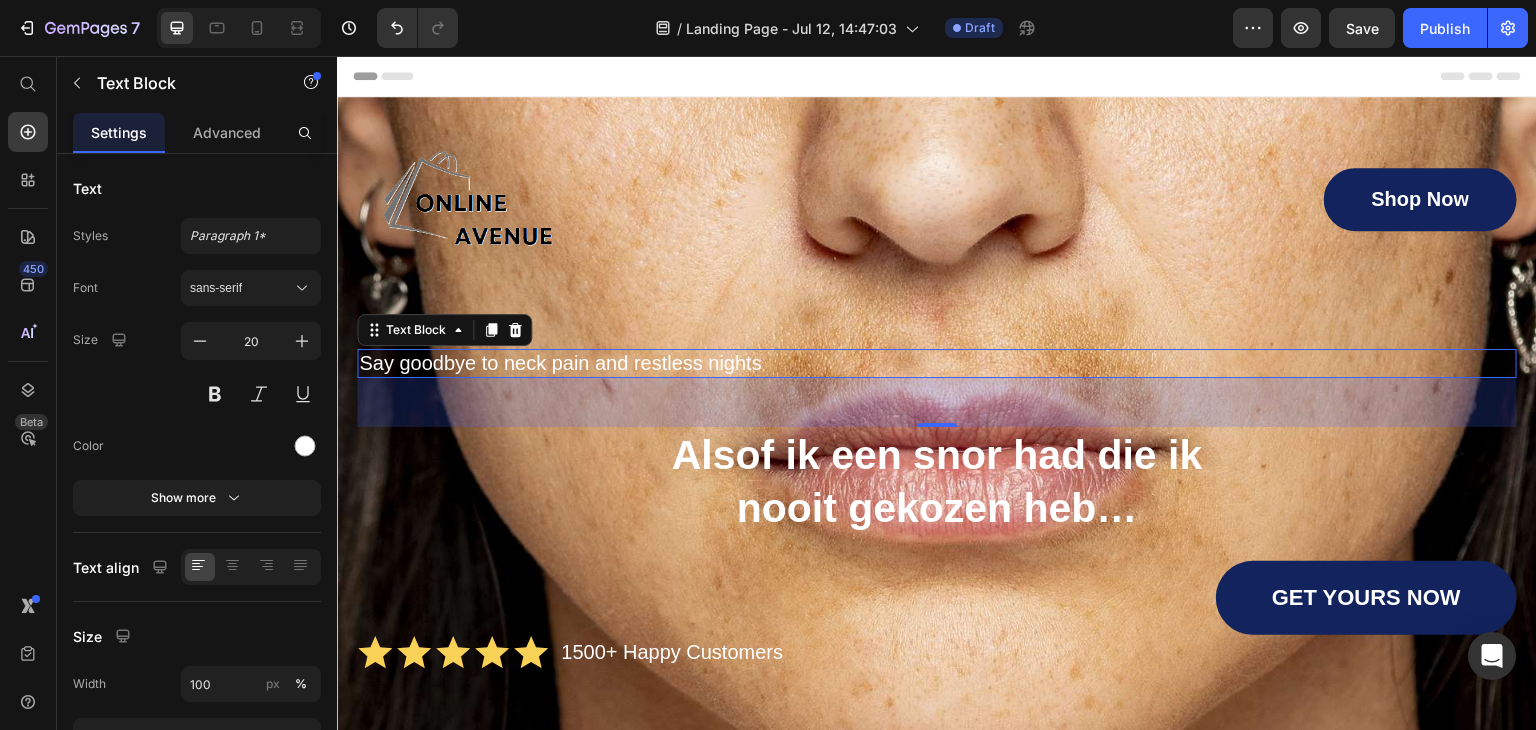 click on "Say goodbye to neck pain and restless nights" at bounding box center (937, 363) 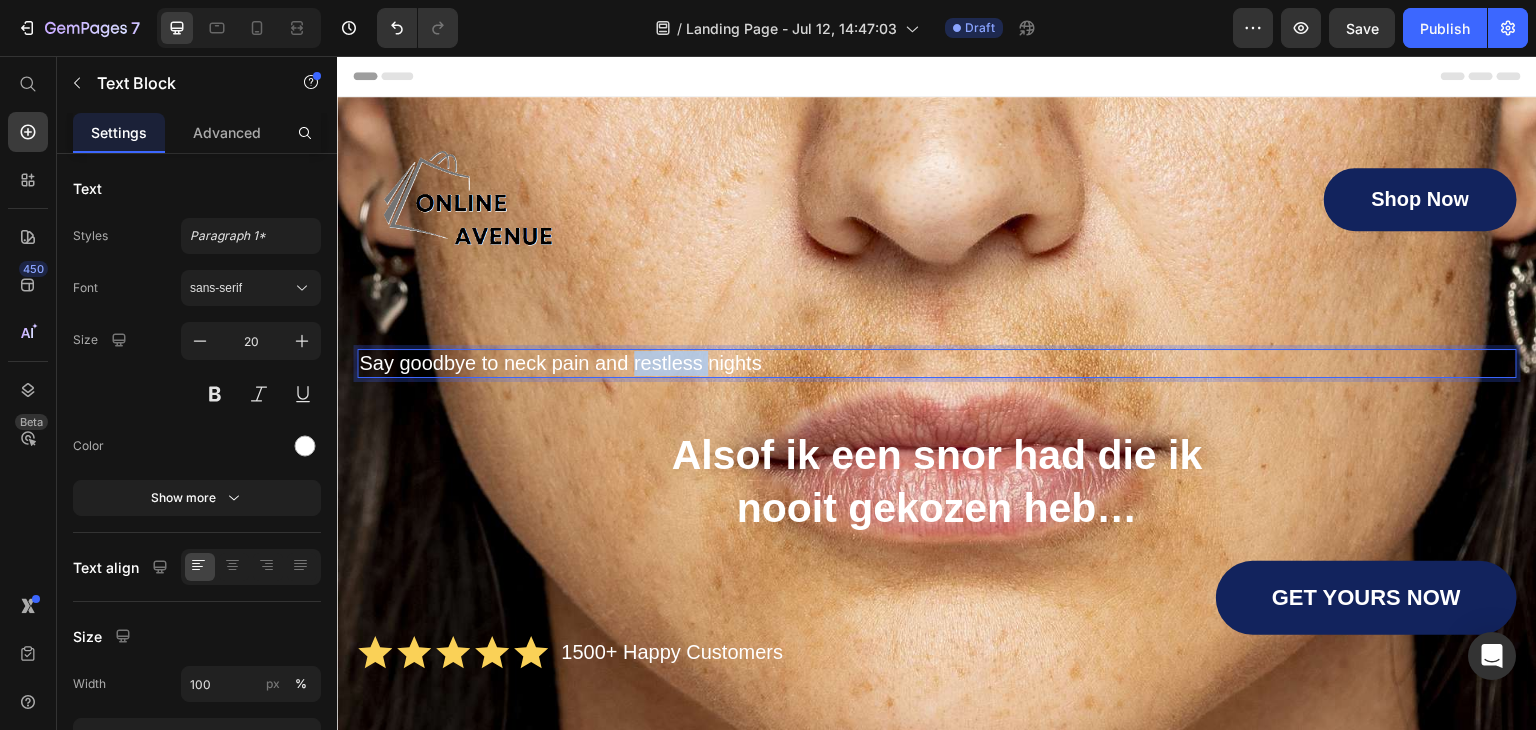 click on "Say goodbye to neck pain and restless nights" at bounding box center [937, 363] 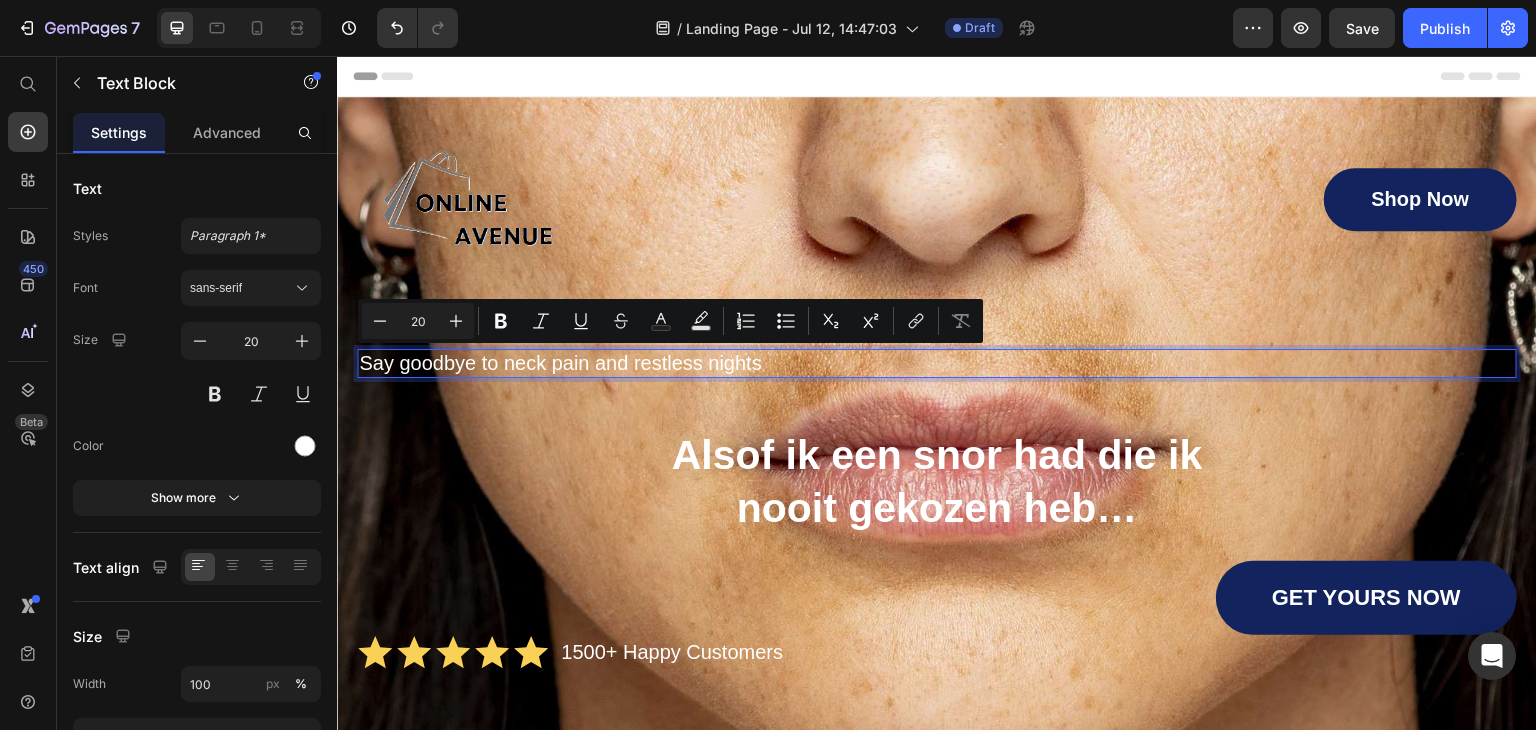 drag, startPoint x: 854, startPoint y: 361, endPoint x: 806, endPoint y: 354, distance: 48.507732 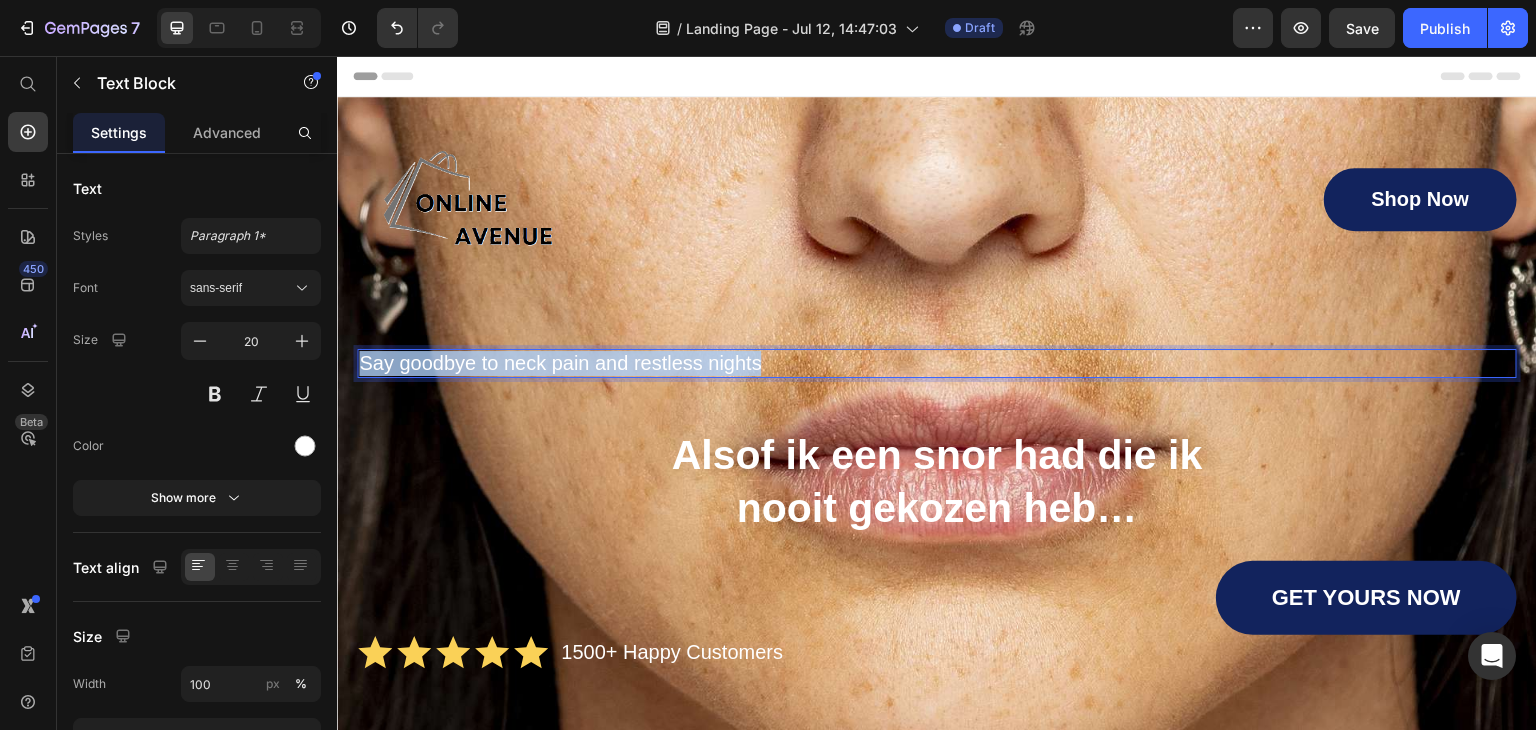 drag, startPoint x: 805, startPoint y: 354, endPoint x: 317, endPoint y: 367, distance: 488.17313 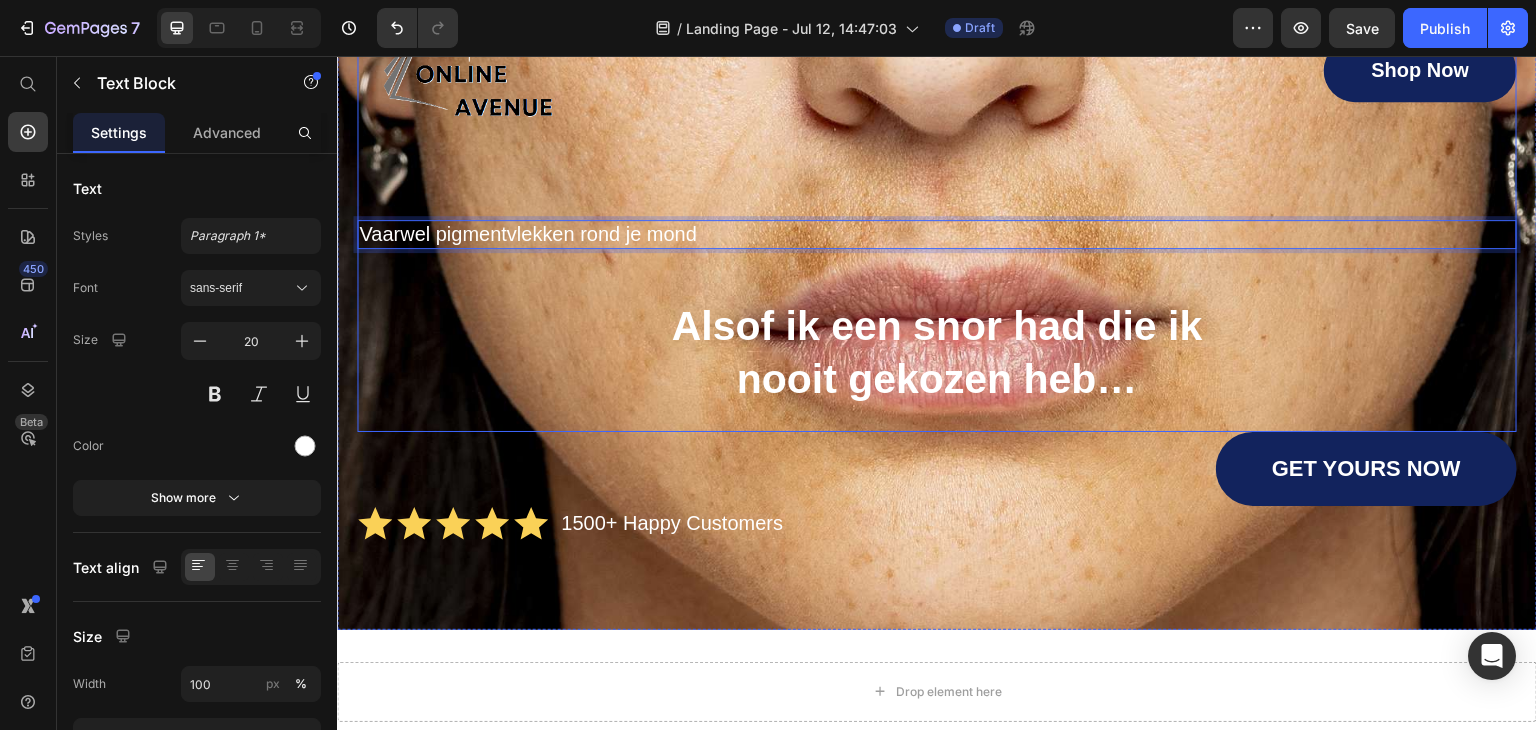 scroll, scrollTop: 100, scrollLeft: 0, axis: vertical 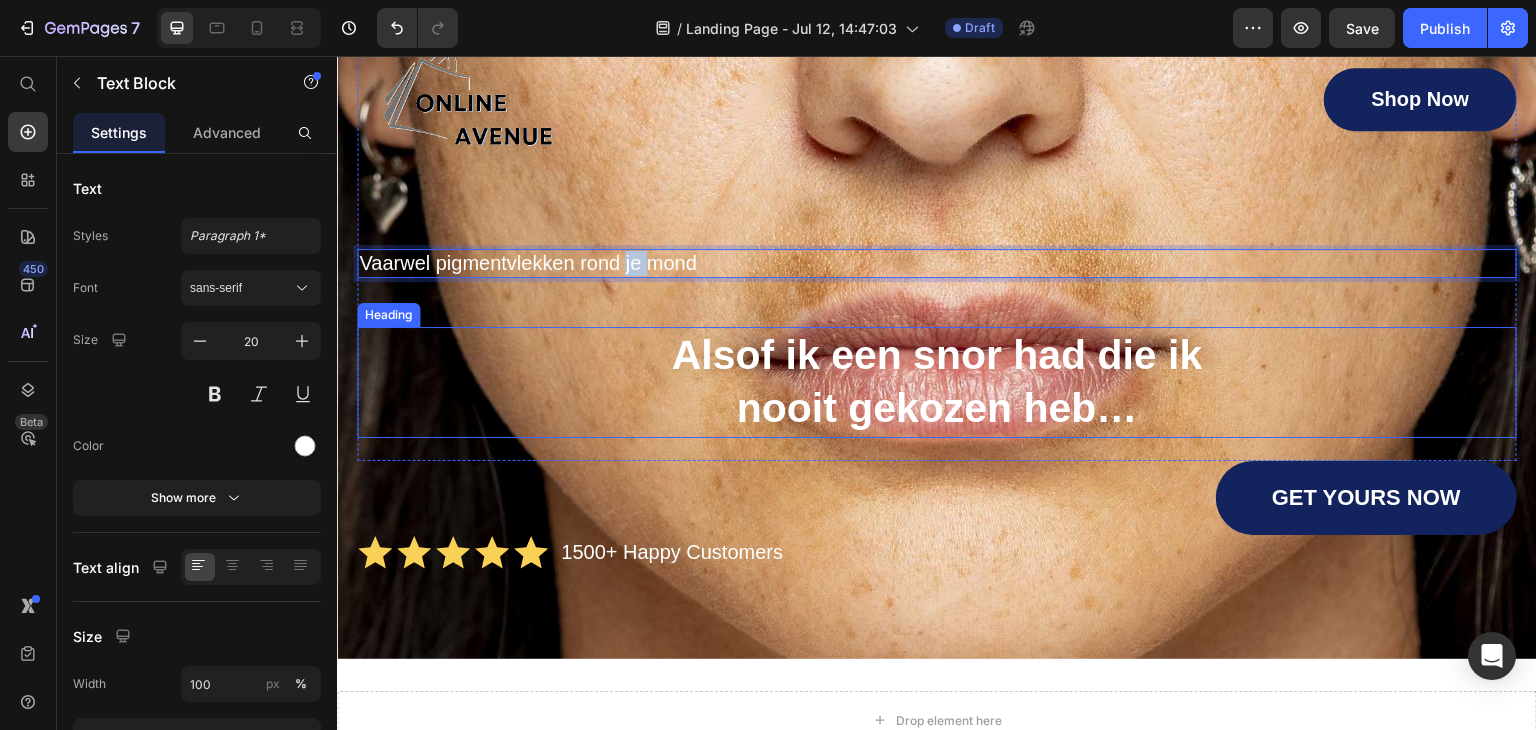 drag, startPoint x: 650, startPoint y: 251, endPoint x: 485, endPoint y: 285, distance: 168.46661 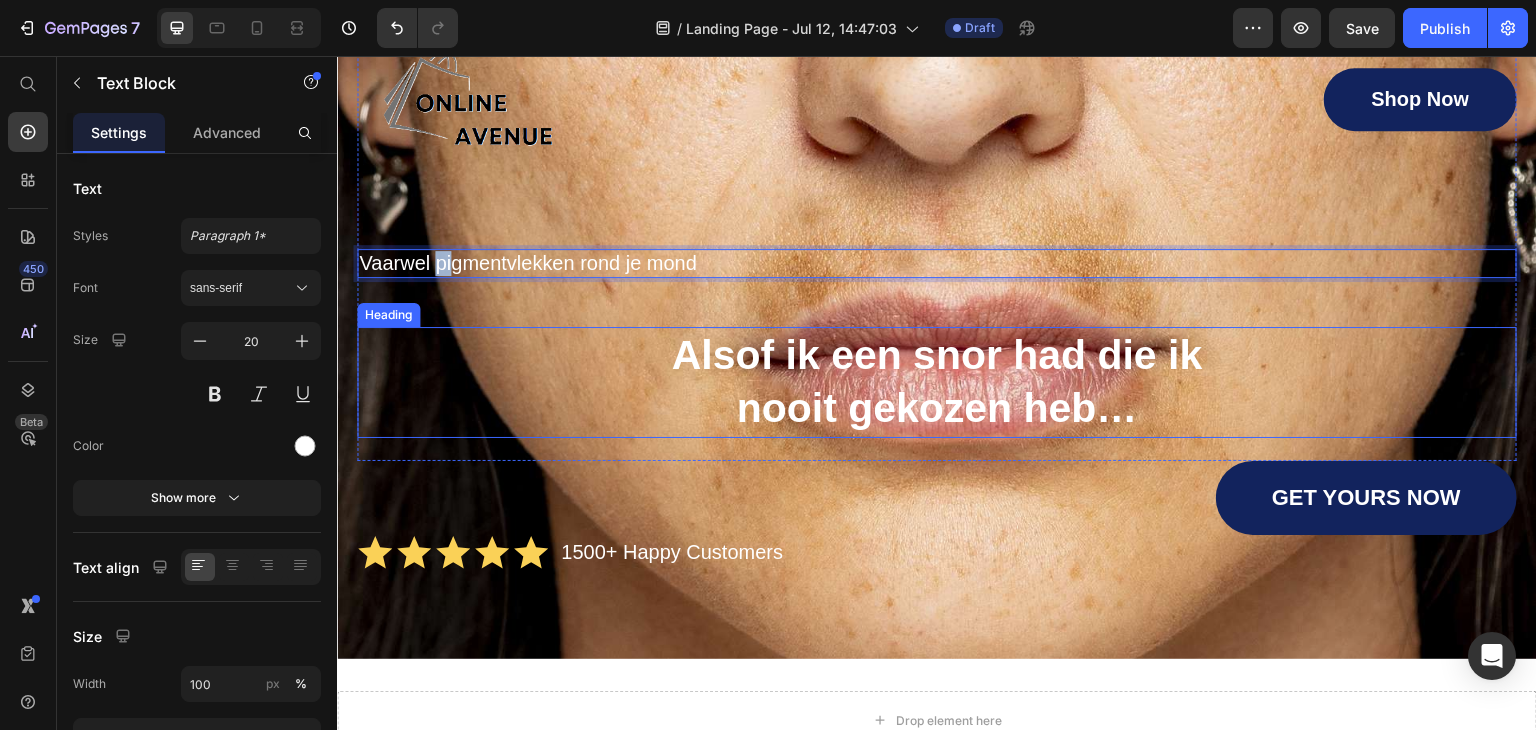 drag, startPoint x: 452, startPoint y: 273, endPoint x: 440, endPoint y: 371, distance: 98.731964 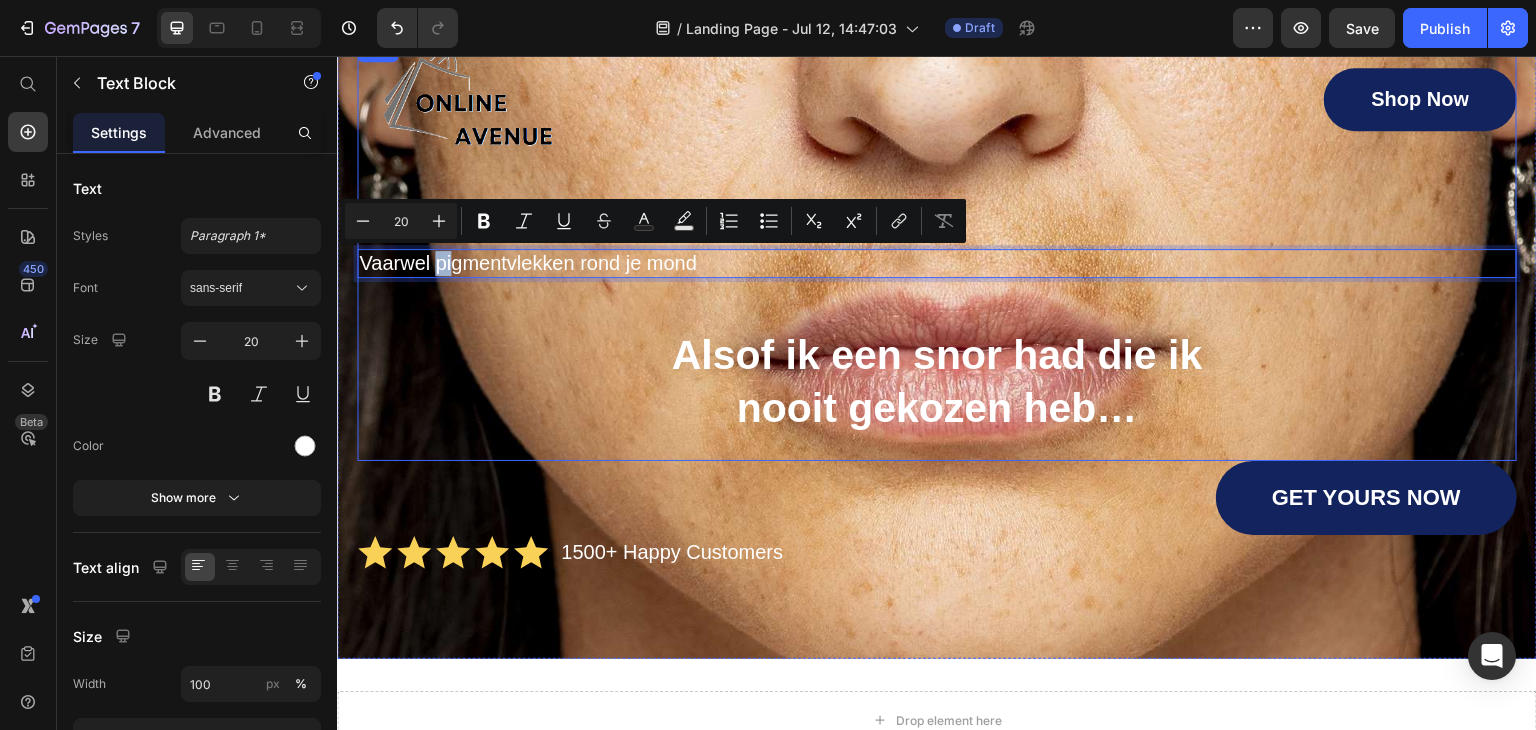 click on "Minus 20 Plus Bold Italic Underline       Strikethrough
Text Color
Text Background Color Numbered List Bulleted List Subscript Superscript       link Remove Format" at bounding box center (653, 221) 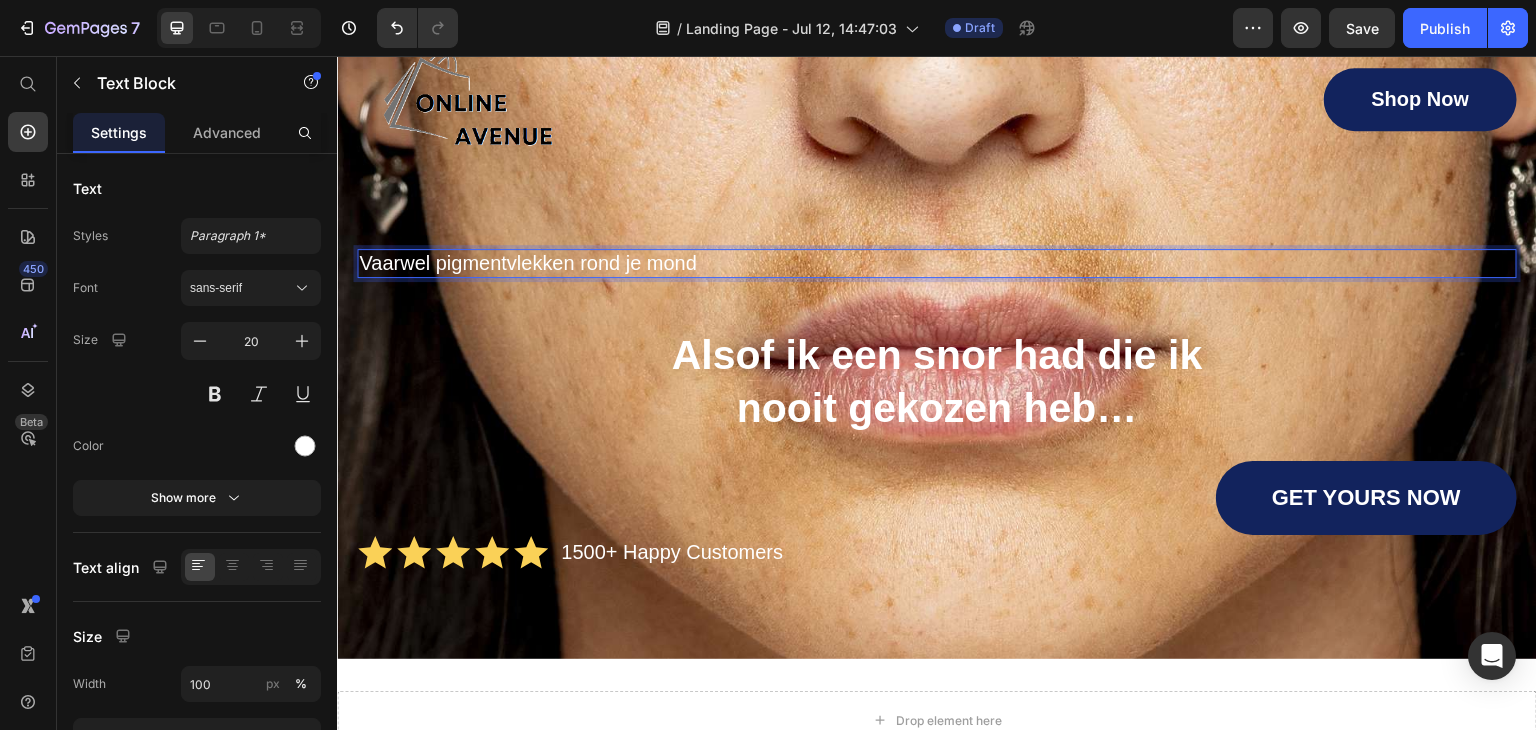 click on "Vaarwel pigmentvlekken rond je mond" at bounding box center [937, 263] 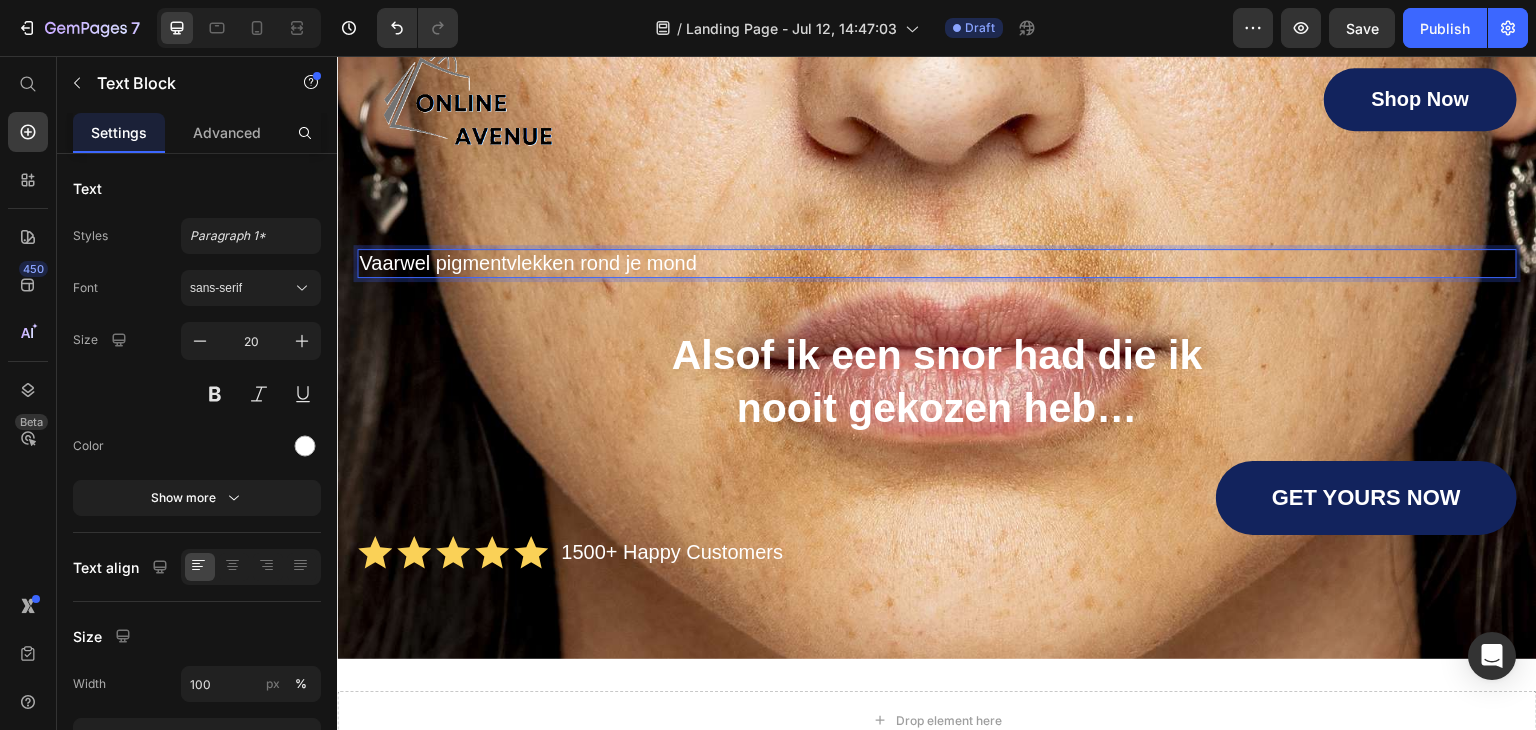 click on "Vaarwel pigmentvlekken rond je mond" at bounding box center [937, 263] 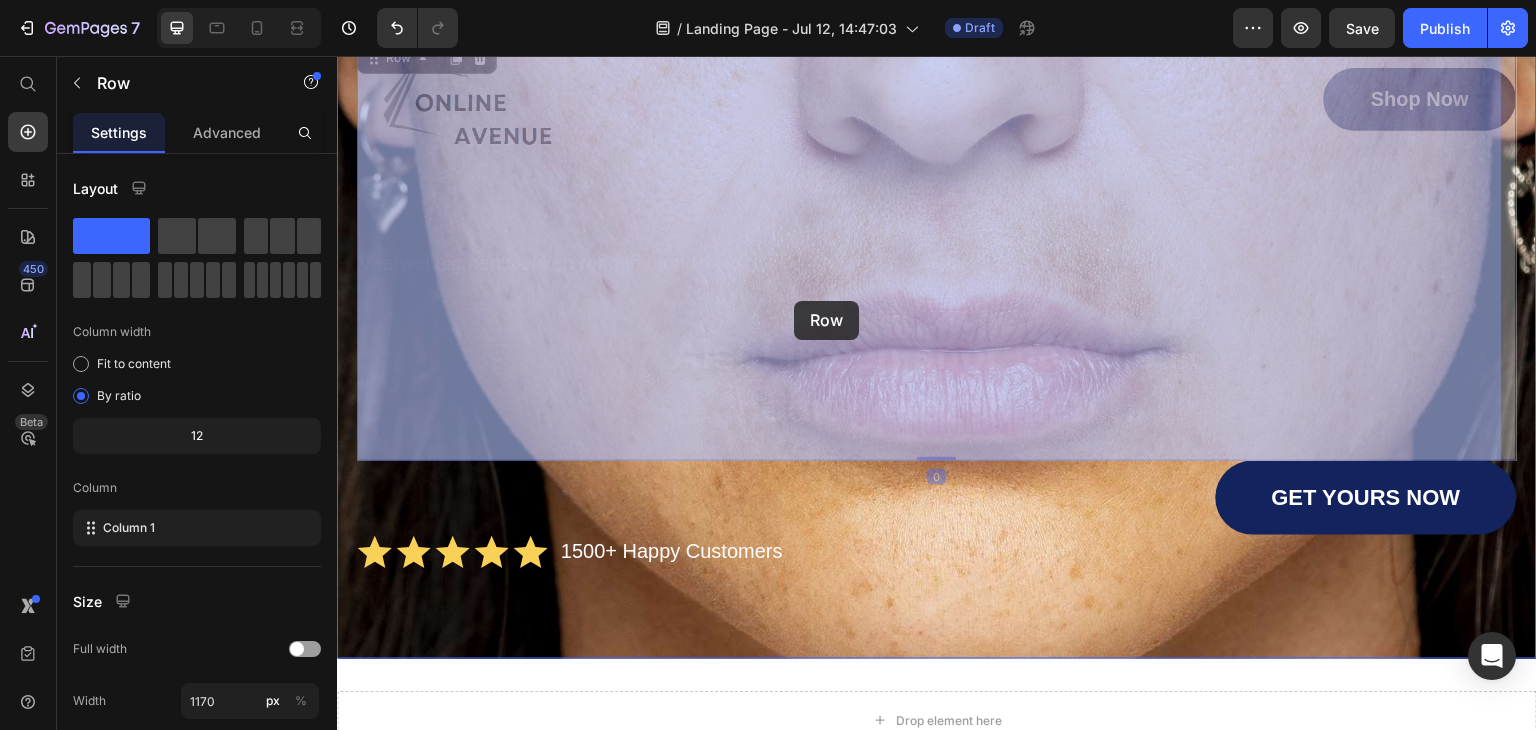 scroll, scrollTop: 68, scrollLeft: 0, axis: vertical 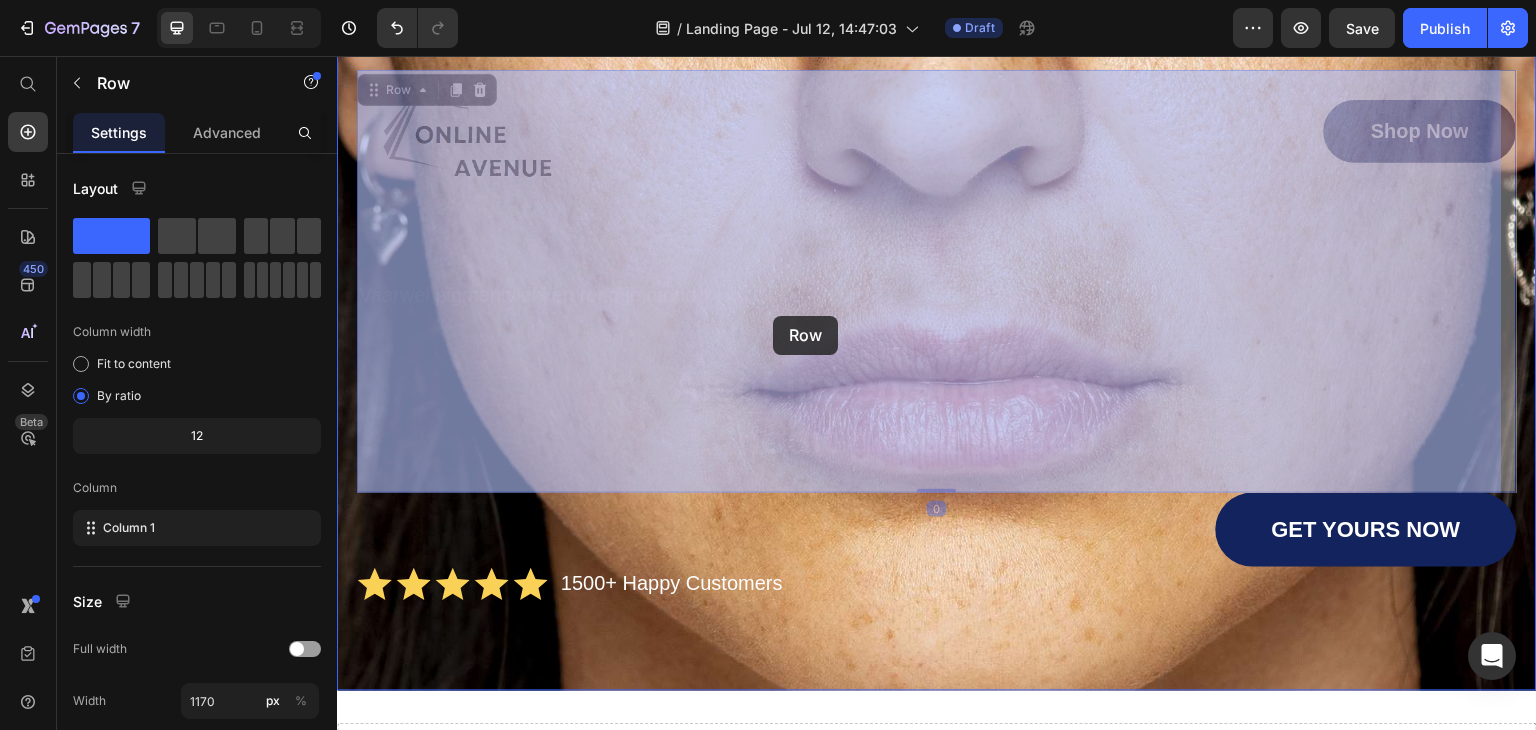 drag, startPoint x: 820, startPoint y: 247, endPoint x: 774, endPoint y: 315, distance: 82.0975 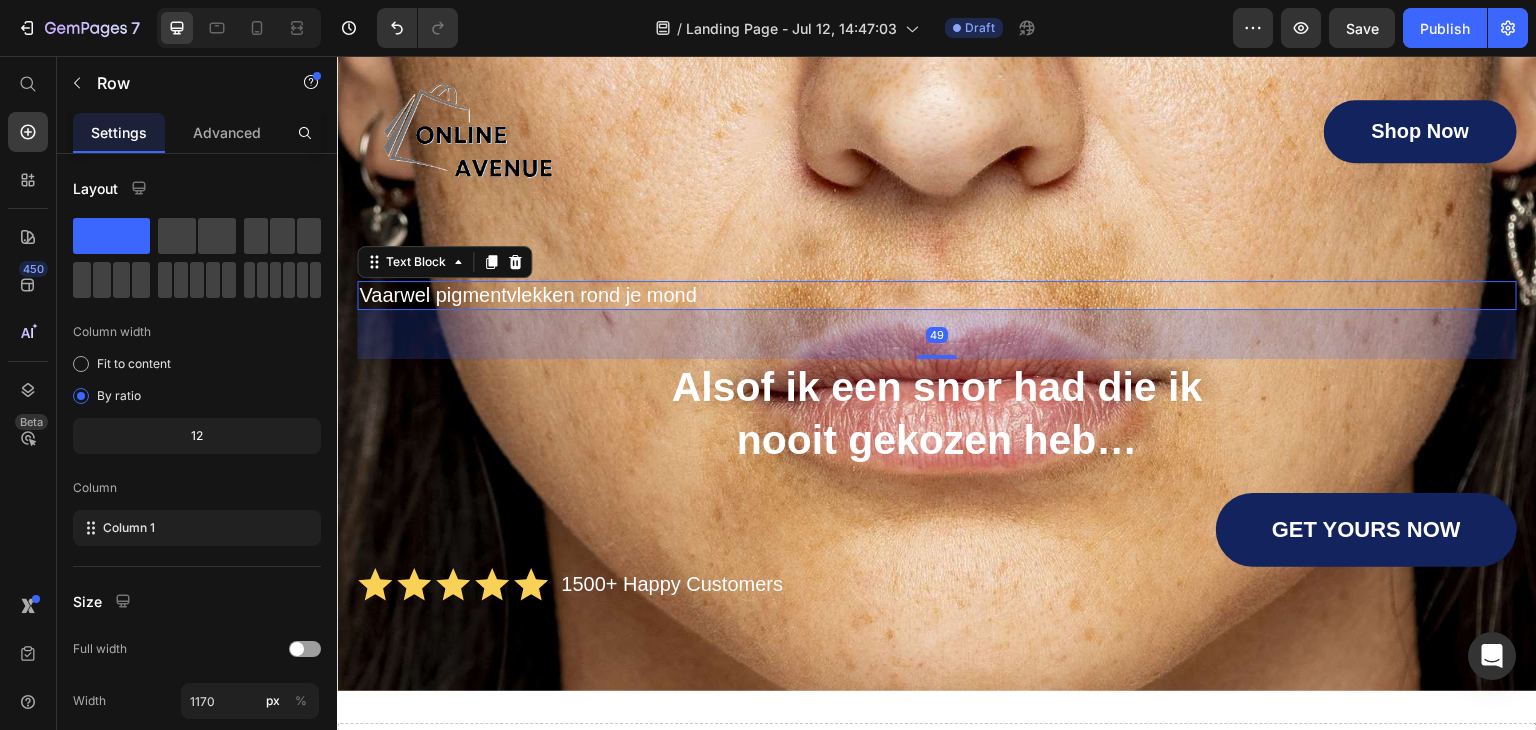 click on "Vaarwel pigmentvlekken rond je mond" at bounding box center (937, 295) 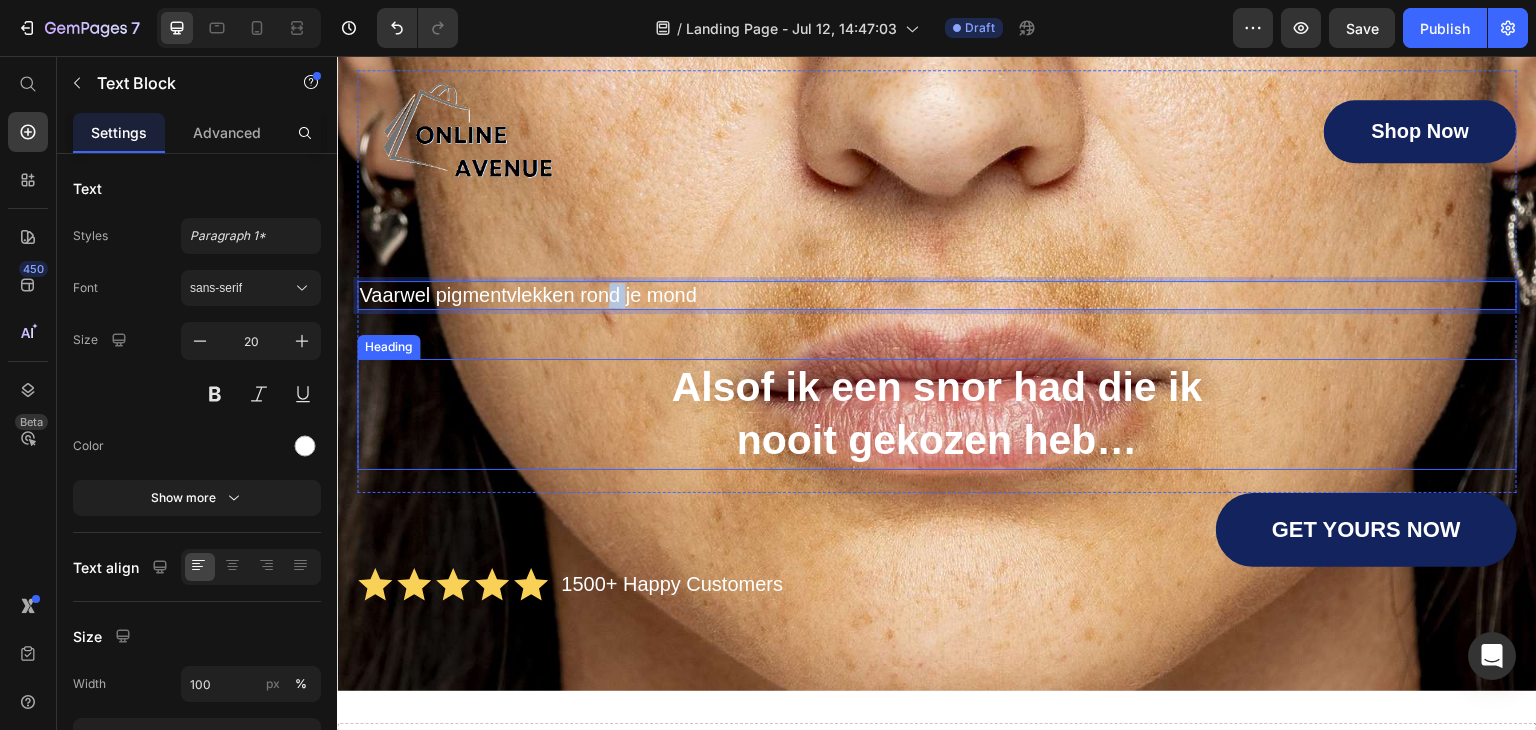 drag, startPoint x: 625, startPoint y: 281, endPoint x: 571, endPoint y: 299, distance: 56.920998 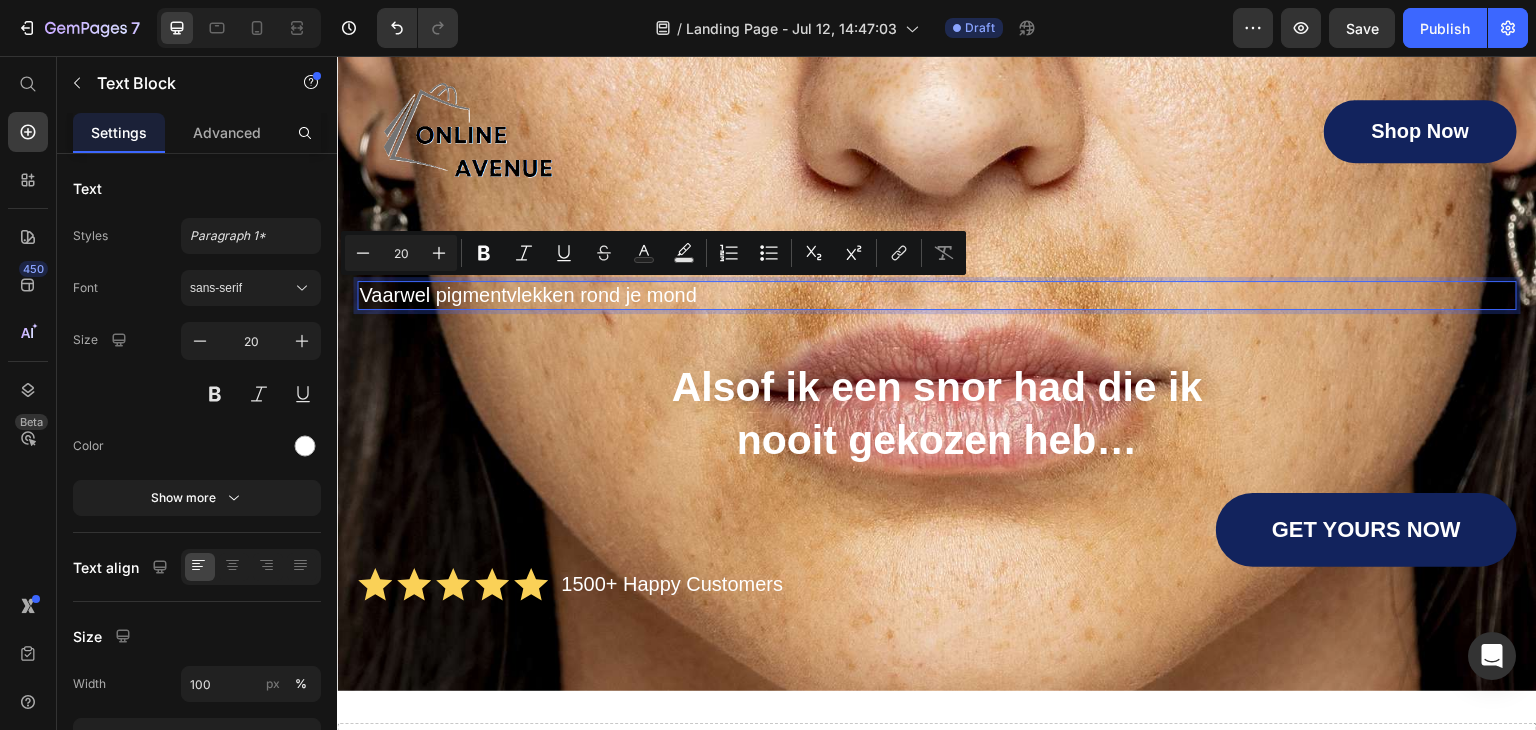 click on "Vaarwel pigmentvlekken rond je mond" at bounding box center (937, 295) 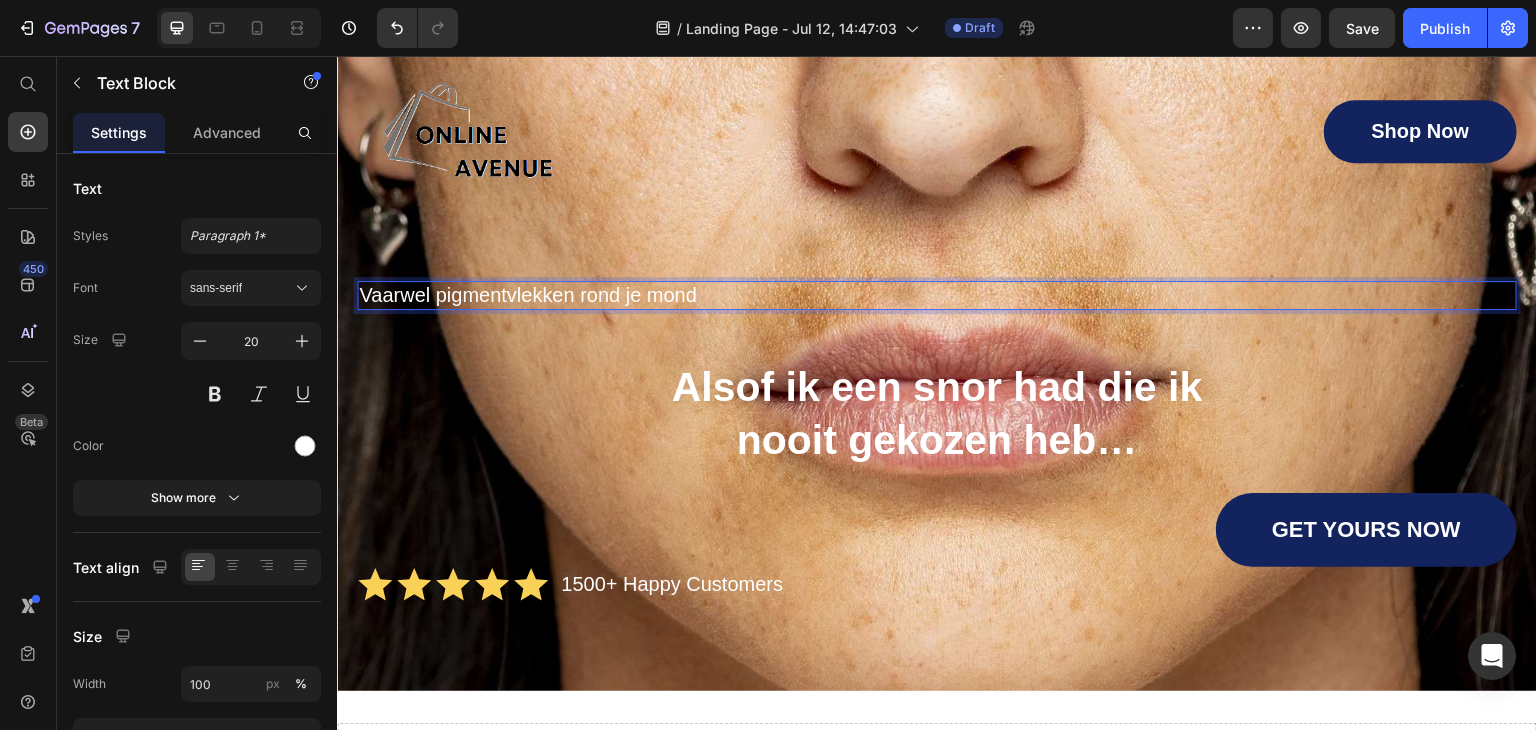 click on "Vaarwel pigmentvlekken rond je mond" at bounding box center (937, 295) 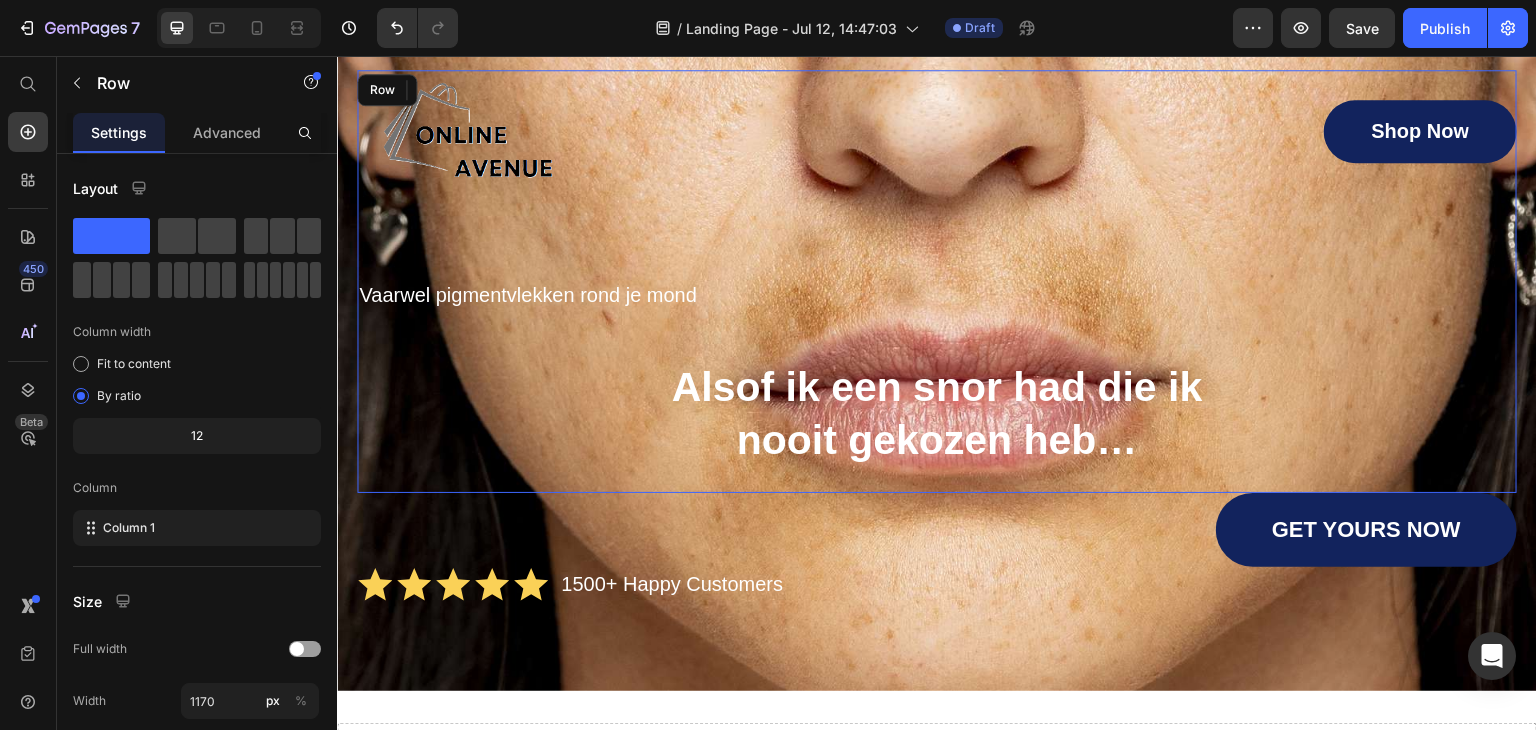 click on "Image Shop Now Button Row Vaarwel pigmentvlekken rond je mond Text Block   49 Alsof ik een snor had die ik nooit gekozen heb… Heading" at bounding box center [937, 281] 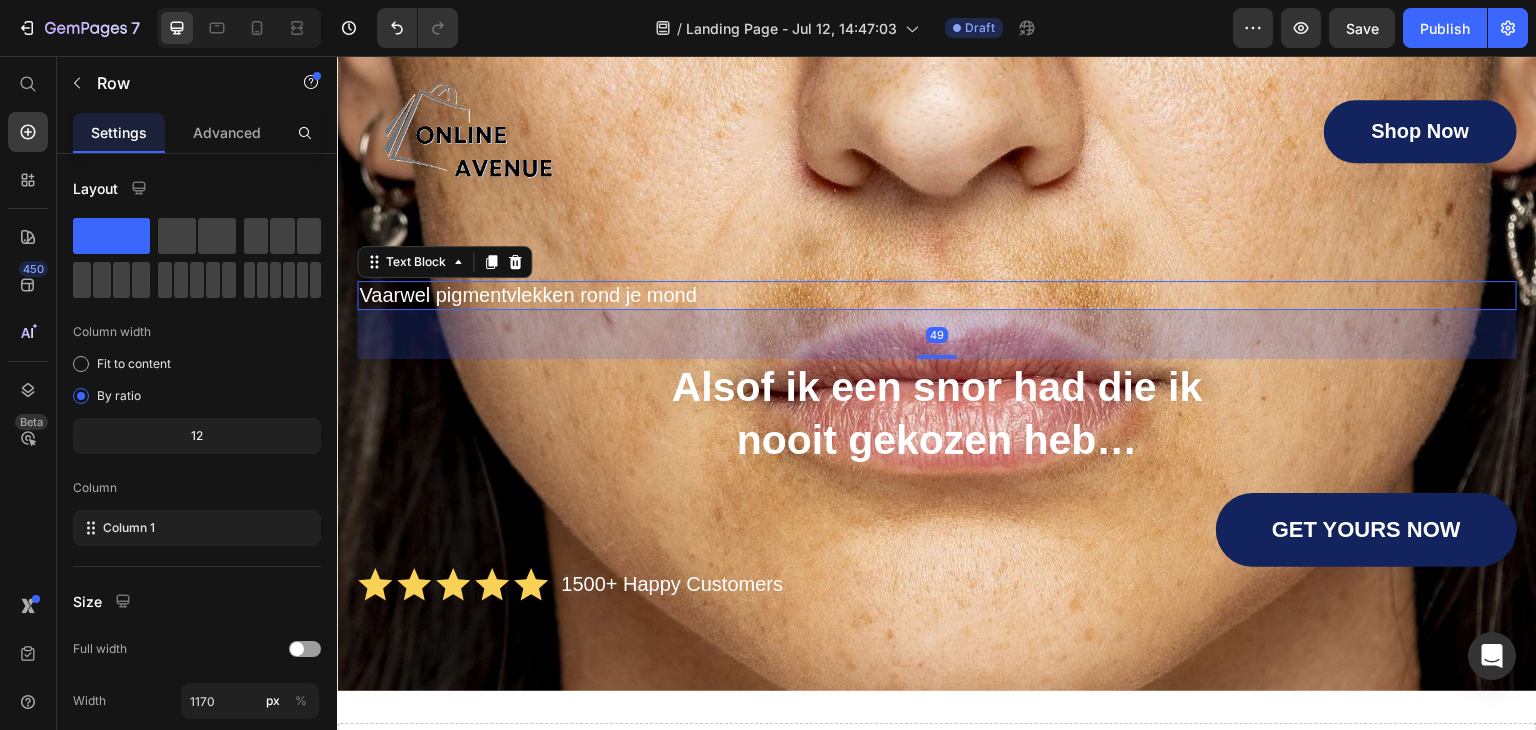 click on "Vaarwel pigmentvlekken rond je mond" at bounding box center [937, 295] 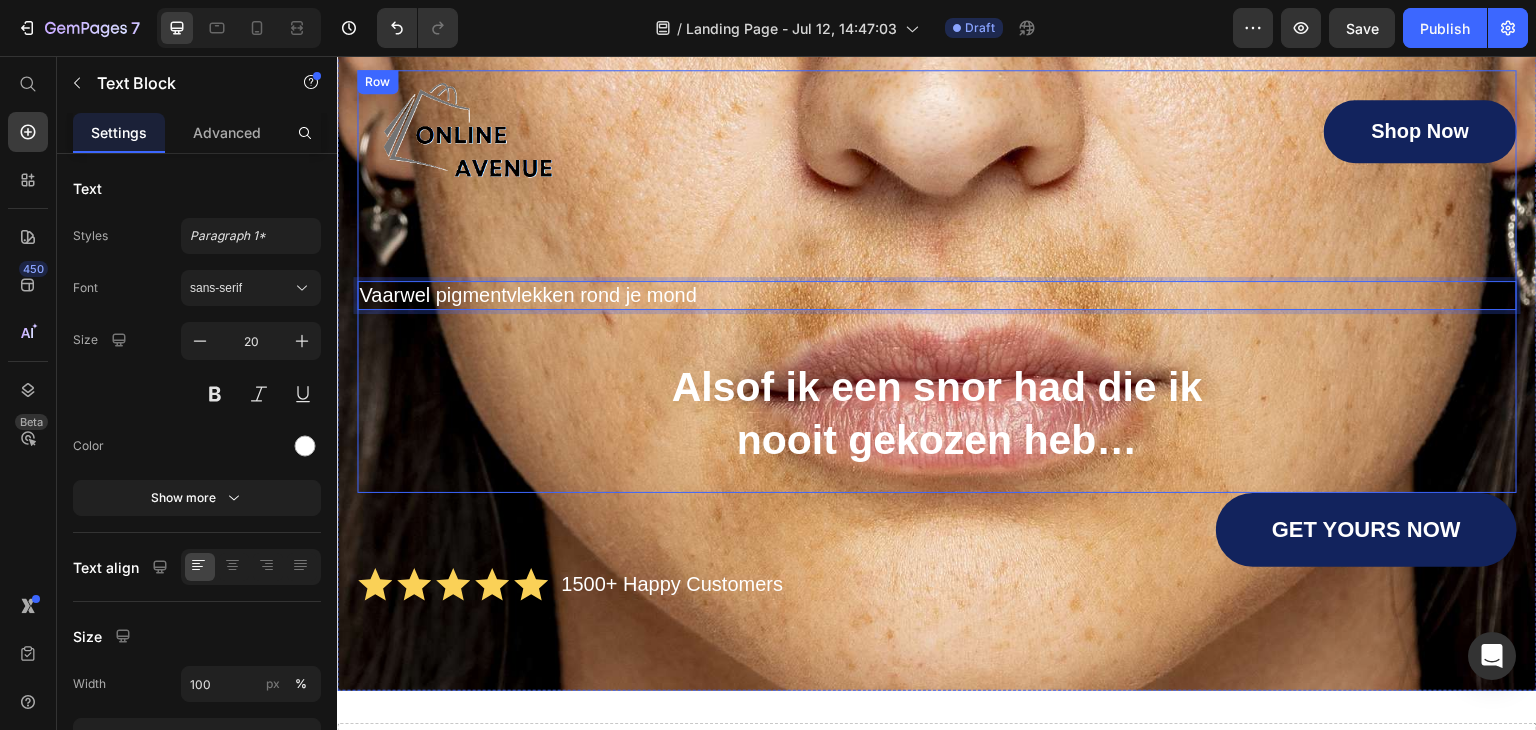 drag, startPoint x: 496, startPoint y: 284, endPoint x: 496, endPoint y: 319, distance: 35 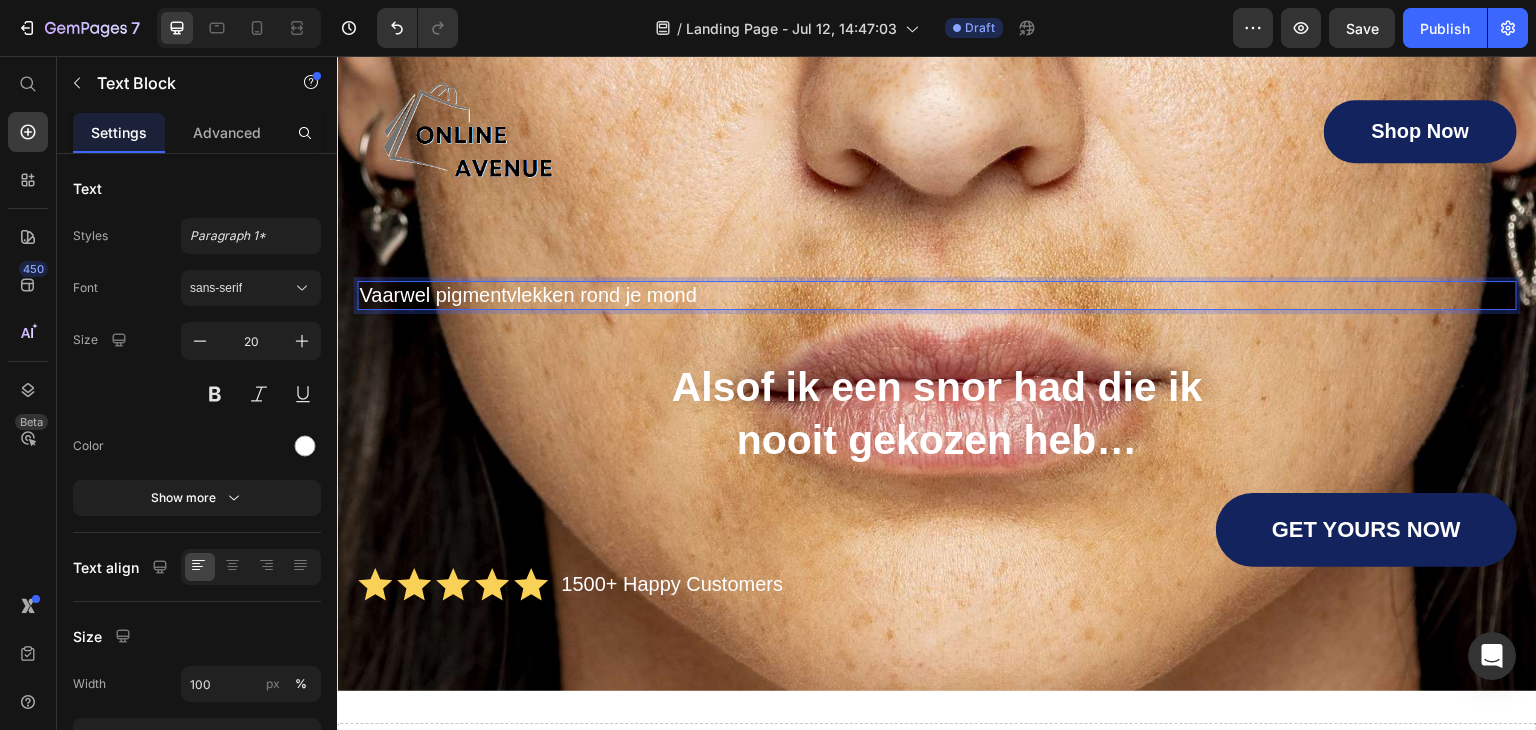 click on "Vaarwel pigmentvlekken rond je mond" at bounding box center [937, 295] 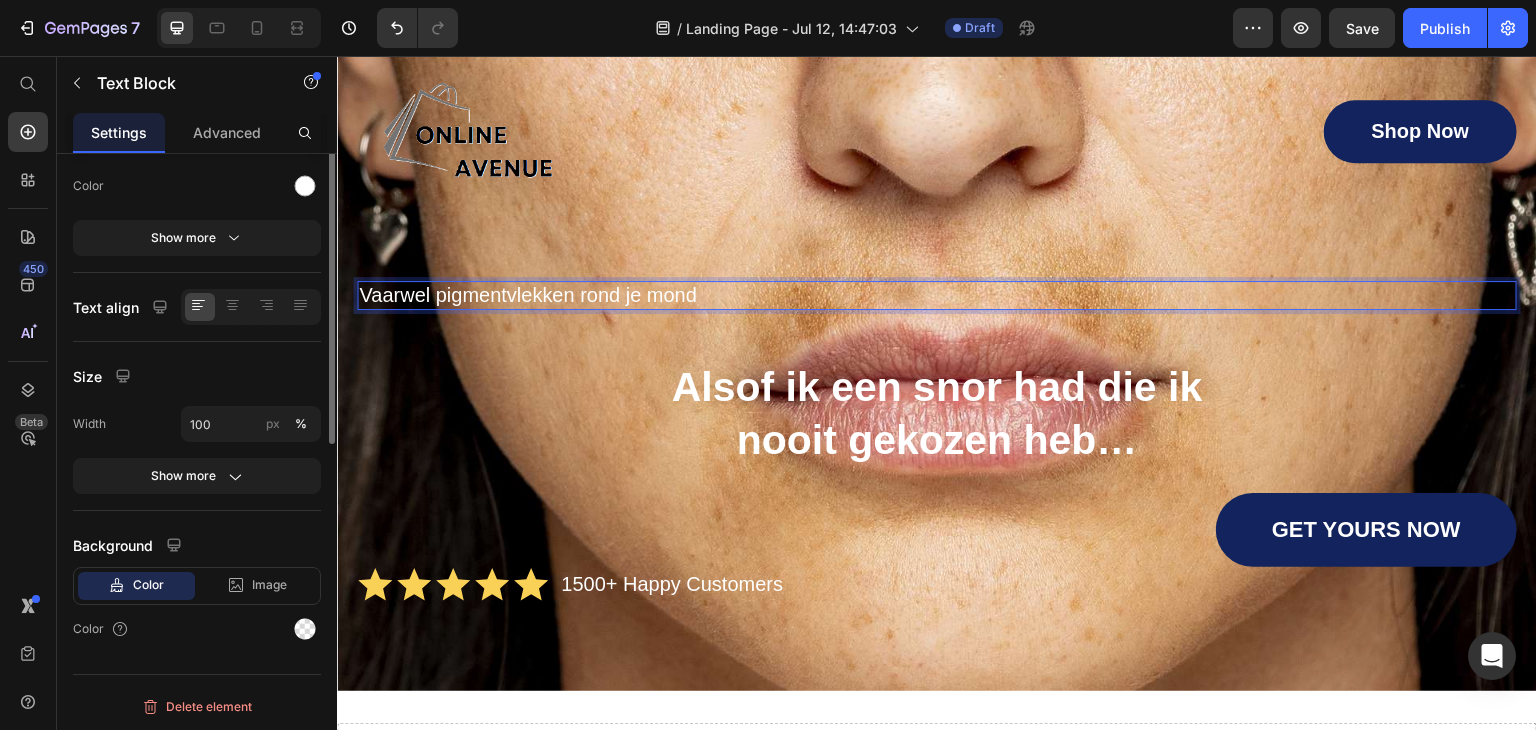 scroll, scrollTop: 0, scrollLeft: 0, axis: both 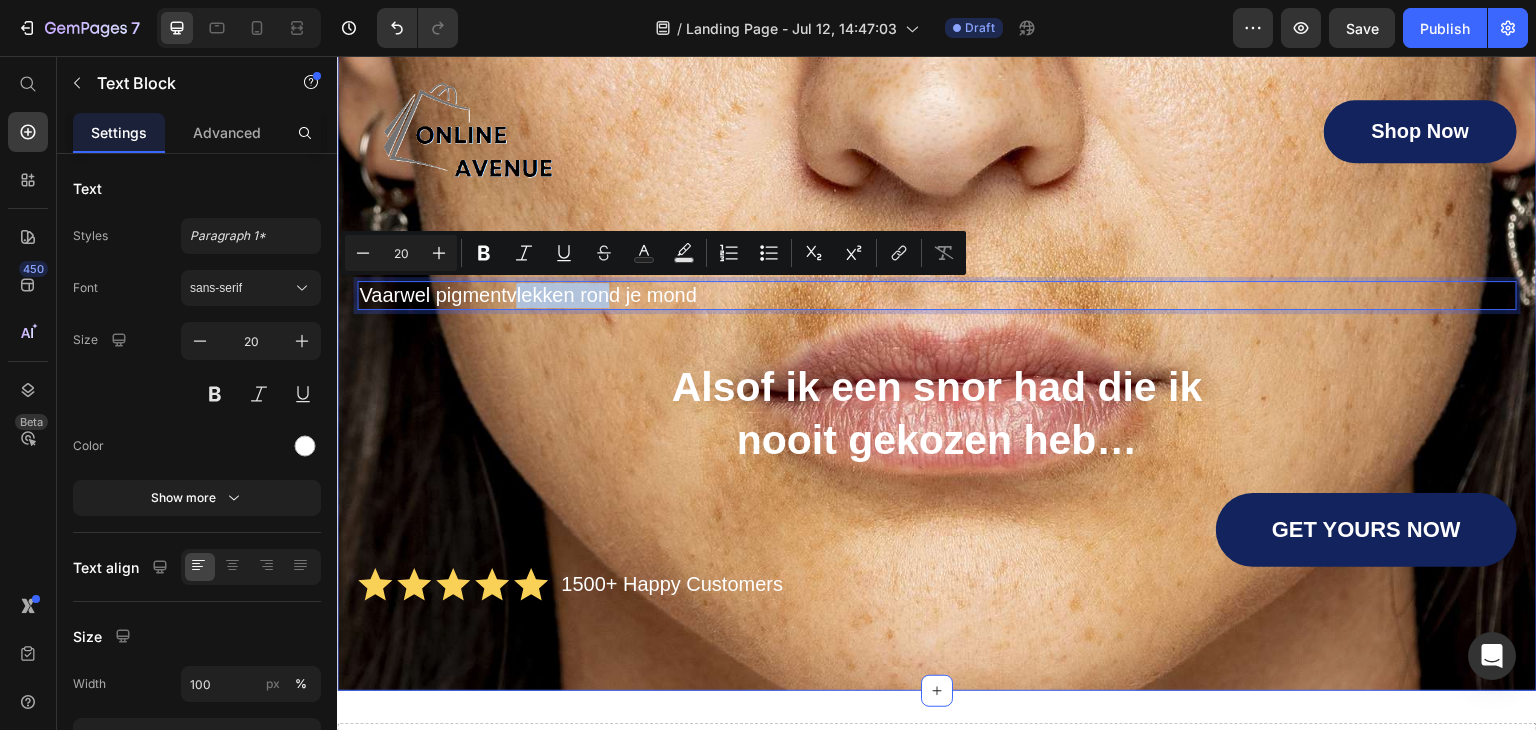 drag, startPoint x: 606, startPoint y: 308, endPoint x: 516, endPoint y: 636, distance: 340.1235 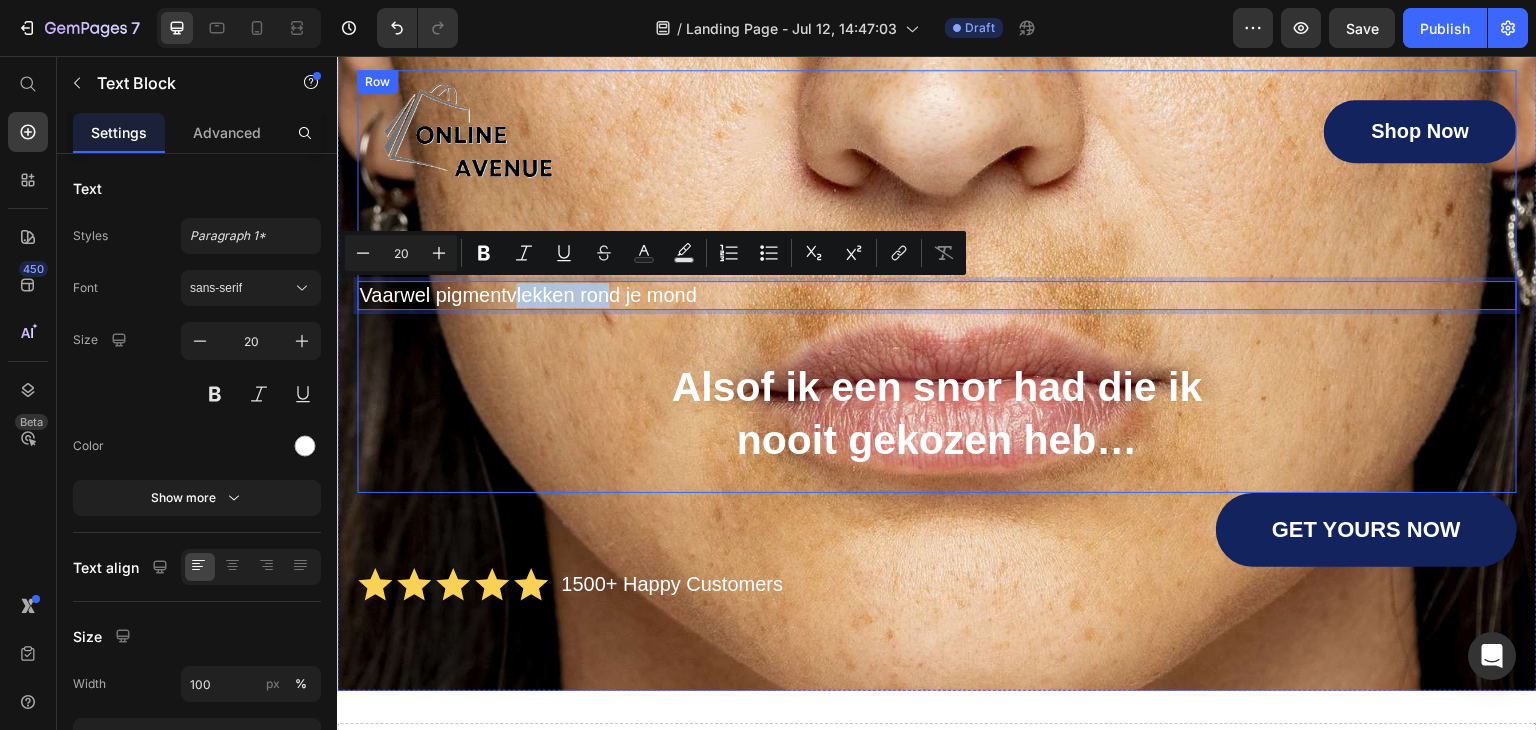 click on "Image Shop Now Button Row Vaarwel pigmentvlekken rond je mond Text Block   49 Alsof ik een snor had die ik nooit gekozen heb… Heading" at bounding box center (937, 281) 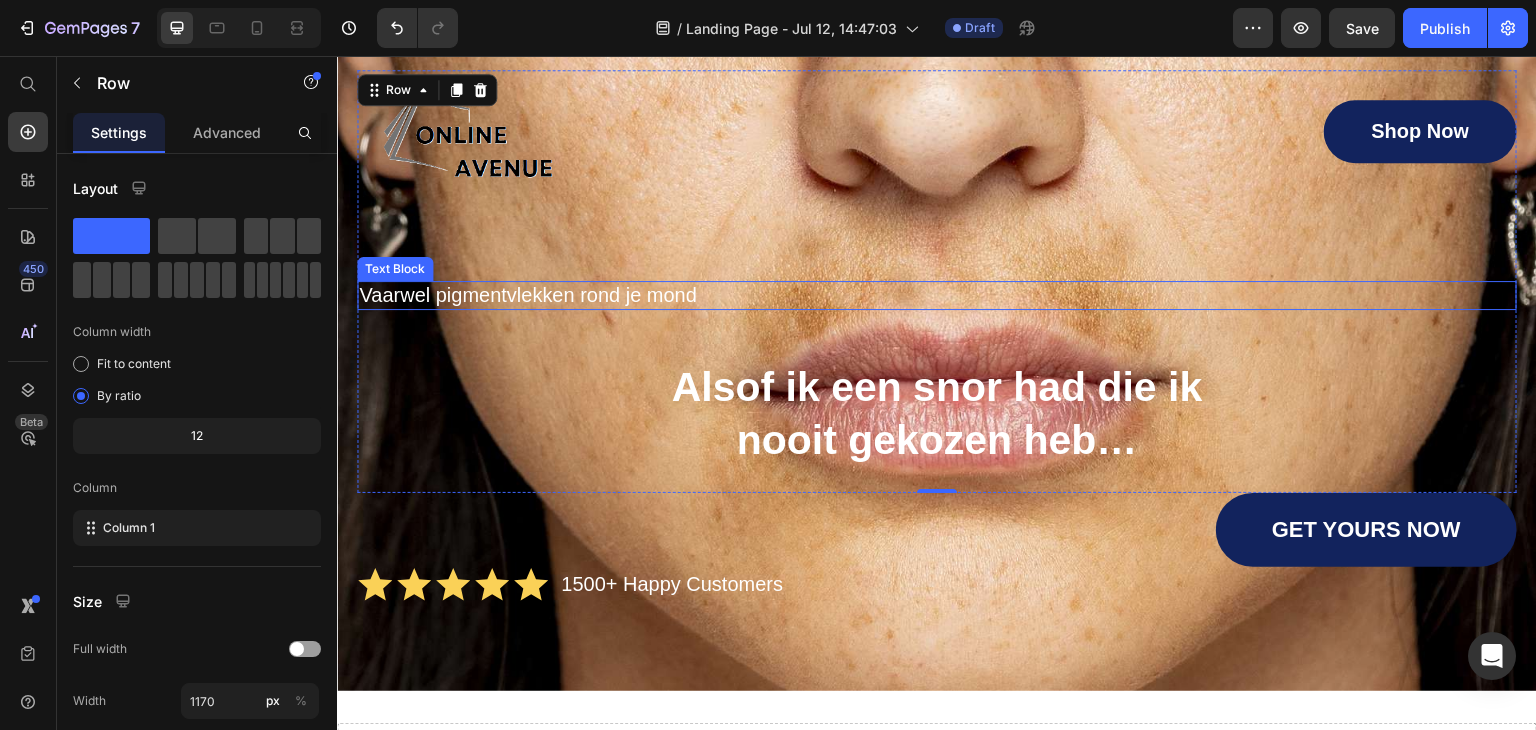 click on "Vaarwel pigmentvlekken rond je mond" at bounding box center [937, 295] 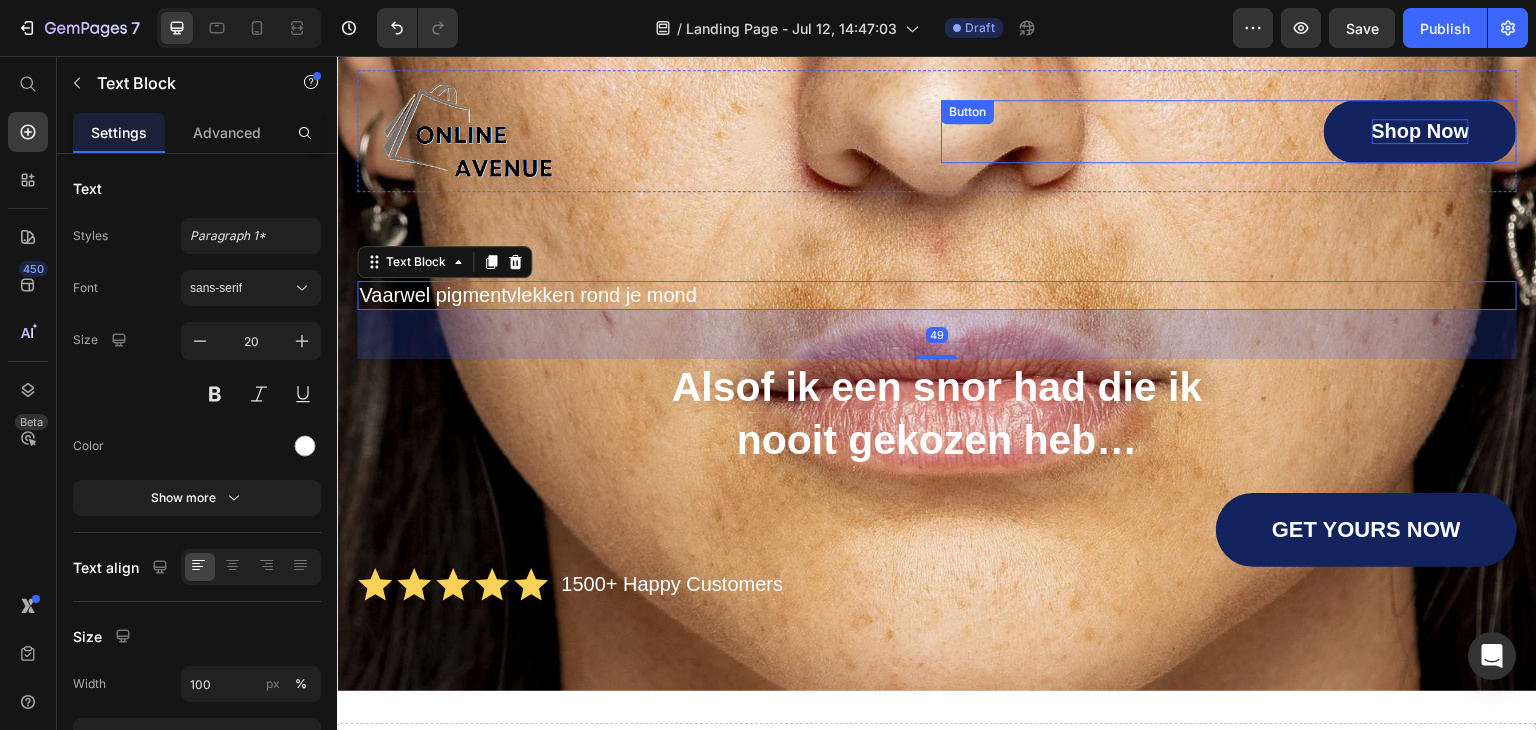 click on "Shop Now" at bounding box center (1421, 131) 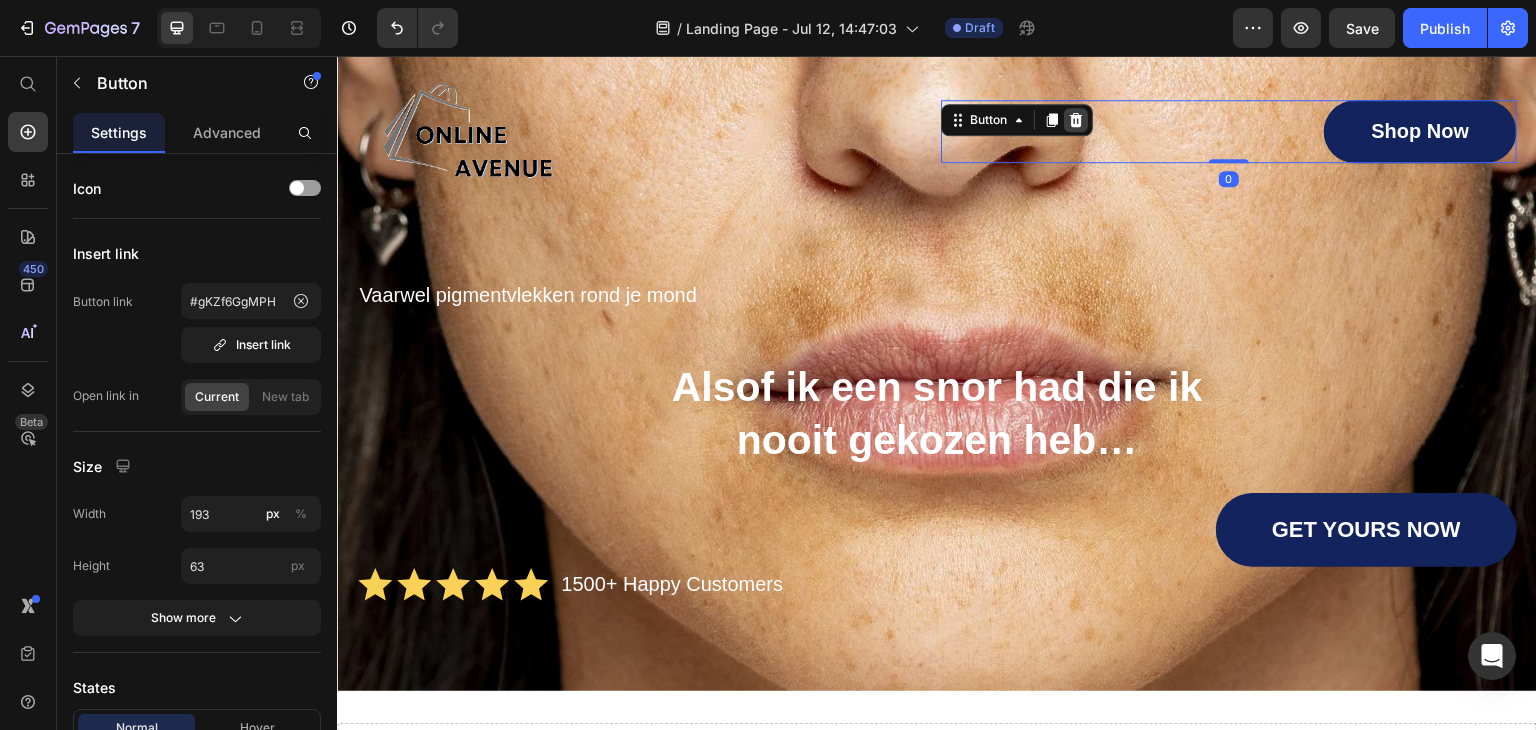 click 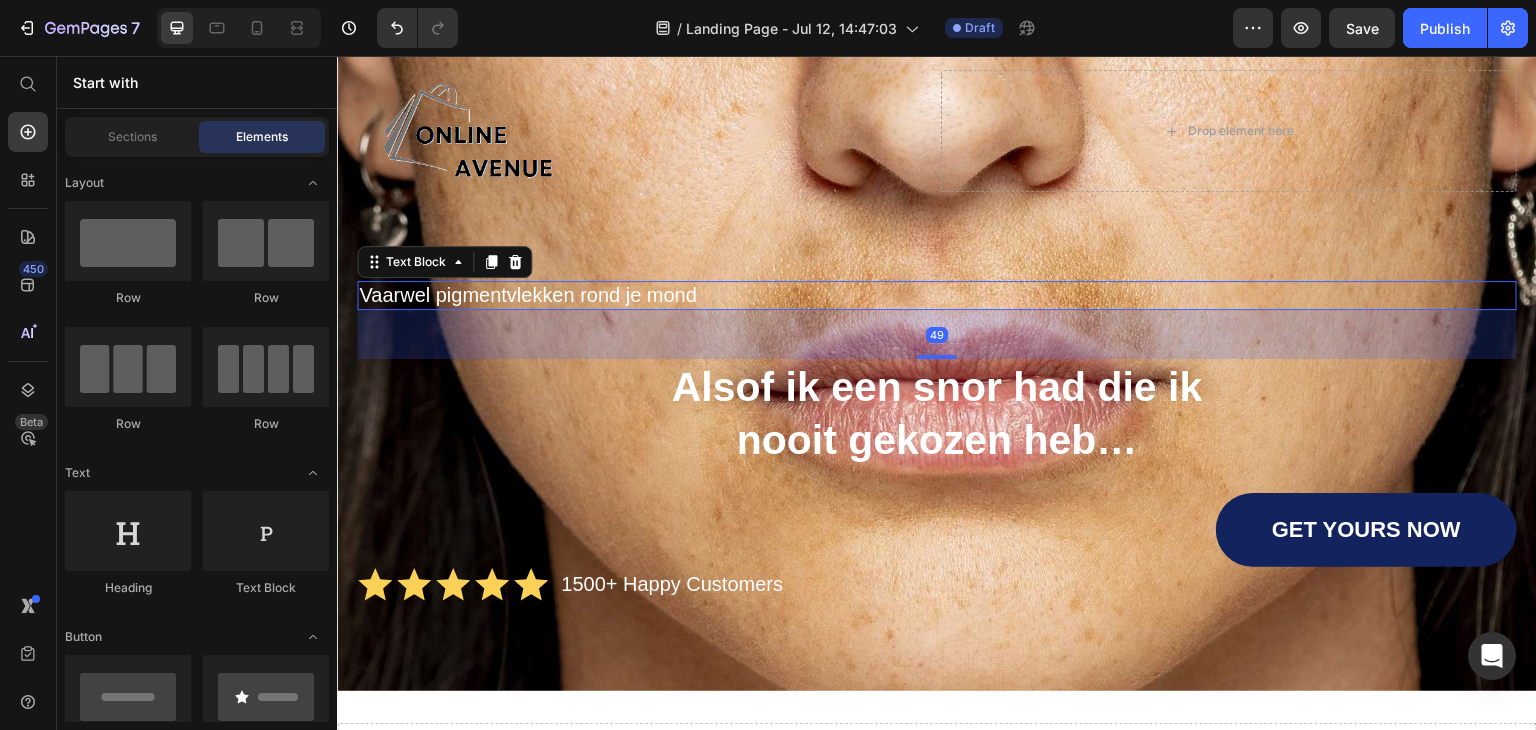 click on "Vaarwel pigmentvlekken rond je mond" at bounding box center (937, 295) 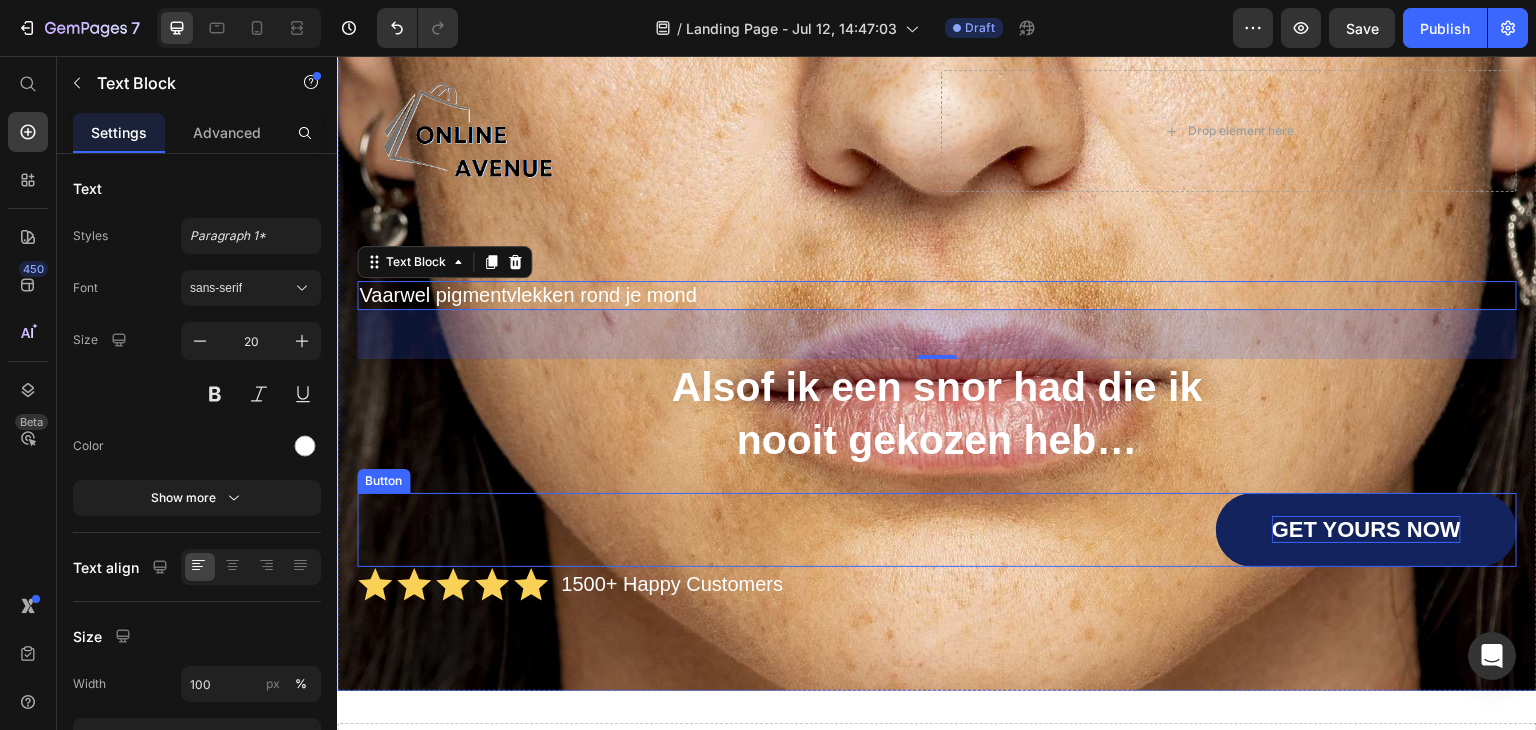 click on "GET YOURS NOW" at bounding box center [1366, 530] 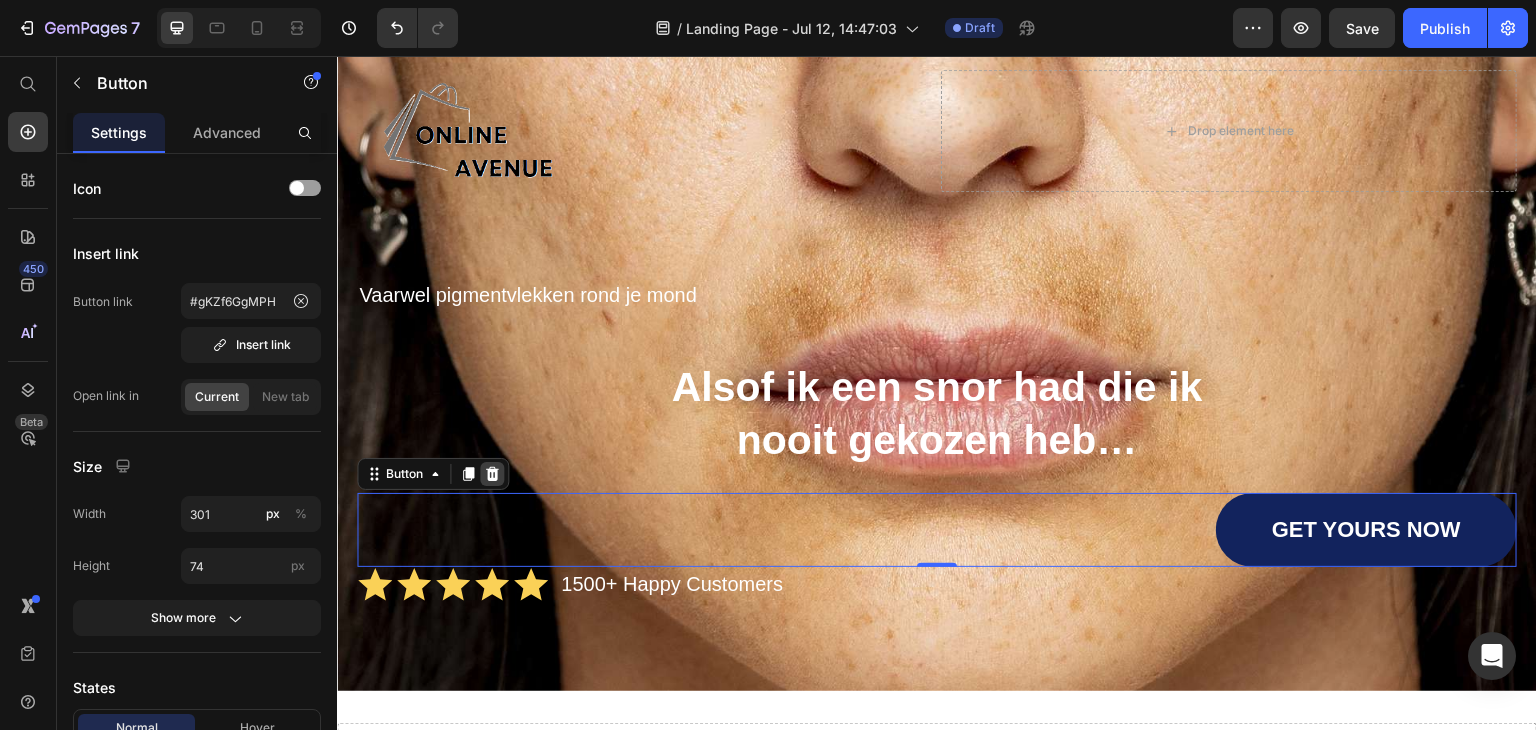 click 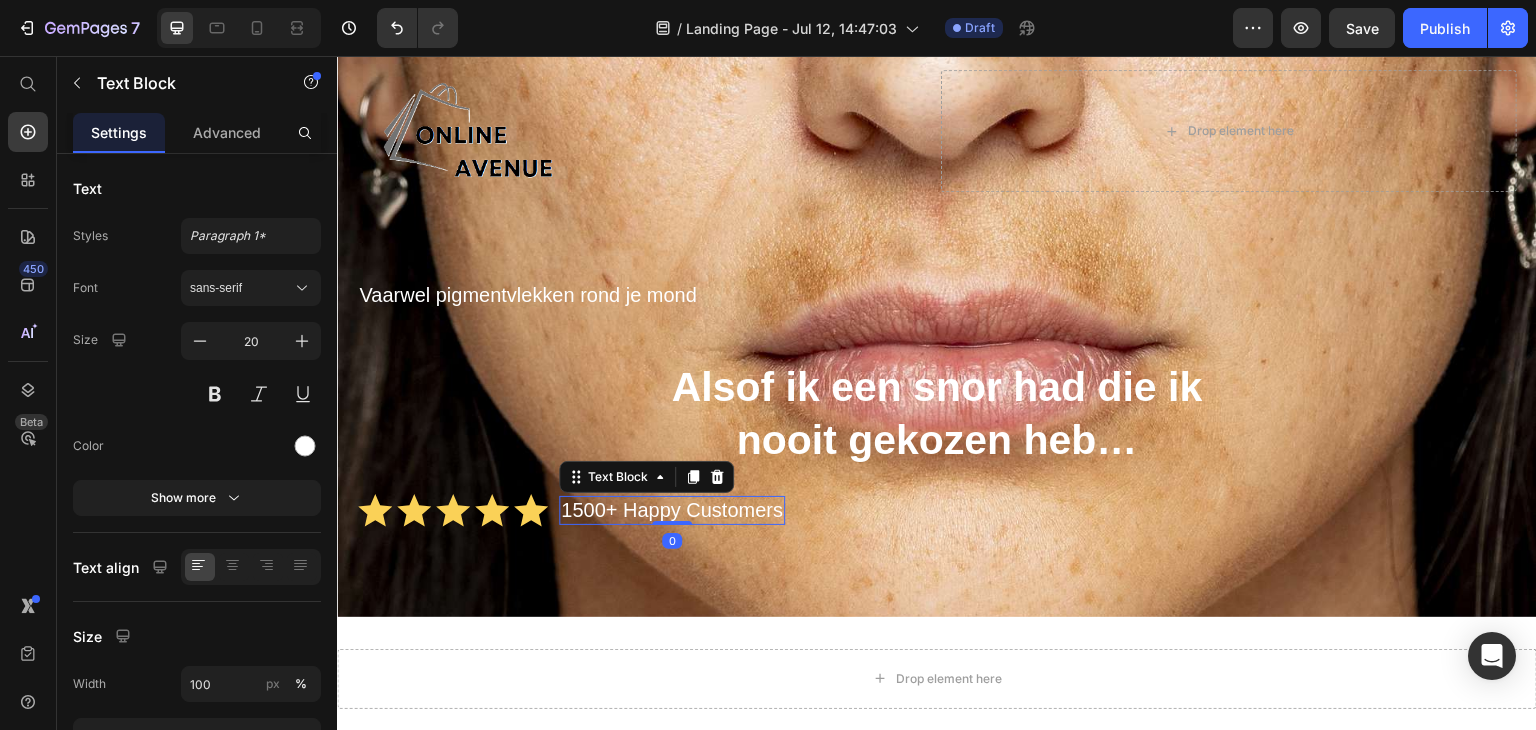 click on "1500+ Happy Customers" at bounding box center (672, 510) 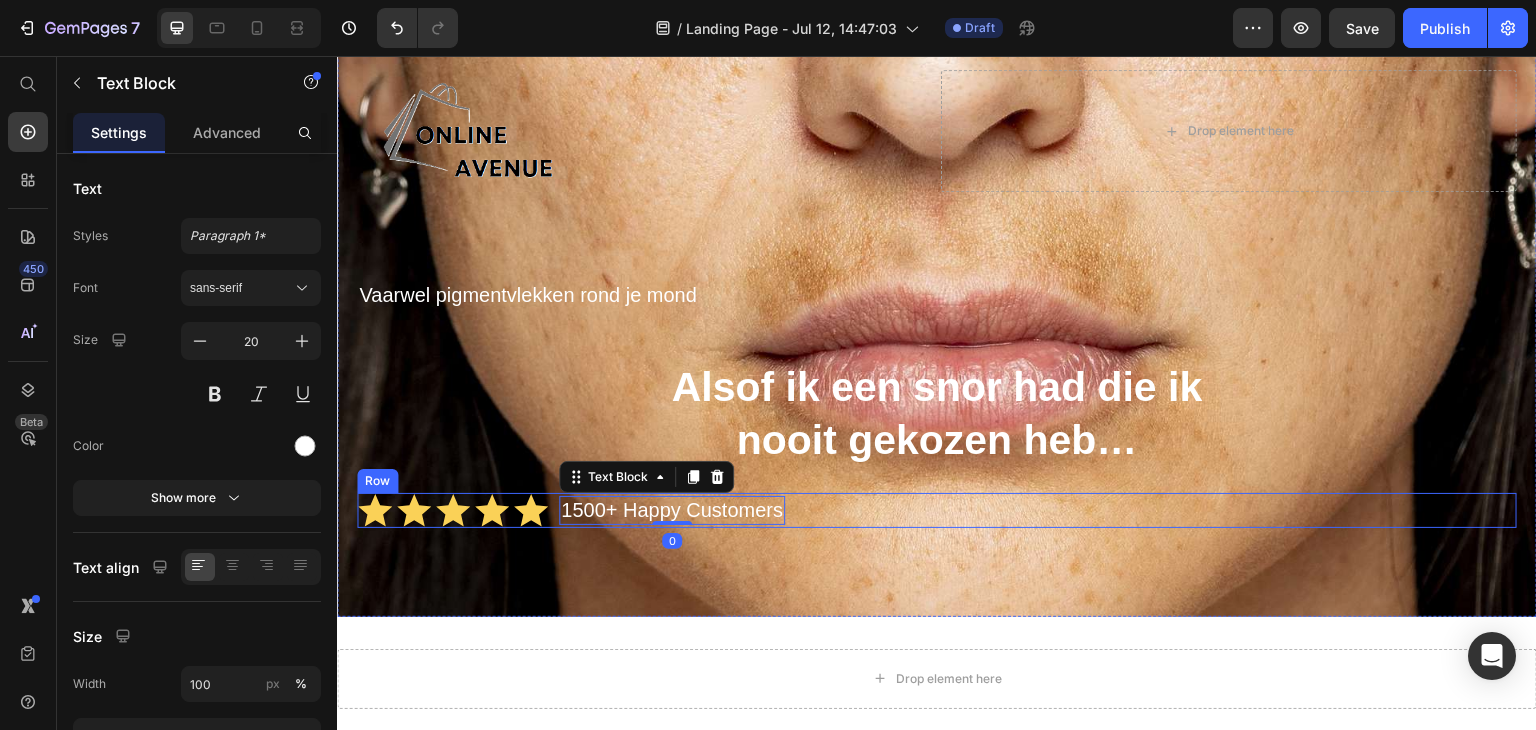 click on "Icon
Icon
Icon
Icon
Icon Icon List 1500+ Happy Customers Text Block   0 Row" at bounding box center (937, 510) 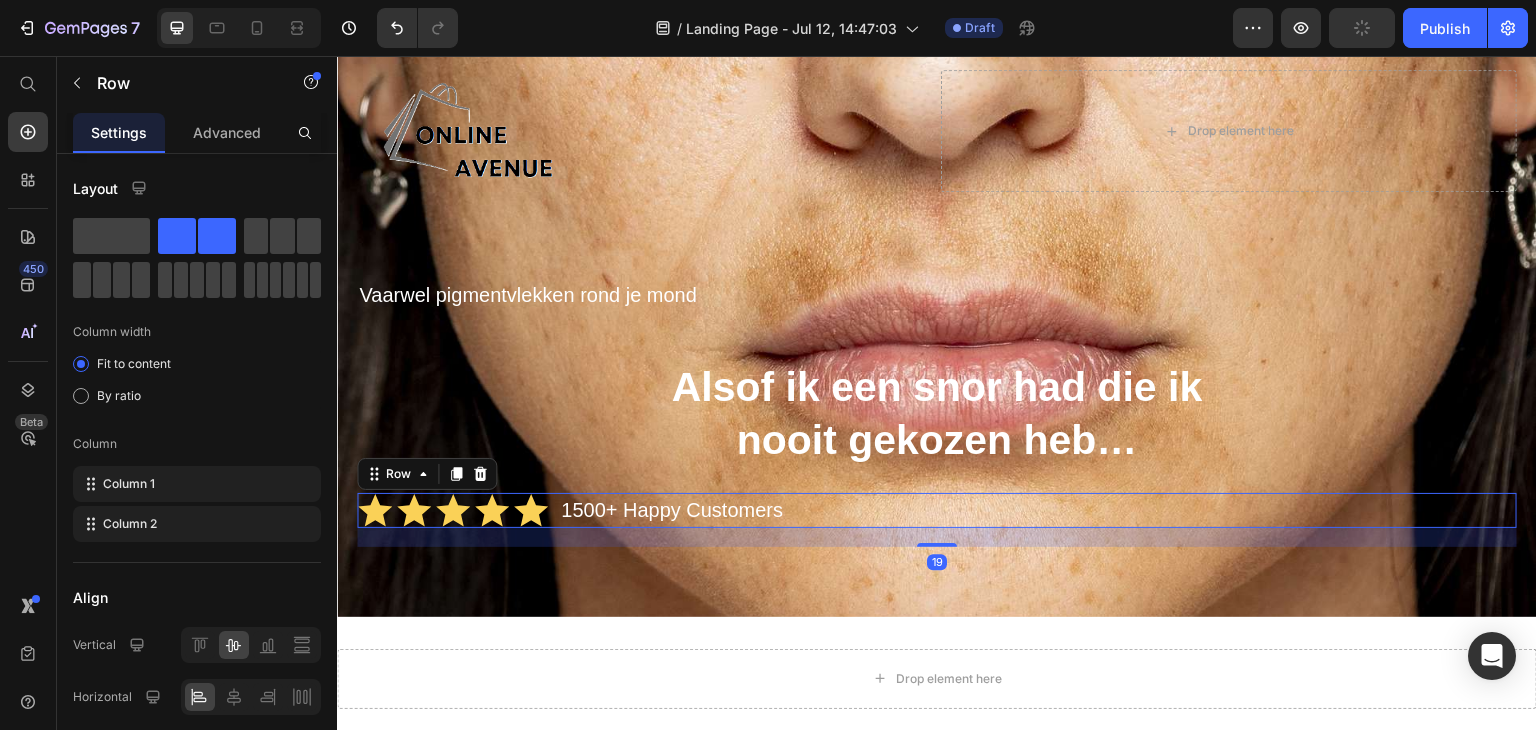 click on "Icon
Icon
Icon
Icon
Icon Icon List 1500+ Happy Customers Text Block Row   19" at bounding box center [937, 510] 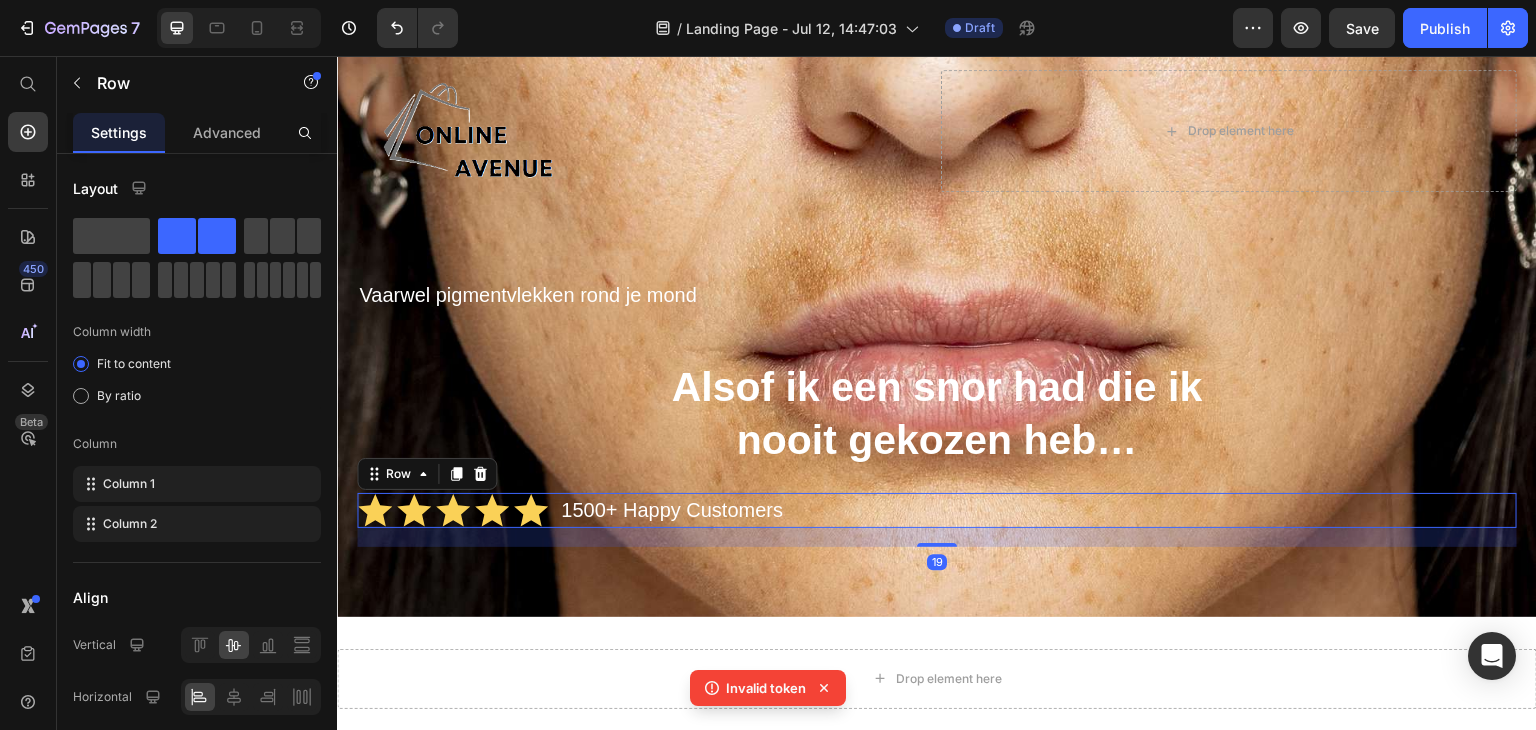 click on "Icon
Icon
Icon
Icon
Icon Icon List 1500+ Happy Customers Text Block Row   19" at bounding box center (937, 510) 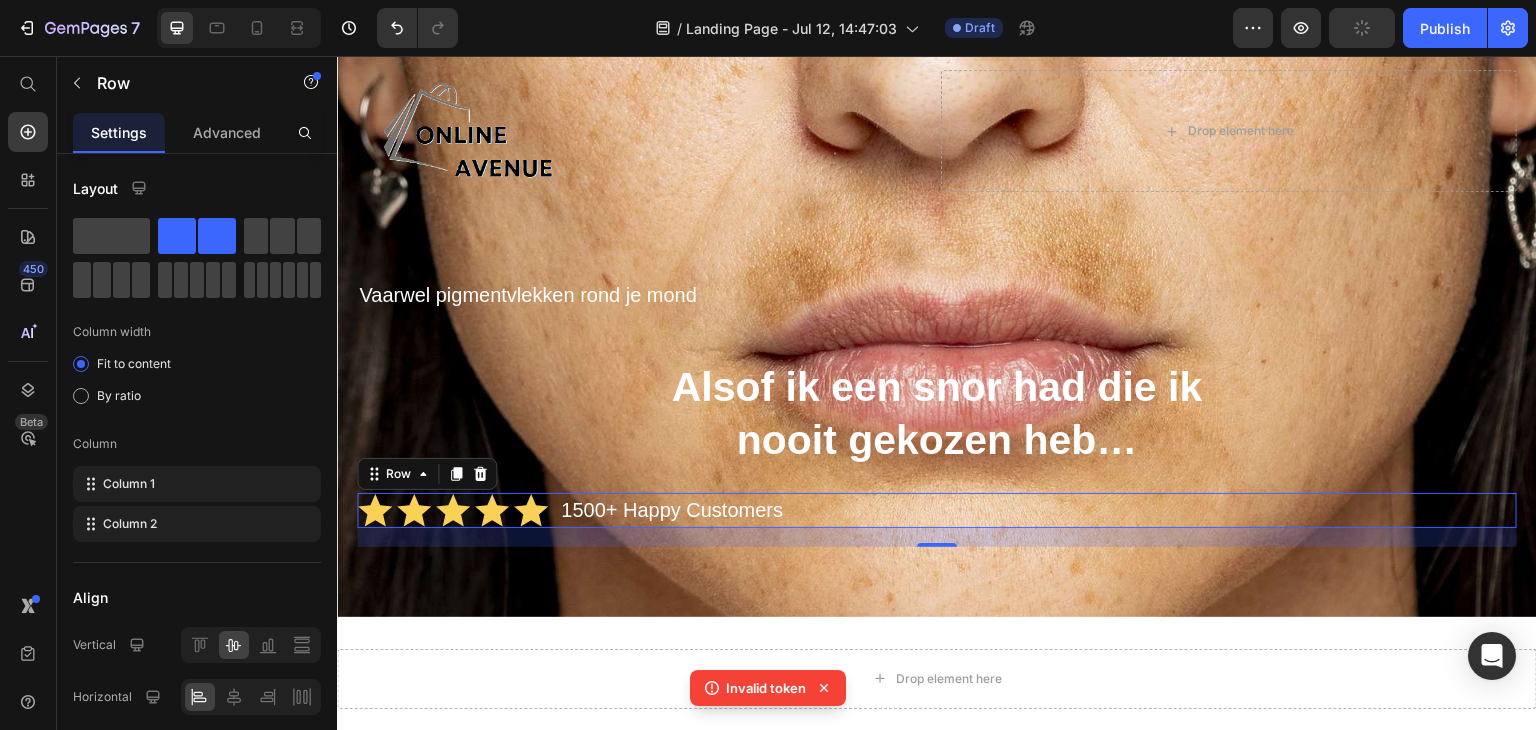 click on "1500+ Happy Customers" at bounding box center (672, 510) 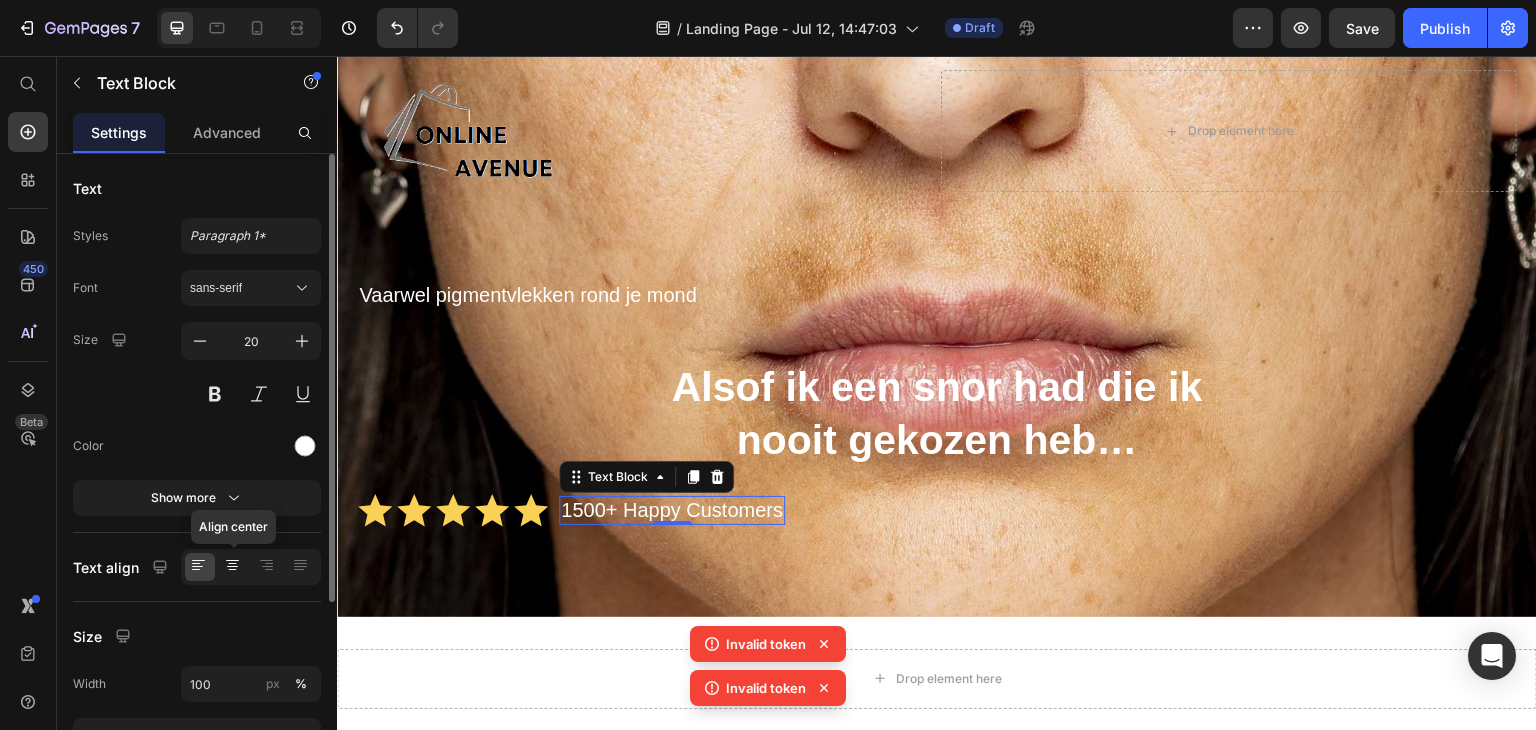 click 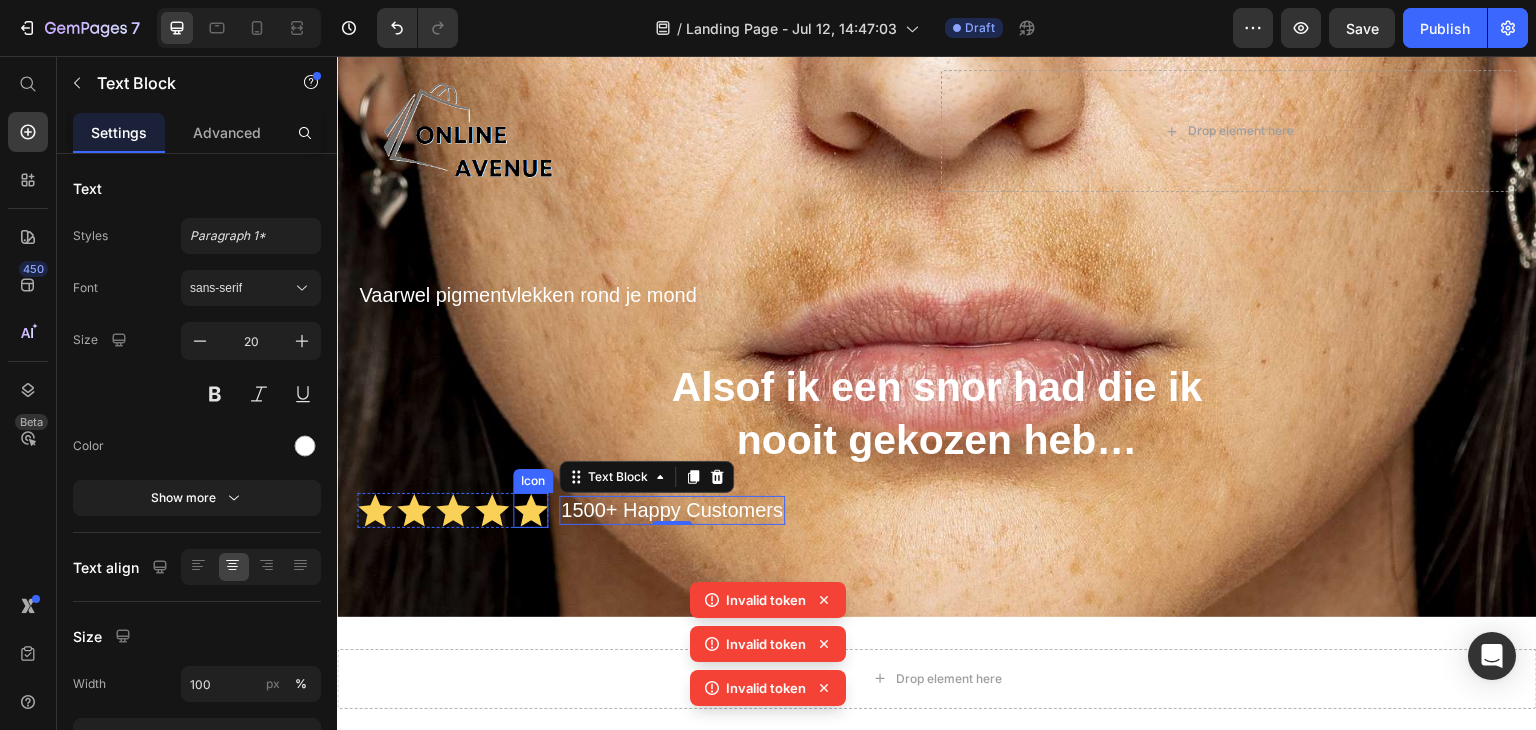 click 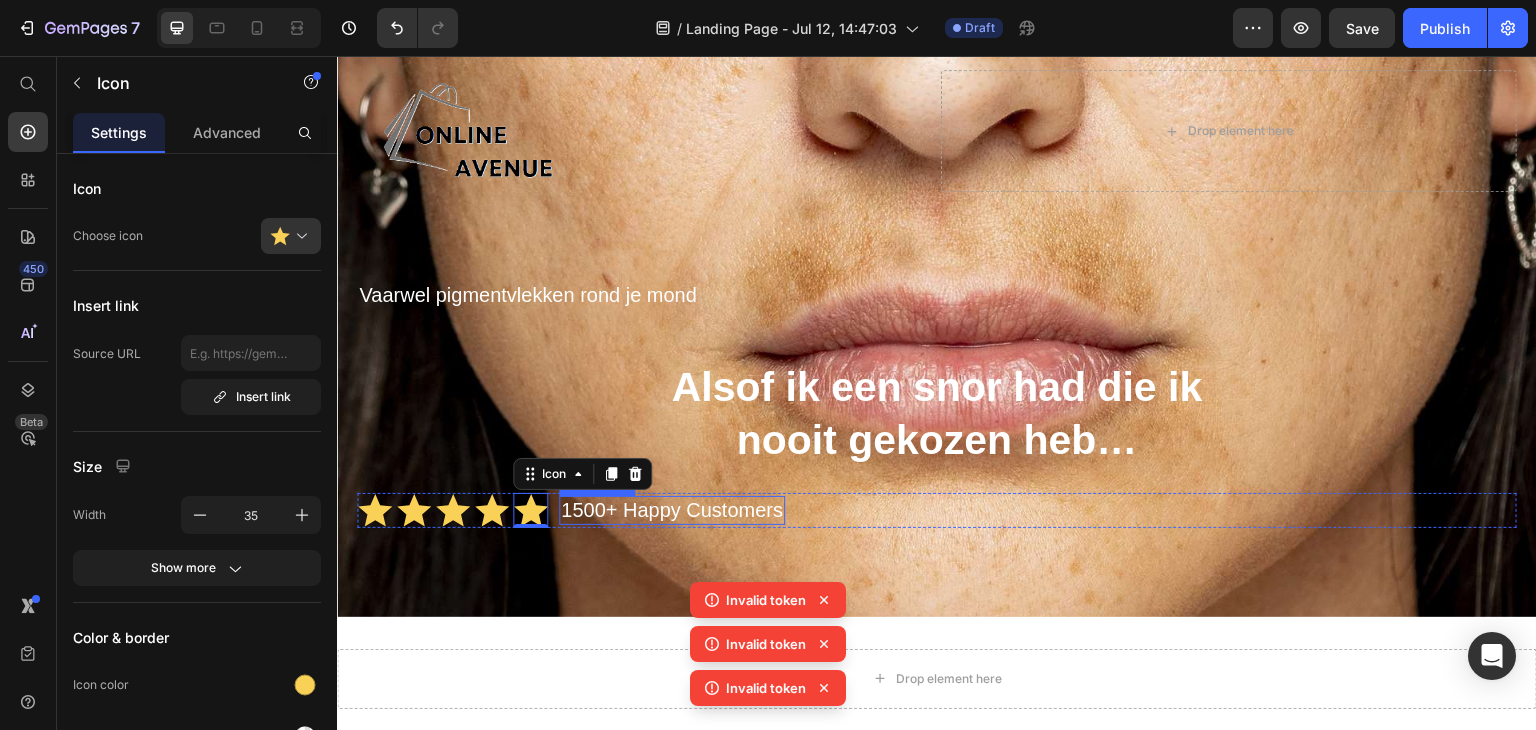 click on "1500+ Happy Customers" at bounding box center (672, 510) 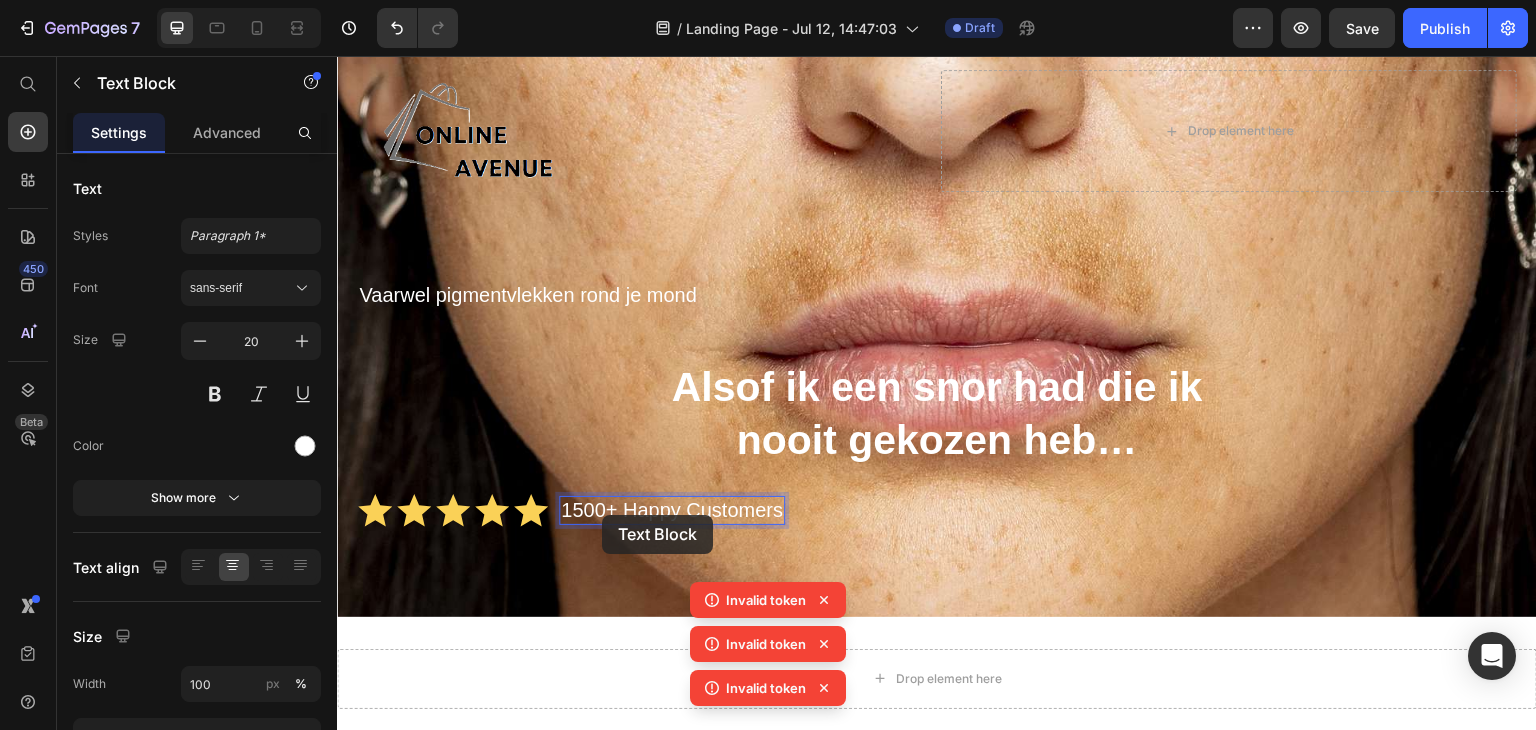 scroll, scrollTop: 65, scrollLeft: 0, axis: vertical 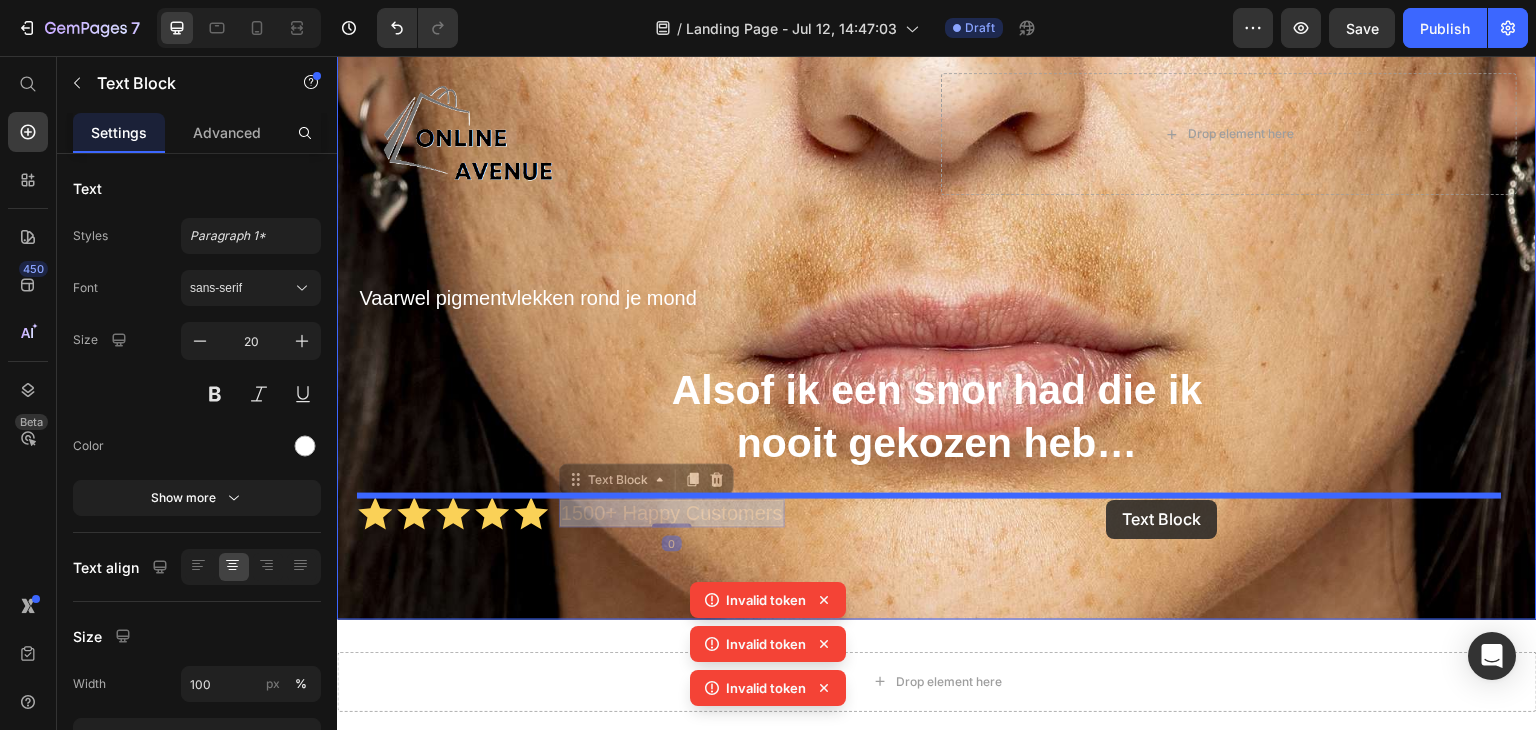 drag, startPoint x: 584, startPoint y: 513, endPoint x: 1107, endPoint y: 500, distance: 523.16156 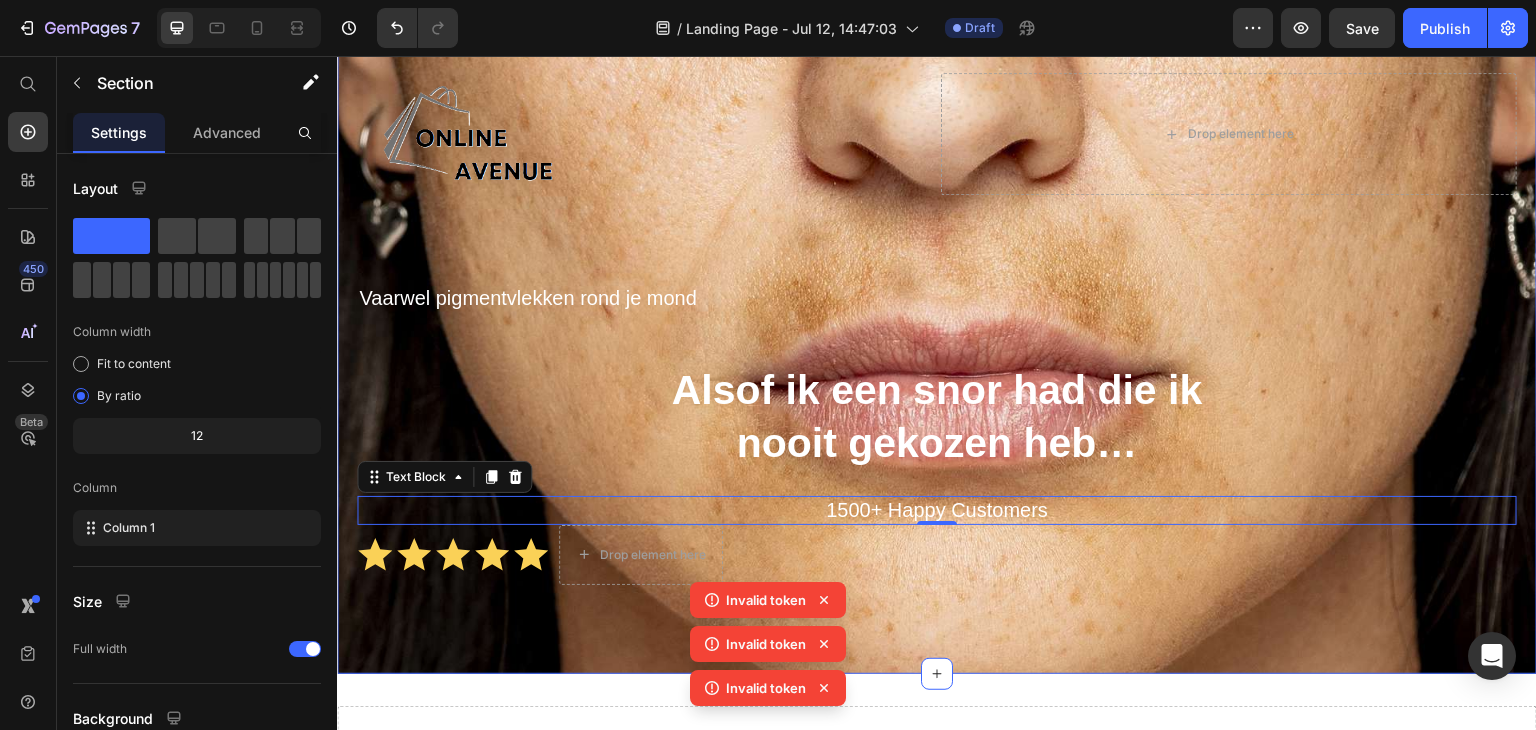 click on "Image
Drop element here Row Vaarwel pigmentvlekken rond je mond Text Block Alsof ik een snor had die ik nooit gekozen heb… Heading Row 1500+ Happy Customers Text Block   0
Icon
Icon
Icon
Icon
Icon Icon List
Drop element here Row" at bounding box center [937, 338] 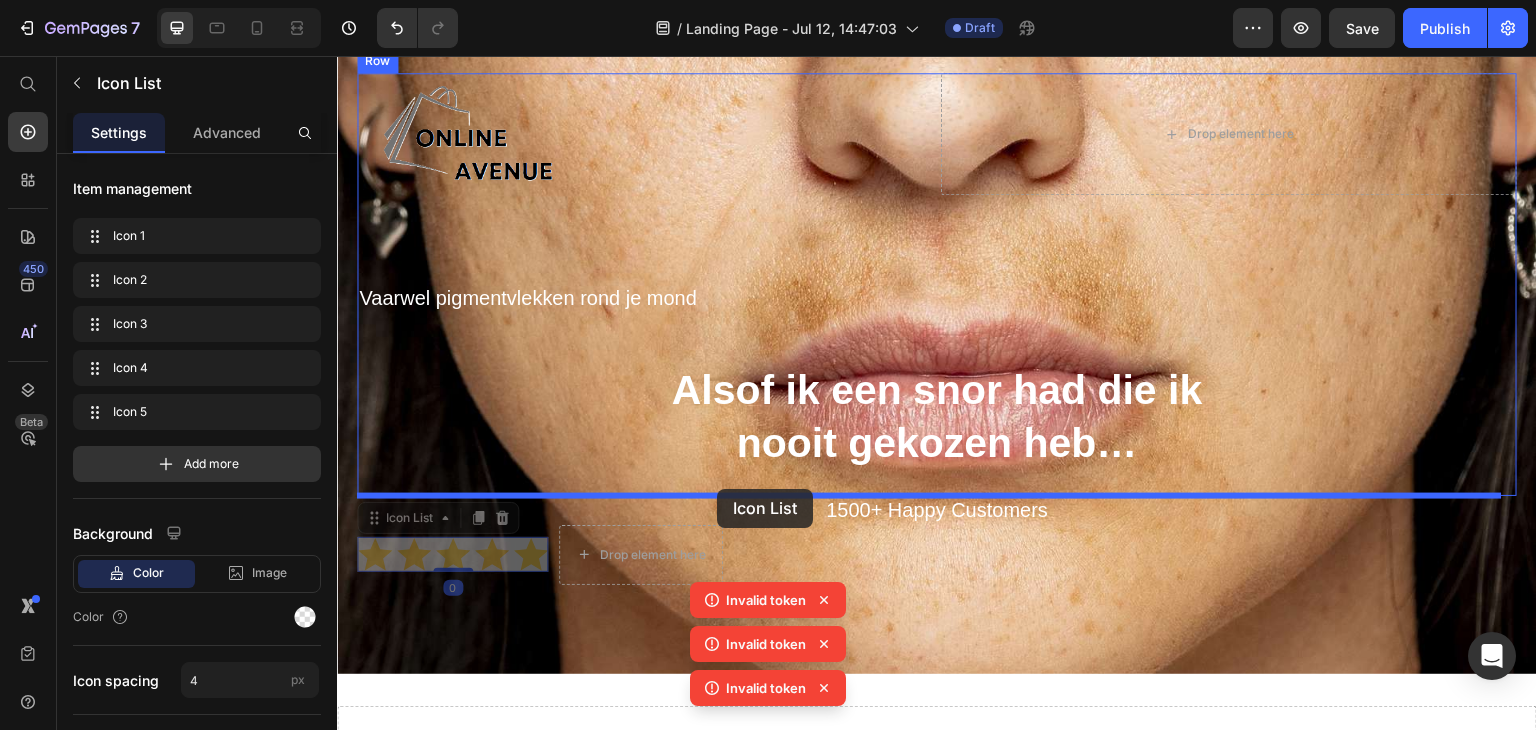 drag, startPoint x: 389, startPoint y: 535, endPoint x: 717, endPoint y: 489, distance: 331.2099 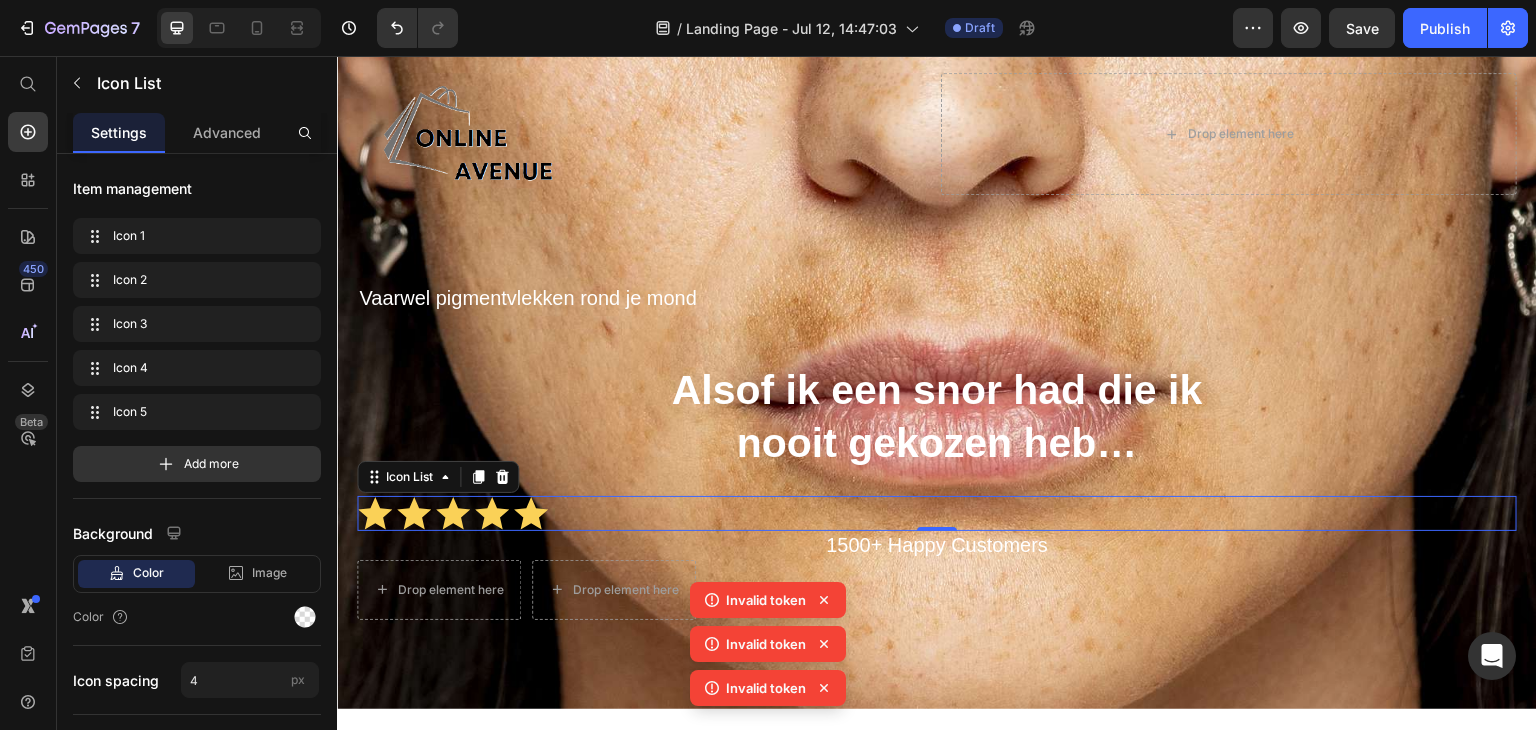 click on "Icon
Icon
Icon
Icon
Icon" at bounding box center (937, 513) 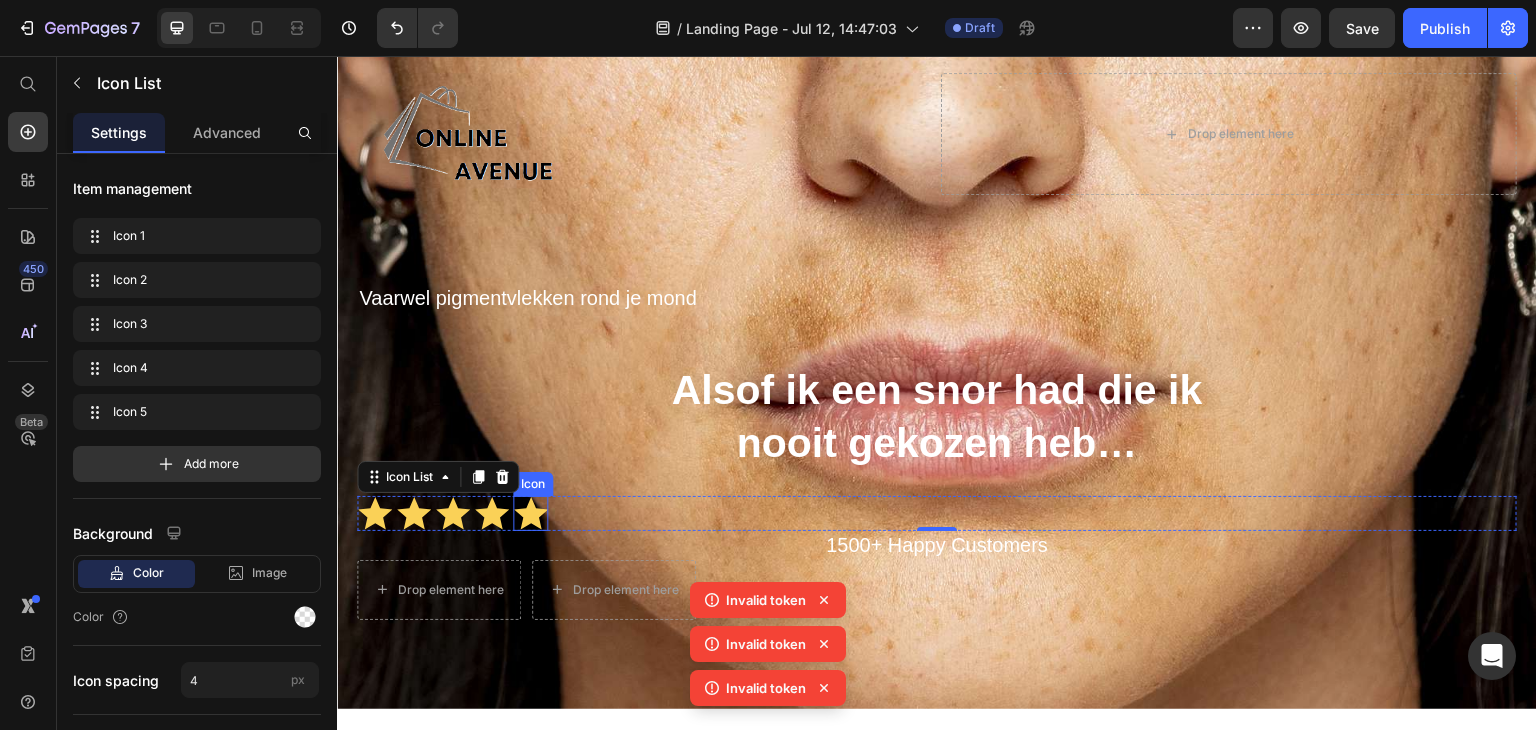click 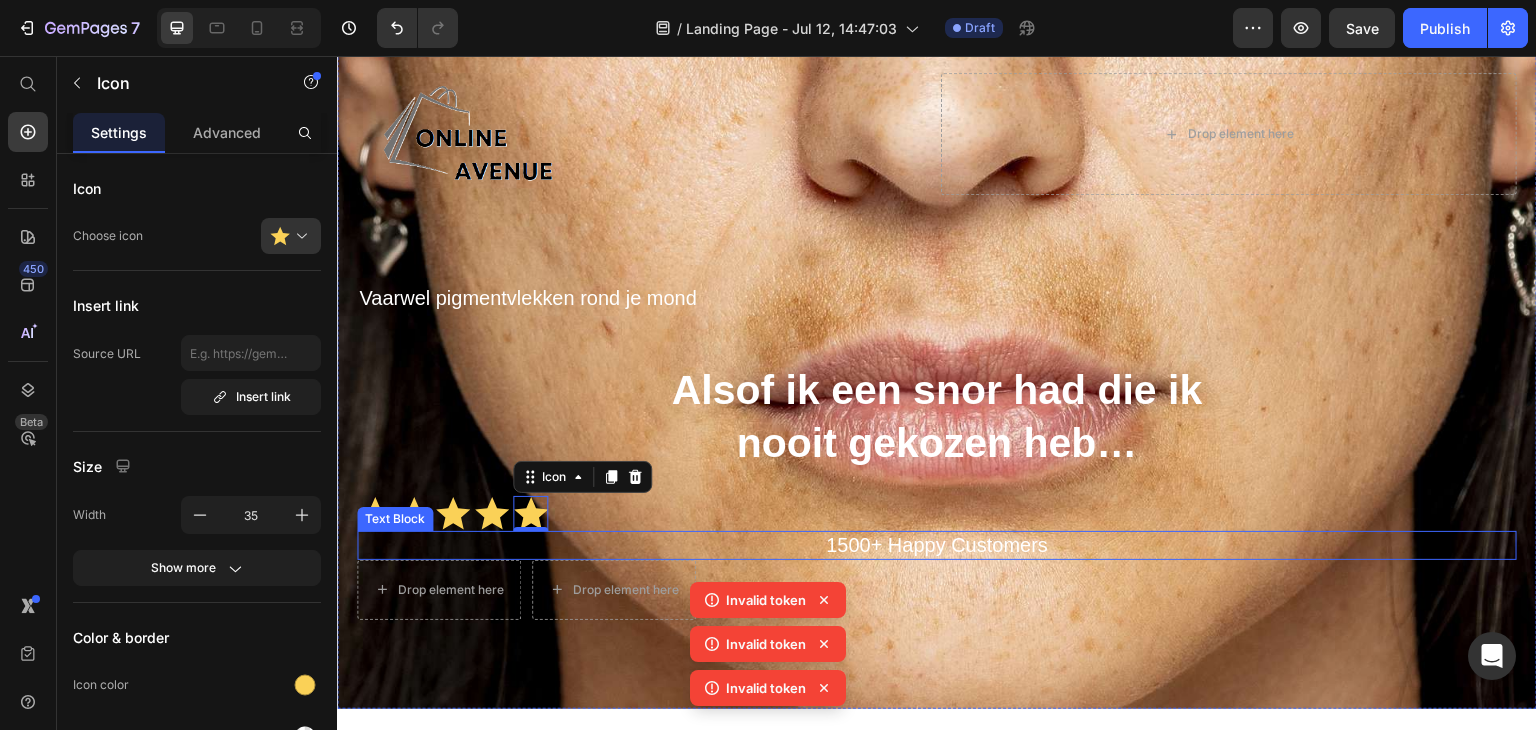 click on "1500+ Happy Customers" at bounding box center [937, 545] 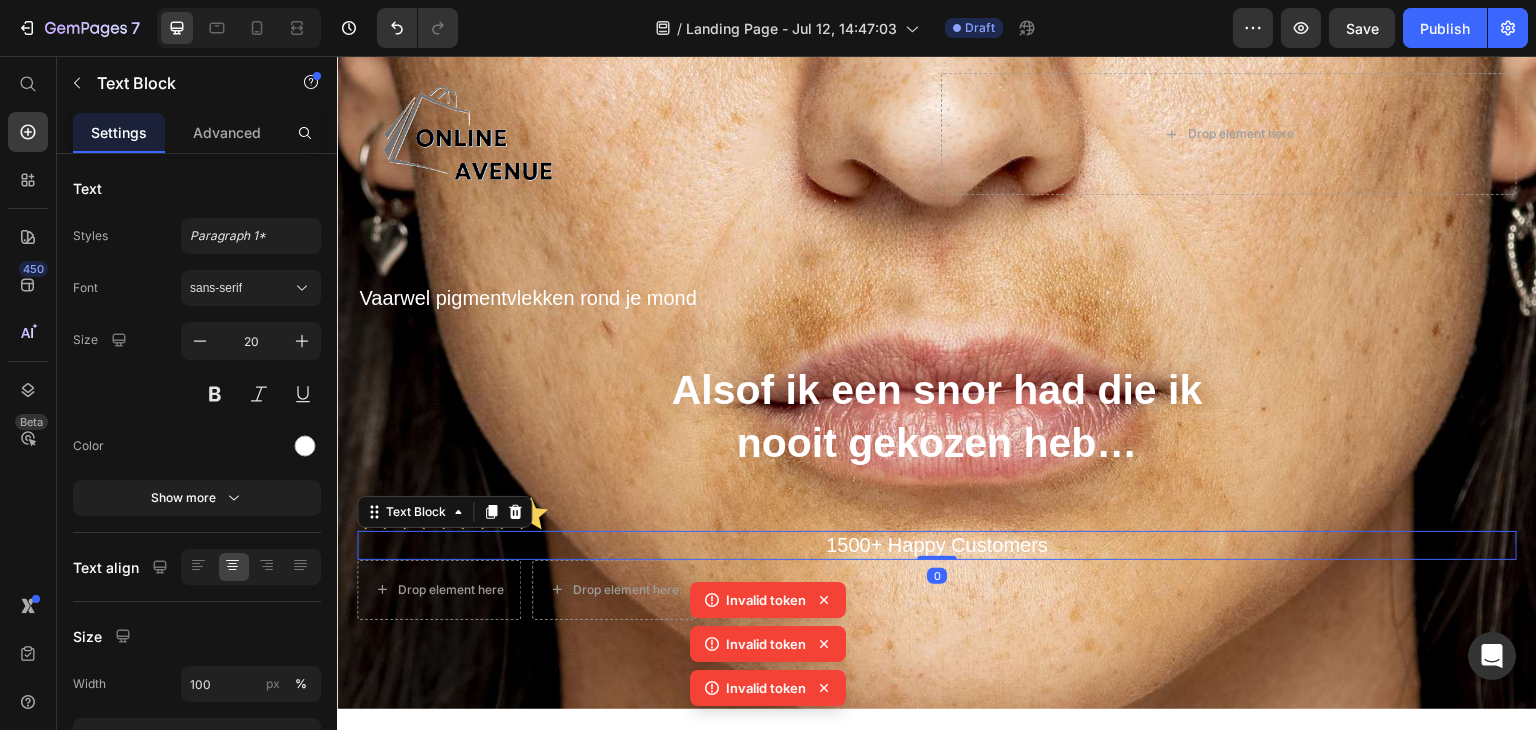 click on "1500+ Happy Customers" at bounding box center [937, 545] 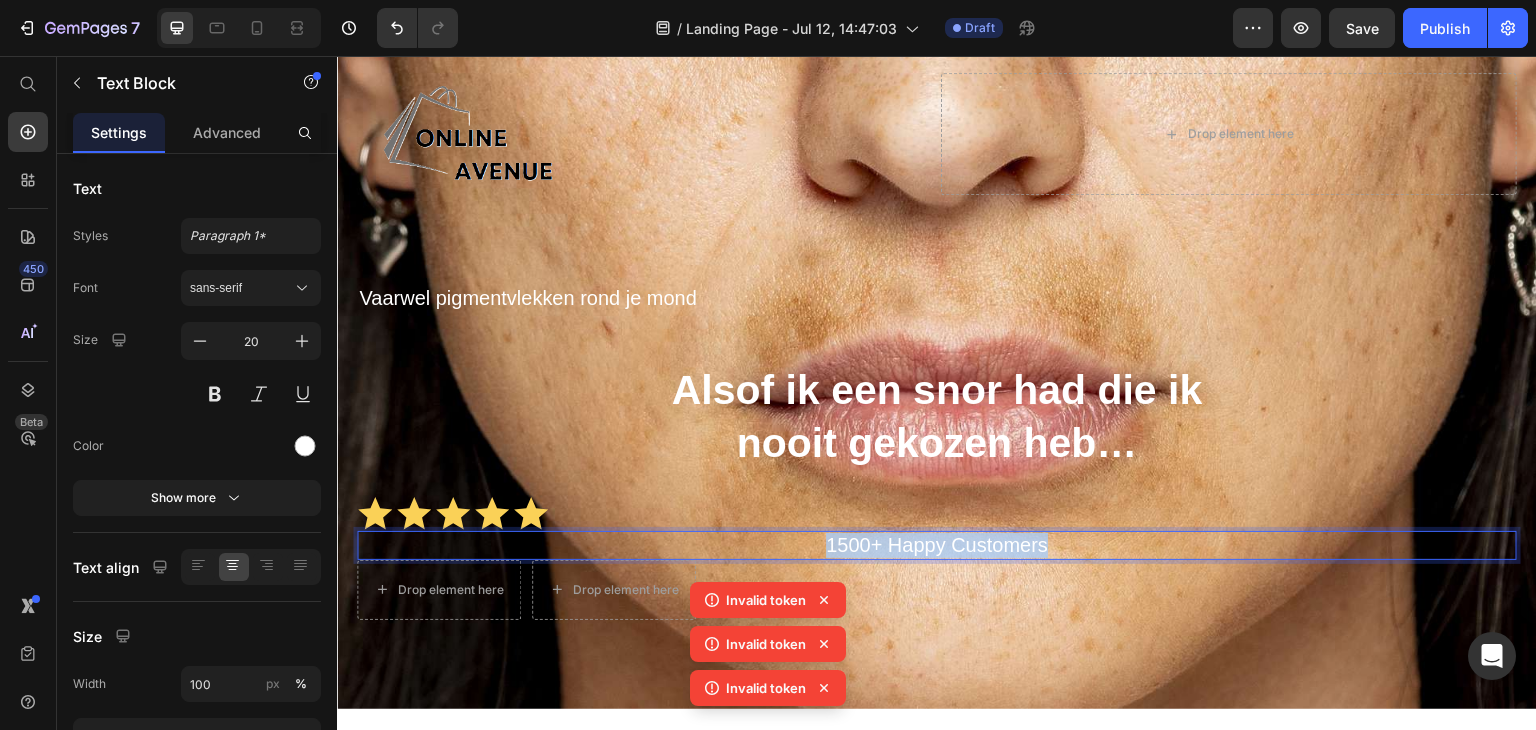 click on "1500+ Happy Customers" at bounding box center [937, 545] 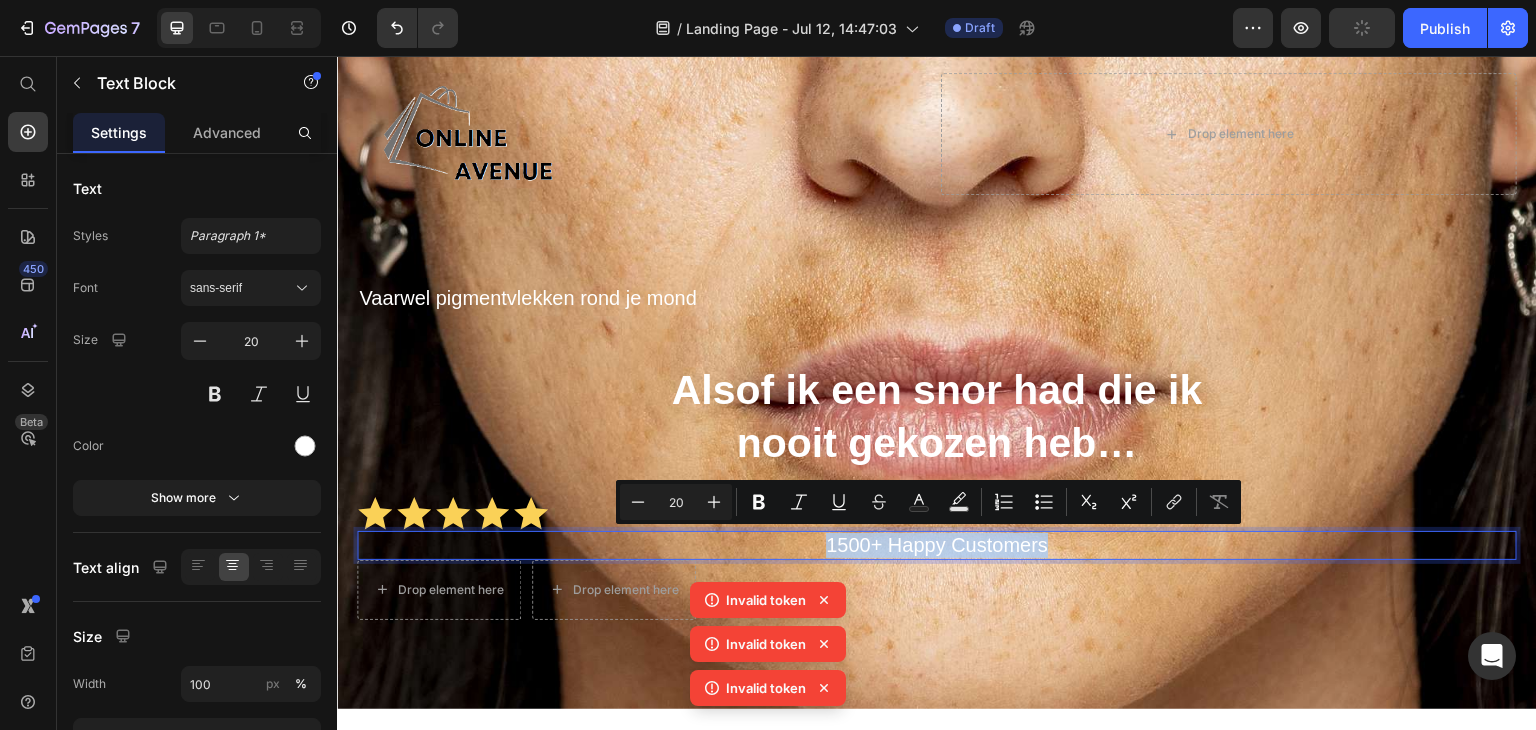click on "1500+ Happy Customers" at bounding box center (937, 545) 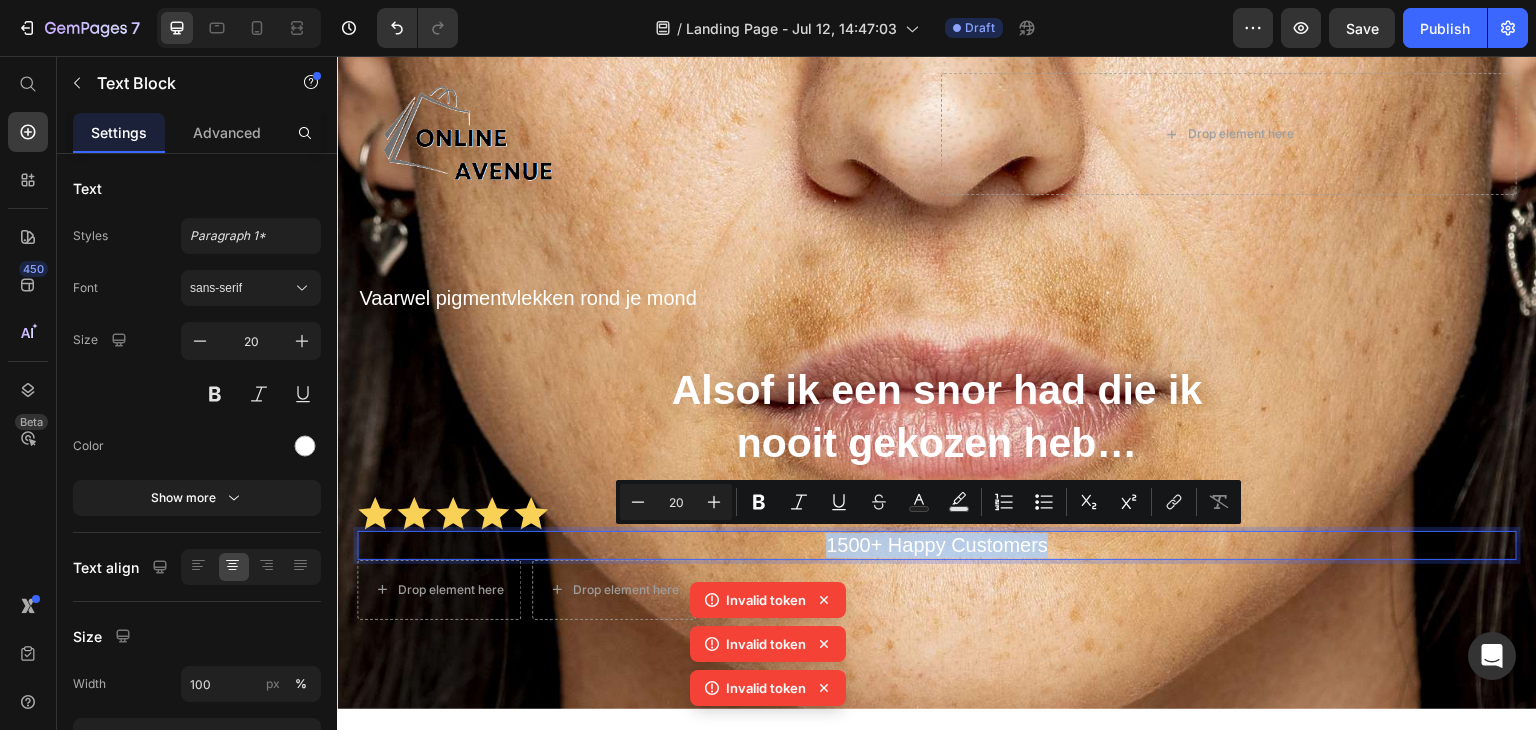 click on "1500+ Happy Customers" at bounding box center [937, 545] 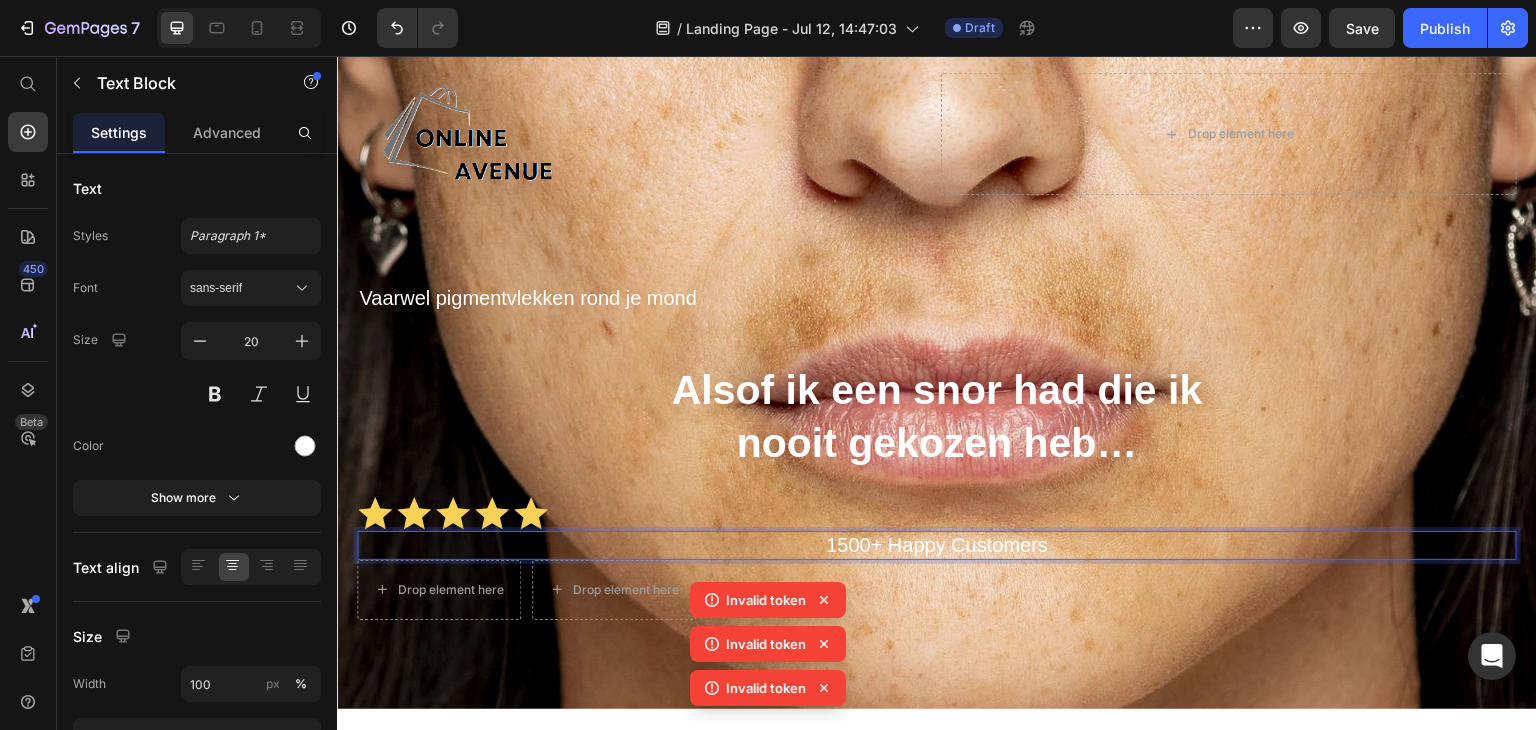 click 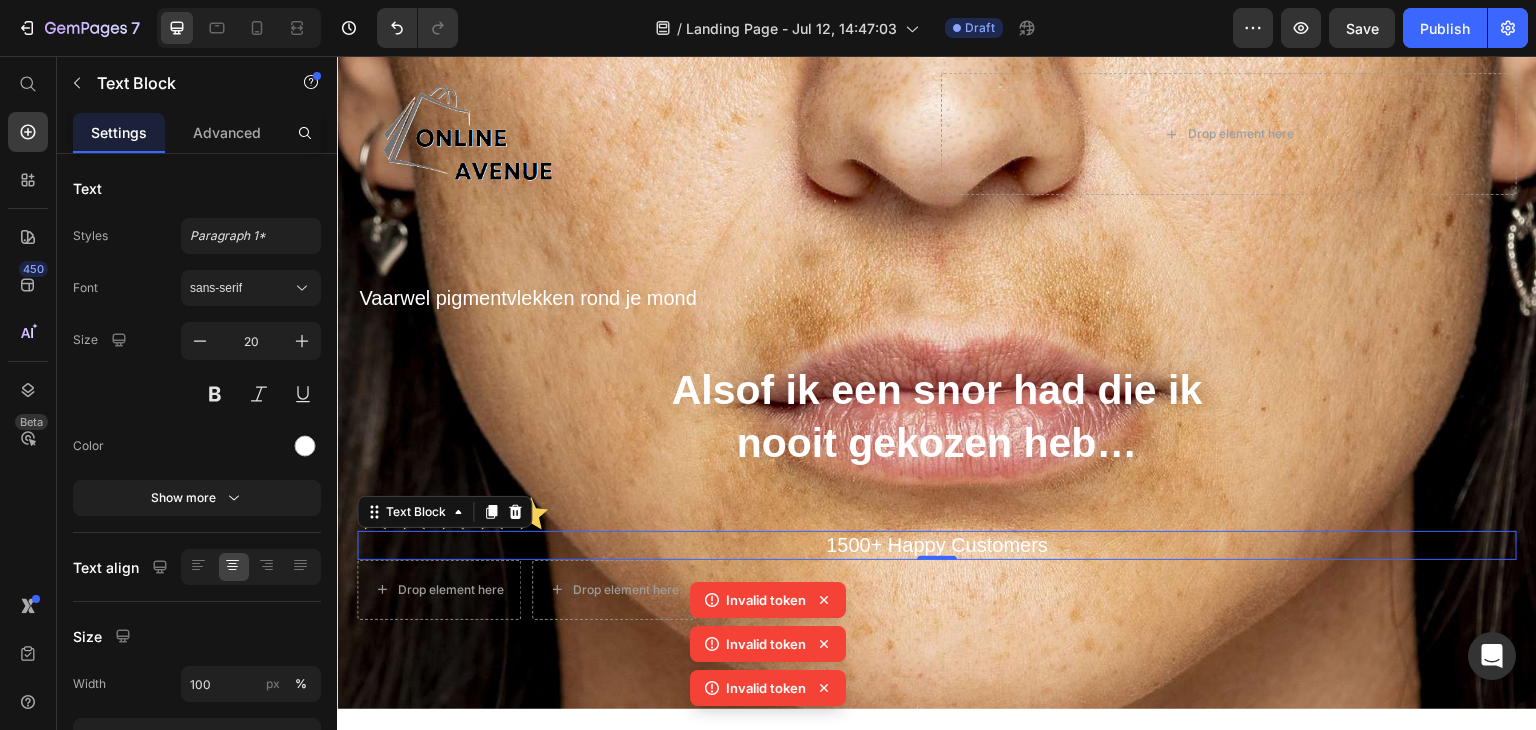 click 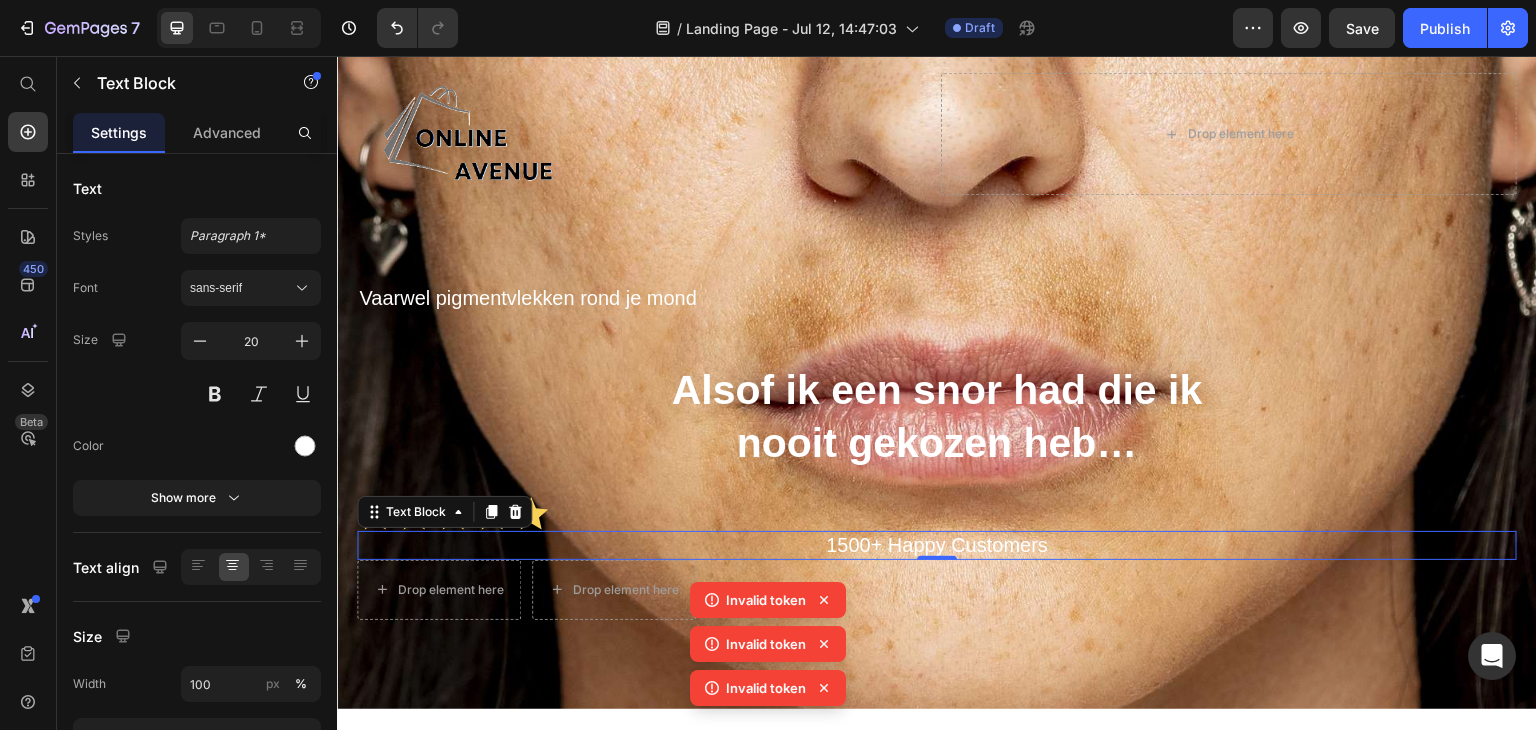 click 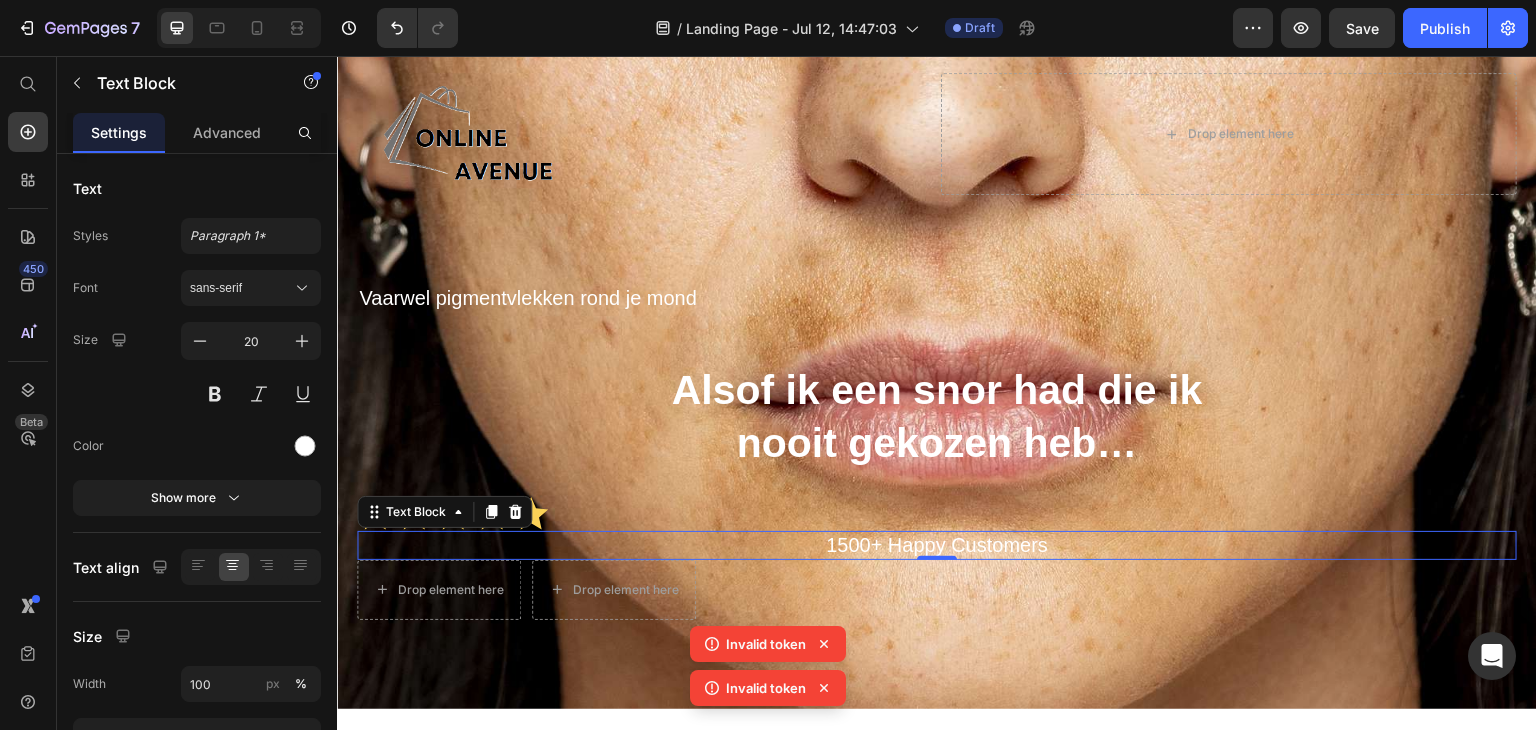 click 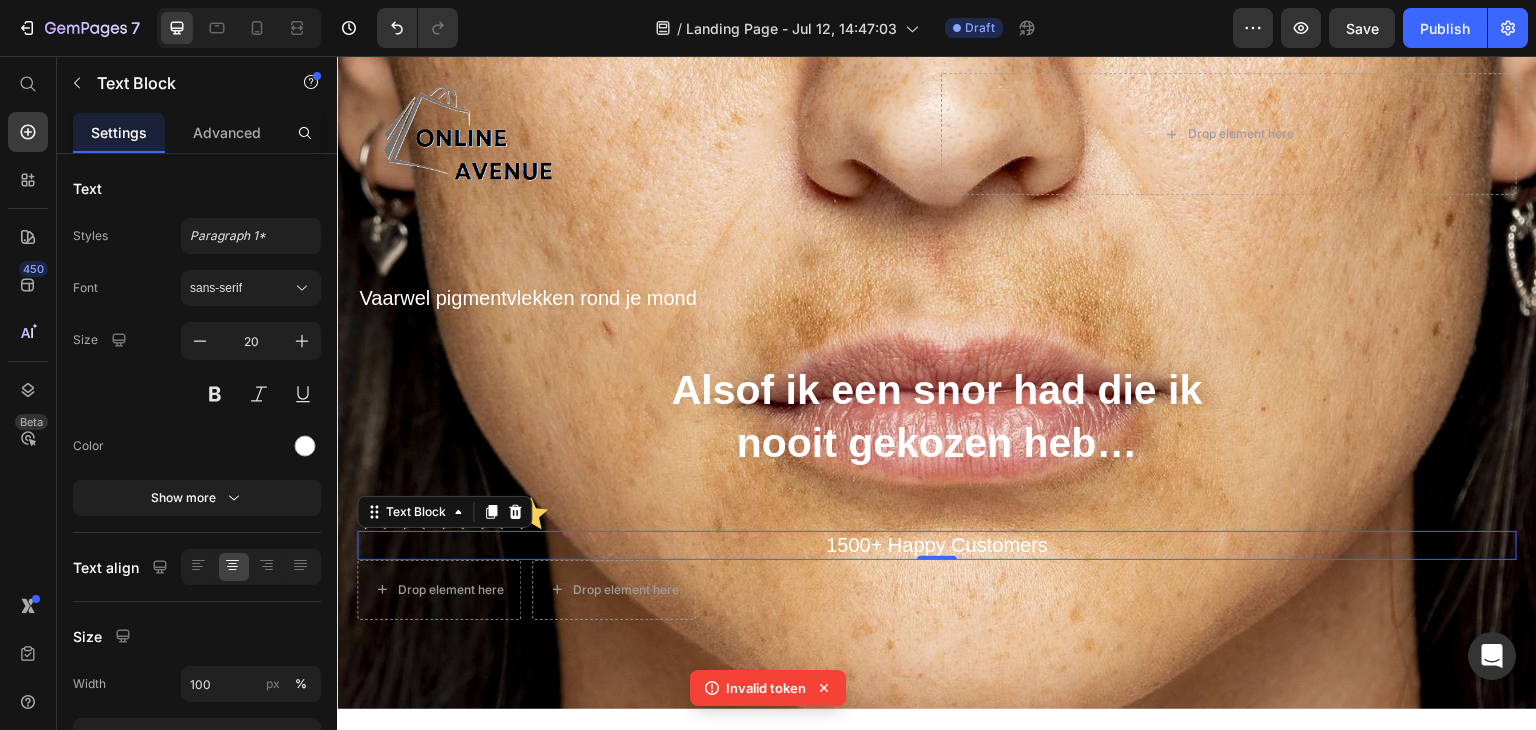 click 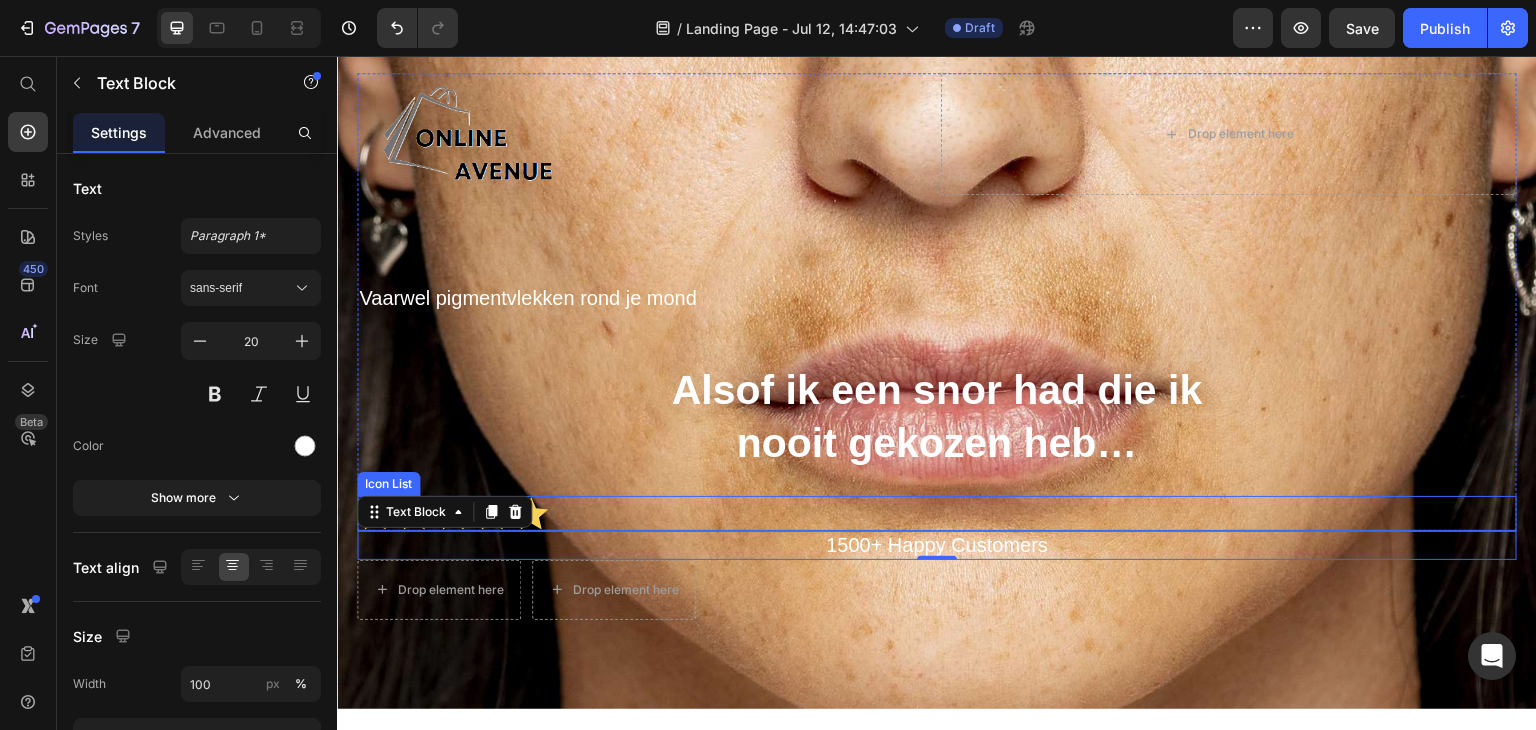 click on "Icon
Icon
Icon
Icon
Icon" at bounding box center (937, 513) 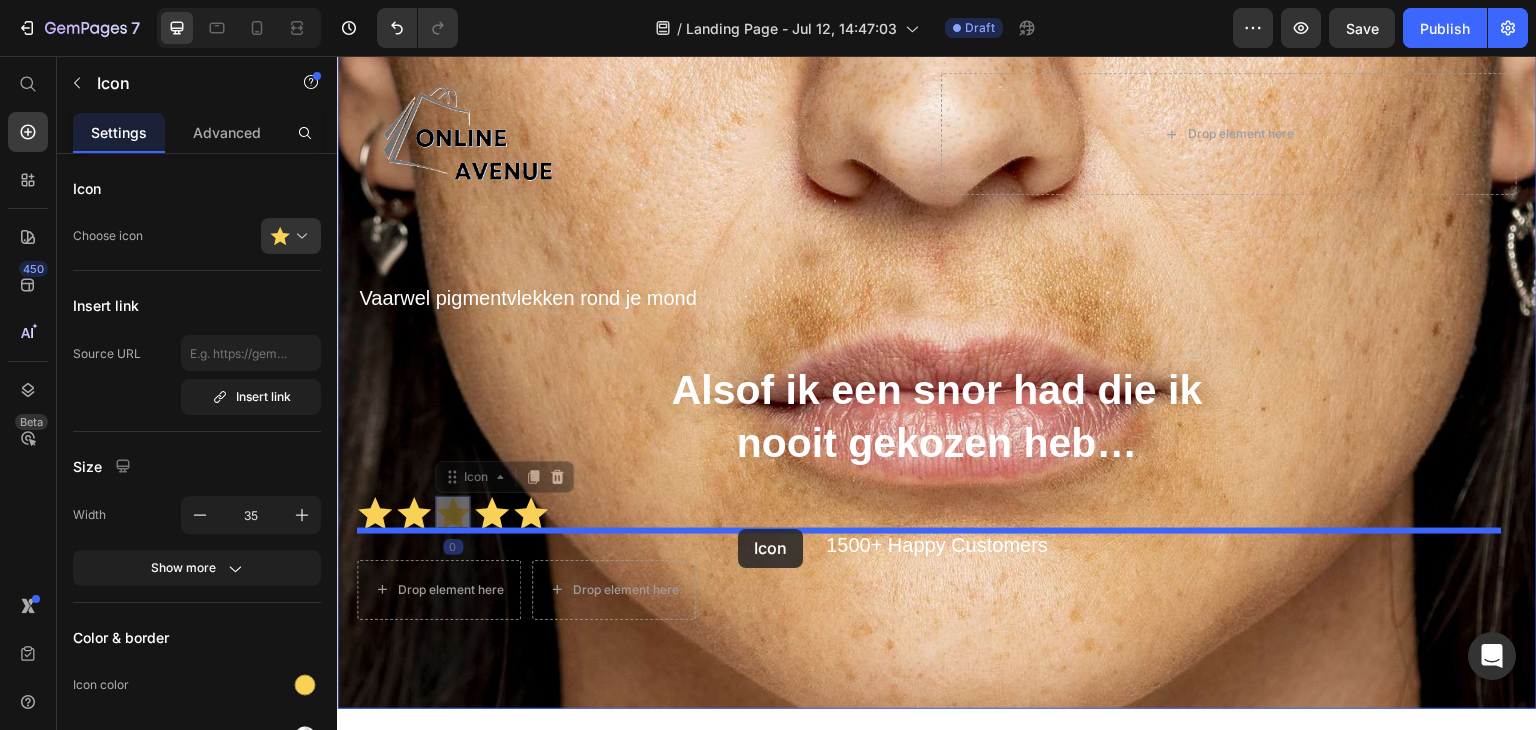 drag, startPoint x: 446, startPoint y: 510, endPoint x: 738, endPoint y: 529, distance: 292.6175 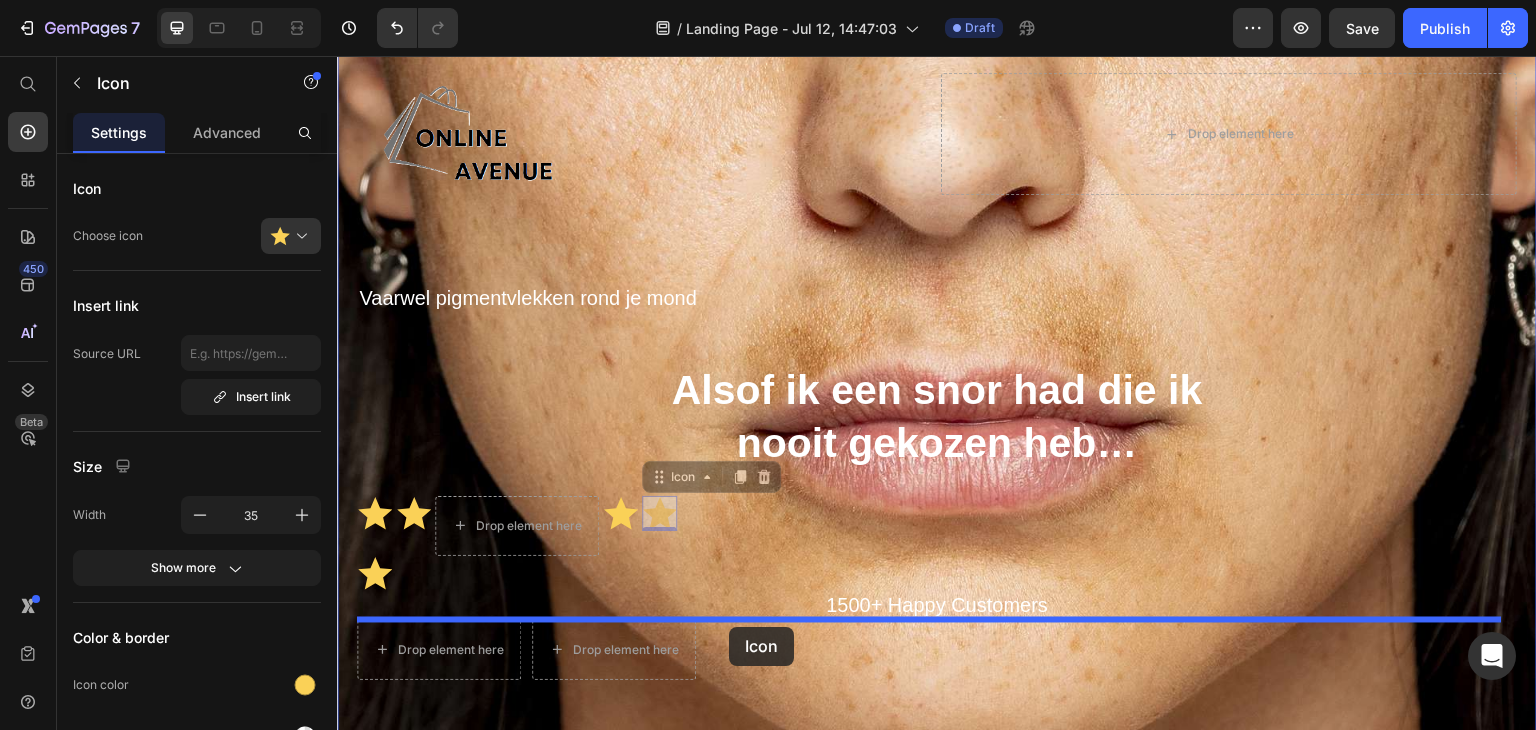 drag, startPoint x: 662, startPoint y: 517, endPoint x: 729, endPoint y: 627, distance: 128.7983 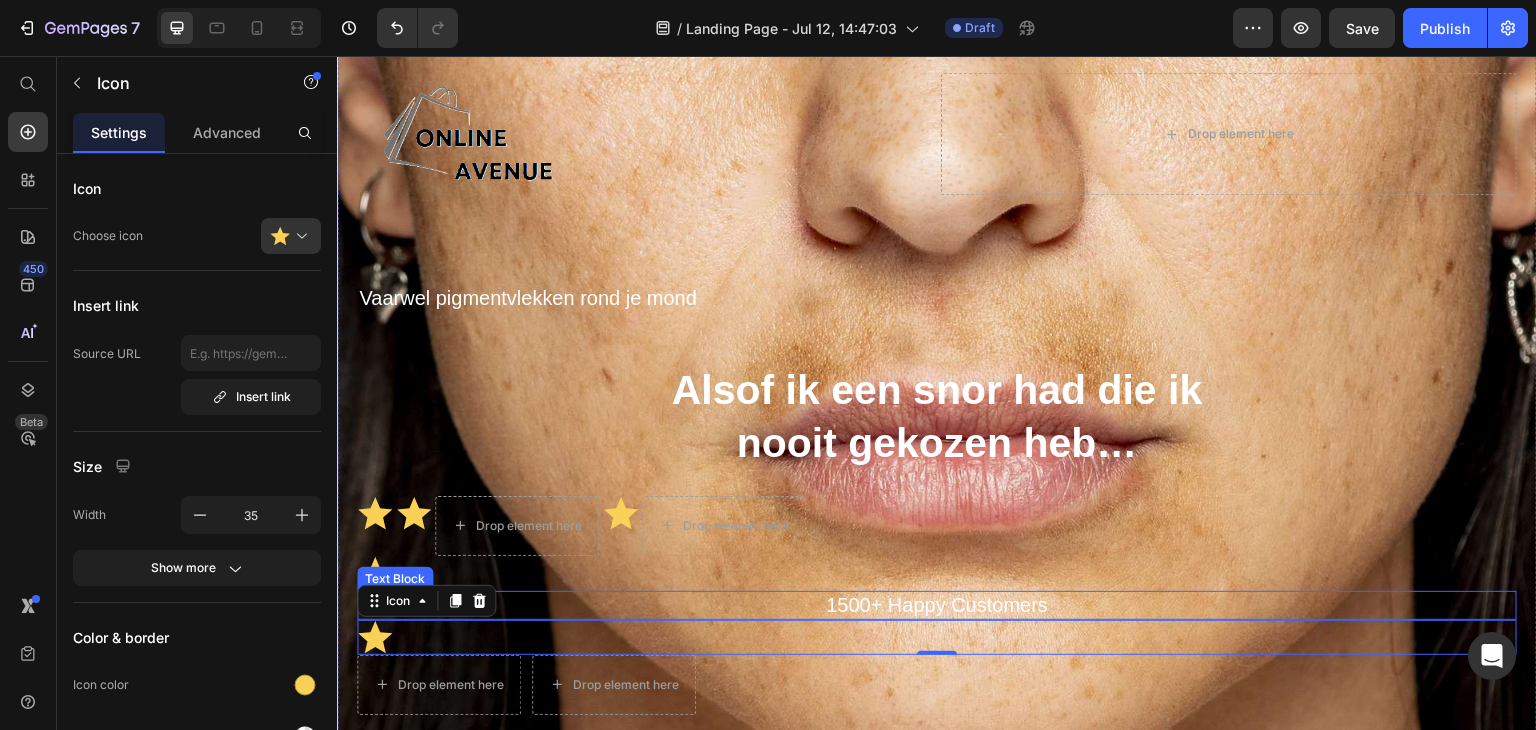 click on "1500+ Happy Customers" at bounding box center (937, 605) 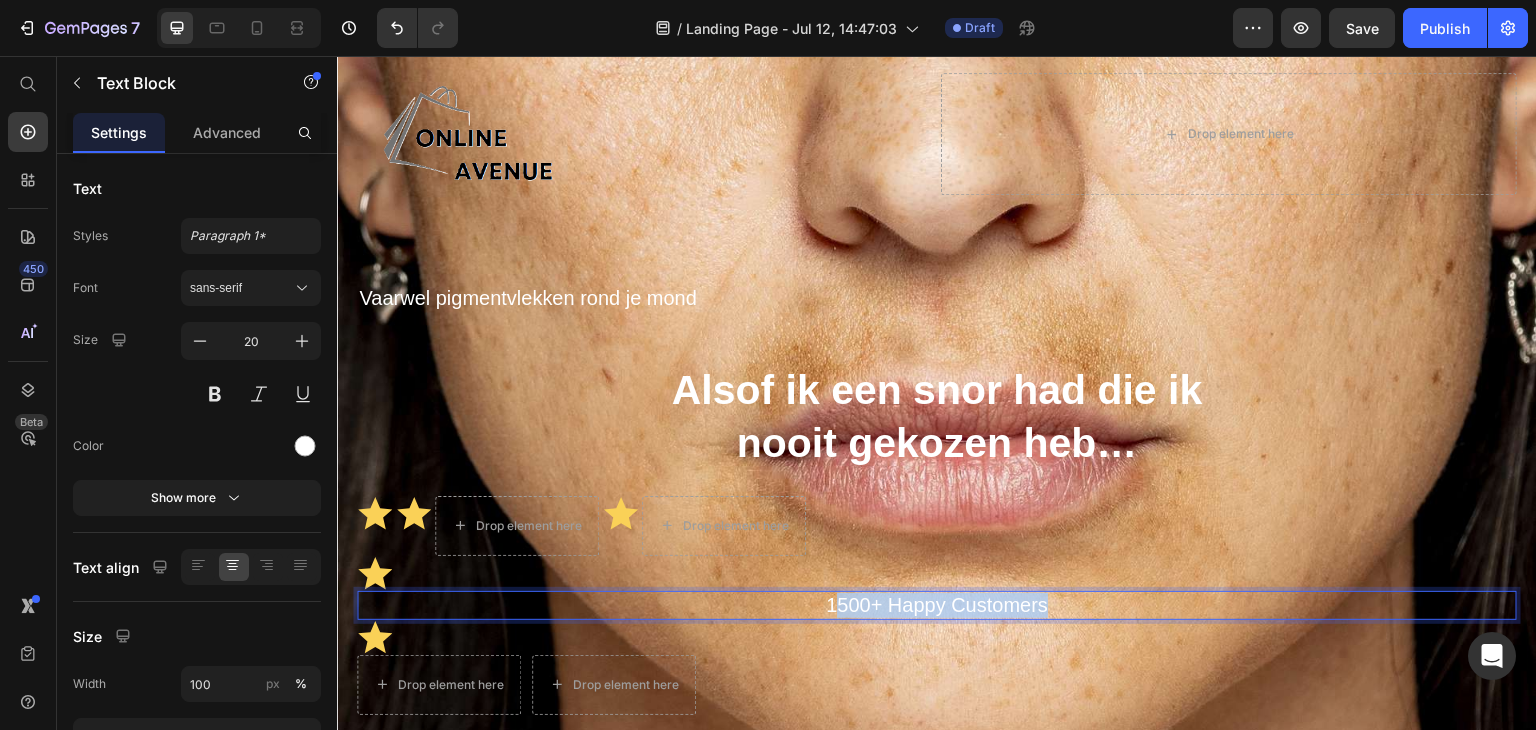 drag, startPoint x: 826, startPoint y: 603, endPoint x: 1092, endPoint y: 615, distance: 266.27054 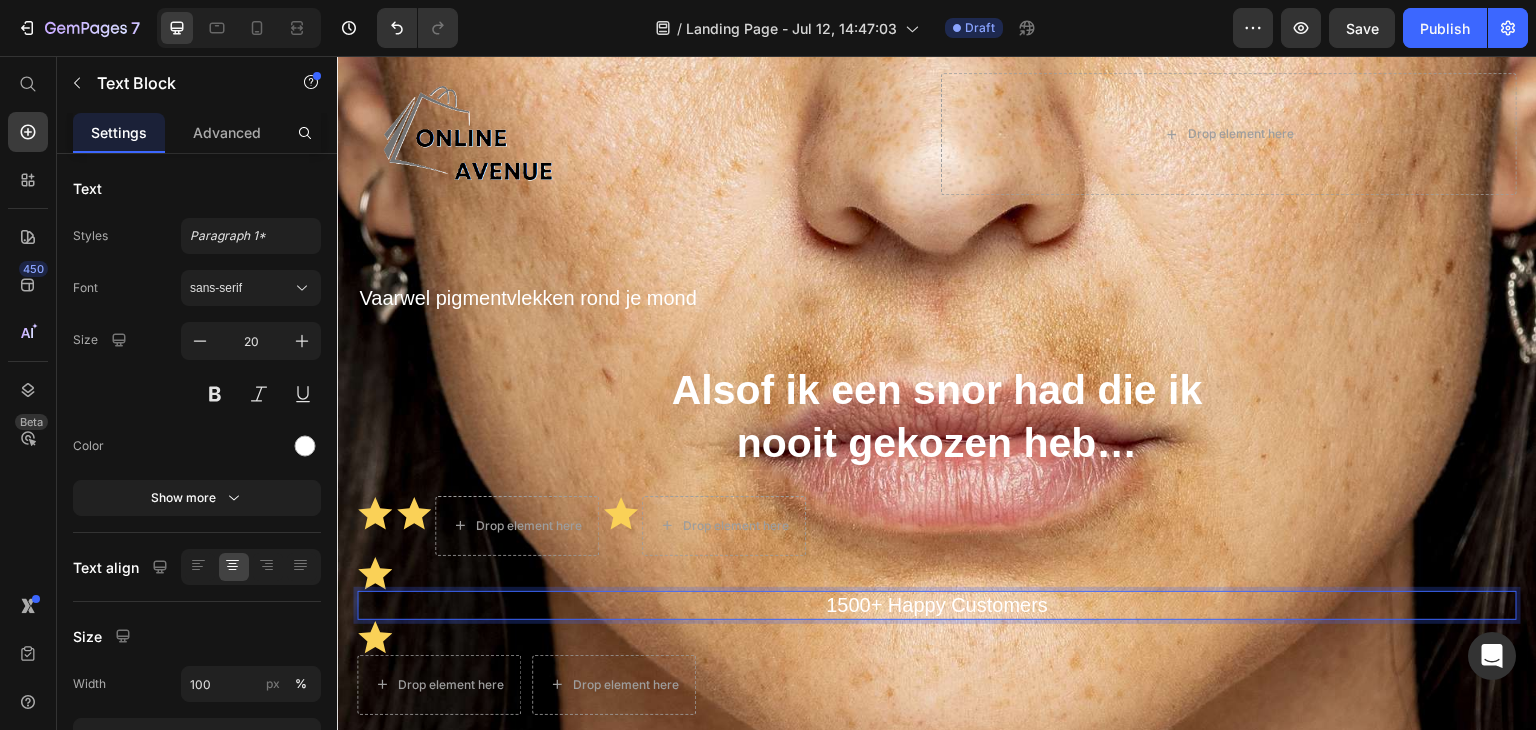 click on "1500+ Happy Customers" at bounding box center [937, 605] 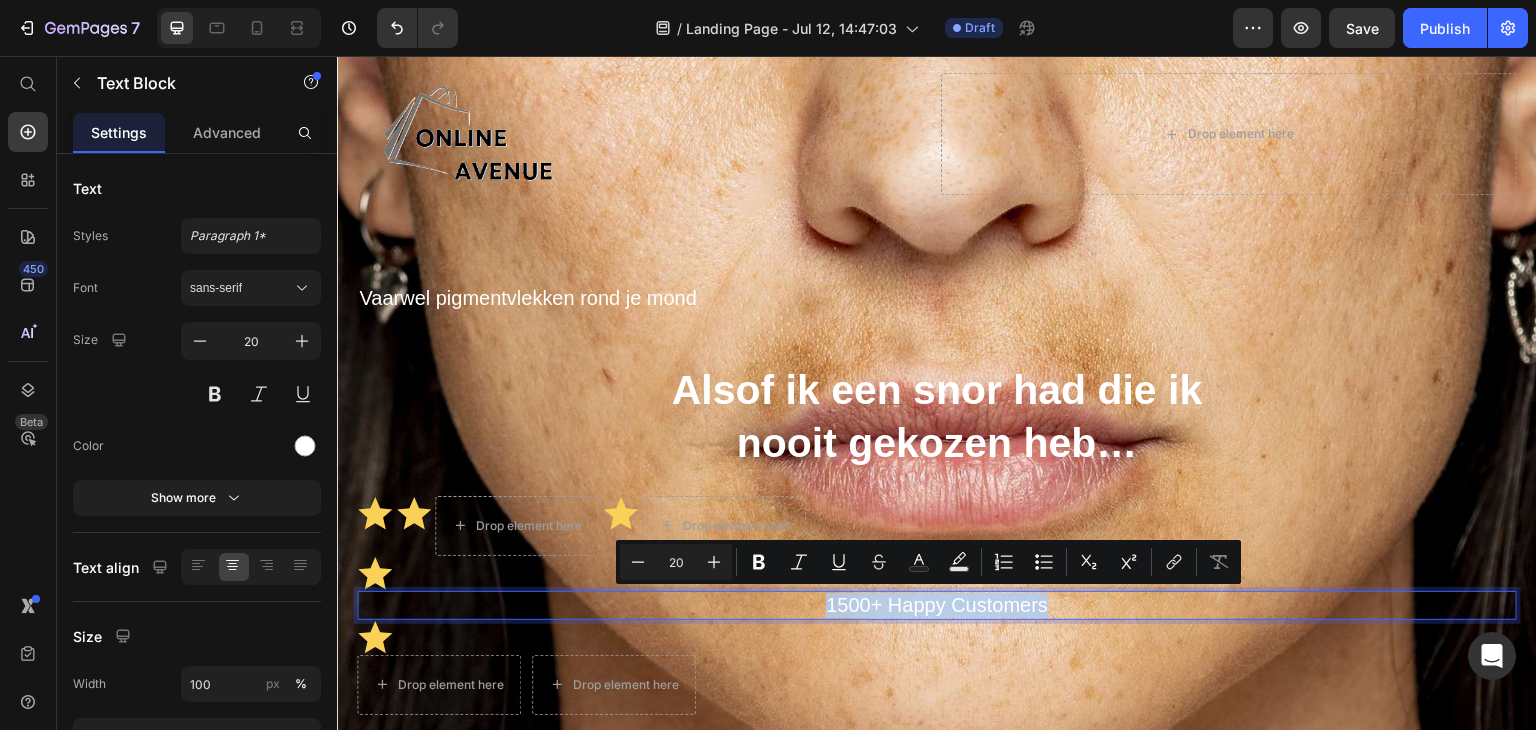 drag, startPoint x: 804, startPoint y: 608, endPoint x: 1069, endPoint y: 607, distance: 265.0019 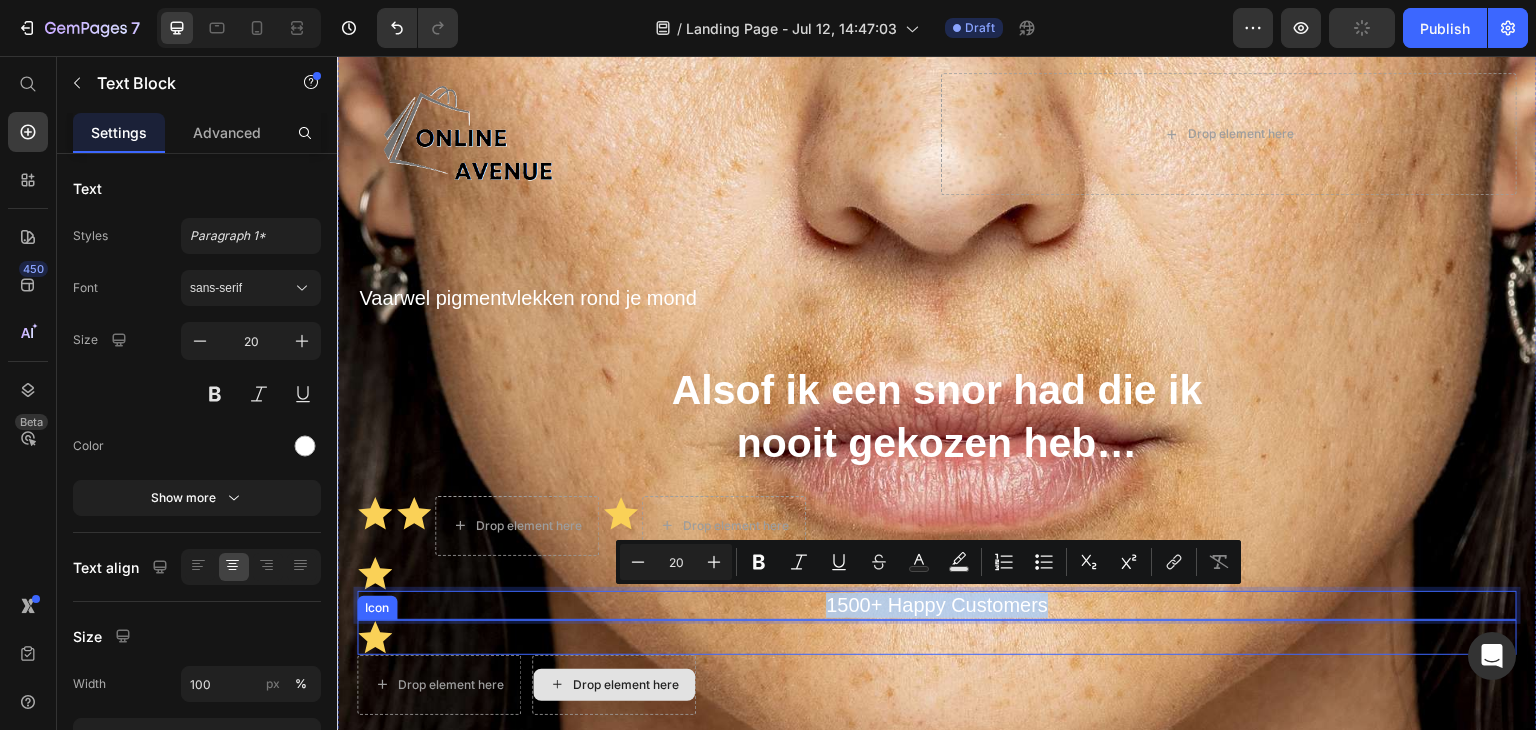 click on "Icon" at bounding box center (937, 637) 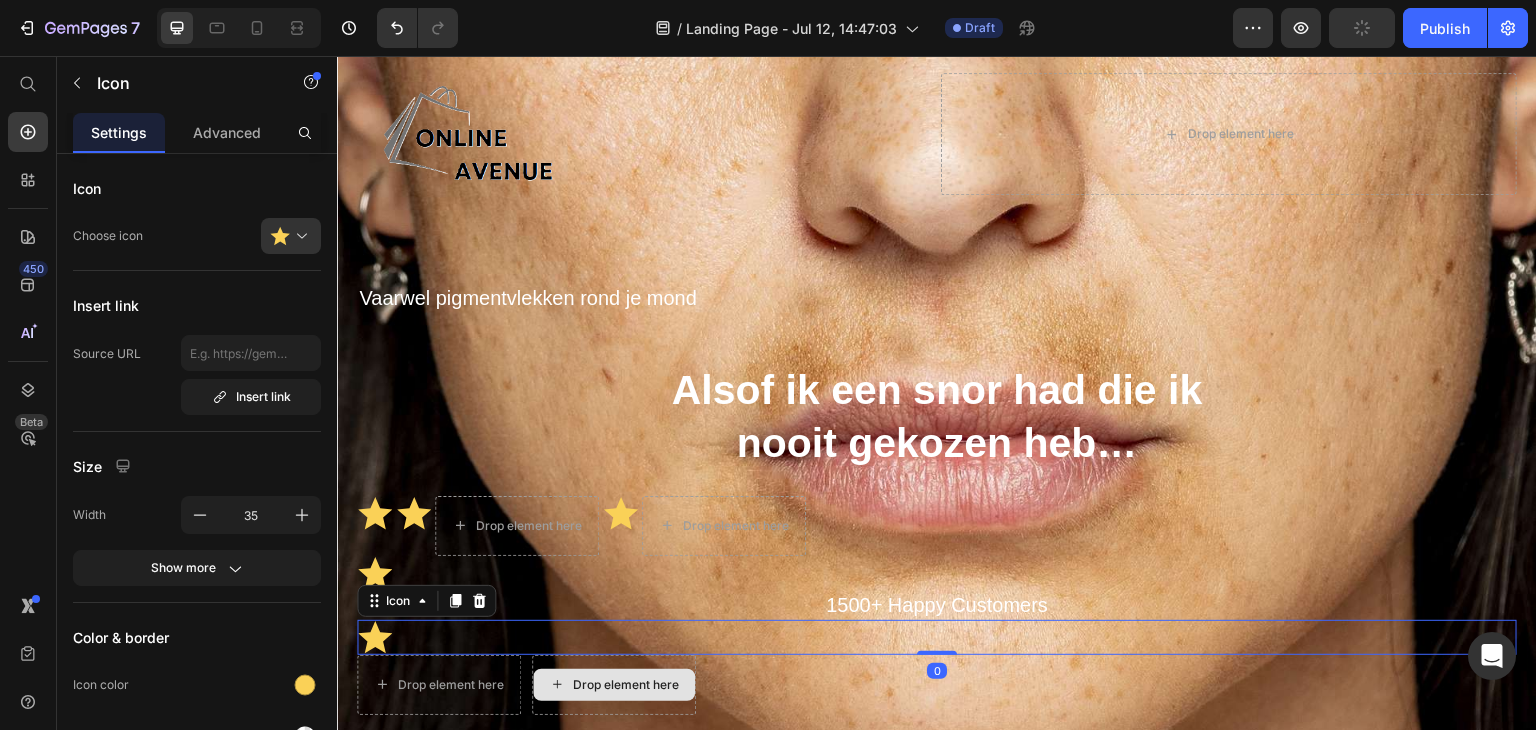 click on "Icon   0" at bounding box center (937, 637) 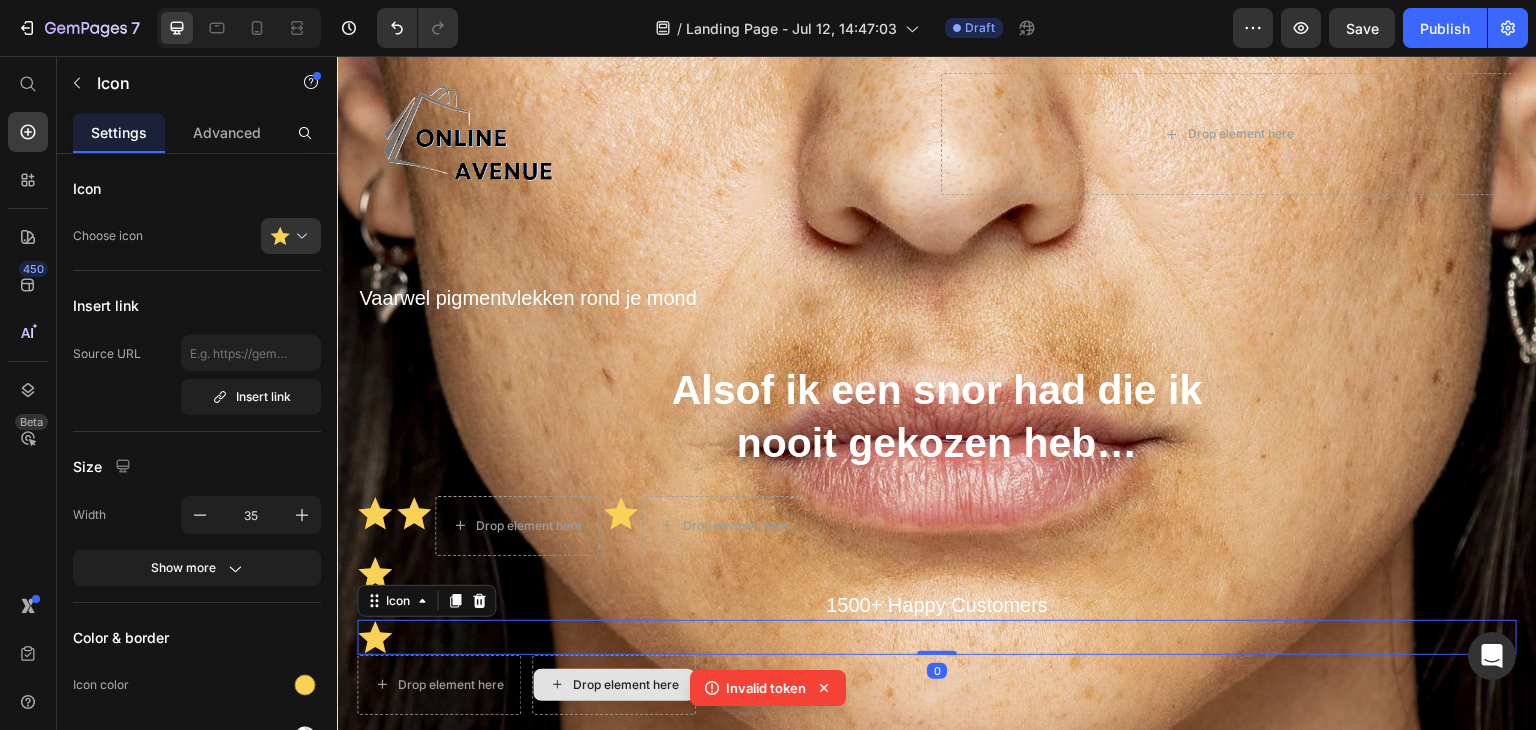 click on "Icon   0" at bounding box center [937, 637] 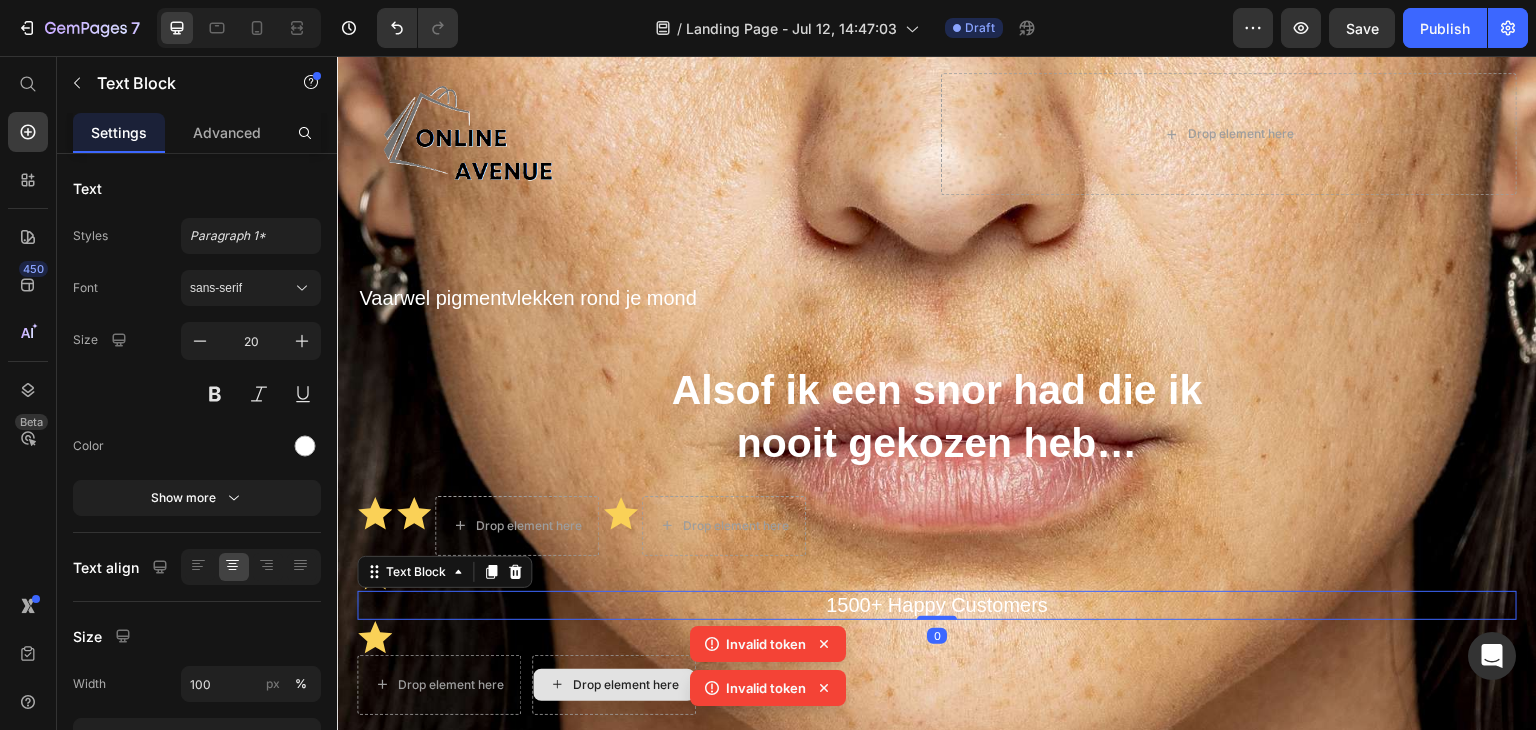 drag, startPoint x: 851, startPoint y: 598, endPoint x: 834, endPoint y: 608, distance: 19.723083 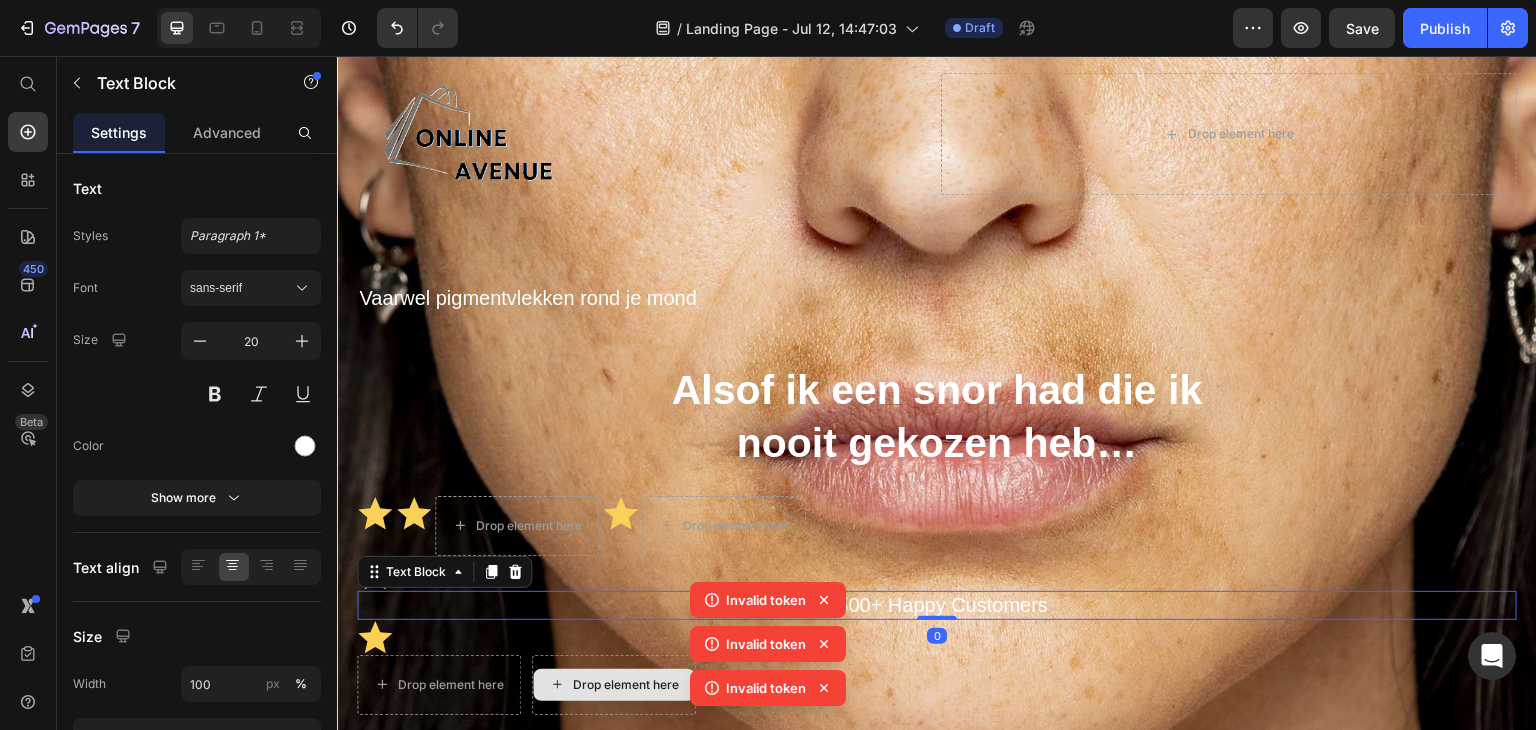click on "Invalid token Invalid token Invalid token" at bounding box center (768, 648) 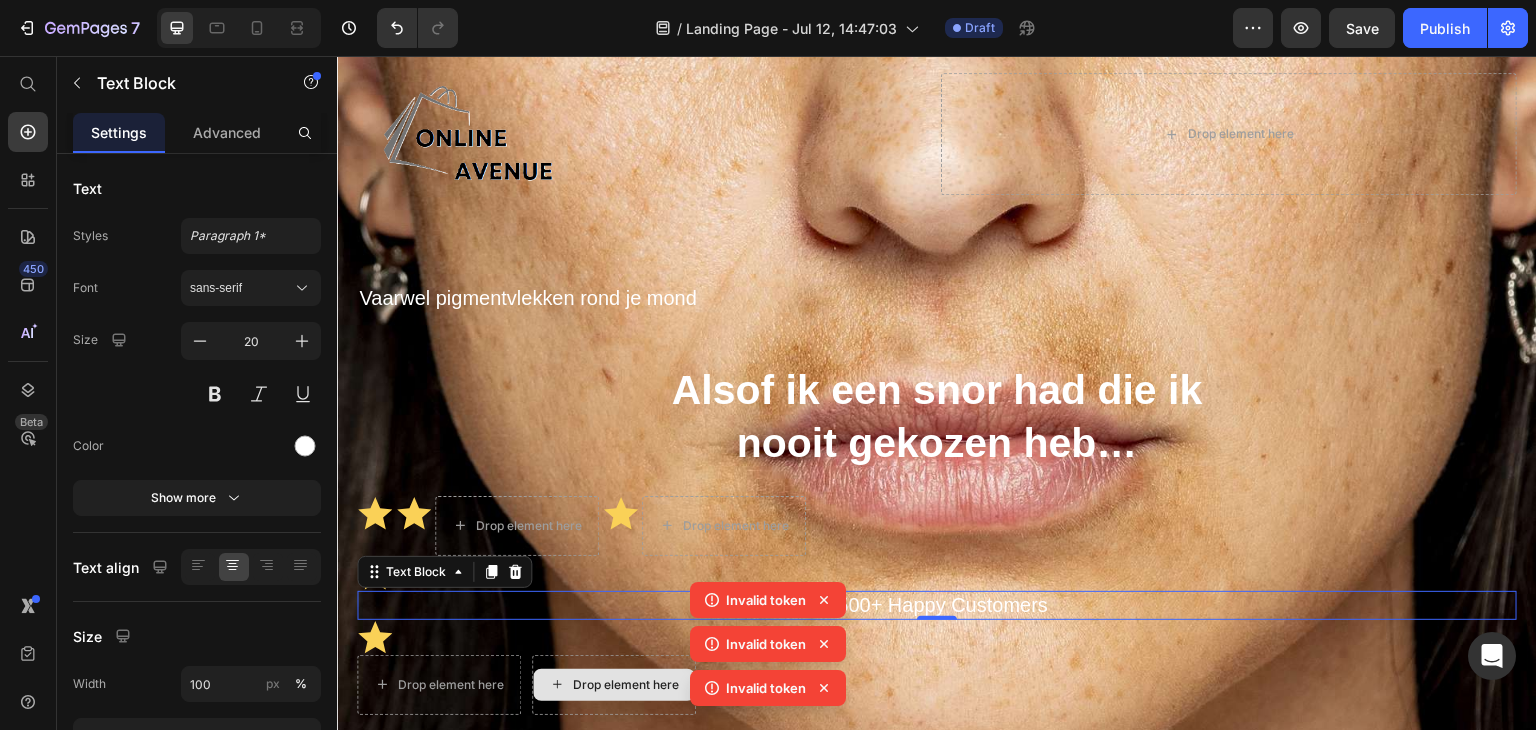 click 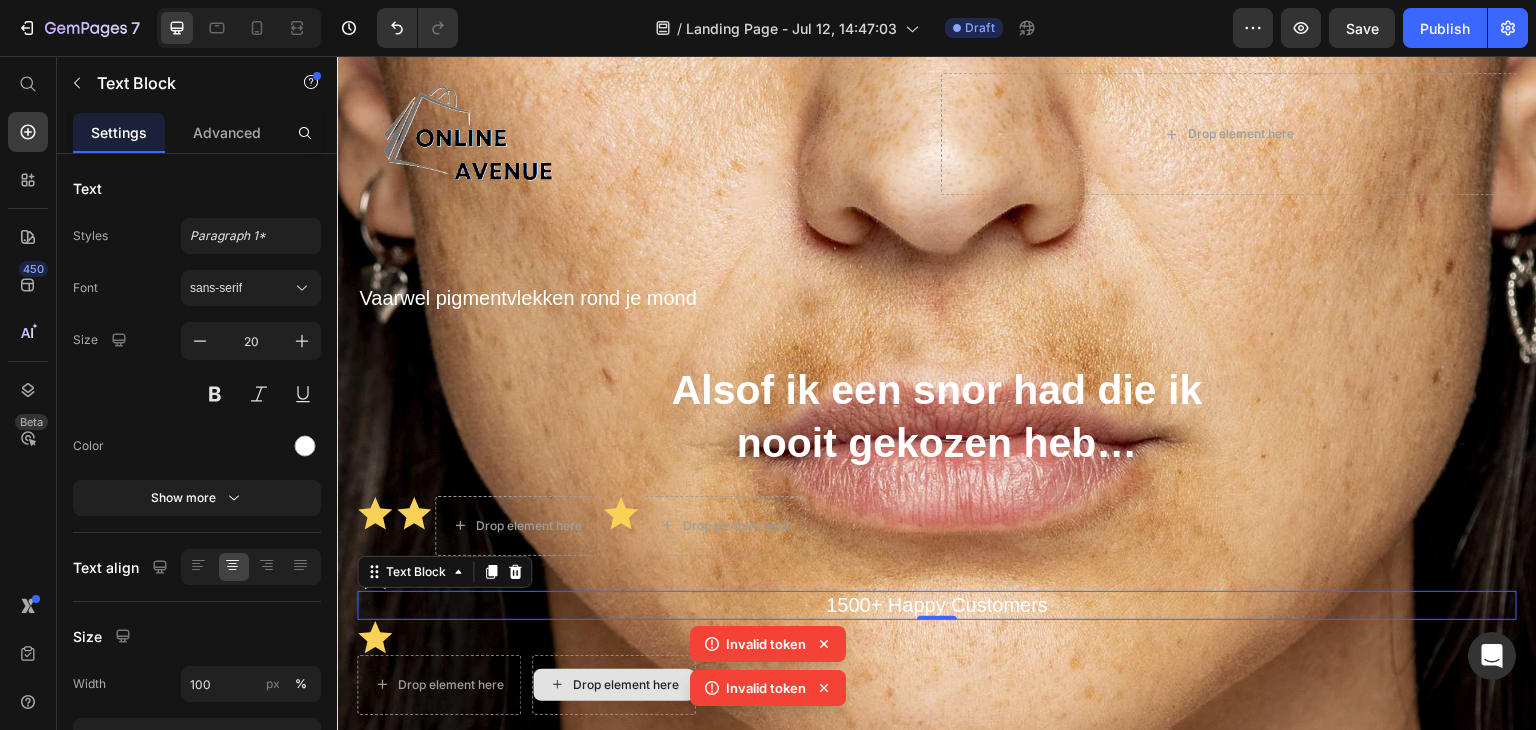 drag, startPoint x: 825, startPoint y: 644, endPoint x: 800, endPoint y: 701, distance: 62.241467 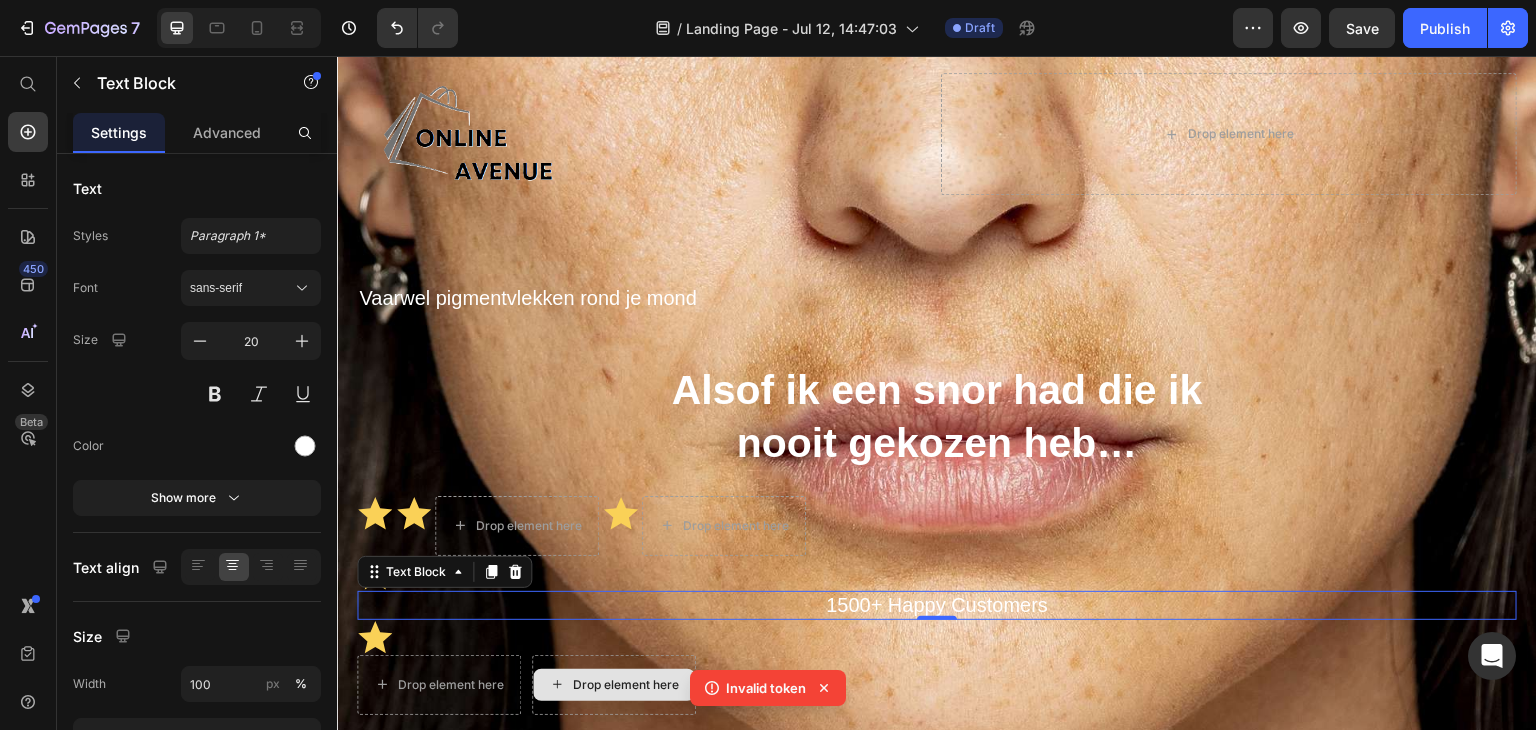 click 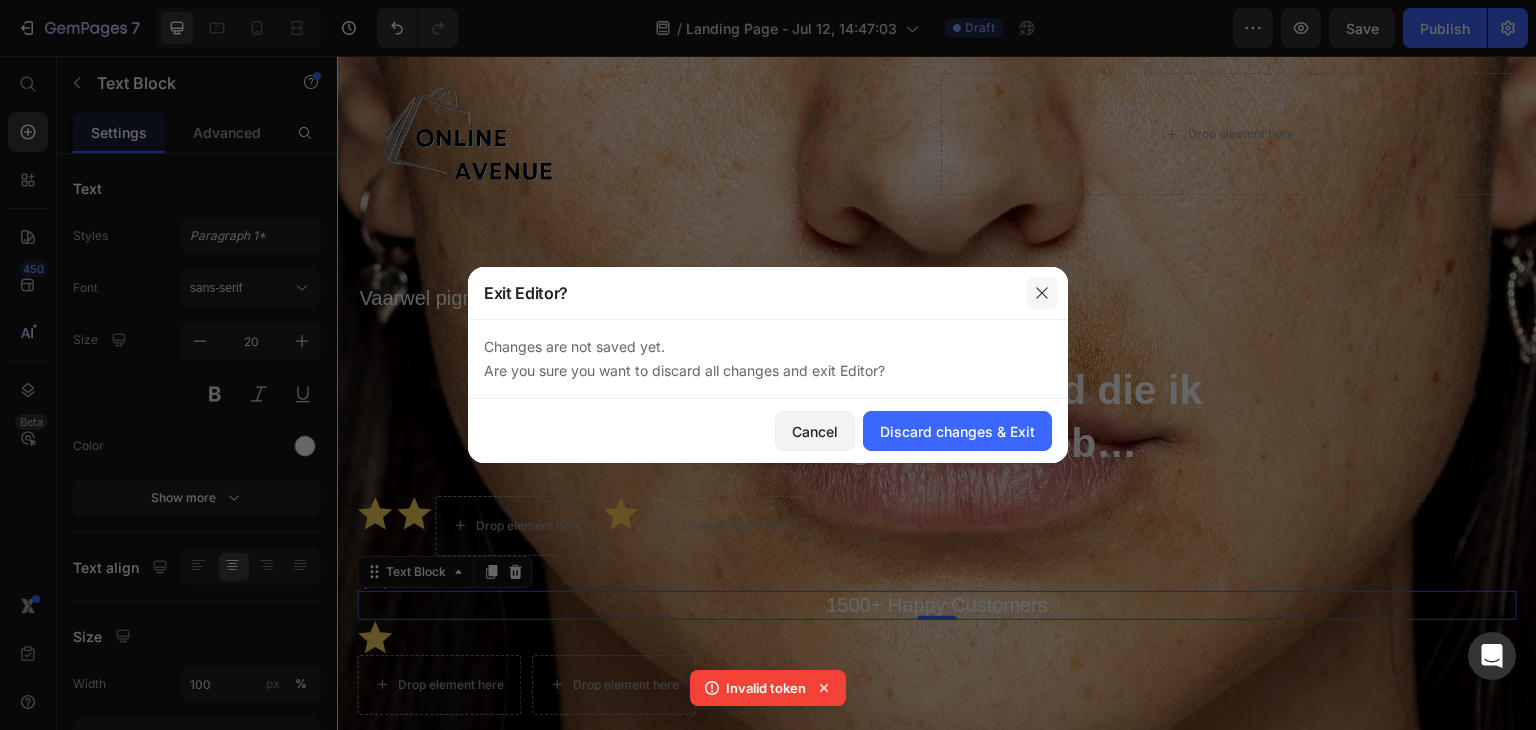 click 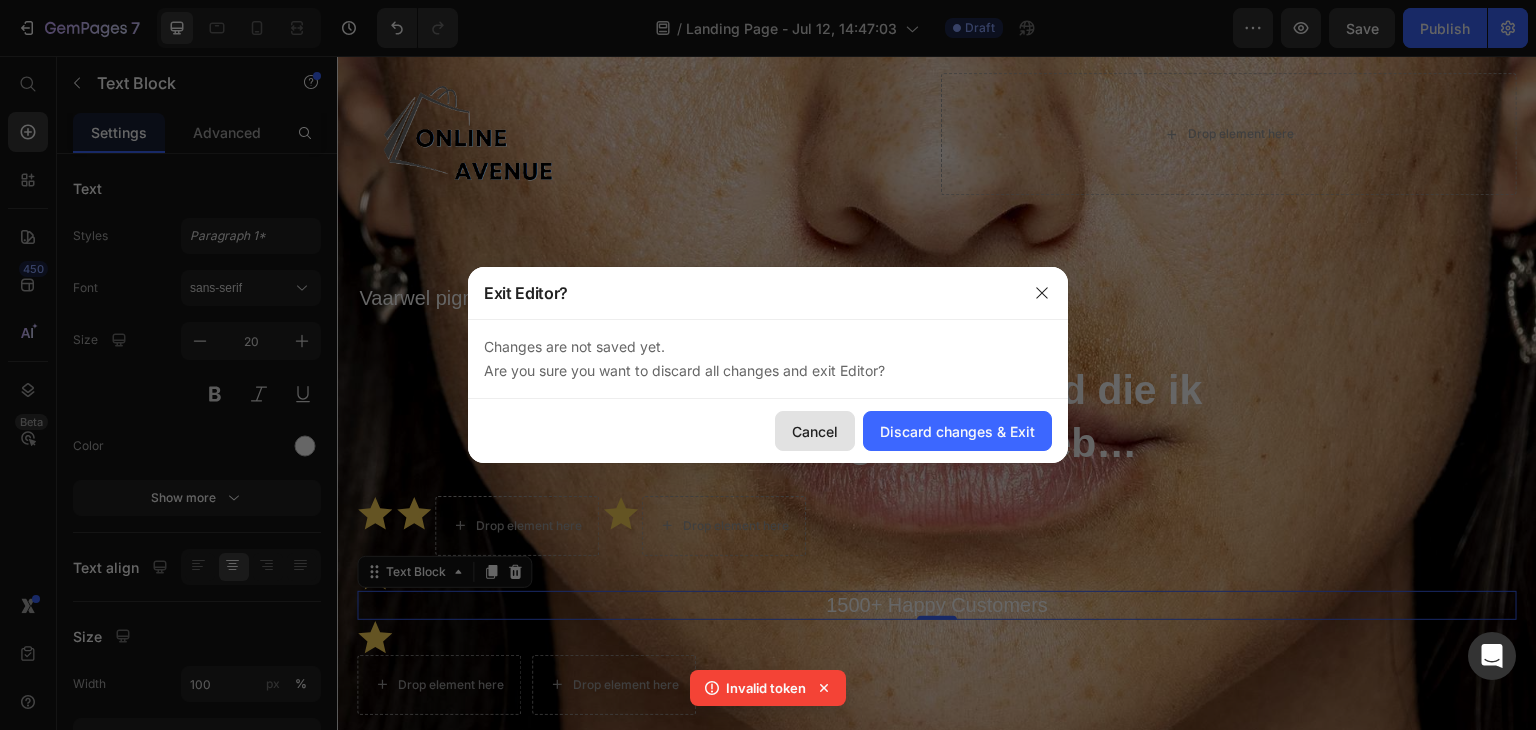 click on "Cancel" at bounding box center (815, 431) 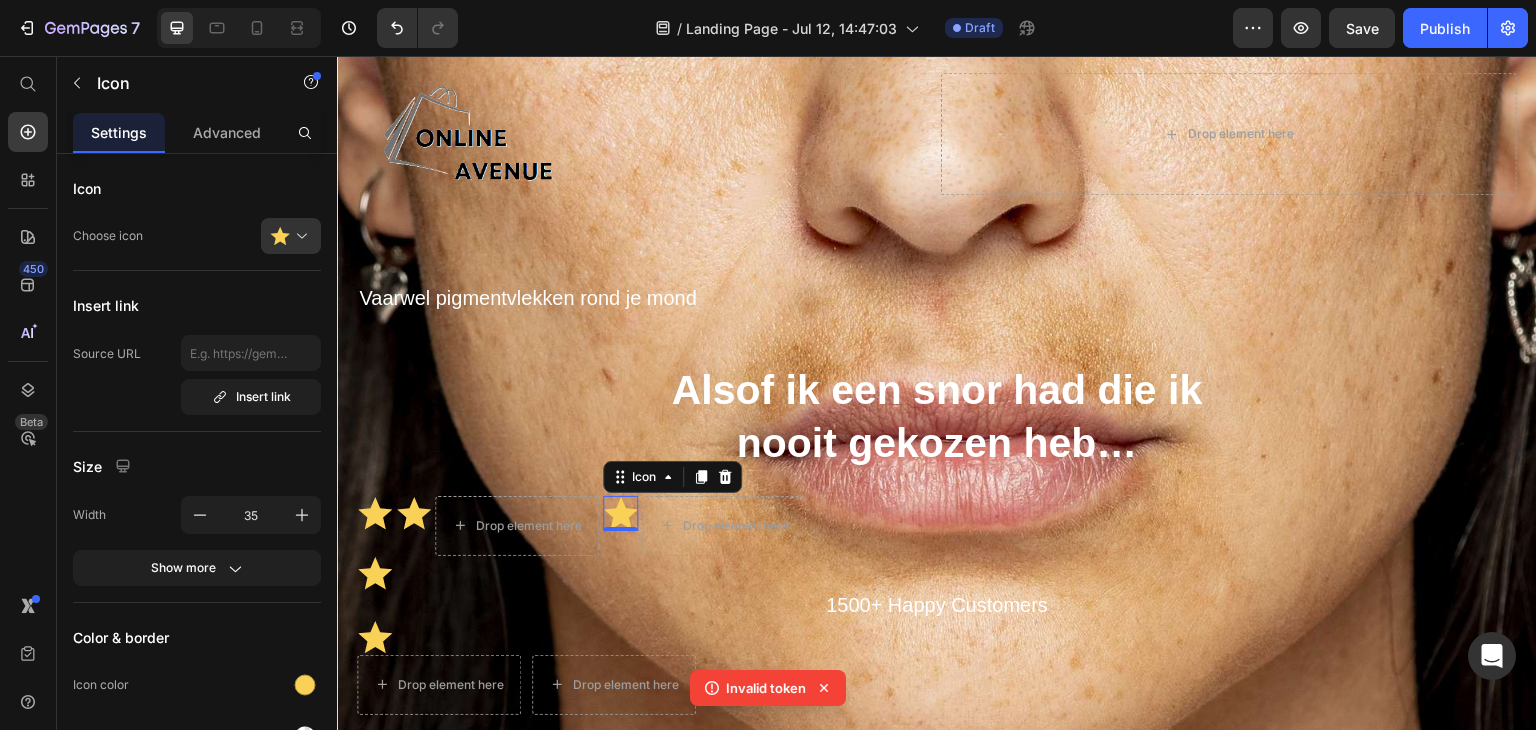 click 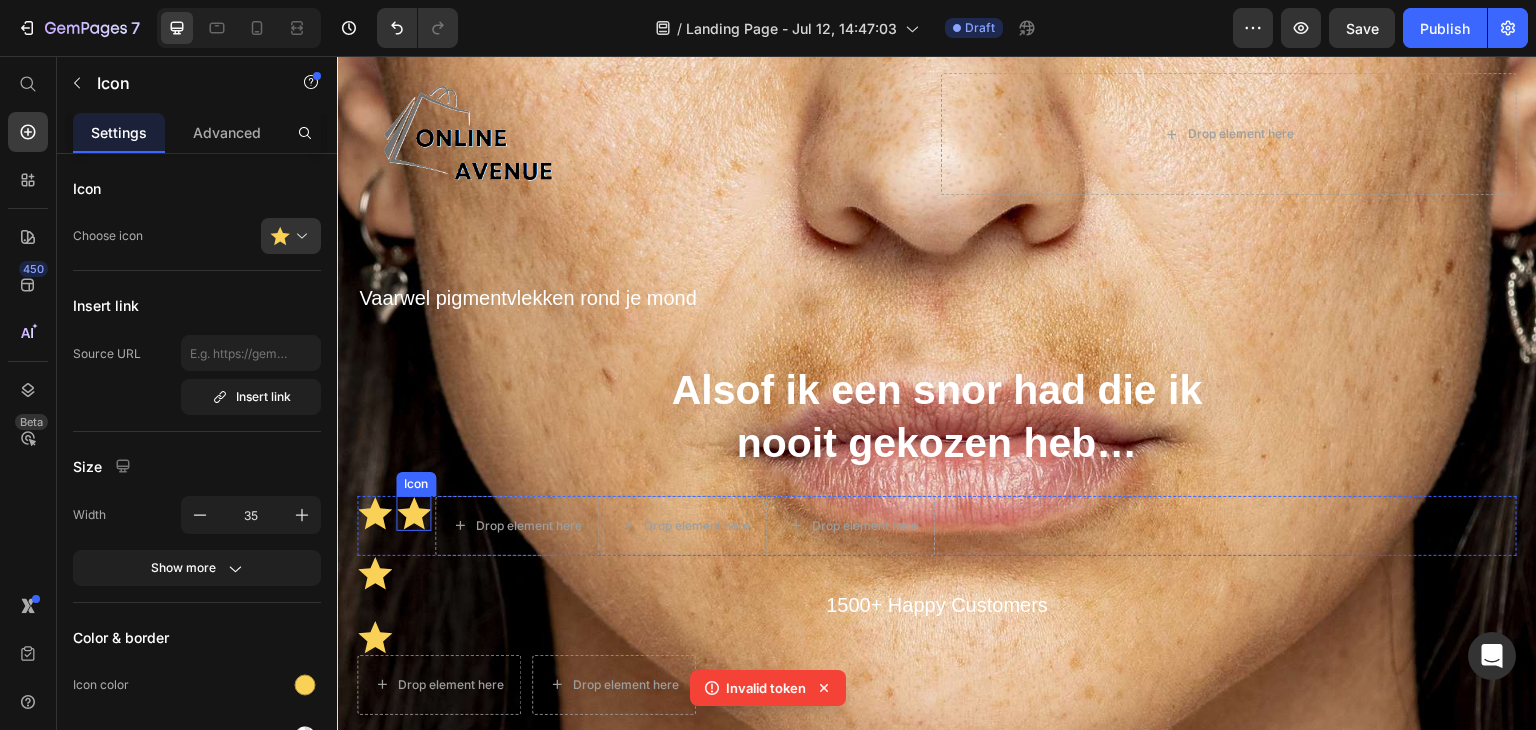 click on "Icon" at bounding box center (413, 513) 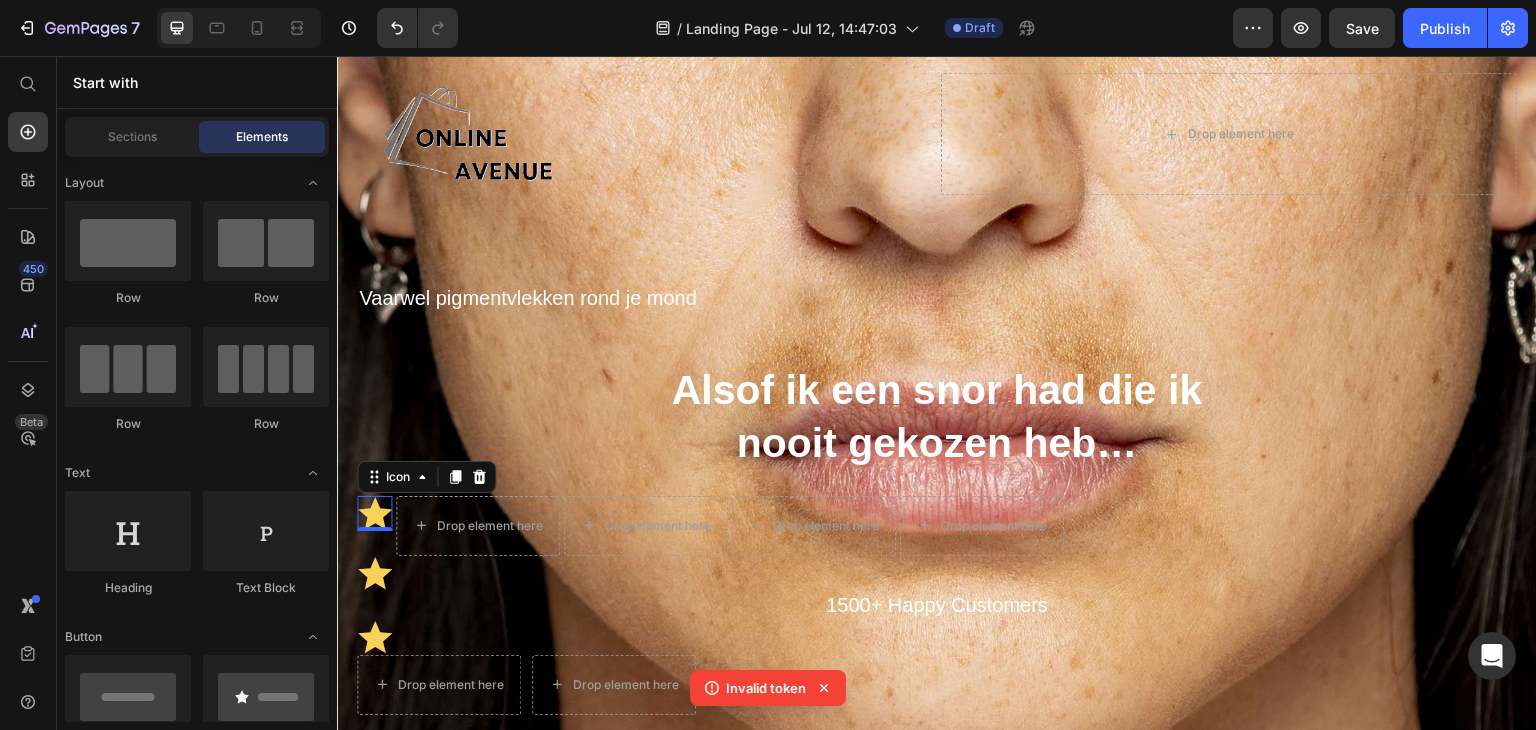 click 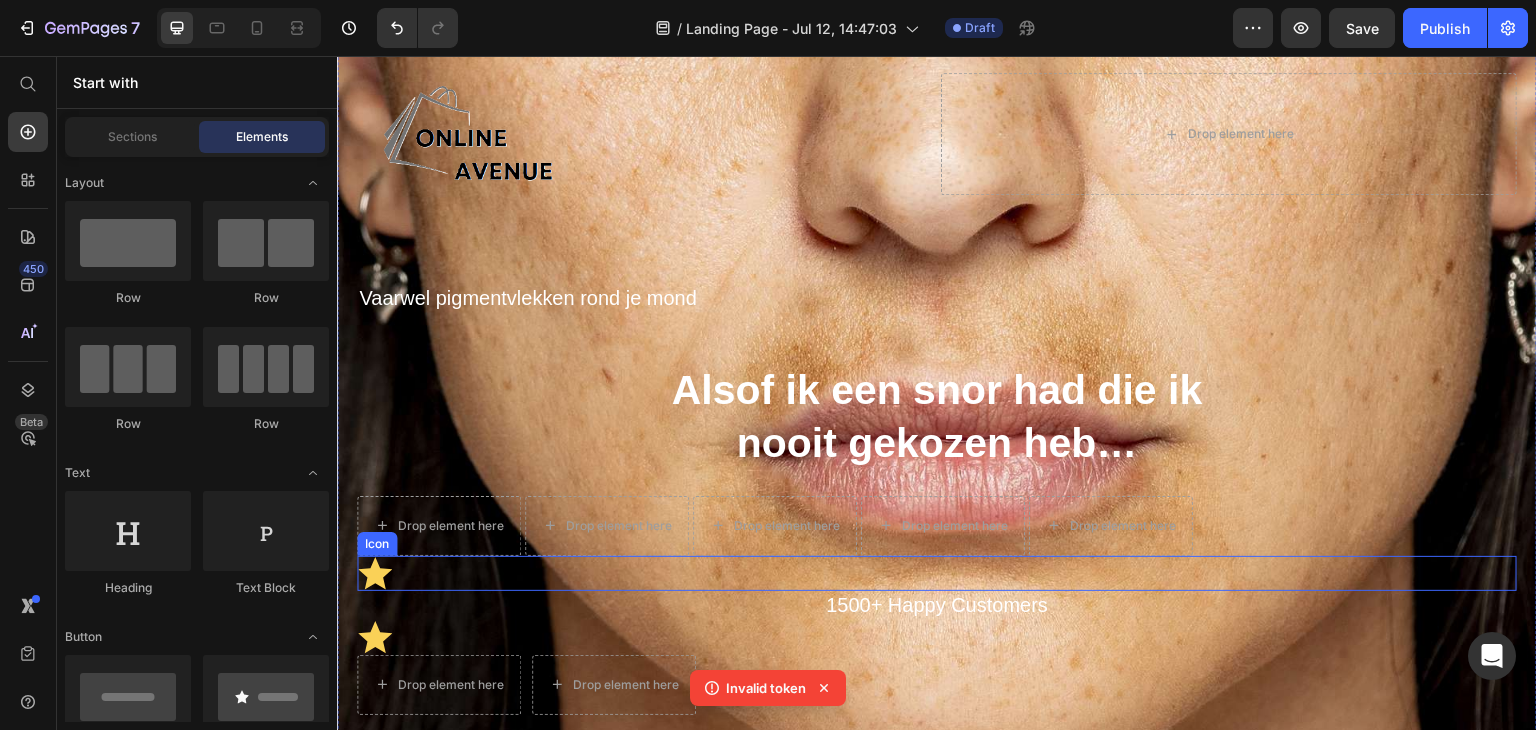click 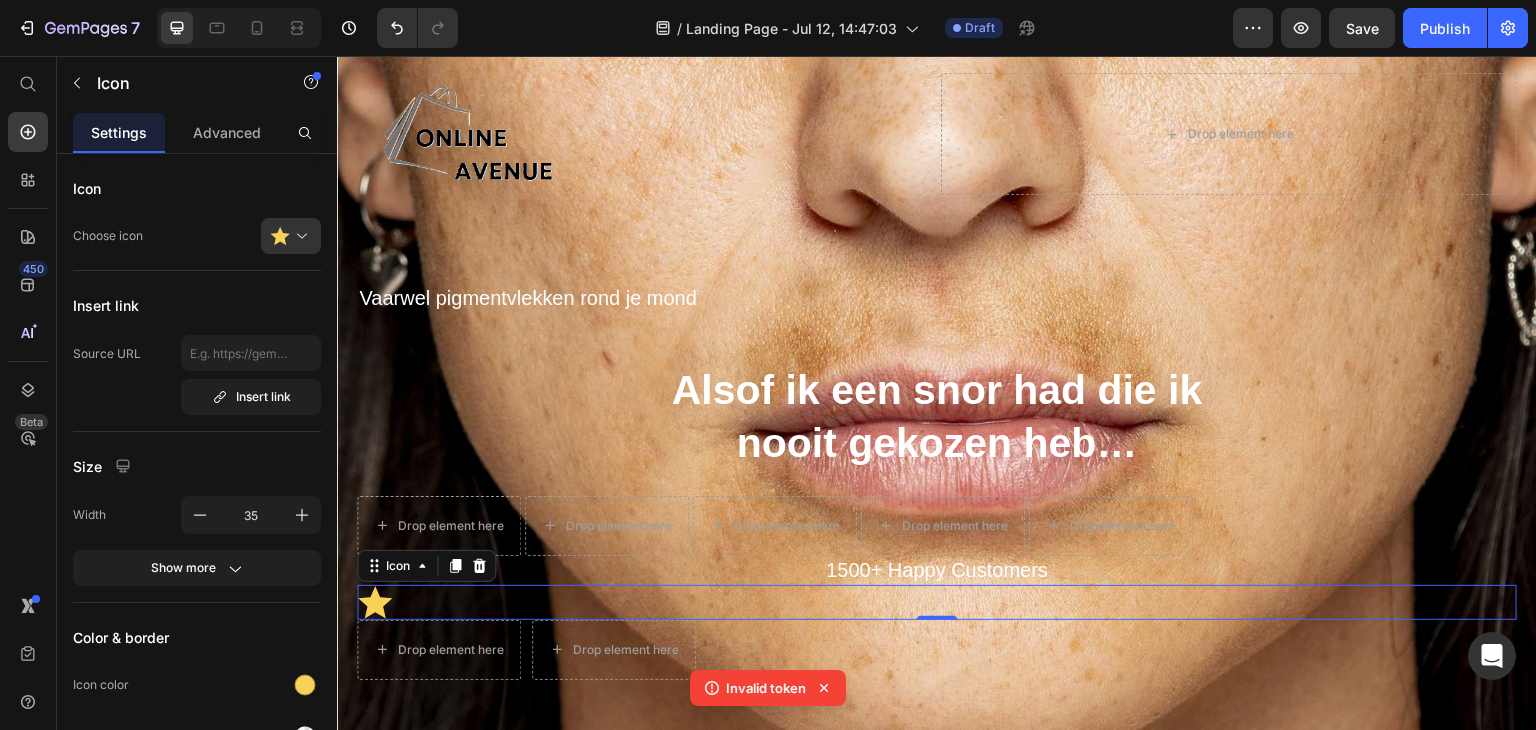 click 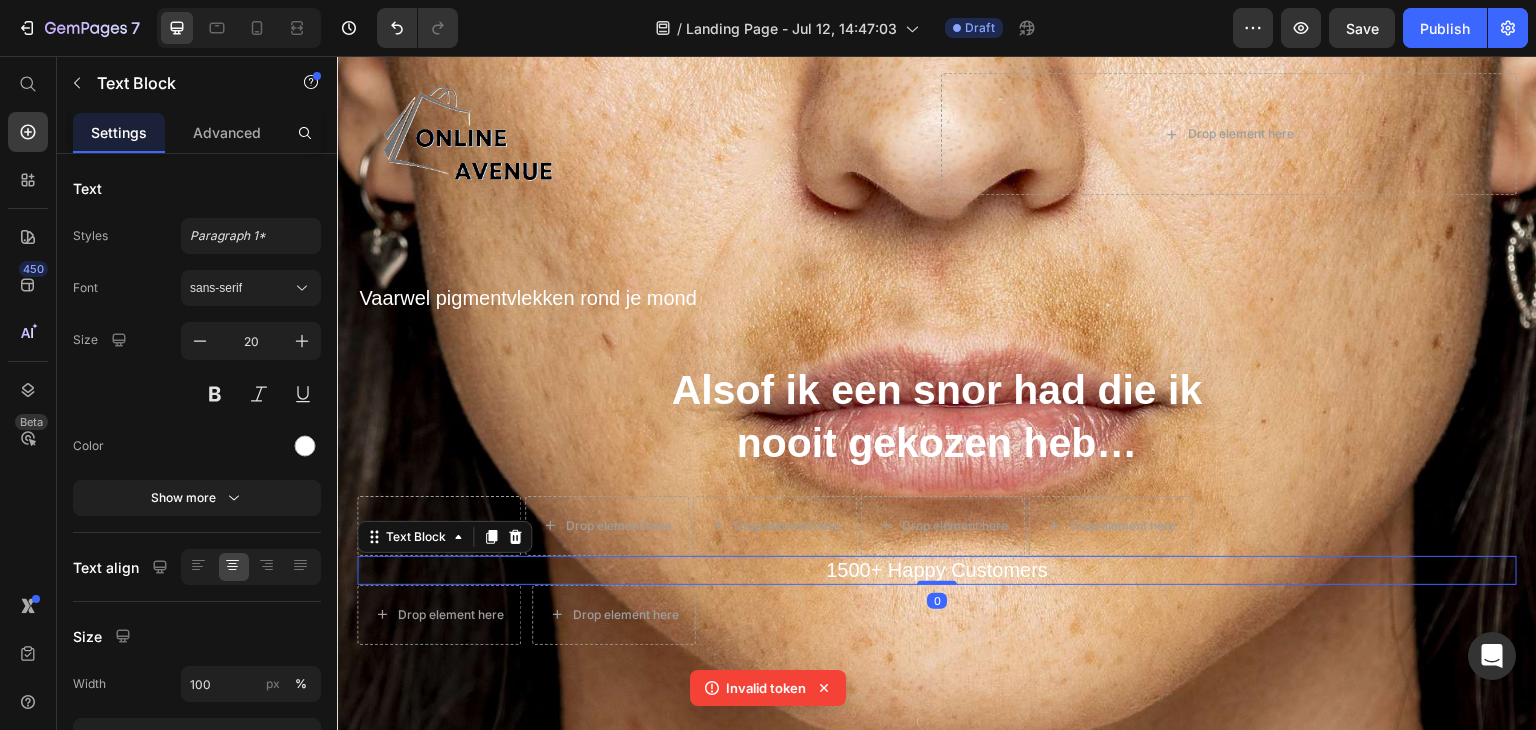 click on "1500+ Happy Customers" at bounding box center (937, 570) 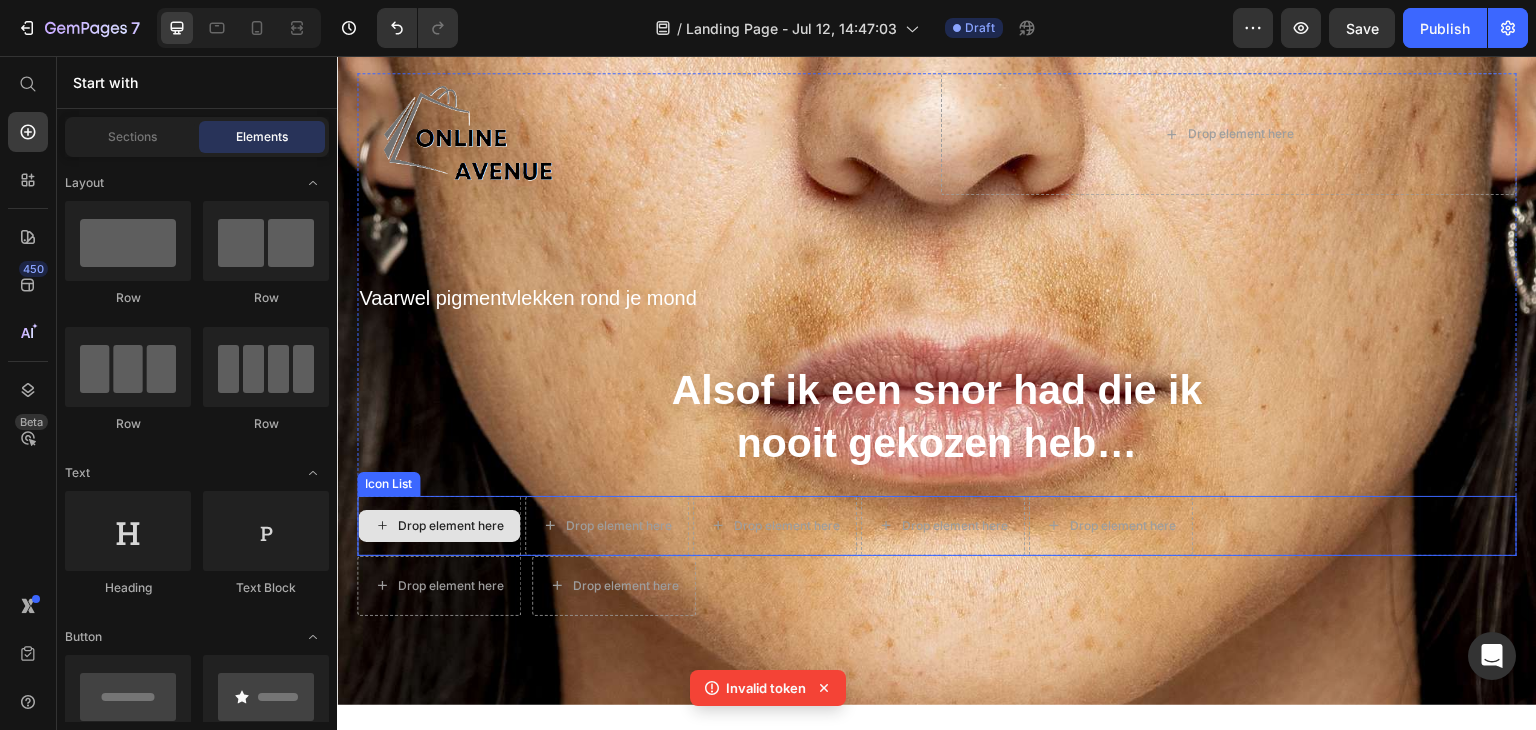 click on "Drop element here" at bounding box center (451, 526) 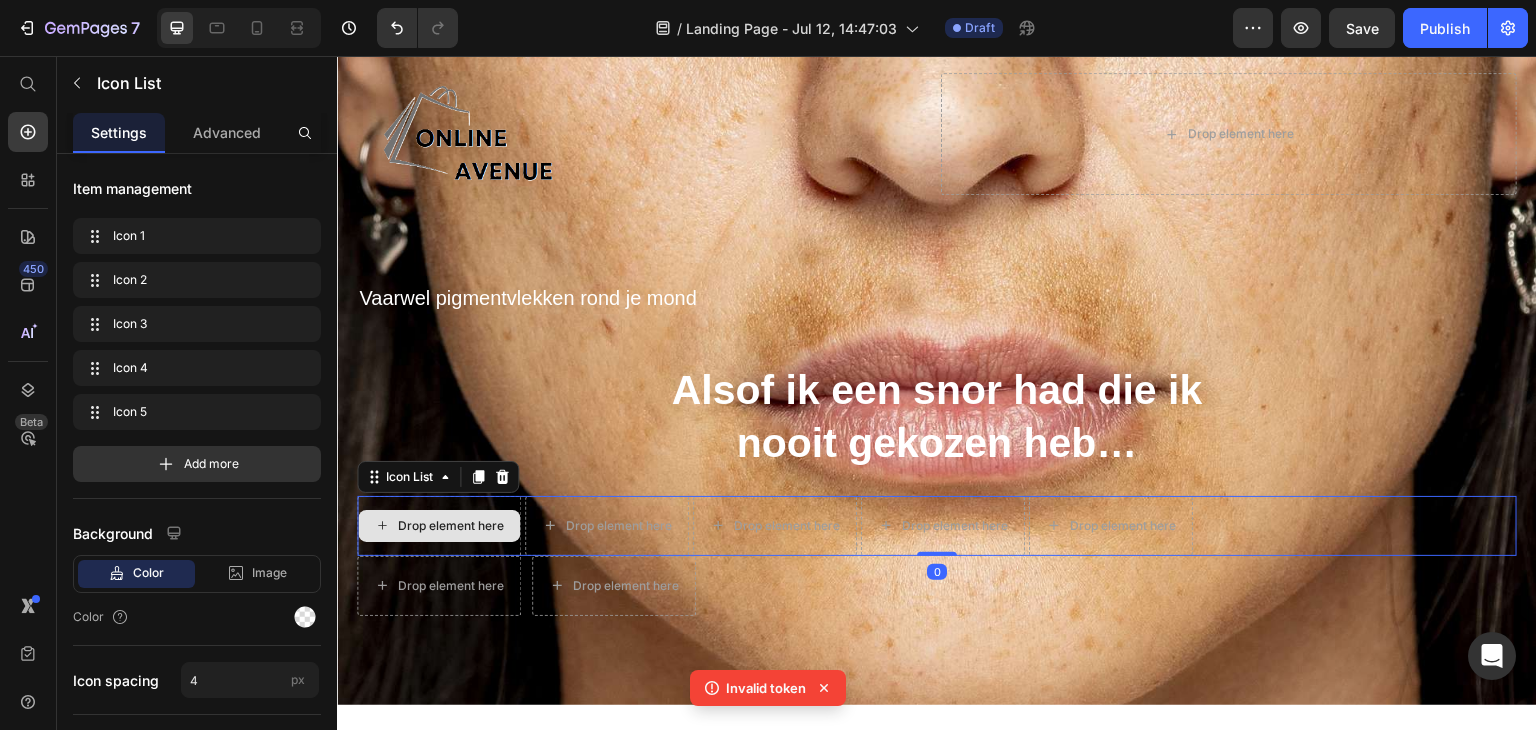 click on "Drop element here" at bounding box center (439, 526) 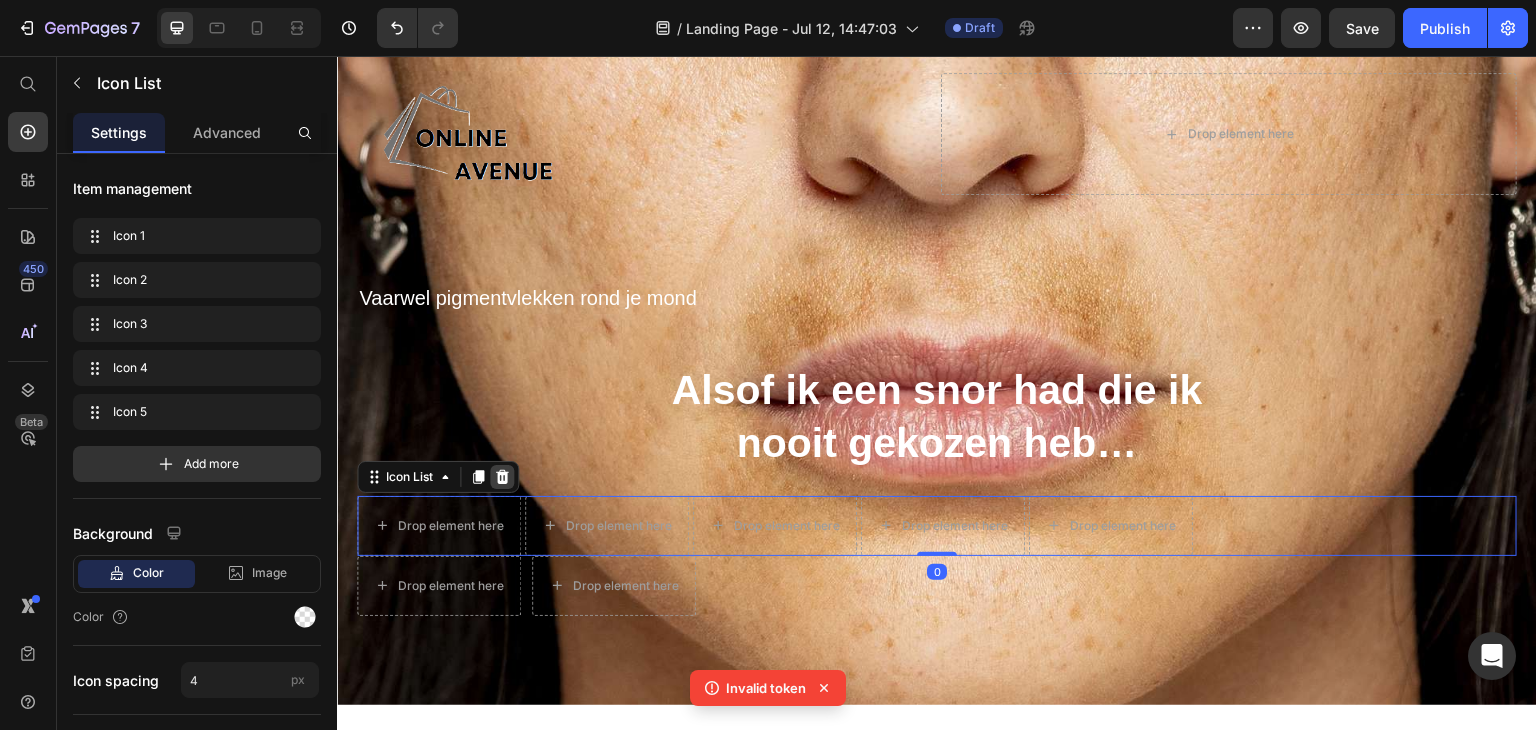 click 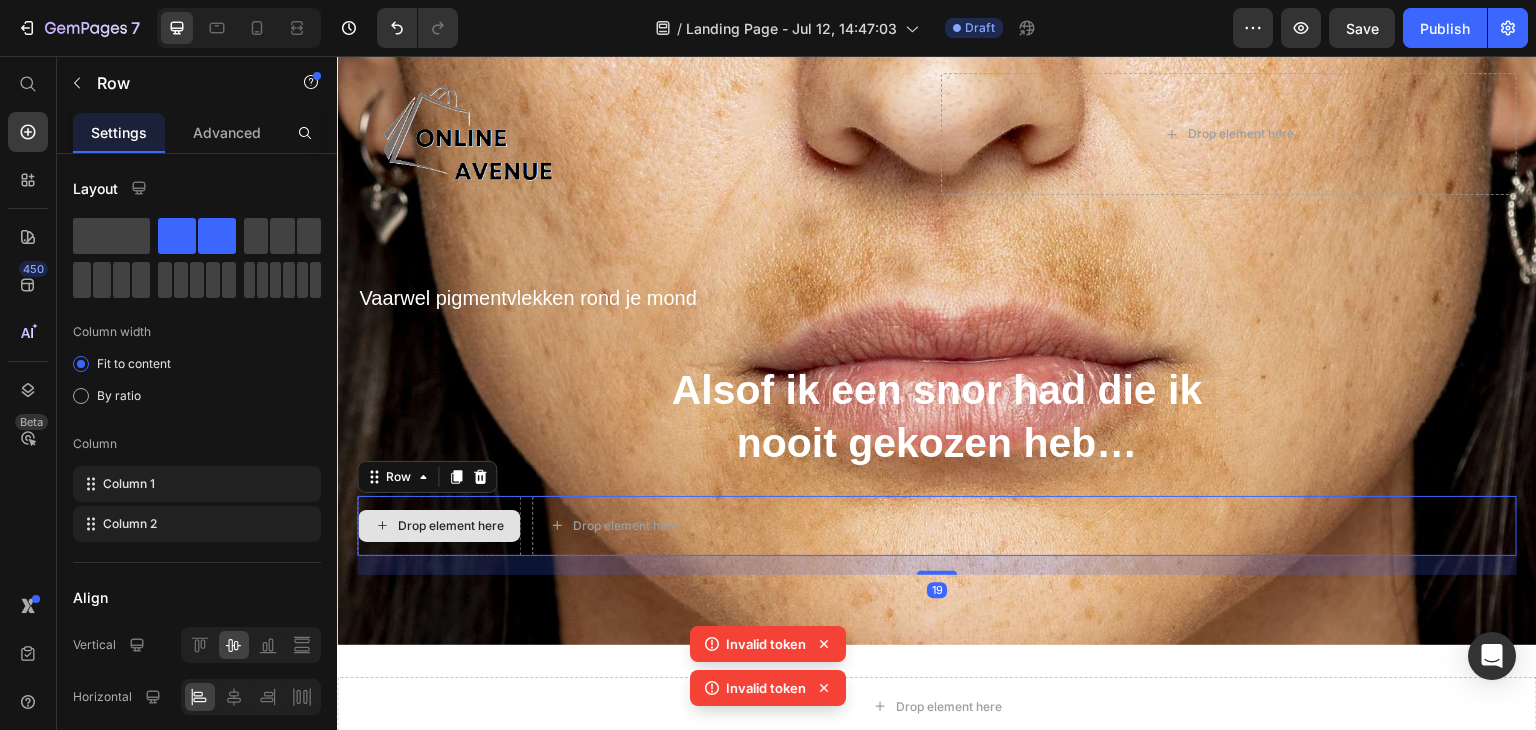 click on "Drop element here" at bounding box center (439, 526) 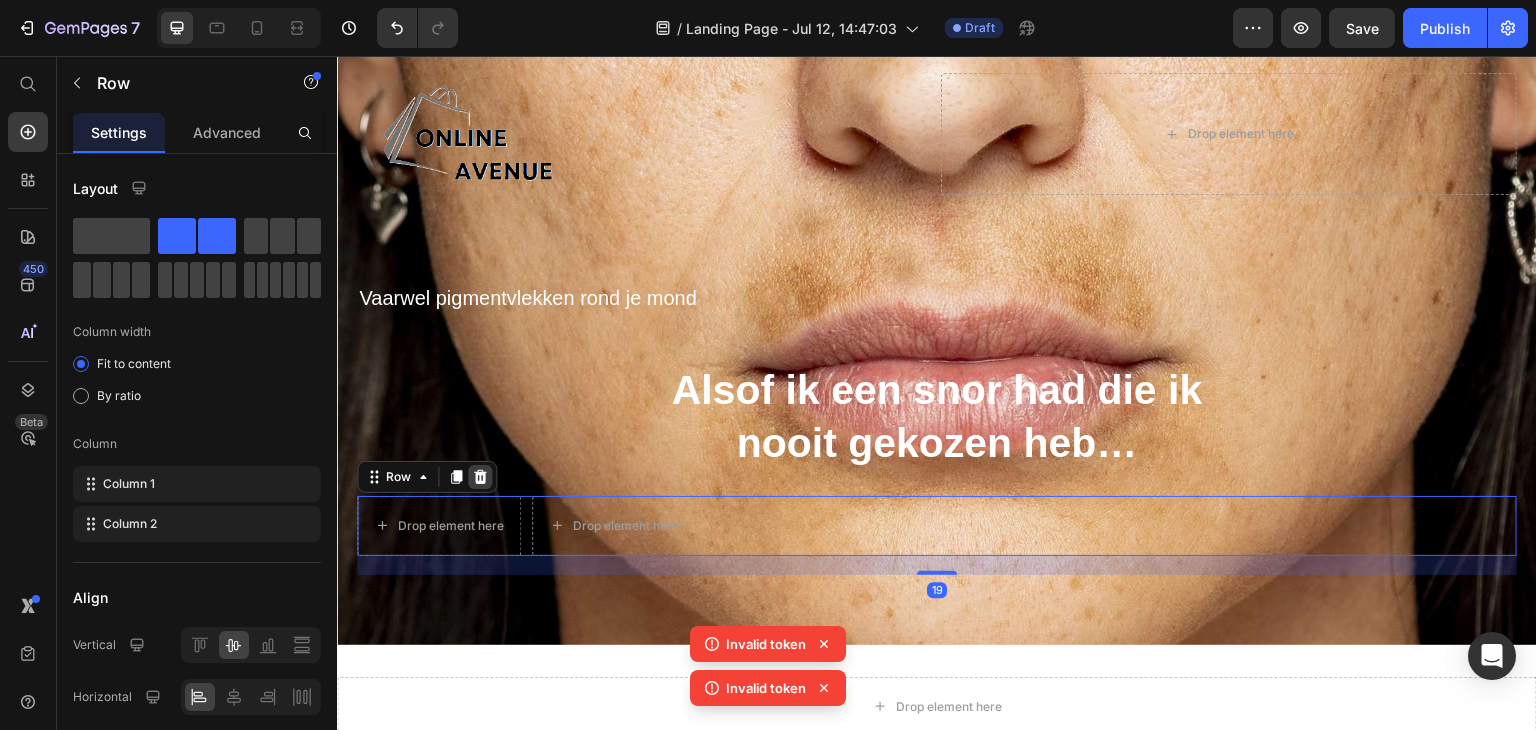 click 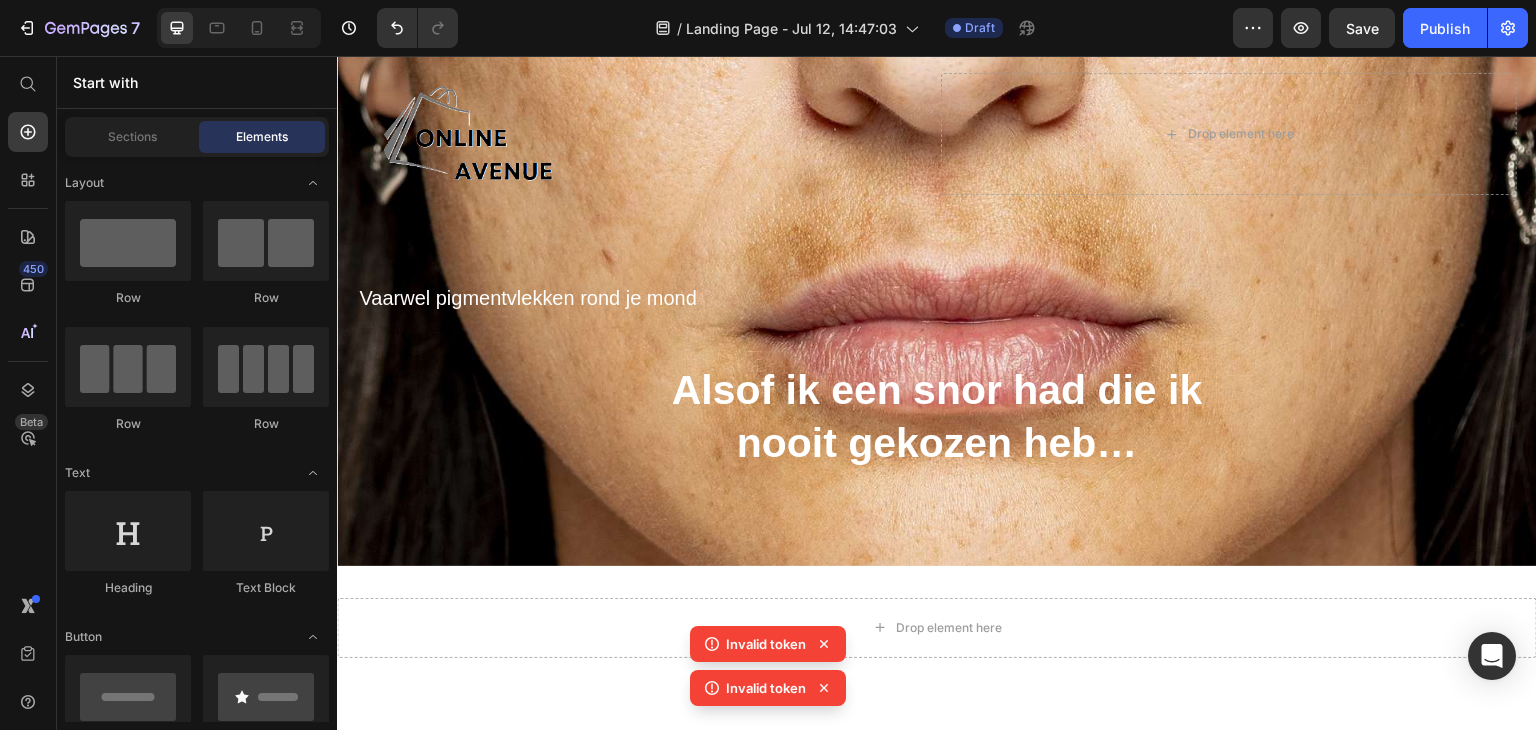 click 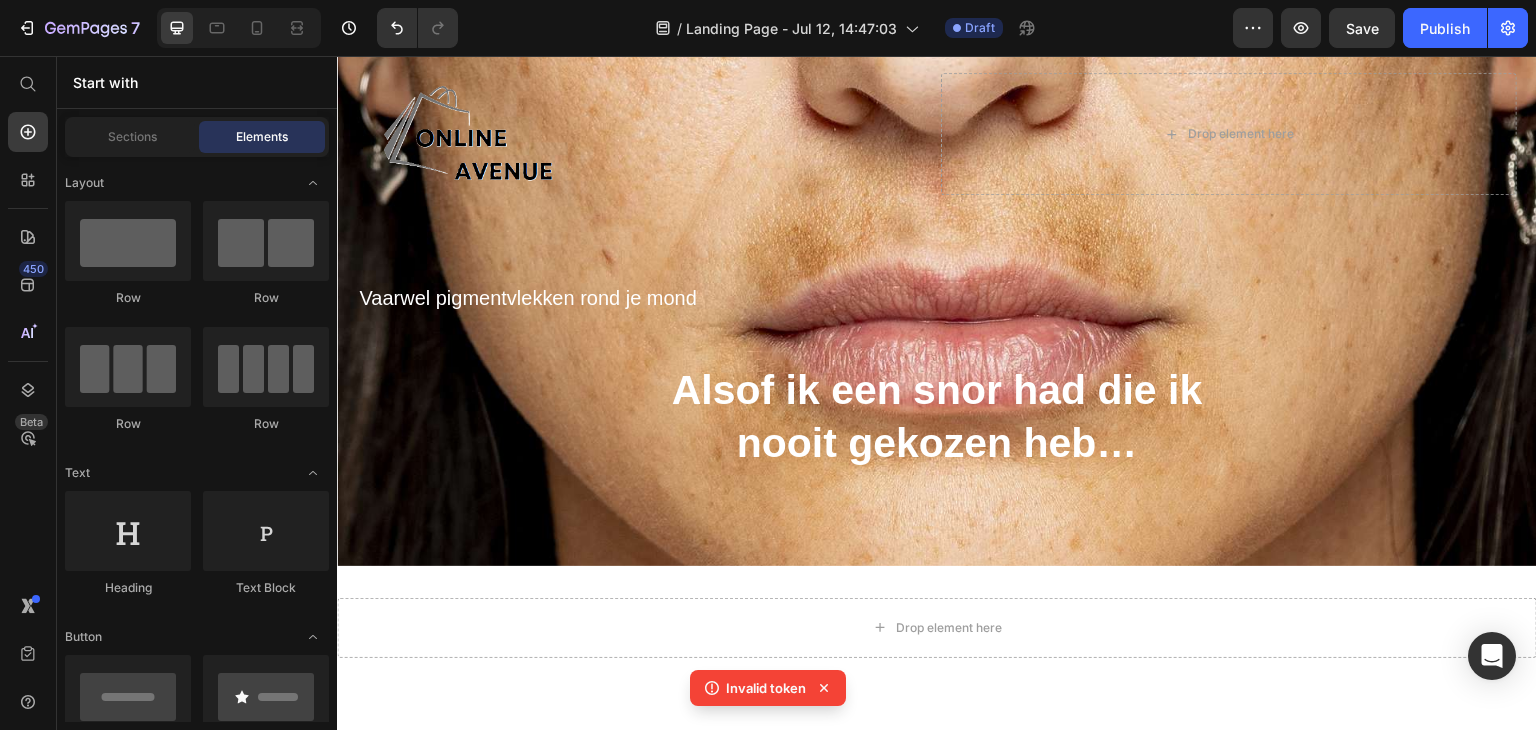 click 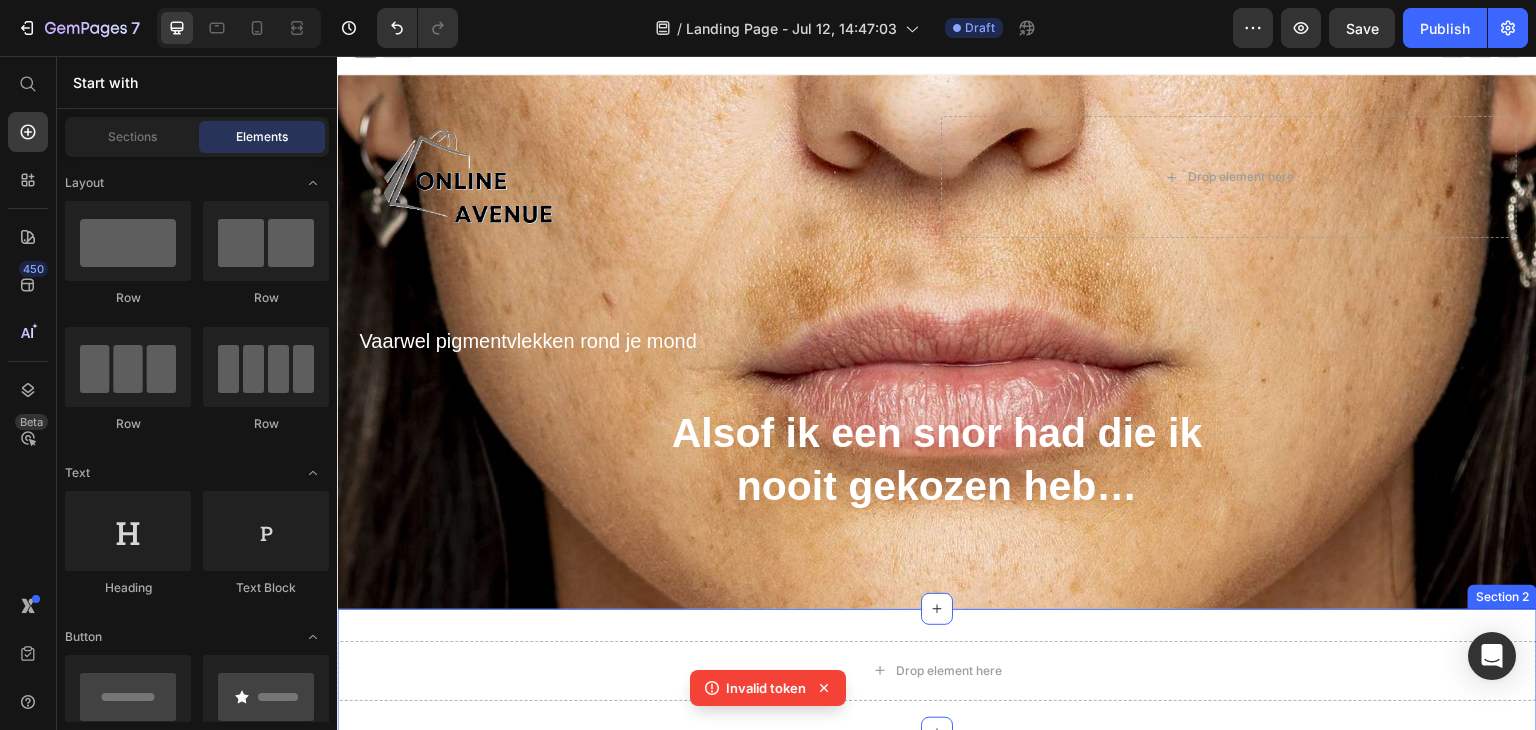 scroll, scrollTop: 0, scrollLeft: 0, axis: both 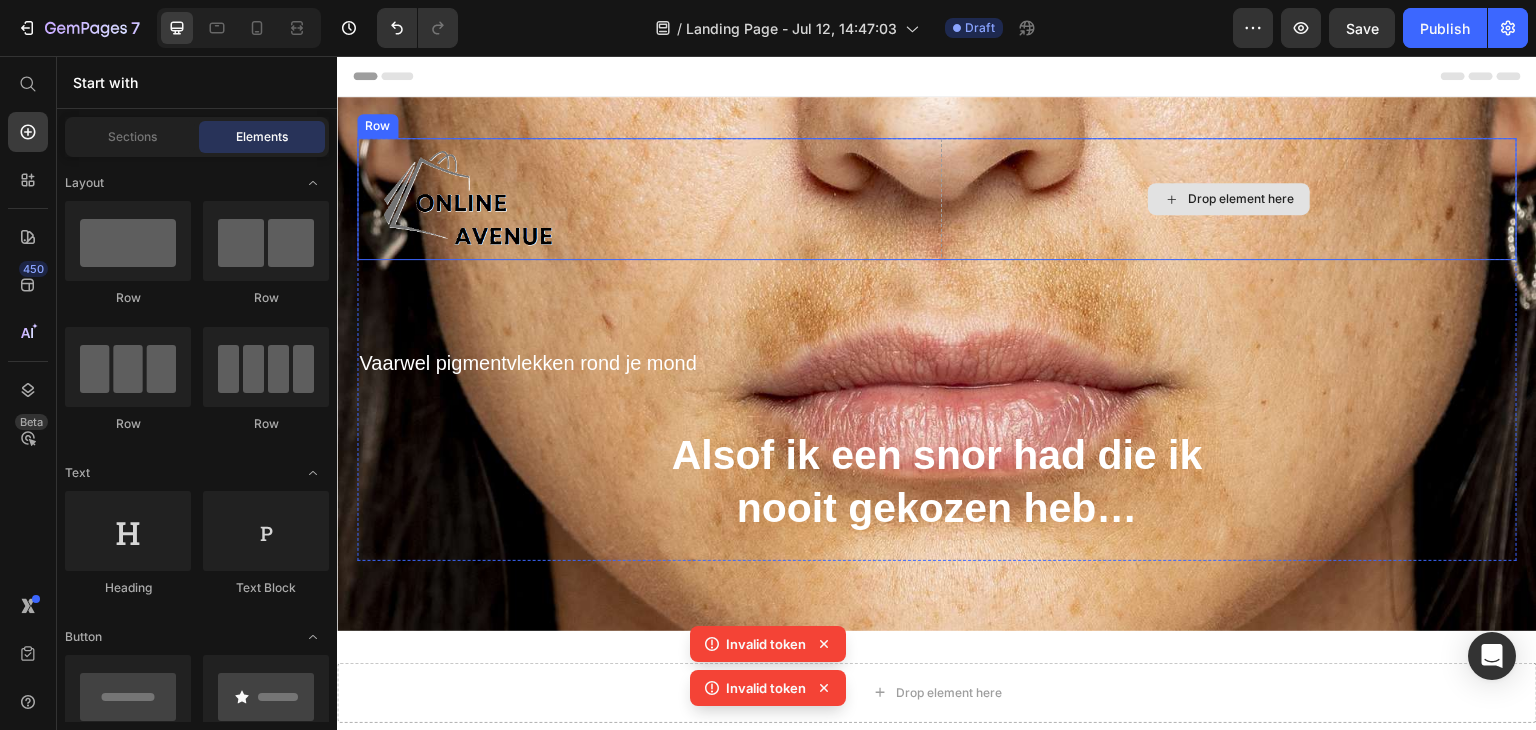 click on "Drop element here" at bounding box center (1241, 199) 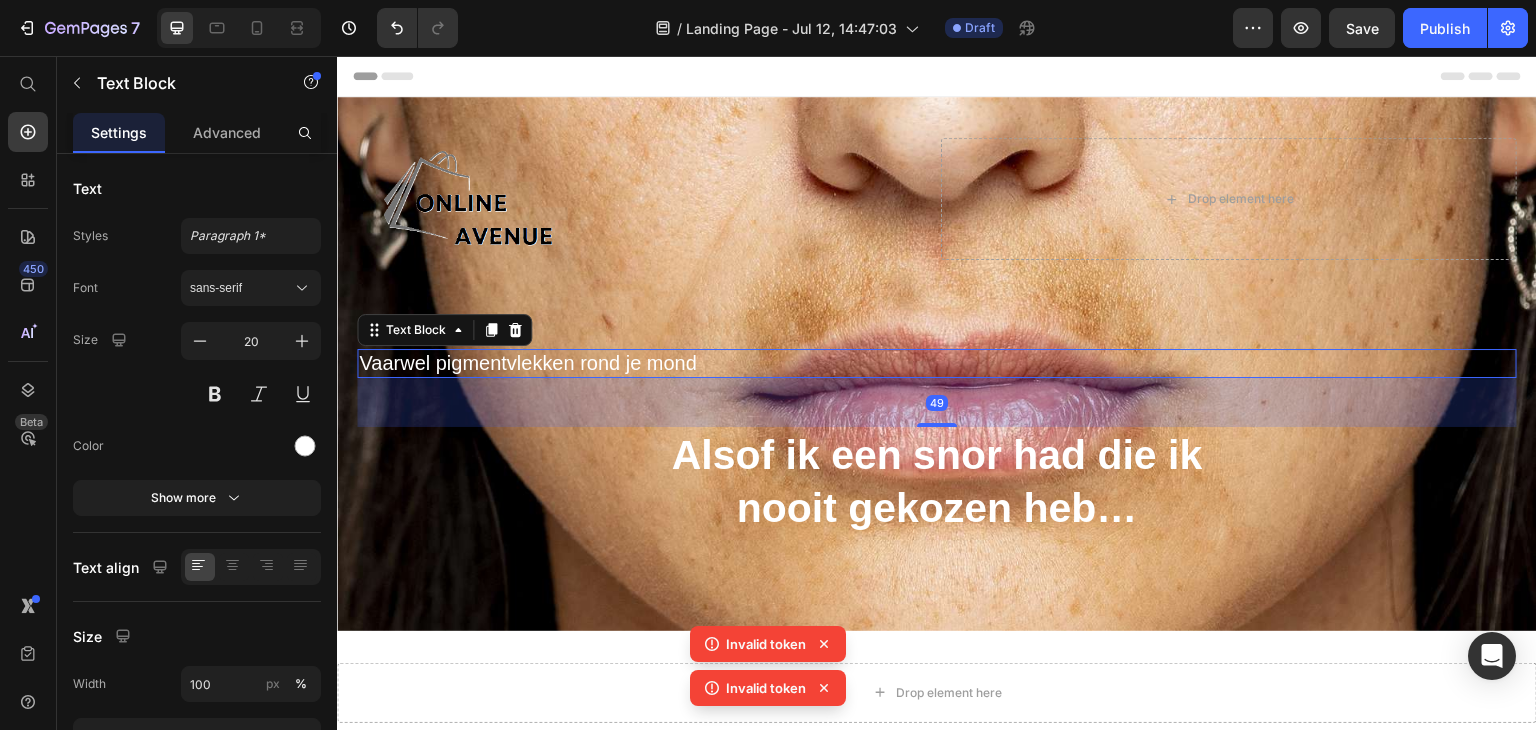 click on "Vaarwel pigmentvlekken rond je mond" at bounding box center (937, 363) 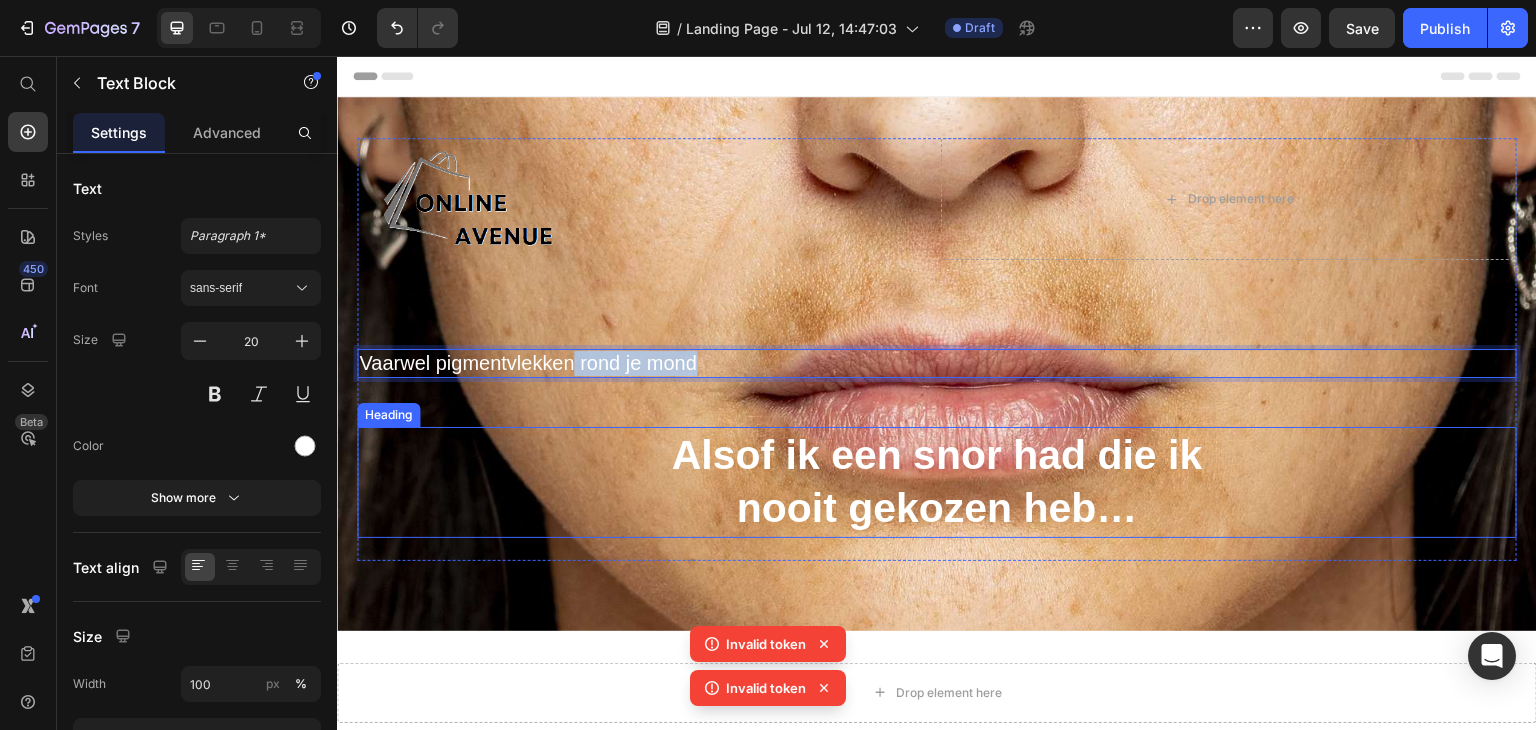 drag, startPoint x: 574, startPoint y: 366, endPoint x: 575, endPoint y: 410, distance: 44.011364 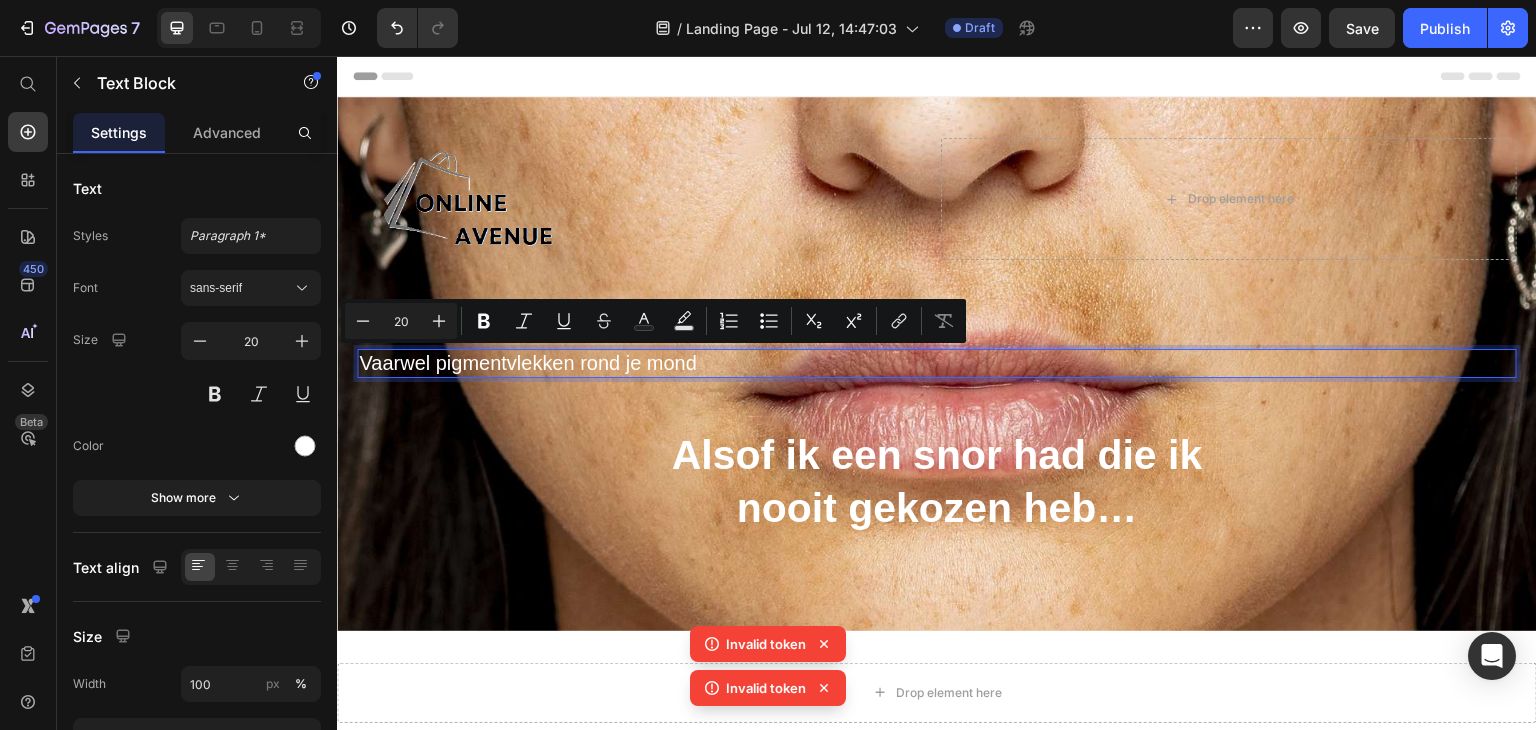 click on "Vaarwel pigmentvlekken rond je mond" at bounding box center (937, 363) 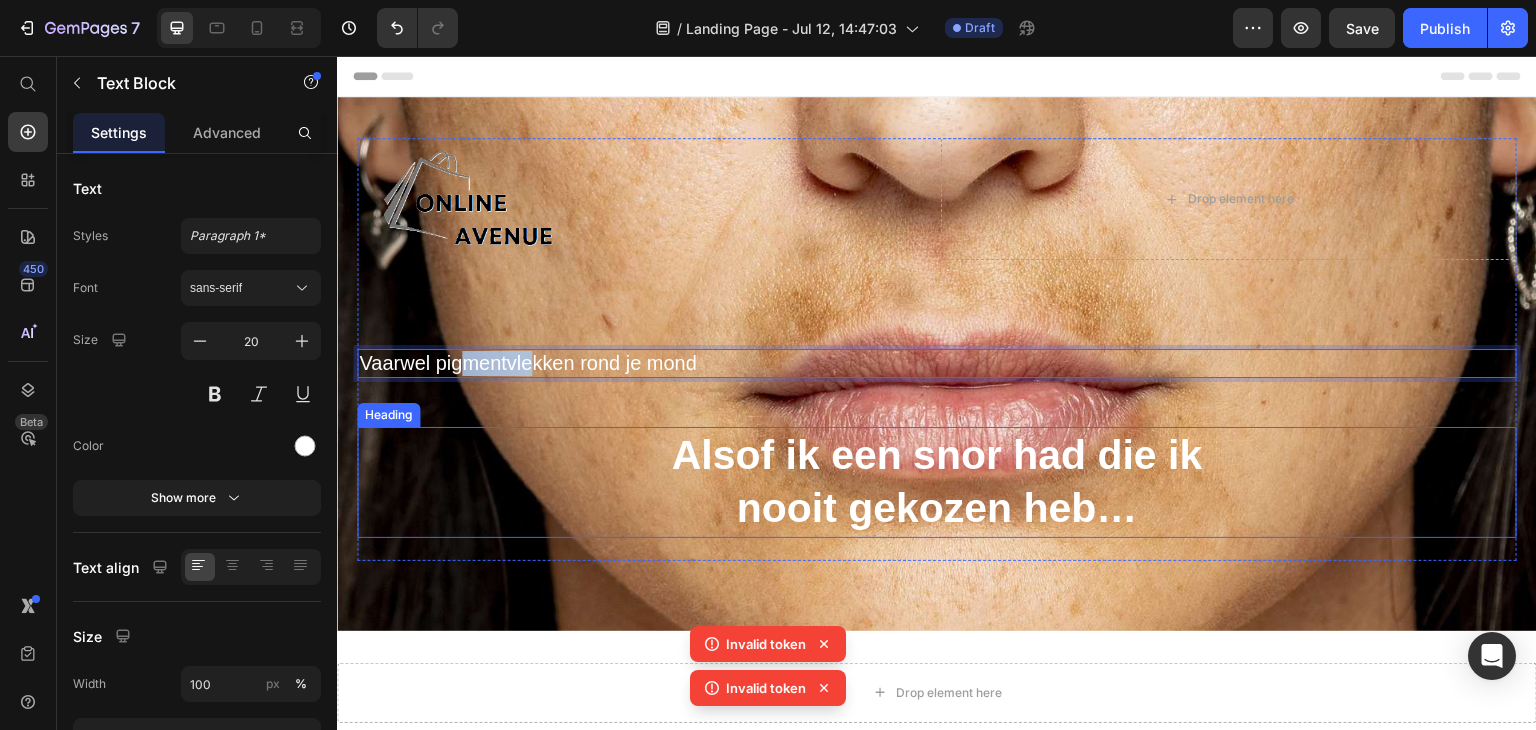 drag, startPoint x: 464, startPoint y: 352, endPoint x: 501, endPoint y: 400, distance: 60.60528 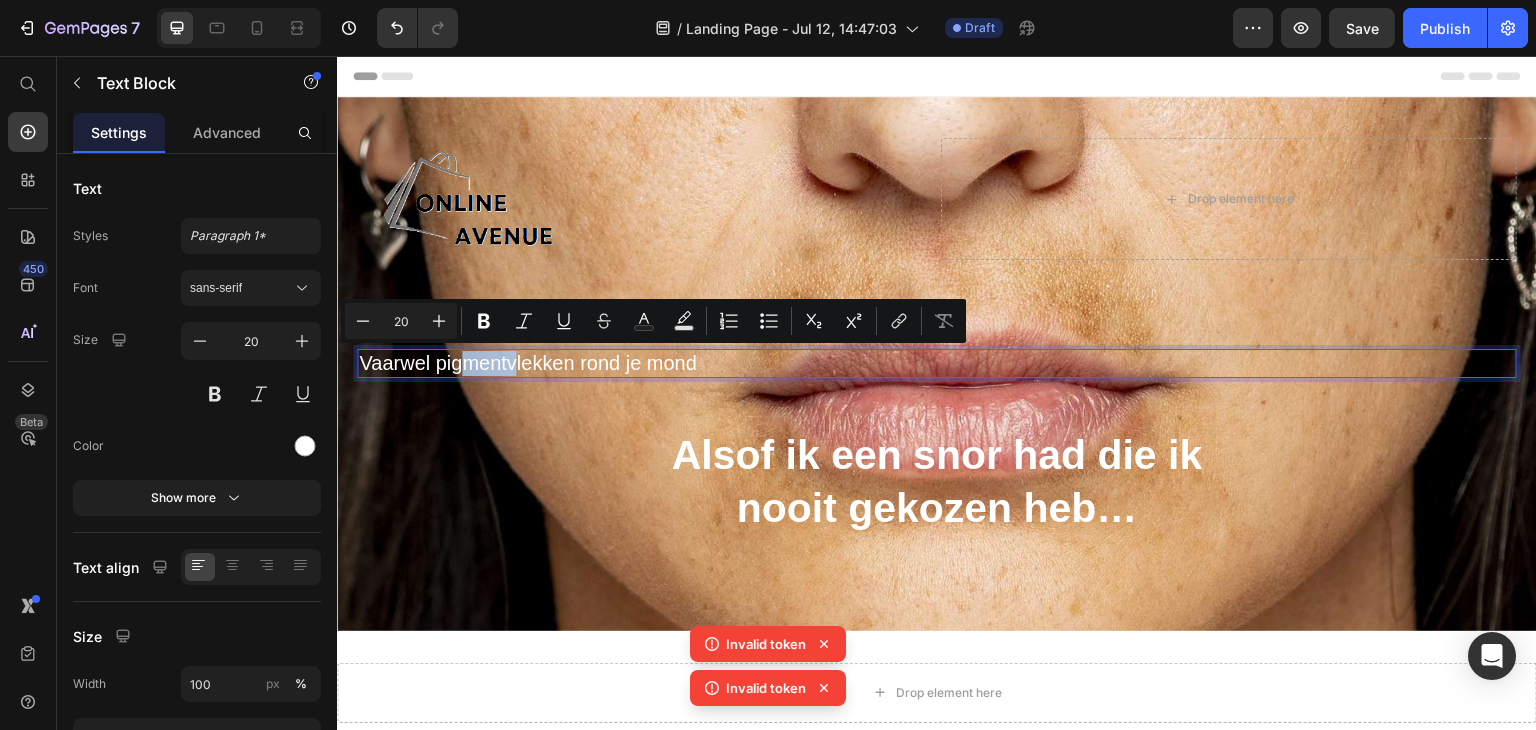 click on "Vaarwel pigmentvlekken rond je mond" at bounding box center [937, 363] 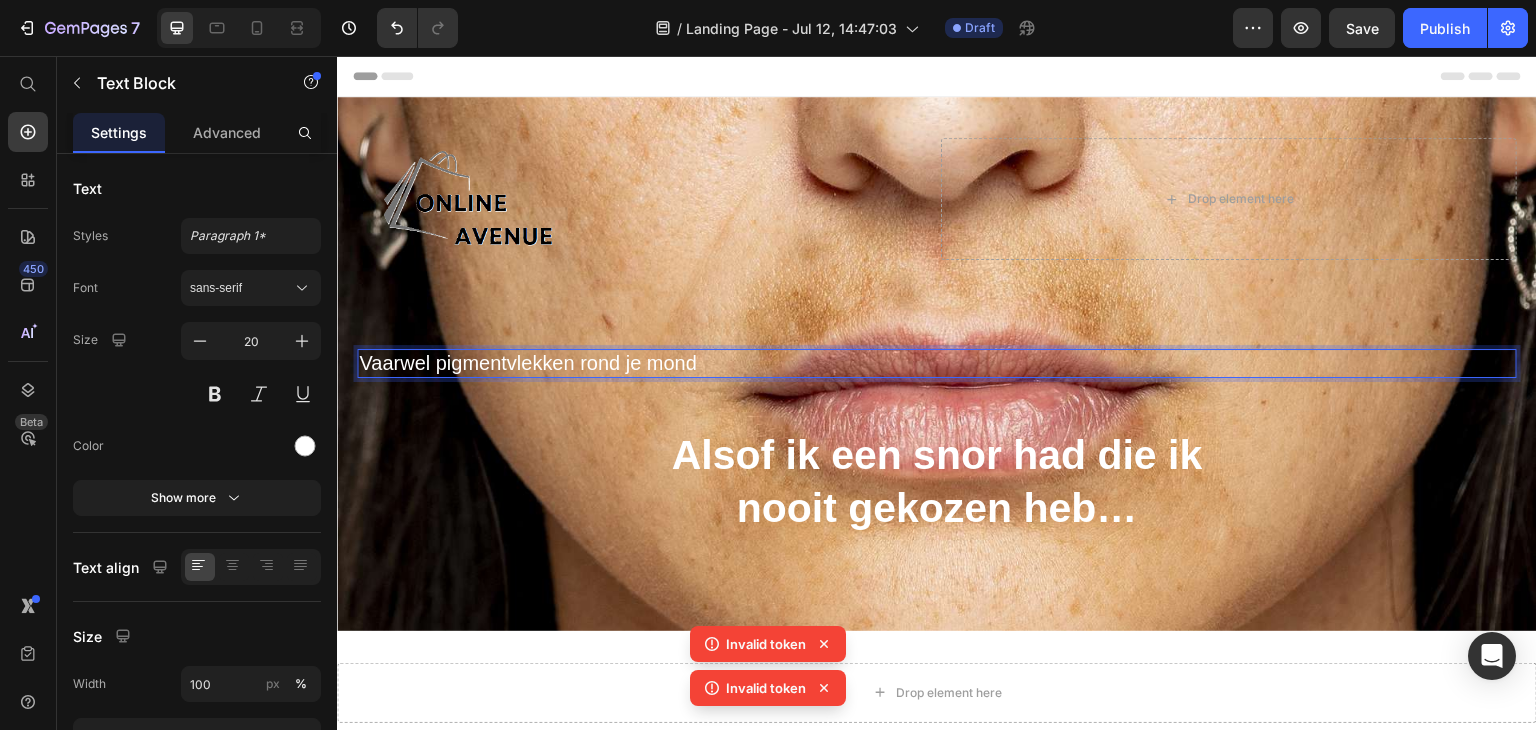 click on "Vaarwel pigmentvlekken rond je mond" at bounding box center [937, 363] 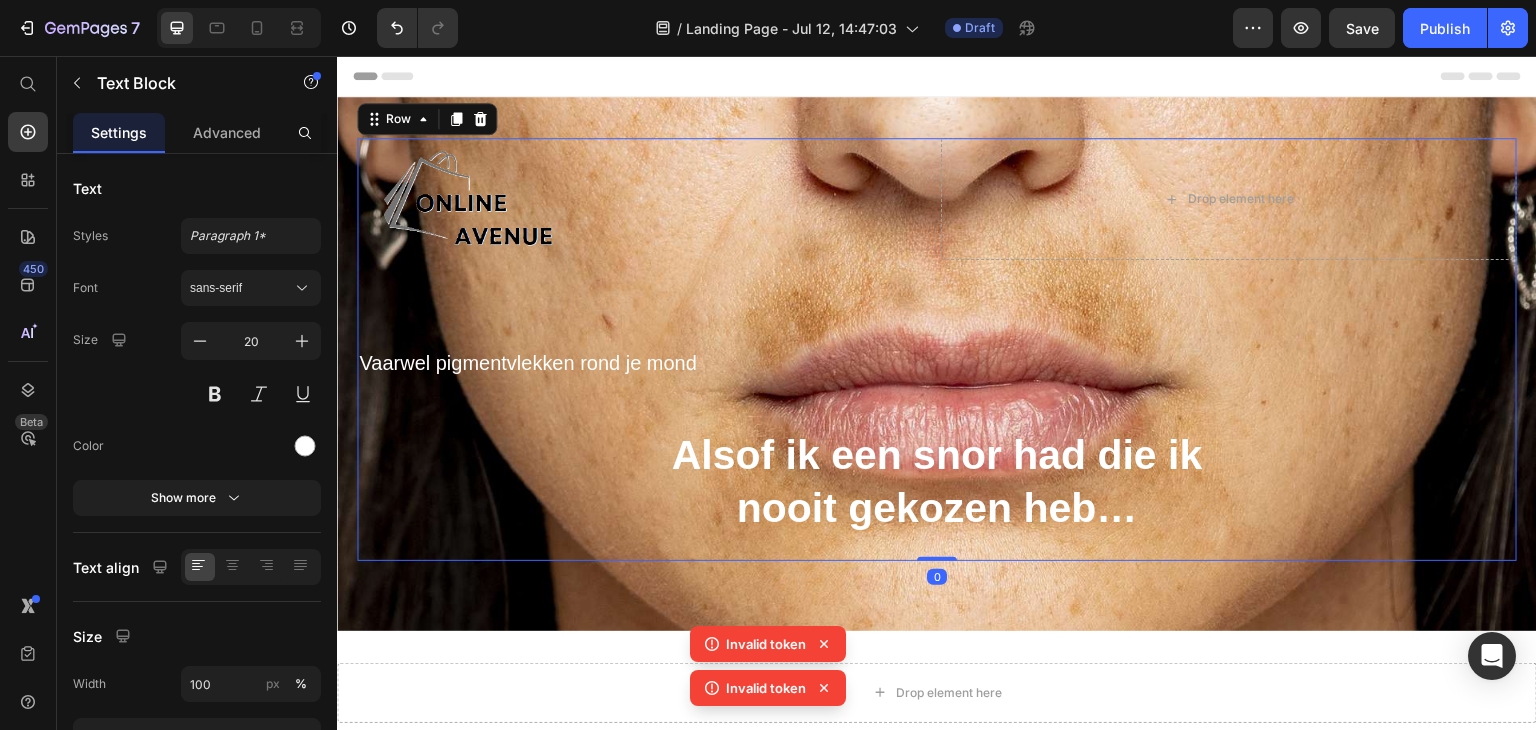 click on "Image
Drop element here Row Vaarwel pigmentvlekken rond je mond Text Block Alsof ik een snor had die ik nooit gekozen heb… Heading" at bounding box center [937, 349] 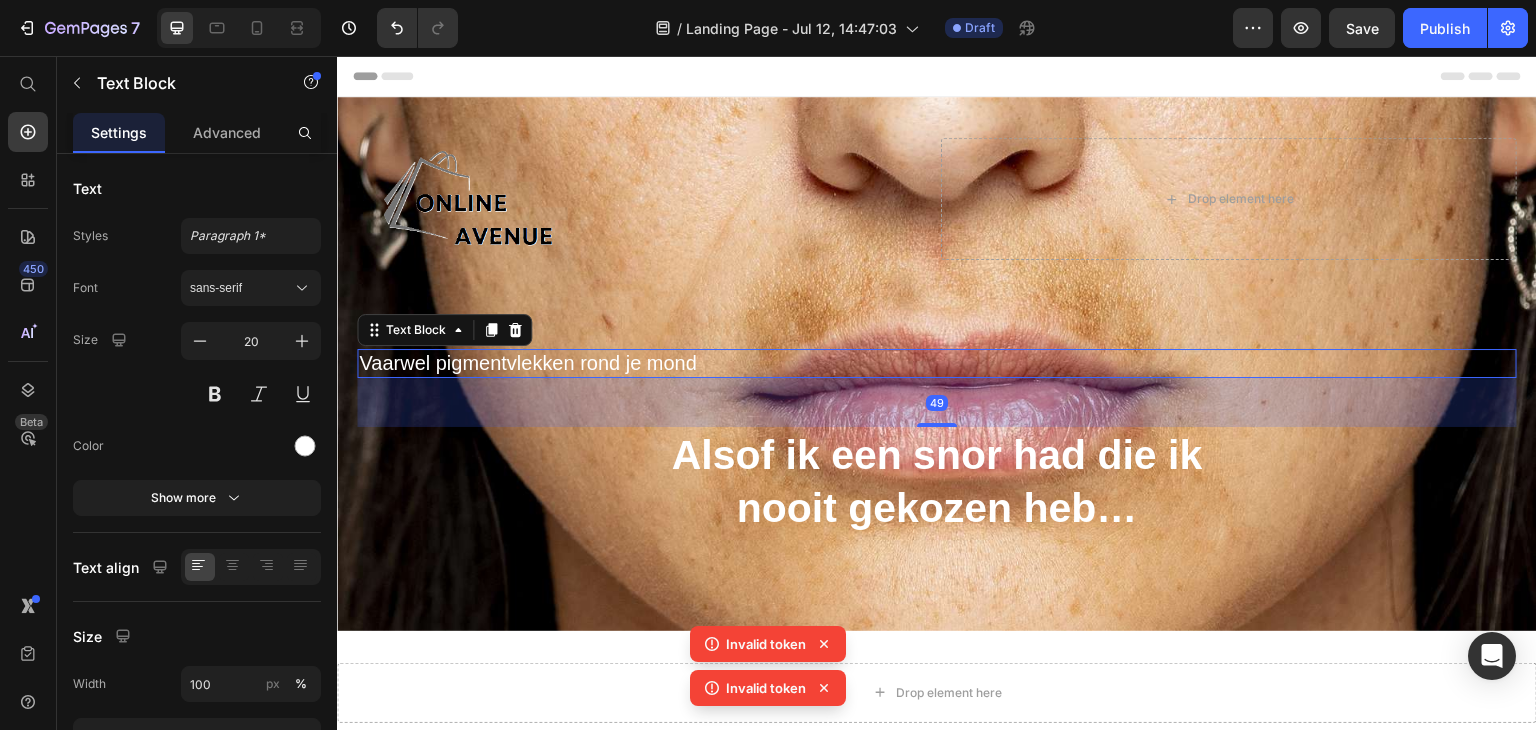 click on "Vaarwel pigmentvlekken rond je mond" at bounding box center [937, 363] 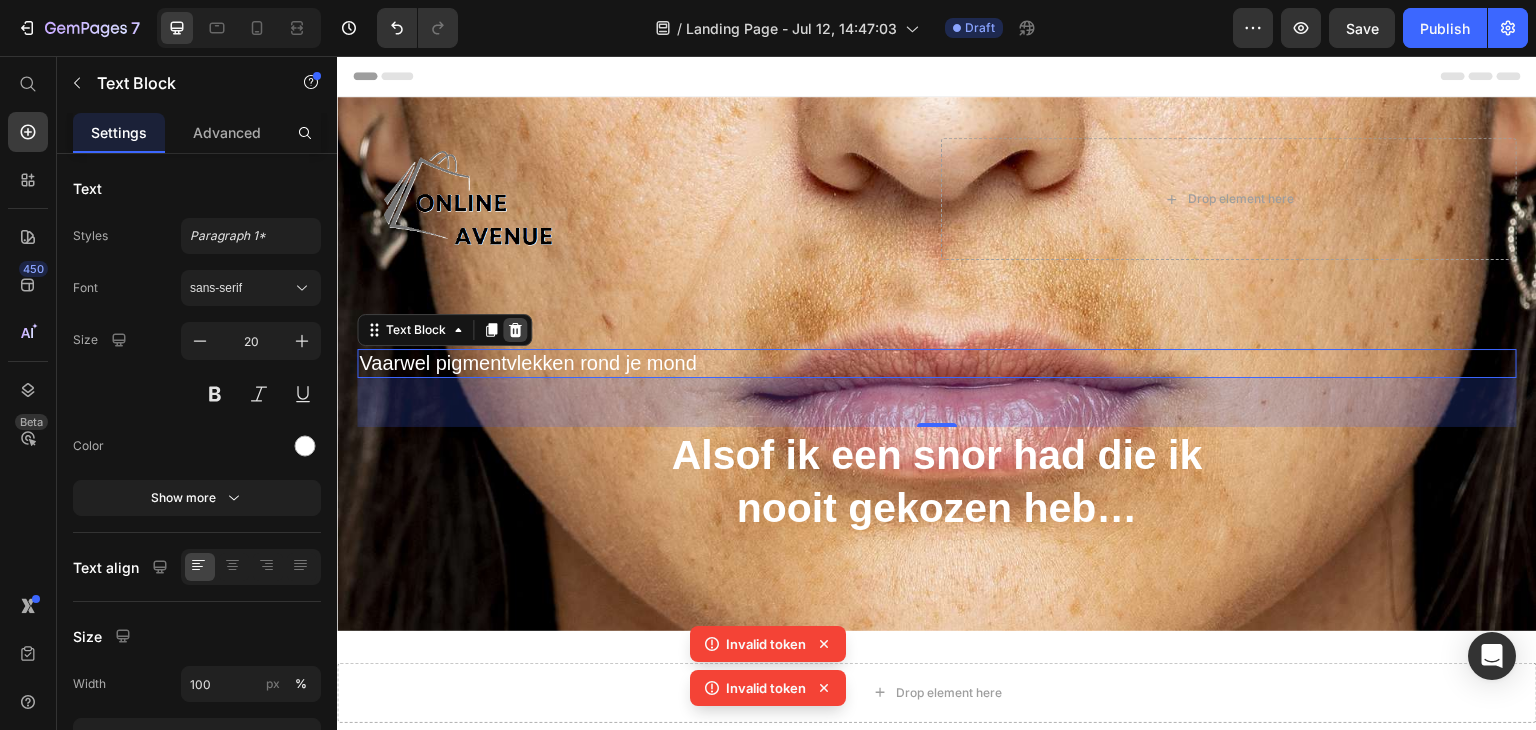 click 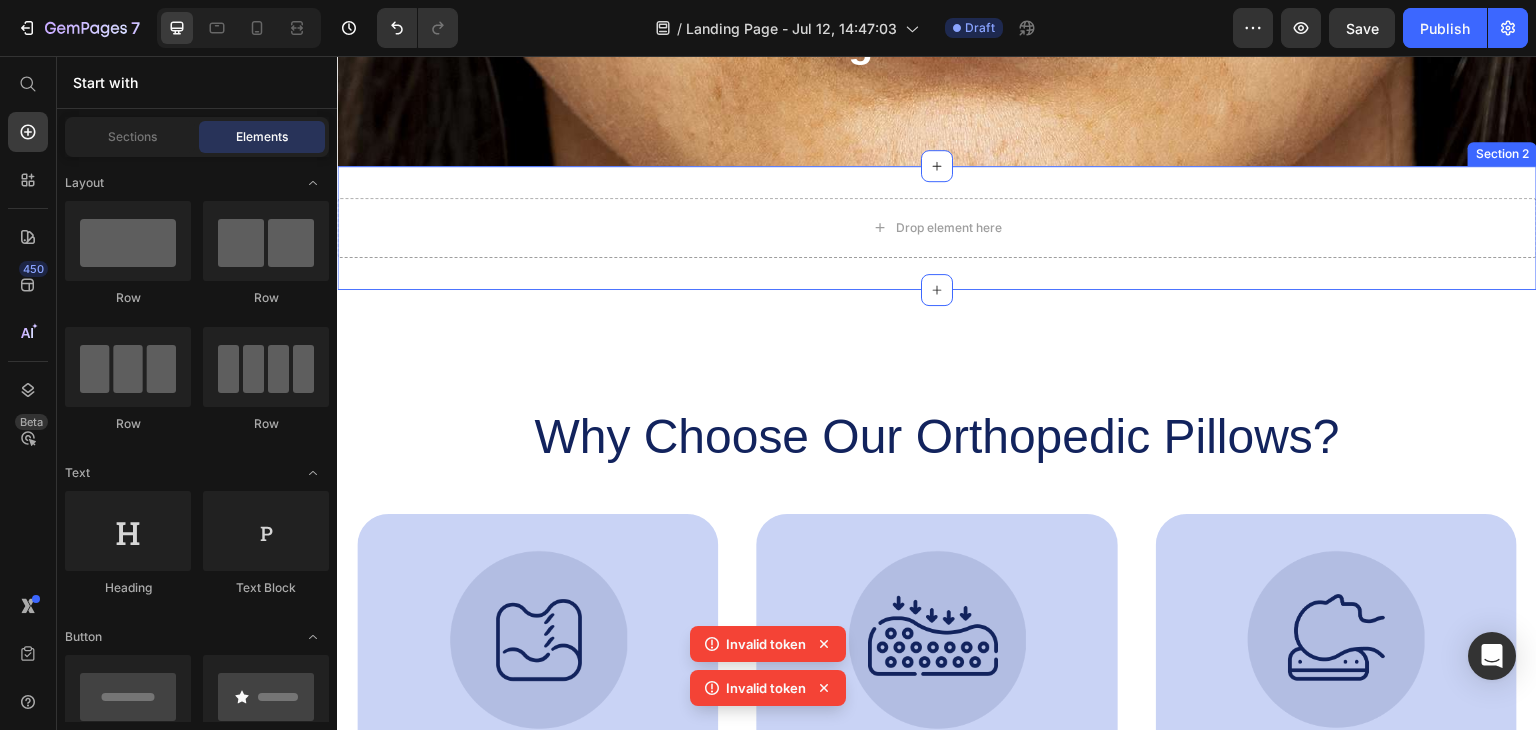 scroll, scrollTop: 400, scrollLeft: 0, axis: vertical 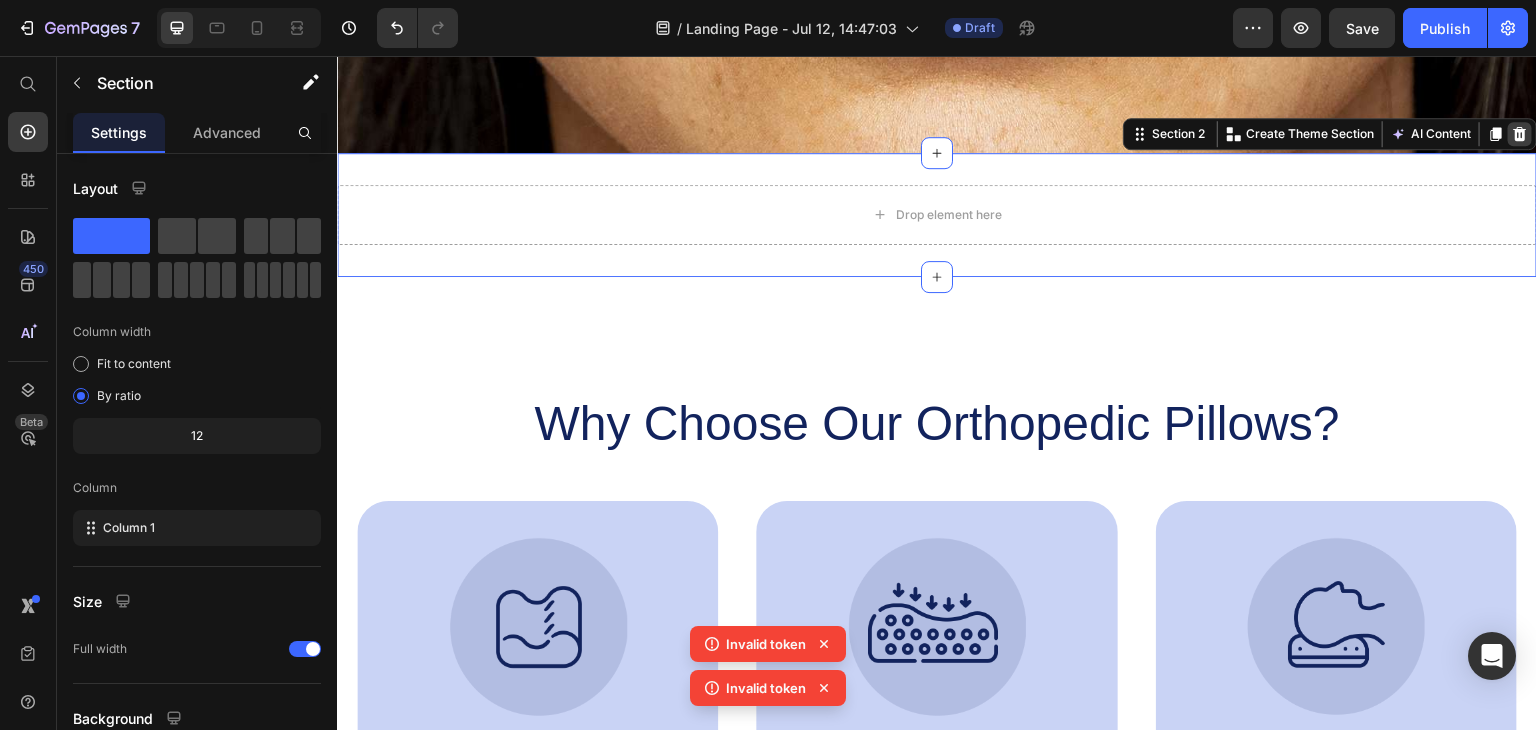 click 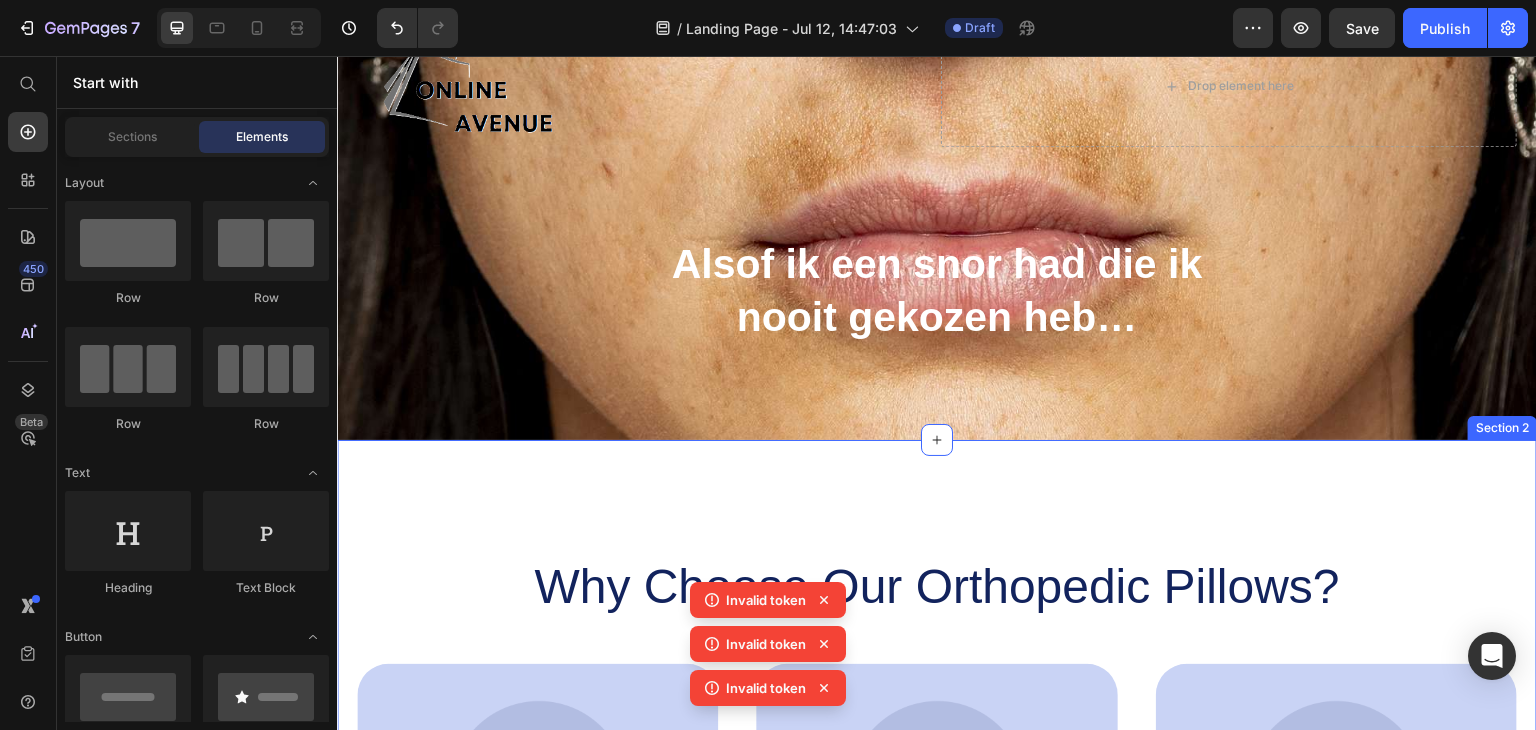 scroll, scrollTop: 200, scrollLeft: 0, axis: vertical 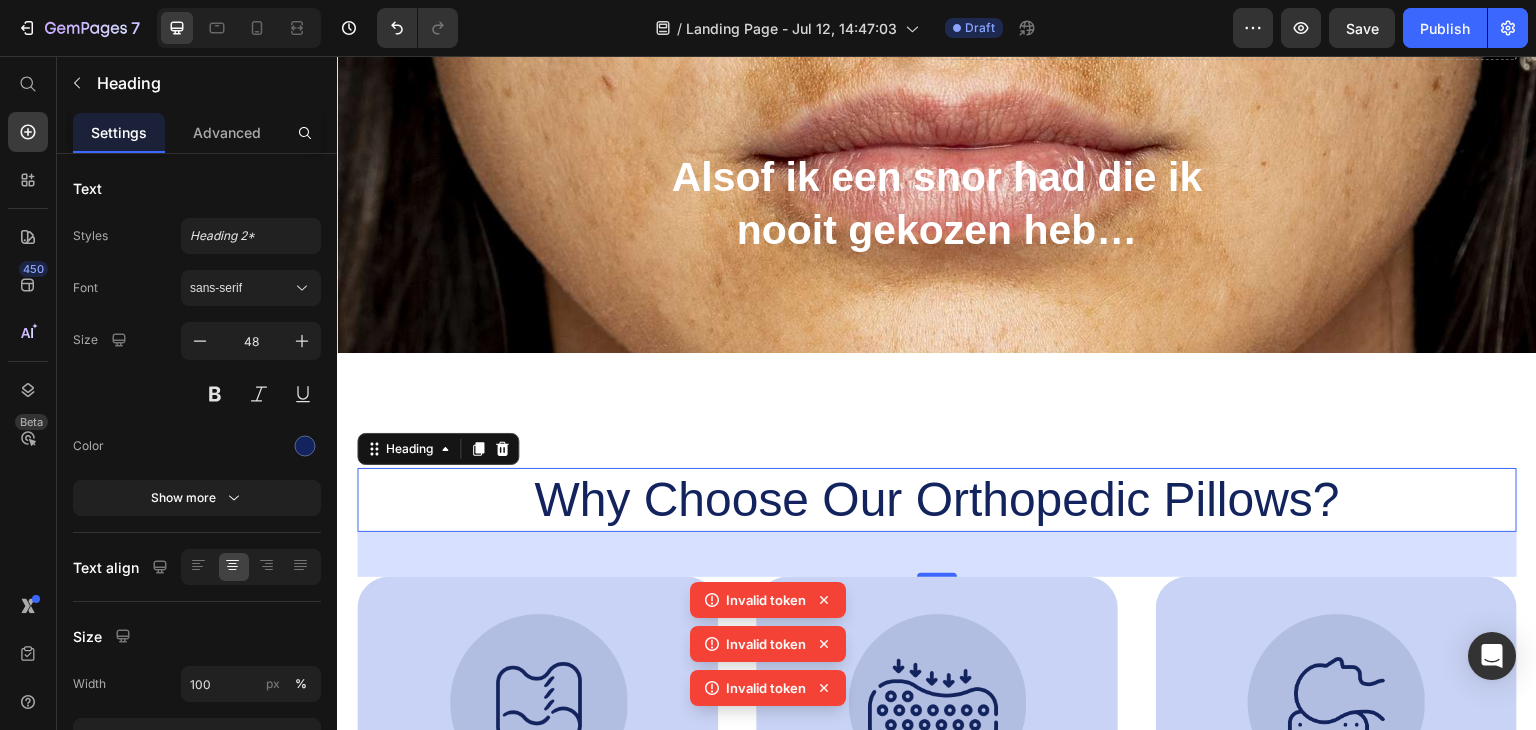 click on "Why Choose Our Orthopedic Pillows?" at bounding box center (937, 500) 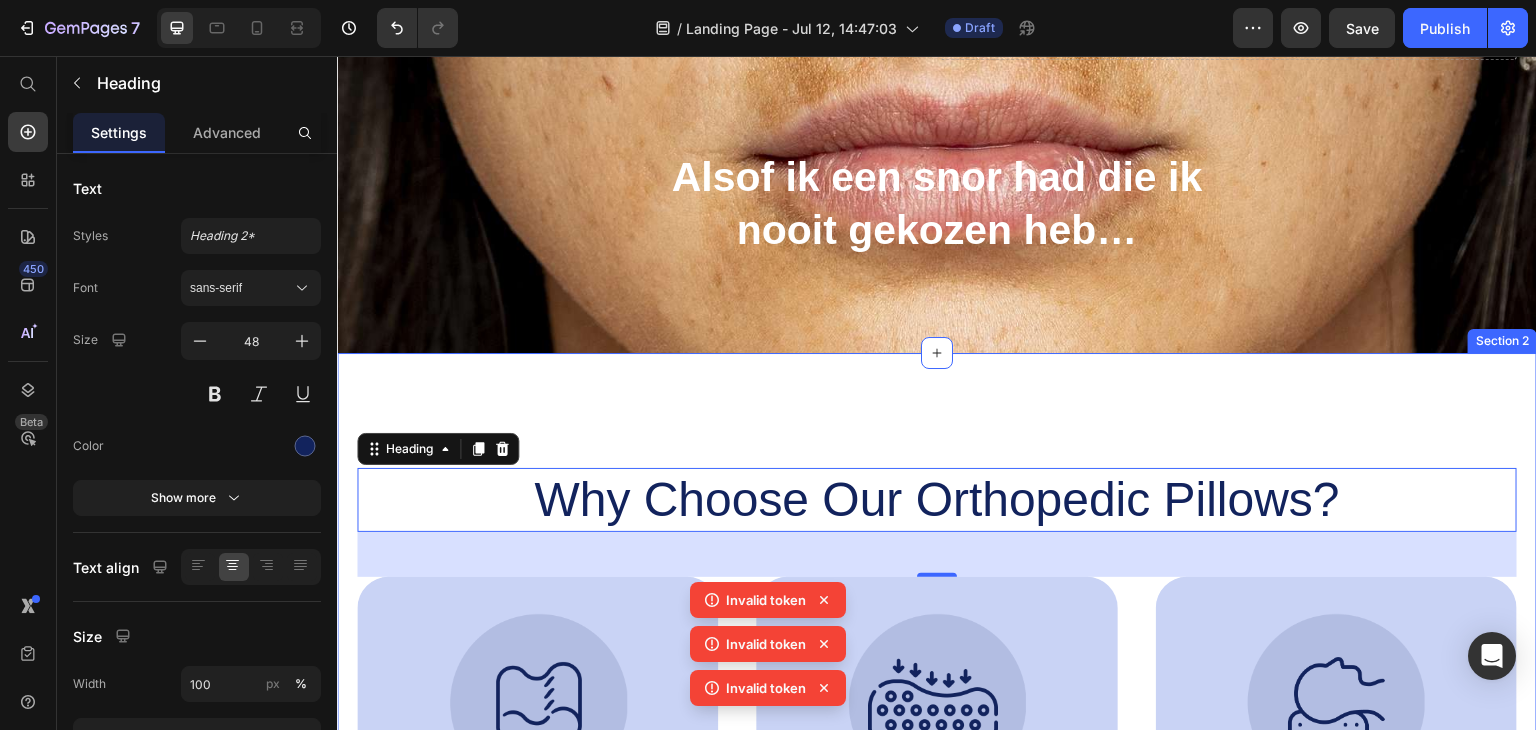 scroll, scrollTop: 300, scrollLeft: 0, axis: vertical 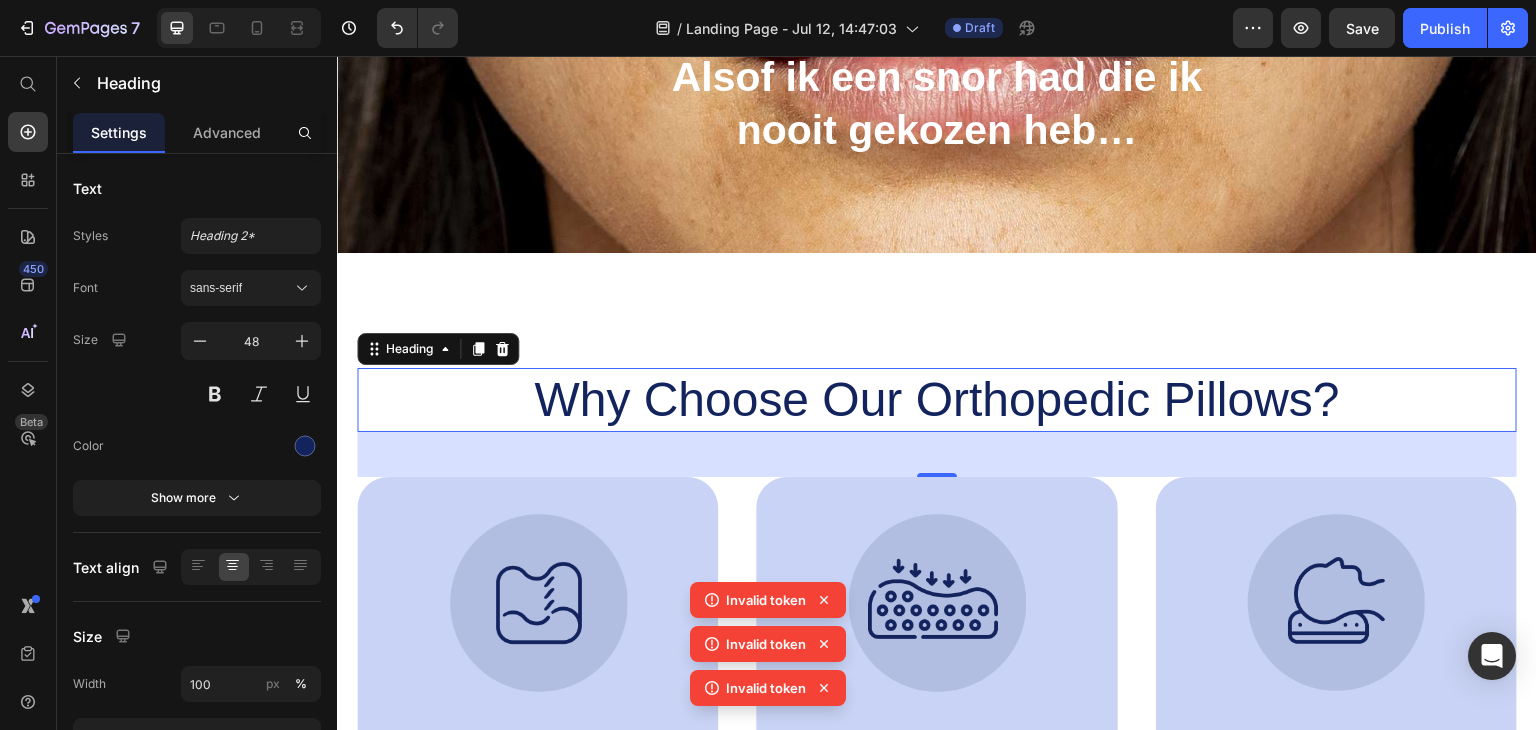 click on "Why Choose Our Orthopedic Pillows?" at bounding box center [937, 400] 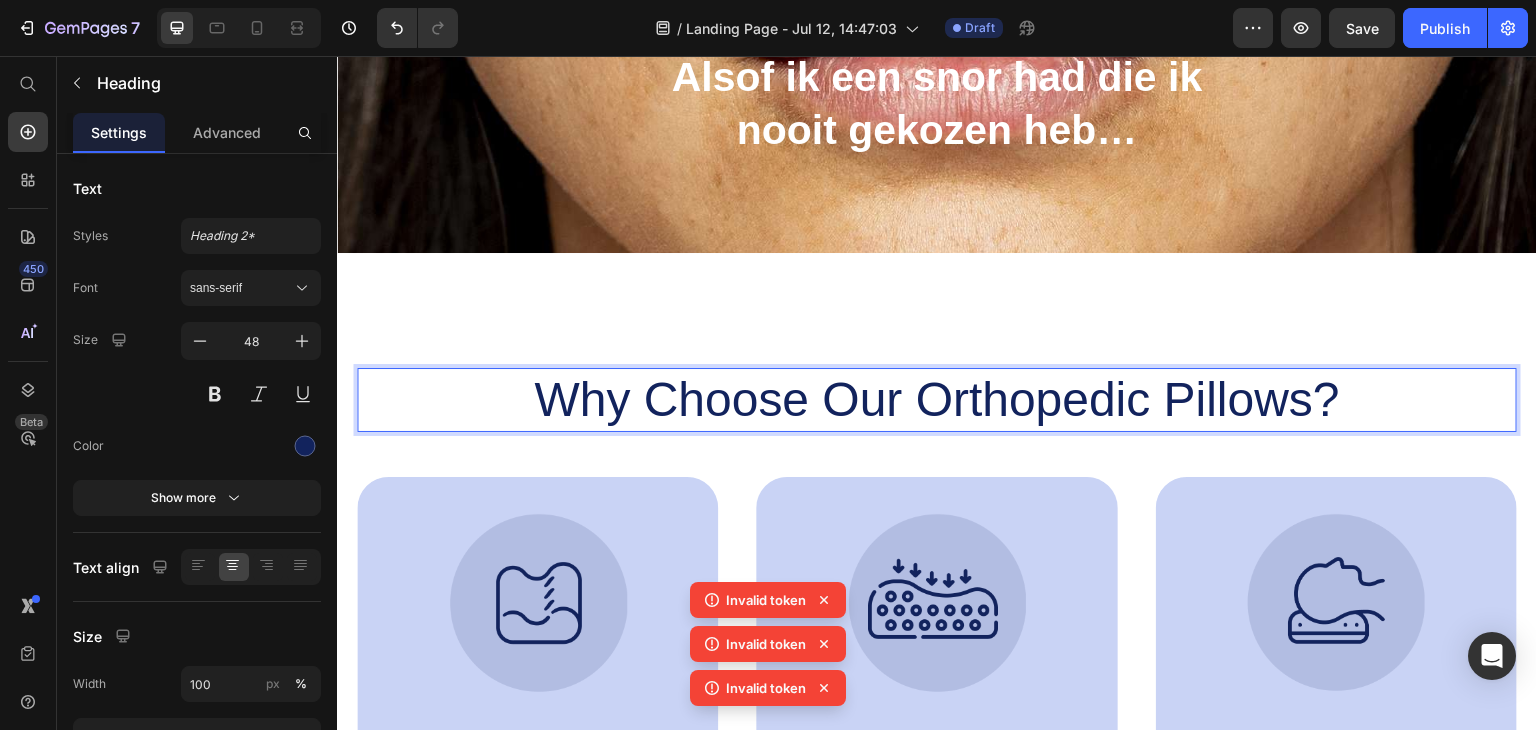 click on "Why Choose Our Orthopedic Pillows?" at bounding box center (937, 400) 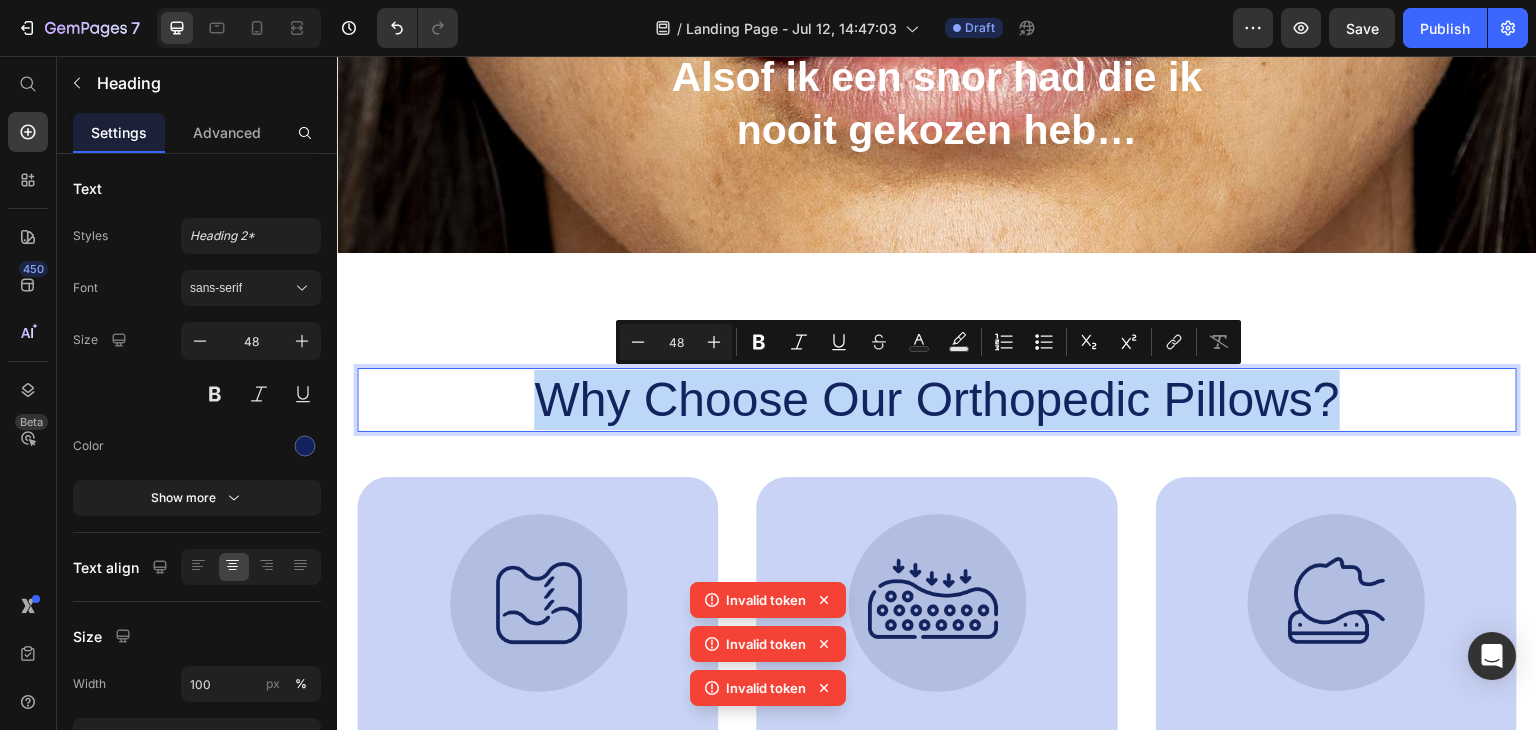 drag, startPoint x: 492, startPoint y: 409, endPoint x: 1417, endPoint y: 368, distance: 925.9082 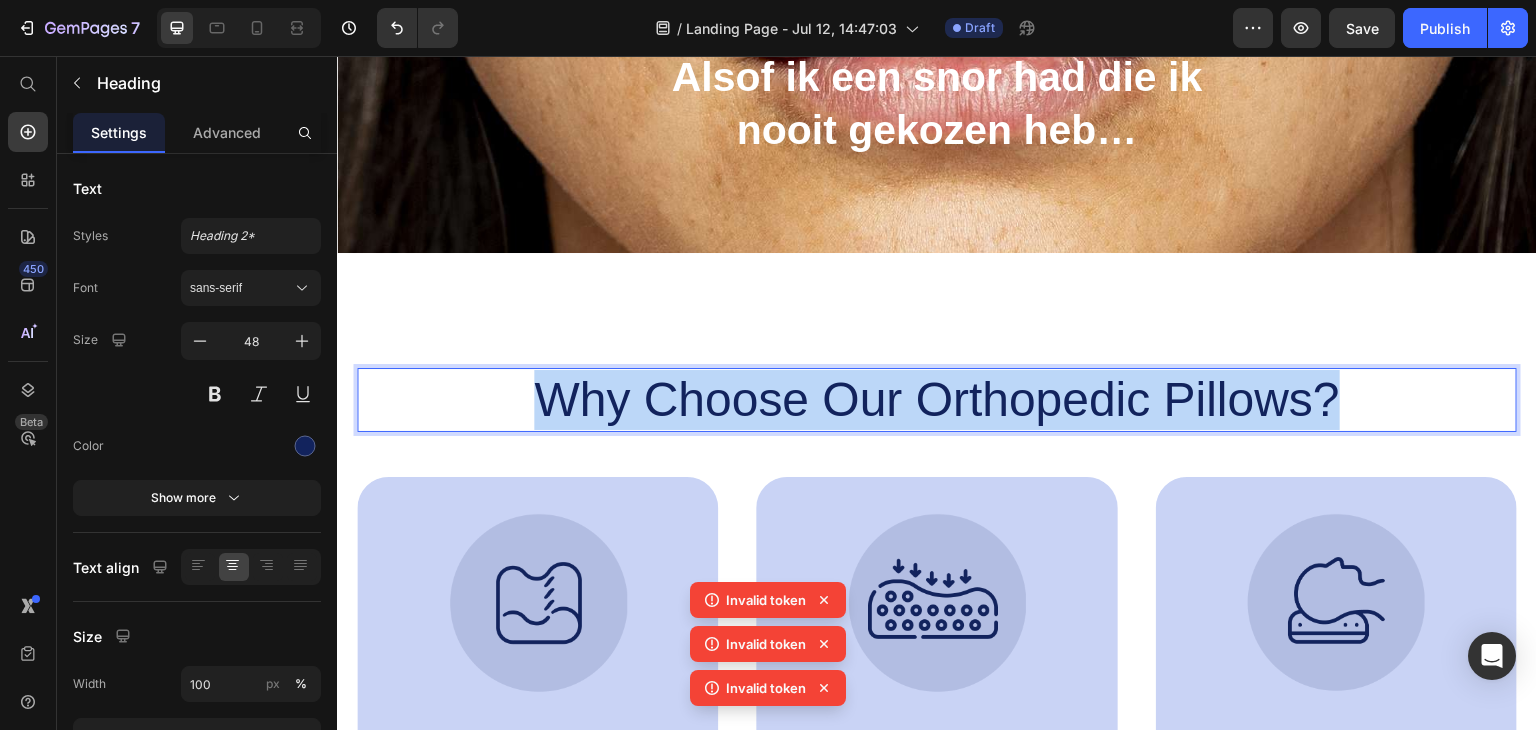 click on "Why Choose Our Orthopedic Pillows?" at bounding box center [937, 400] 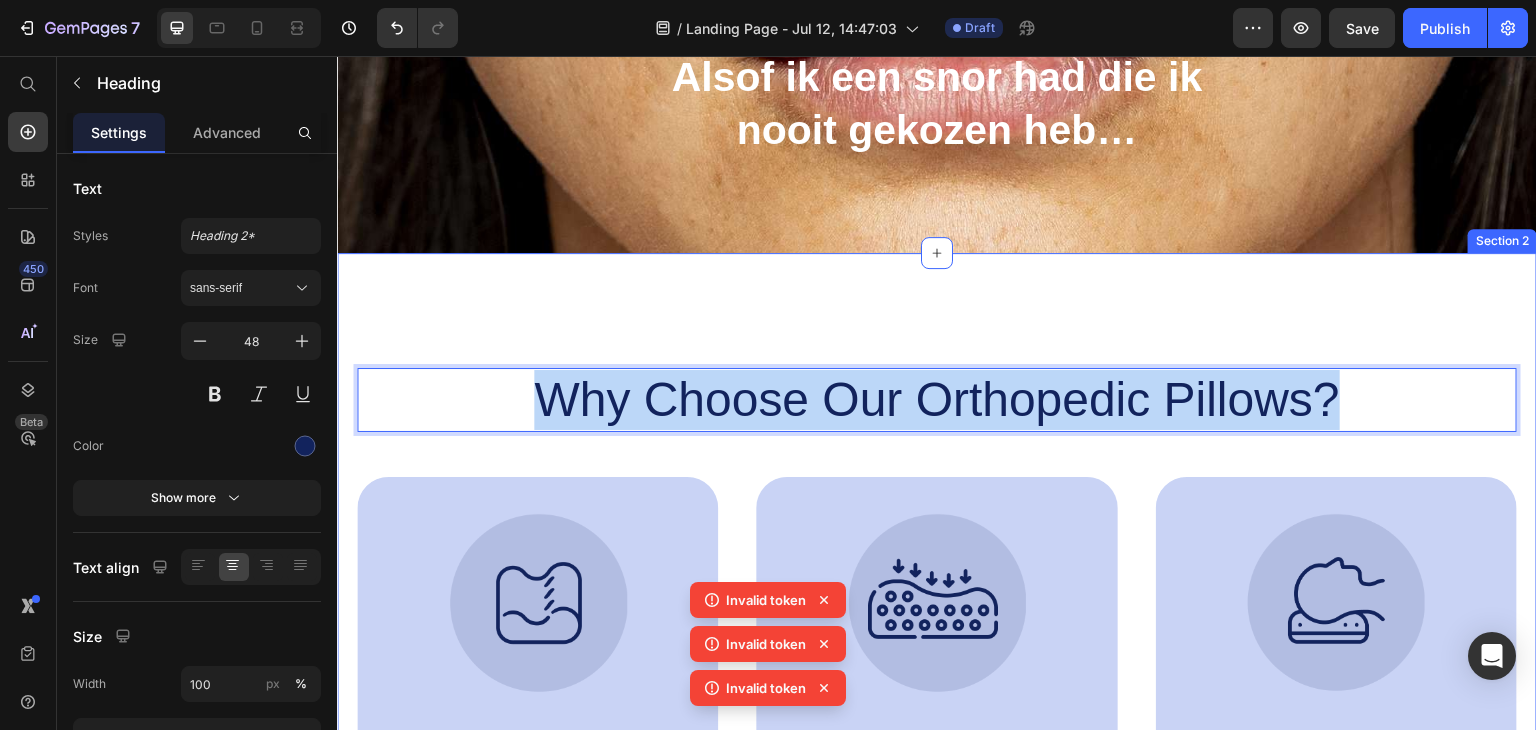 drag, startPoint x: 508, startPoint y: 386, endPoint x: 1424, endPoint y: 316, distance: 918.6708 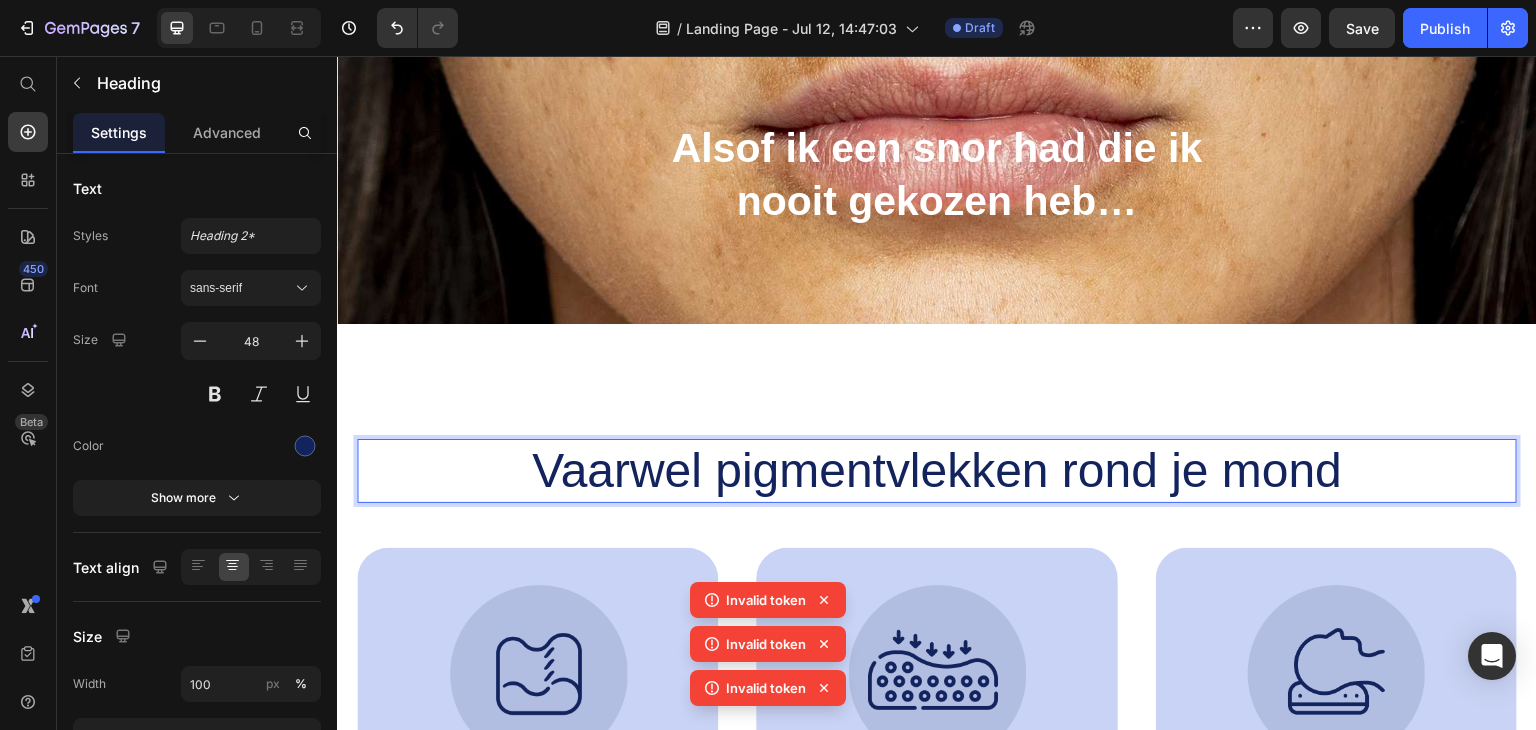 scroll, scrollTop: 200, scrollLeft: 0, axis: vertical 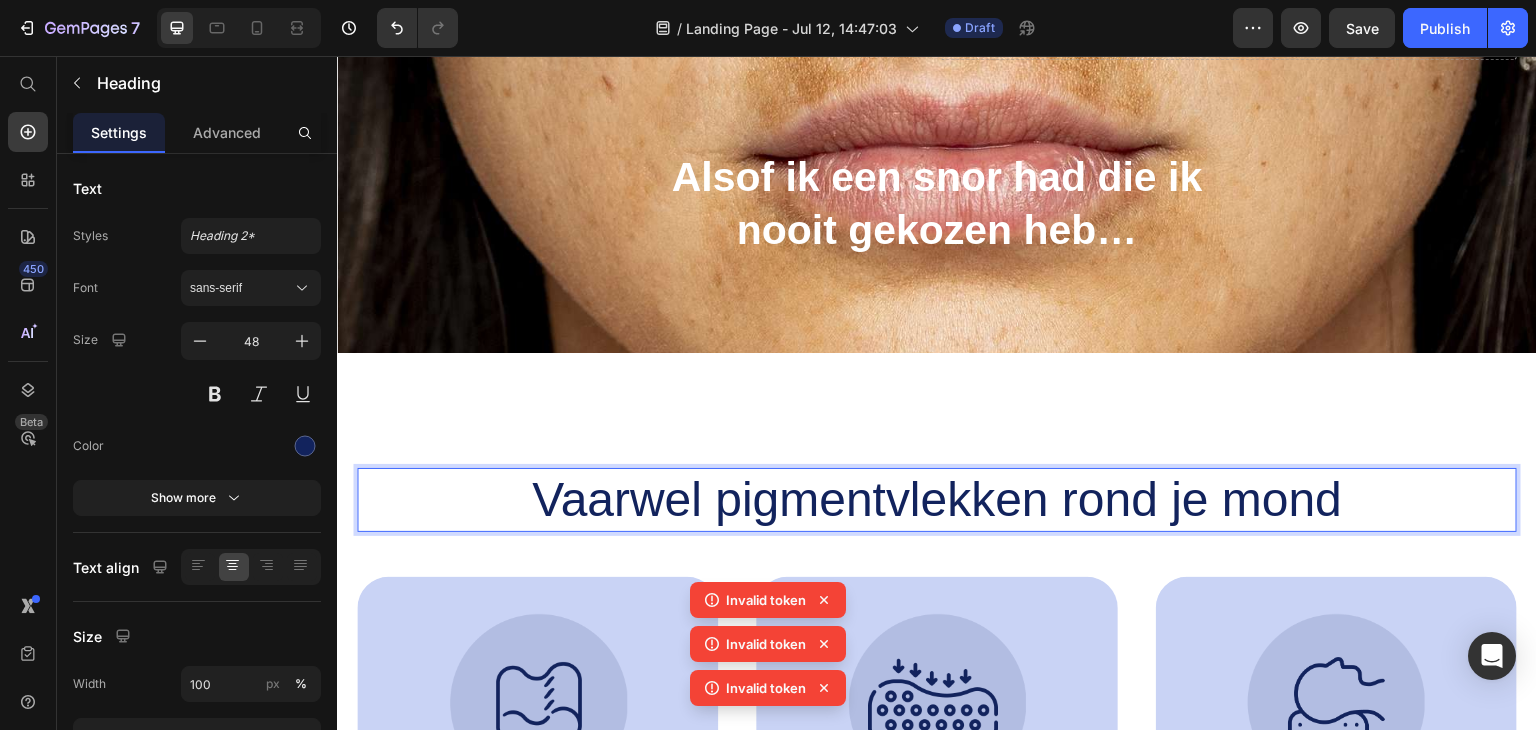 click on "Vaarwel pigmentvlekken rond je mond" at bounding box center [937, 500] 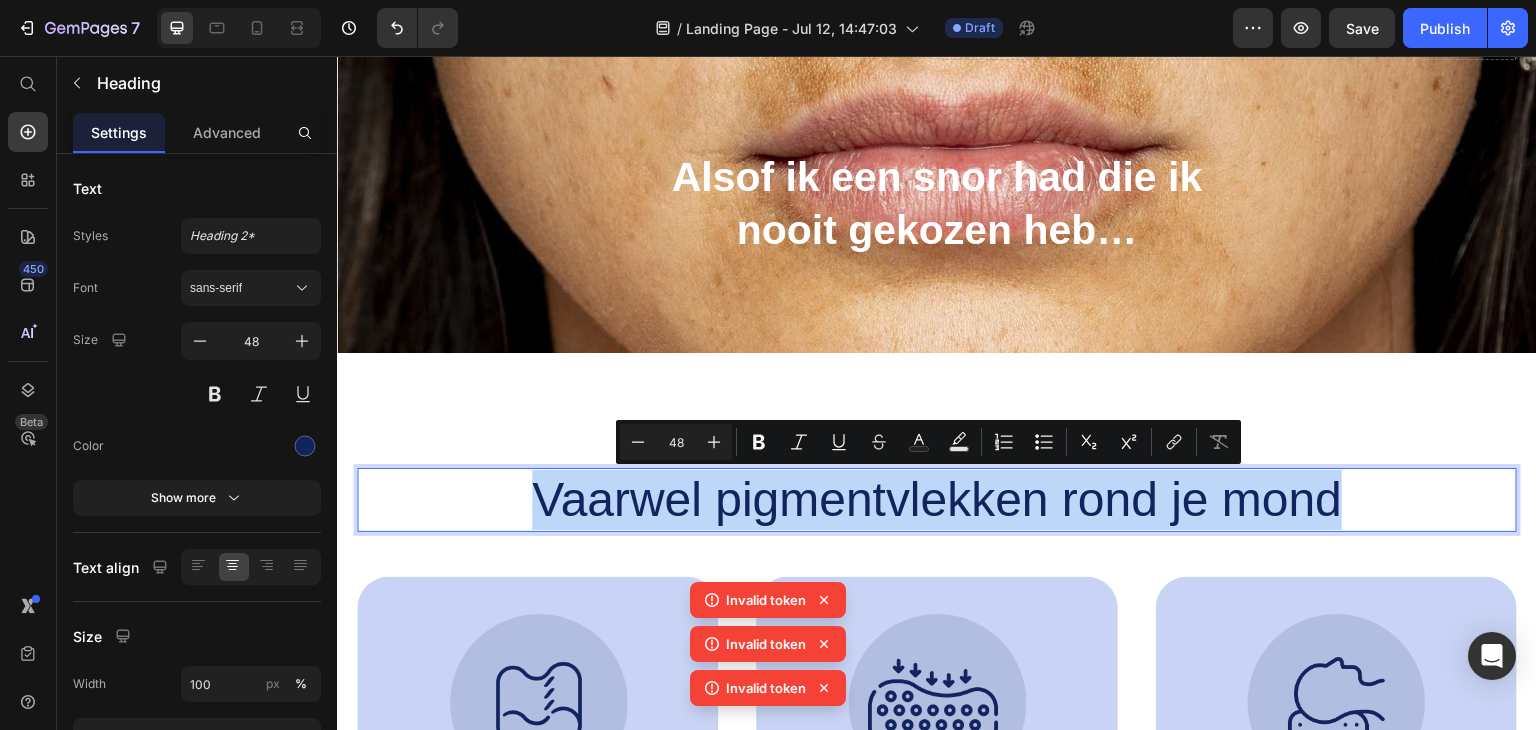 drag, startPoint x: 492, startPoint y: 493, endPoint x: 1354, endPoint y: 496, distance: 862.00525 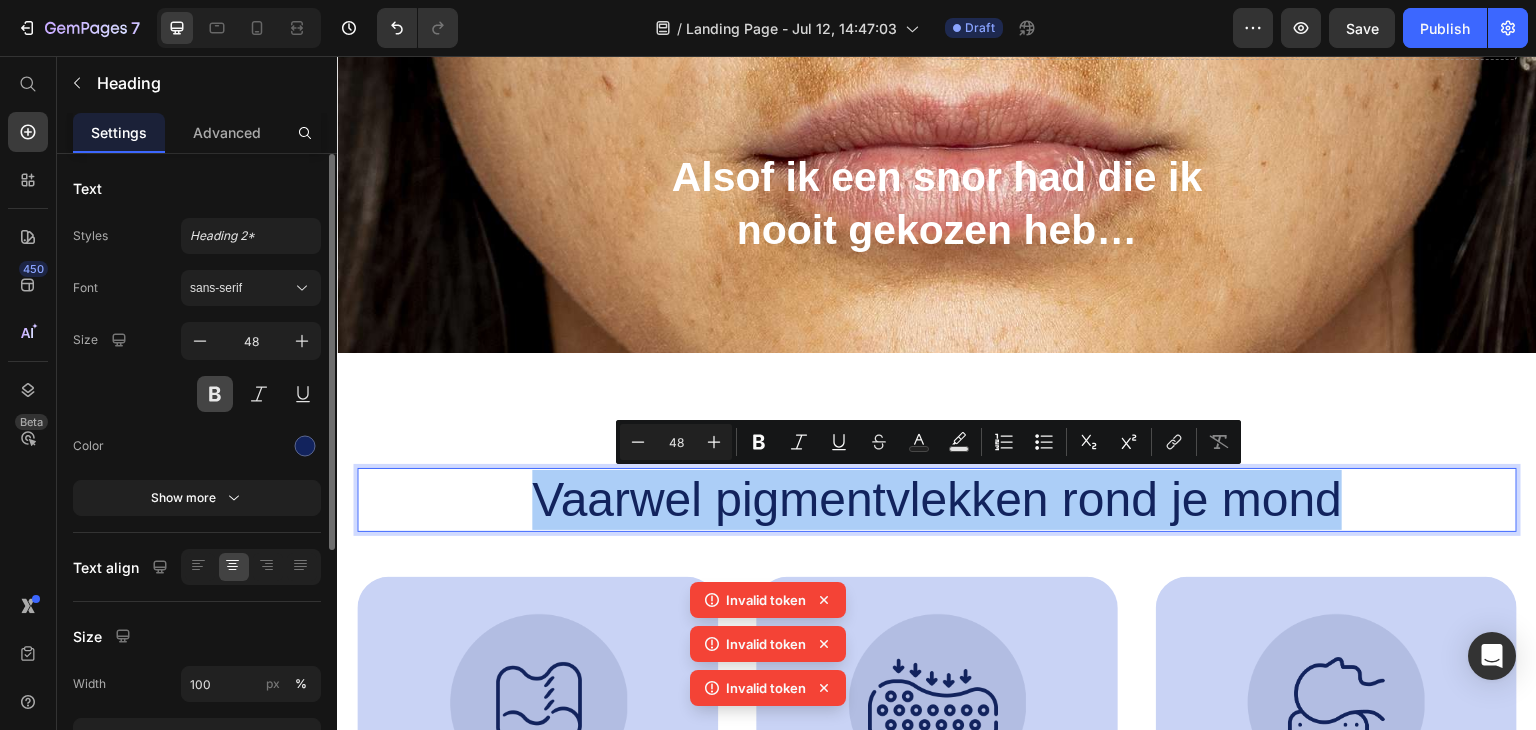 click at bounding box center (215, 394) 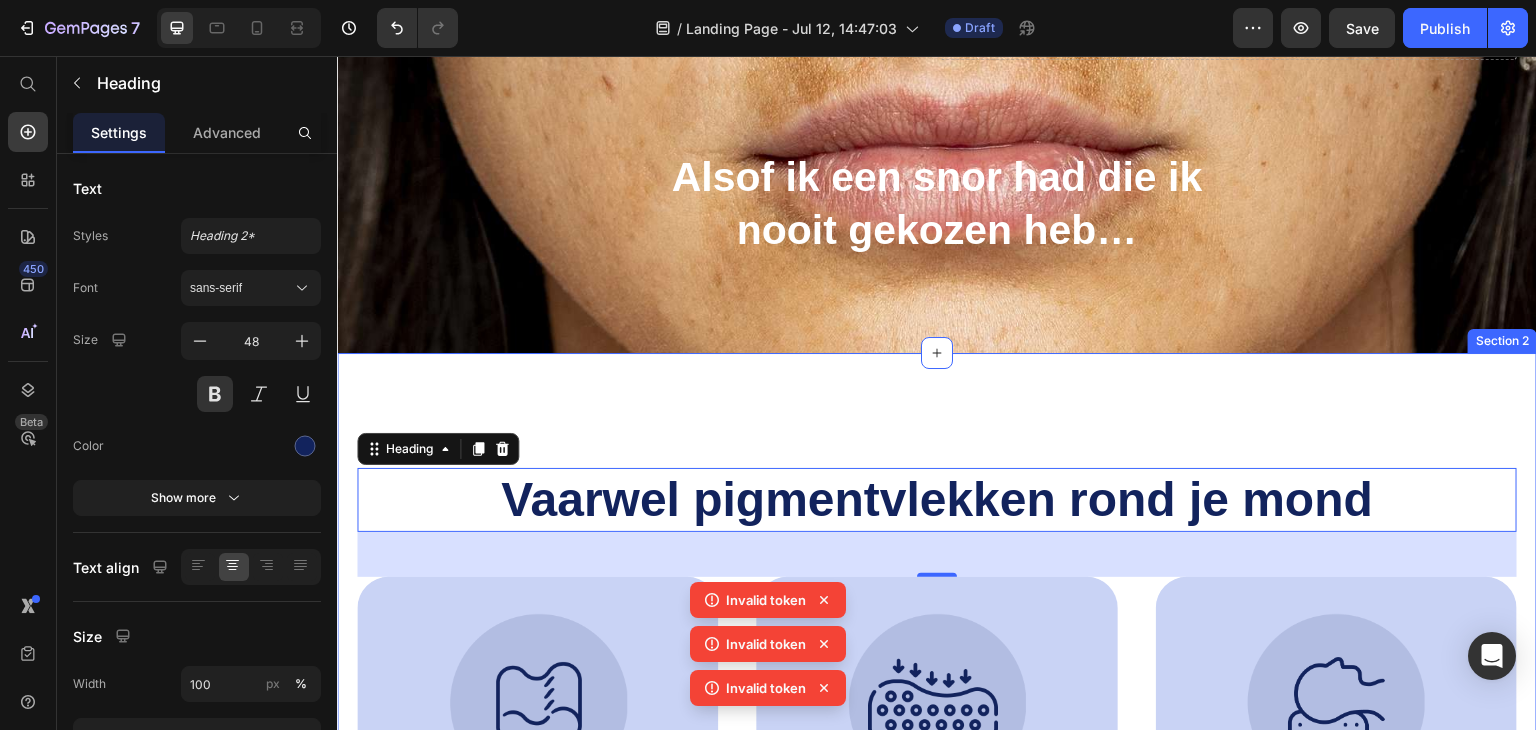 click on "Vaarwel pigmentvlekken rond je mond Heading   45 Image Supportive Design Text Block Ergonomically engineered for optimal spinal alignment Text Block Hero Banner Image Pressure Relief Text Block Reduces neck and shoulder discomfort Text Block Hero Banner Image Breathable Materials Text Block Ensures cool, comfortable sleep Text Block Hero Banner Row Image Supportive Design Text Block Ergonomically engineered for optimal spinal alignment Text Block Hero Banner Image Pressure Relief Text Block Reduces neck and shoulder discomfort Text Block Hero Banner Row Image Breathable Materials Text Block Ensures cool, comfortable sleep Text Block Hero Banner Row Section 2" at bounding box center [937, 723] 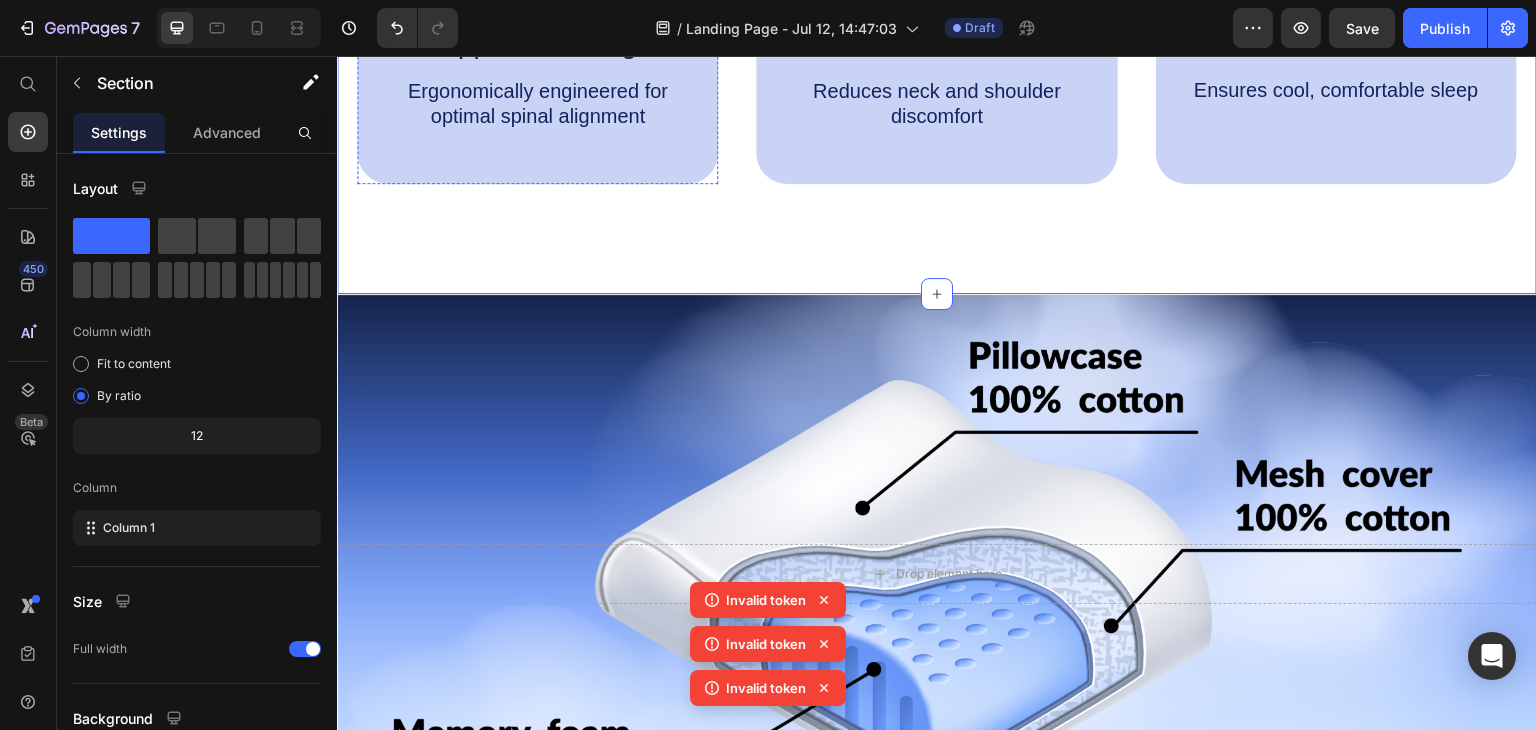 scroll, scrollTop: 1200, scrollLeft: 0, axis: vertical 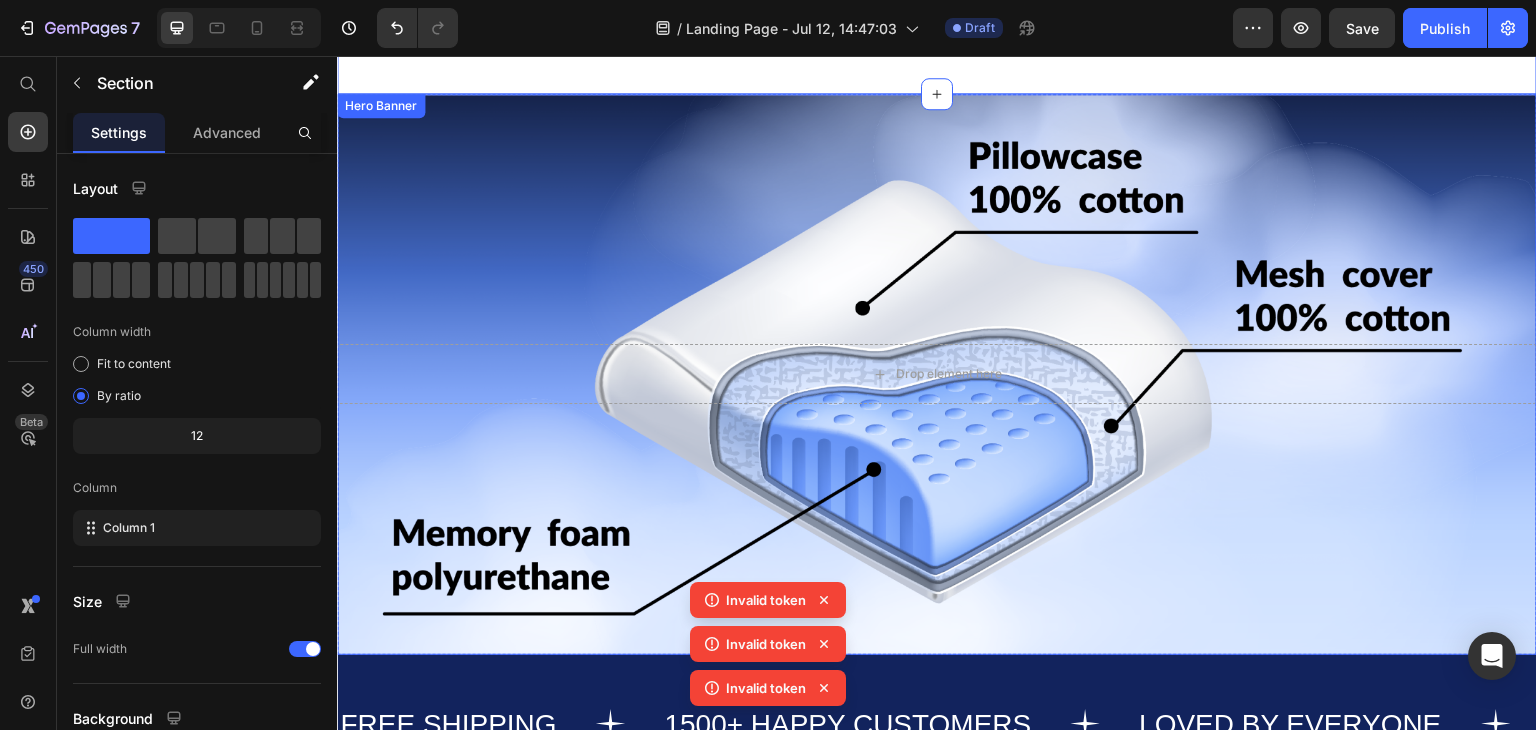 click on "Drop element here" at bounding box center [937, 374] 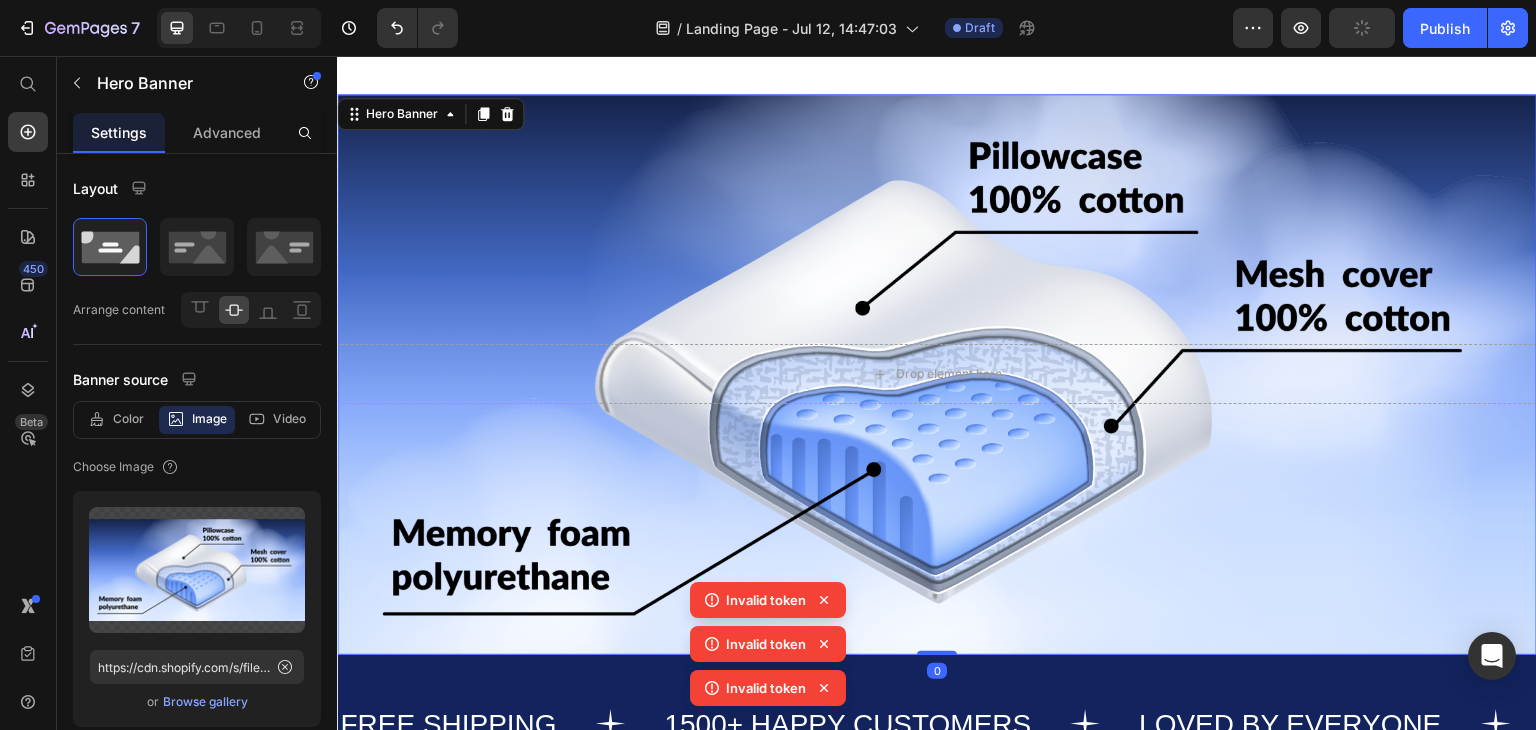 scroll, scrollTop: 1300, scrollLeft: 0, axis: vertical 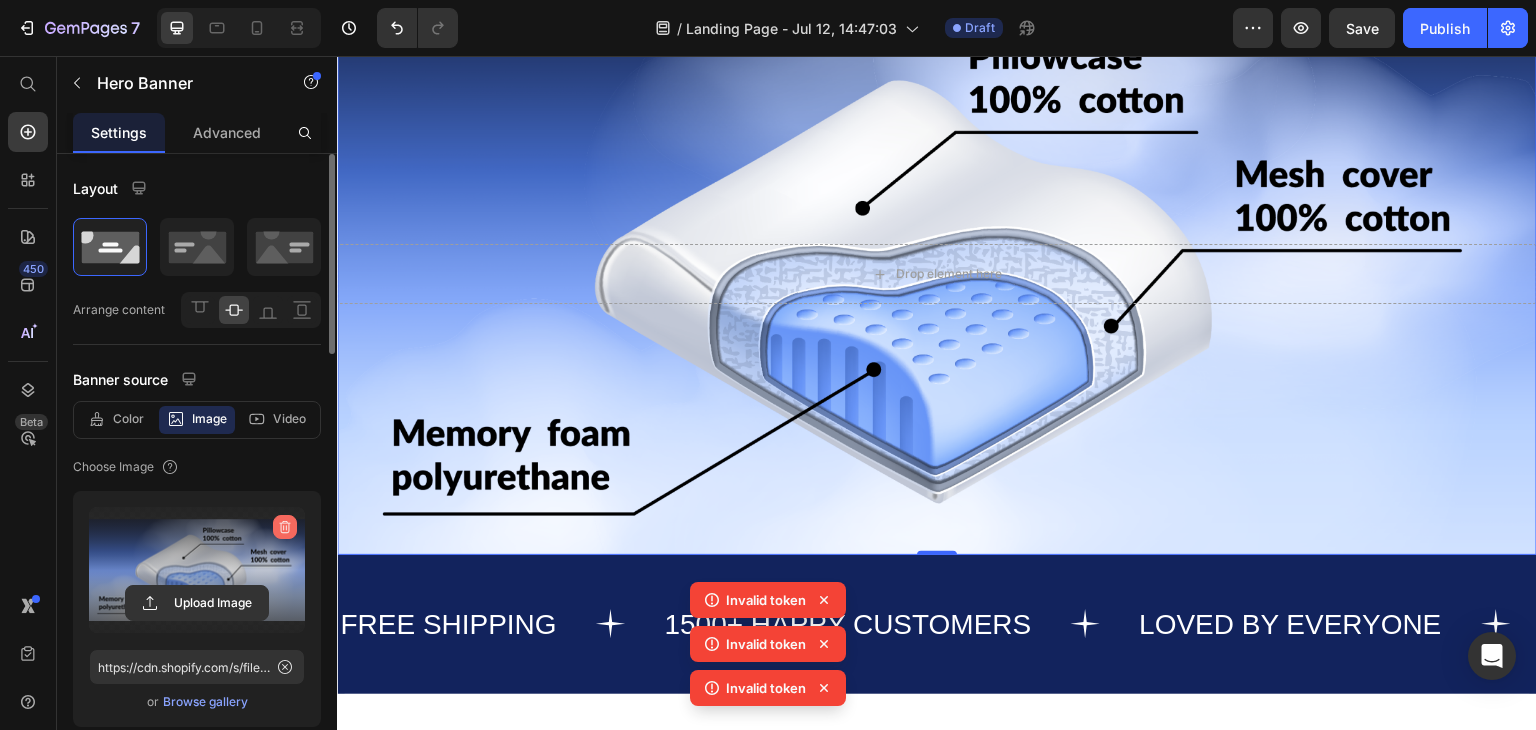 click 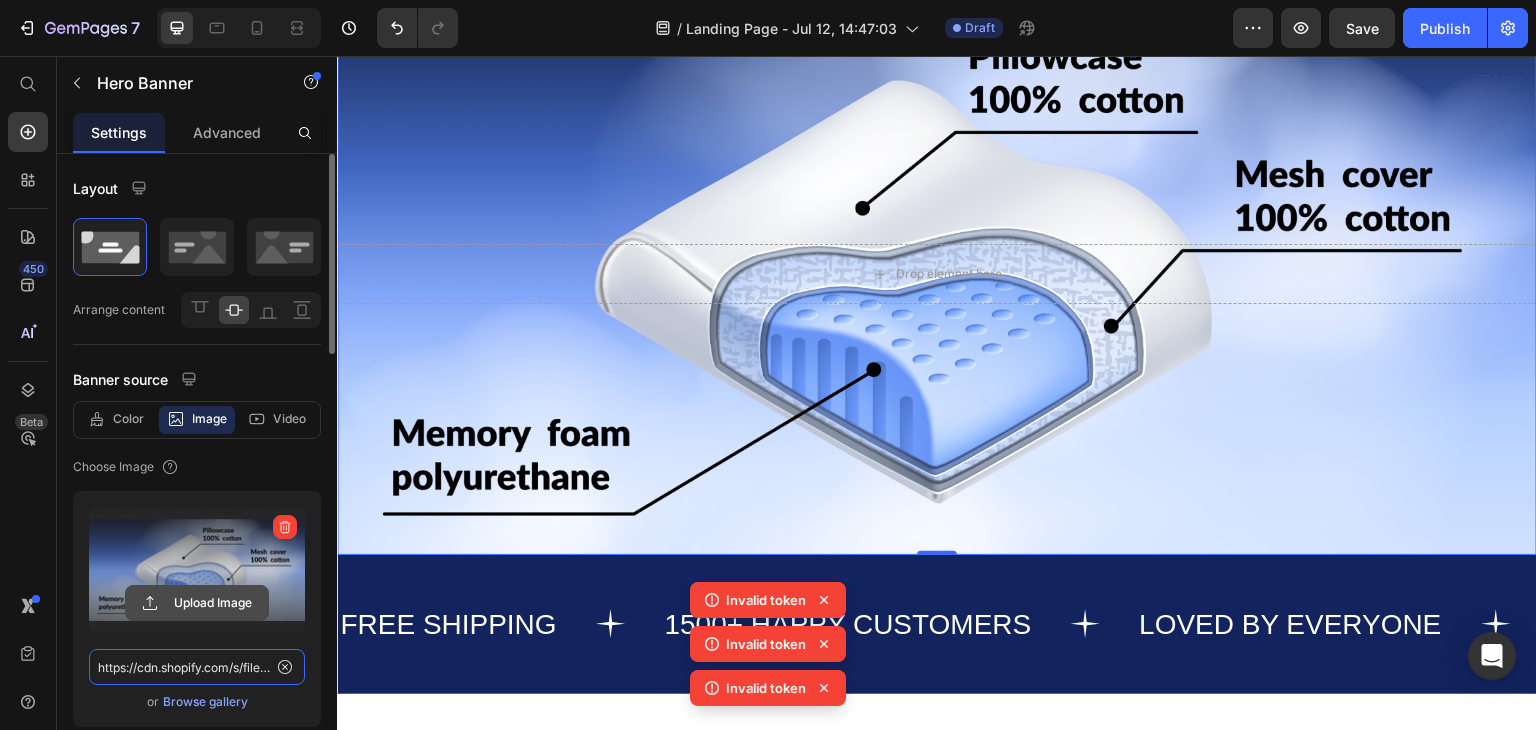 type 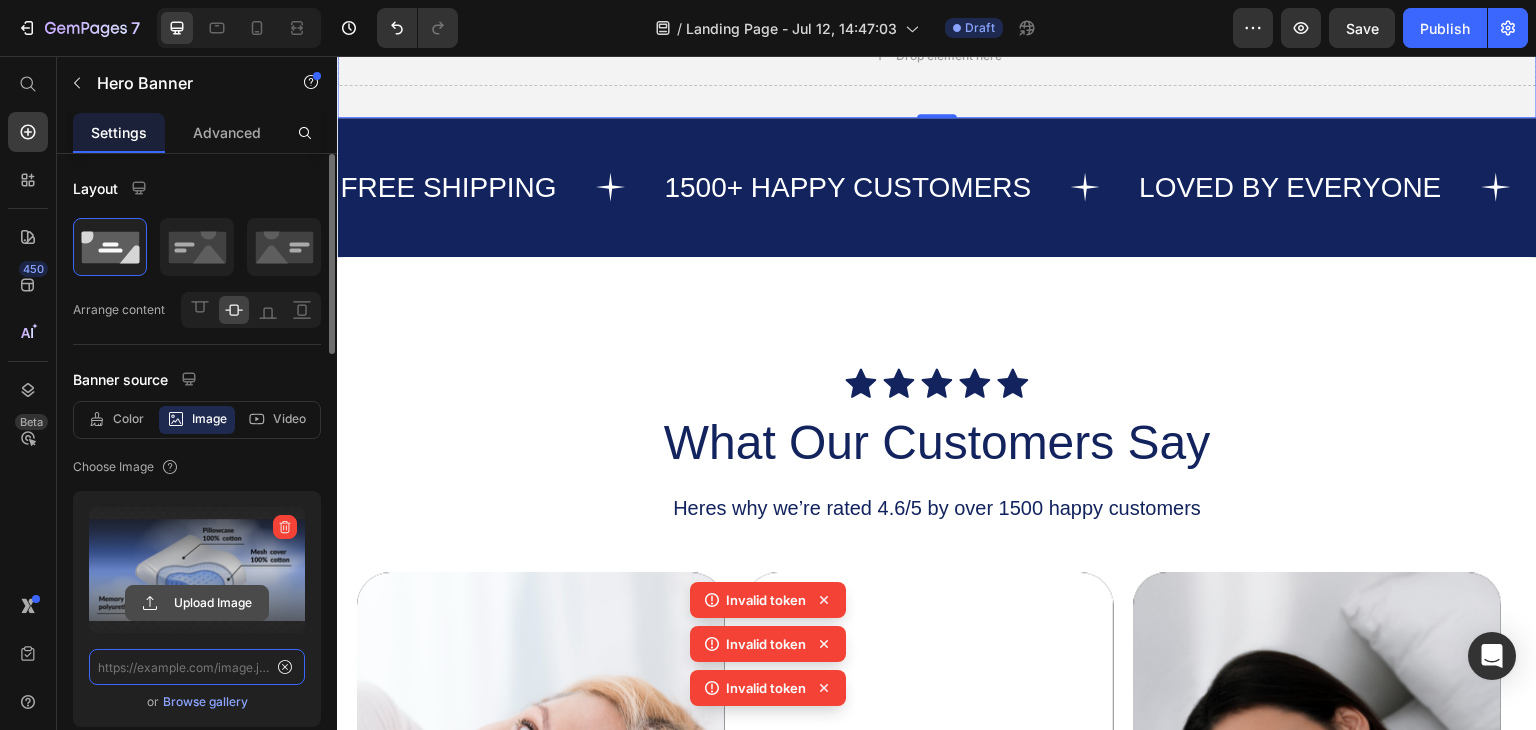 scroll, scrollTop: 0, scrollLeft: 0, axis: both 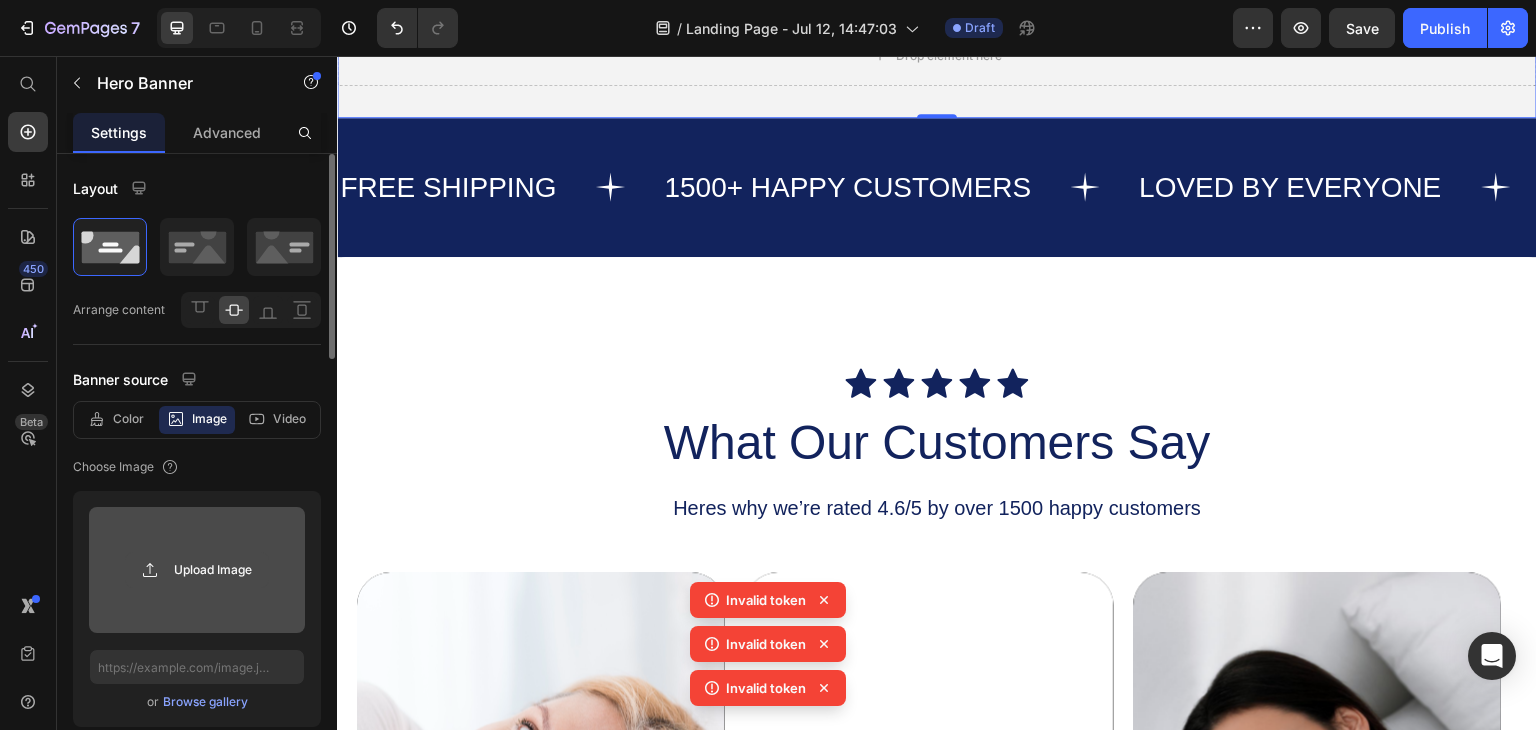 click 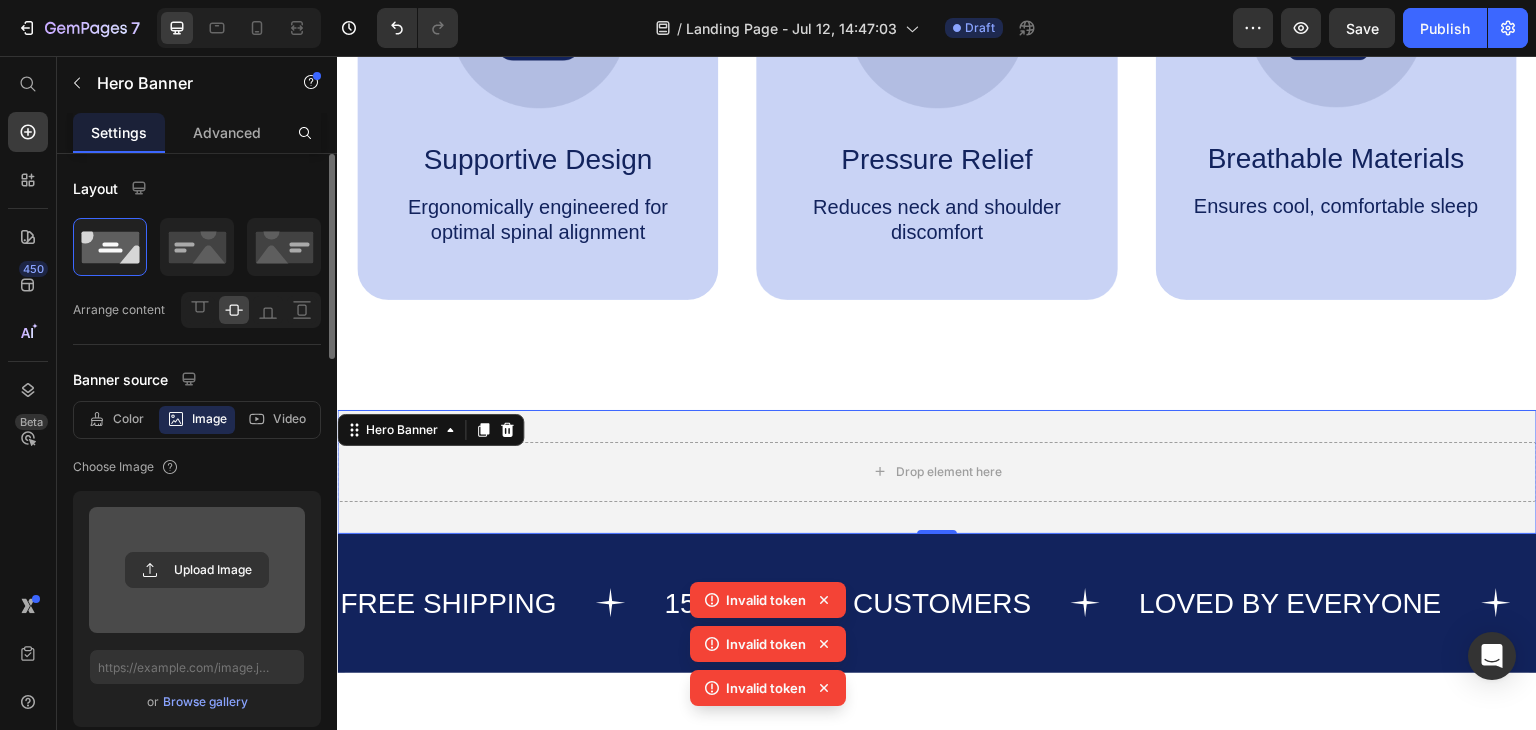 scroll, scrollTop: 1000, scrollLeft: 0, axis: vertical 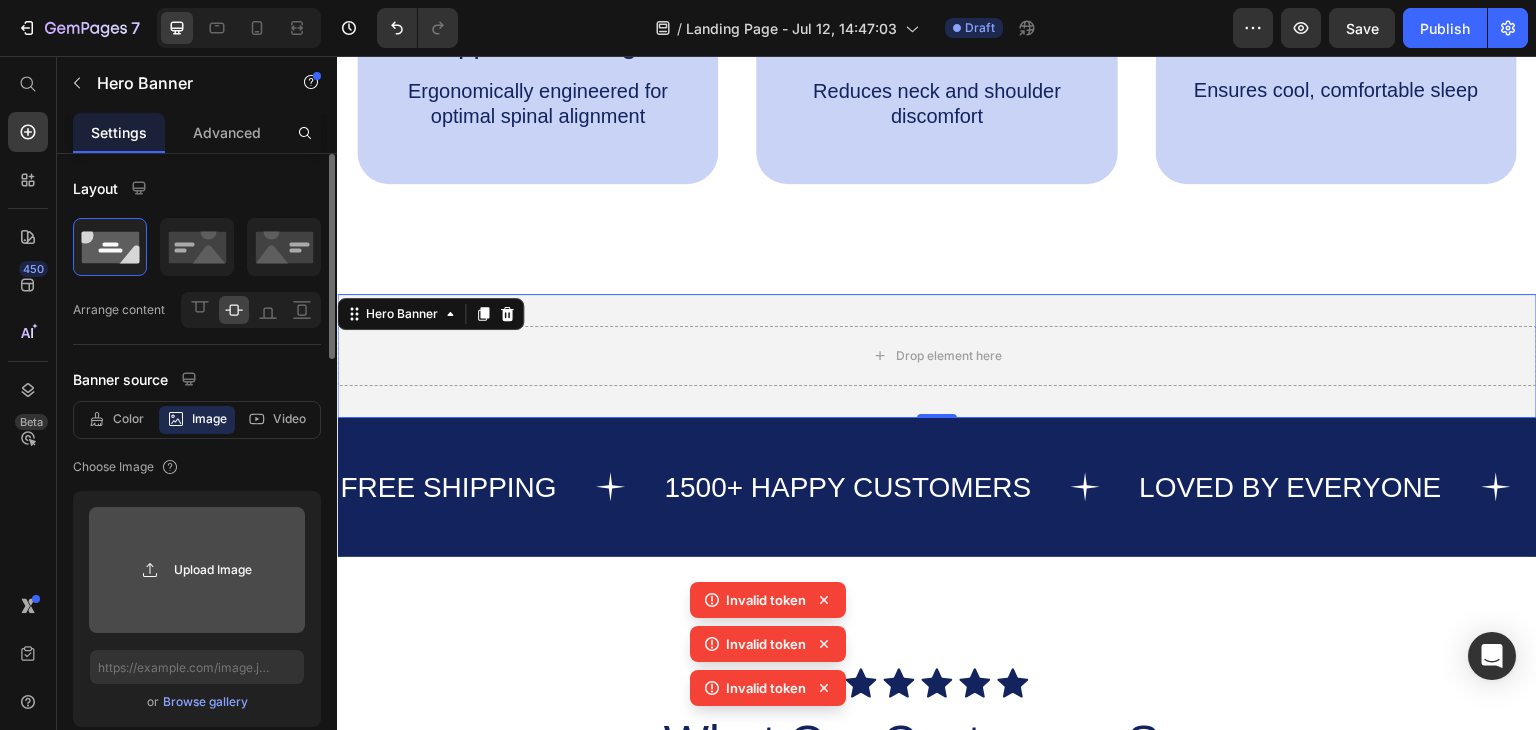 click 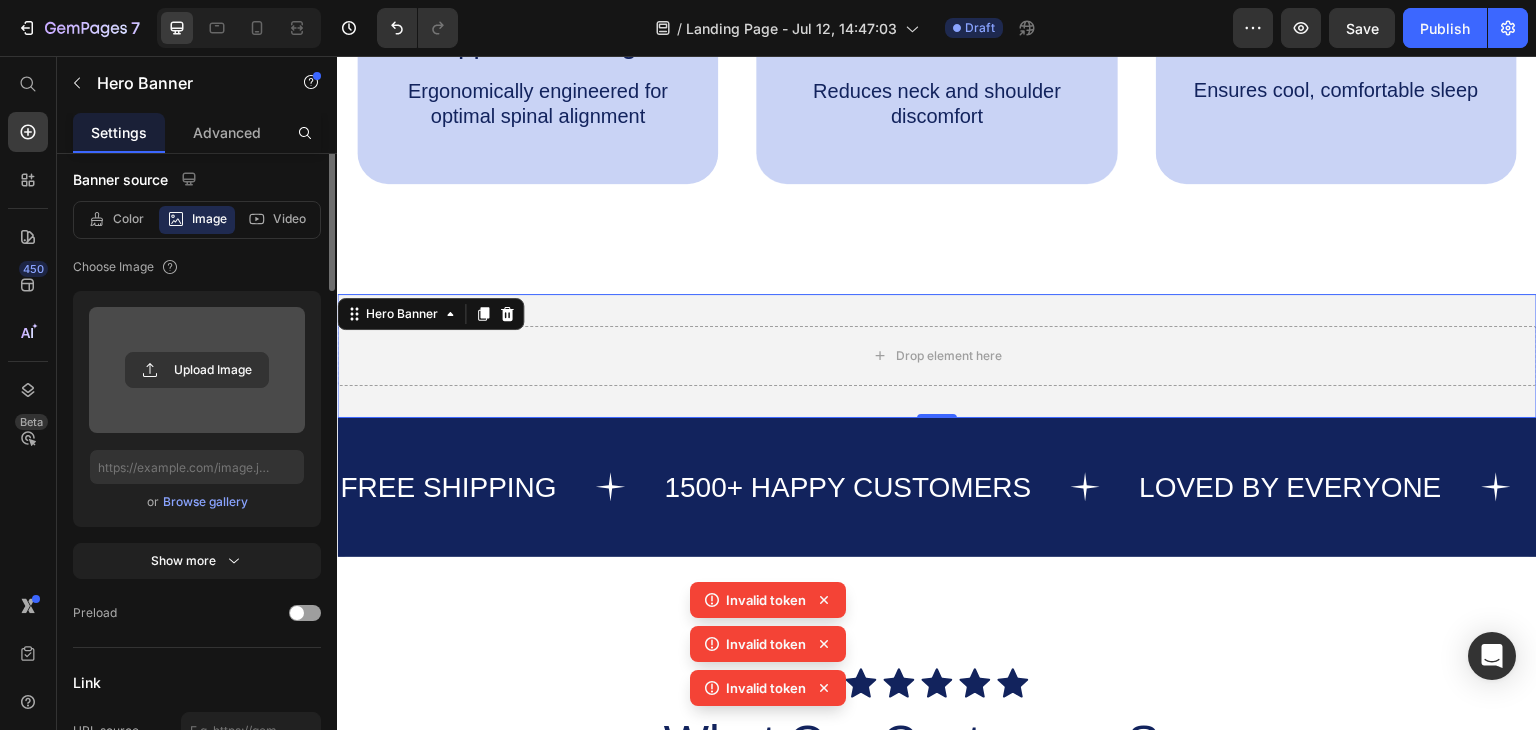 scroll, scrollTop: 0, scrollLeft: 0, axis: both 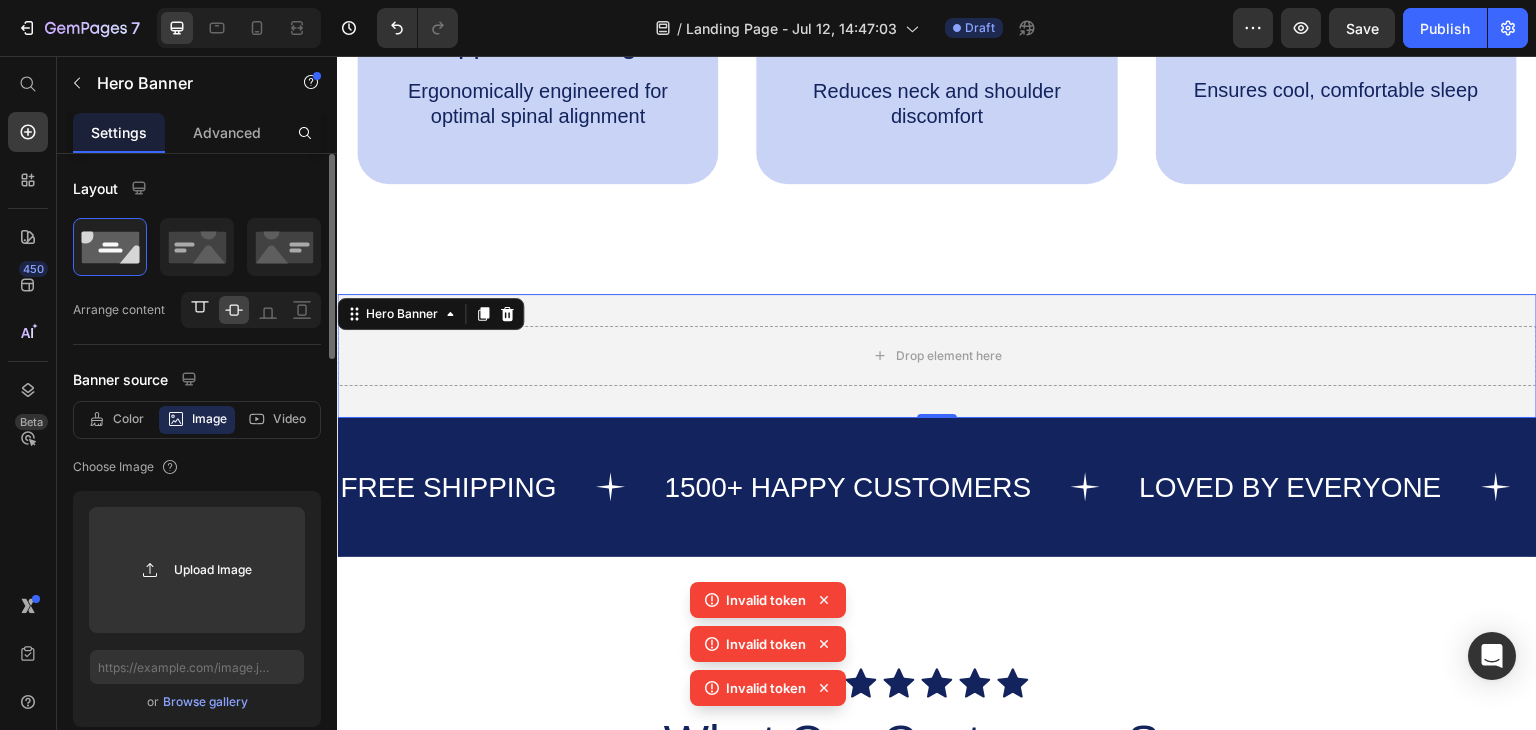 click 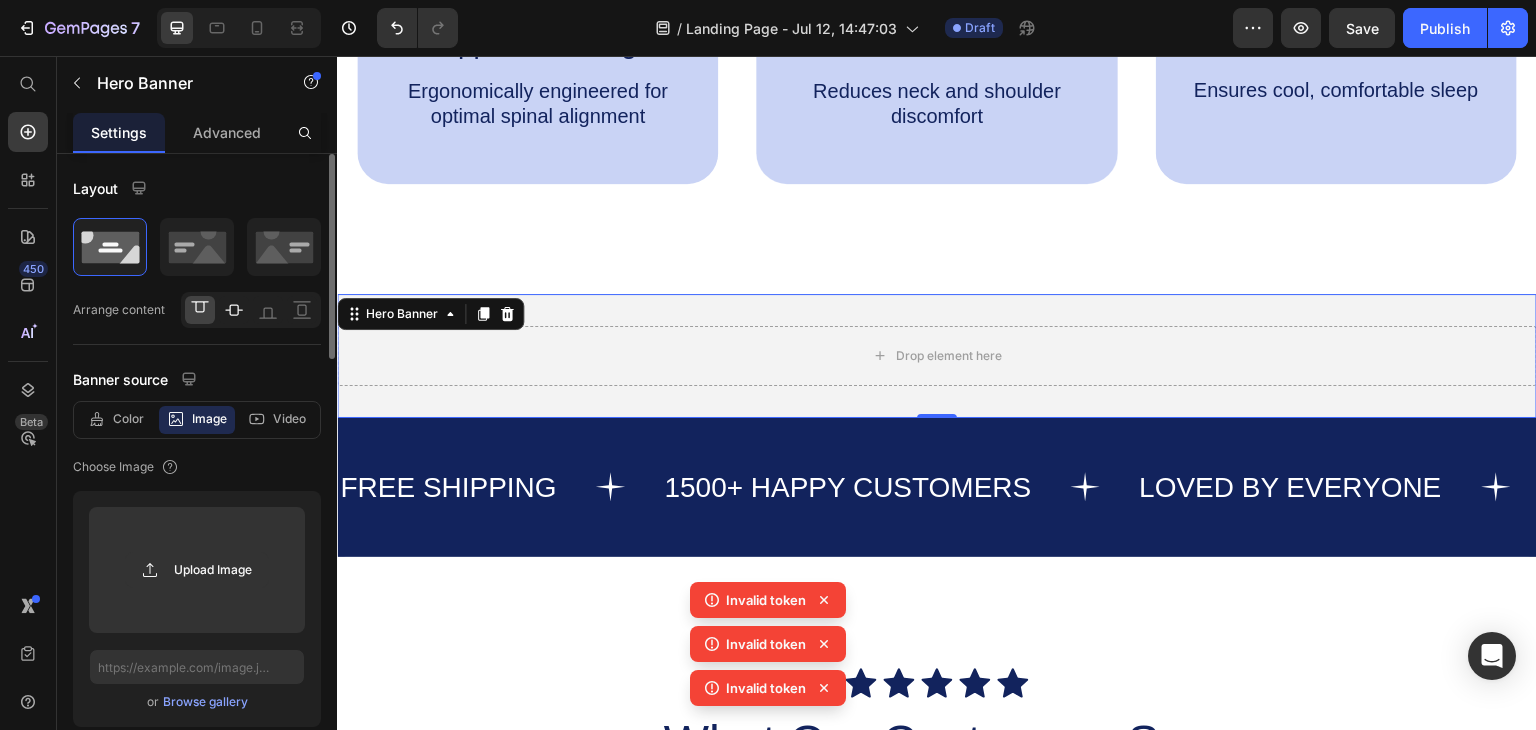 click 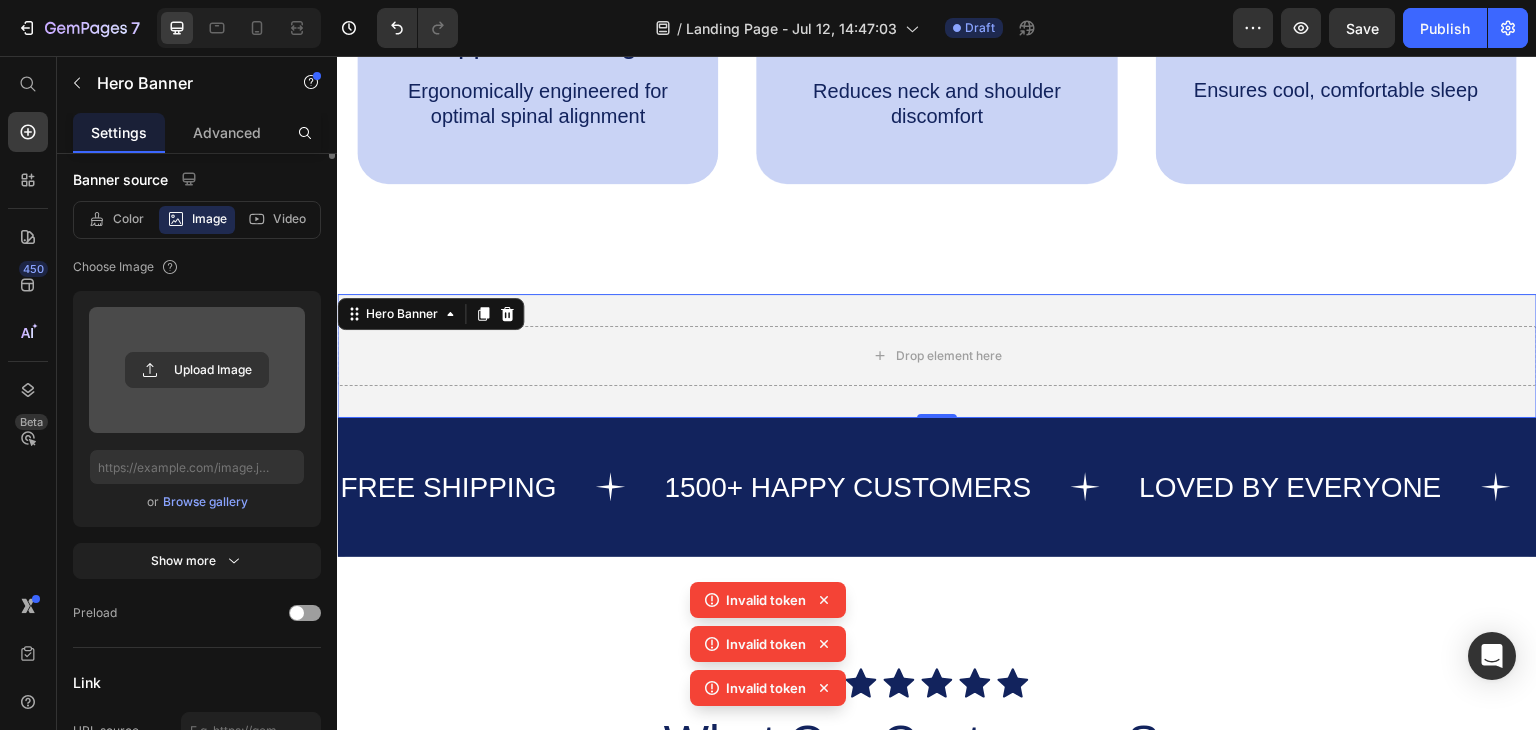 scroll, scrollTop: 0, scrollLeft: 0, axis: both 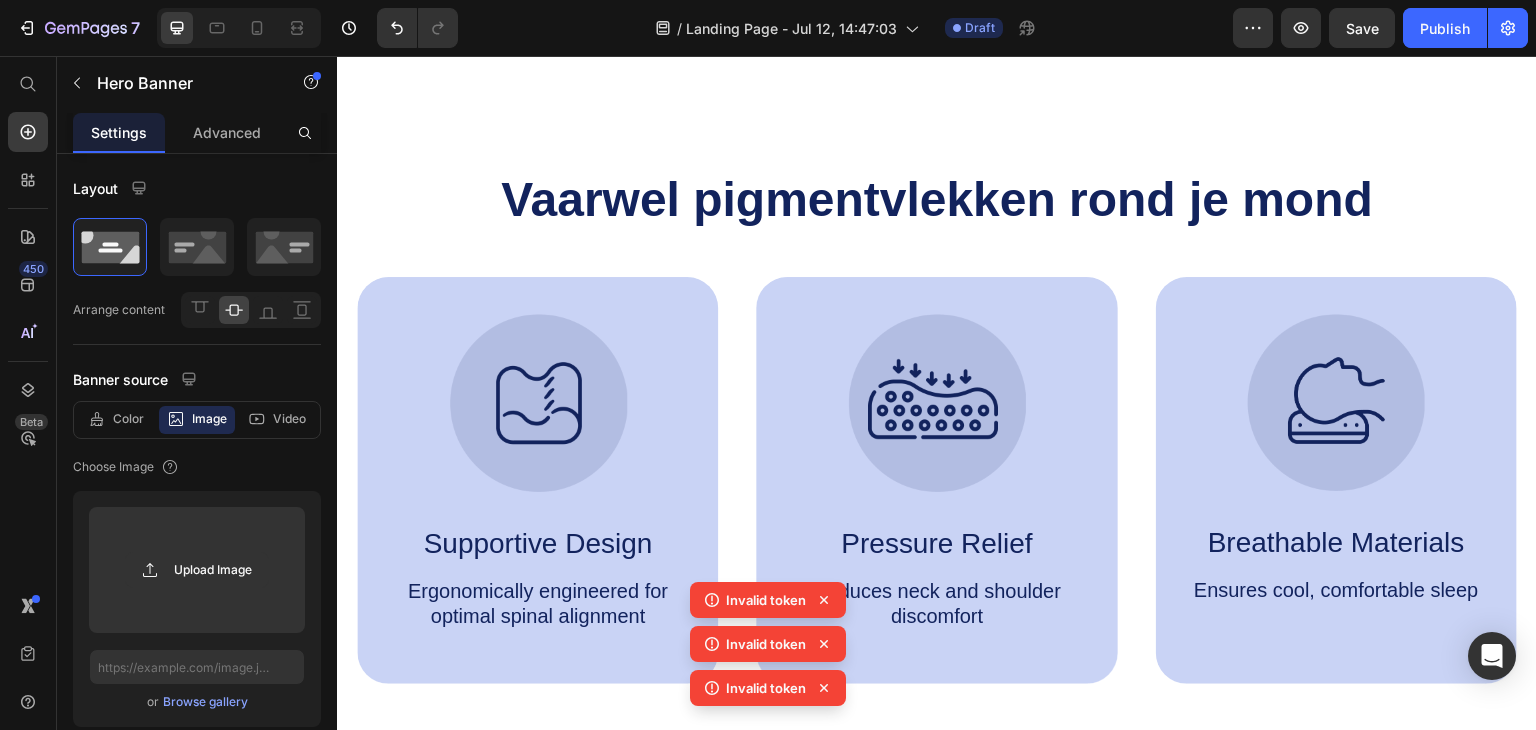 click 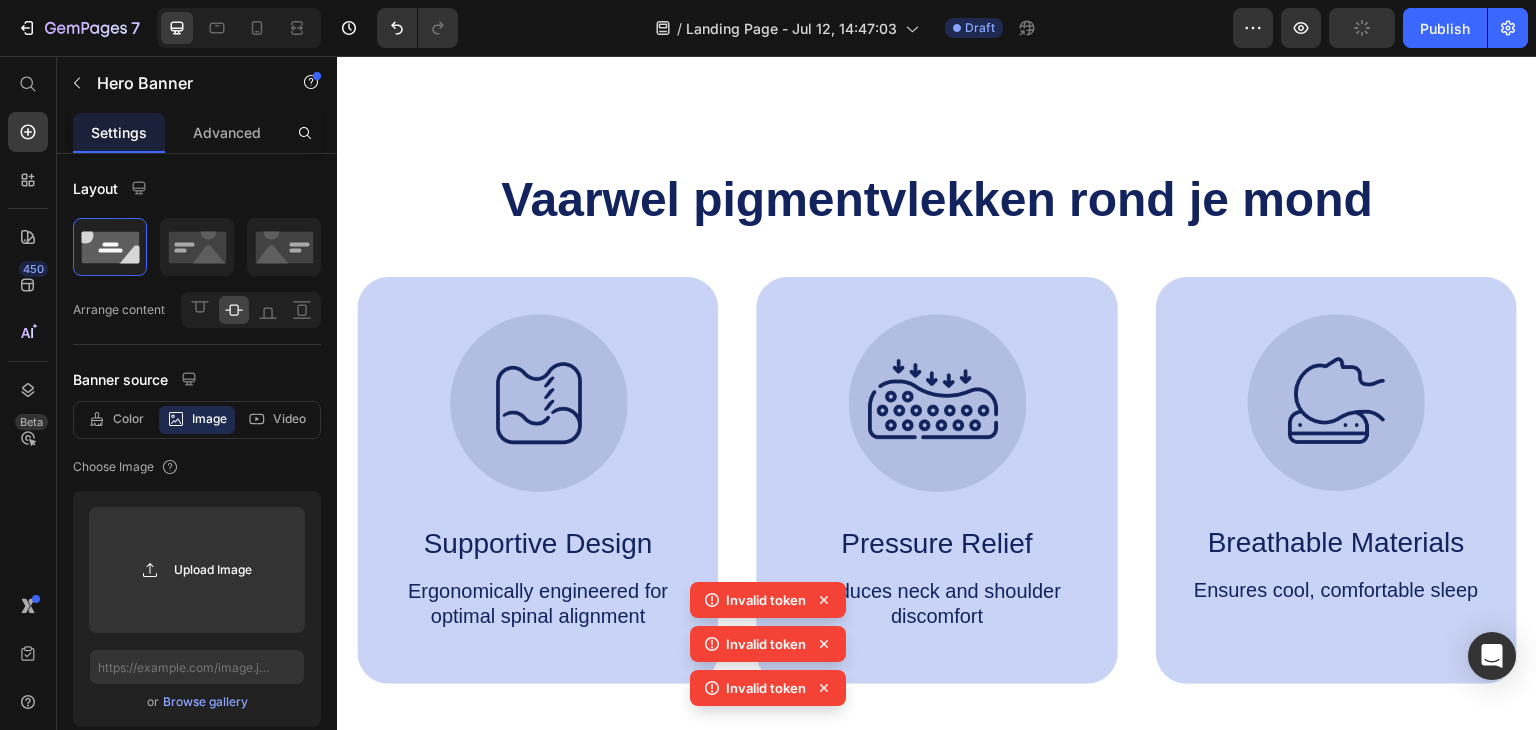 click 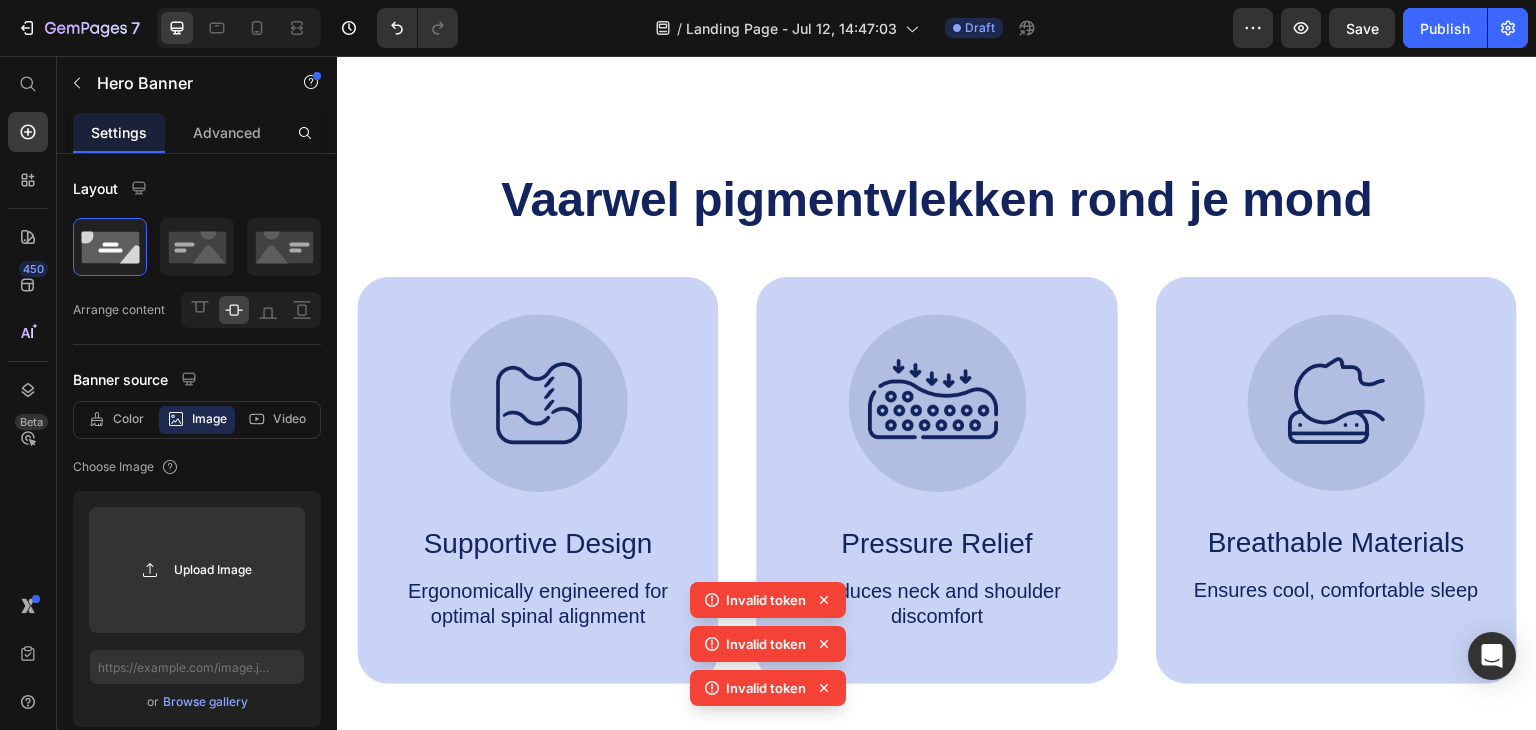 click 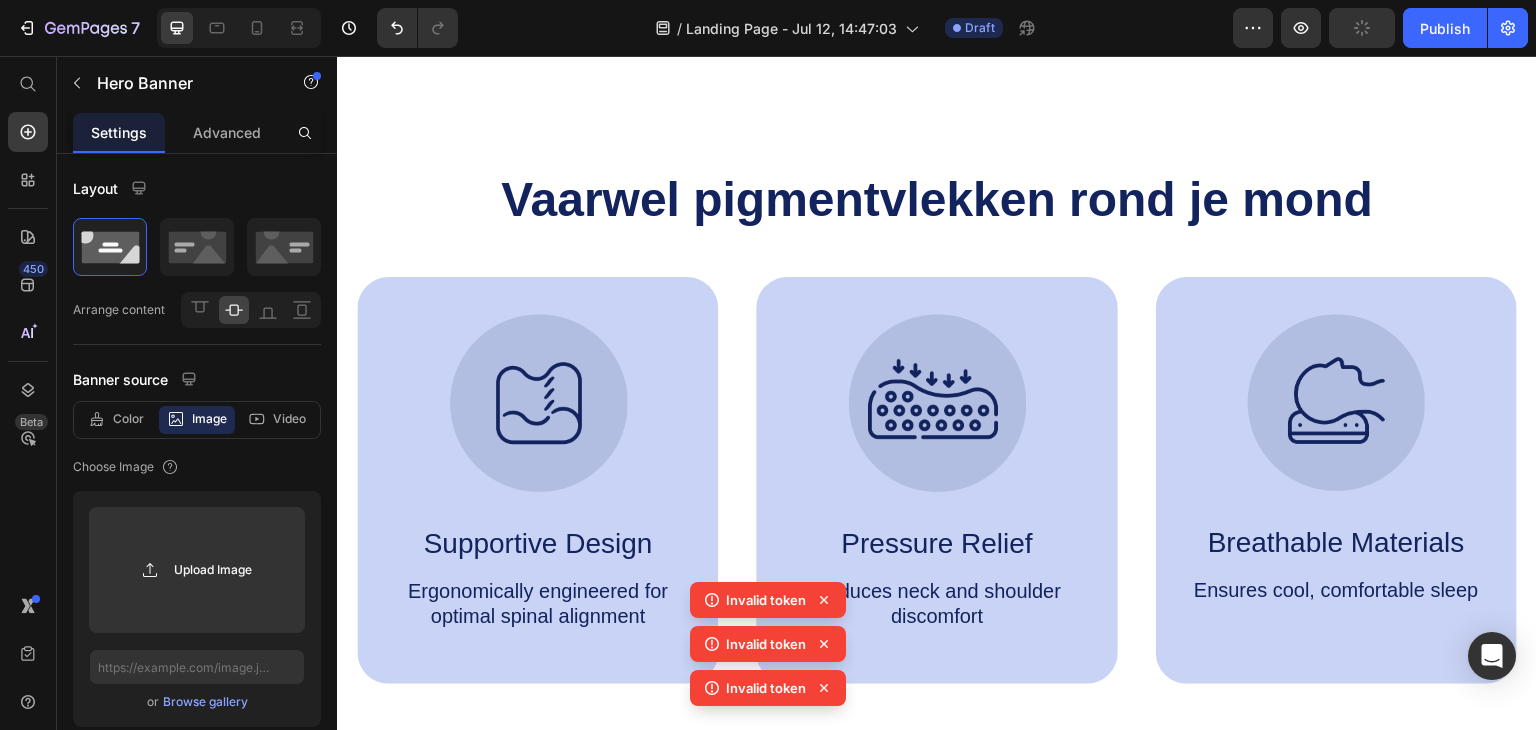 click on "Invalid token" 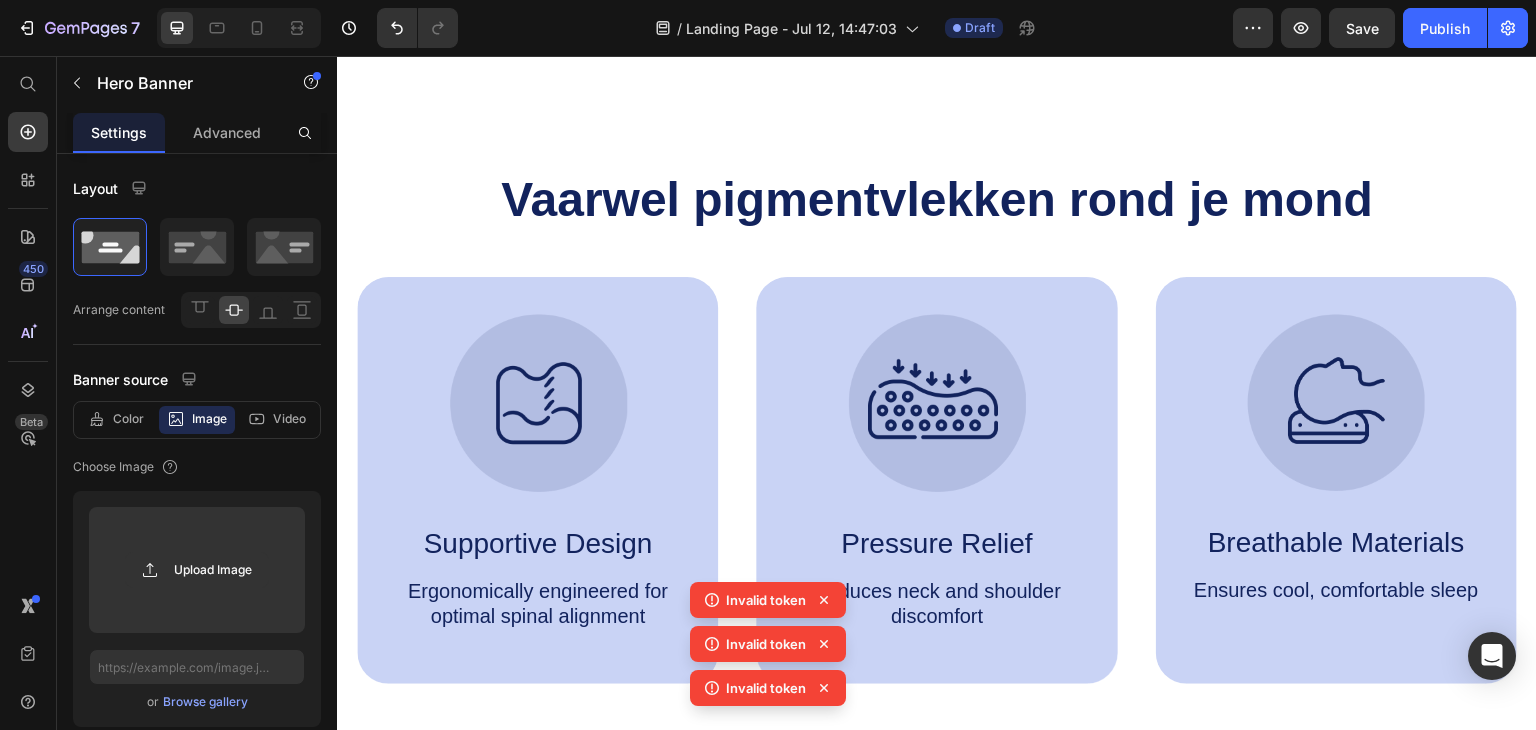 click 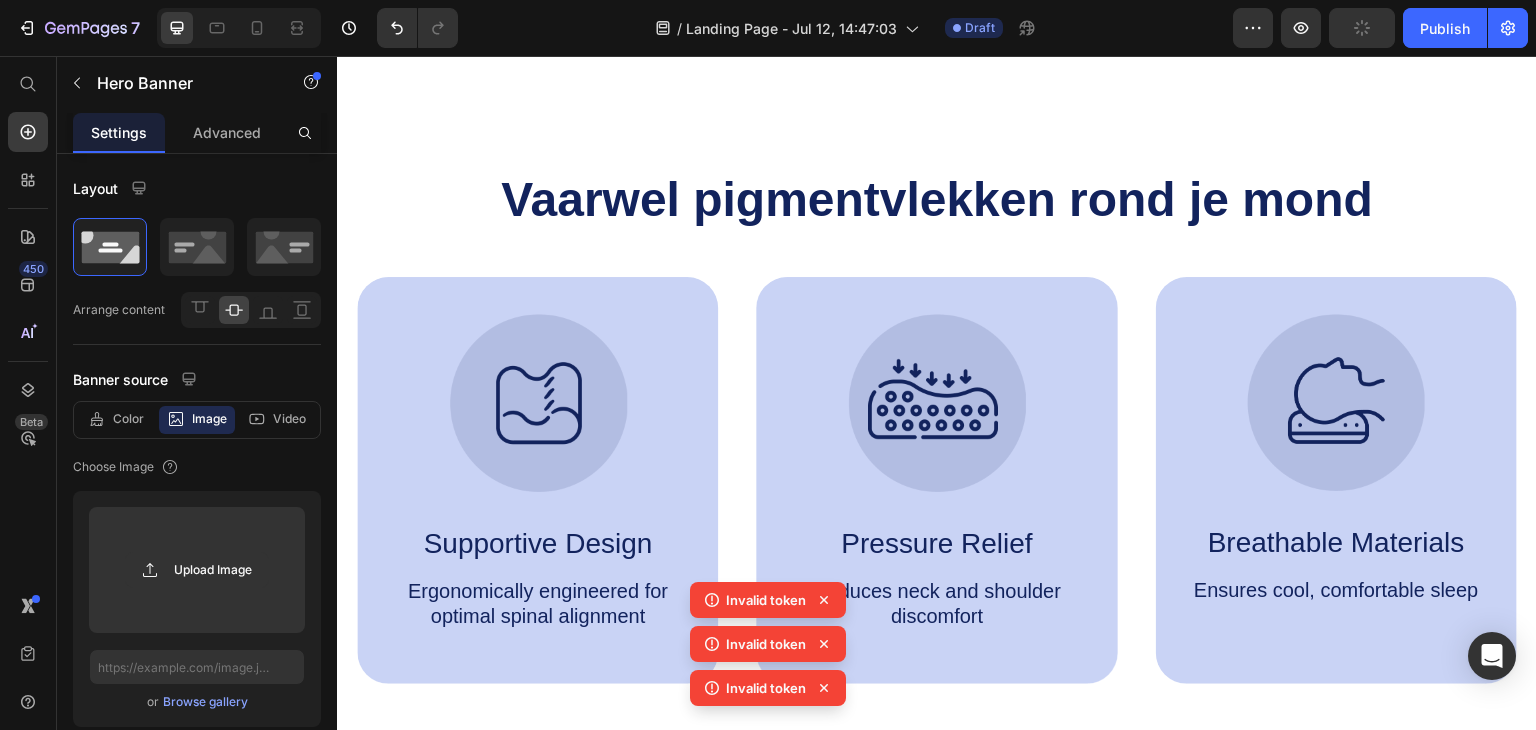 click 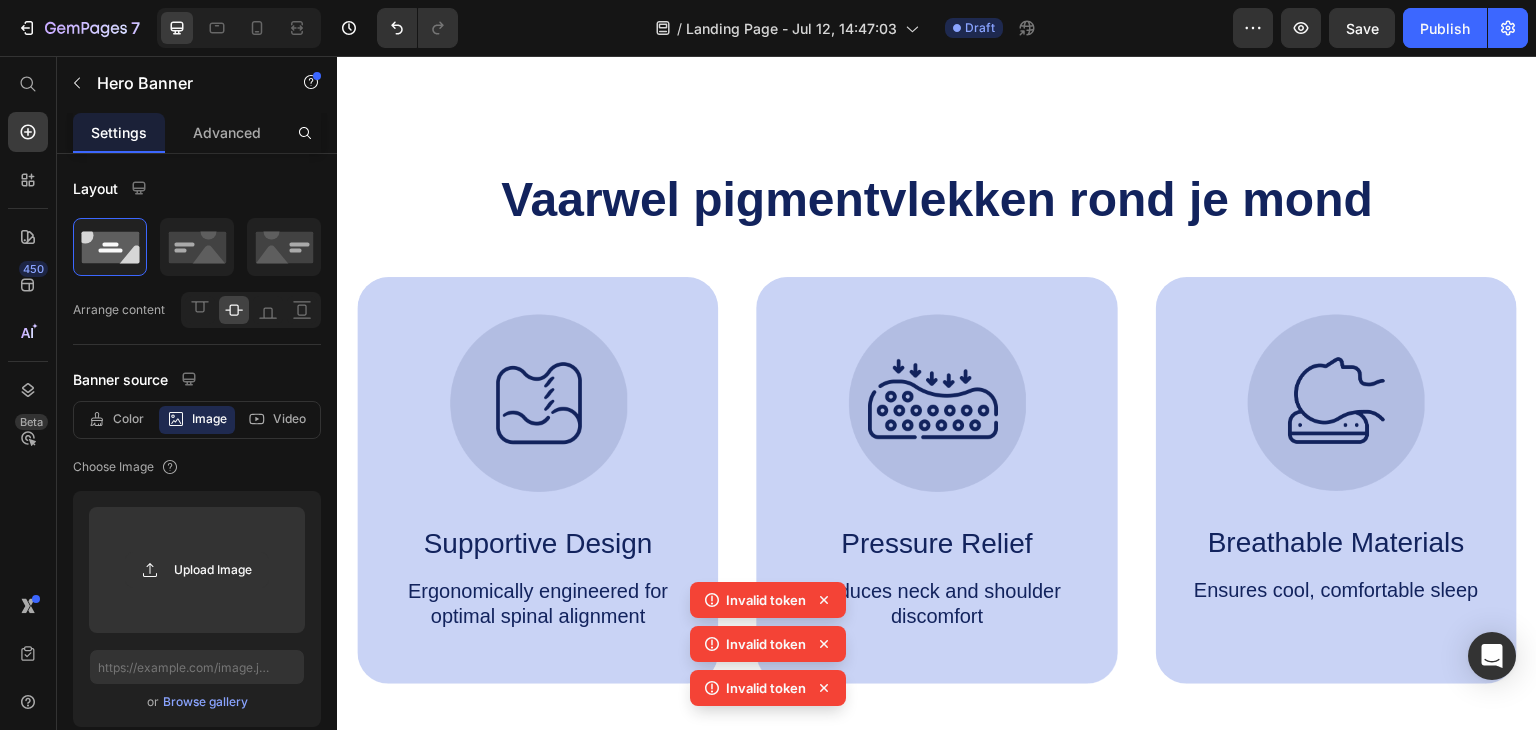 click 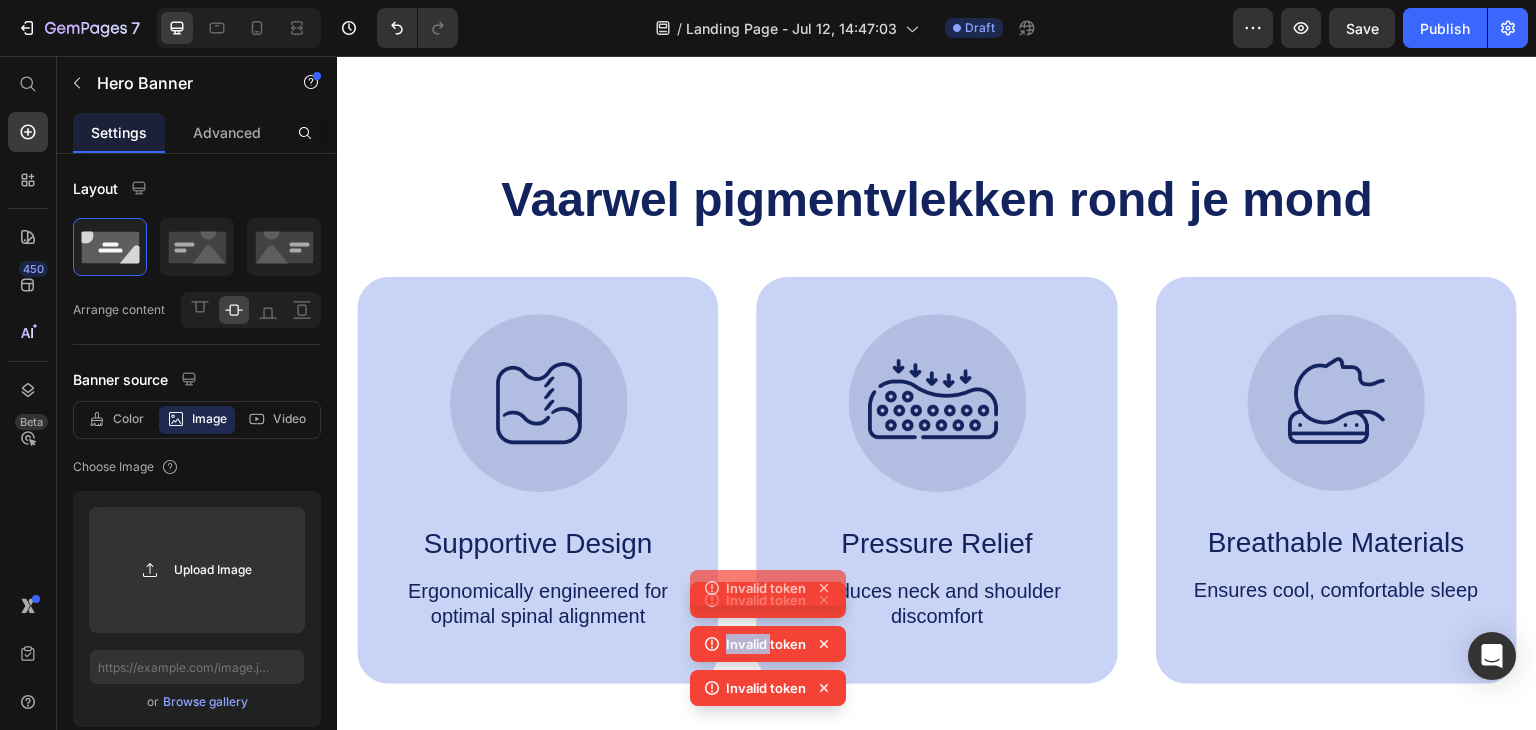 click 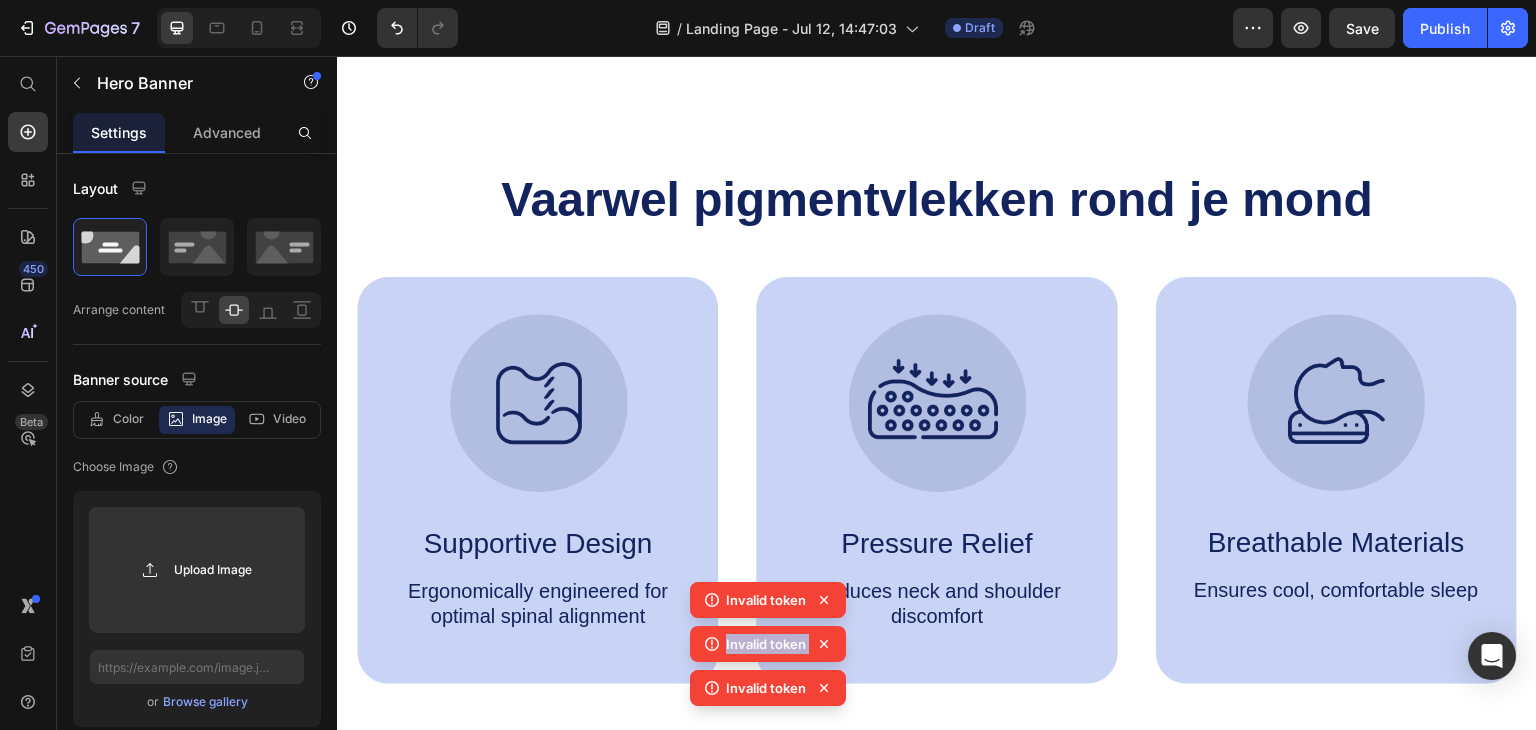 click 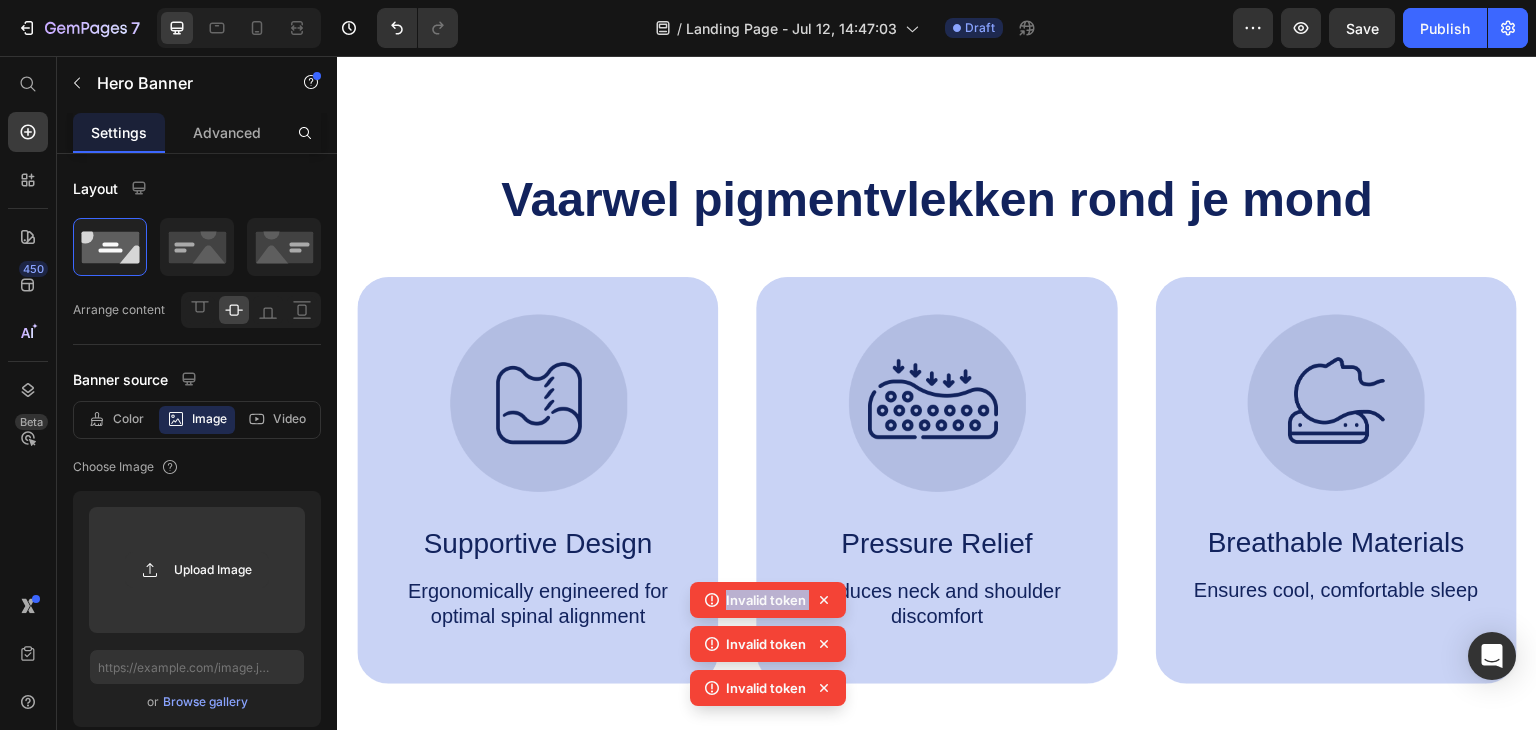 click 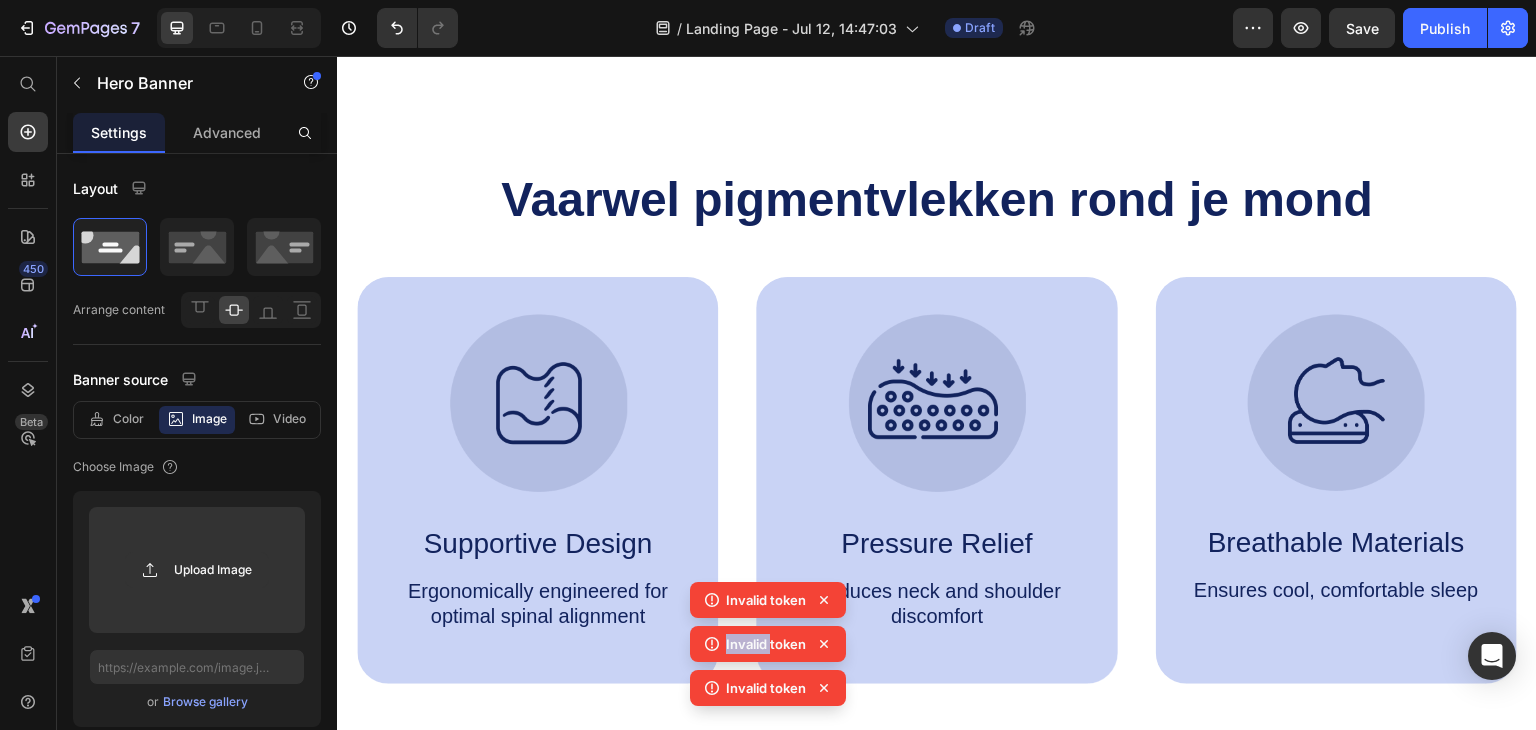click 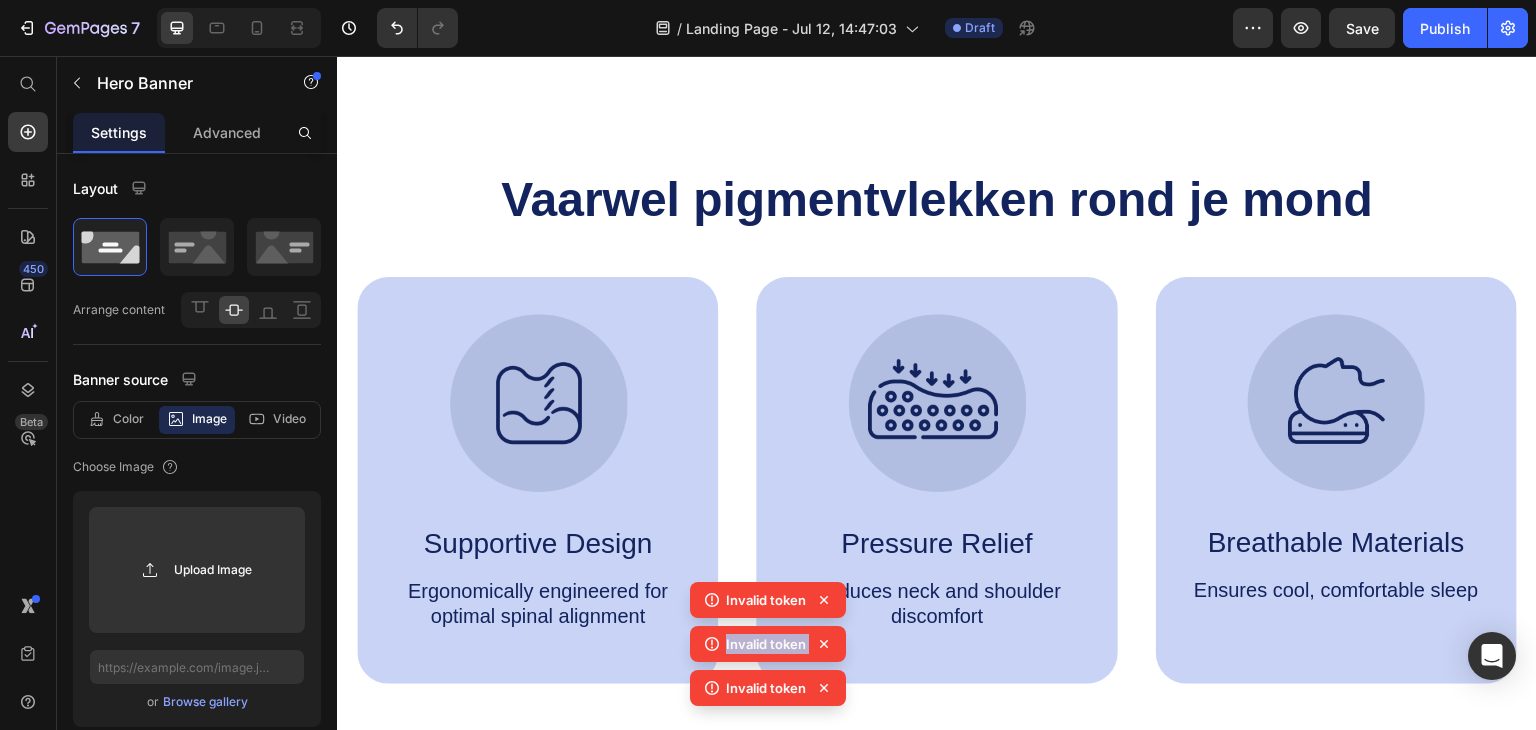 click 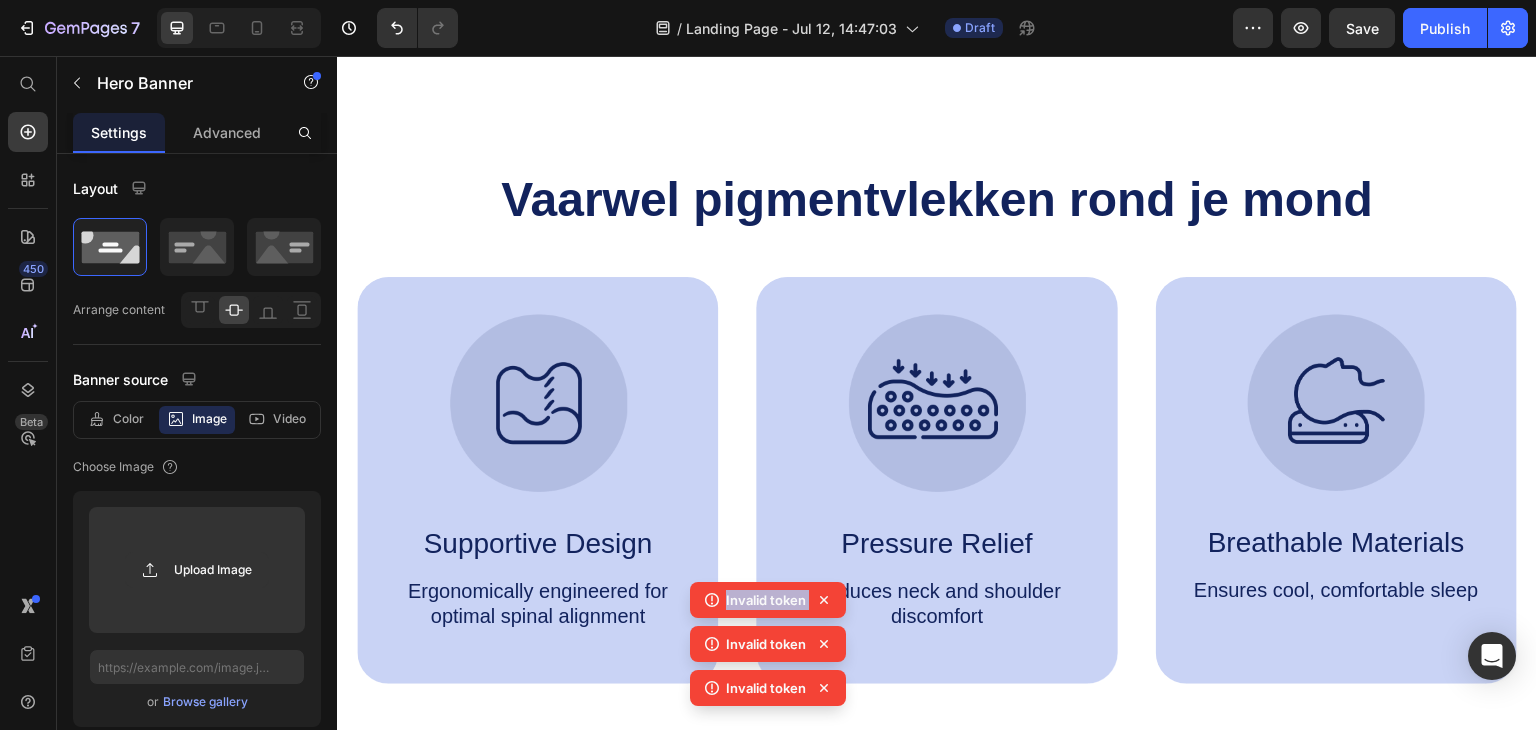 click 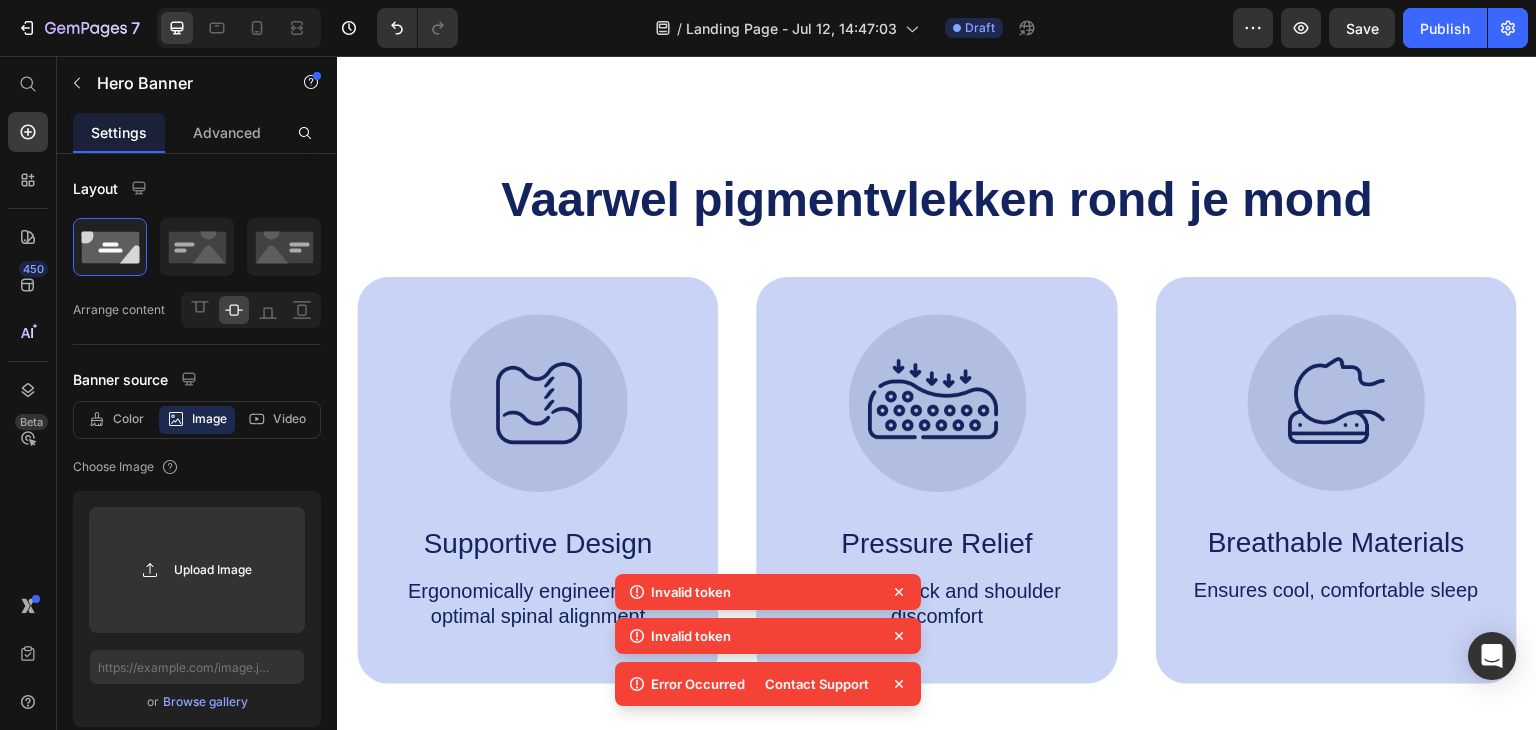 click 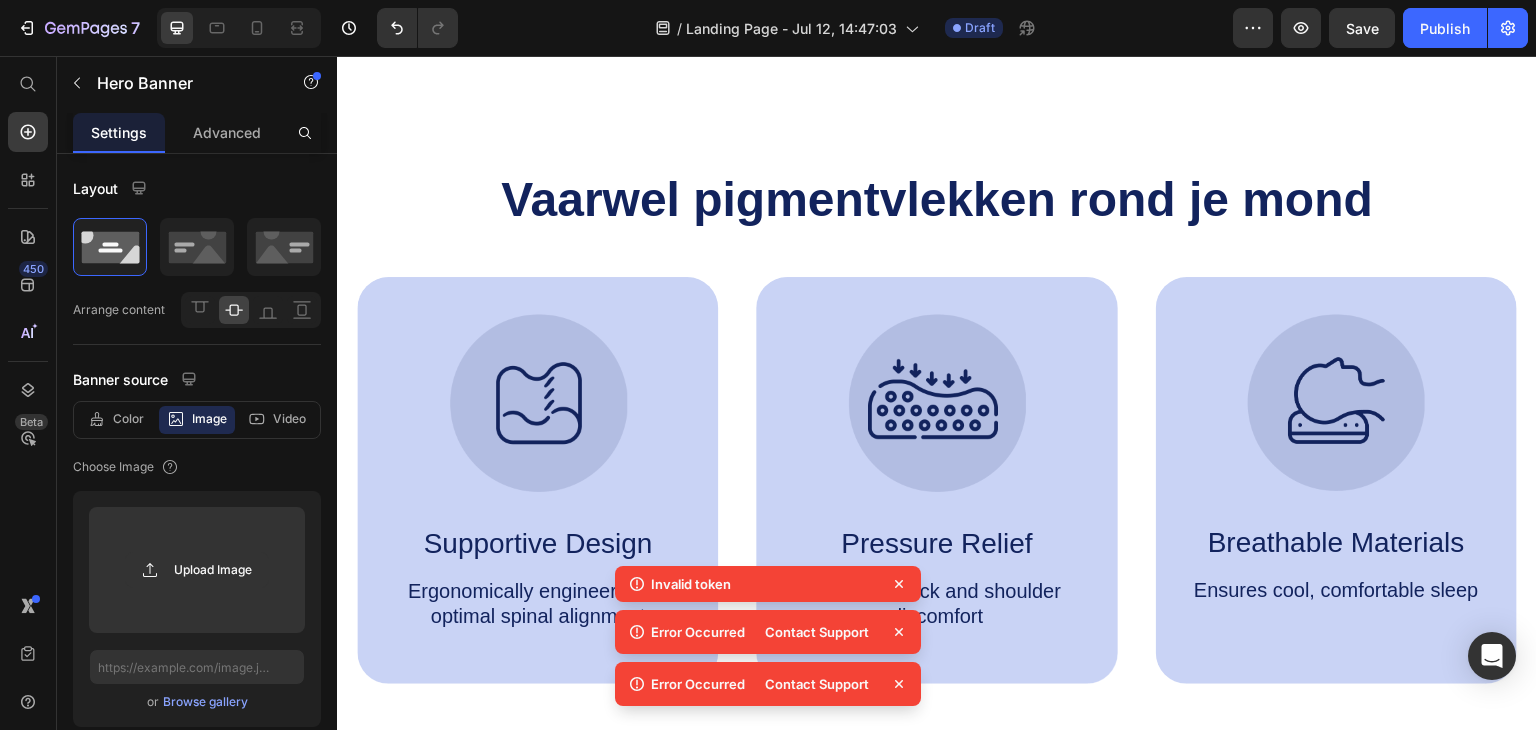 click 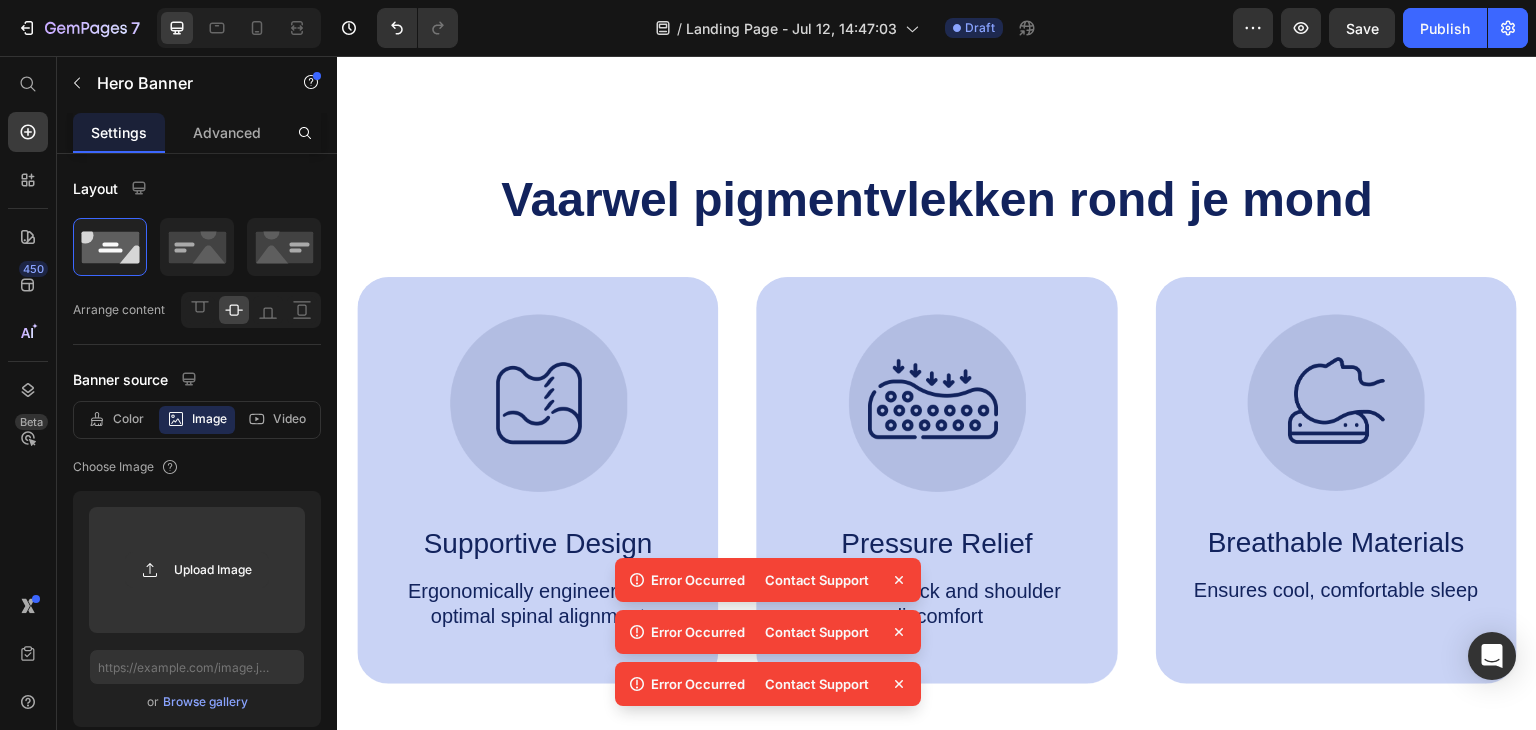 click 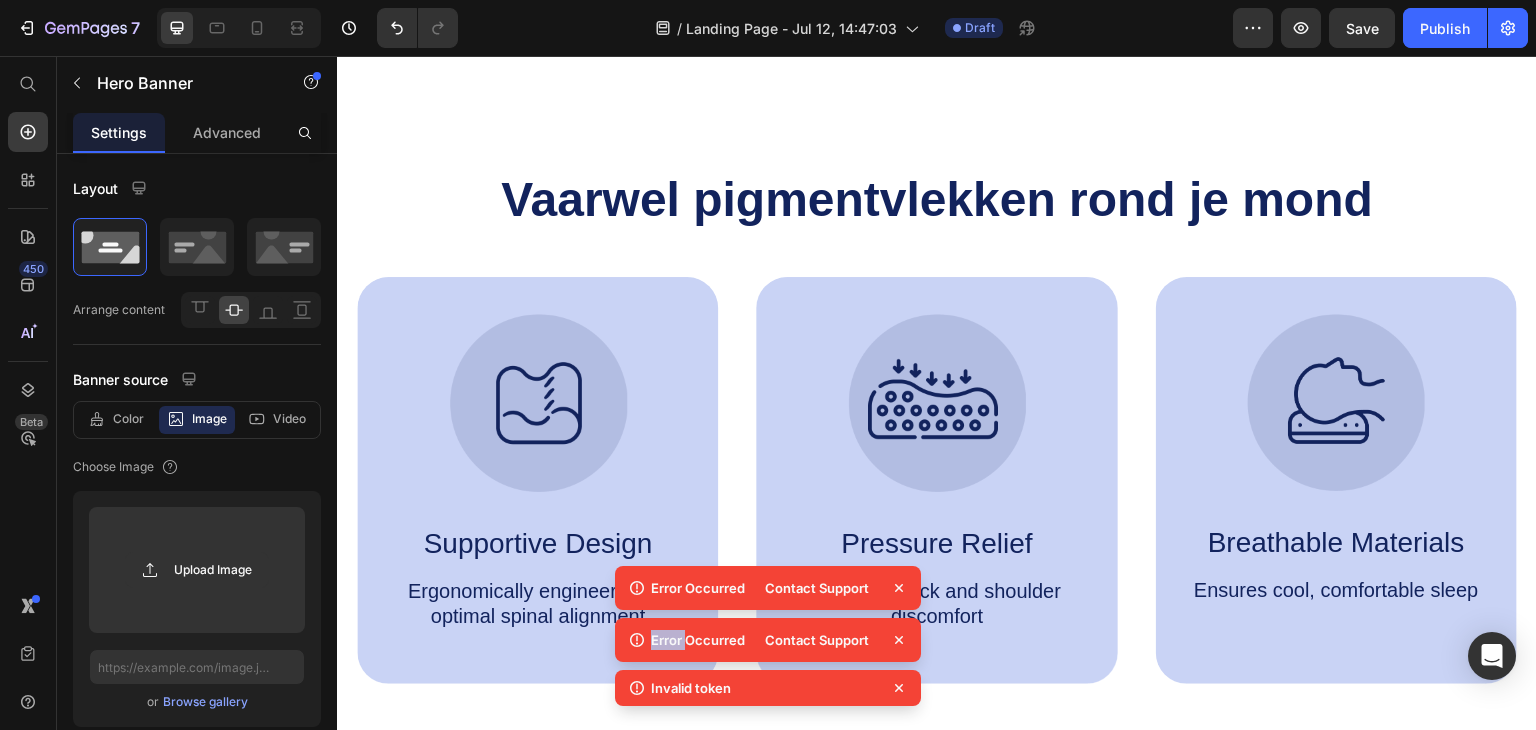 click 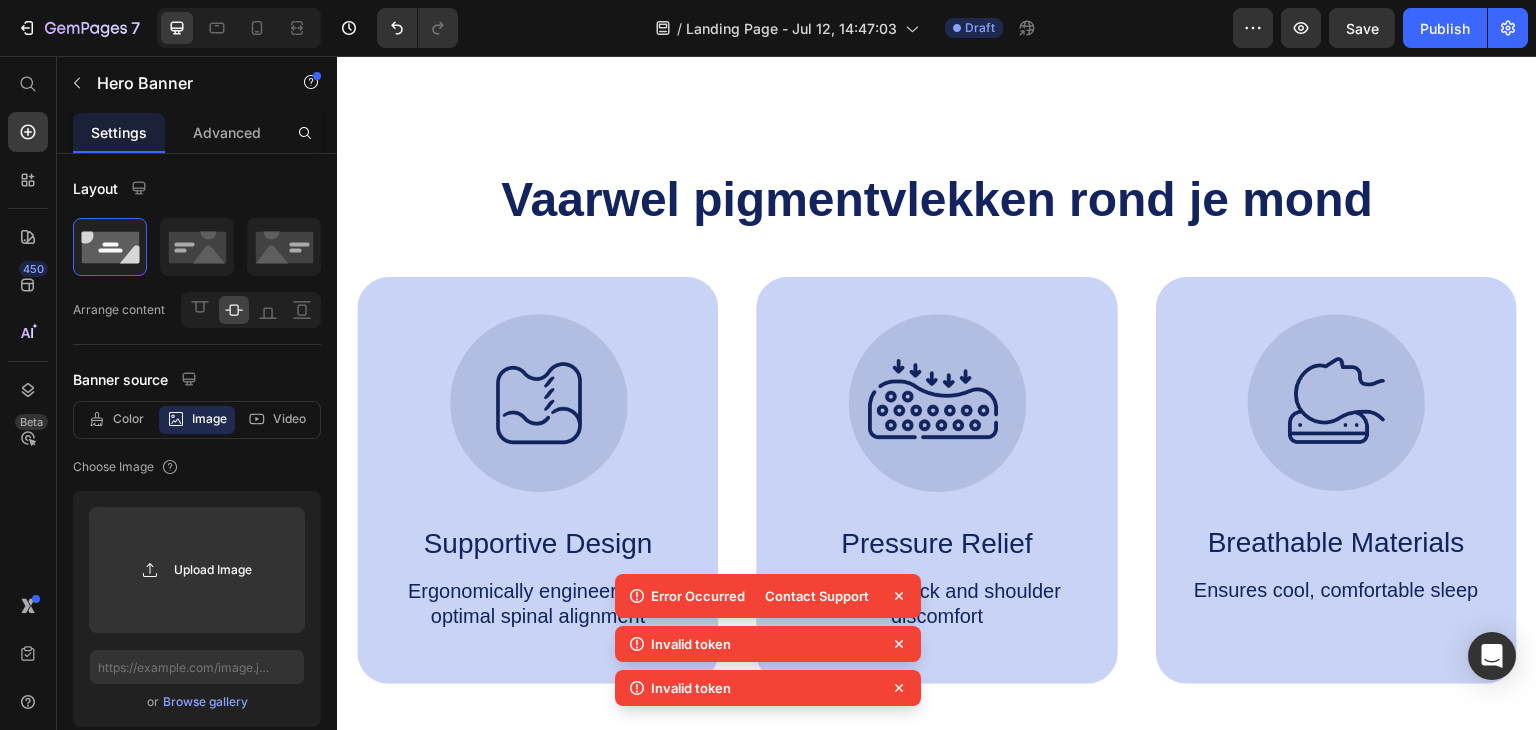 click 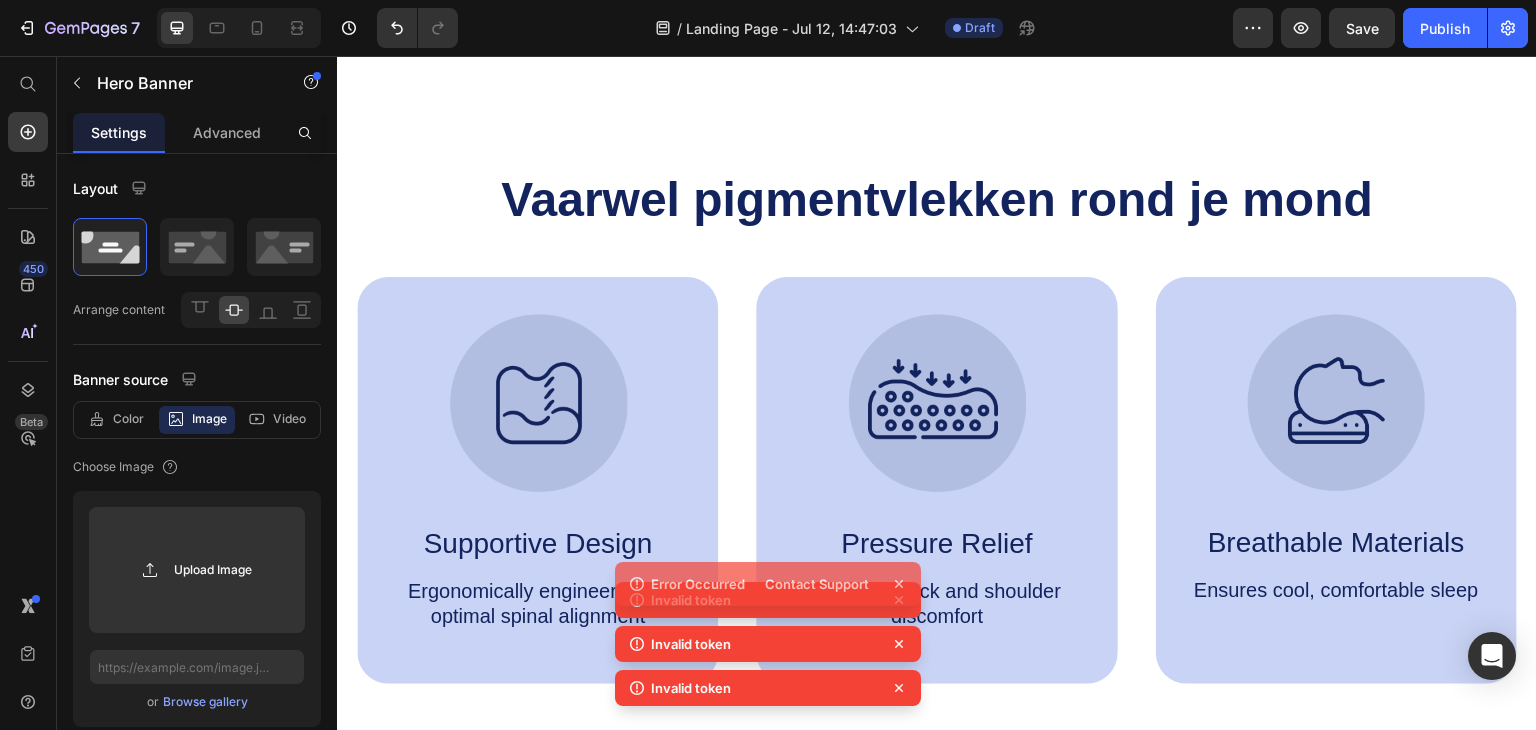 click on "Reduces neck and shoulder discomfort" at bounding box center [936, 604] 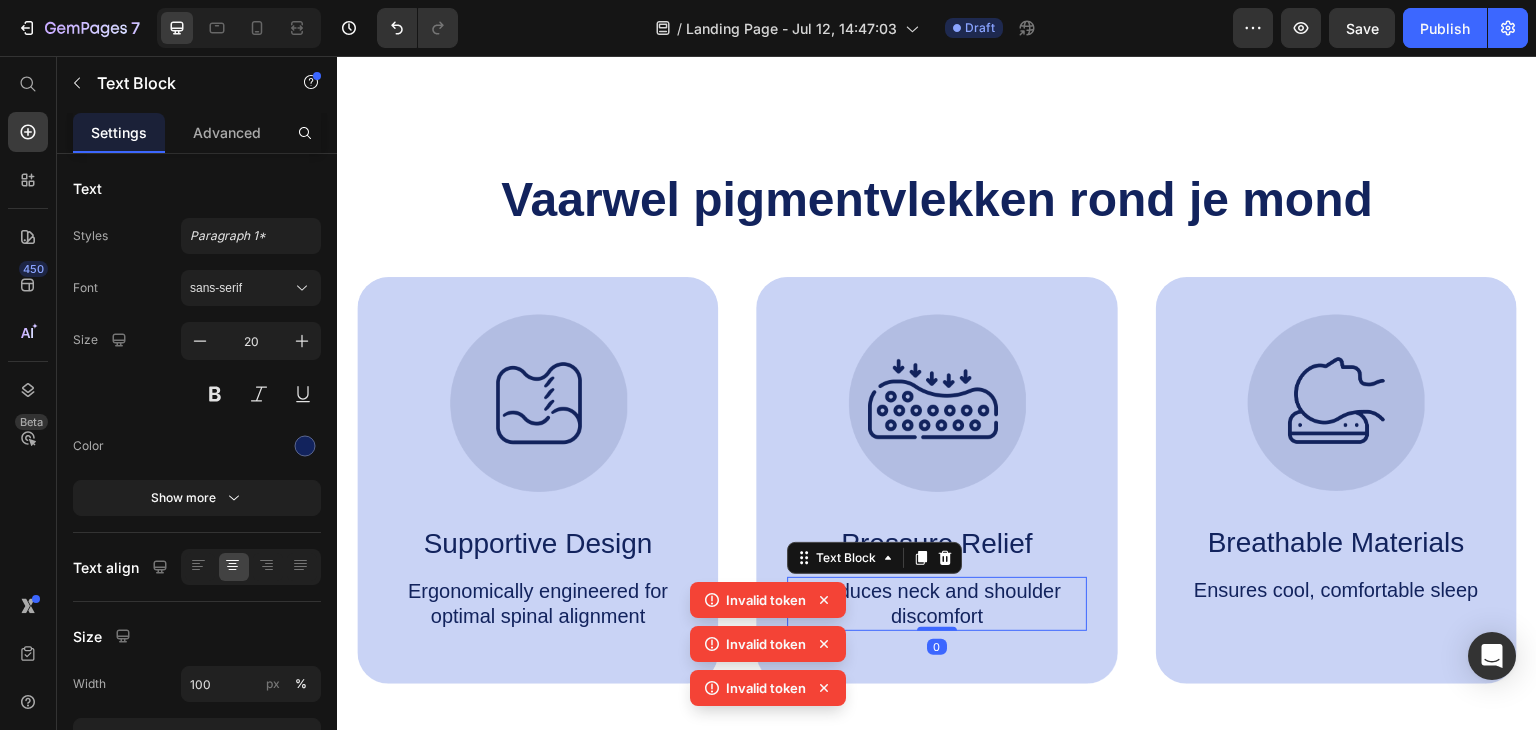 click 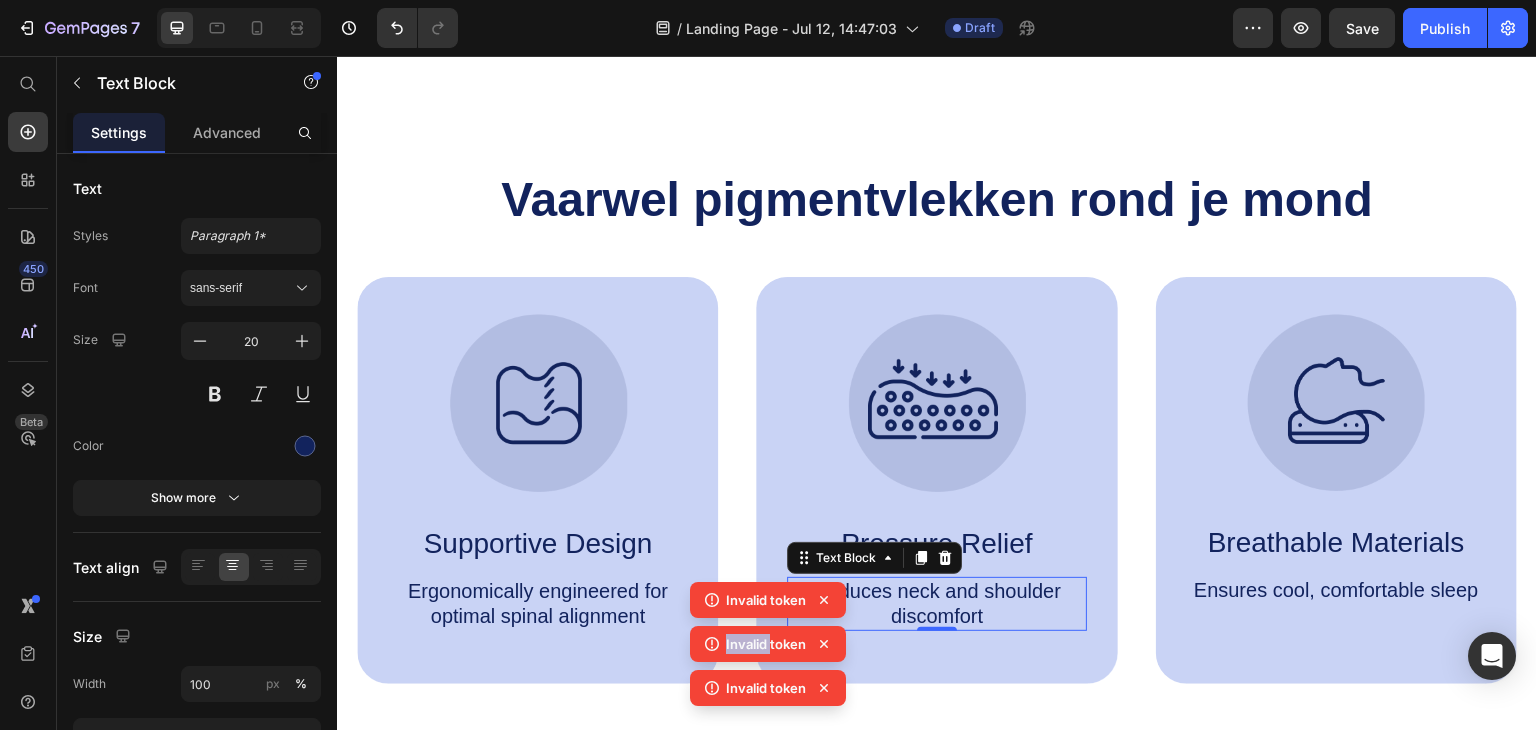 click 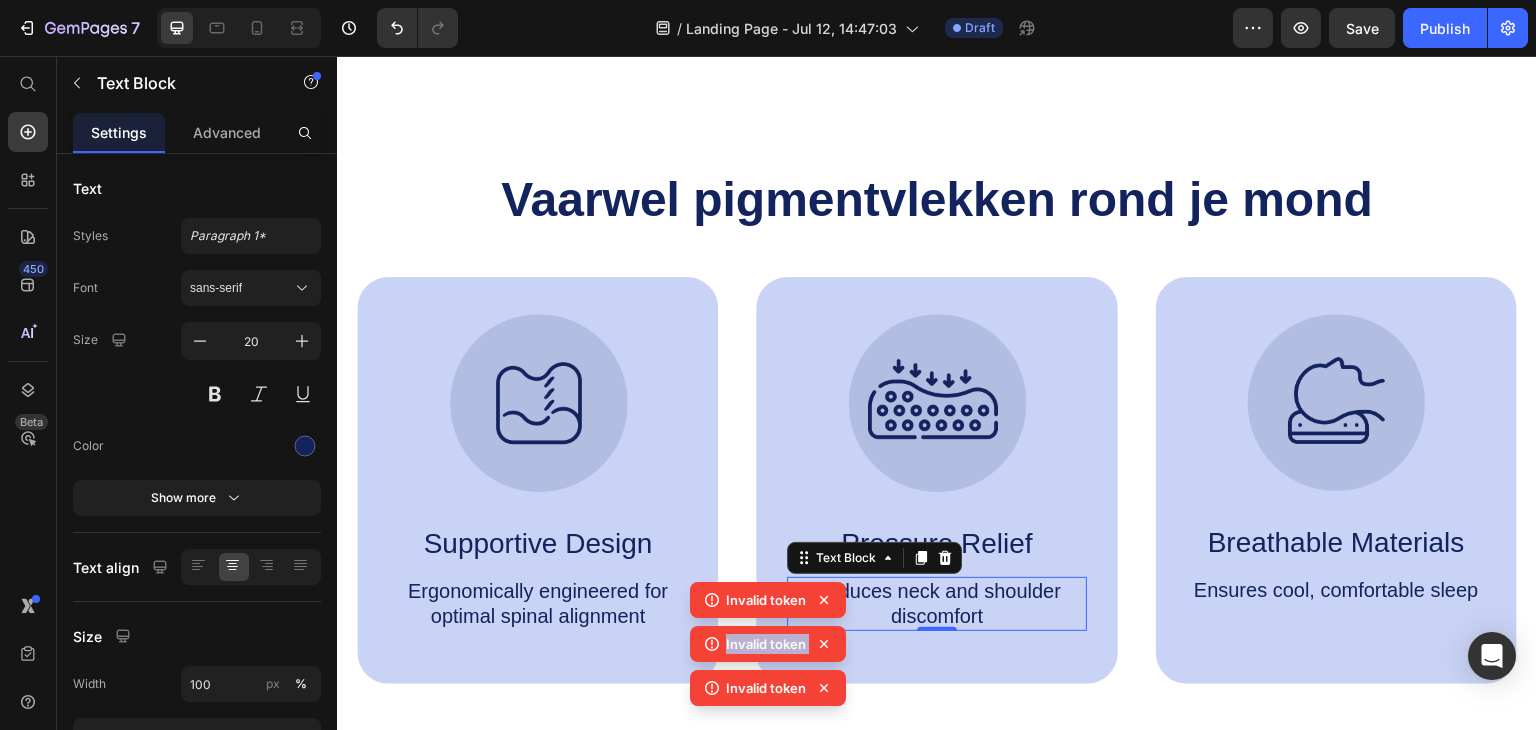 click 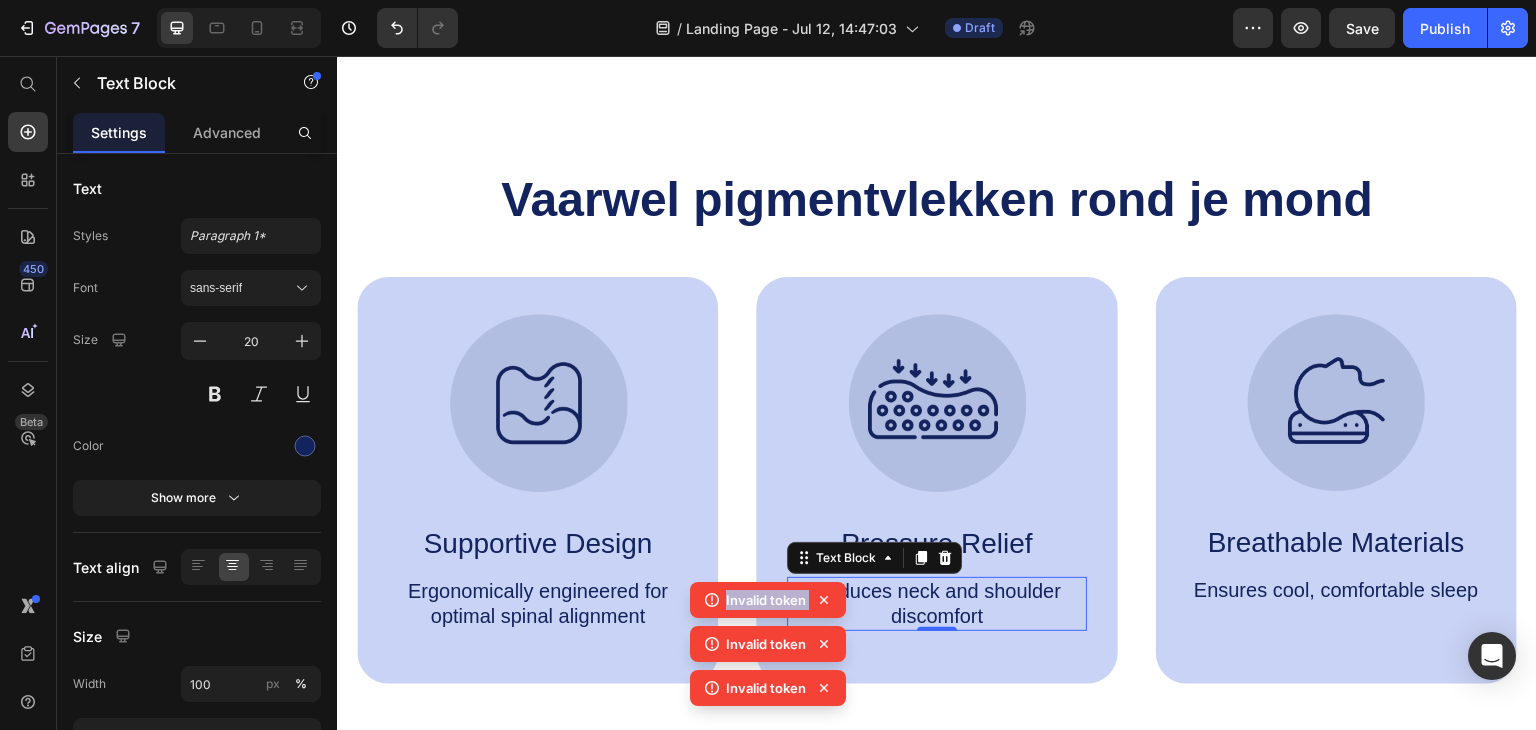 click 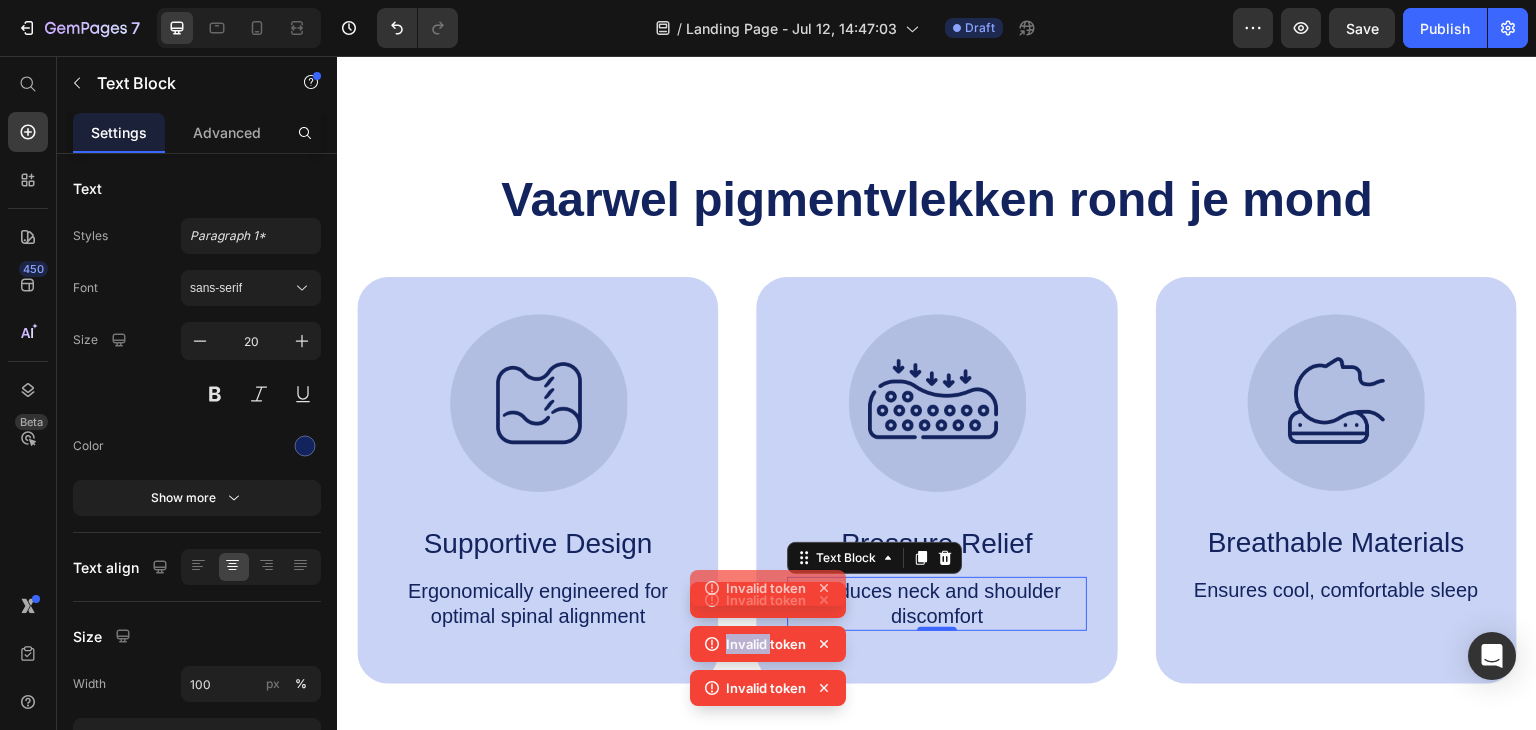click 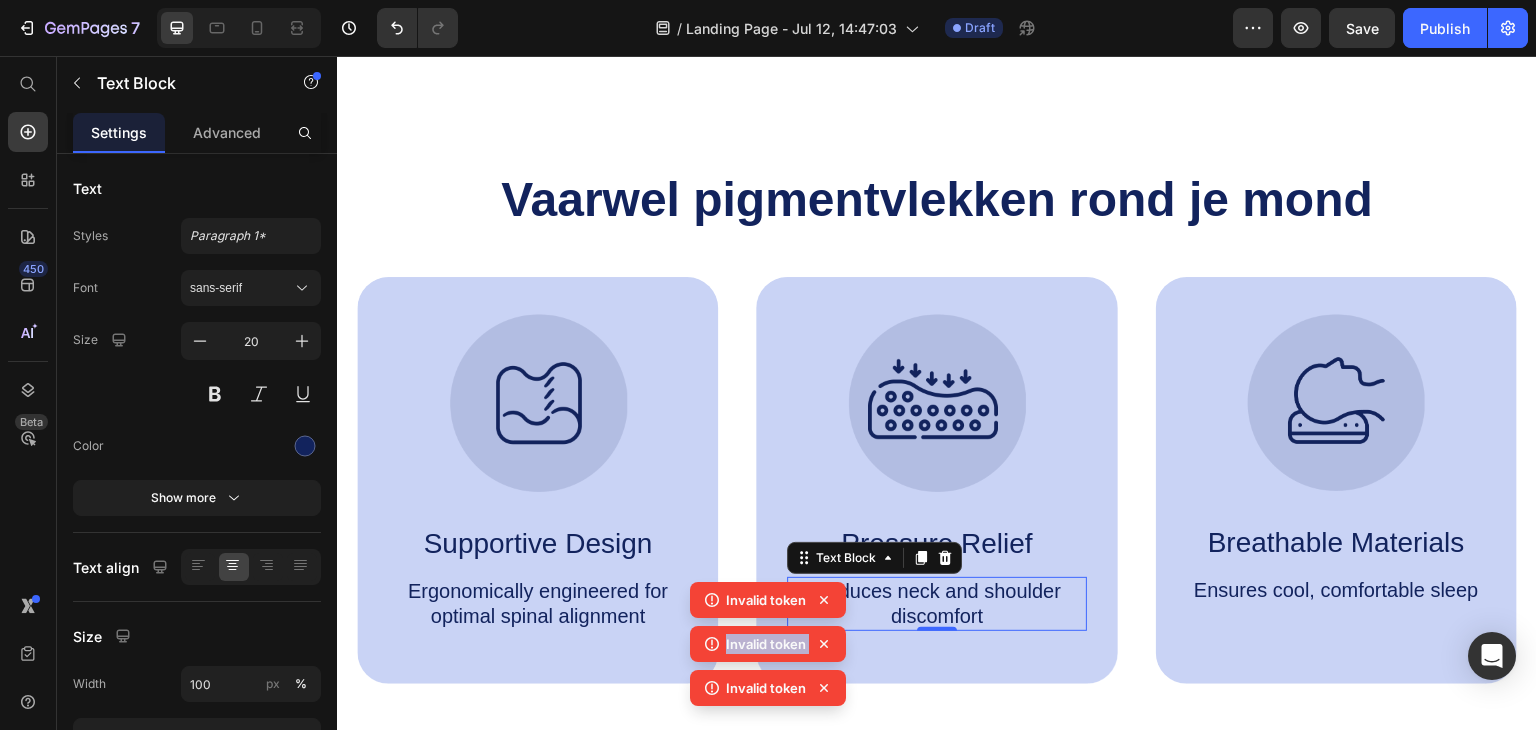 click 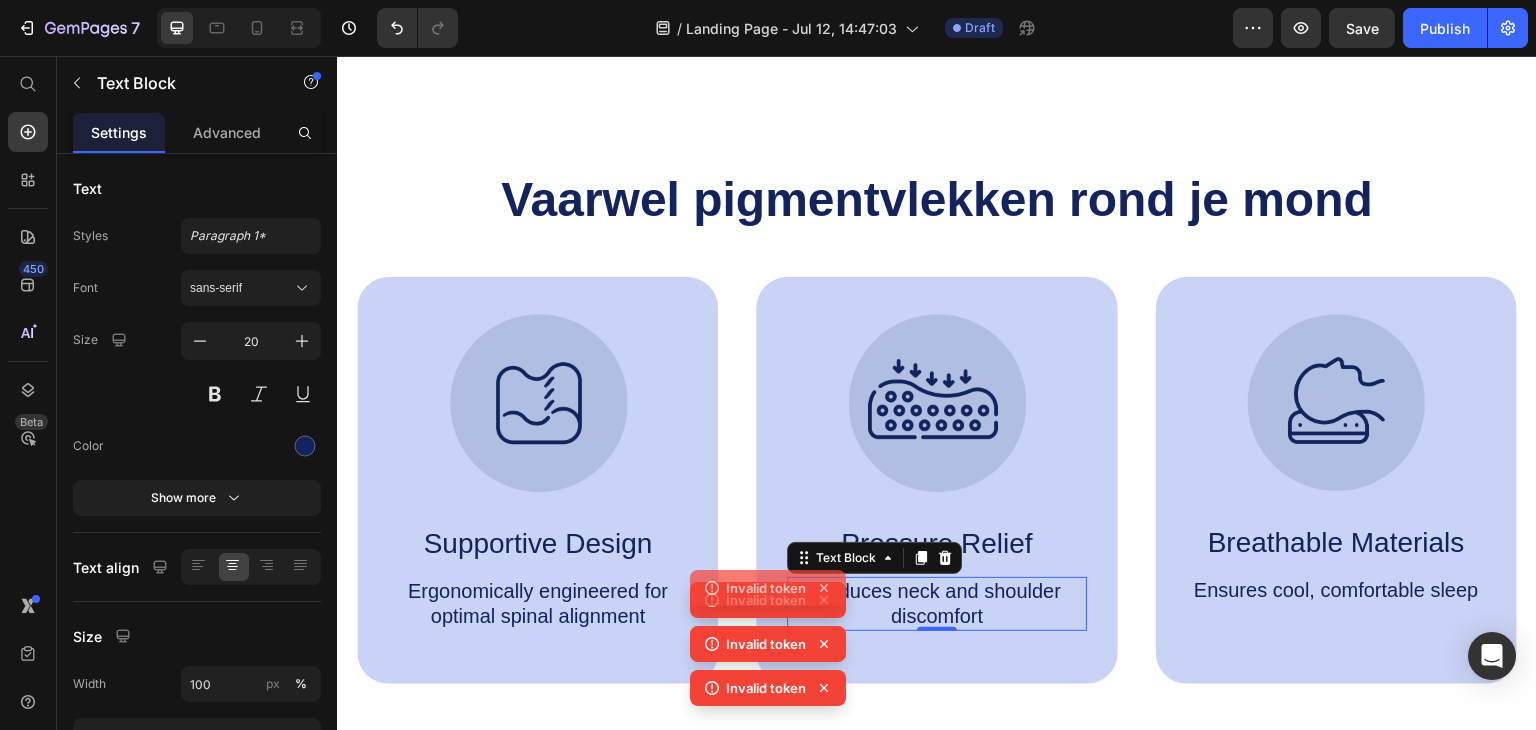 click 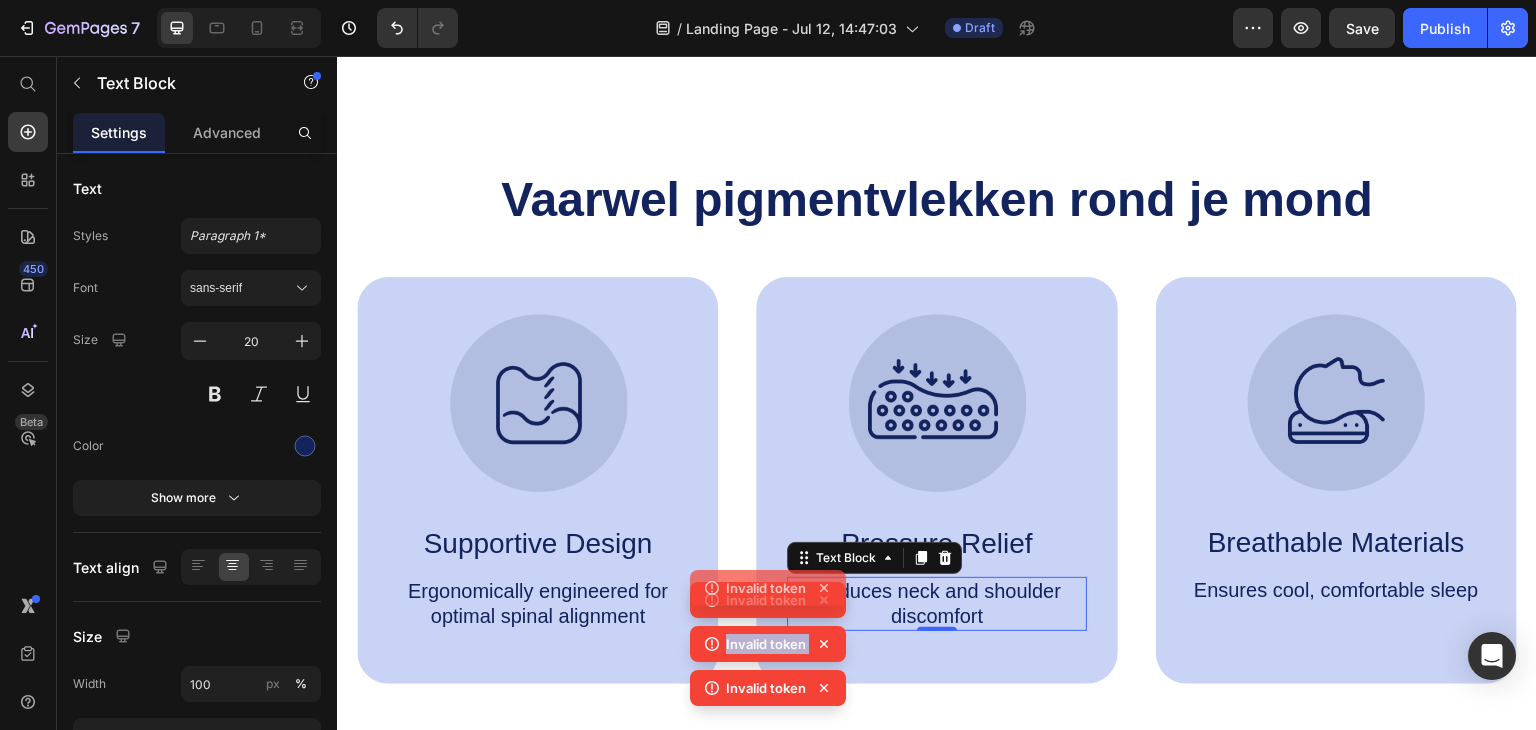 click 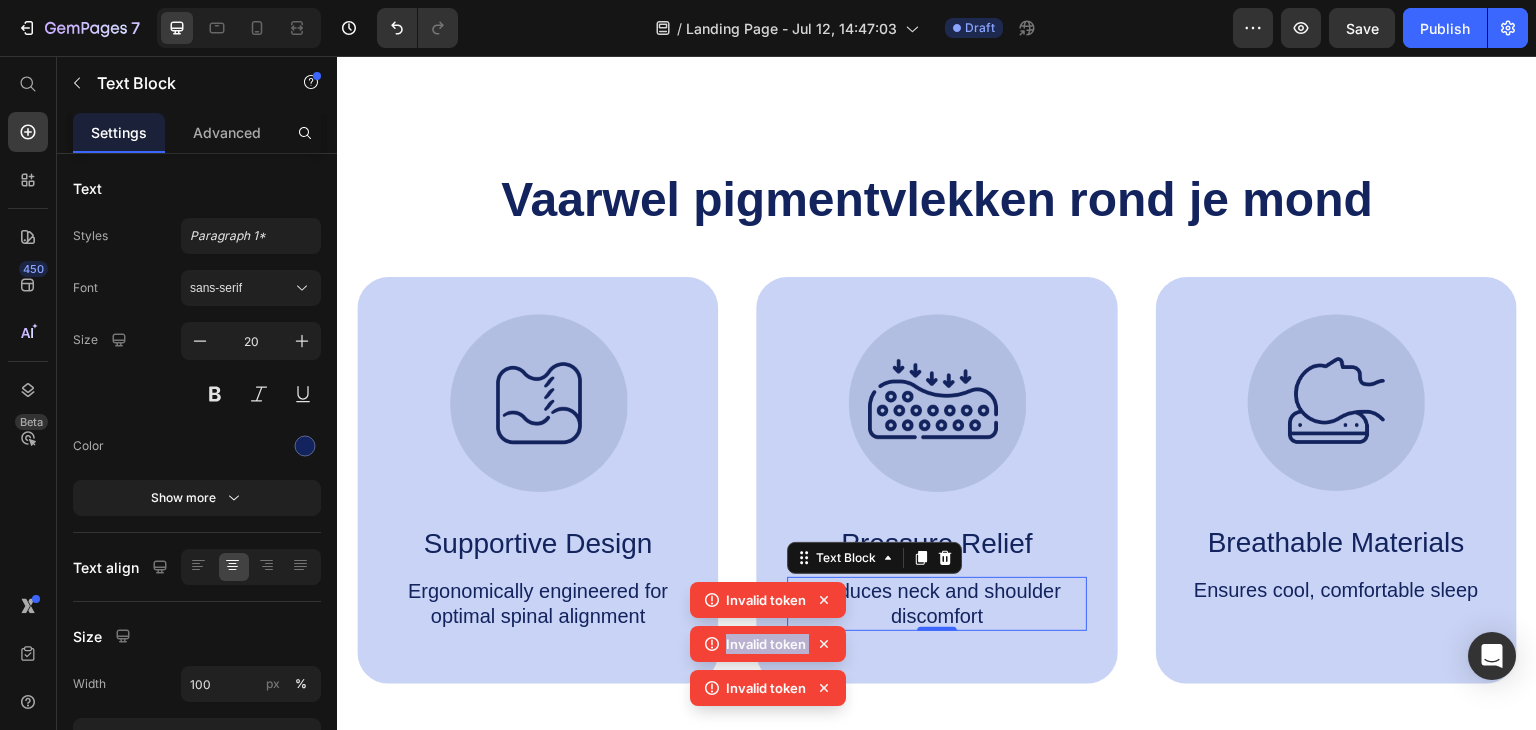 click 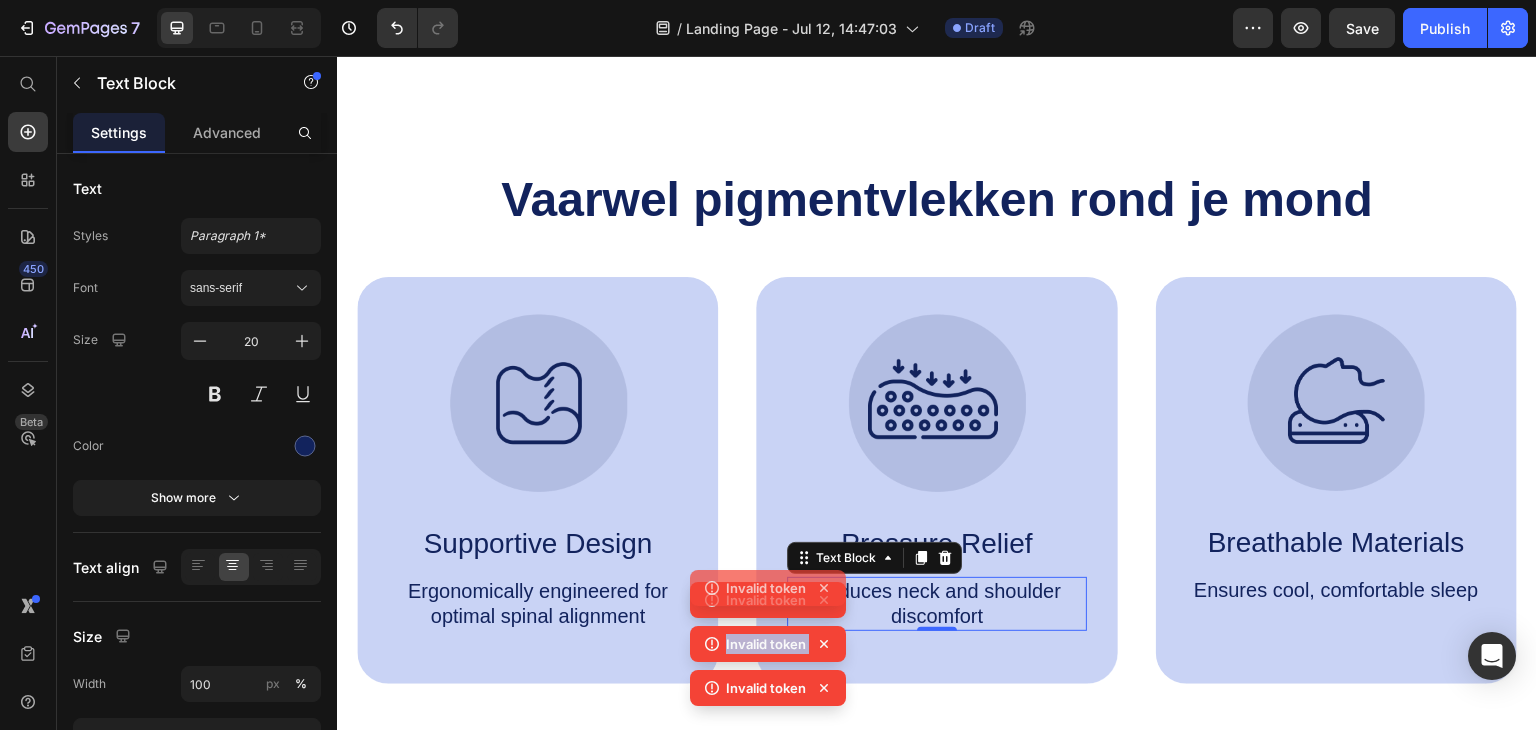 click 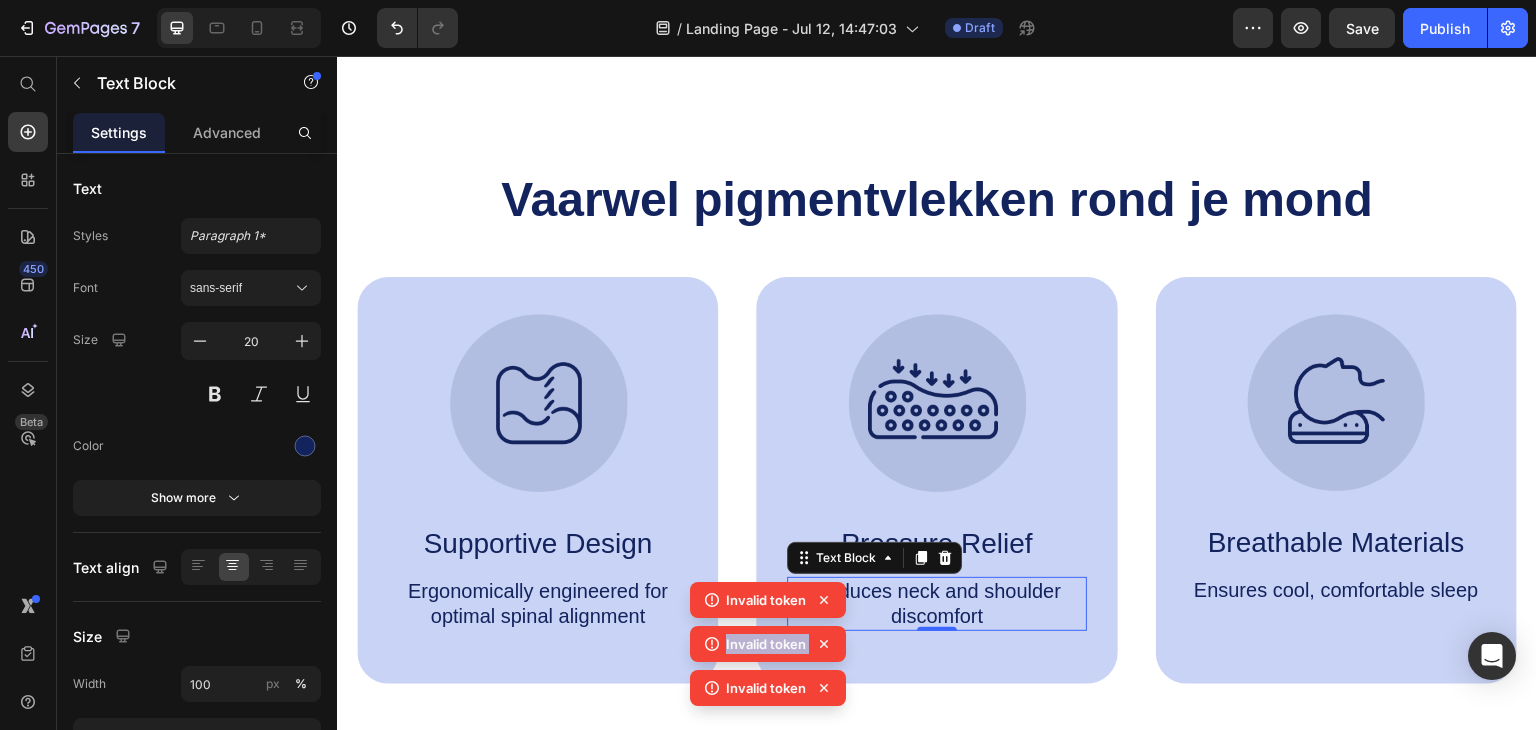 click on "Invalid token" 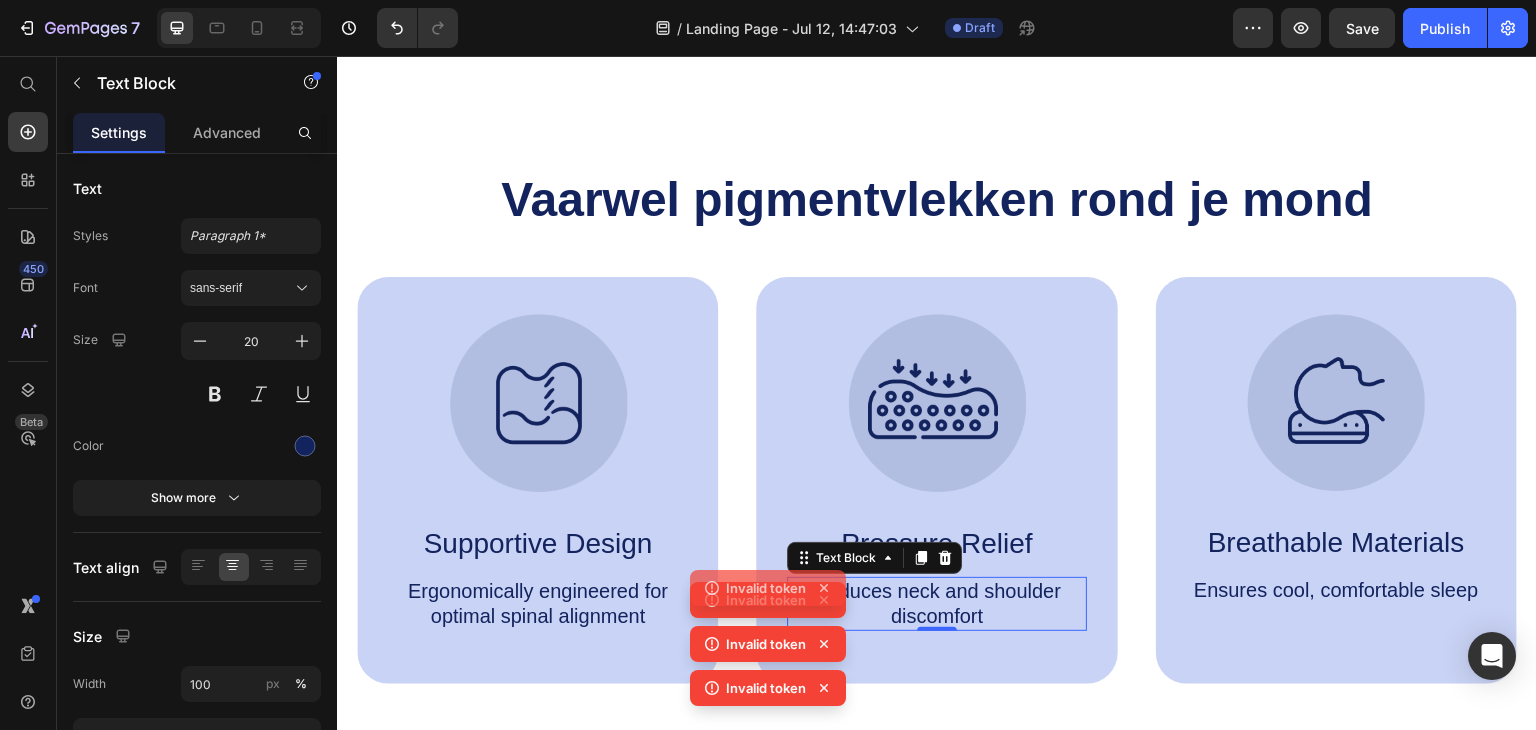 click 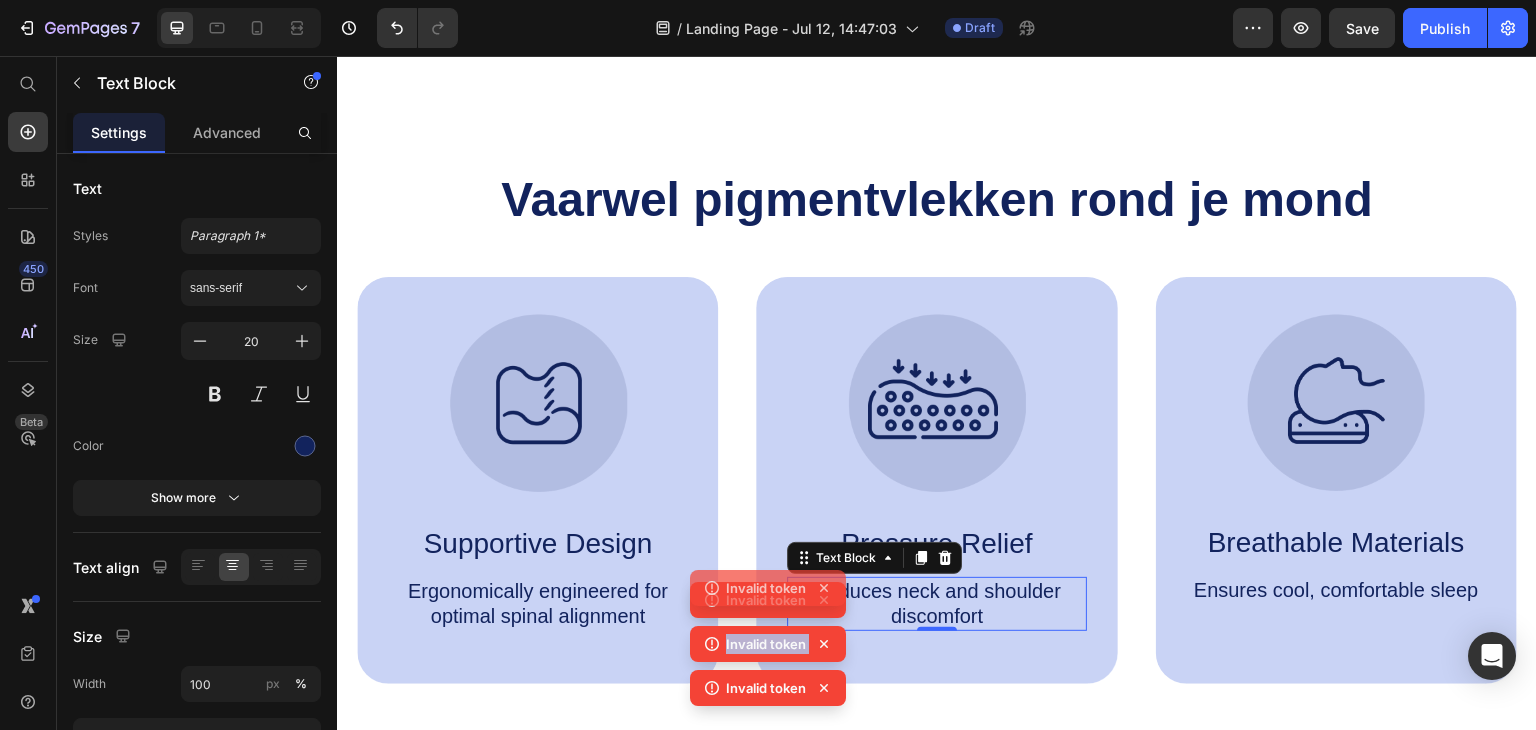 click 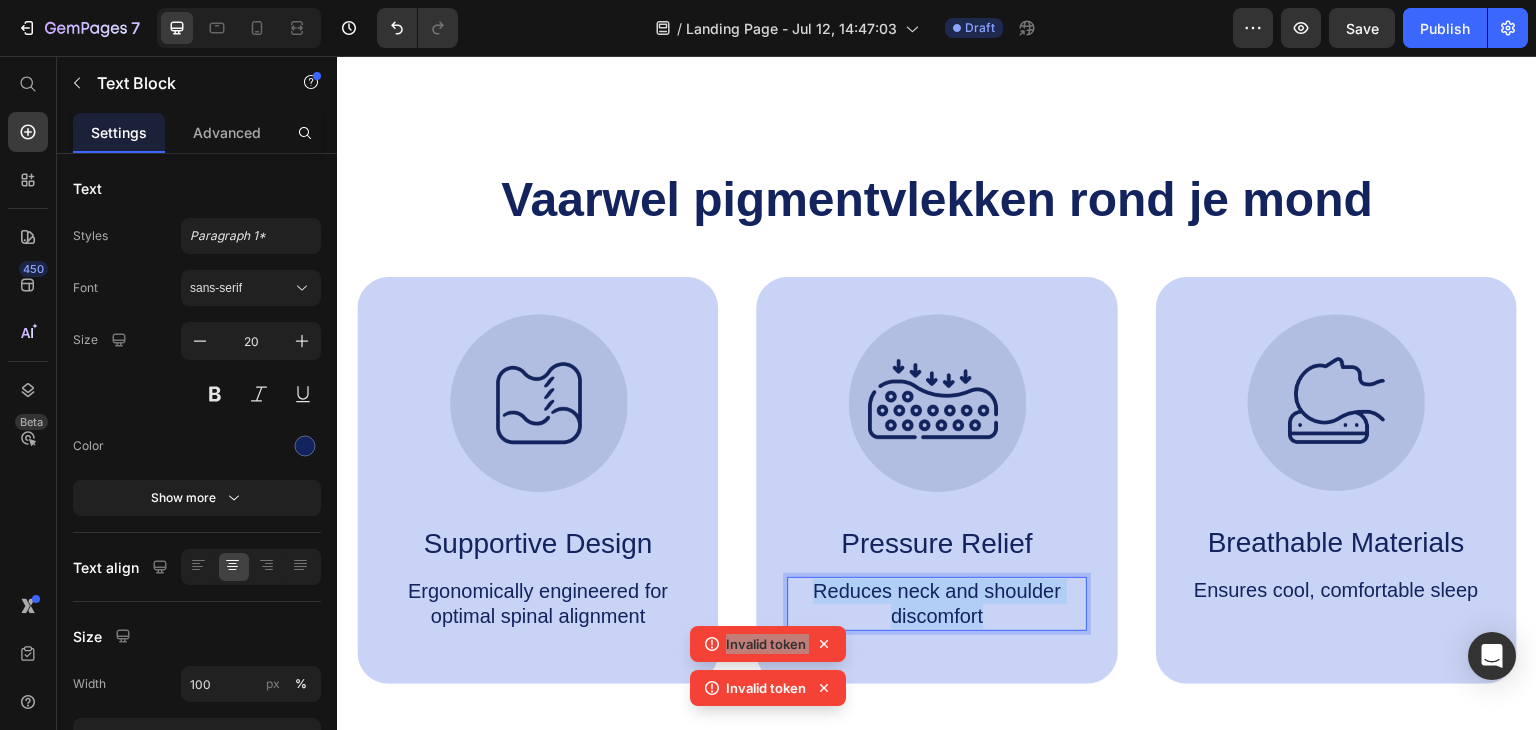 click on "Reduces neck and shoulder discomfort" at bounding box center (936, 604) 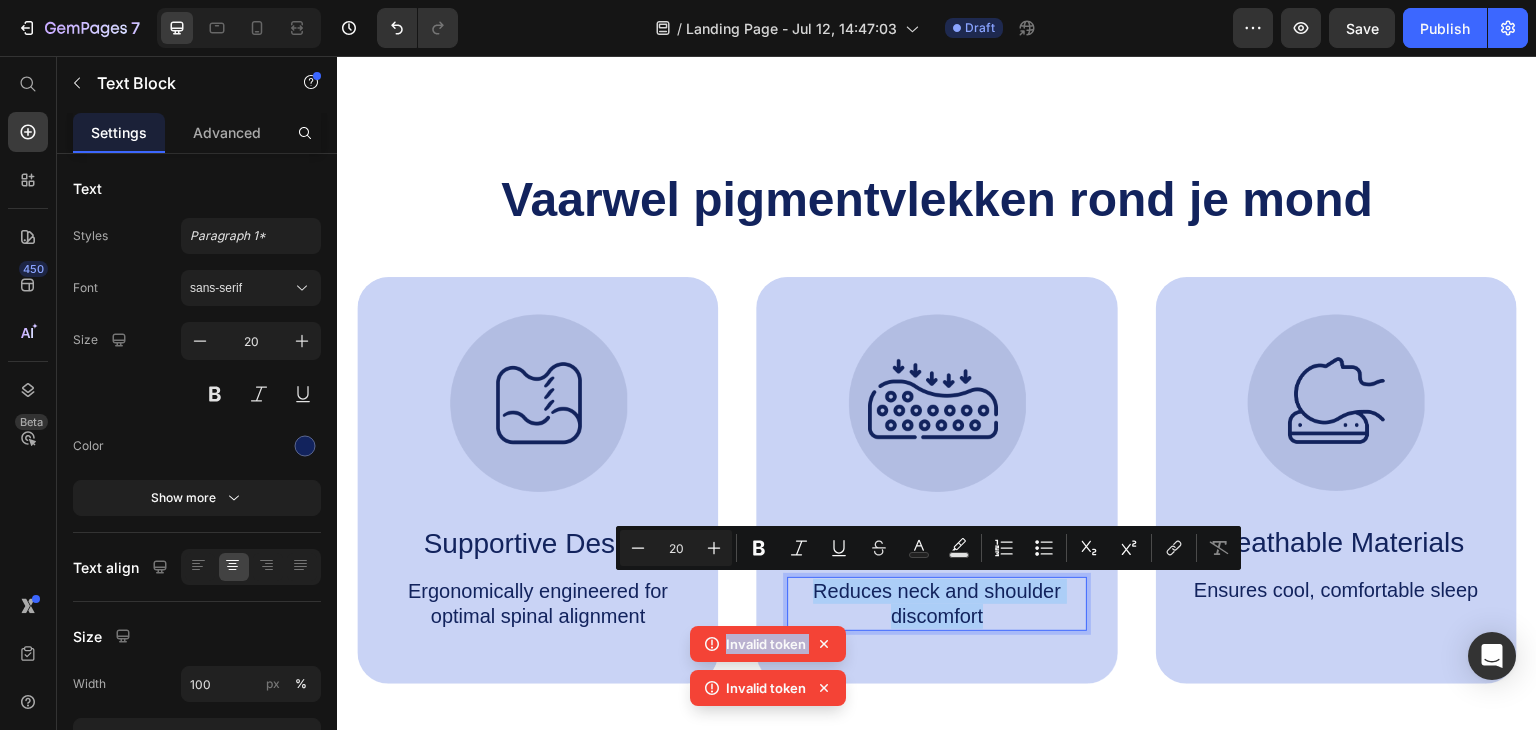 click 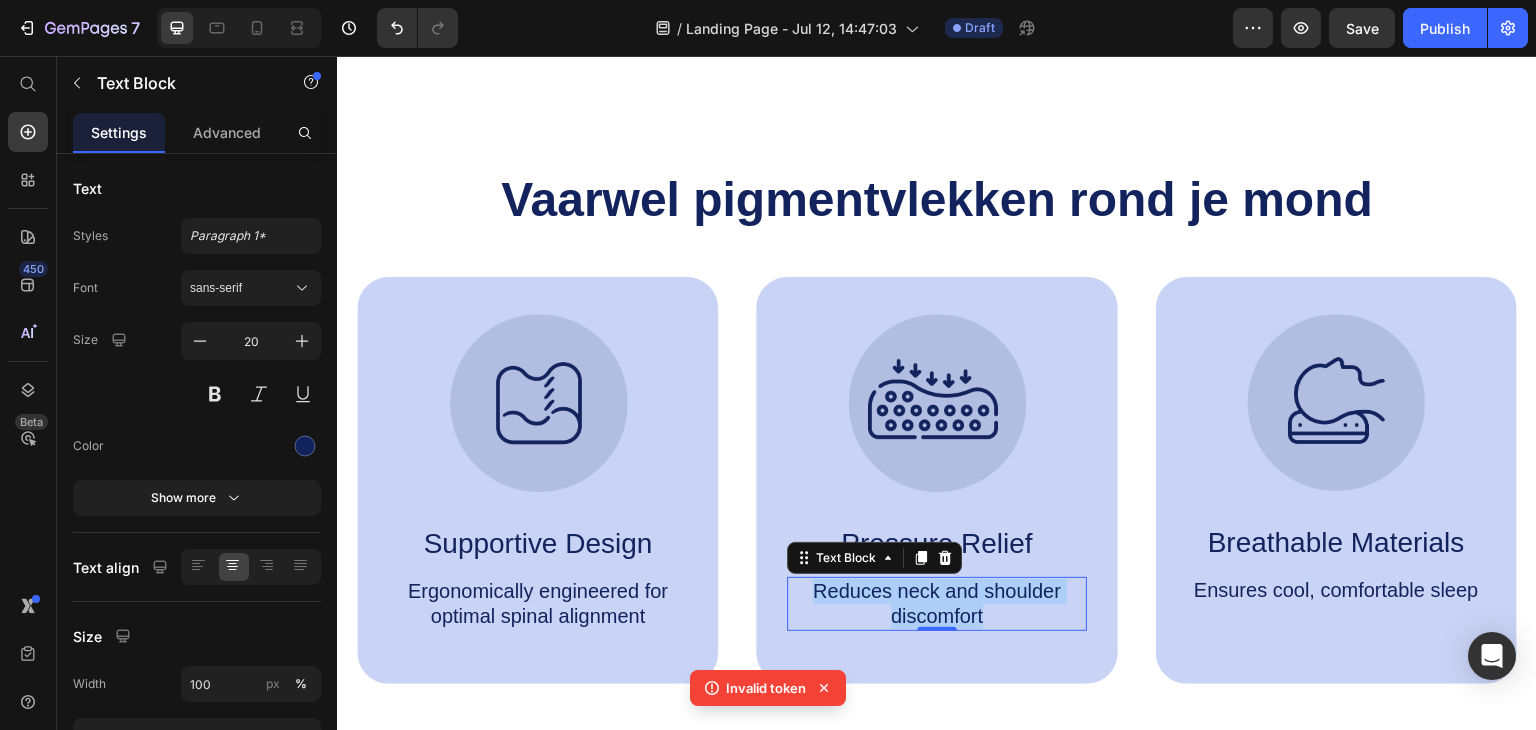 click 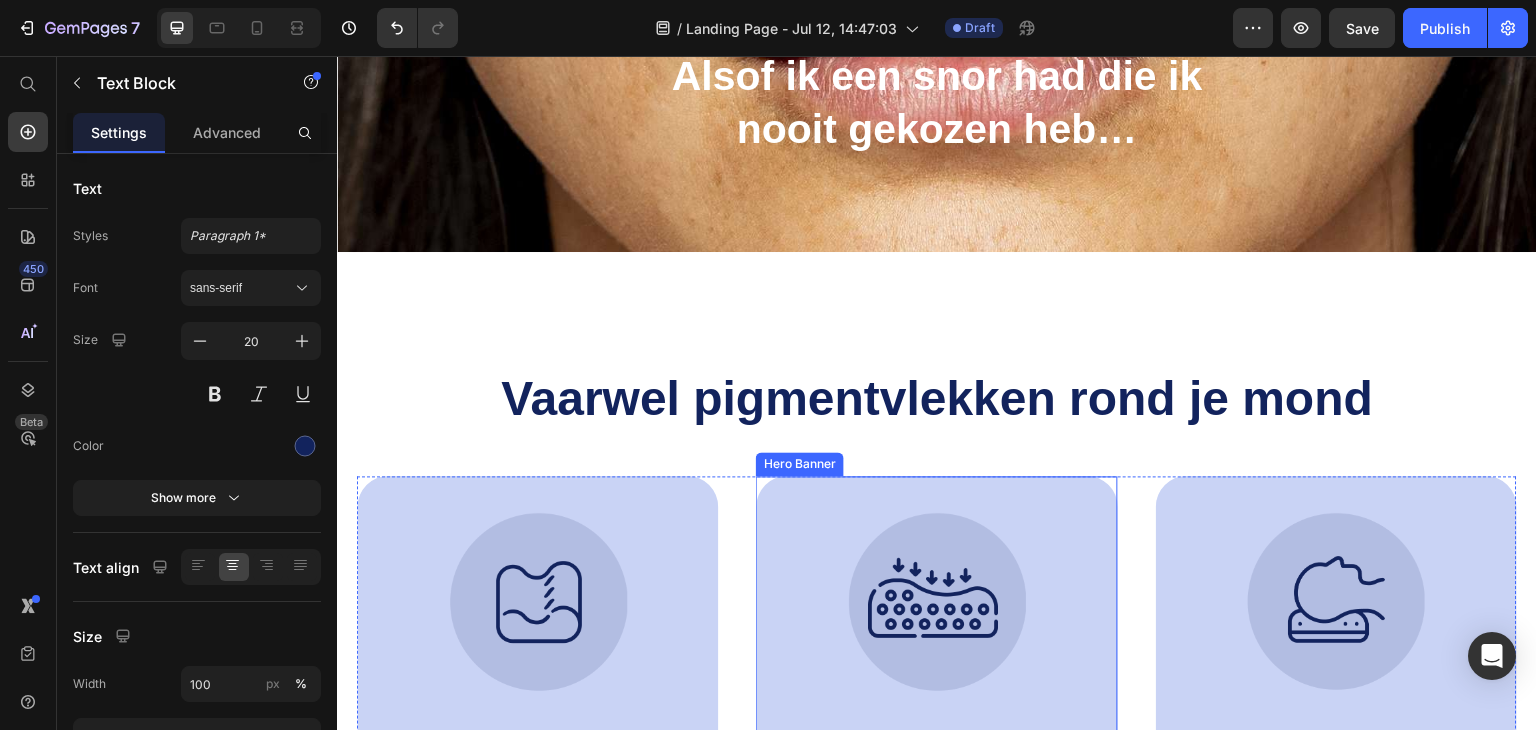scroll, scrollTop: 300, scrollLeft: 0, axis: vertical 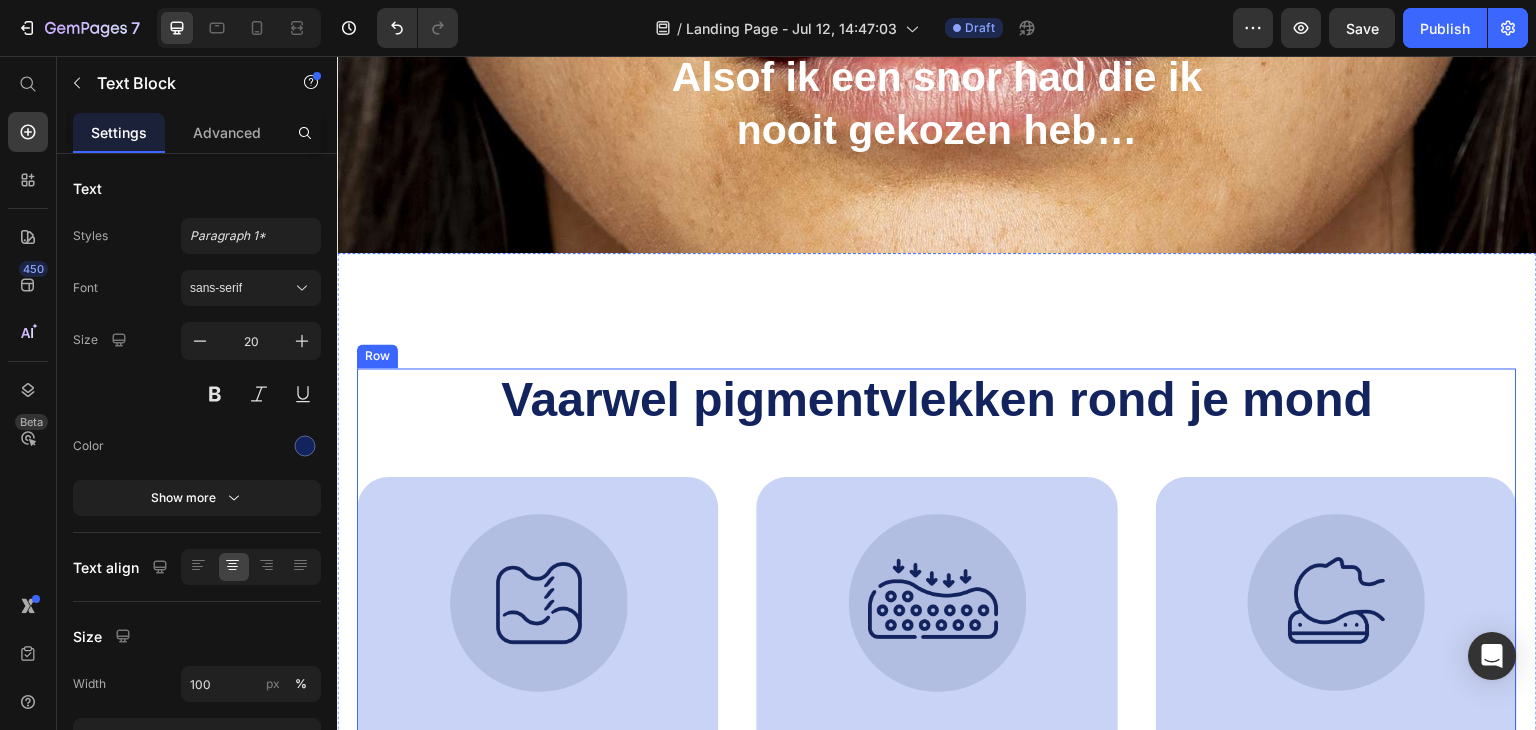 click on "Vaarwel pigmentvlekken rond je mond Heading Image Supportive Design Text Block Ergonomically engineered for optimal spinal alignment Text Block Hero Banner Image Pressure Relief Text Block Reduces neck and shoulder discomfort Text Block   49 Hero Banner Image Breathable Materials Text Block Ensures cool, comfortable sleep Text Block Hero Banner Row Image Supportive Design Text Block Ergonomically engineered for optimal spinal alignment Text Block Hero Banner Image Pressure Relief Text Block Reduces neck and shoulder discomfort Text Block Hero Banner Row Image Breathable Materials Text Block Ensures cool, comfortable sleep Text Block Hero Banner" at bounding box center (937, 626) 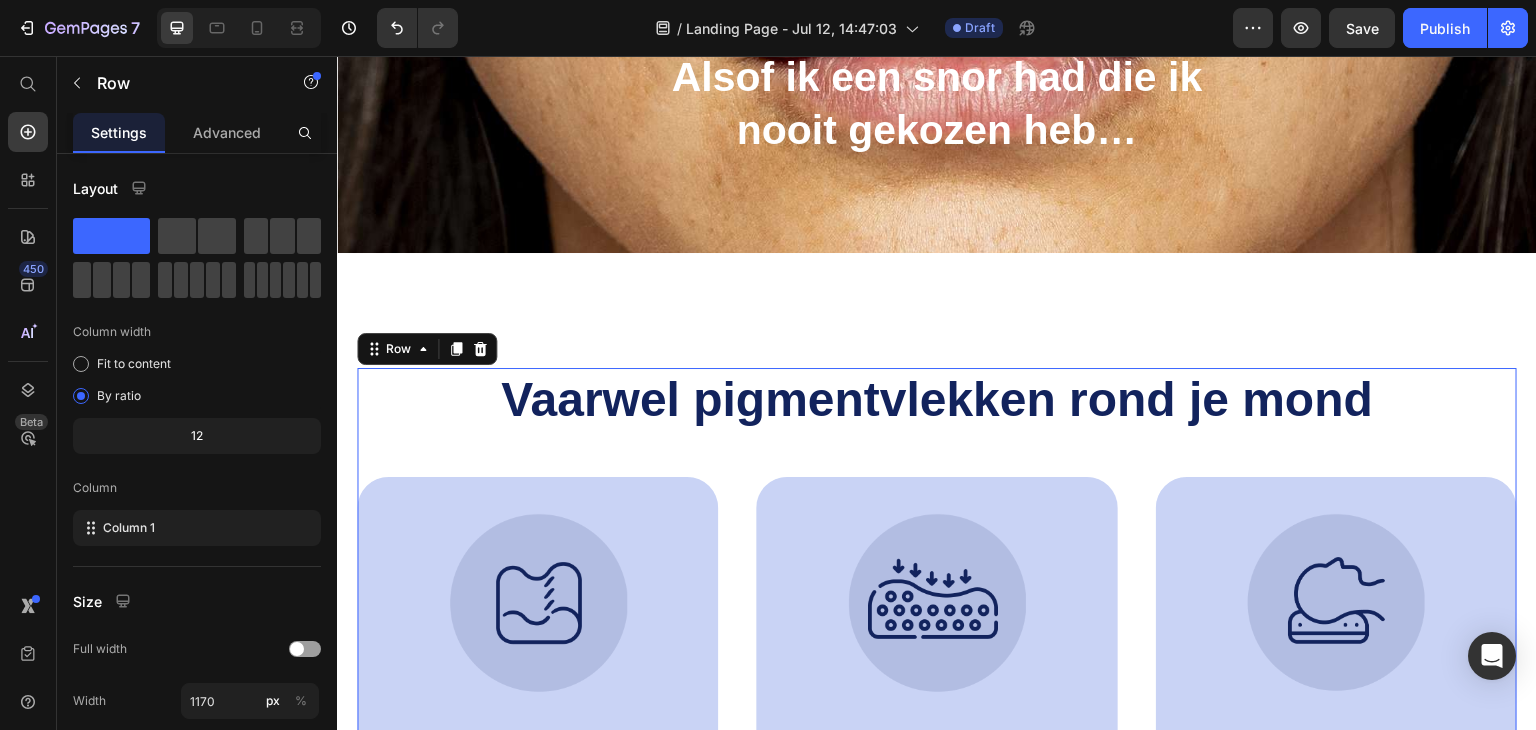 click on "Vaarwel pigmentvlekken rond je mond Heading Image Supportive Design Text Block Ergonomically engineered for optimal spinal alignment Text Block Hero Banner Image Pressure Relief Text Block Reduces neck and shoulder discomfort Text Block Hero Banner Image Breathable Materials Text Block Ensures cool, comfortable sleep Text Block Hero Banner Row Image Supportive Design Text Block Ergonomically engineered for optimal spinal alignment Text Block Hero Banner Image Pressure Relief Text Block Reduces neck and shoulder discomfort Text Block Hero Banner Row Image Breathable Materials Text Block Ensures cool, comfortable sleep Text Block Hero Banner" at bounding box center [937, 626] 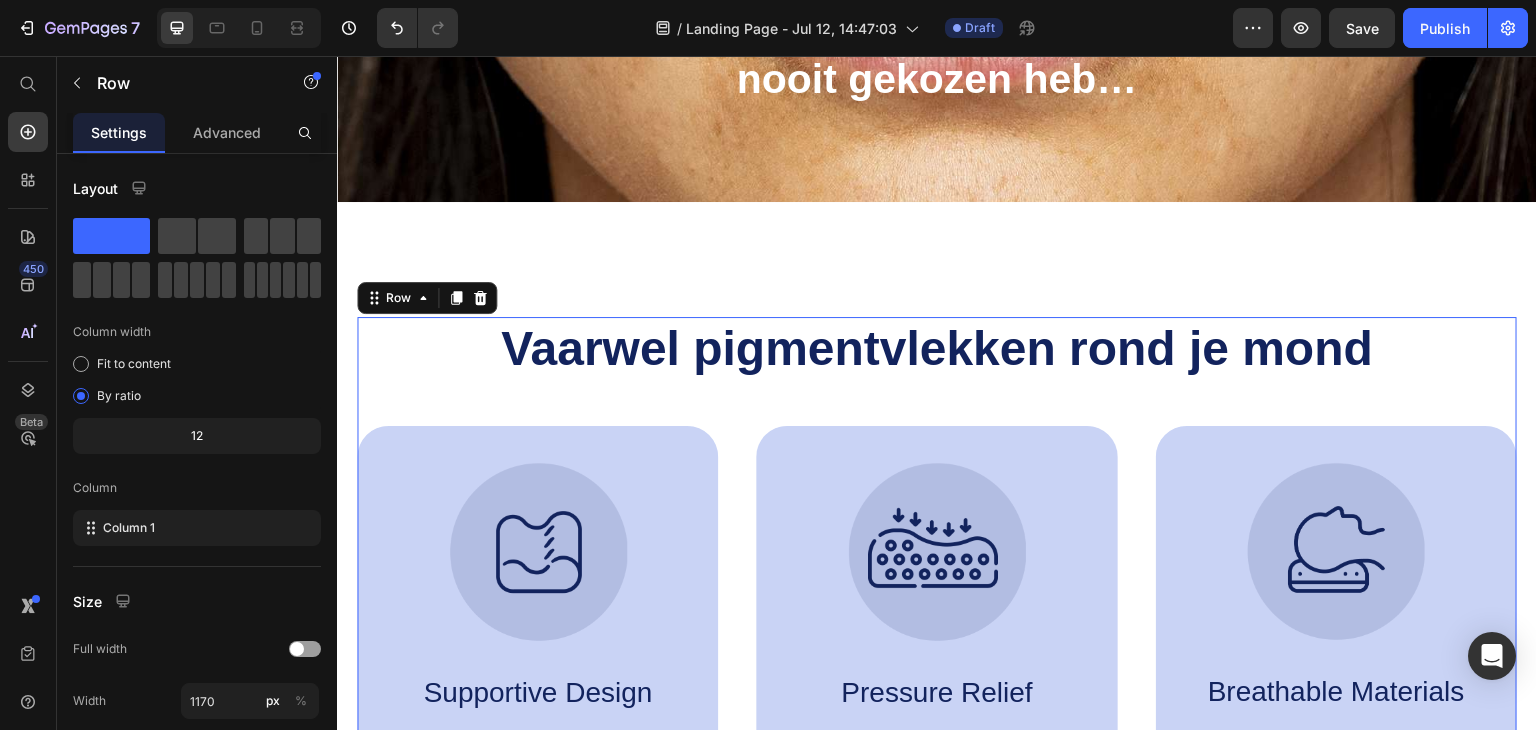 scroll, scrollTop: 400, scrollLeft: 0, axis: vertical 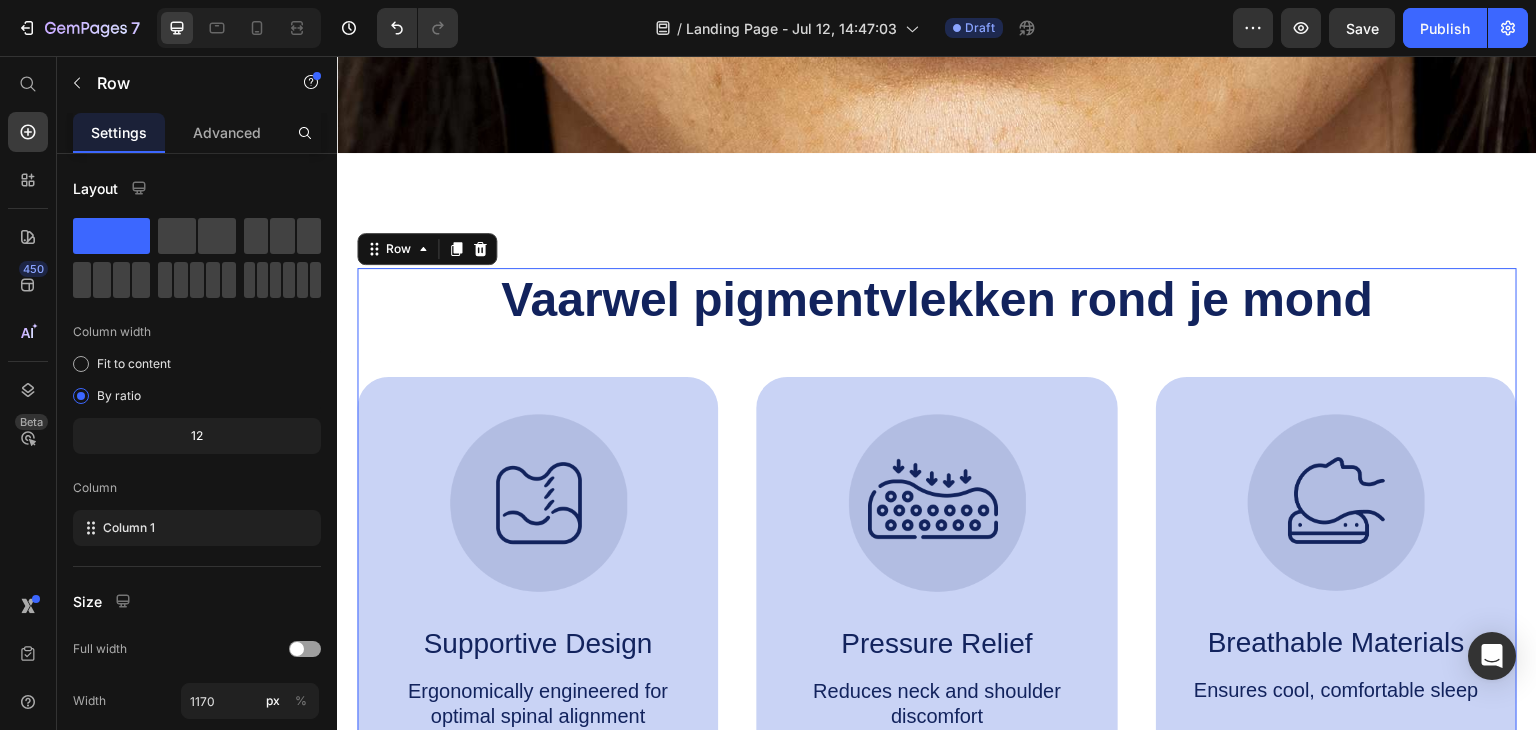 click on "Vaarwel pigmentvlekken rond je mond Heading Image Supportive Design Text Block Ergonomically engineered for optimal spinal alignment Text Block Hero Banner Image Pressure Relief Text Block Reduces neck and shoulder discomfort Text Block Hero Banner Image Breathable Materials Text Block Ensures cool, comfortable sleep Text Block Hero Banner Row Image Supportive Design Text Block Ergonomically engineered for optimal spinal alignment Text Block Hero Banner Image Pressure Relief Text Block Reduces neck and shoulder discomfort Text Block Hero Banner Row Image Breathable Materials Text Block Ensures cool, comfortable sleep Text Block Hero Banner" at bounding box center [937, 526] 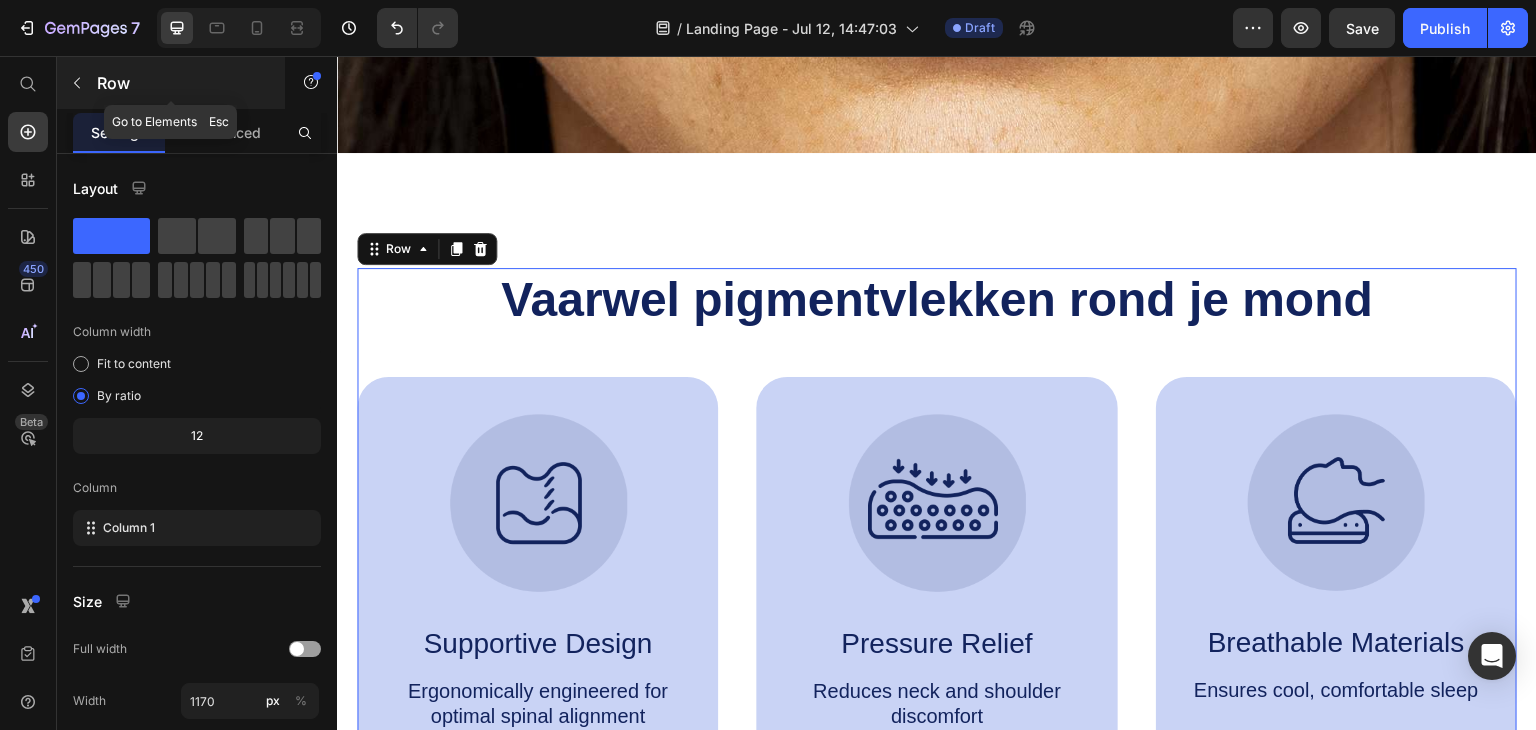 click 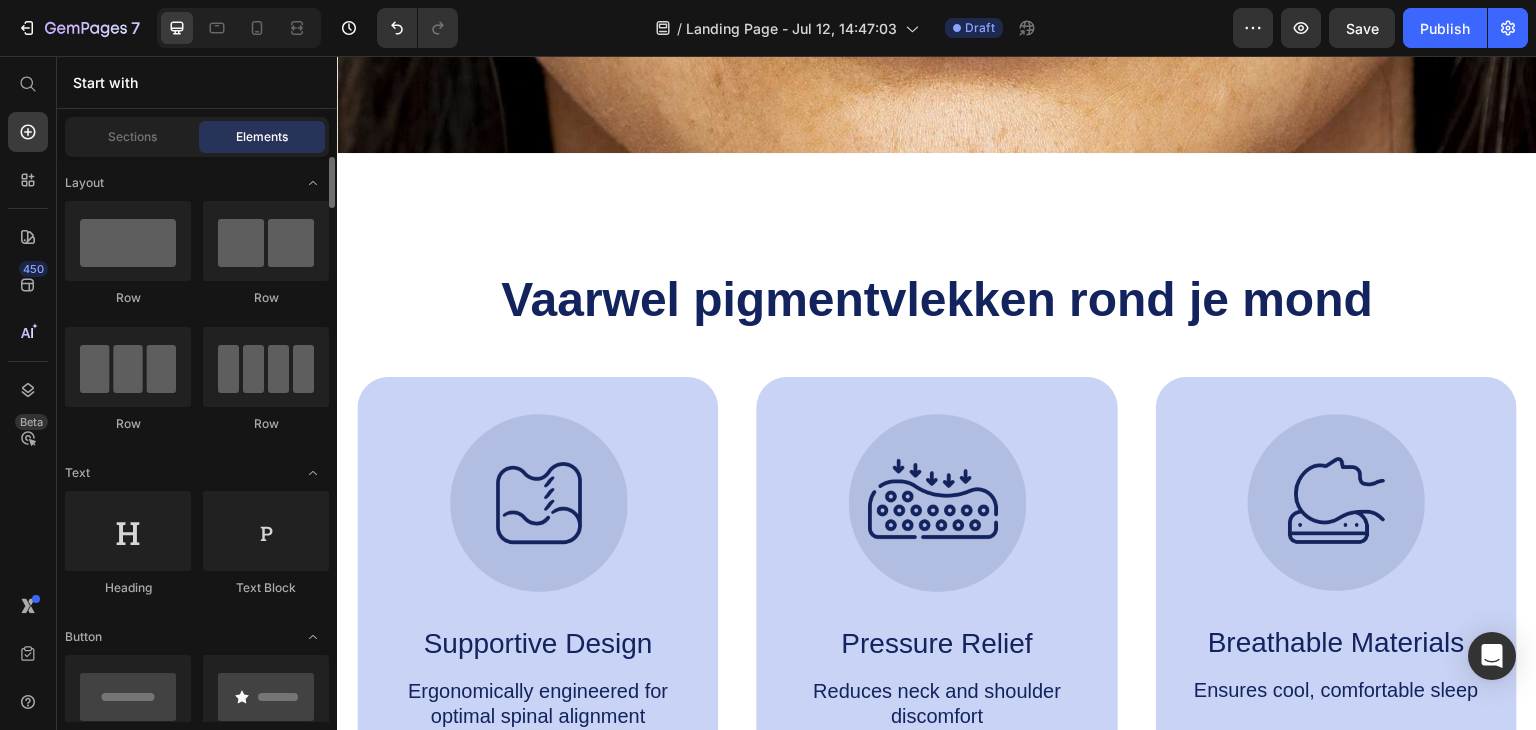 scroll, scrollTop: 200, scrollLeft: 0, axis: vertical 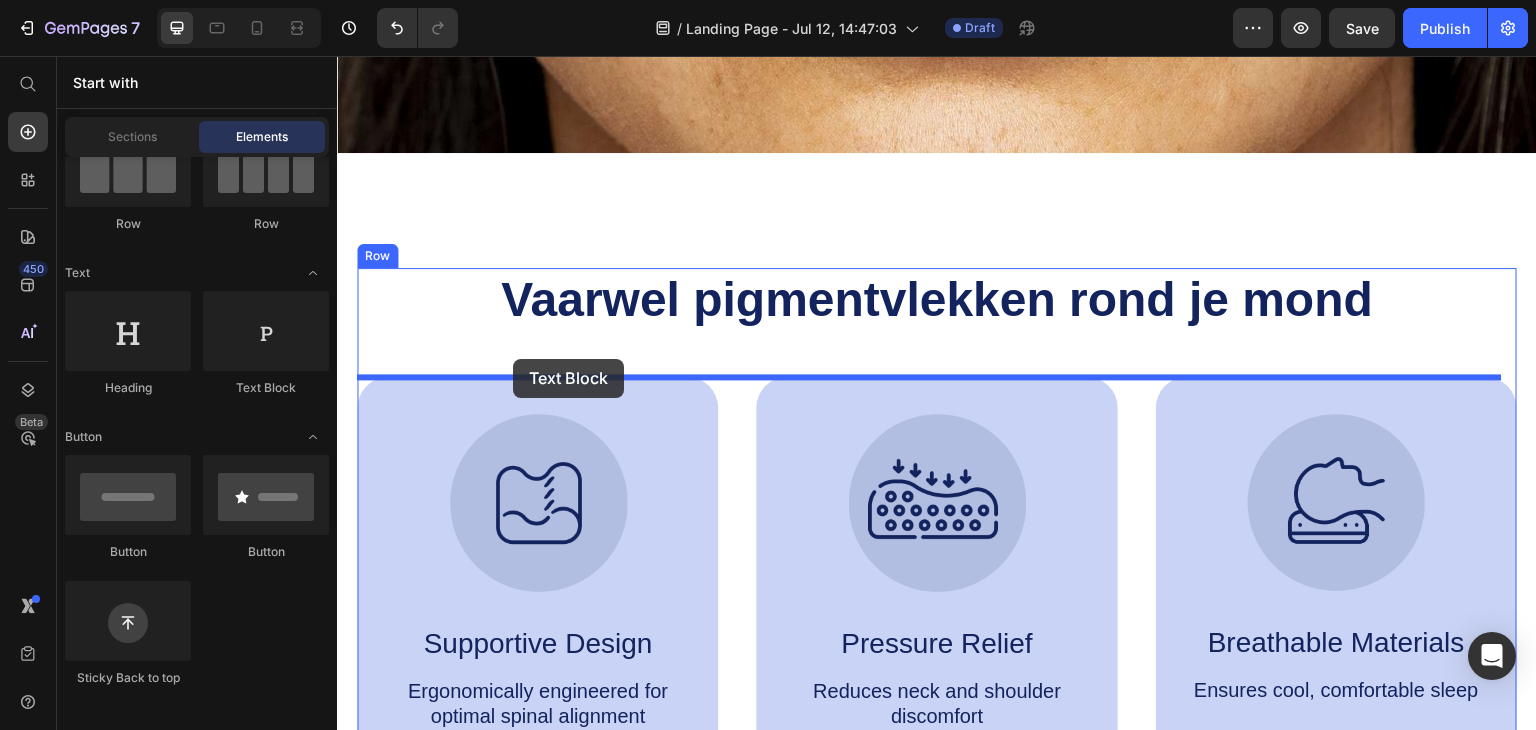 drag, startPoint x: 597, startPoint y: 397, endPoint x: 513, endPoint y: 359, distance: 92.19544 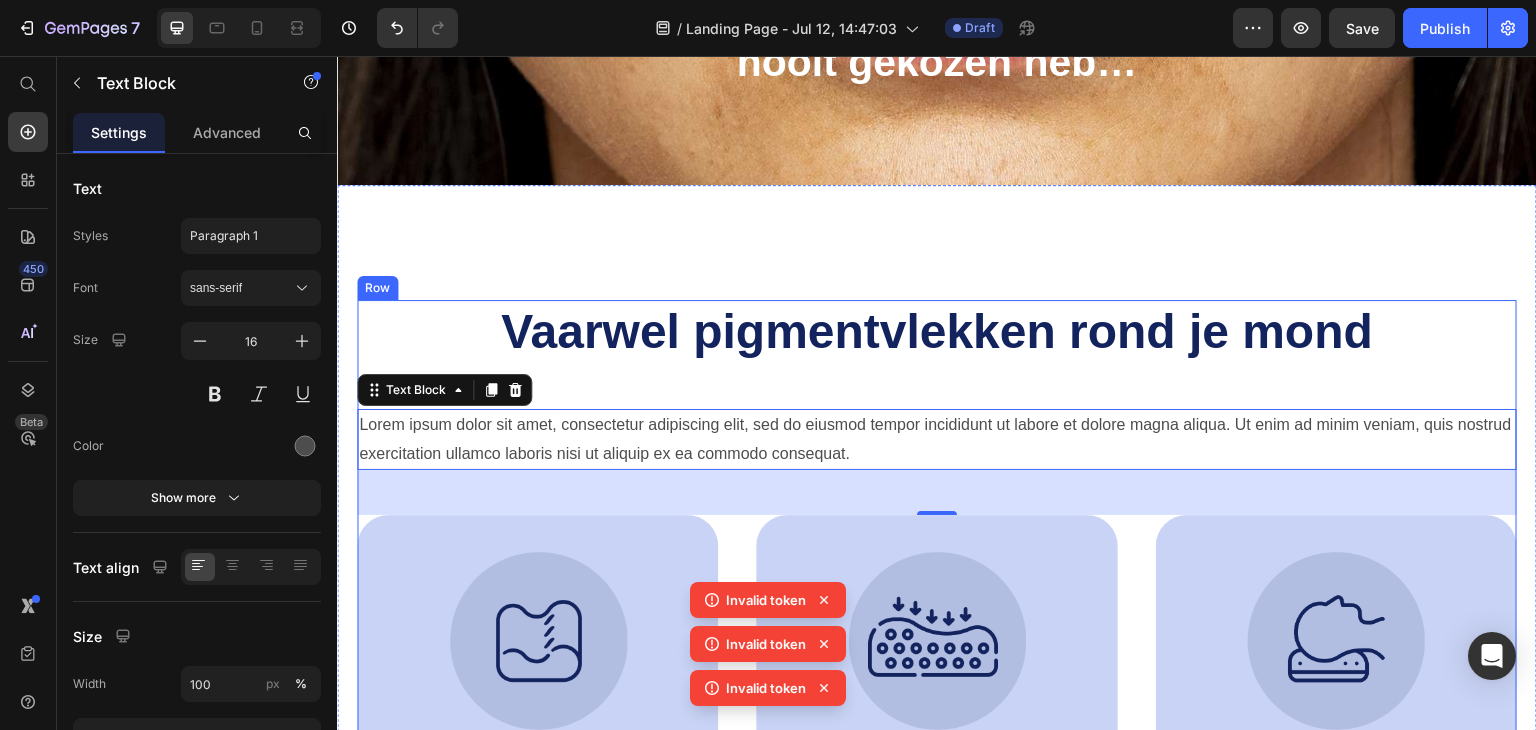 scroll, scrollTop: 500, scrollLeft: 0, axis: vertical 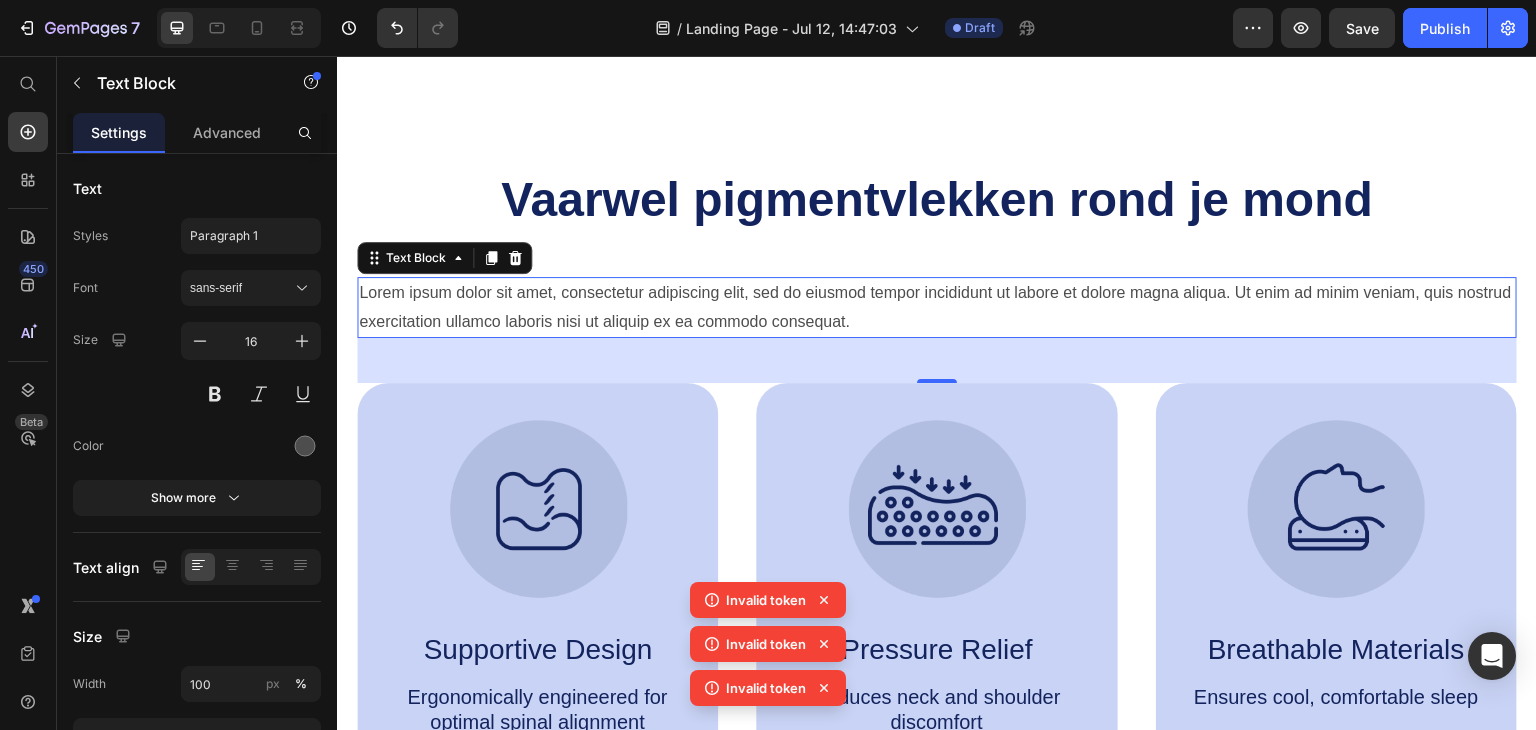 click on "Lorem ipsum dolor sit amet, consectetur adipiscing elit, sed do eiusmod tempor incididunt ut labore et dolore magna aliqua. Ut enim ad minim veniam, quis nostrud exercitation ullamco laboris nisi ut aliquip ex ea commodo consequat." at bounding box center (937, 308) 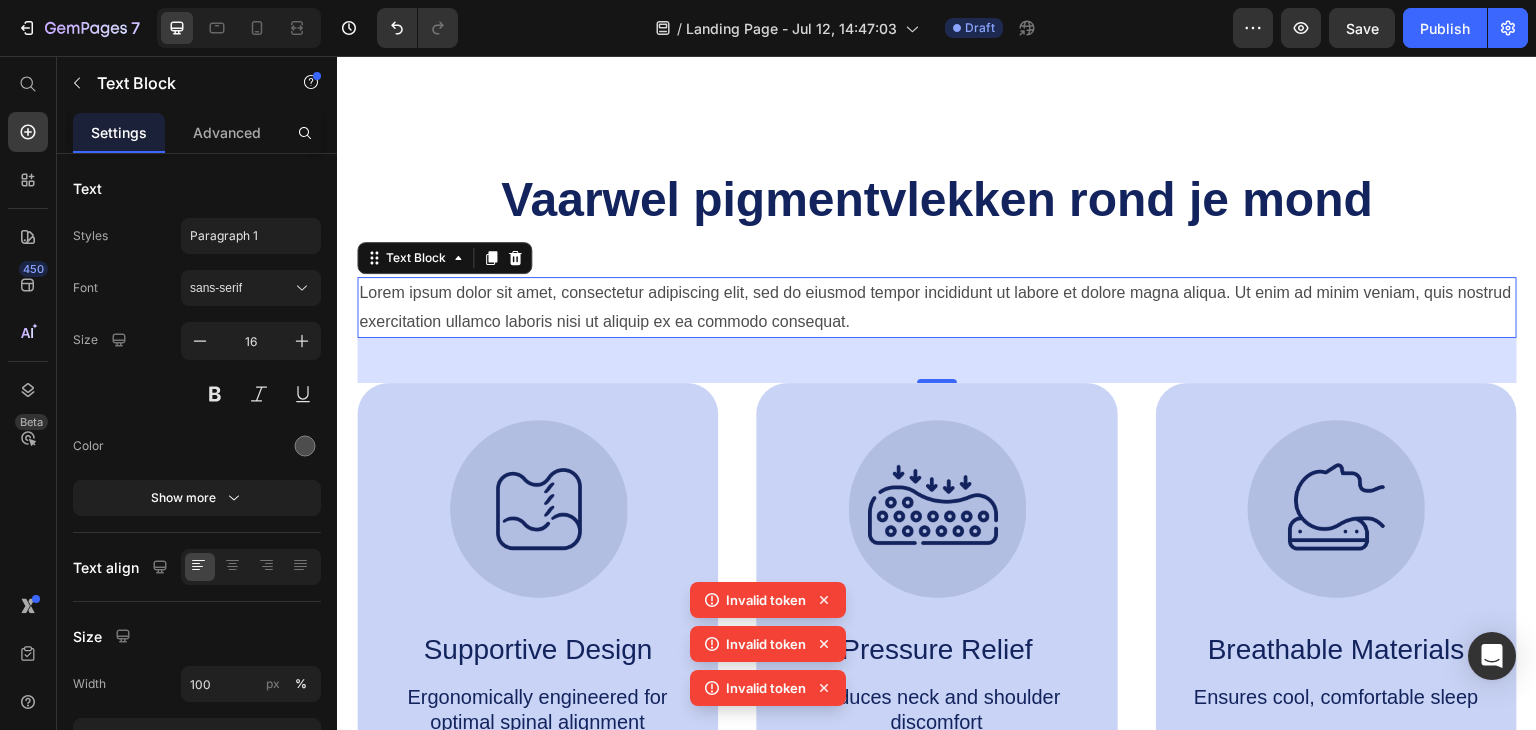 click on "Lorem ipsum dolor sit amet, consectetur adipiscing elit, sed do eiusmod tempor incididunt ut labore et dolore magna aliqua. Ut enim ad minim veniam, quis nostrud exercitation ullamco laboris nisi ut aliquip ex ea commodo consequat." at bounding box center [937, 308] 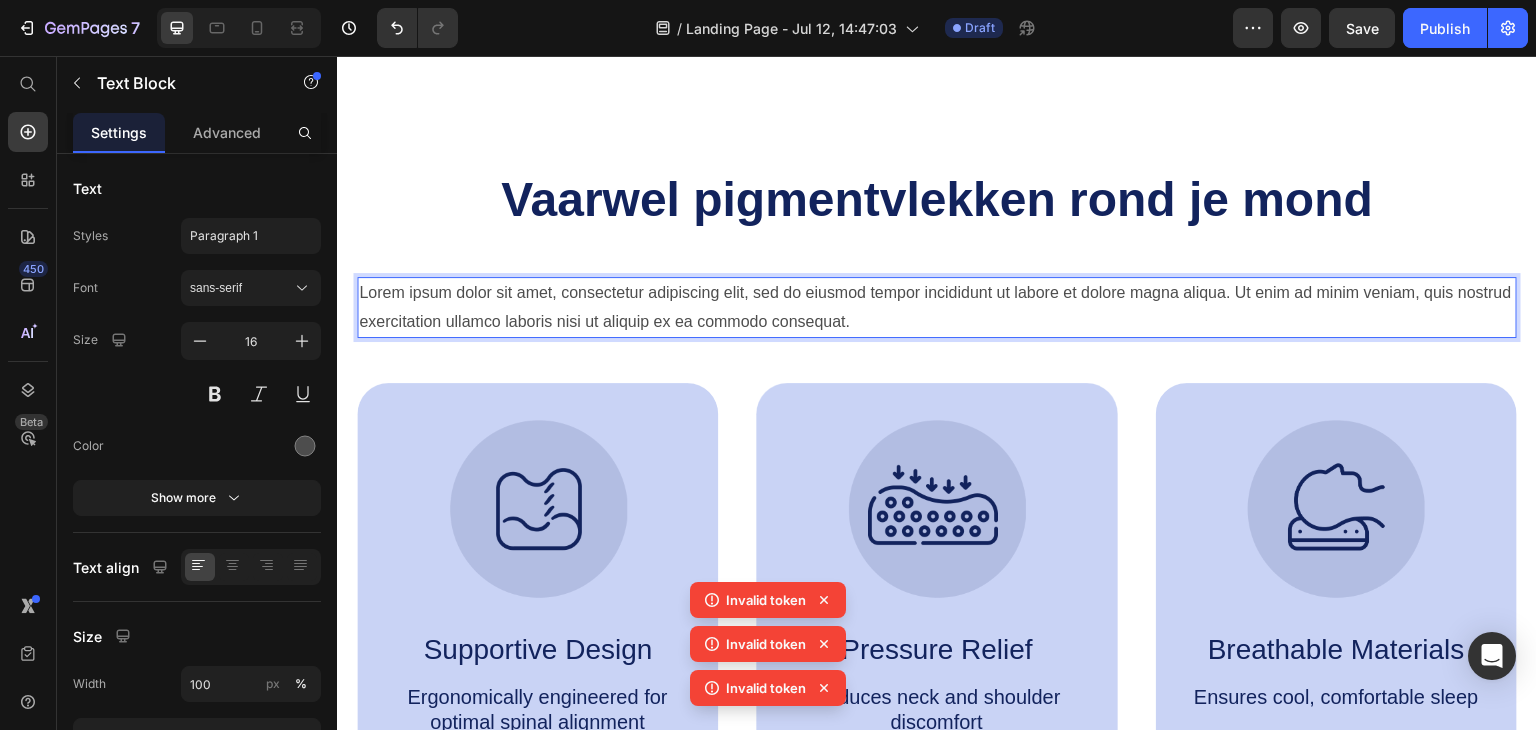 click on "Lorem ipsum dolor sit amet, consectetur adipiscing elit, sed do eiusmod tempor incididunt ut labore et dolore magna aliqua. Ut enim ad minim veniam, quis nostrud exercitation ullamco laboris nisi ut aliquip ex ea commodo consequat." at bounding box center (937, 308) 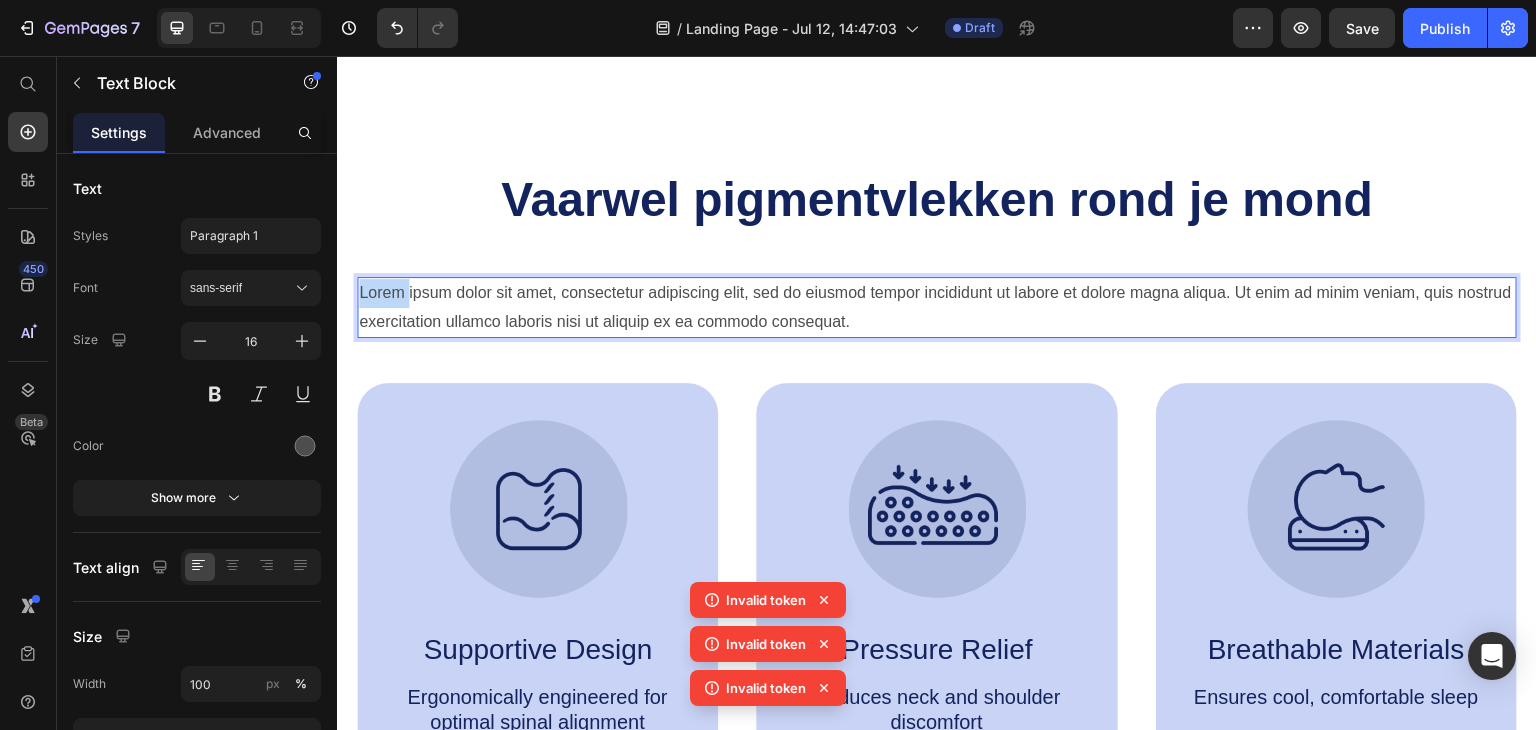 click on "Lorem ipsum dolor sit amet, consectetur adipiscing elit, sed do eiusmod tempor incididunt ut labore et dolore magna aliqua. Ut enim ad minim veniam, quis nostrud exercitation ullamco laboris nisi ut aliquip ex ea commodo consequat." at bounding box center [937, 308] 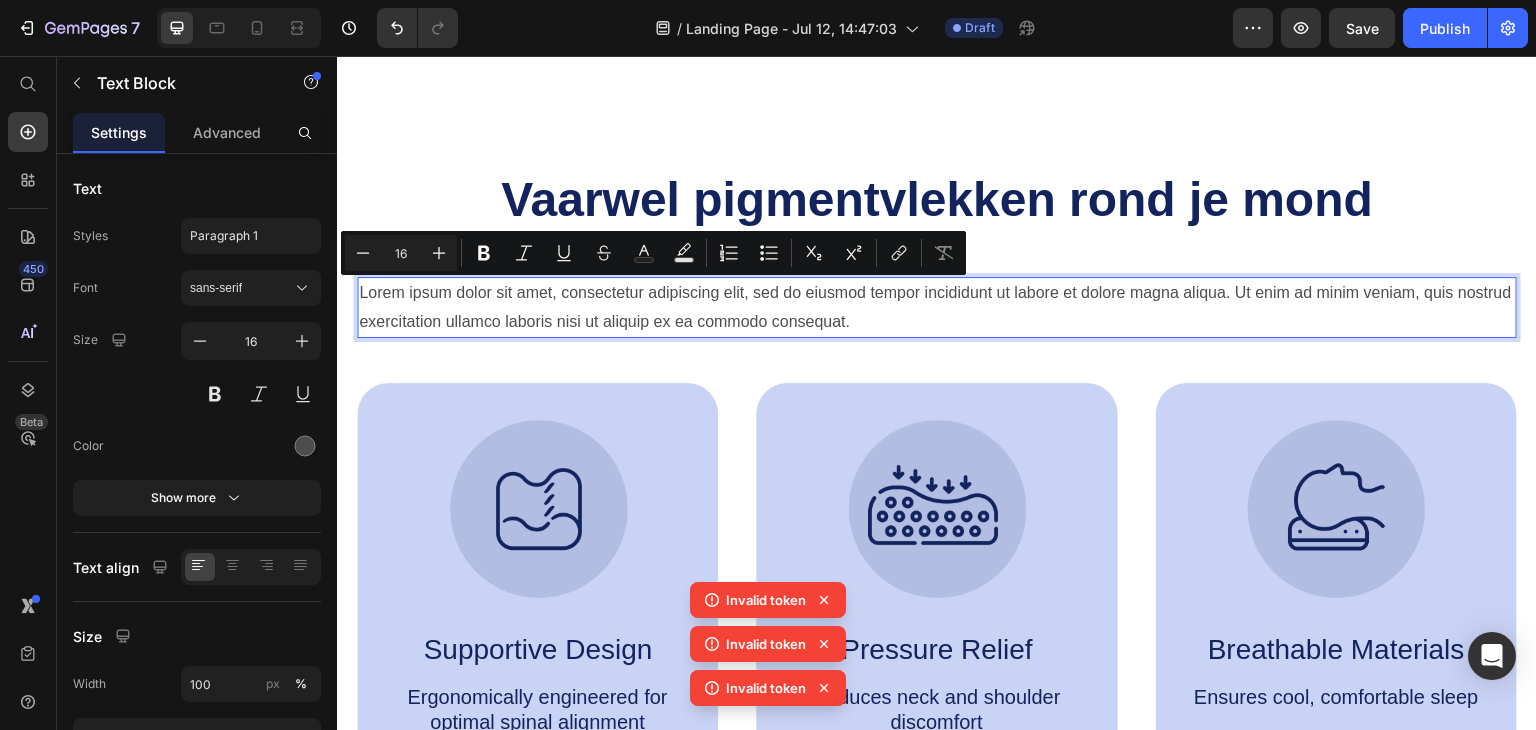 click on "Lorem ipsum dolor sit amet, consectetur adipiscing elit, sed do eiusmod tempor incididunt ut labore et dolore magna aliqua. Ut enim ad minim veniam, quis nostrud exercitation ullamco laboris nisi ut aliquip ex ea commodo consequat." at bounding box center (937, 308) 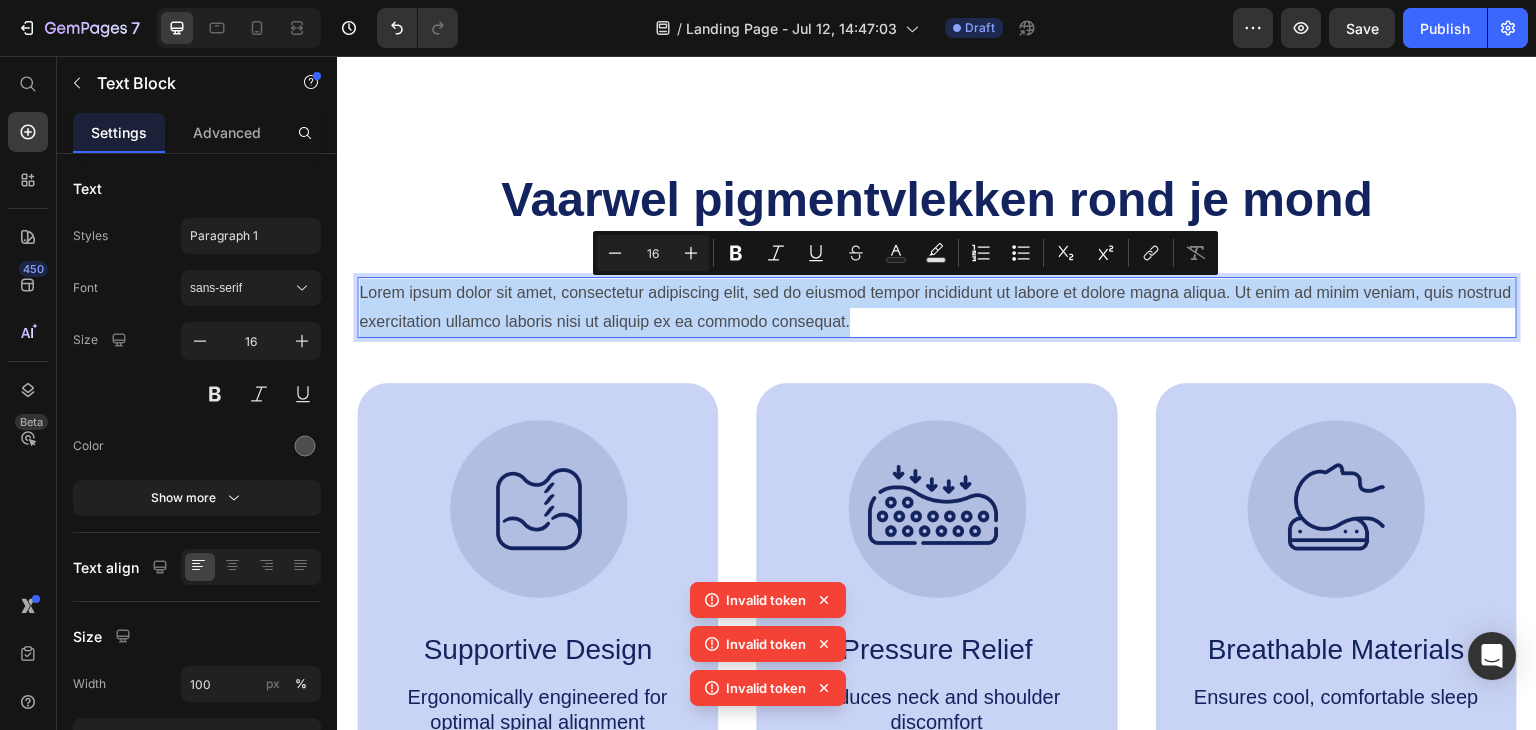 drag, startPoint x: 933, startPoint y: 324, endPoint x: 323, endPoint y: 275, distance: 611.96484 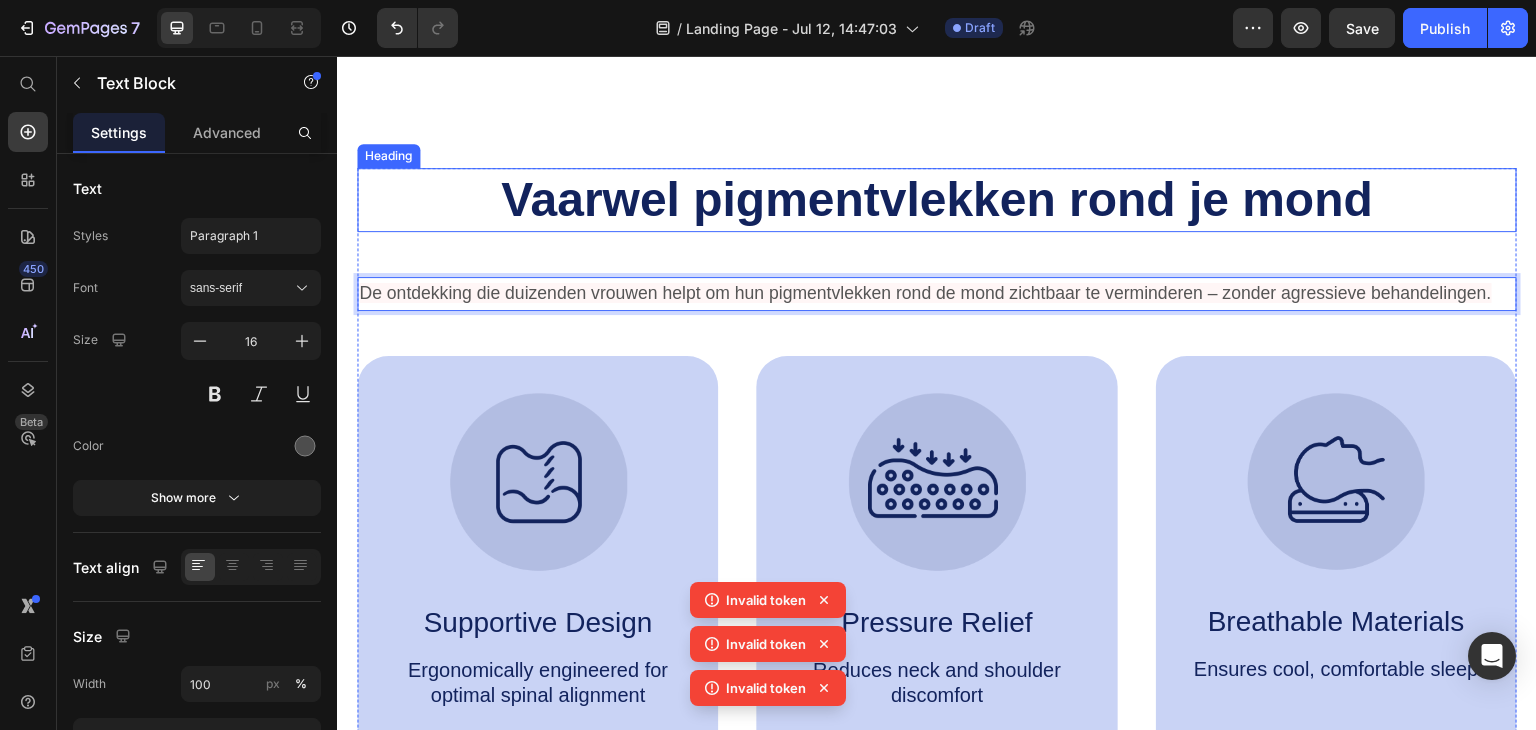 click on "Vaarwel pigmentvlekken rond je mond" at bounding box center [937, 200] 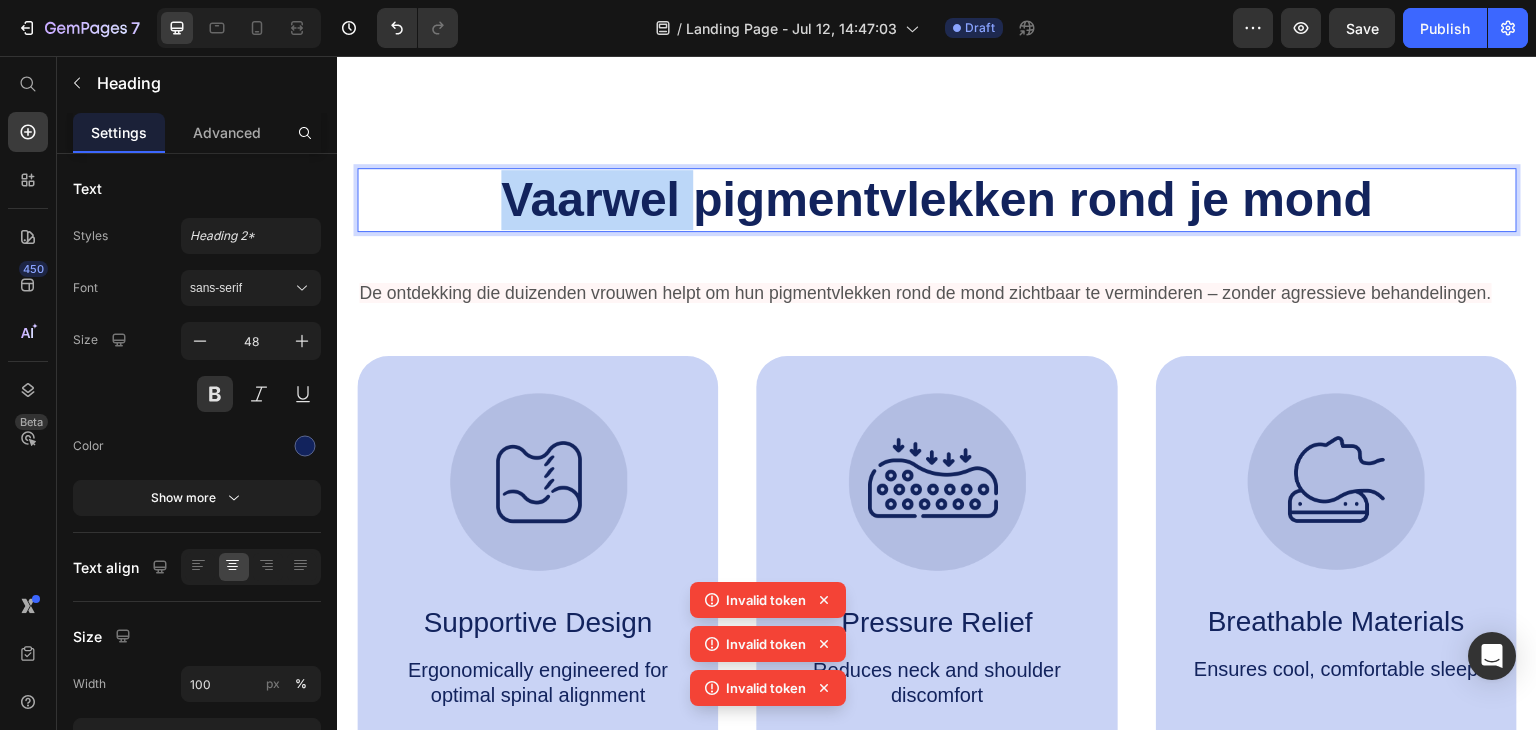 click on "Vaarwel pigmentvlekken rond je mond" at bounding box center (937, 200) 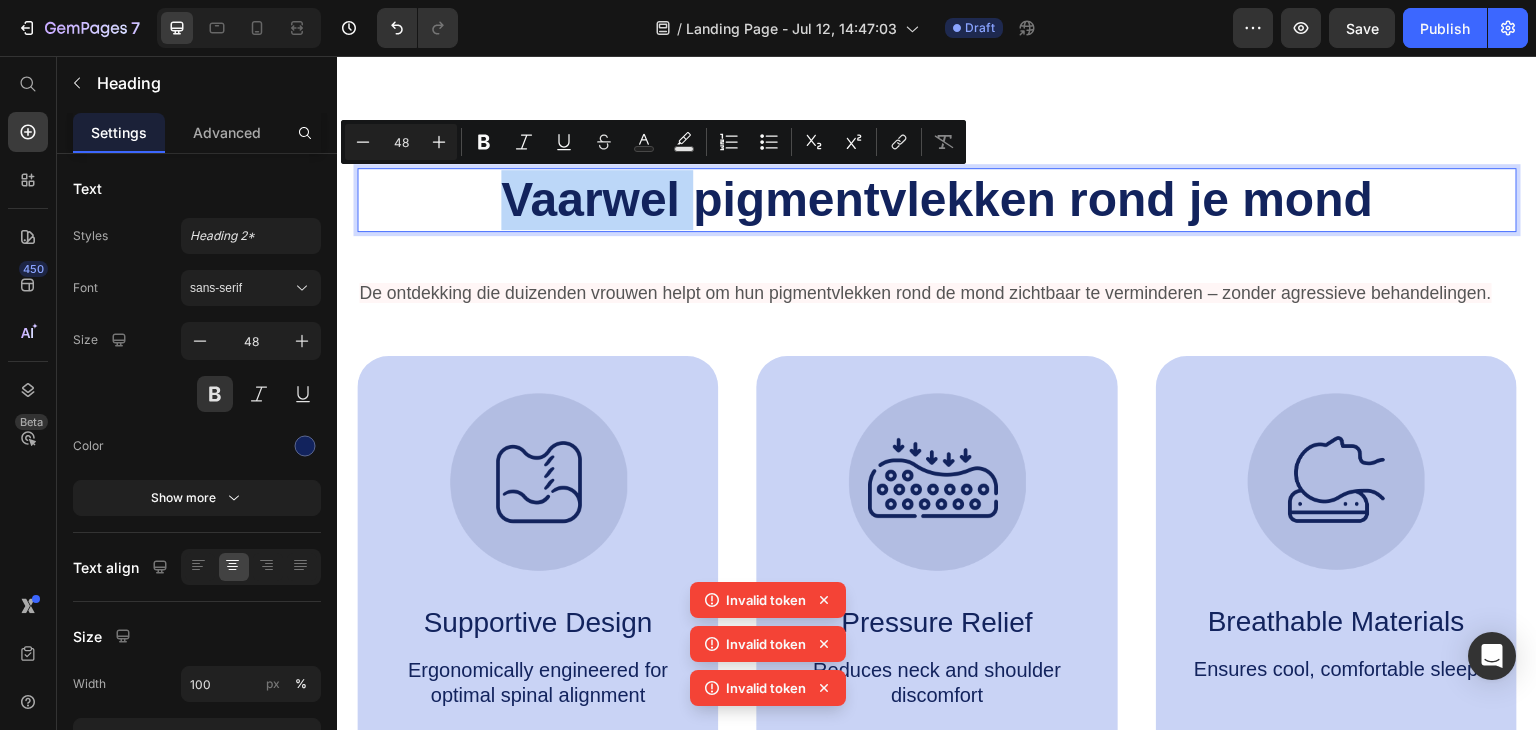 click on "Vaarwel pigmentvlekken rond je mond" at bounding box center (937, 200) 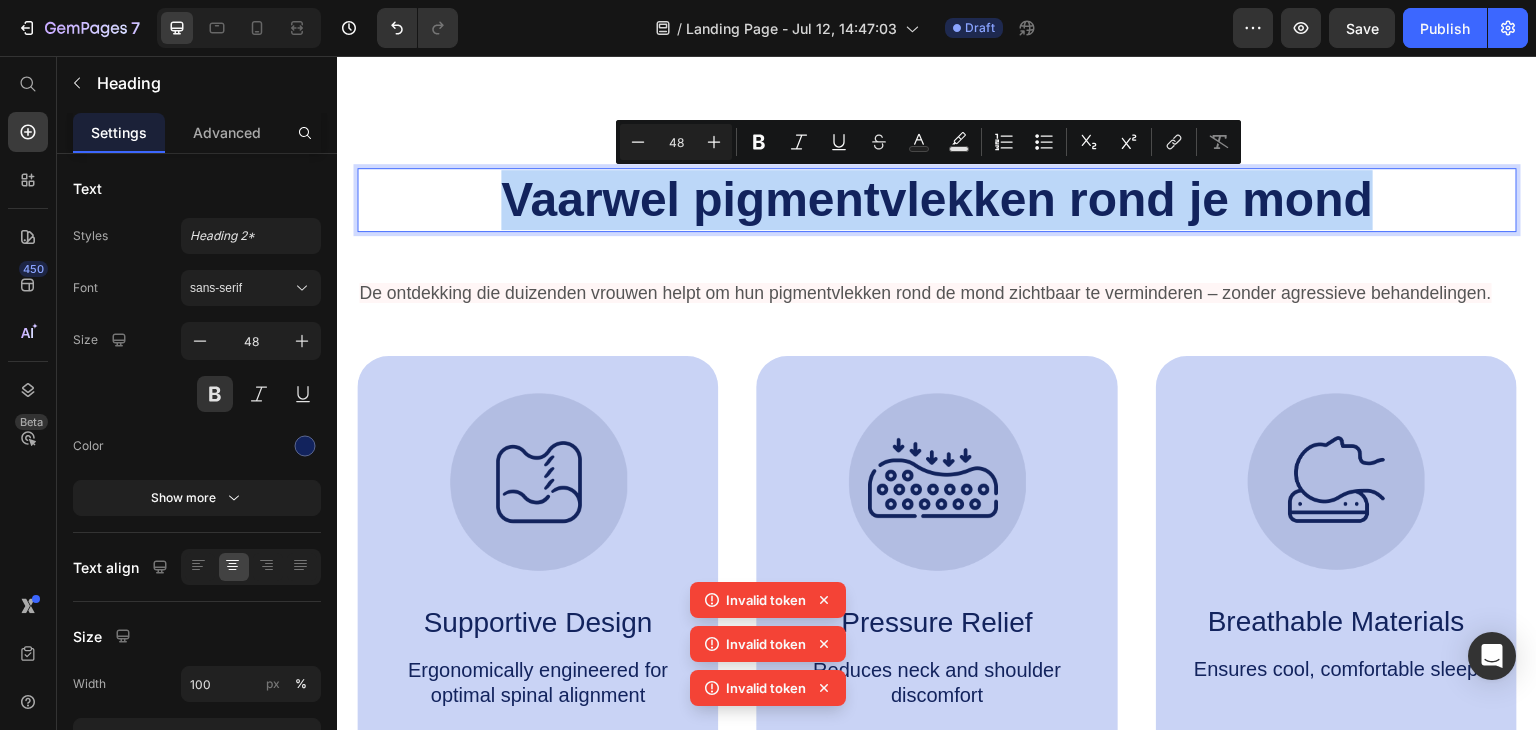 drag, startPoint x: 502, startPoint y: 195, endPoint x: 1361, endPoint y: 224, distance: 859.4894 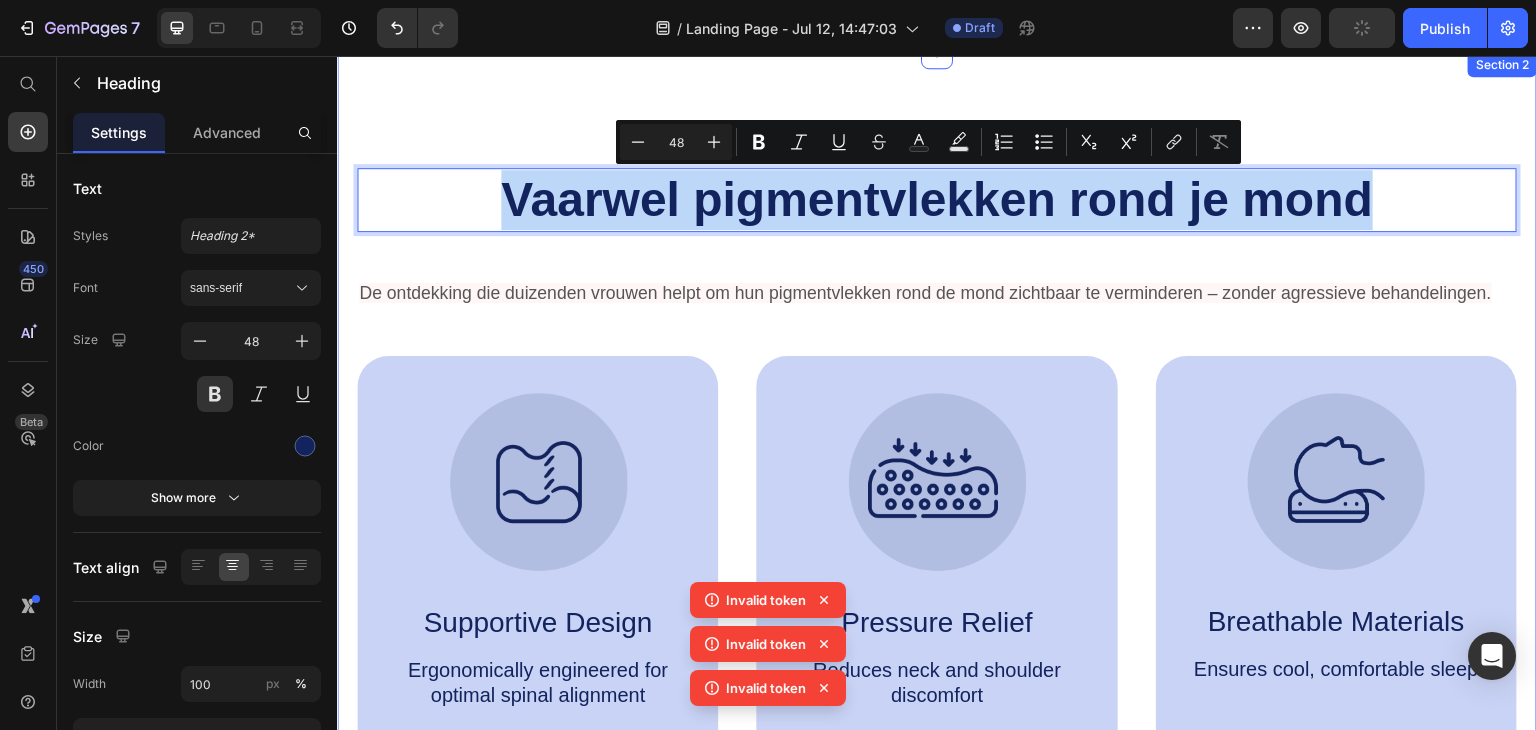 click on "Vaarwel pigmentvlekken rond je mond Heading   45 De ontdekking die duizenden vrouwen helpt om hun pigmentvlekken rond de mond zichtbaar te verminderen – zonder agressieve behandelingen. Text Block Image Supportive Design Text Block Ergonomically engineered for optimal spinal alignment Text Block Hero Banner Image Pressure Relief Text Block Reduces neck and shoulder discomfort Text Block Hero Banner Image Breathable Materials Text Block Ensures cool, comfortable sleep Text Block Hero Banner Row Image Supportive Design Text Block Ergonomically engineered for optimal spinal alignment Text Block Hero Banner Image Pressure Relief Text Block Reduces neck and shoulder discomfort Text Block Hero Banner Row Image Breathable Materials Text Block Ensures cool, comfortable sleep Text Block Hero Banner Row Section 2" at bounding box center (937, 463) 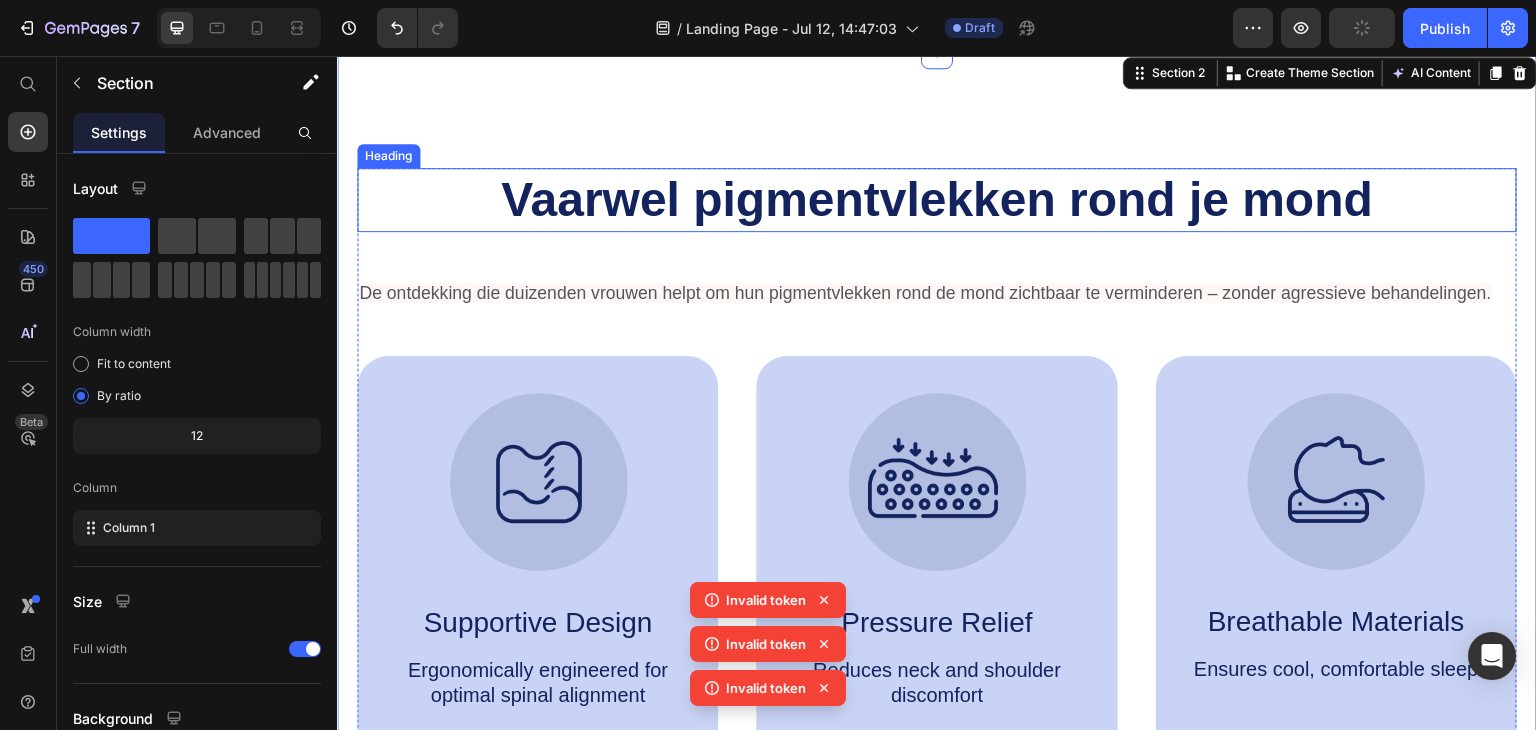 click on "Vaarwel pigmentvlekken rond je mond" at bounding box center (937, 200) 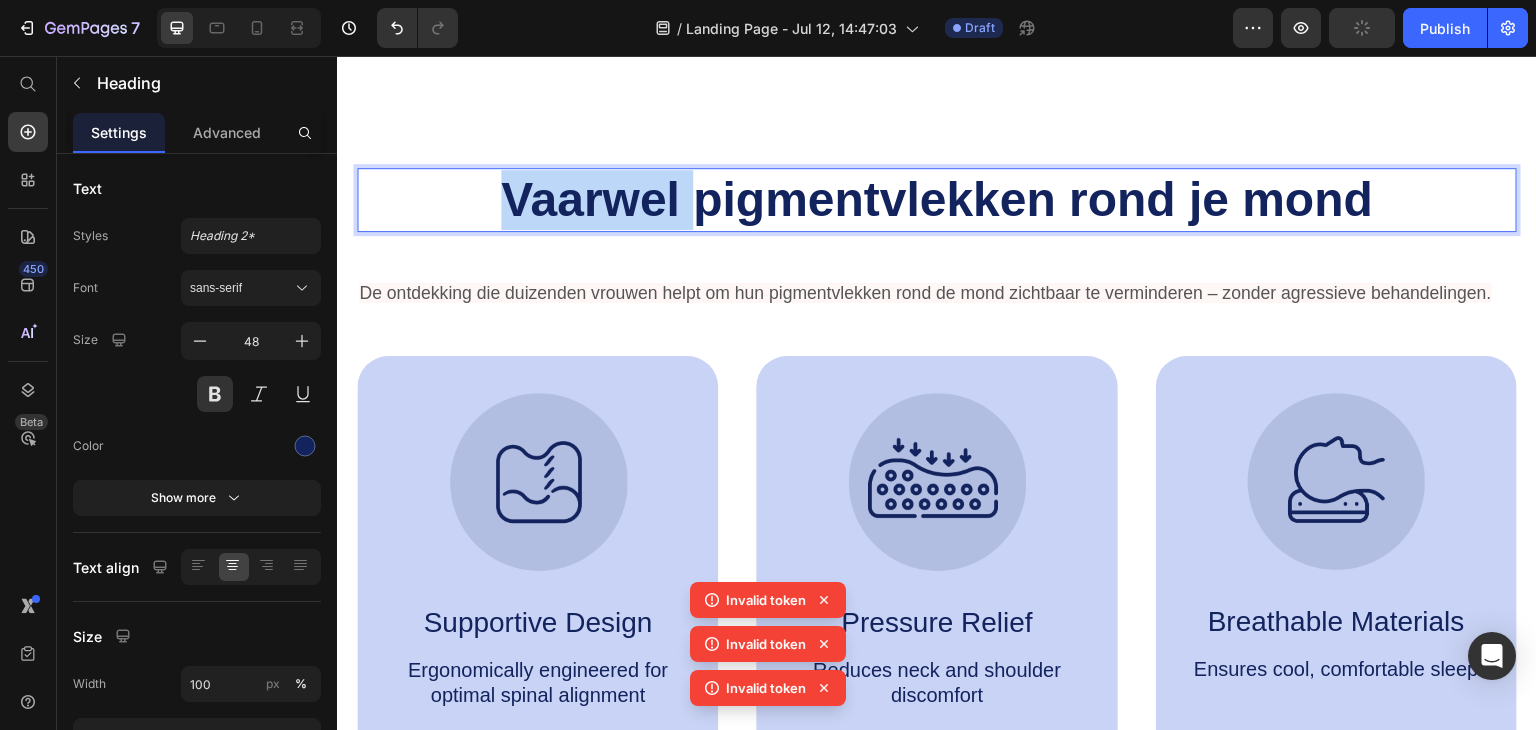 click on "Vaarwel pigmentvlekken rond je mond" at bounding box center [937, 200] 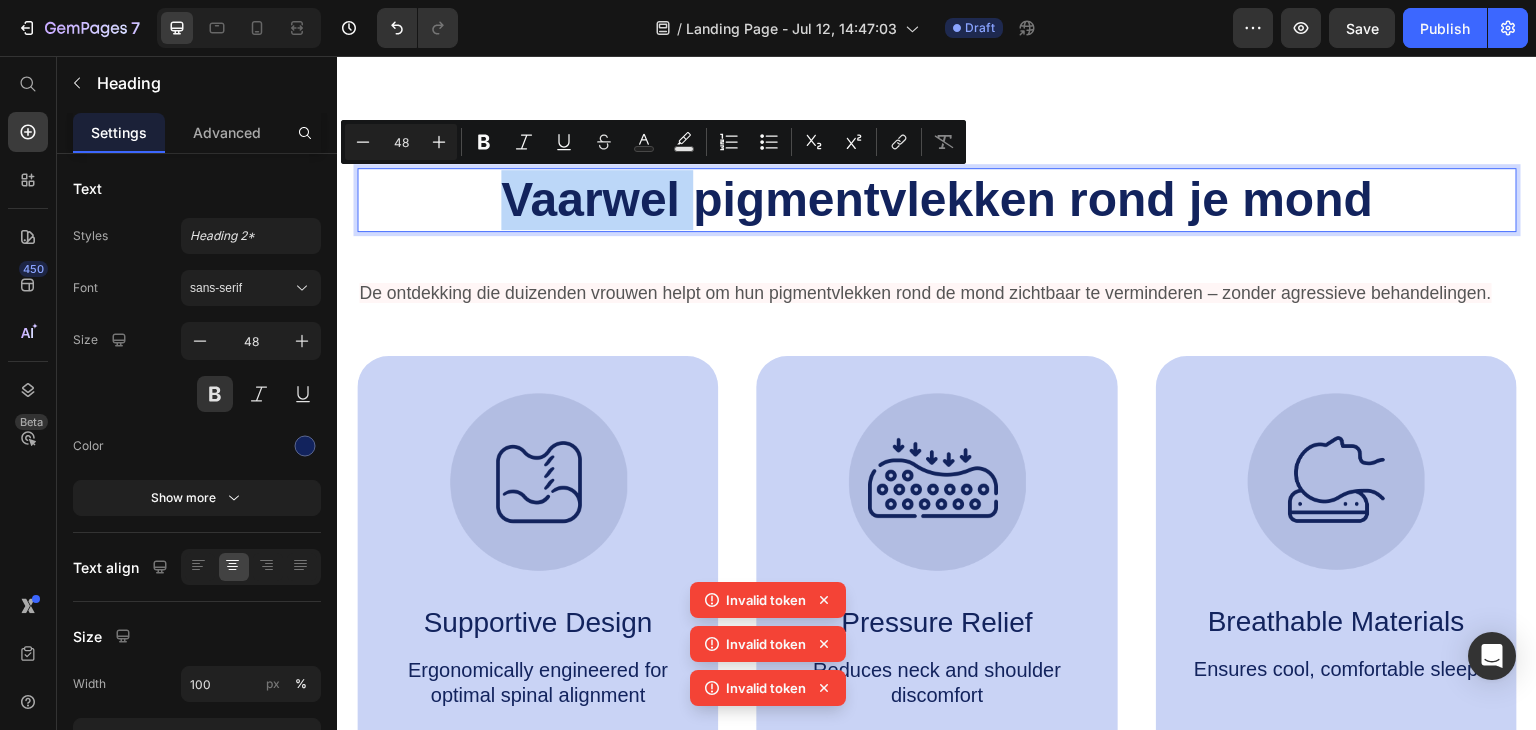 click on "Vaarwel pigmentvlekken rond je mond" at bounding box center [937, 200] 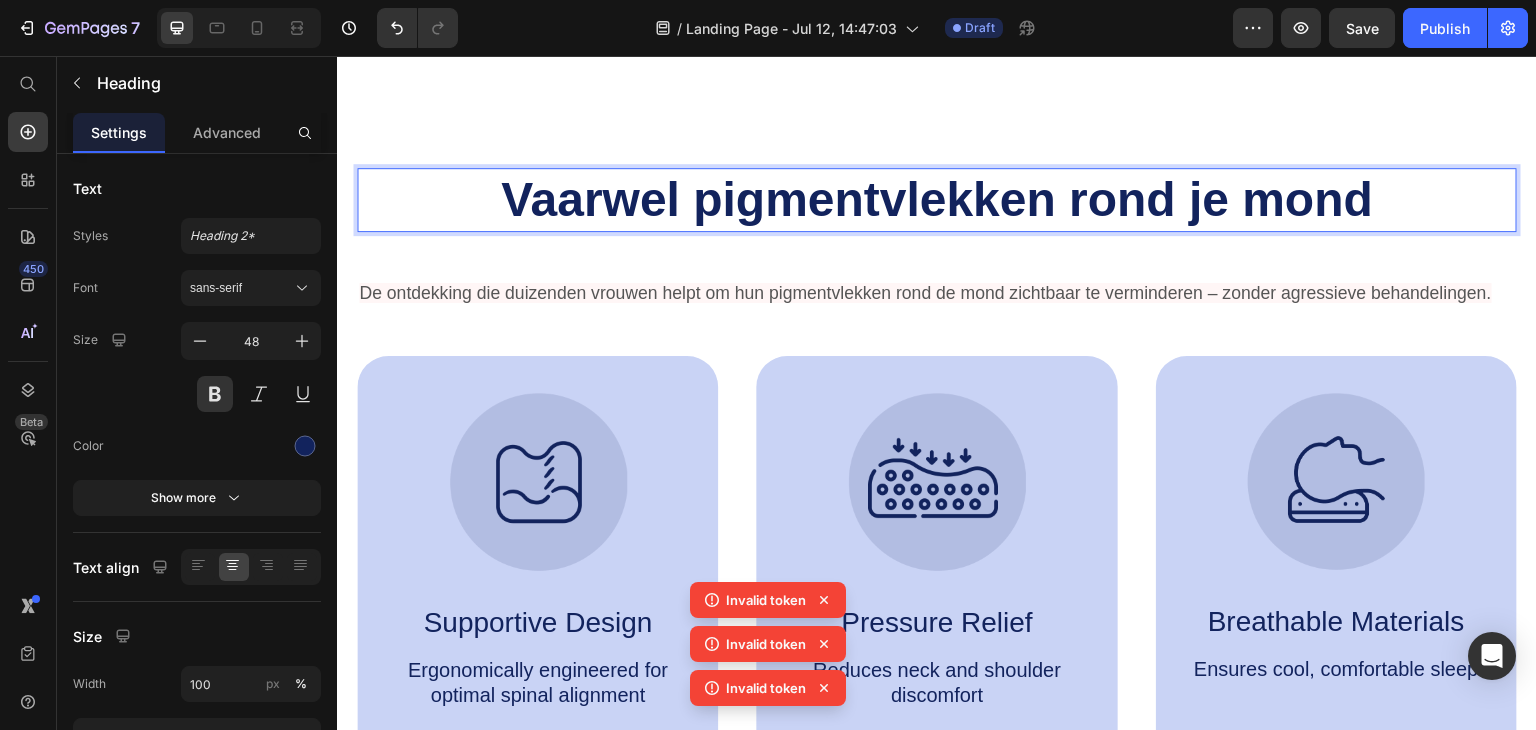 click on "Vaarwel pigmentvlekken rond je mond" at bounding box center (937, 200) 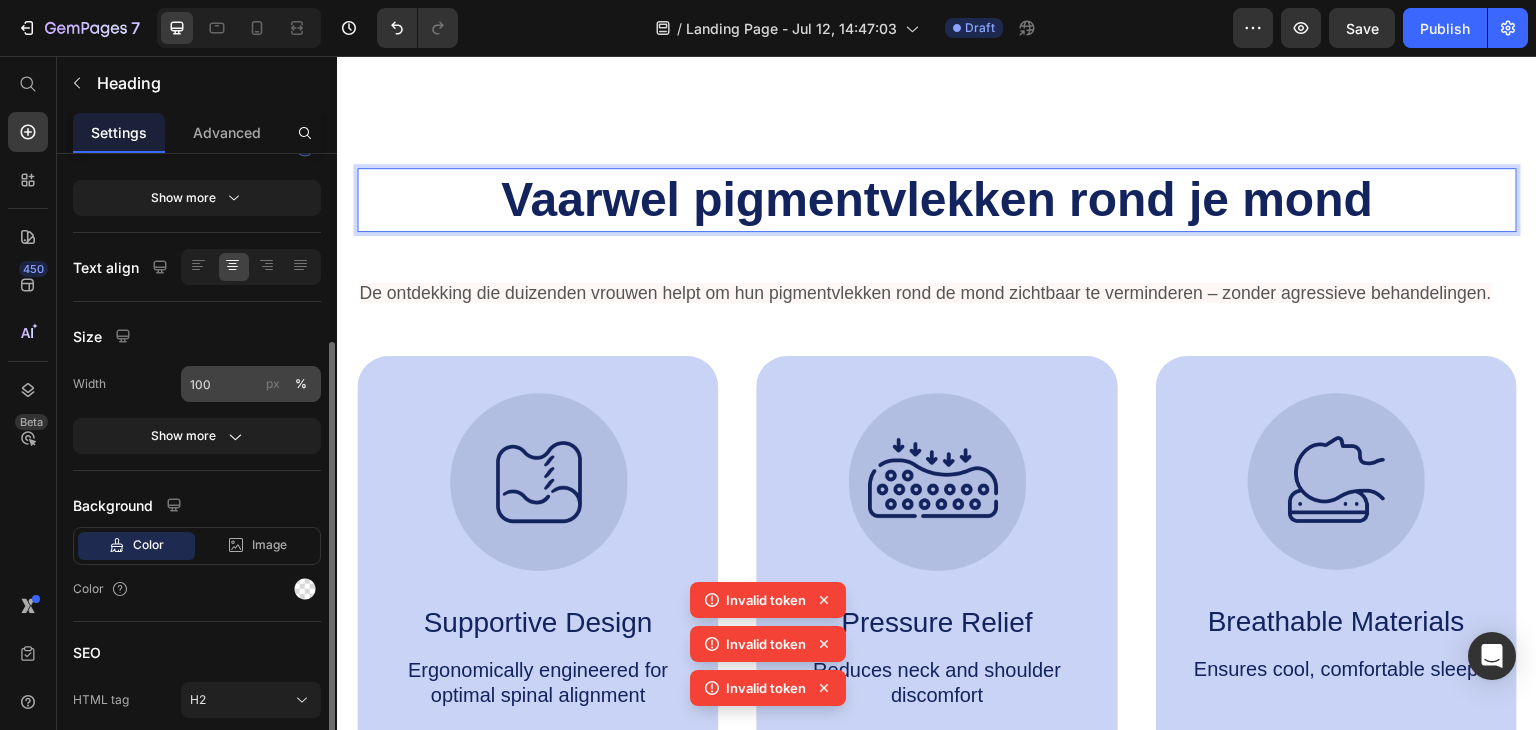 scroll, scrollTop: 376, scrollLeft: 0, axis: vertical 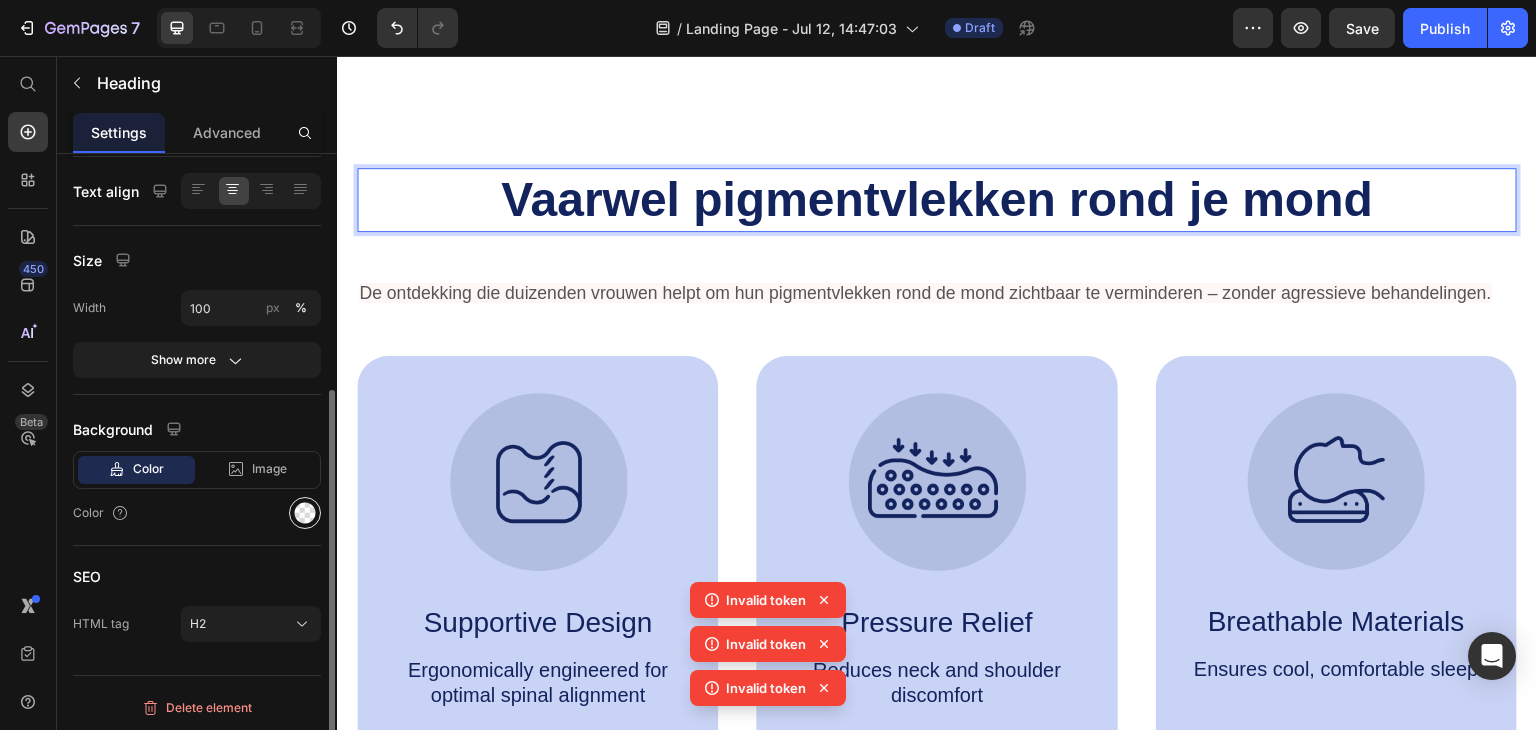 click at bounding box center [305, 513] 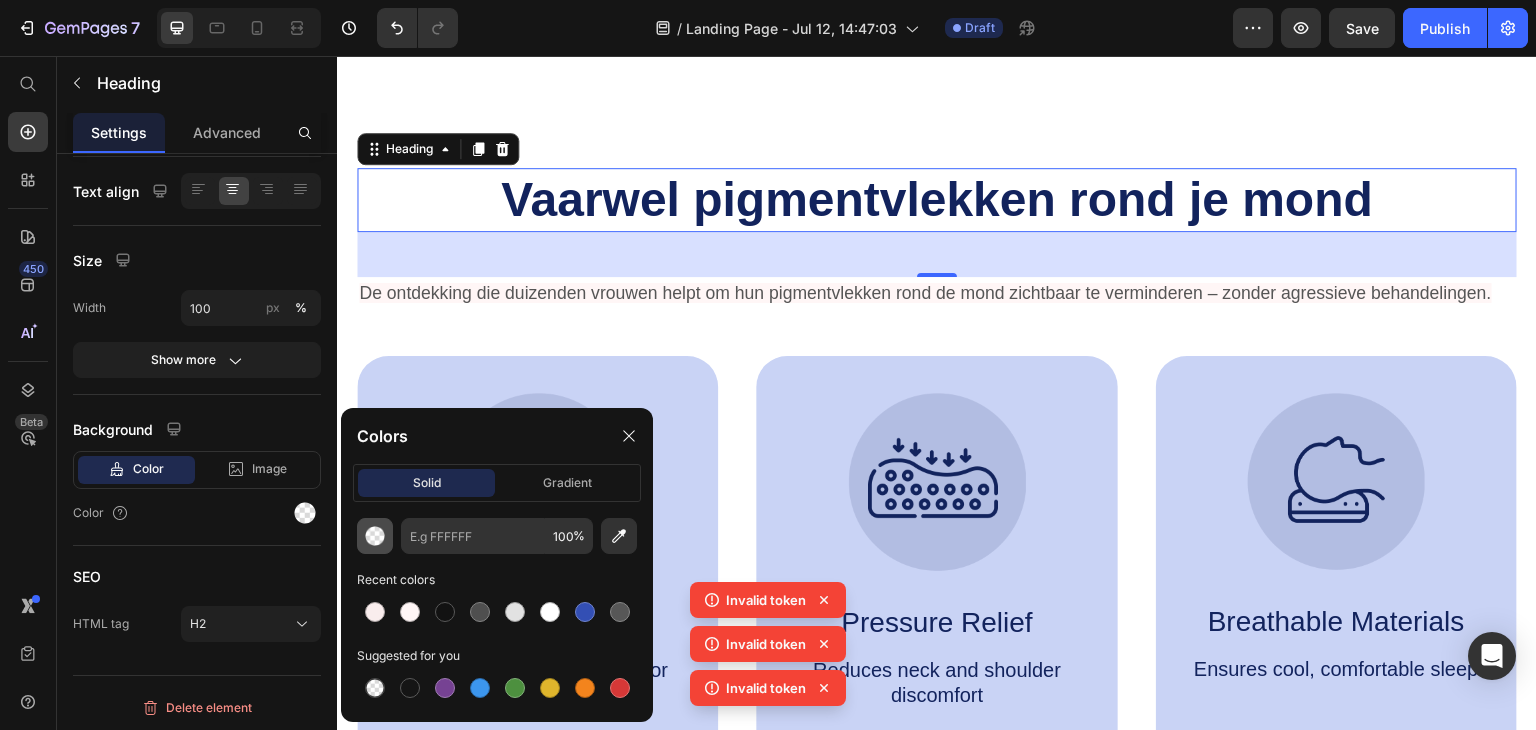click at bounding box center [375, 536] 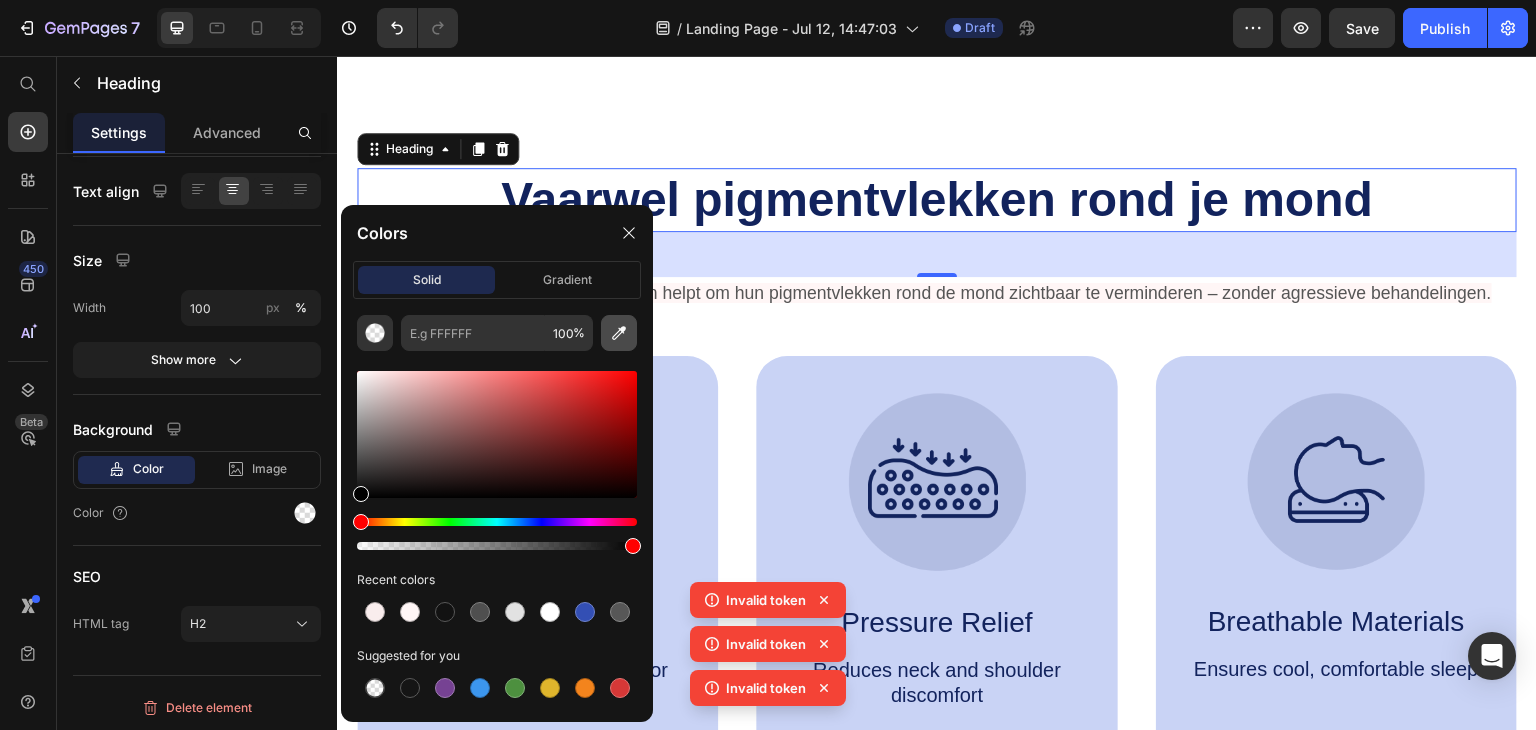 click 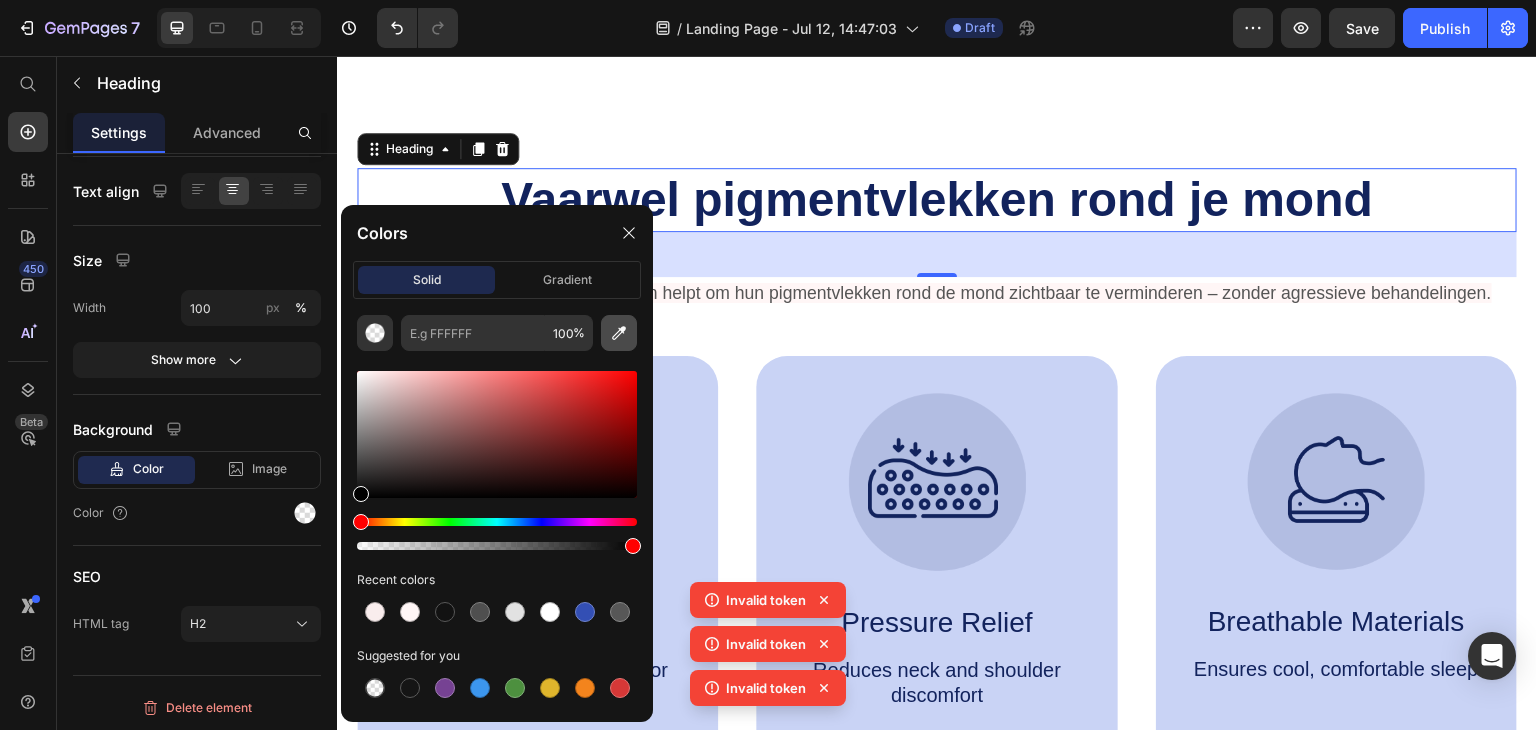 type on "FFF6F6" 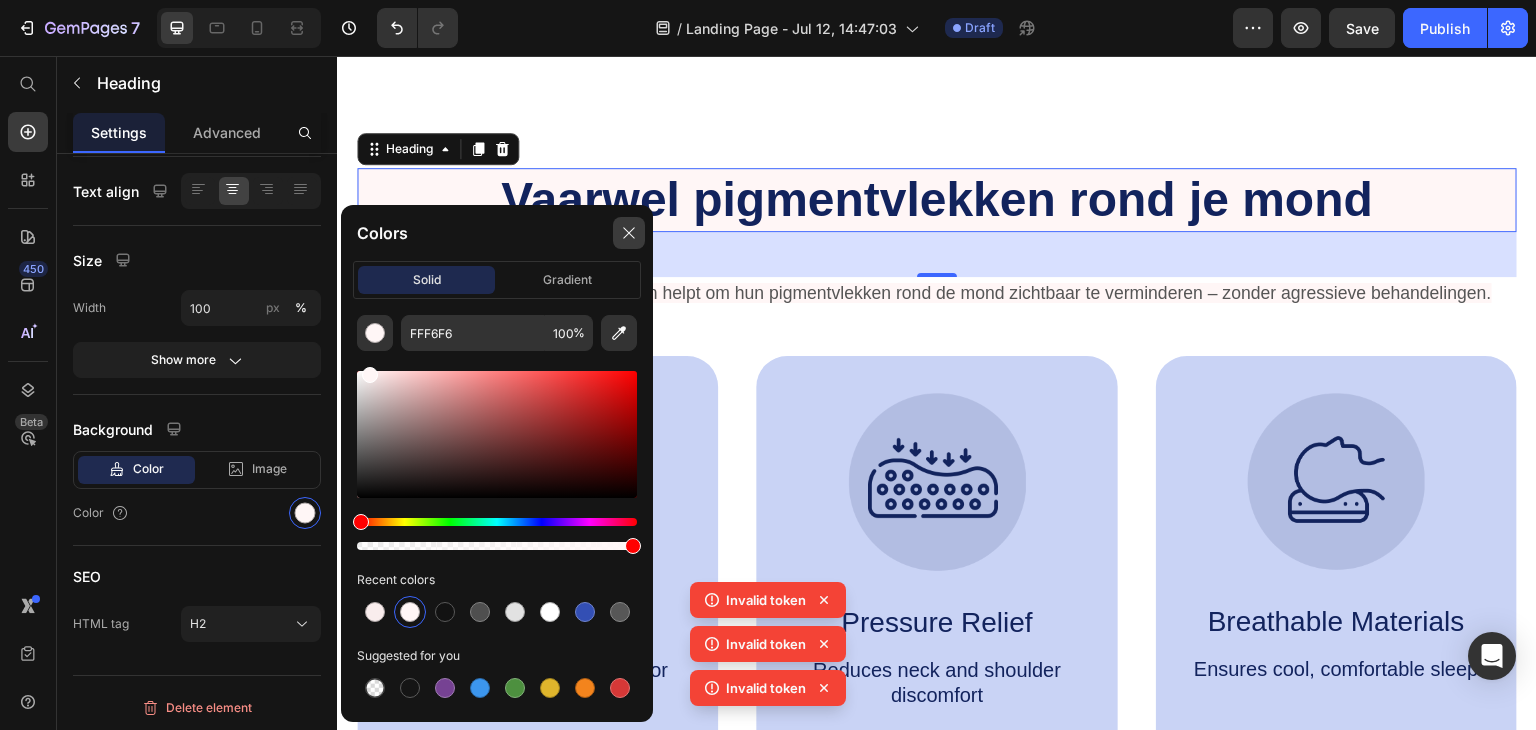 click 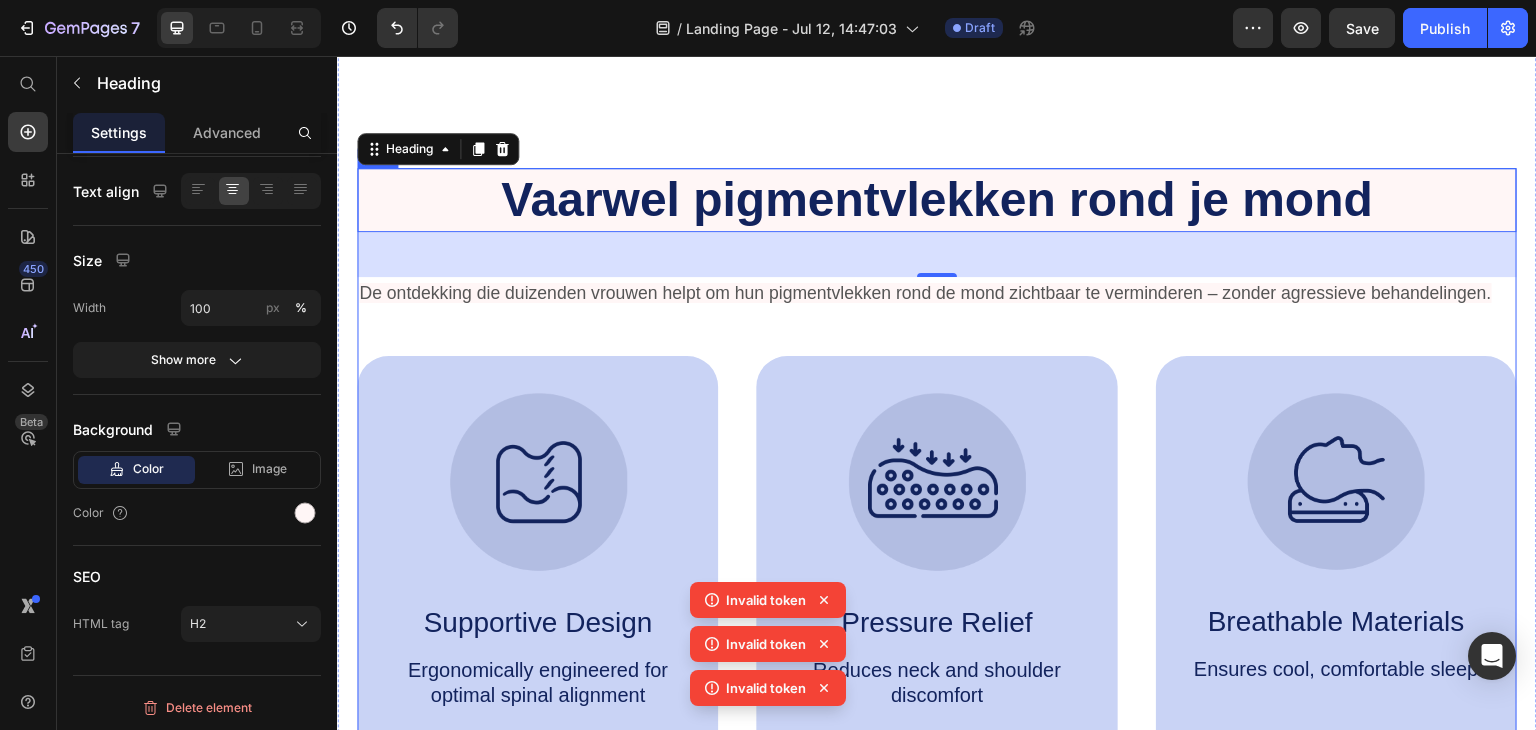 click on "Vaarwel pigmentvlekken rond je mond Heading   45 De ontdekking die duizenden vrouwen helpt om hun pigmentvlekken rond de mond zichtbaar te verminderen – zonder agressieve behandelingen. Text Block Image Supportive Design Text Block Ergonomically engineered for optimal spinal alignment Text Block Hero Banner Image Pressure Relief Text Block Reduces neck and shoulder discomfort Text Block Hero Banner Image Breathable Materials Text Block Ensures cool, comfortable sleep Text Block Hero Banner Row Image Supportive Design Text Block Ergonomically engineered for optimal spinal alignment Text Block Hero Banner Image Pressure Relief Text Block Reduces neck and shoulder discomfort Text Block Hero Banner Row Image Breathable Materials Text Block Ensures cool, comfortable sleep Text Block Hero Banner" at bounding box center (937, 465) 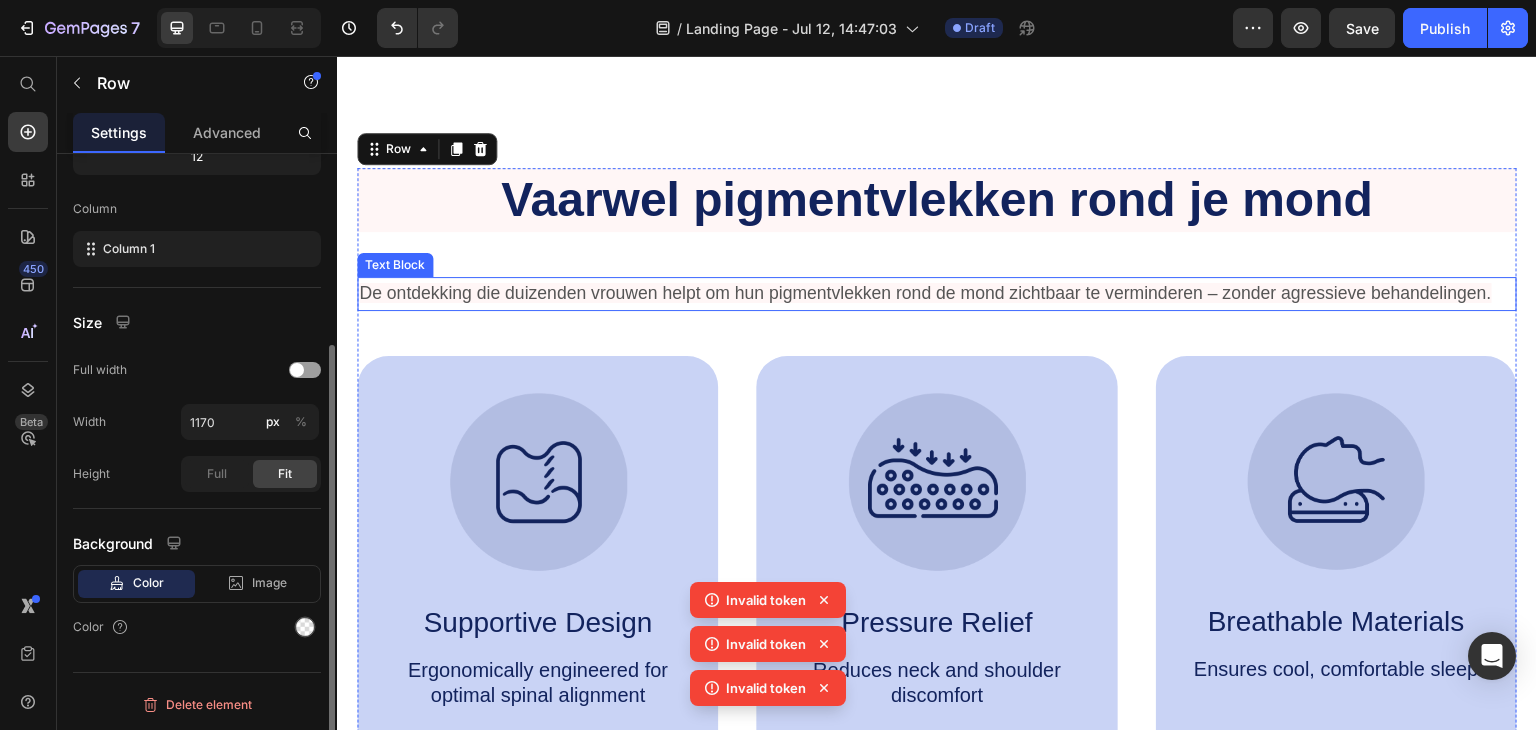 scroll, scrollTop: 0, scrollLeft: 0, axis: both 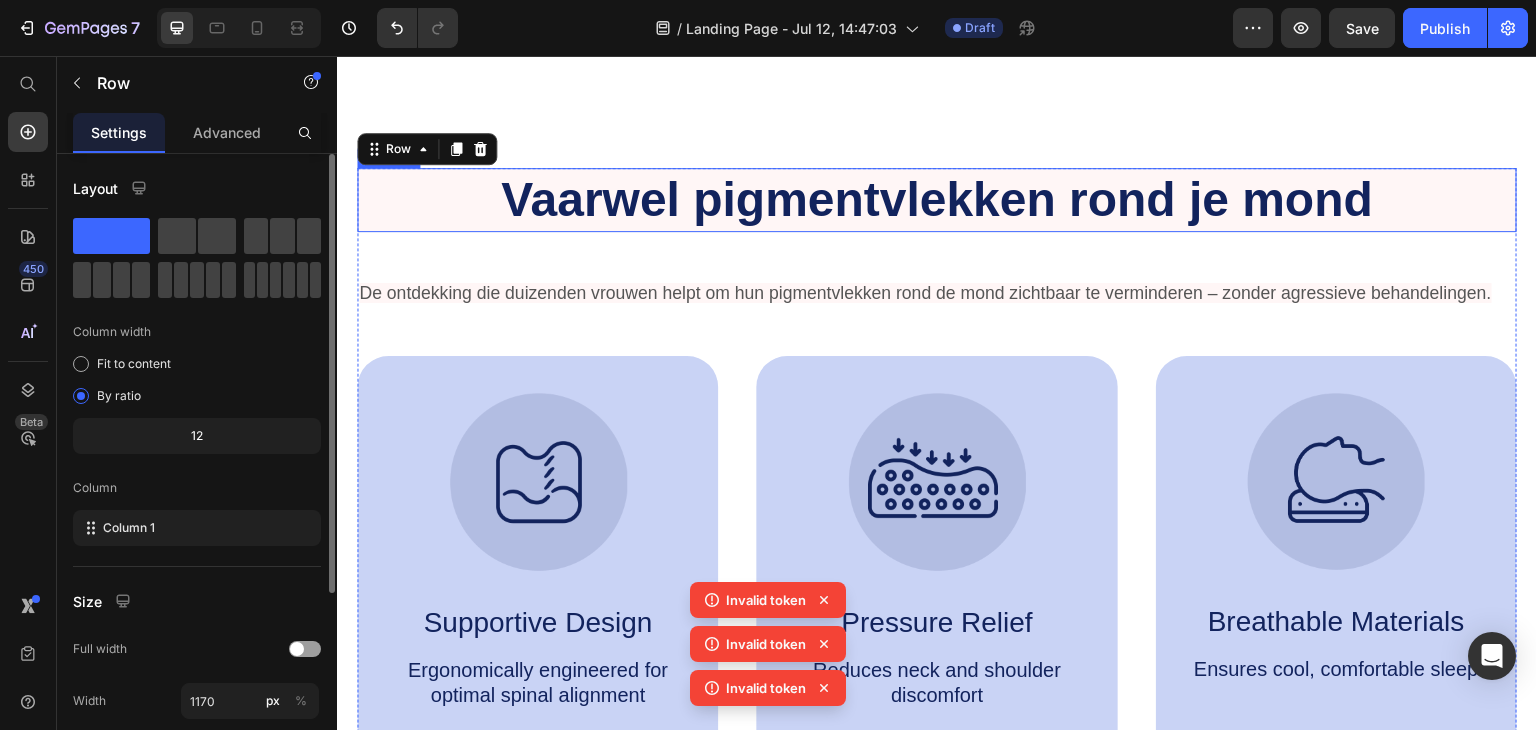 click on "Vaarwel pigmentvlekken rond je mond" at bounding box center [937, 200] 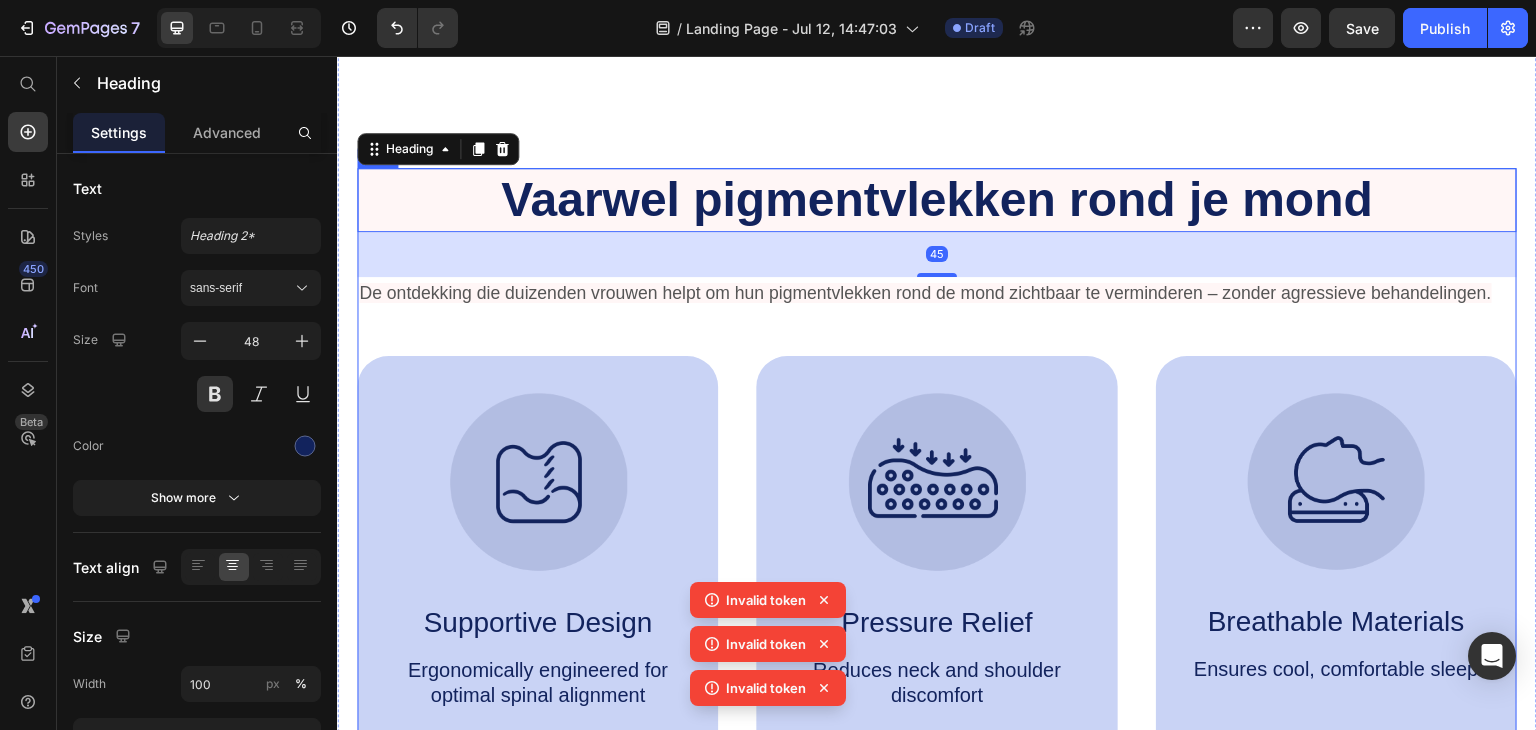 click on "Vaarwel pigmentvlekken rond je mond Heading   45 De ontdekking die duizenden vrouwen helpt om hun pigmentvlekken rond de mond zichtbaar te verminderen – zonder agressieve behandelingen. Text Block Image Supportive Design Text Block Ergonomically engineered for optimal spinal alignment Text Block Hero Banner Image Pressure Relief Text Block Reduces neck and shoulder discomfort Text Block Hero Banner Image Breathable Materials Text Block Ensures cool, comfortable sleep Text Block Hero Banner Row Image Supportive Design Text Block Ergonomically engineered for optimal spinal alignment Text Block Hero Banner Image Pressure Relief Text Block Reduces neck and shoulder discomfort Text Block Hero Banner Row Image Breathable Materials Text Block Ensures cool, comfortable sleep Text Block Hero Banner" at bounding box center (937, 465) 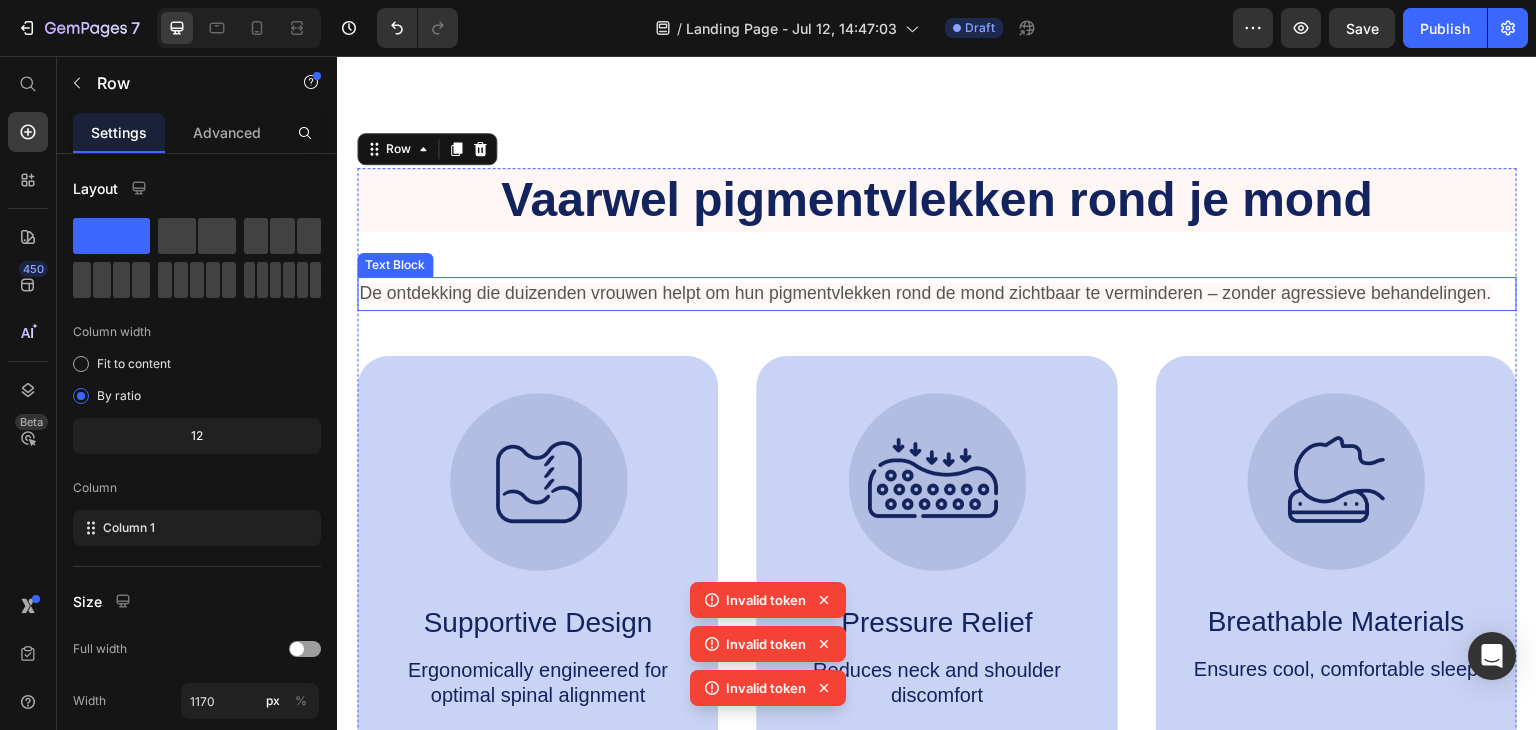 click on "De ontdekking die duizenden vrouwen helpt om hun pigmentvlekken rond de mond zichtbaar te verminderen – zonder agressieve behandelingen." at bounding box center [925, 293] 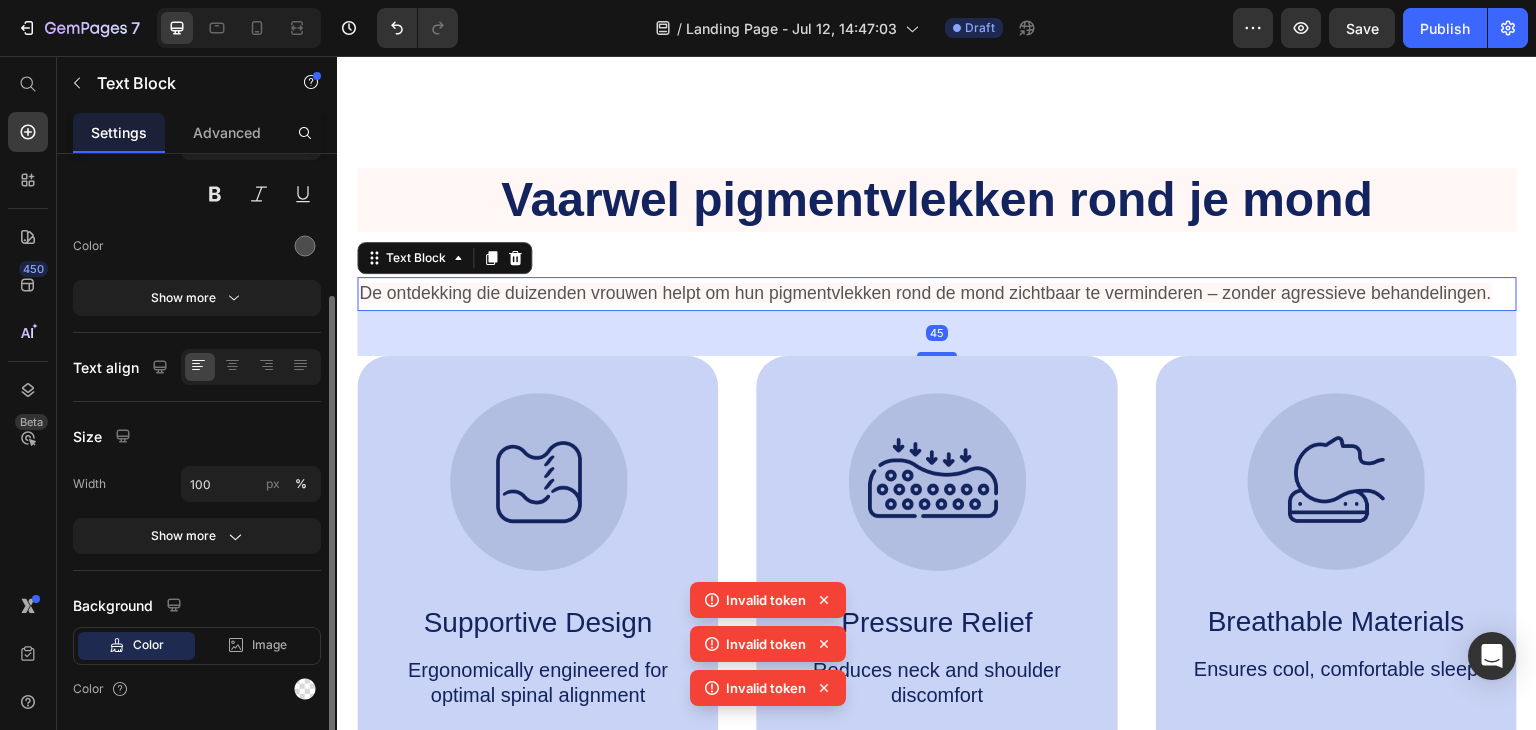 scroll, scrollTop: 260, scrollLeft: 0, axis: vertical 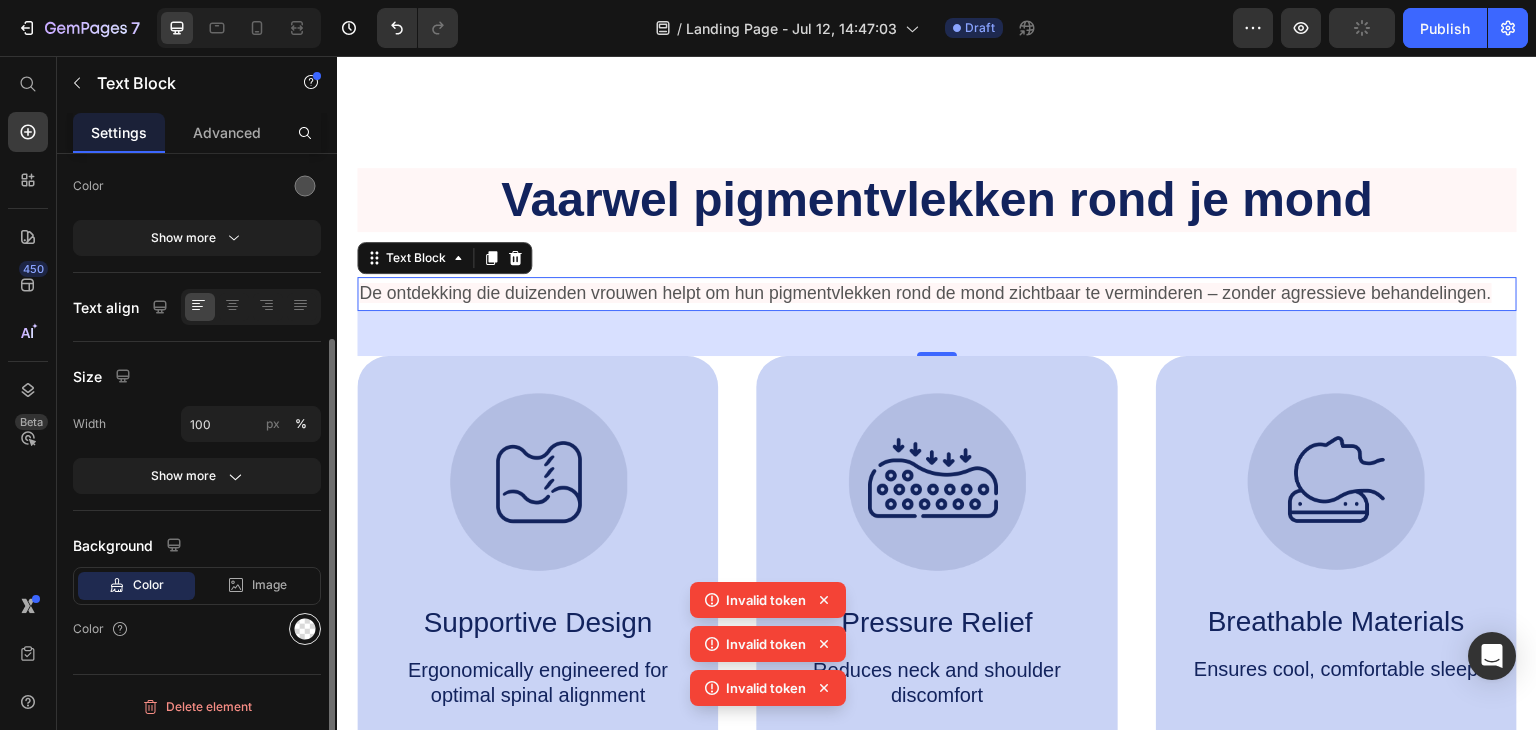 click at bounding box center [305, 629] 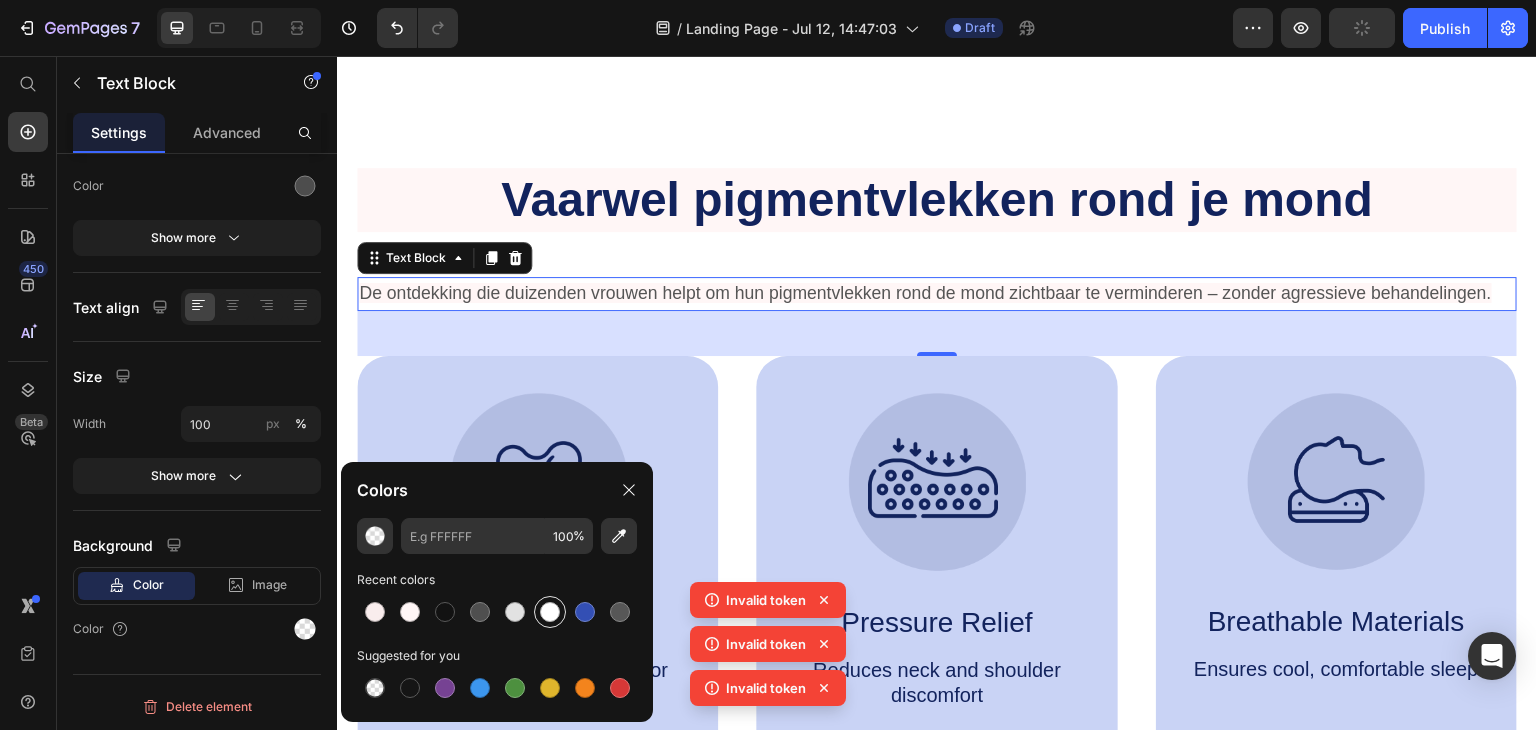 drag, startPoint x: 554, startPoint y: 611, endPoint x: 316, endPoint y: 324, distance: 372.84448 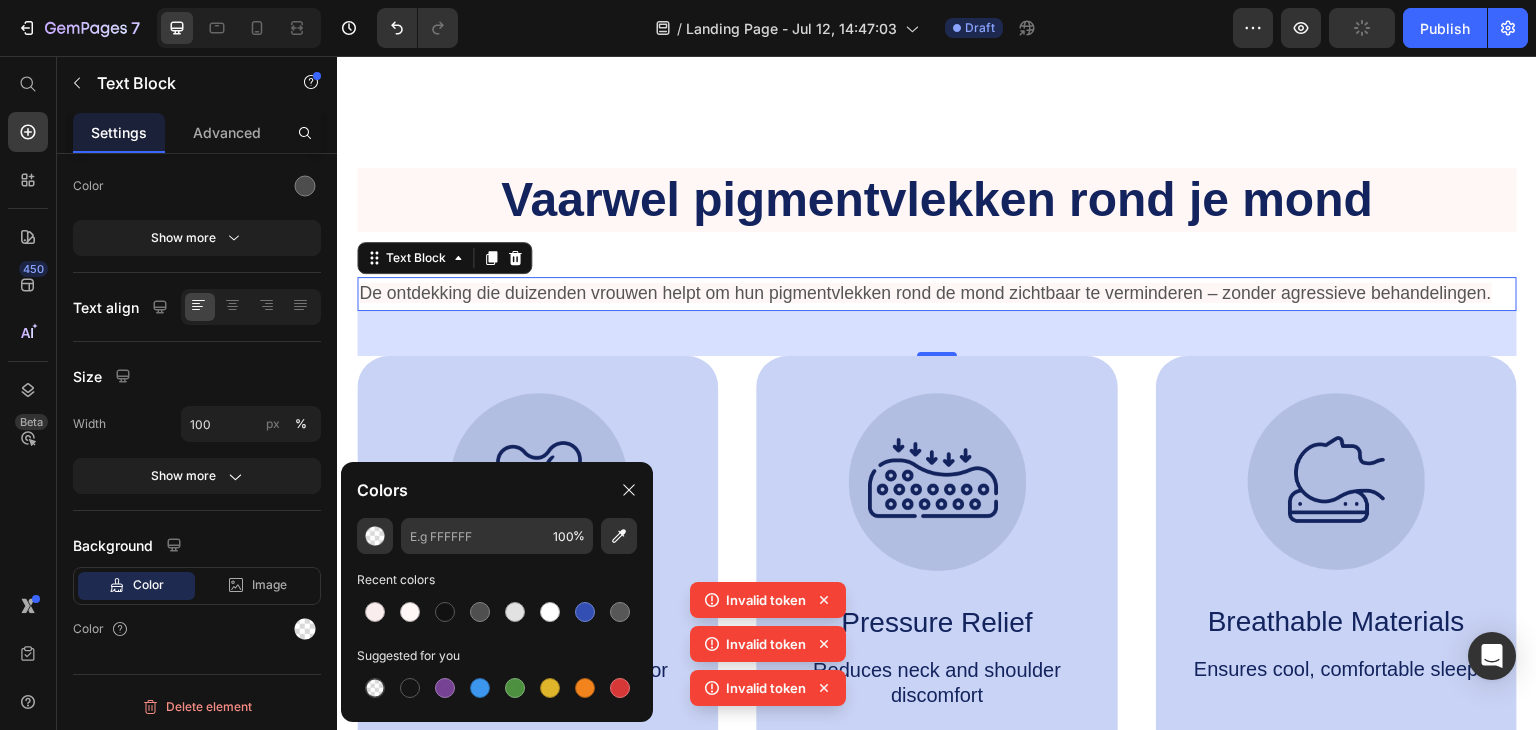 type on "FFFFFF" 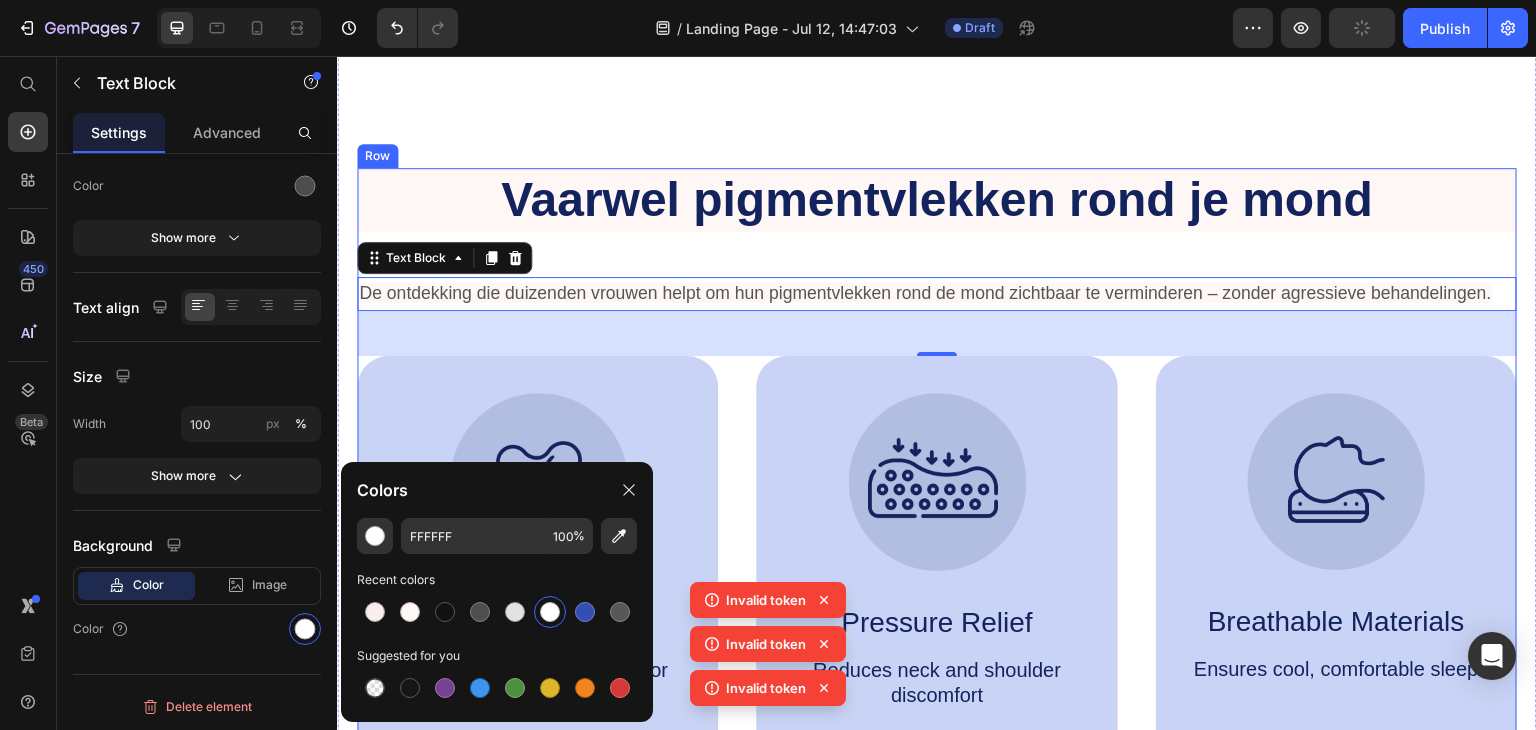 click on "Vaarwel pigmentvlekken rond je mond Heading De ontdekking die duizenden vrouwen helpt om hun pigmentvlekken rond de mond zichtbaar te verminderen – zonder agressieve behandelingen. Text Block   45 Image Supportive Design Text Block Ergonomically engineered for optimal spinal alignment Text Block Hero Banner Image Pressure Relief Text Block Reduces neck and shoulder discomfort Text Block Hero Banner Image Breathable Materials Text Block Ensures cool, comfortable sleep Text Block Hero Banner Row Image Supportive Design Text Block Ergonomically engineered for optimal spinal alignment Text Block Hero Banner Image Pressure Relief Text Block Reduces neck and shoulder discomfort Text Block Hero Banner Row Image Breathable Materials Text Block Ensures cool, comfortable sleep Text Block Hero Banner" at bounding box center [937, 465] 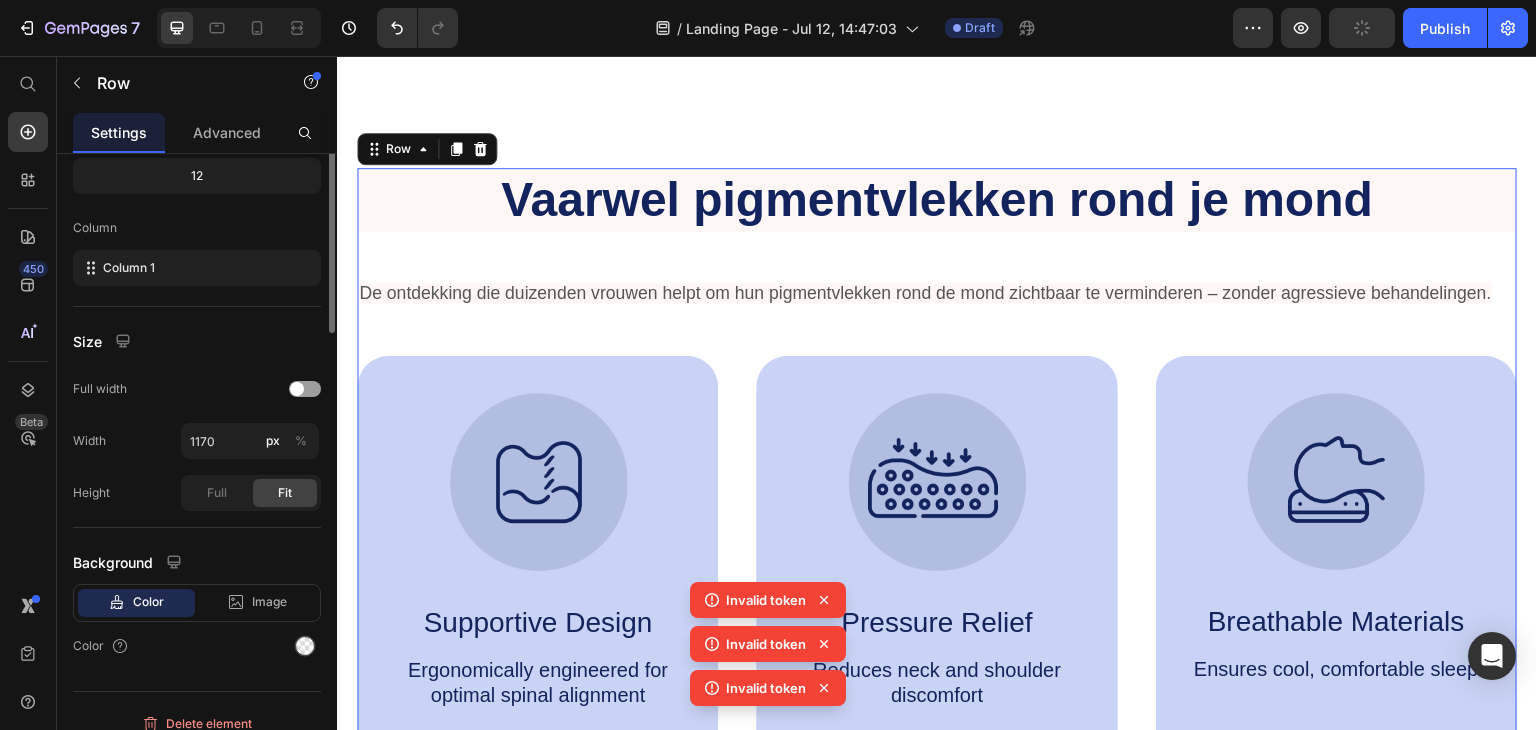 scroll, scrollTop: 0, scrollLeft: 0, axis: both 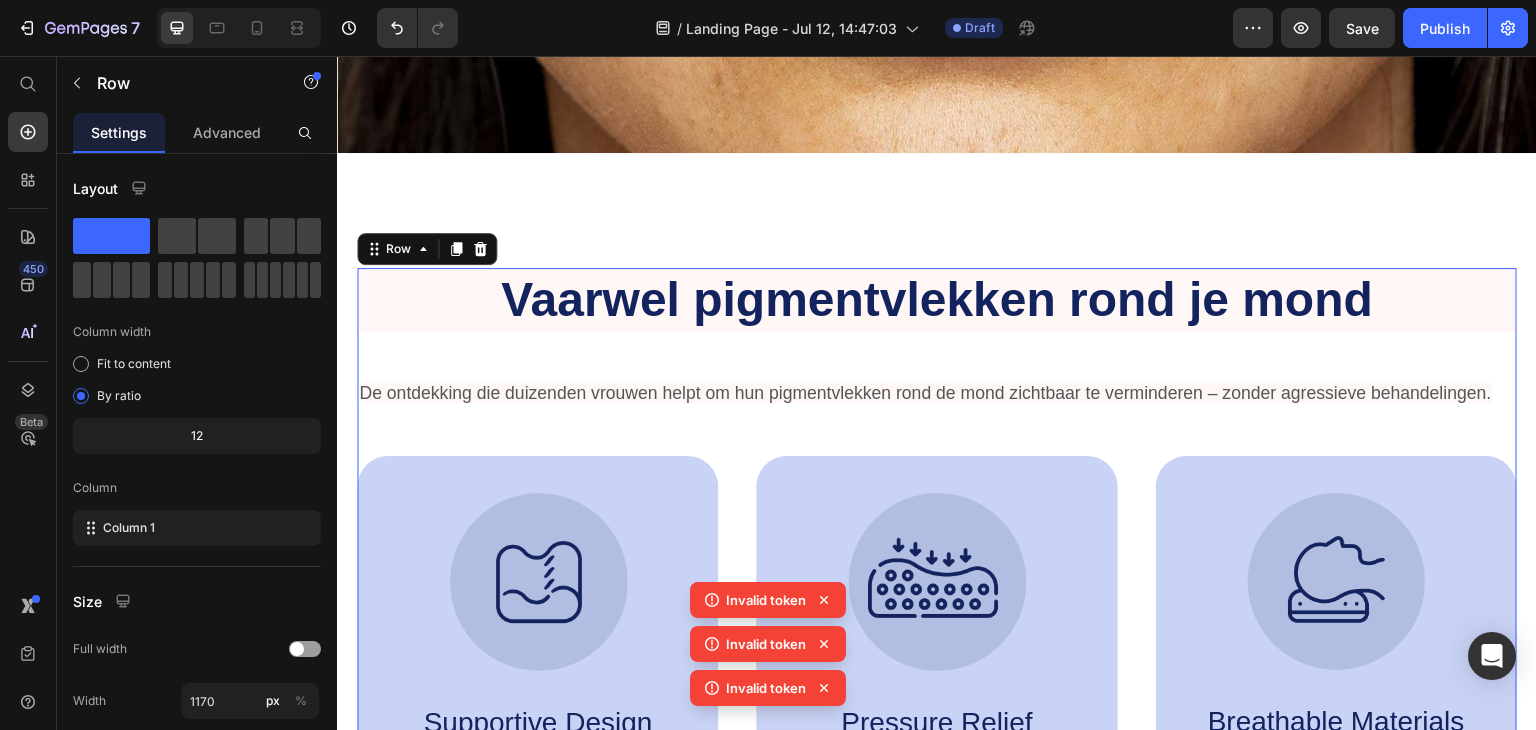 click on "Vaarwel pigmentvlekken rond je mond Heading De ontdekking die duizenden vrouwen helpt om hun pigmentvlekken rond de mond zichtbaar te verminderen – zonder agressieve behandelingen. Text Block Image Supportive Design Text Block Ergonomically engineered for optimal spinal alignment Text Block Hero Banner Image Pressure Relief Text Block Reduces neck and shoulder discomfort Text Block Hero Banner Image Breathable Materials Text Block Ensures cool, comfortable sleep Text Block Hero Banner Row Image Supportive Design Text Block Ergonomically engineered for optimal spinal alignment Text Block Hero Banner Image Pressure Relief Text Block Reduces neck and shoulder discomfort Text Block Hero Banner Row Image Breathable Materials Text Block Ensures cool, comfortable sleep Text Block Hero Banner" at bounding box center [937, 565] 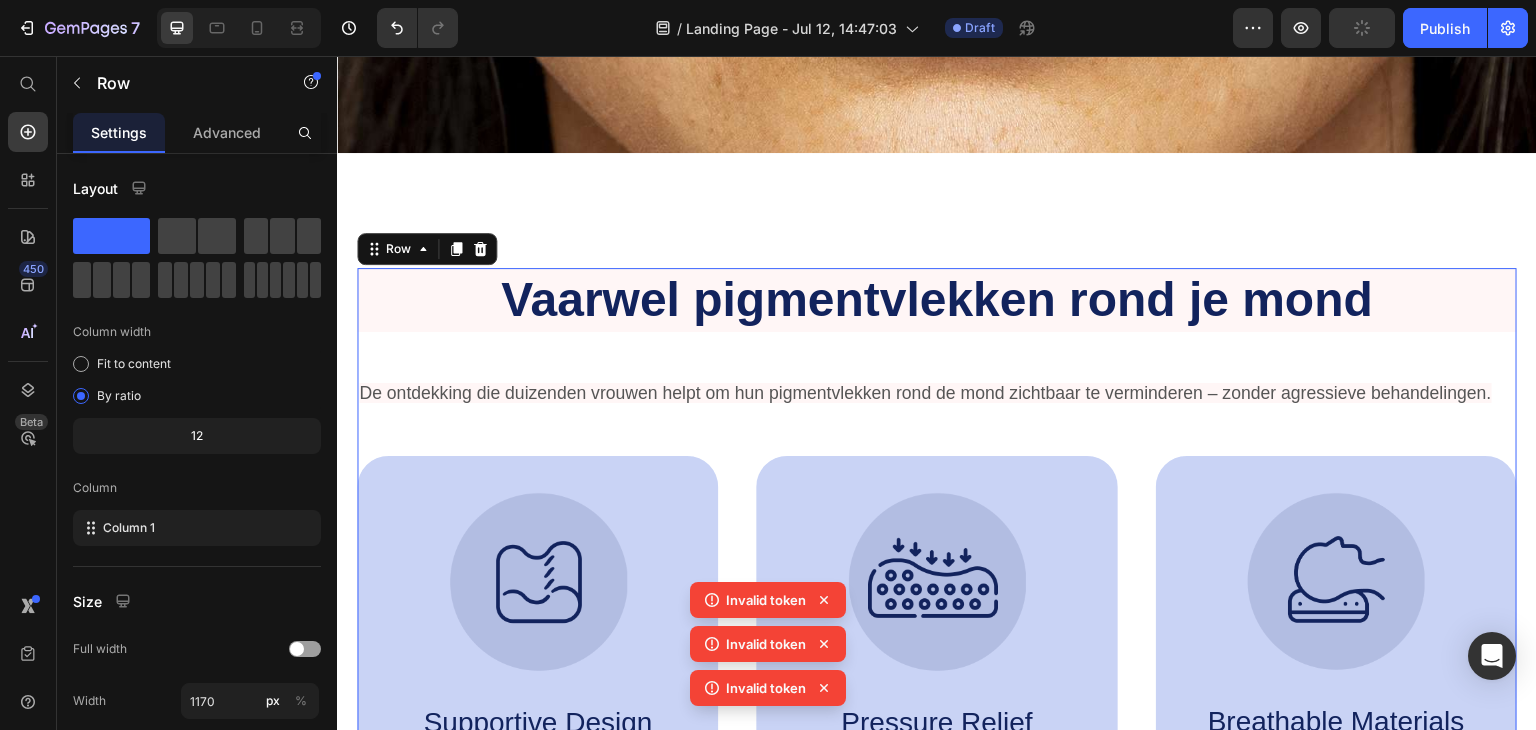 click on "Vaarwel pigmentvlekken rond je mond Heading De ontdekking die duizenden vrouwen helpt om hun pigmentvlekken rond de mond zichtbaar te verminderen – zonder agressieve behandelingen. Text Block Image Supportive Design Text Block Ergonomically engineered for optimal spinal alignment Text Block Hero Banner Image Pressure Relief Text Block Reduces neck and shoulder discomfort Text Block Hero Banner Image Breathable Materials Text Block Ensures cool, comfortable sleep Text Block Hero Banner Row Image Supportive Design Text Block Ergonomically engineered for optimal spinal alignment Text Block Hero Banner Image Pressure Relief Text Block Reduces neck and shoulder discomfort Text Block Hero Banner Row Image Breathable Materials Text Block Ensures cool, comfortable sleep Text Block Hero Banner" at bounding box center [937, 565] 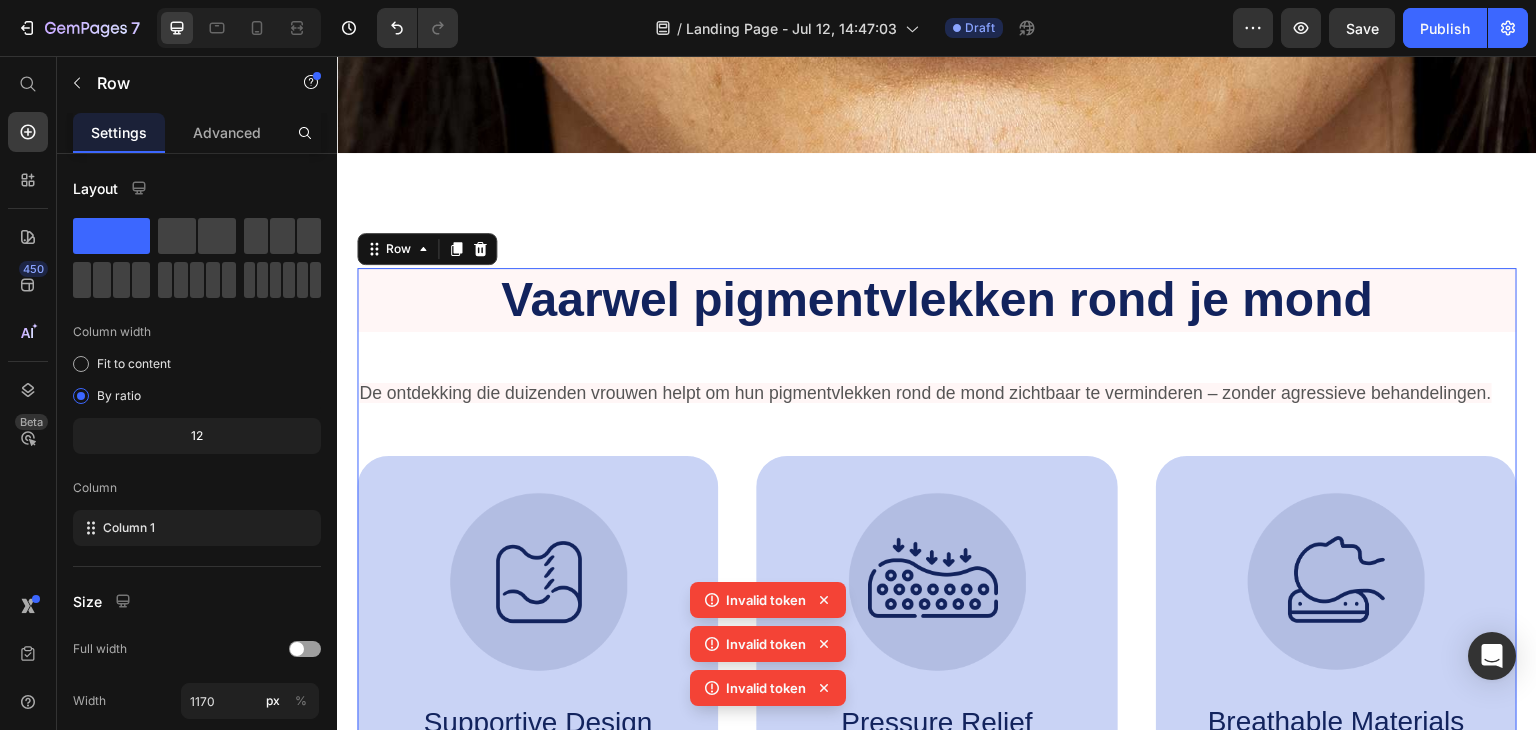 click on "Vaarwel pigmentvlekken rond je mond Heading De ontdekking die duizenden vrouwen helpt om hun pigmentvlekken rond de mond zichtbaar te verminderen – zonder agressieve behandelingen. Text Block Image Supportive Design Text Block Ergonomically engineered for optimal spinal alignment Text Block Hero Banner Image Pressure Relief Text Block Reduces neck and shoulder discomfort Text Block Hero Banner Image Breathable Materials Text Block Ensures cool, comfortable sleep Text Block Hero Banner Row Image Supportive Design Text Block Ergonomically engineered for optimal spinal alignment Text Block Hero Banner Image Pressure Relief Text Block Reduces neck and shoulder discomfort Text Block Hero Banner Row Image Breathable Materials Text Block Ensures cool, comfortable sleep Text Block Hero Banner" at bounding box center [937, 565] 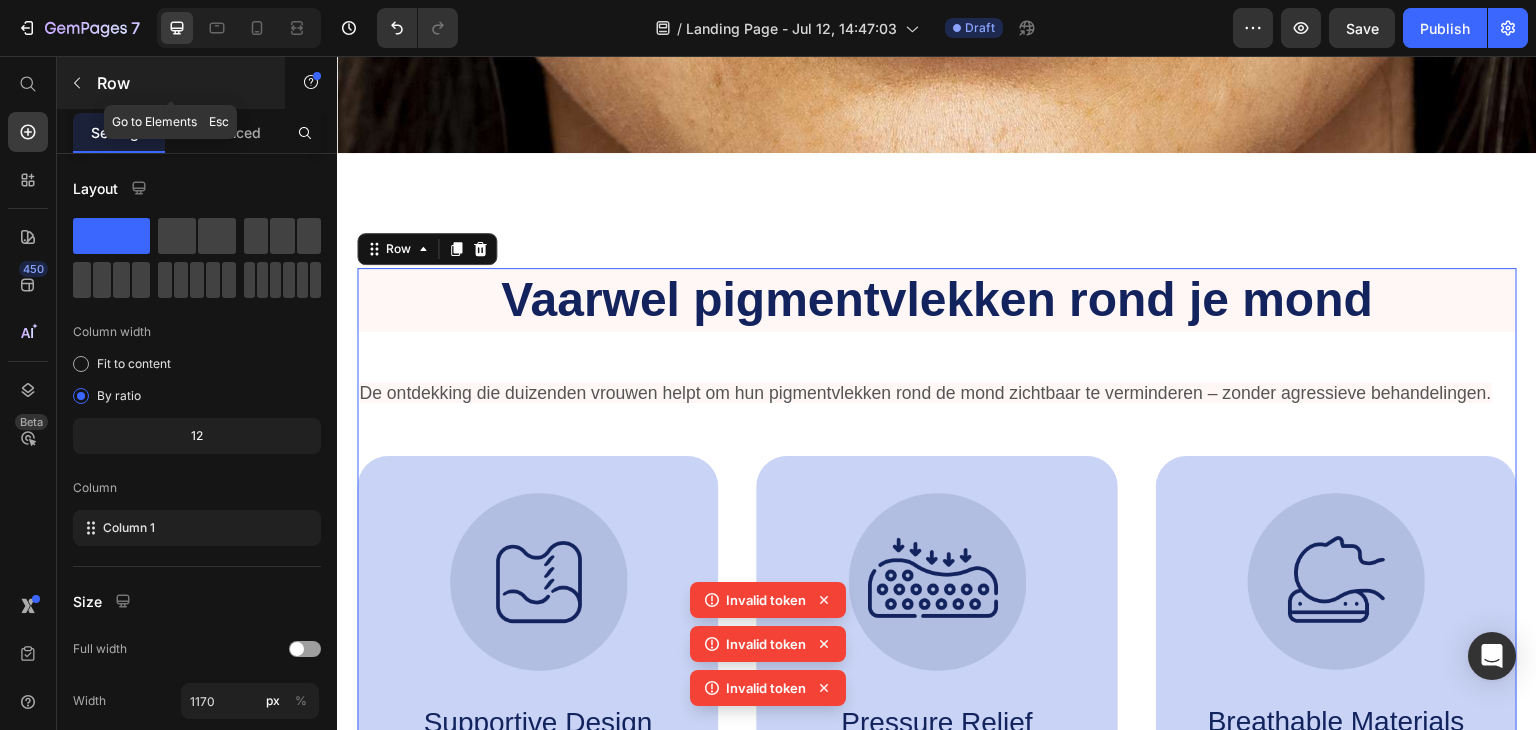 click at bounding box center [77, 83] 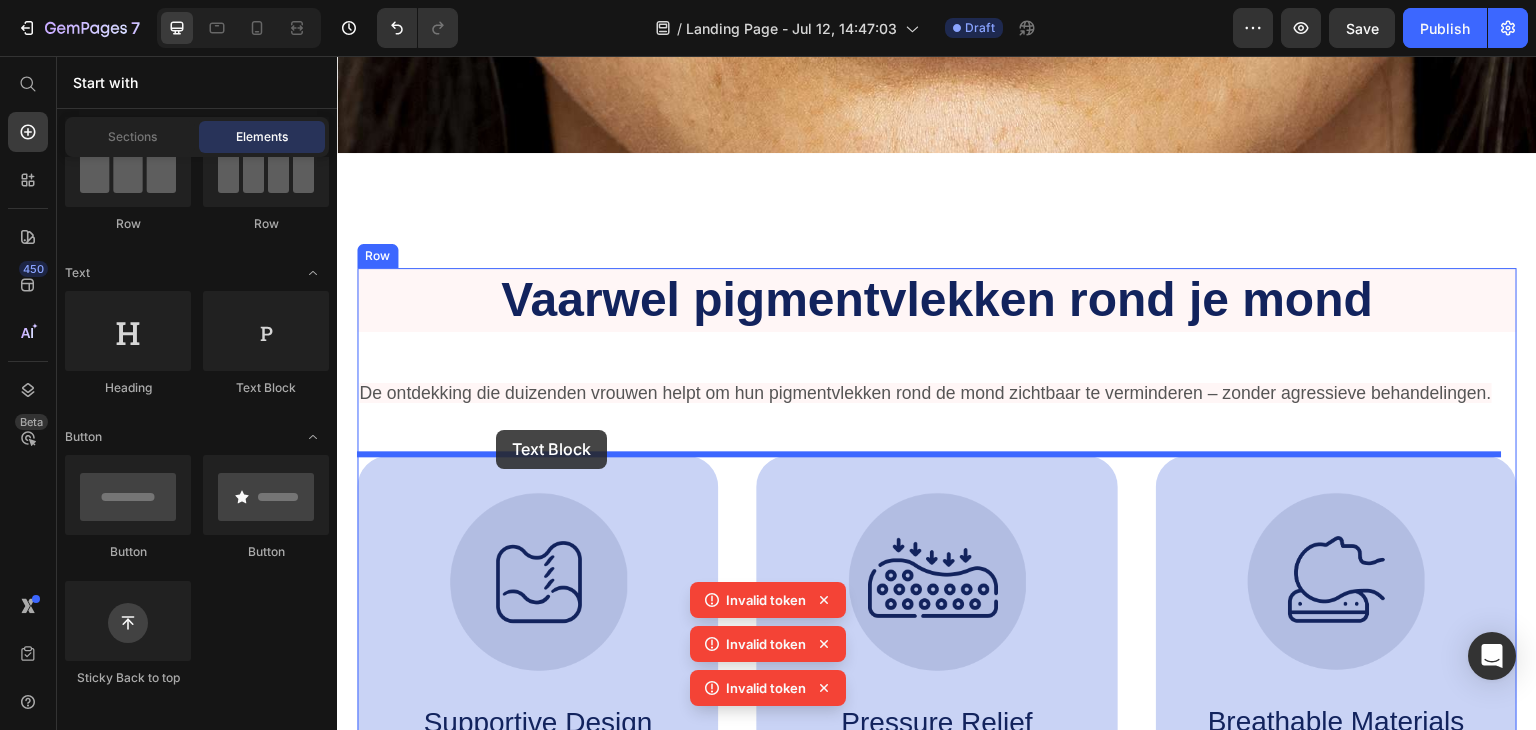 drag, startPoint x: 444, startPoint y: 441, endPoint x: 496, endPoint y: 430, distance: 53.15073 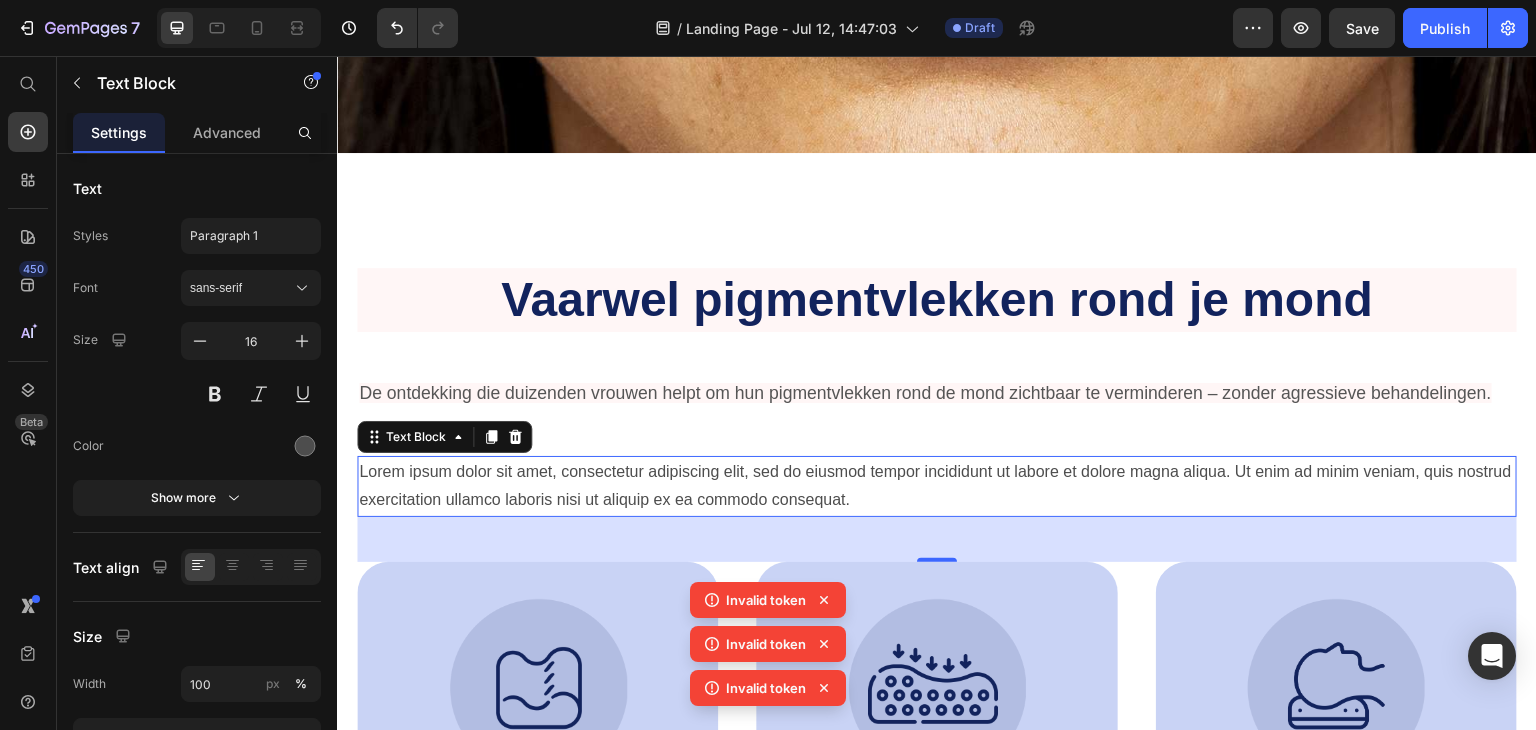 click on "Lorem ipsum dolor sit amet, consectetur adipiscing elit, sed do eiusmod tempor incididunt ut labore et dolore magna aliqua. Ut enim ad minim veniam, quis nostrud exercitation ullamco laboris nisi ut aliquip ex ea commodo consequat." at bounding box center (937, 487) 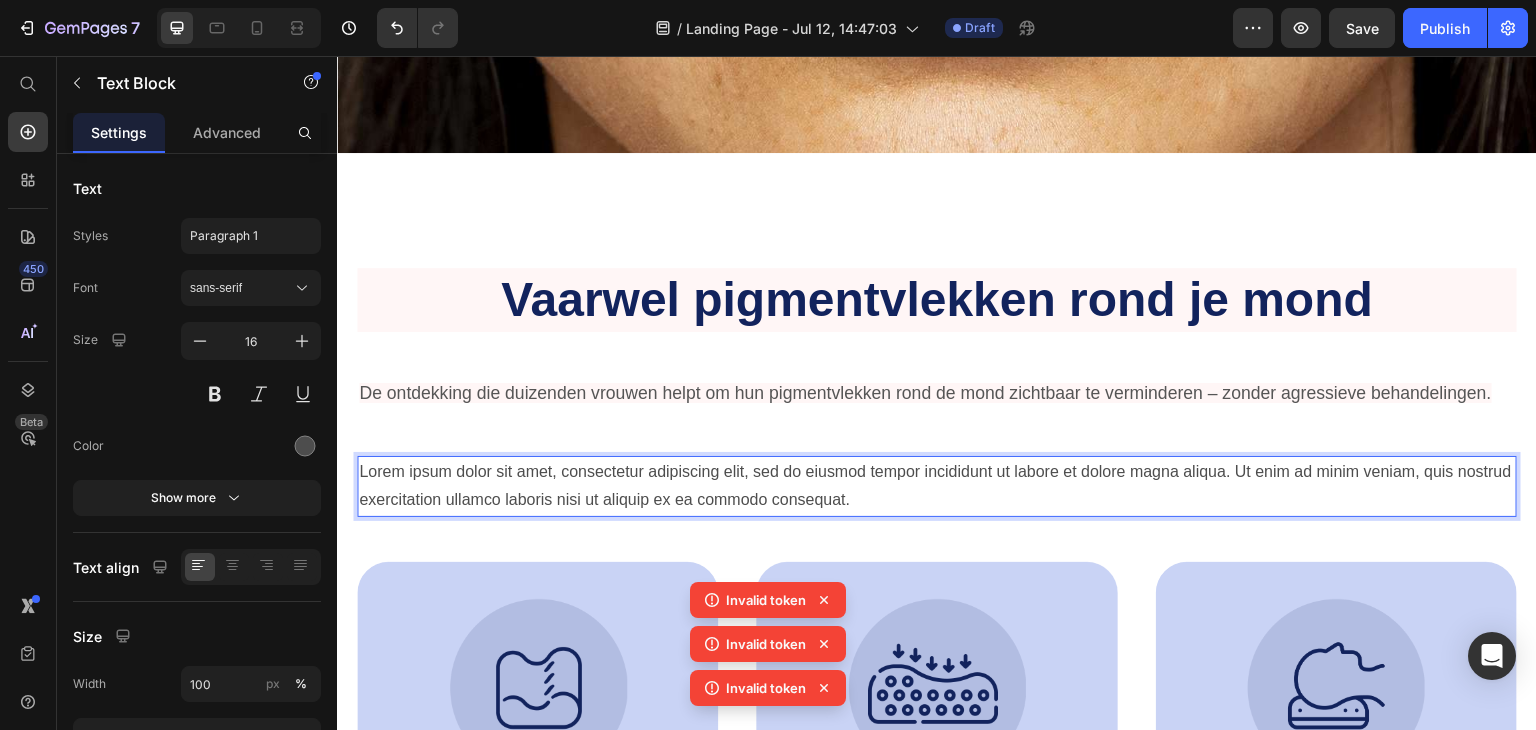 click on "Lorem ipsum dolor sit amet, consectetur adipiscing elit, sed do eiusmod tempor incididunt ut labore et dolore magna aliqua. Ut enim ad minim veniam, quis nostrud exercitation ullamco laboris nisi ut aliquip ex ea commodo consequat." at bounding box center [937, 487] 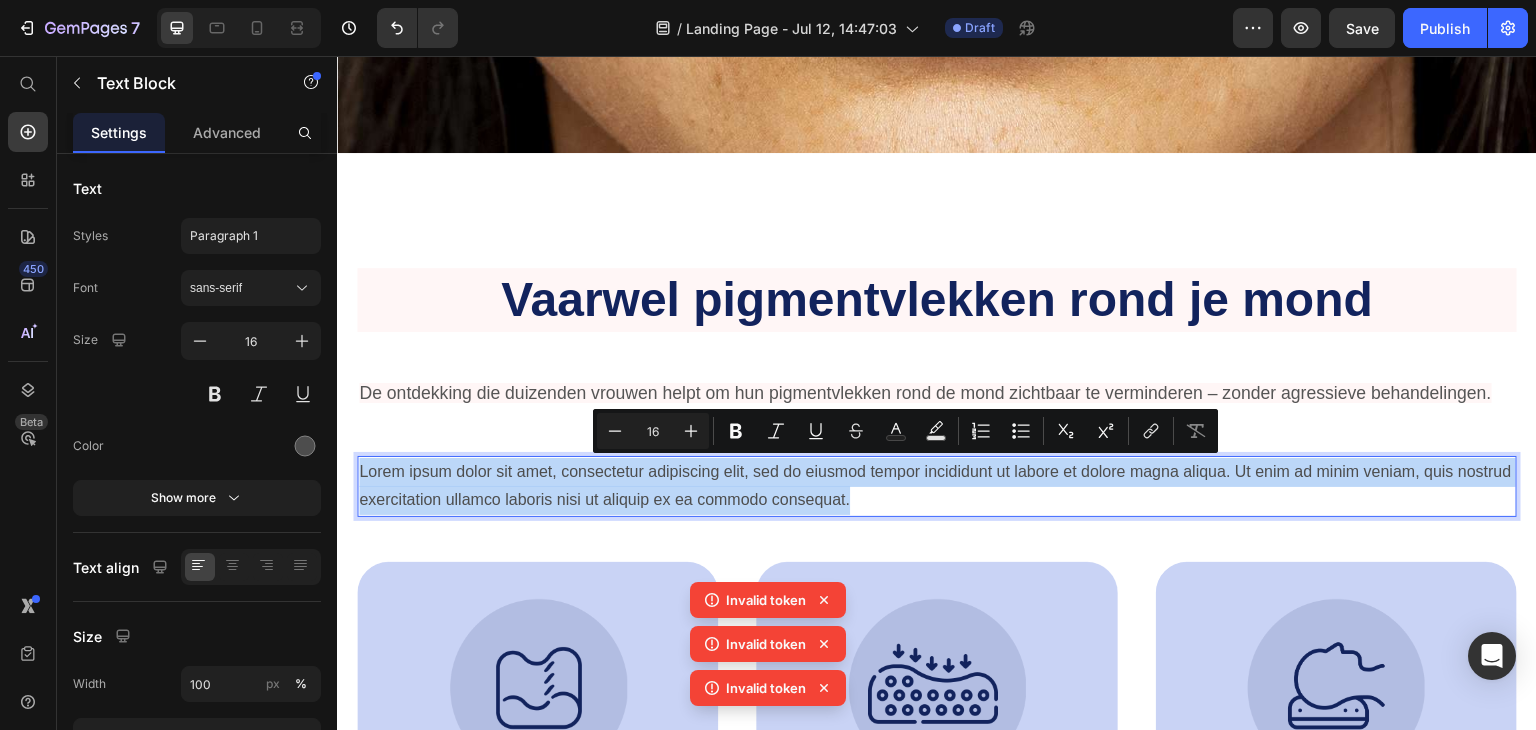 drag, startPoint x: 360, startPoint y: 471, endPoint x: 1147, endPoint y: 494, distance: 787.336 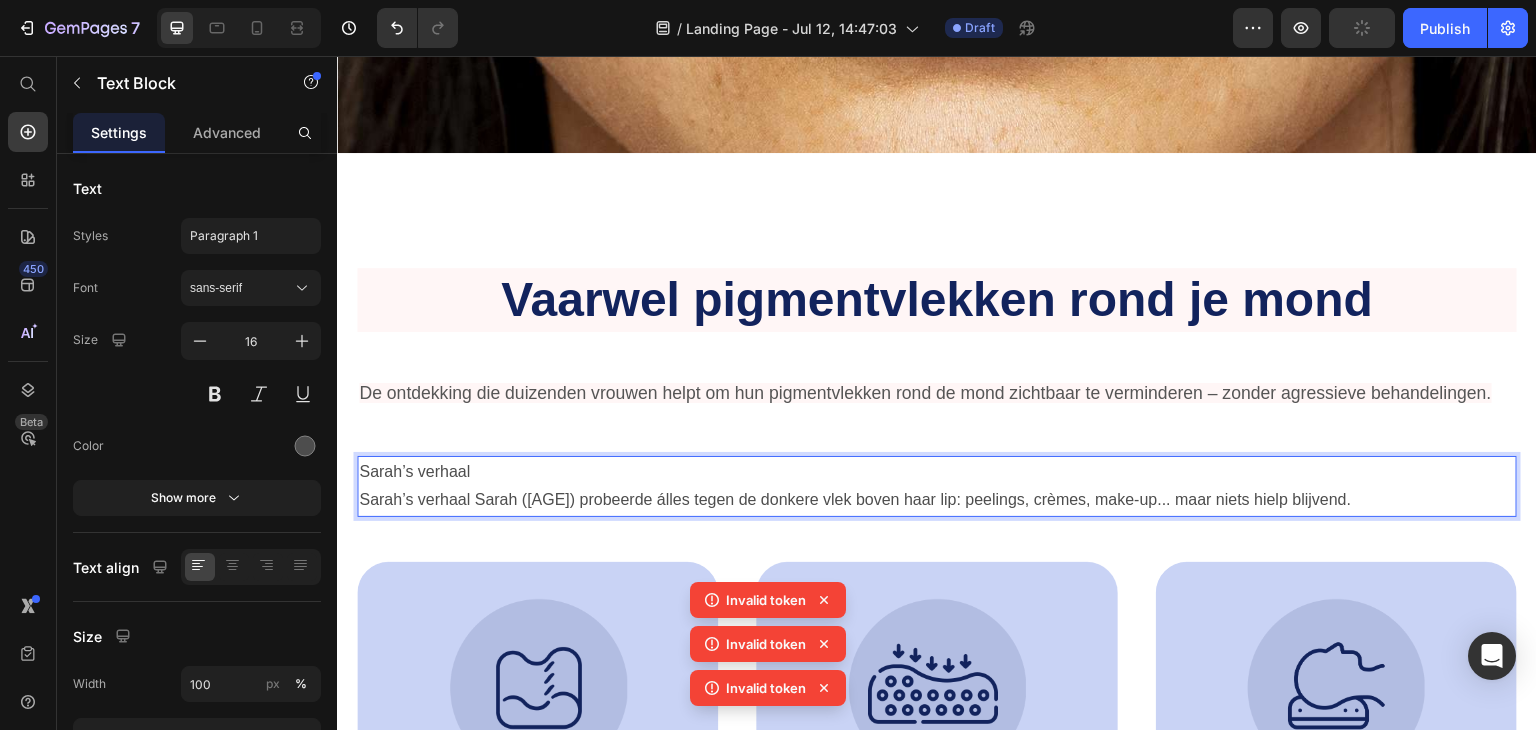 click on "Sarah’s verhaal" at bounding box center (937, 472) 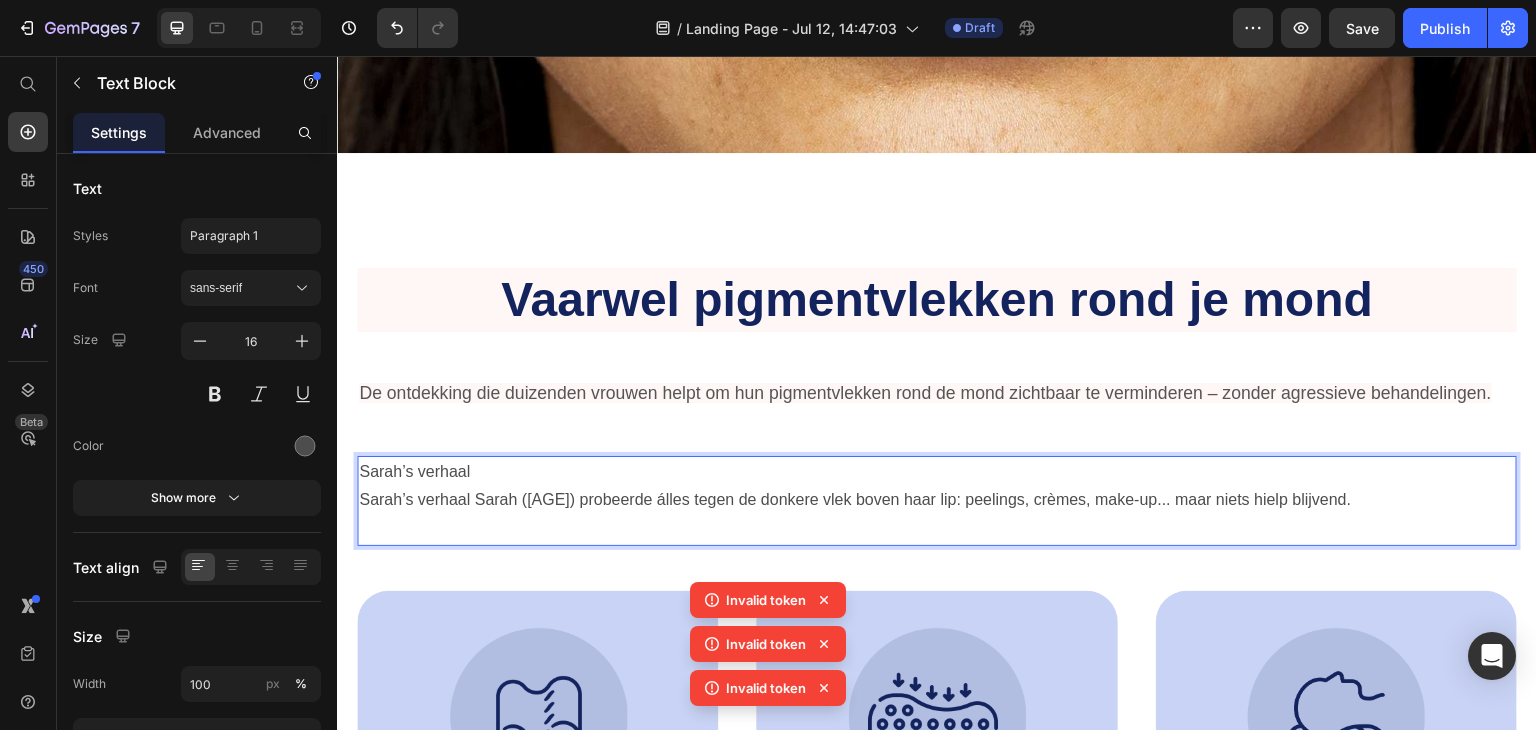 click on "Sarah’s verhaal Sarah ([AGE]) probeerde álles tegen de donkere vlek boven haar lip: peelings, crèmes, make-up... maar niets hielp blijvend." at bounding box center [937, 500] 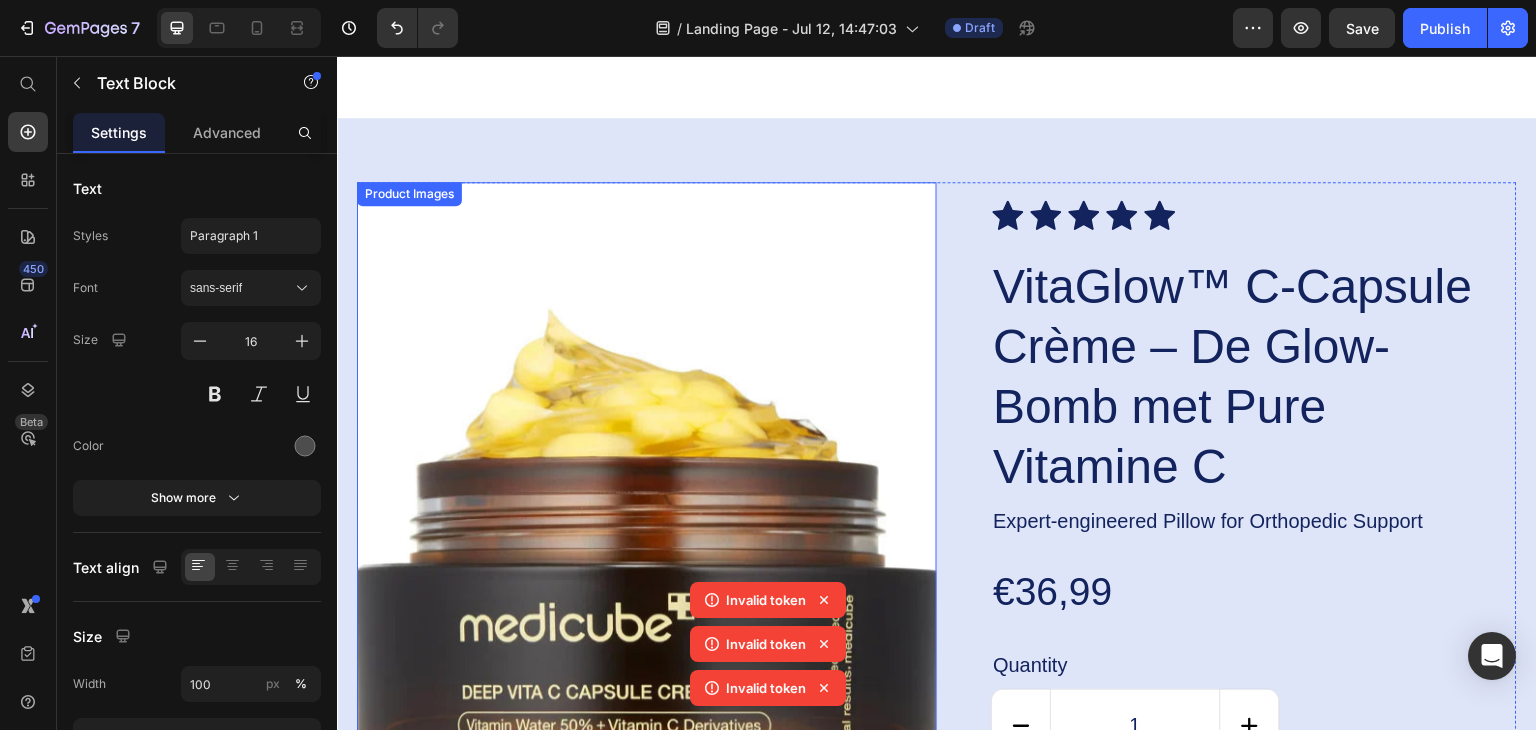 scroll, scrollTop: 4300, scrollLeft: 0, axis: vertical 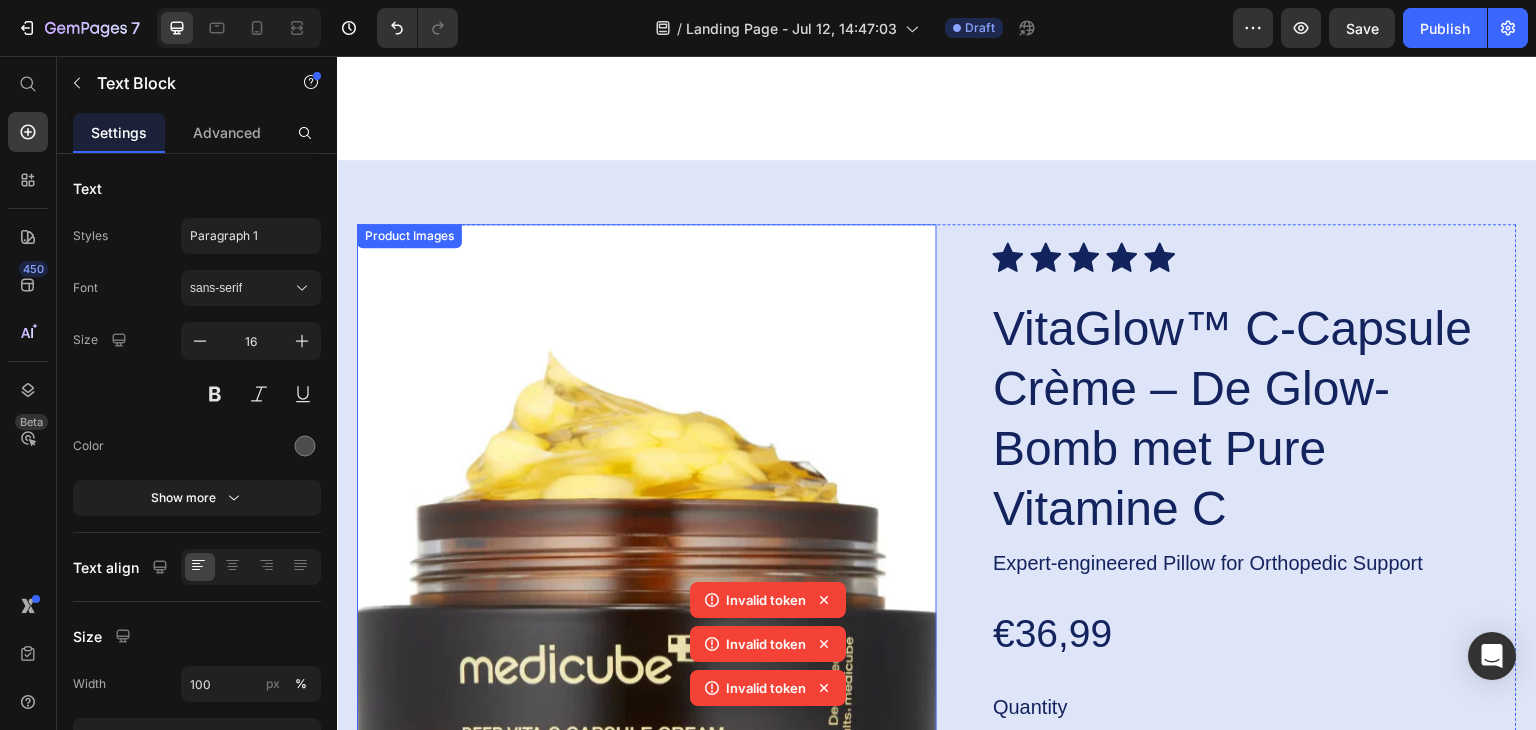 click at bounding box center (647, 610) 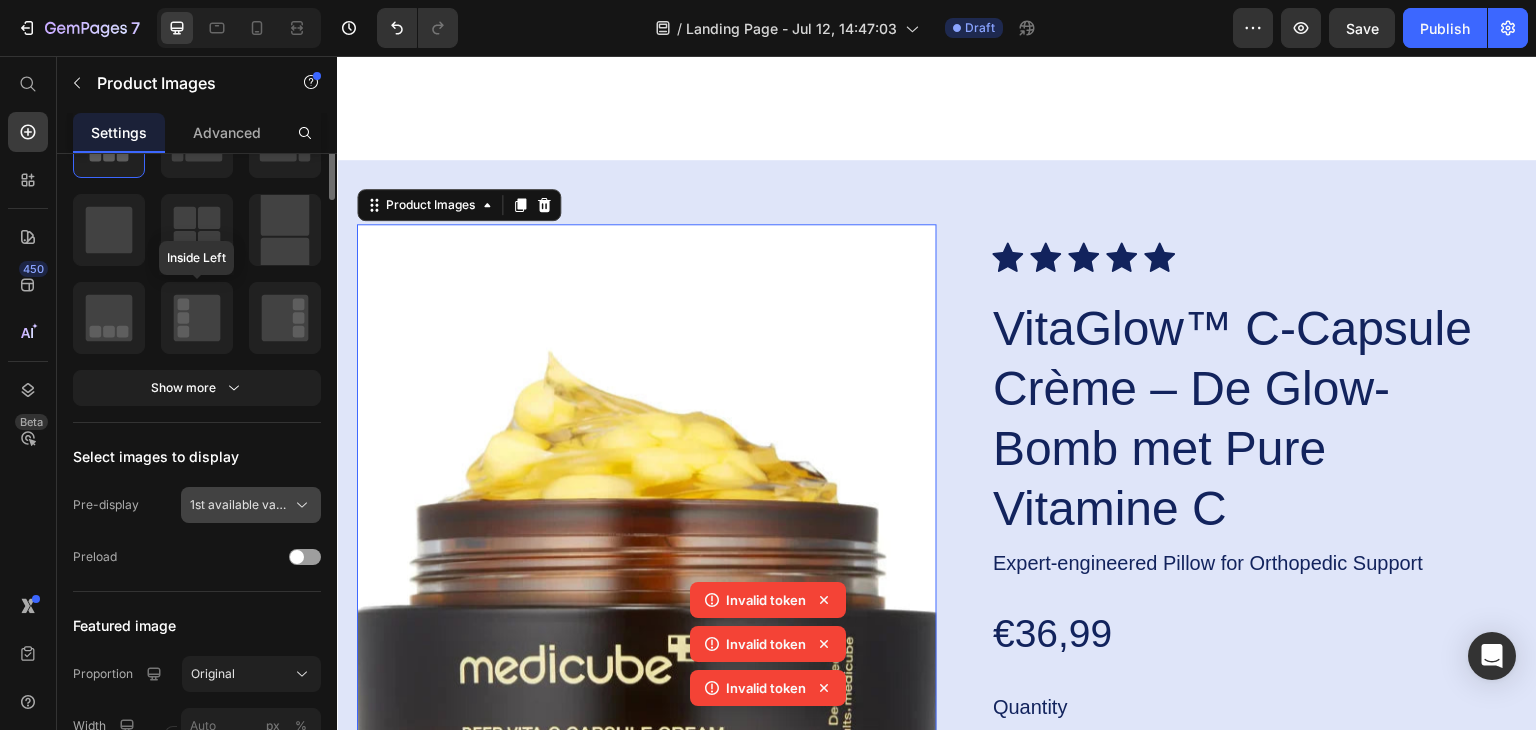 scroll, scrollTop: 0, scrollLeft: 0, axis: both 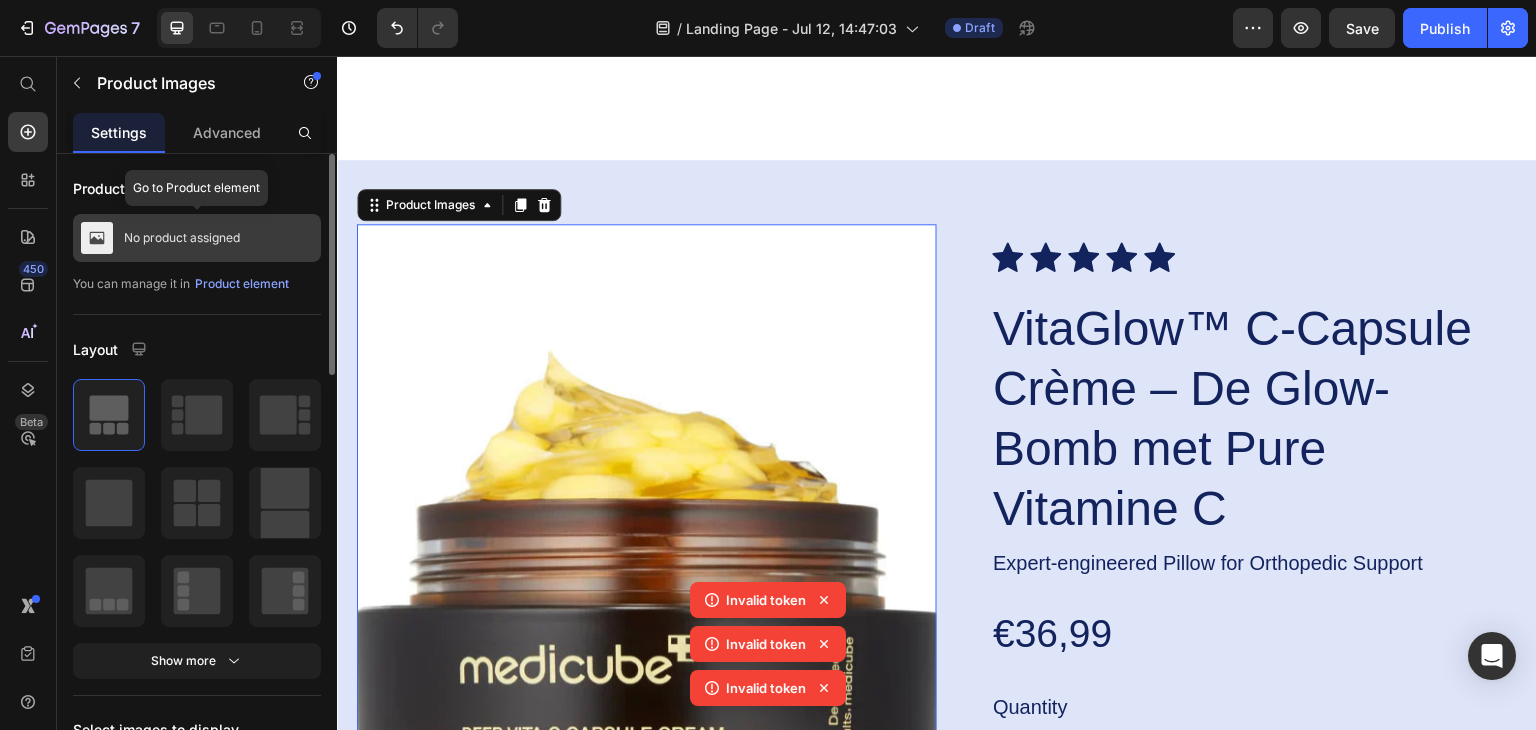 click on "No product assigned" at bounding box center (182, 238) 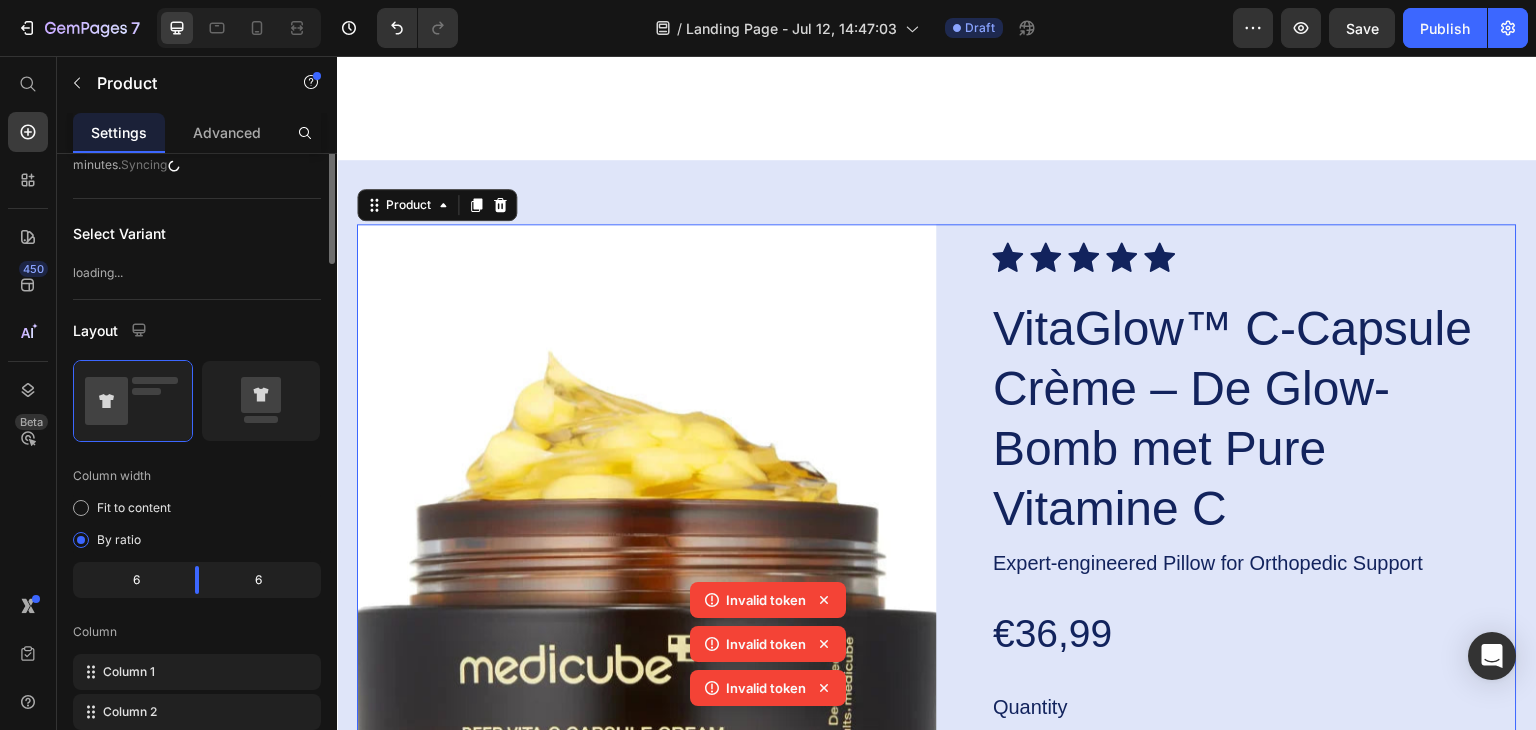 scroll, scrollTop: 0, scrollLeft: 0, axis: both 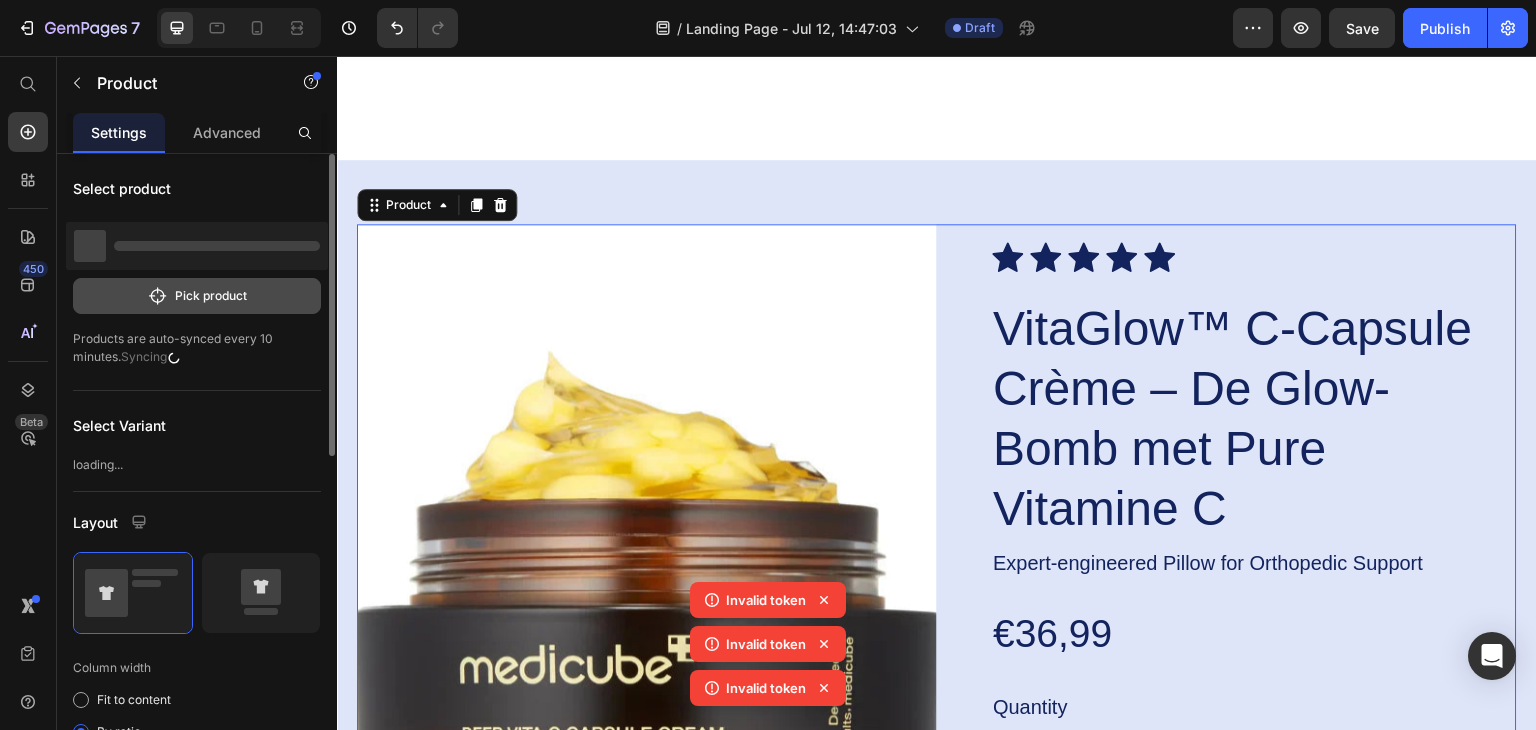 click on "Pick product" at bounding box center (197, 296) 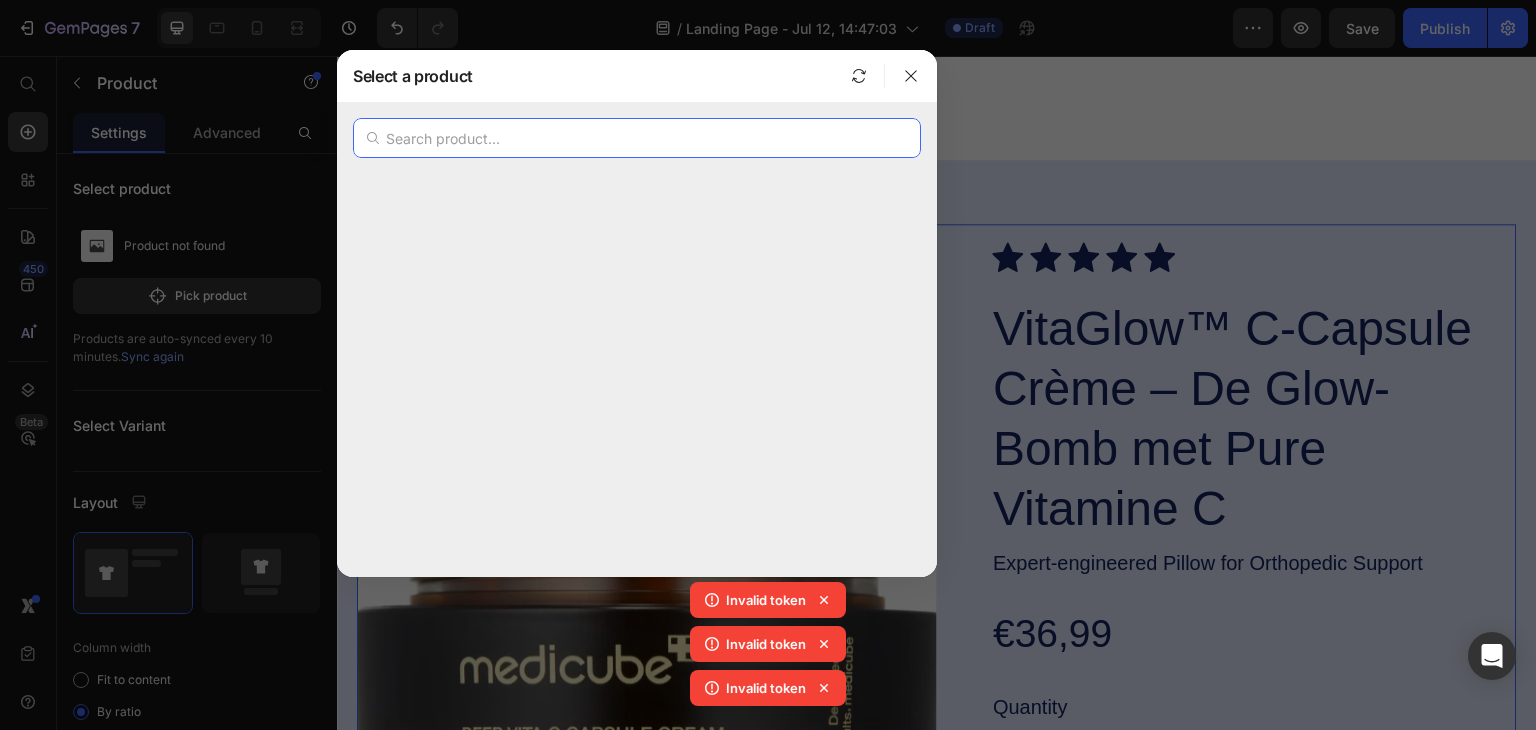 click at bounding box center [637, 138] 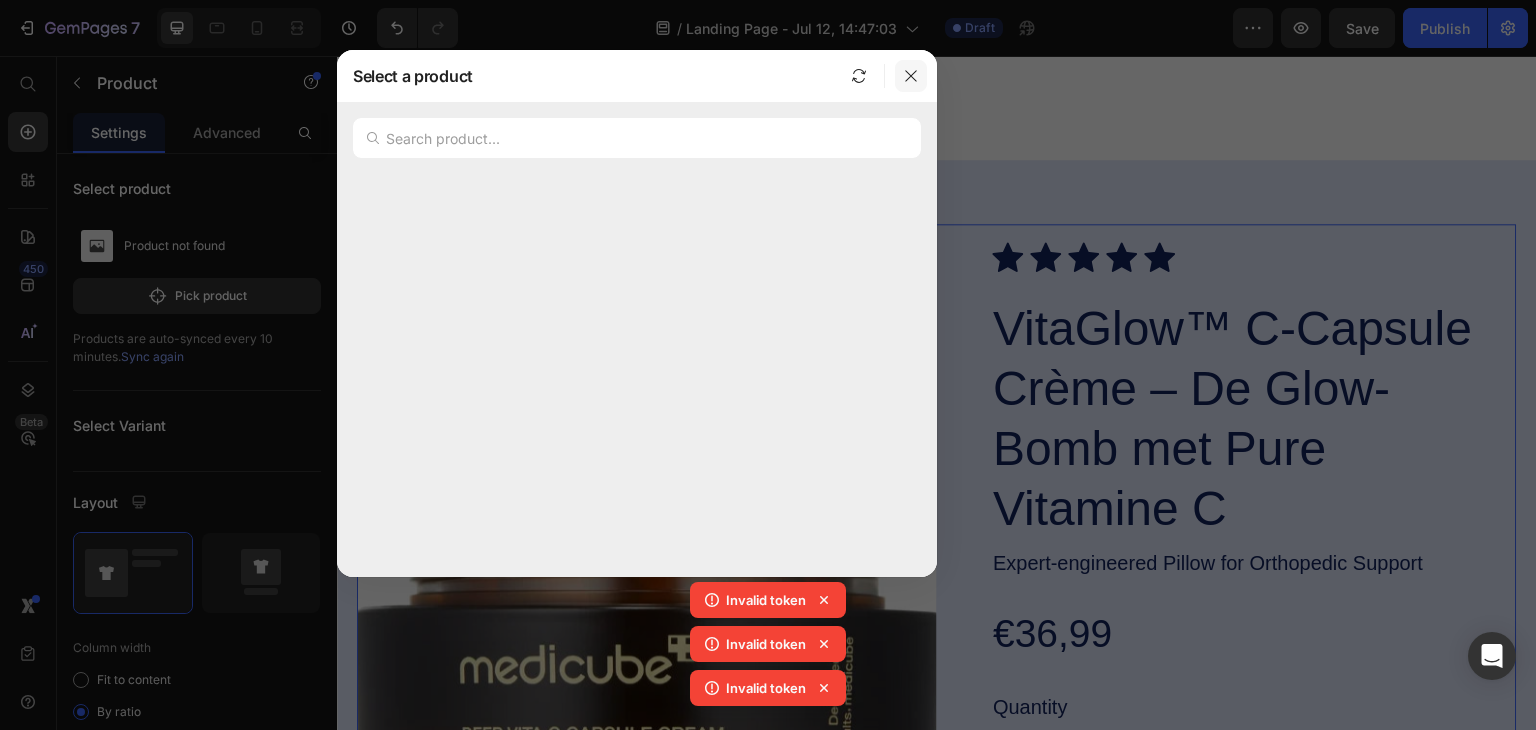 click 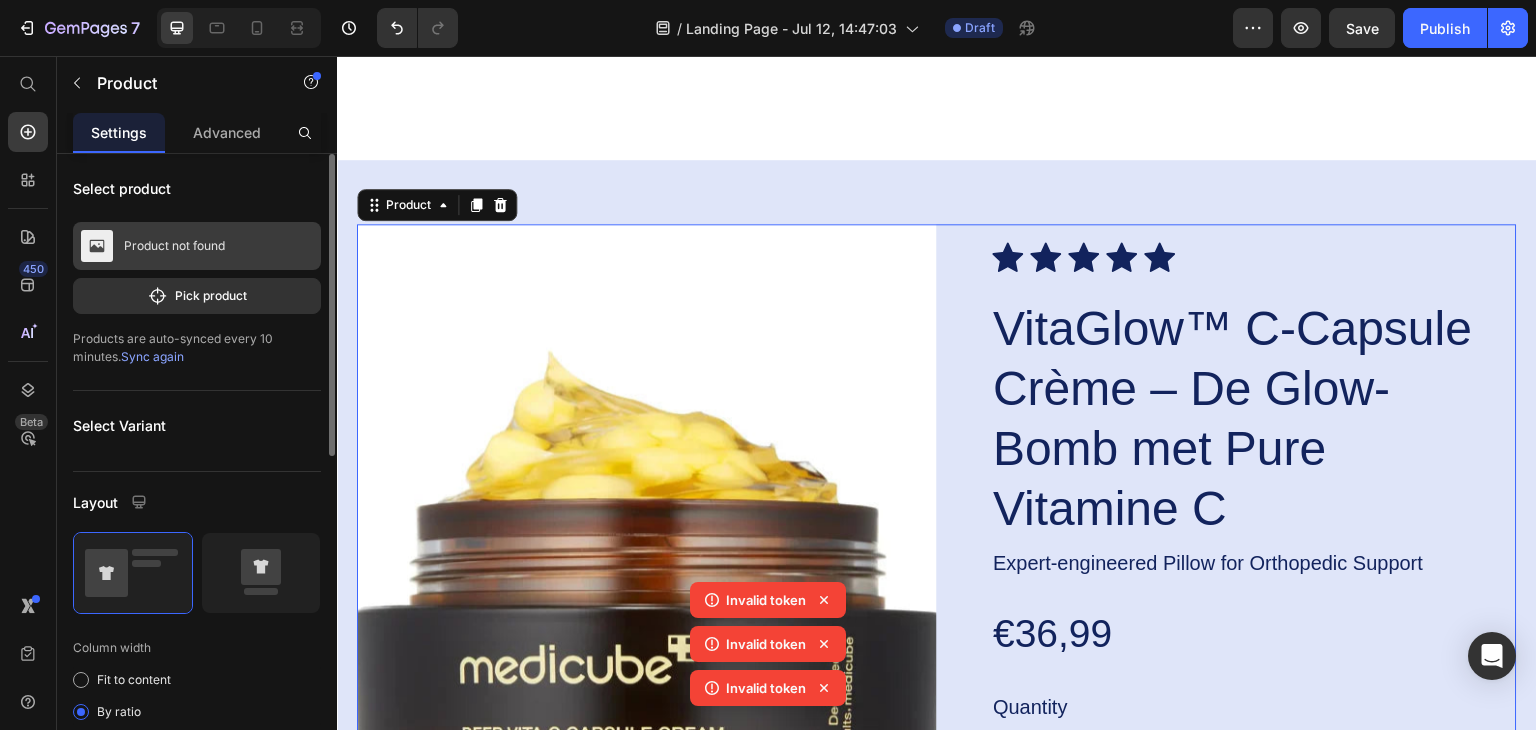 click on "Product not found" at bounding box center [197, 246] 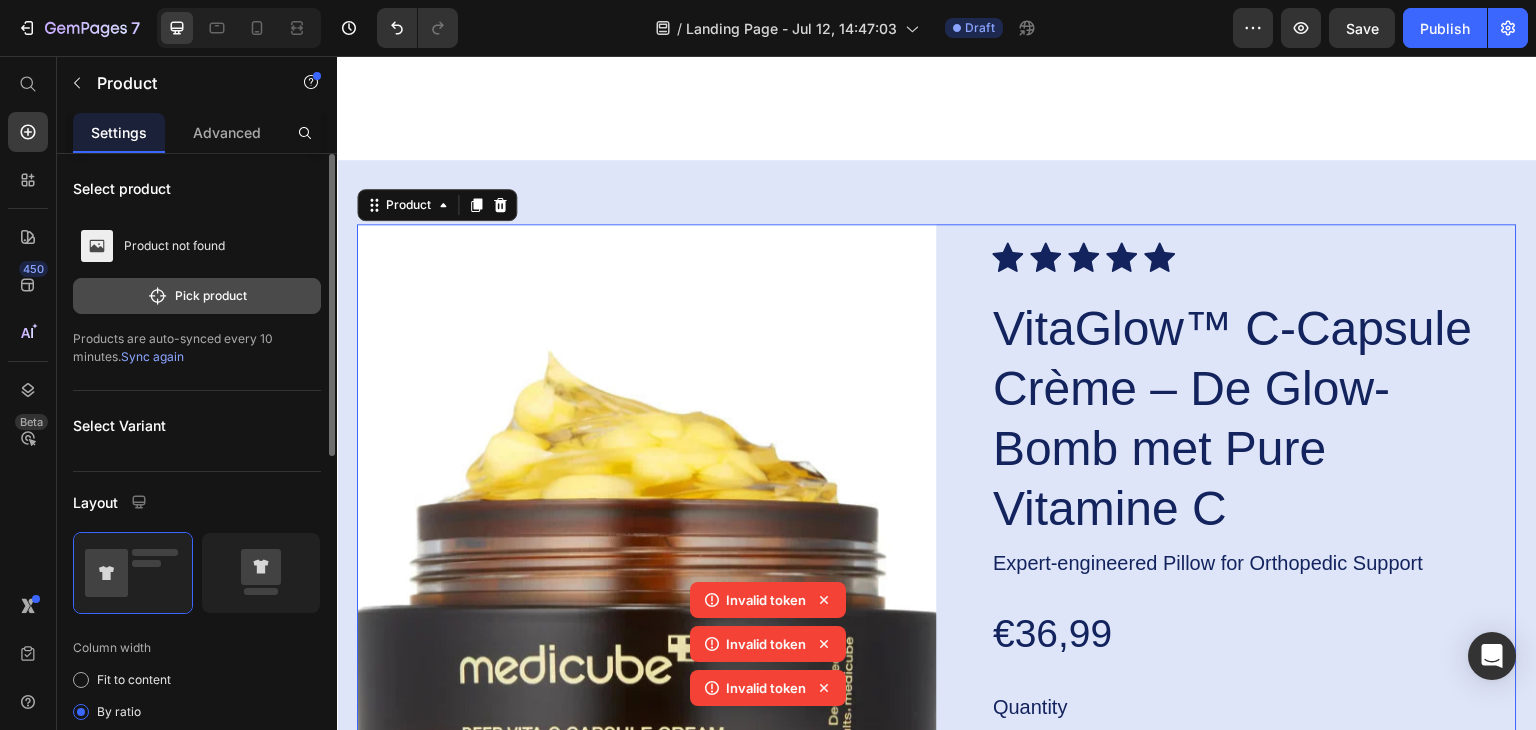 click on "Pick product" at bounding box center [197, 296] 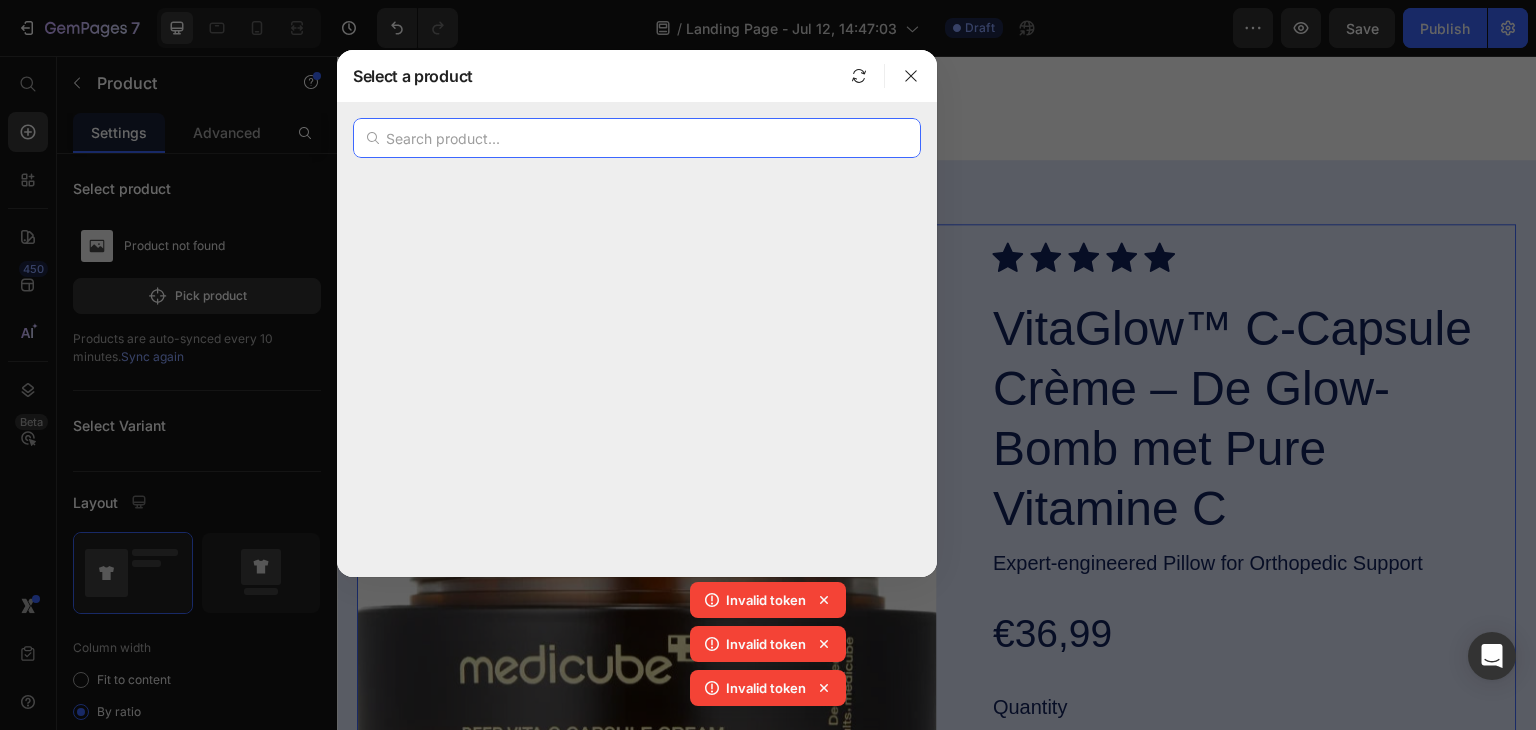 click at bounding box center (637, 138) 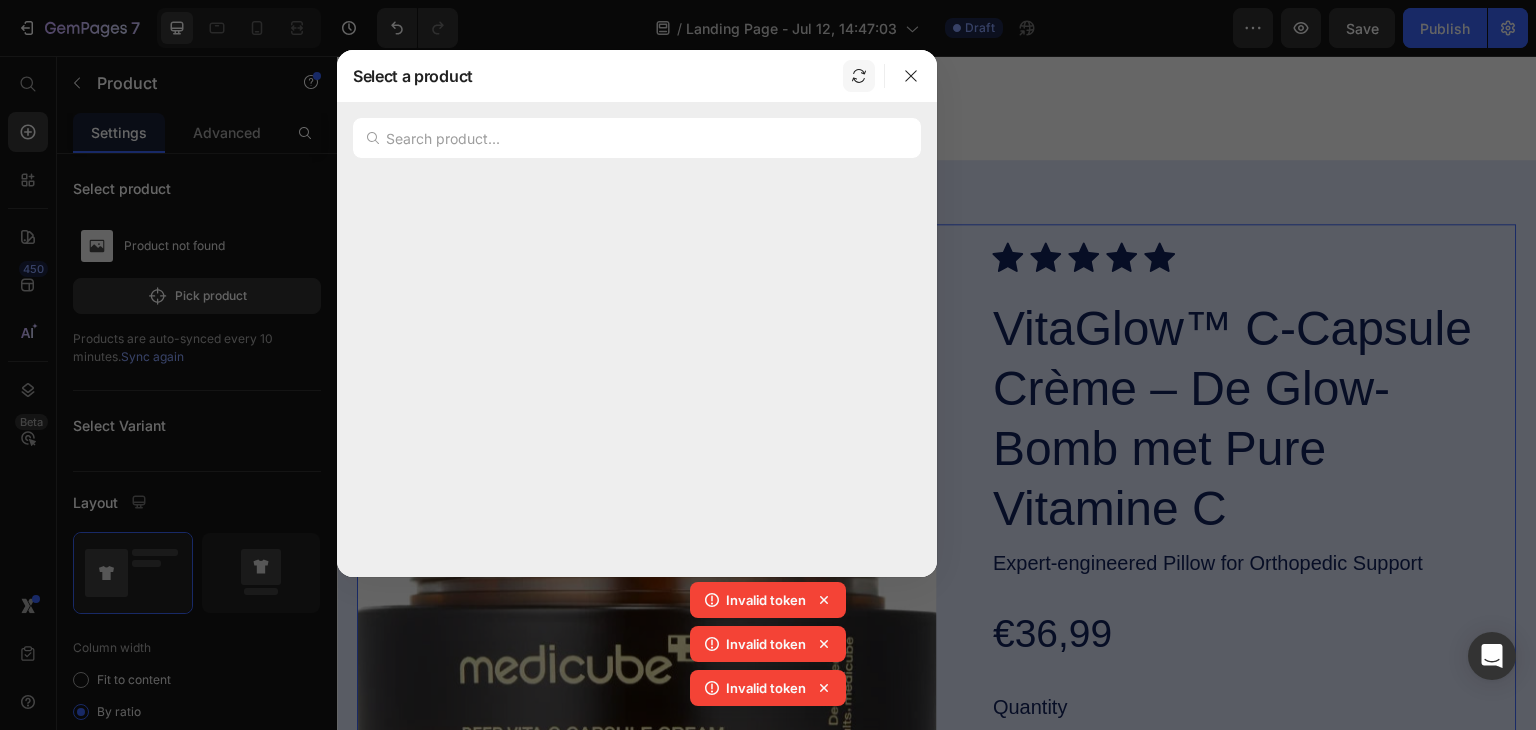 click 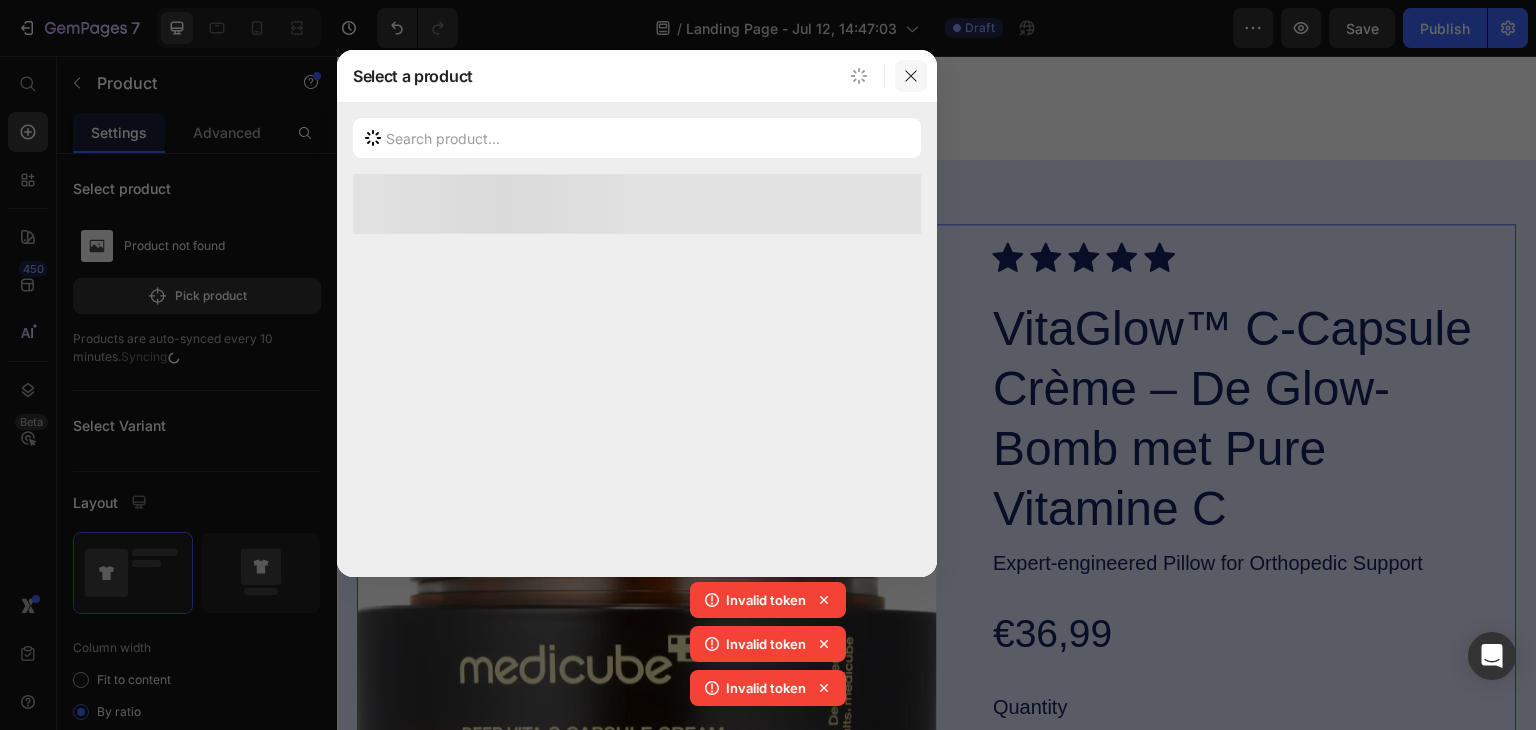 click 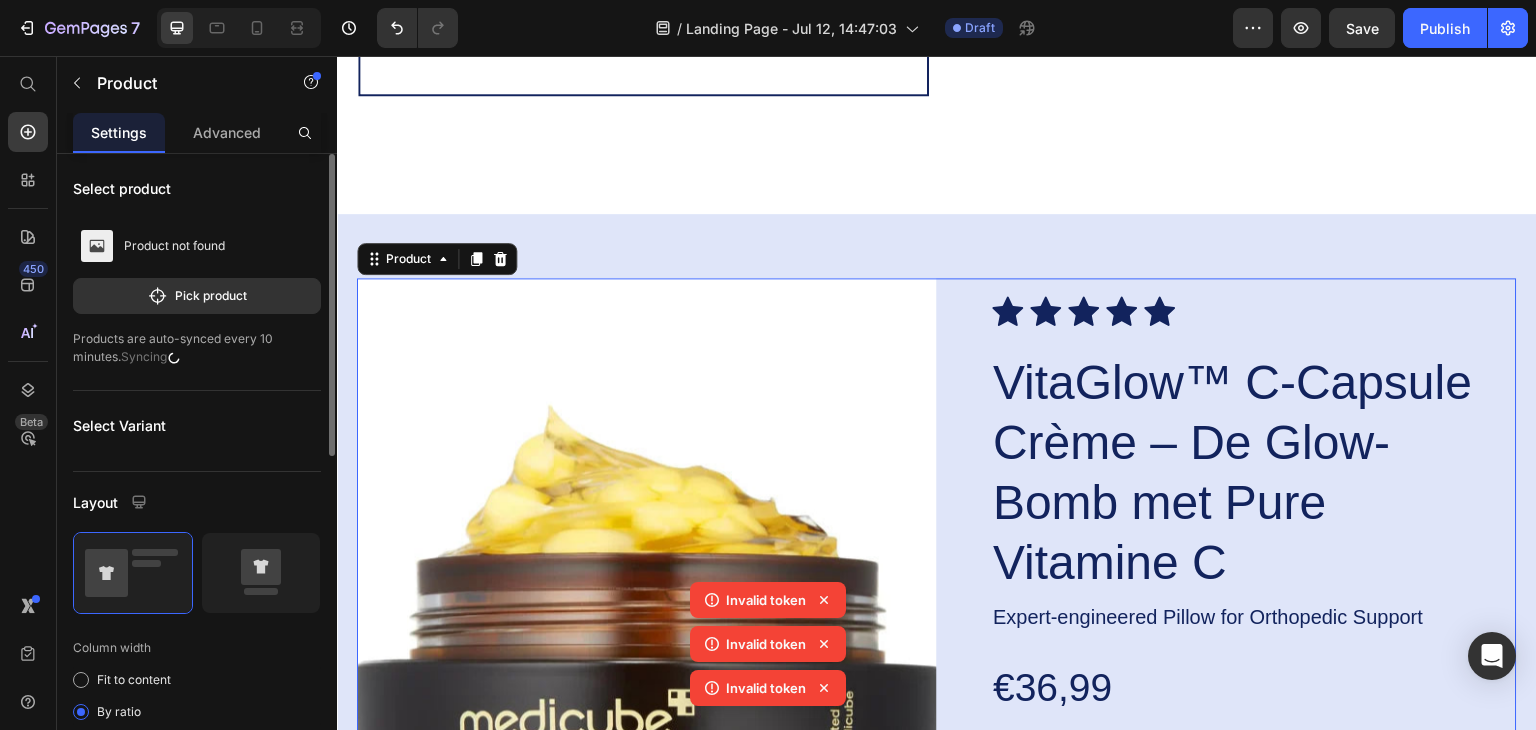 scroll, scrollTop: 4000, scrollLeft: 0, axis: vertical 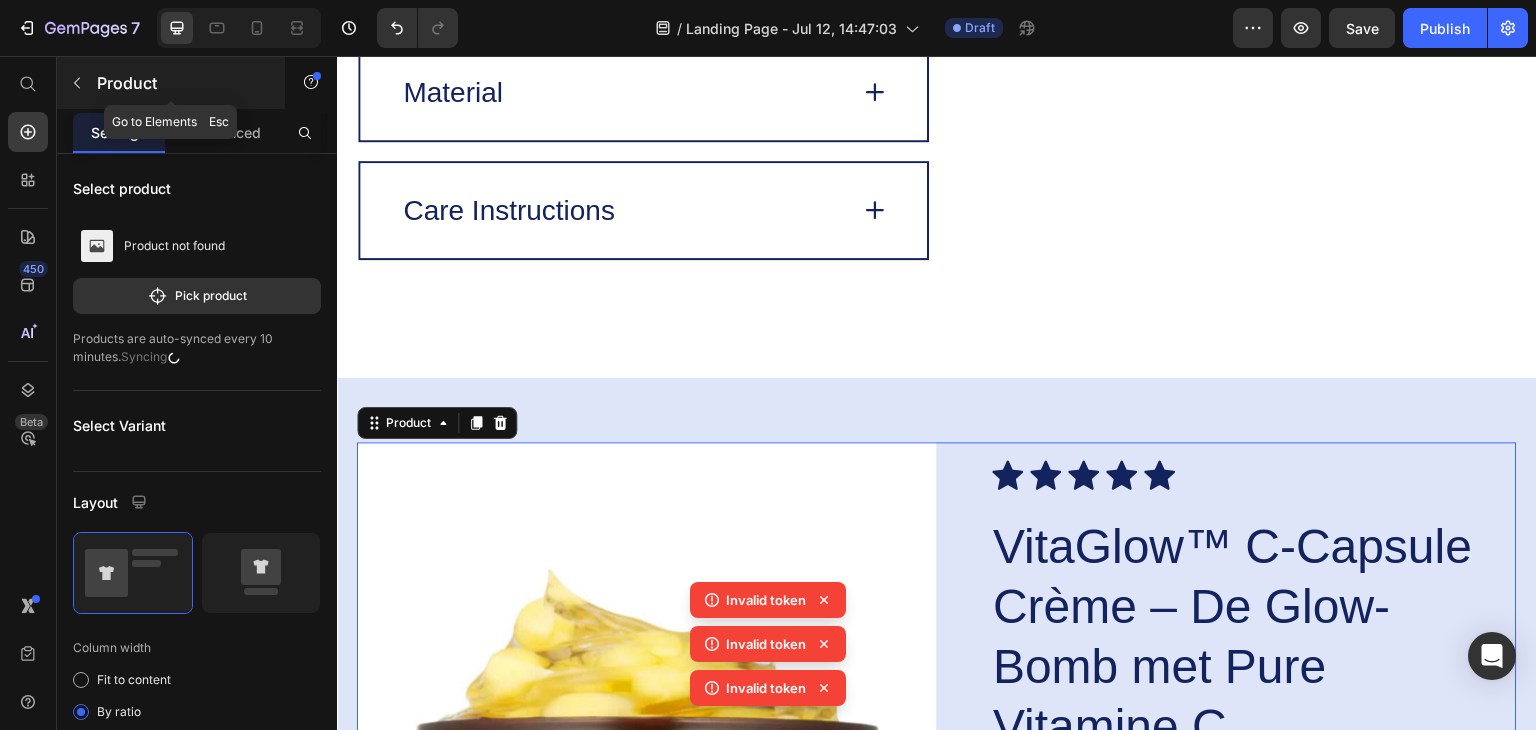 drag, startPoint x: 76, startPoint y: 88, endPoint x: 290, endPoint y: 315, distance: 311.96954 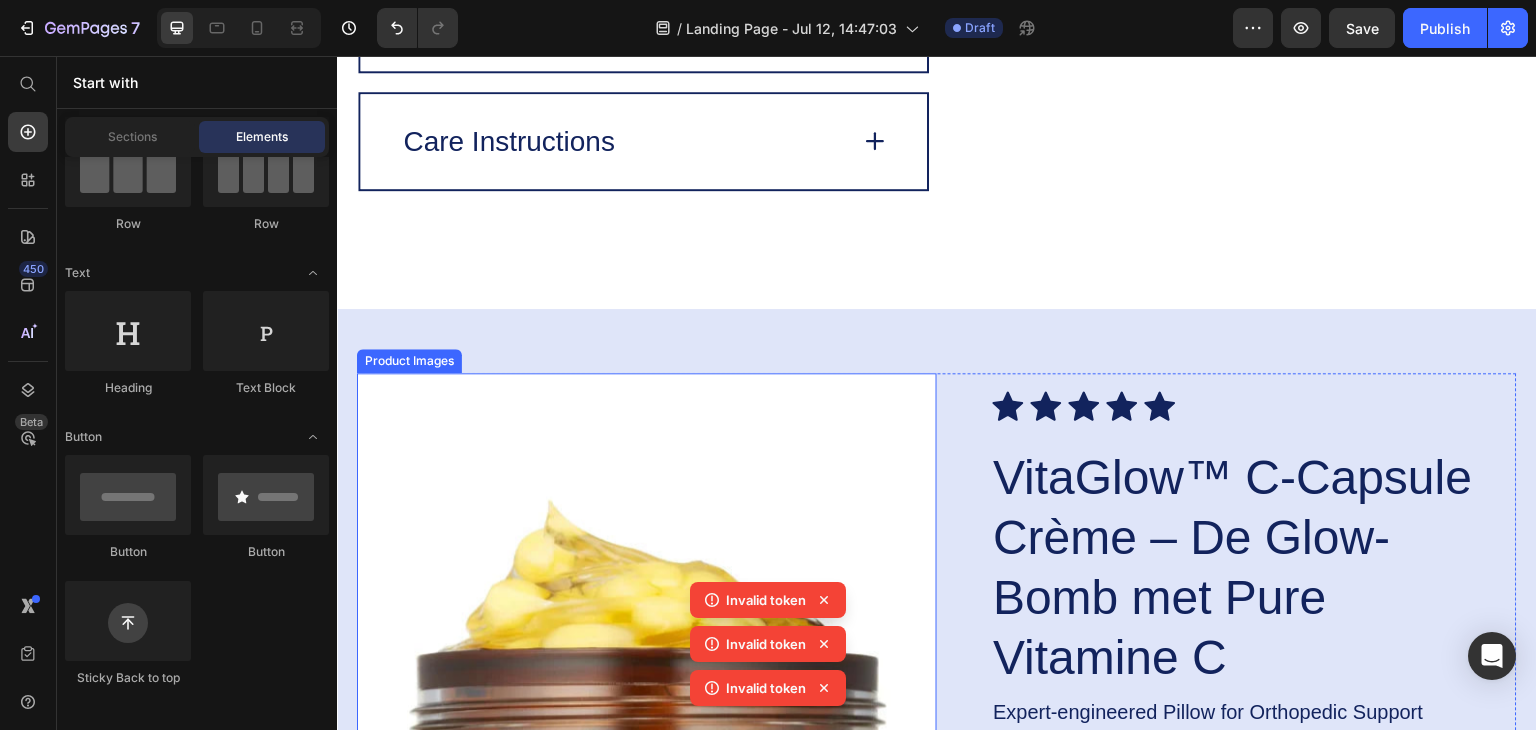 scroll, scrollTop: 4300, scrollLeft: 0, axis: vertical 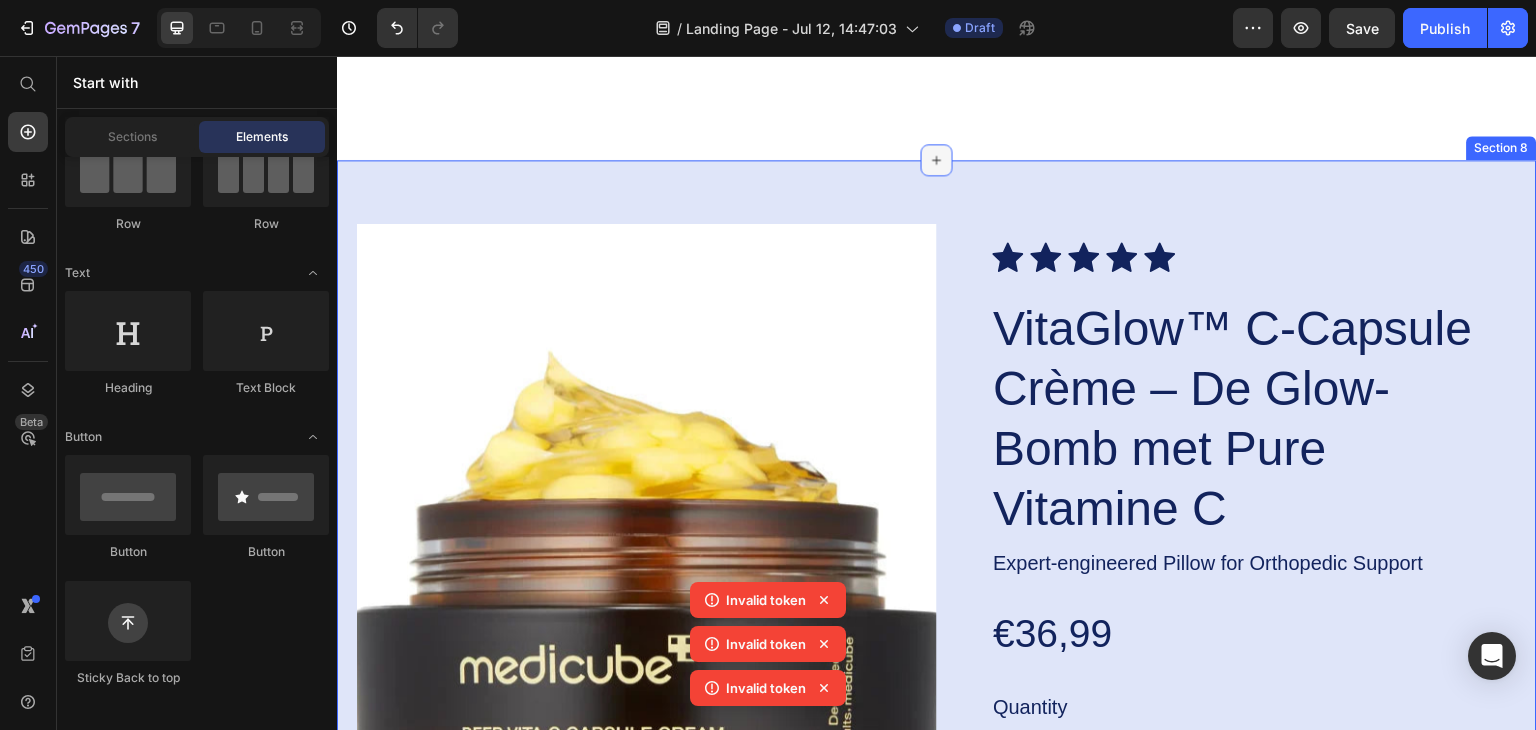 click at bounding box center (937, 160) 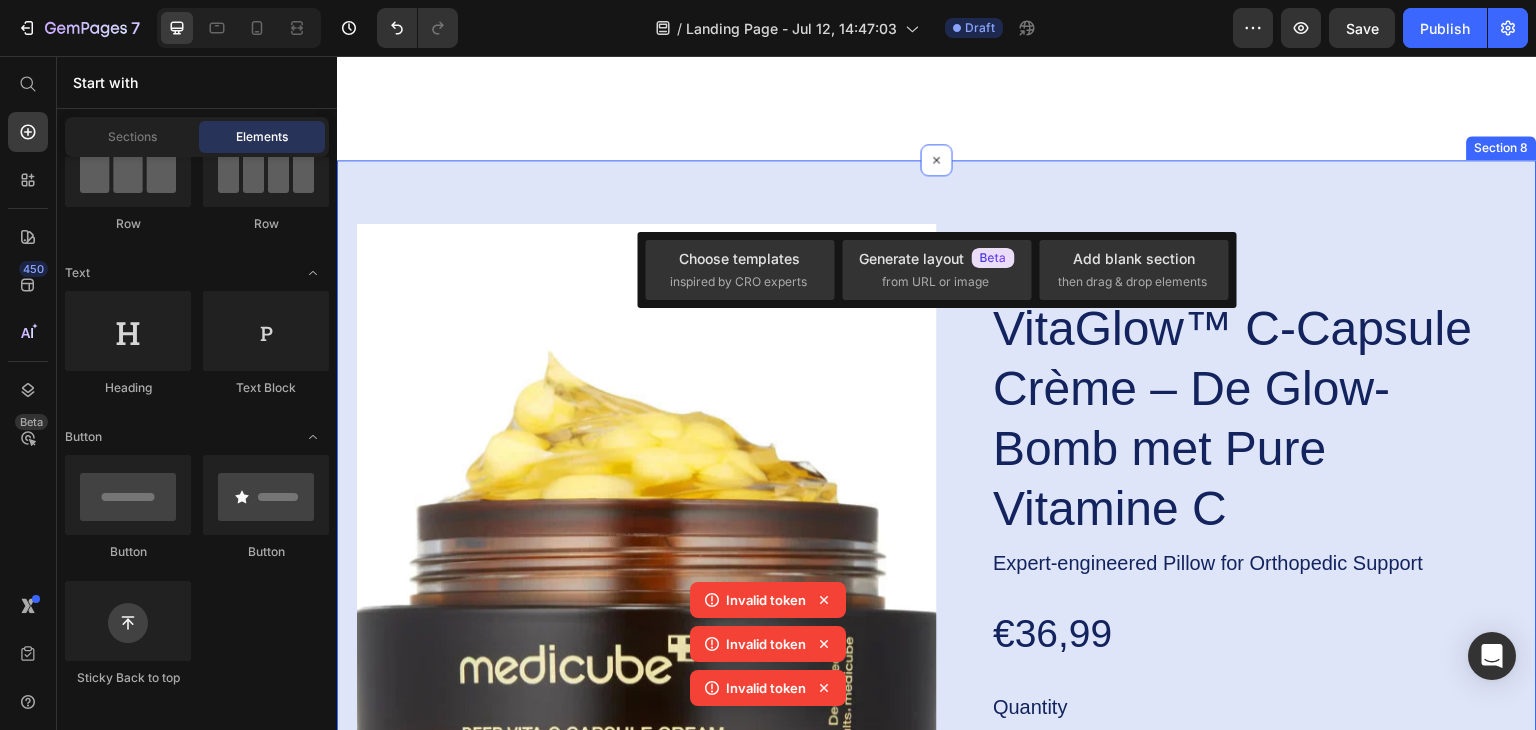 click on "Product Images
Icon
Icon
Icon
Icon
Icon Icon List VitaGlow™ C-Capsule Crème – De Glow-Bomb met Pure Vitamine C Product Title Expert-engineered Pillow for Orthopedic Support Text Block €36,99 Product Price Quantity Text Block 1 Product Quantity buy now Add to Cart Row
Product Description Product Section 8" at bounding box center [937, 720] 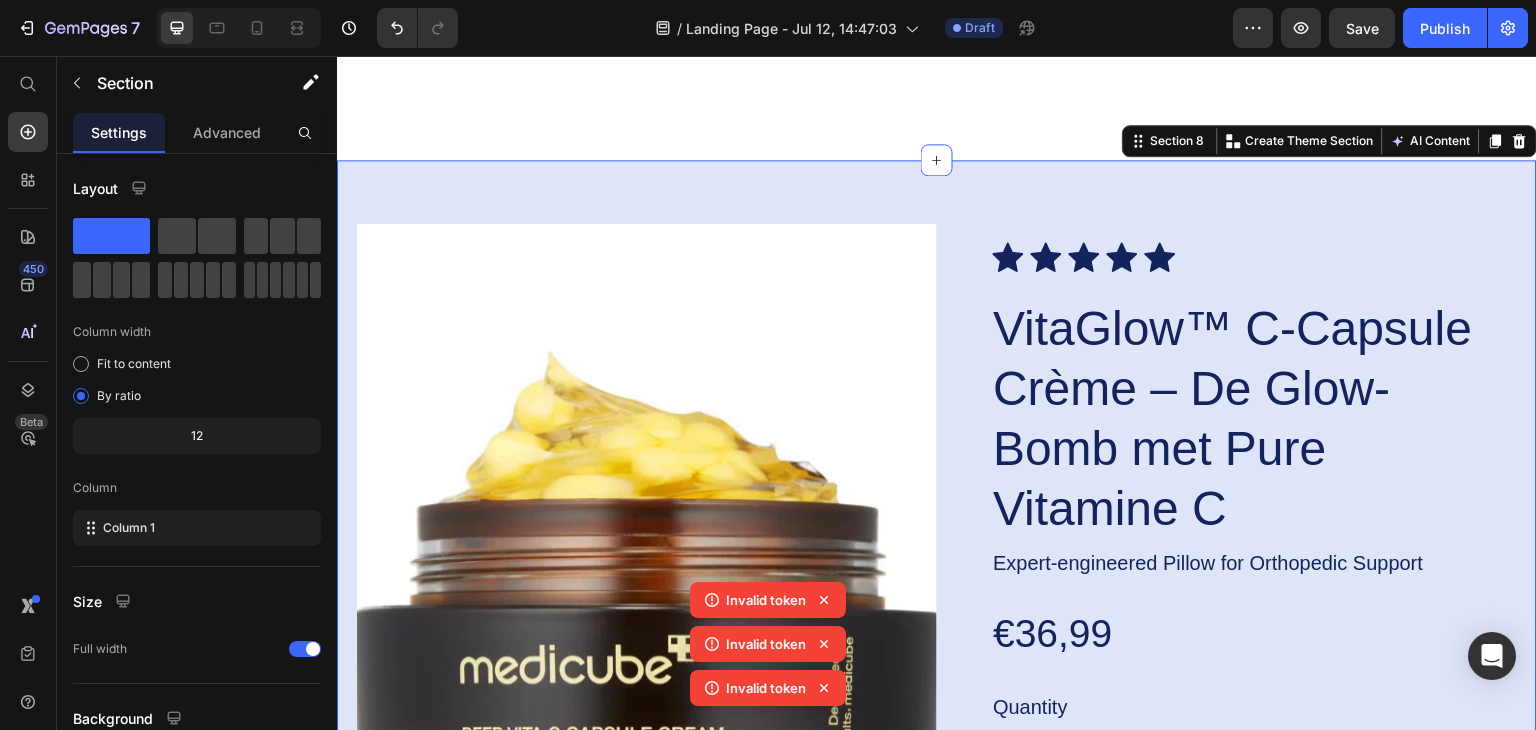 click 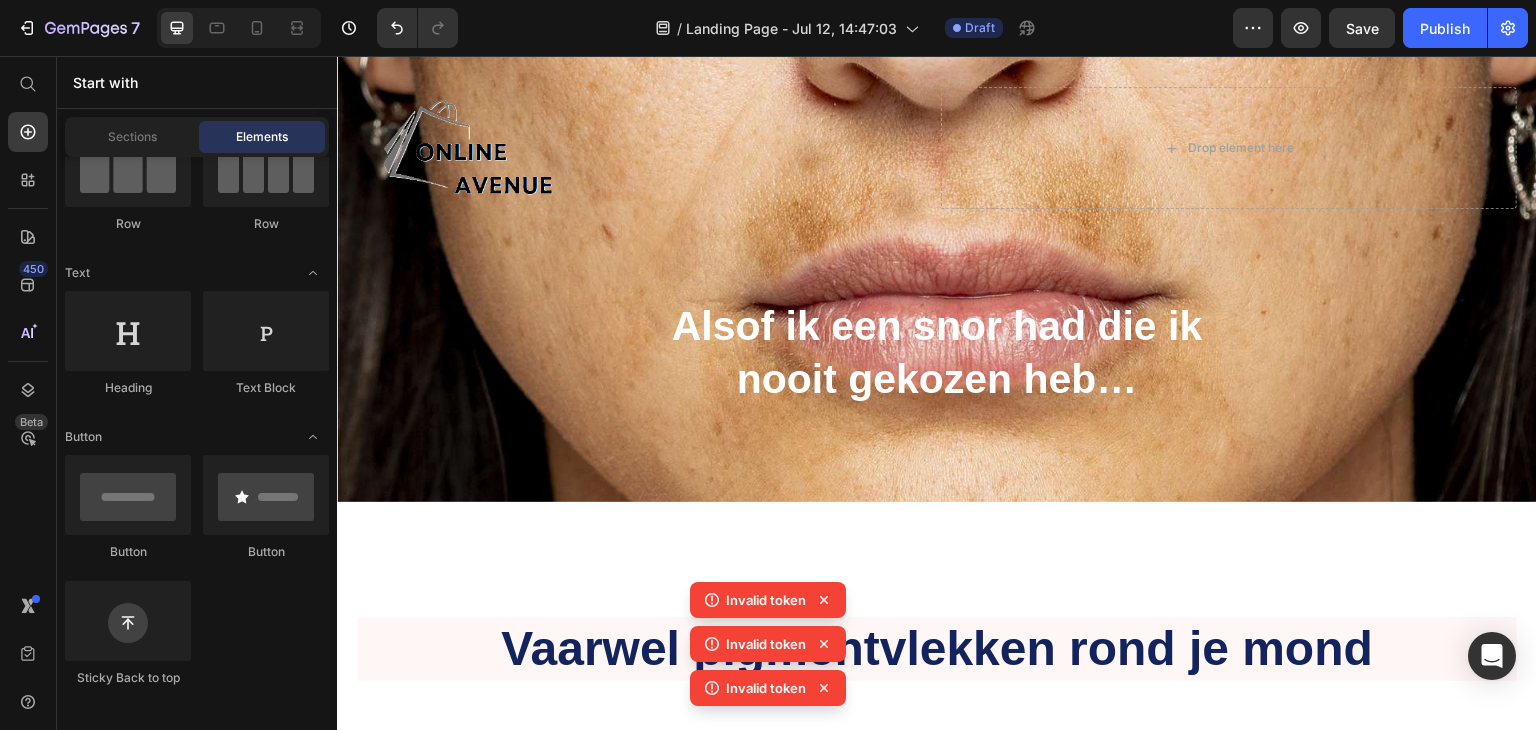 scroll, scrollTop: 0, scrollLeft: 0, axis: both 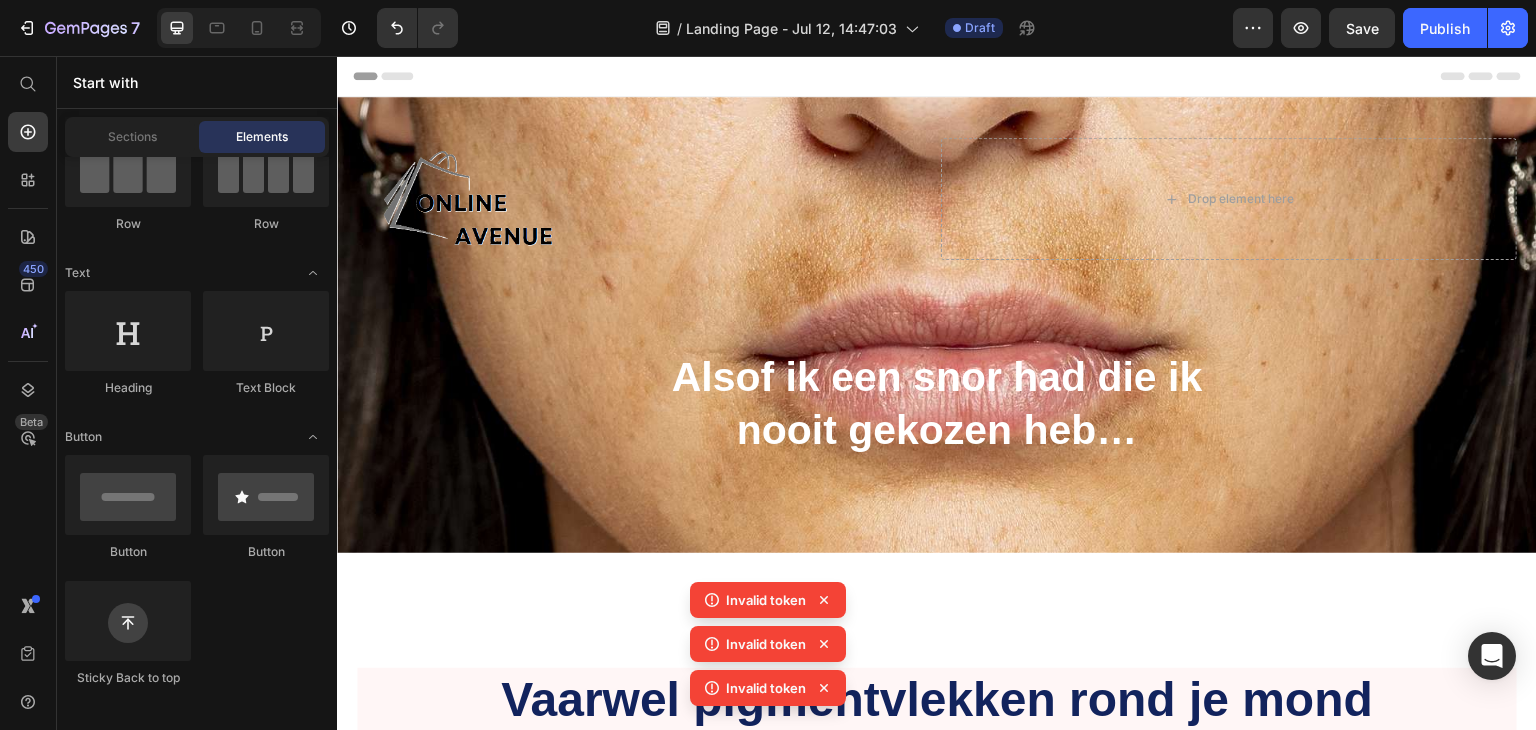 click 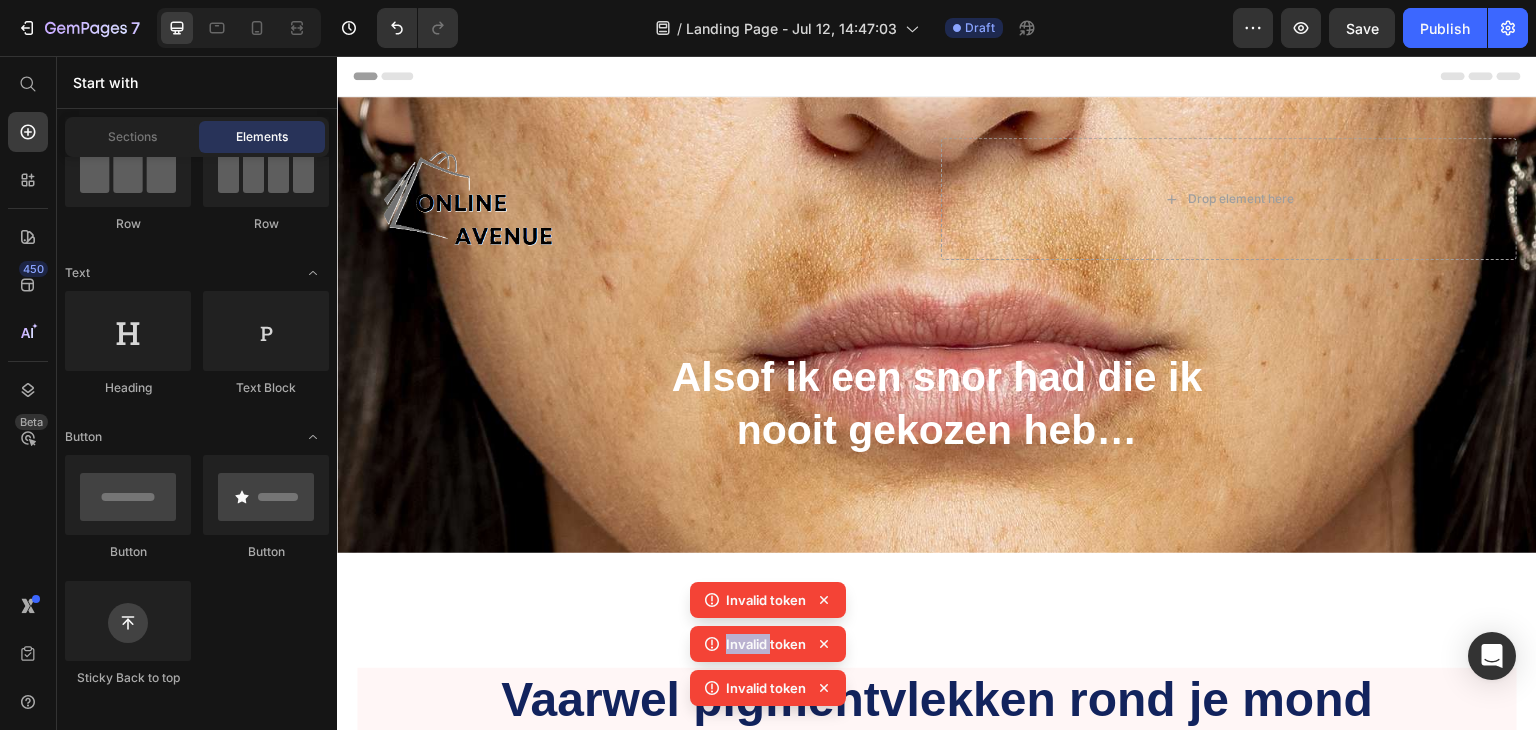 click 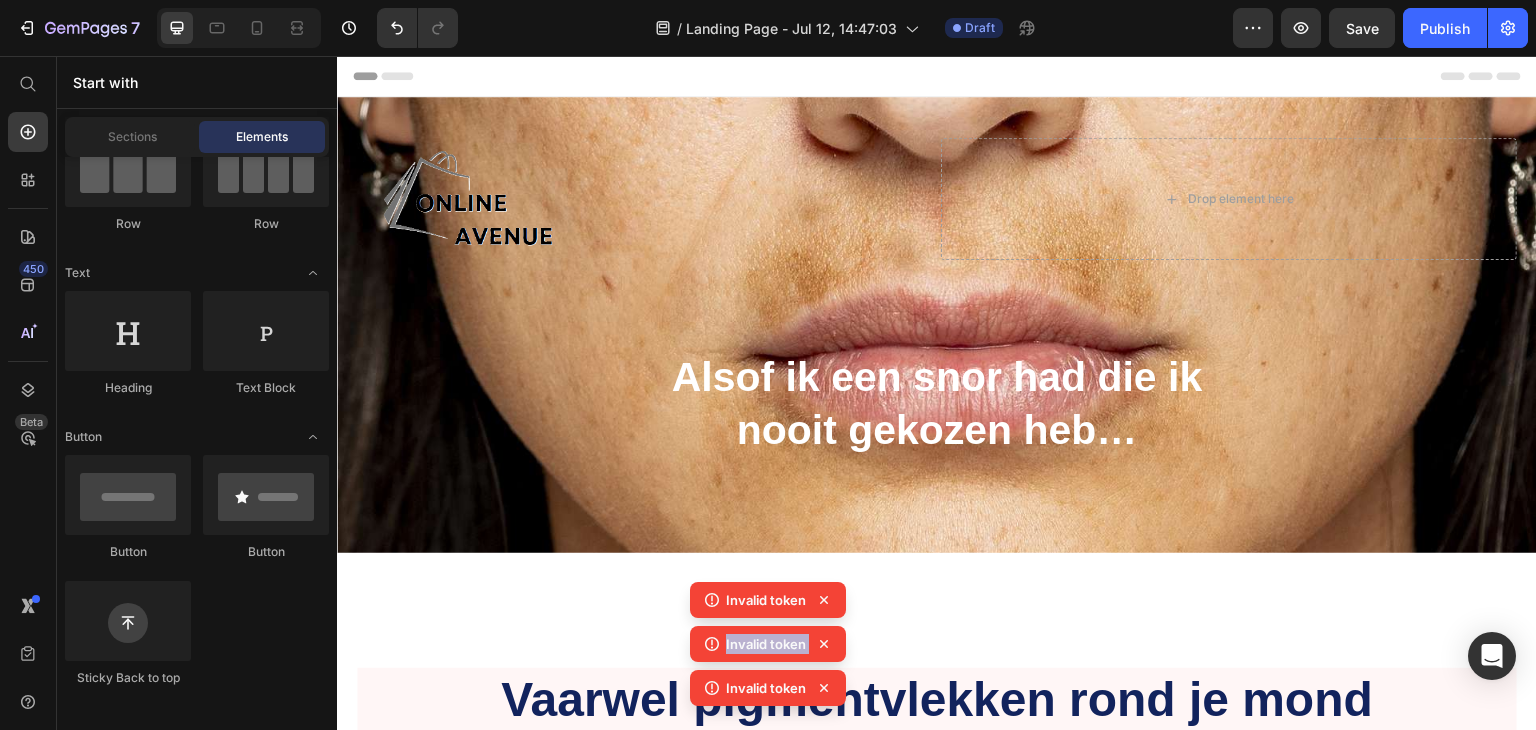 click 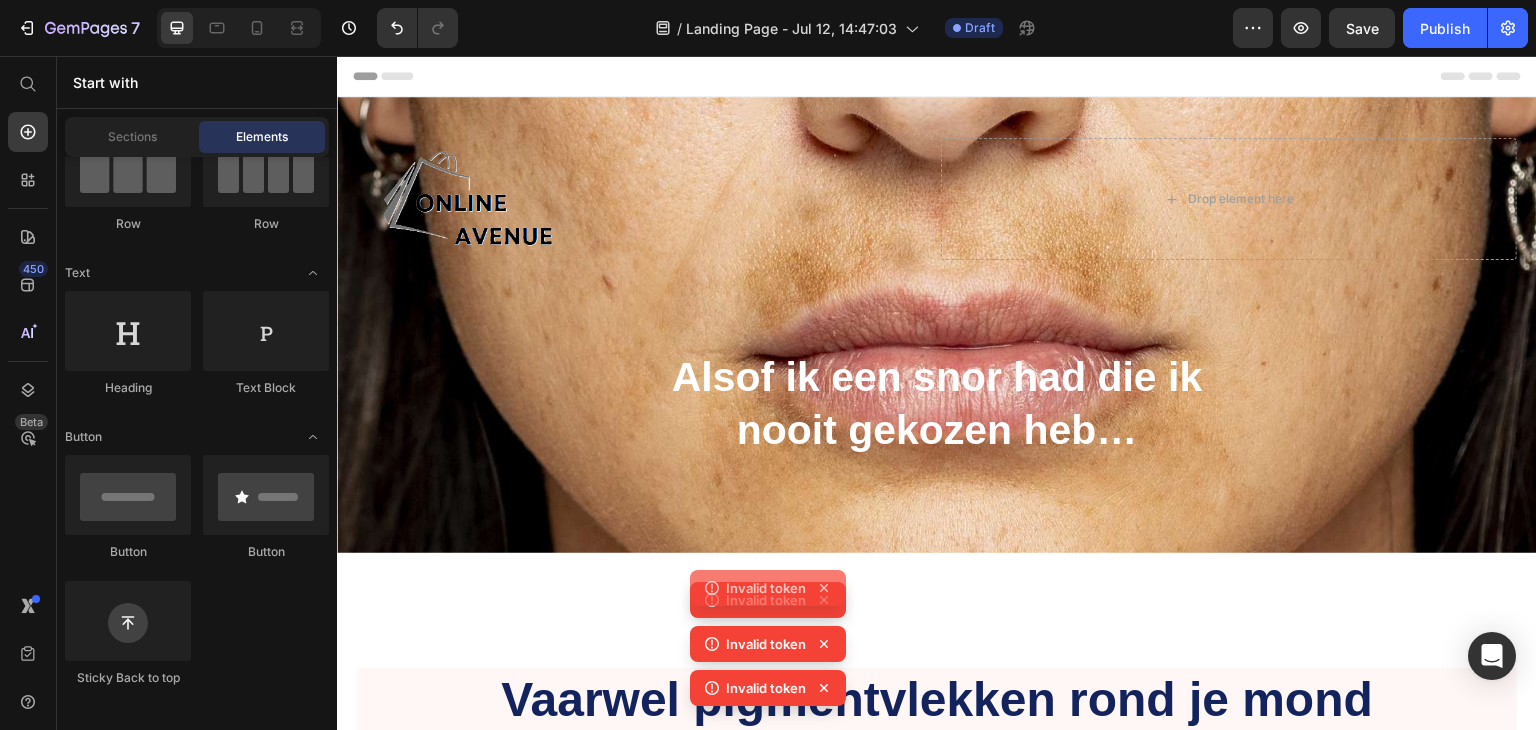 click 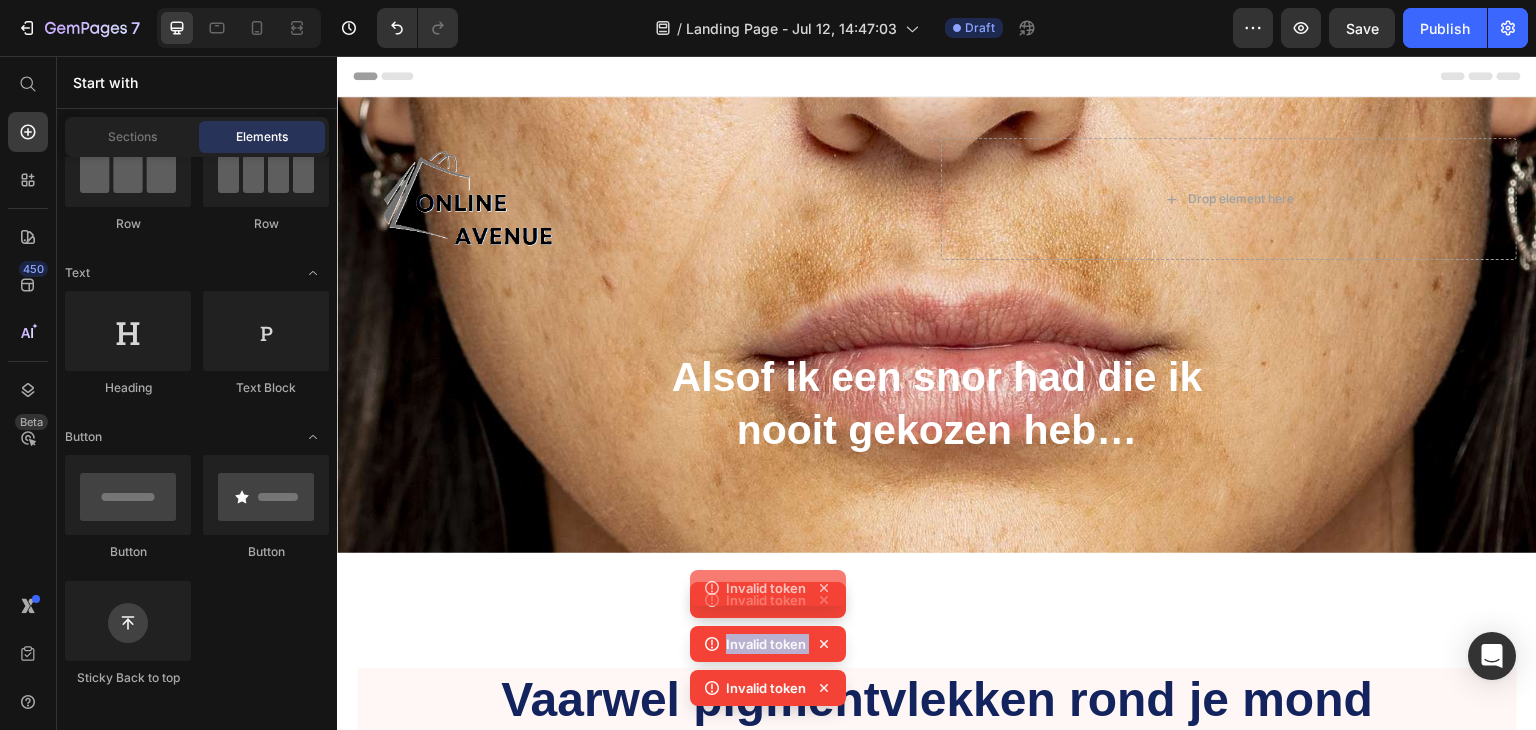 click 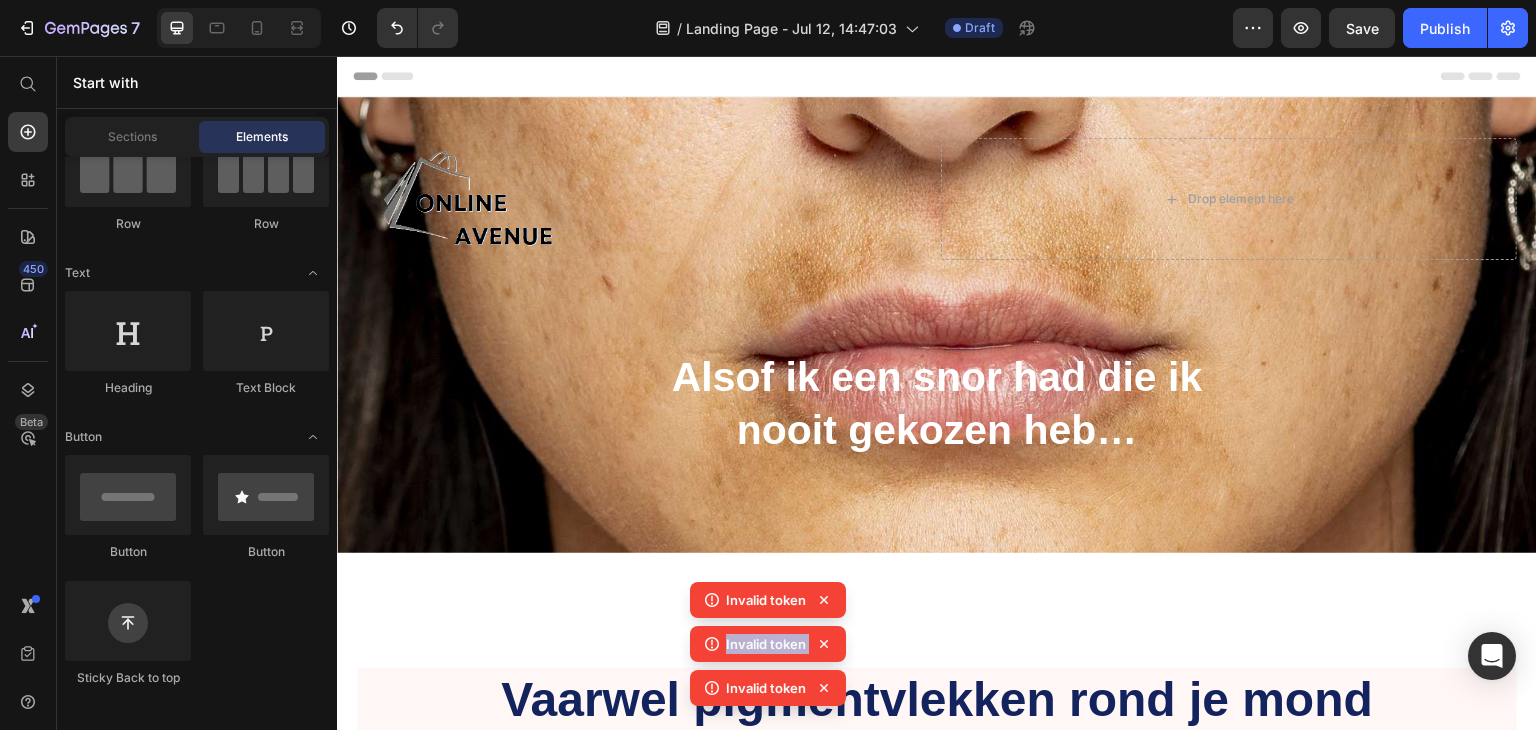 click 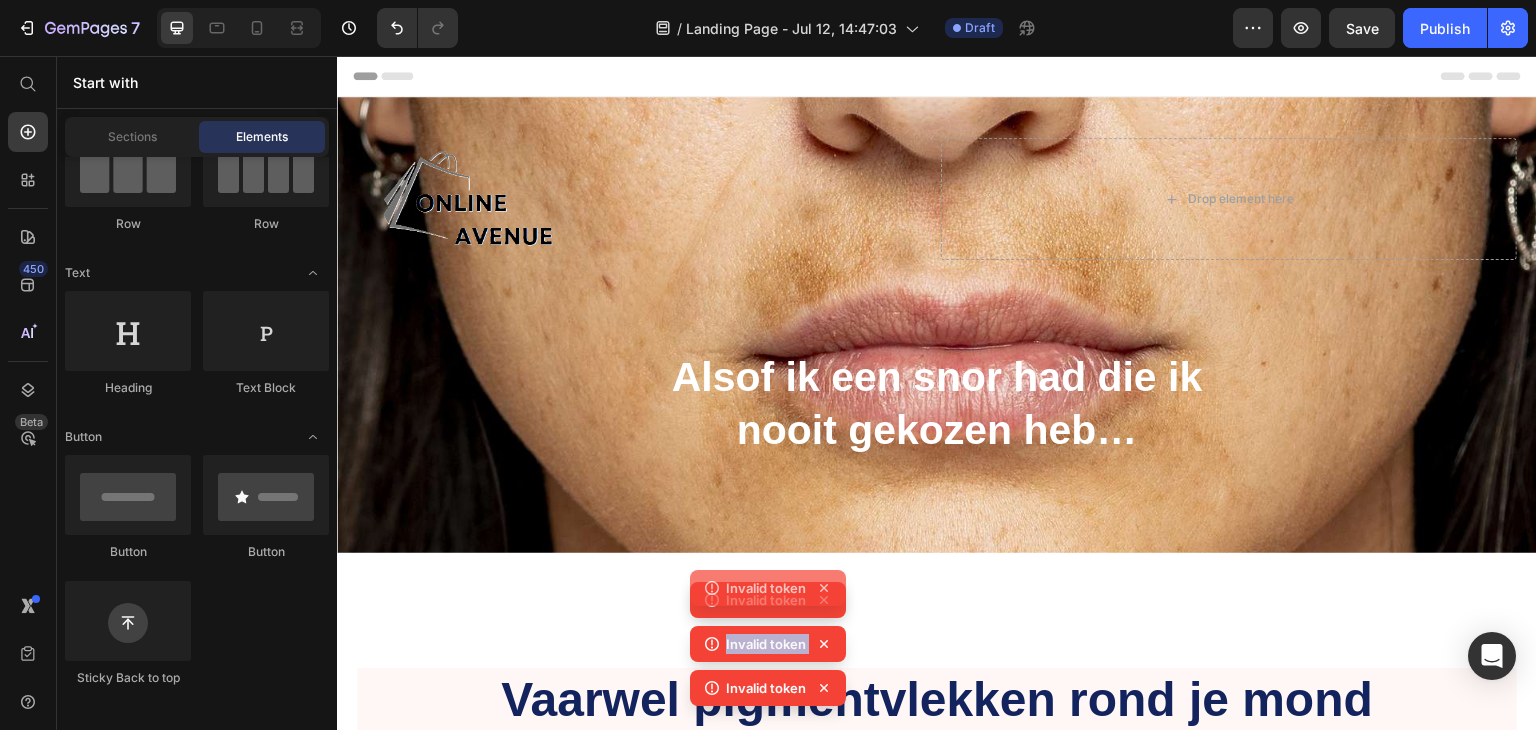 click on "Invalid token" 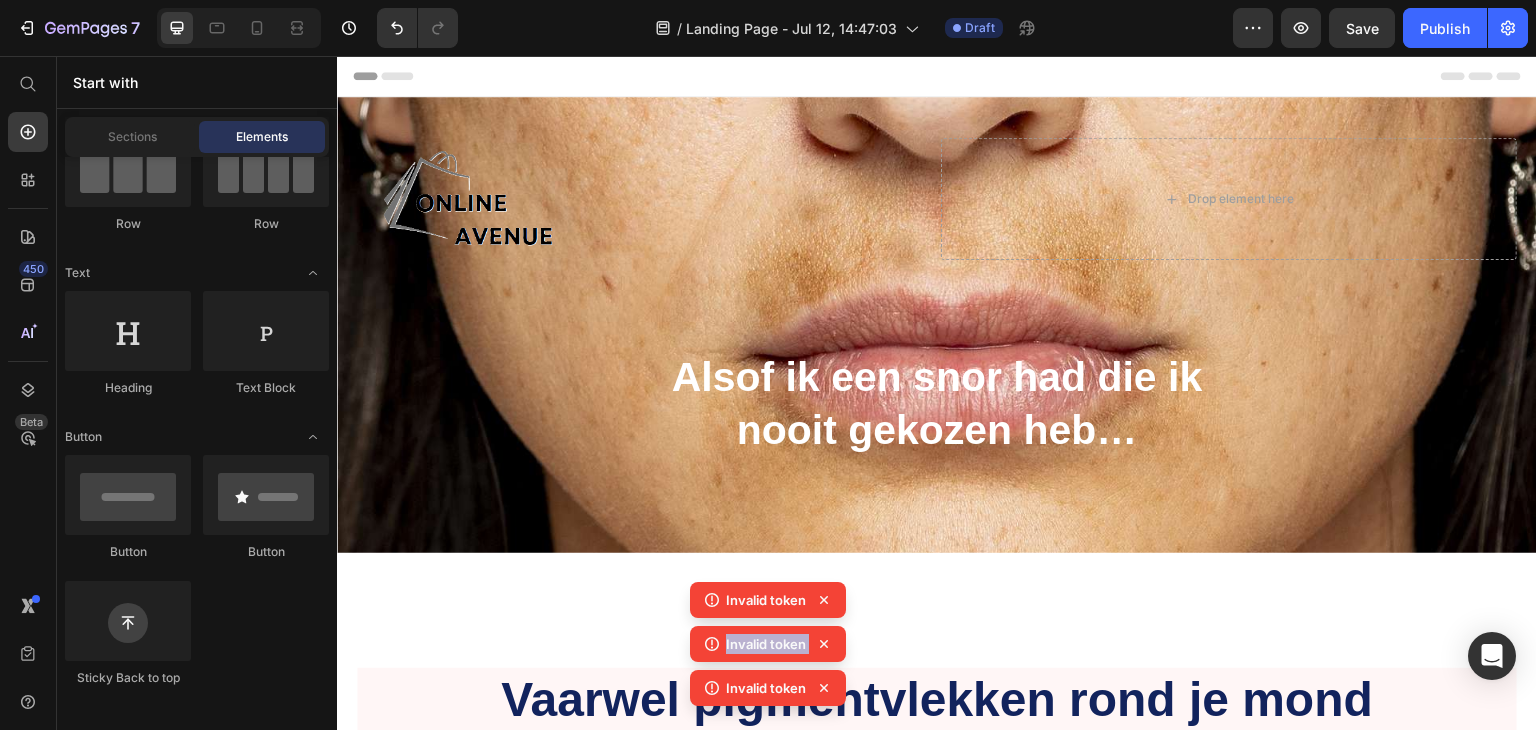 click 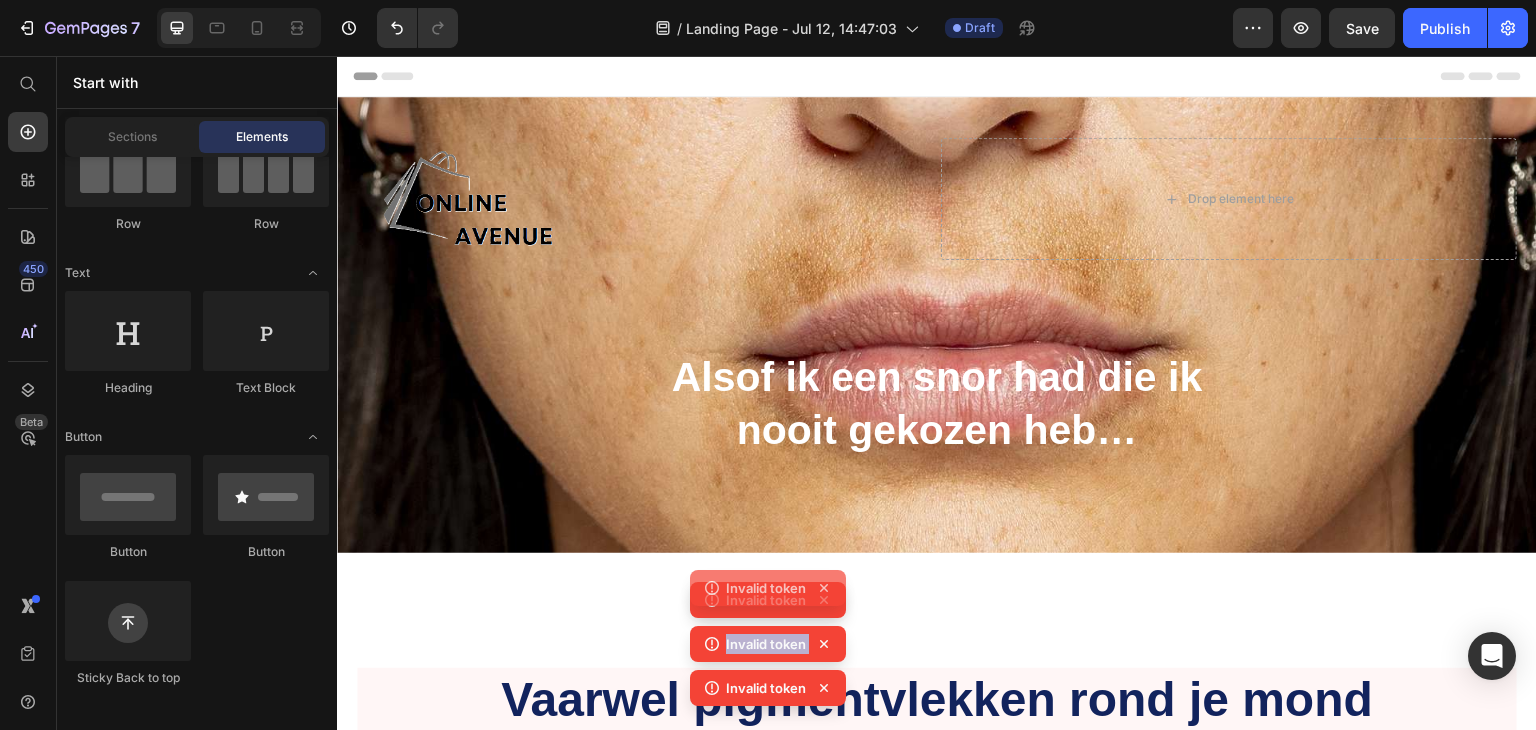 click on "Invalid token" 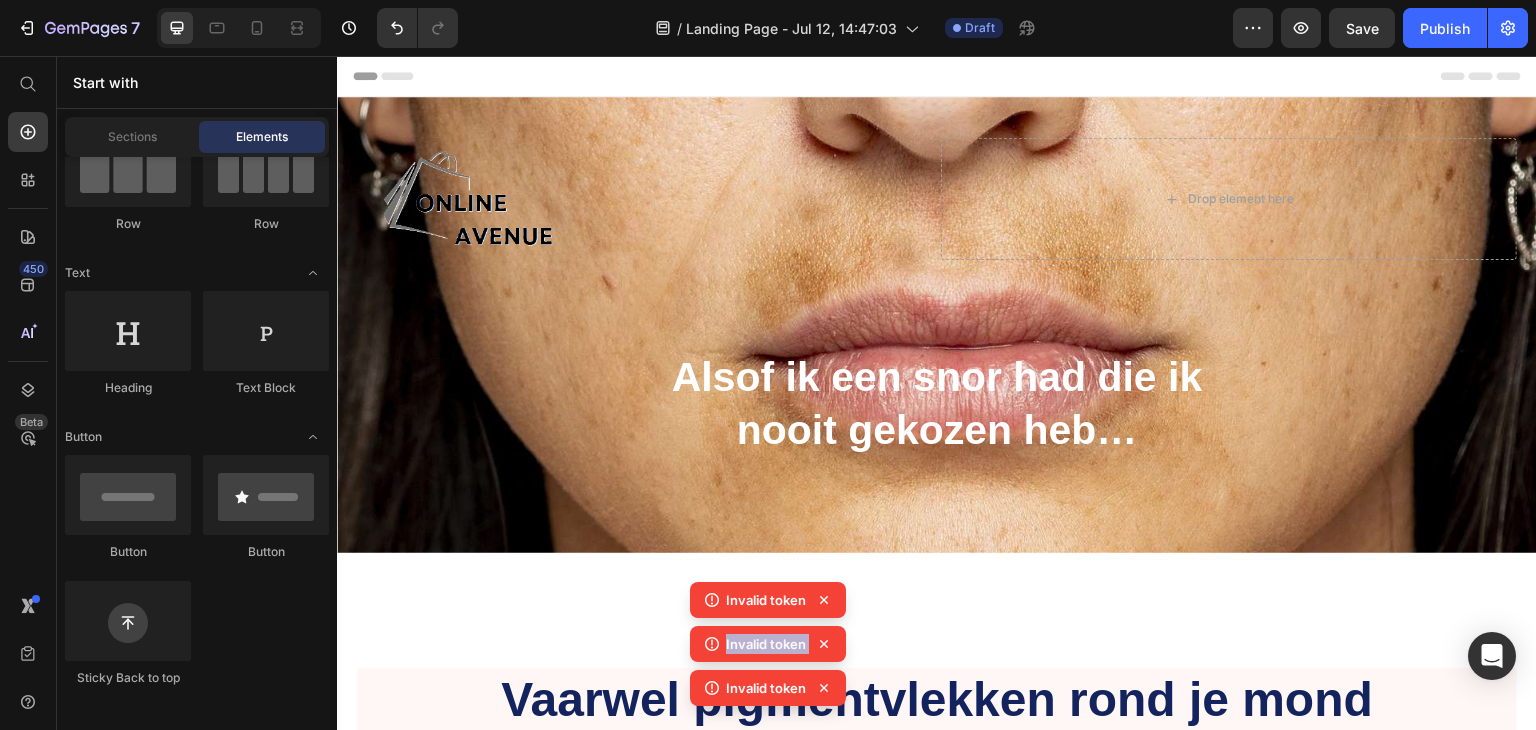 click 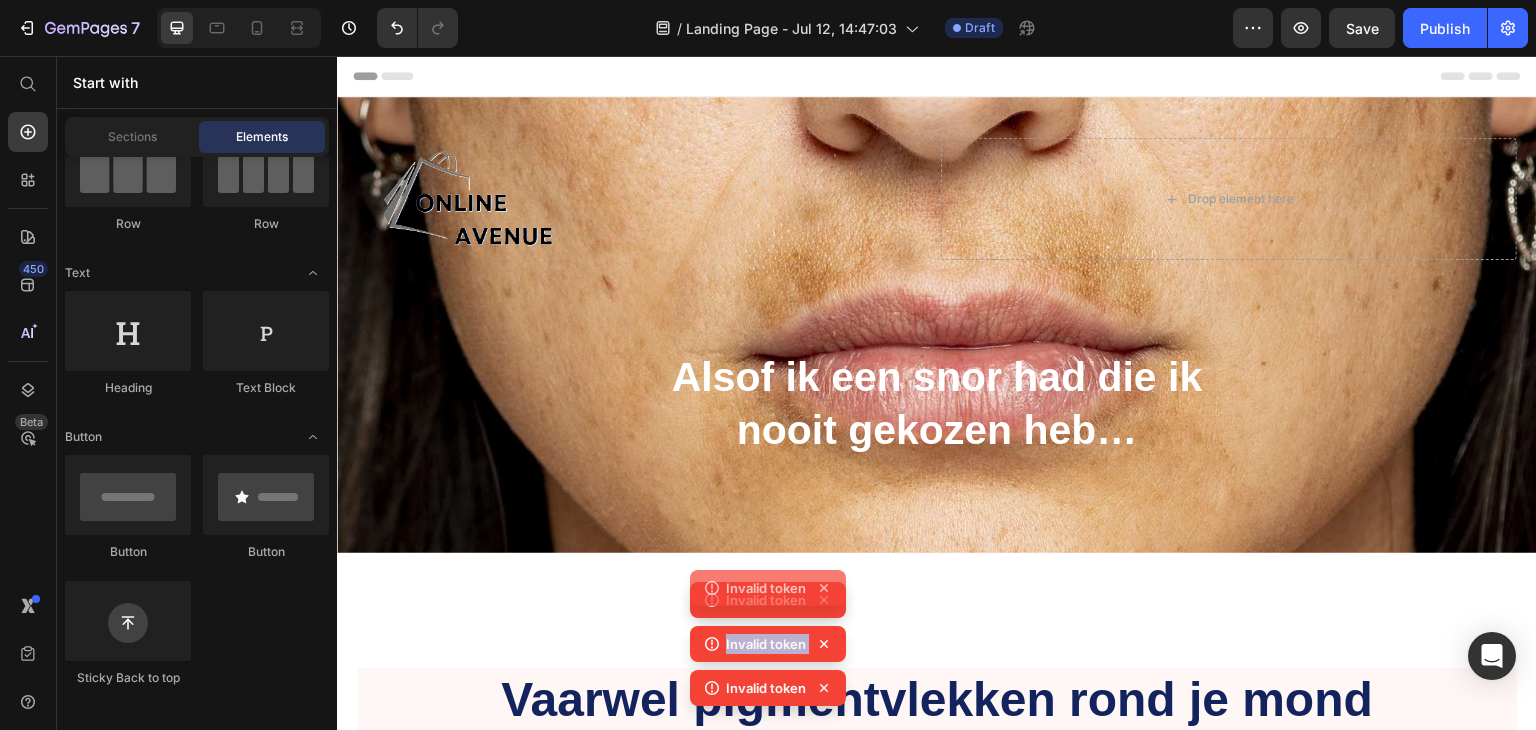 click on "Invalid token" 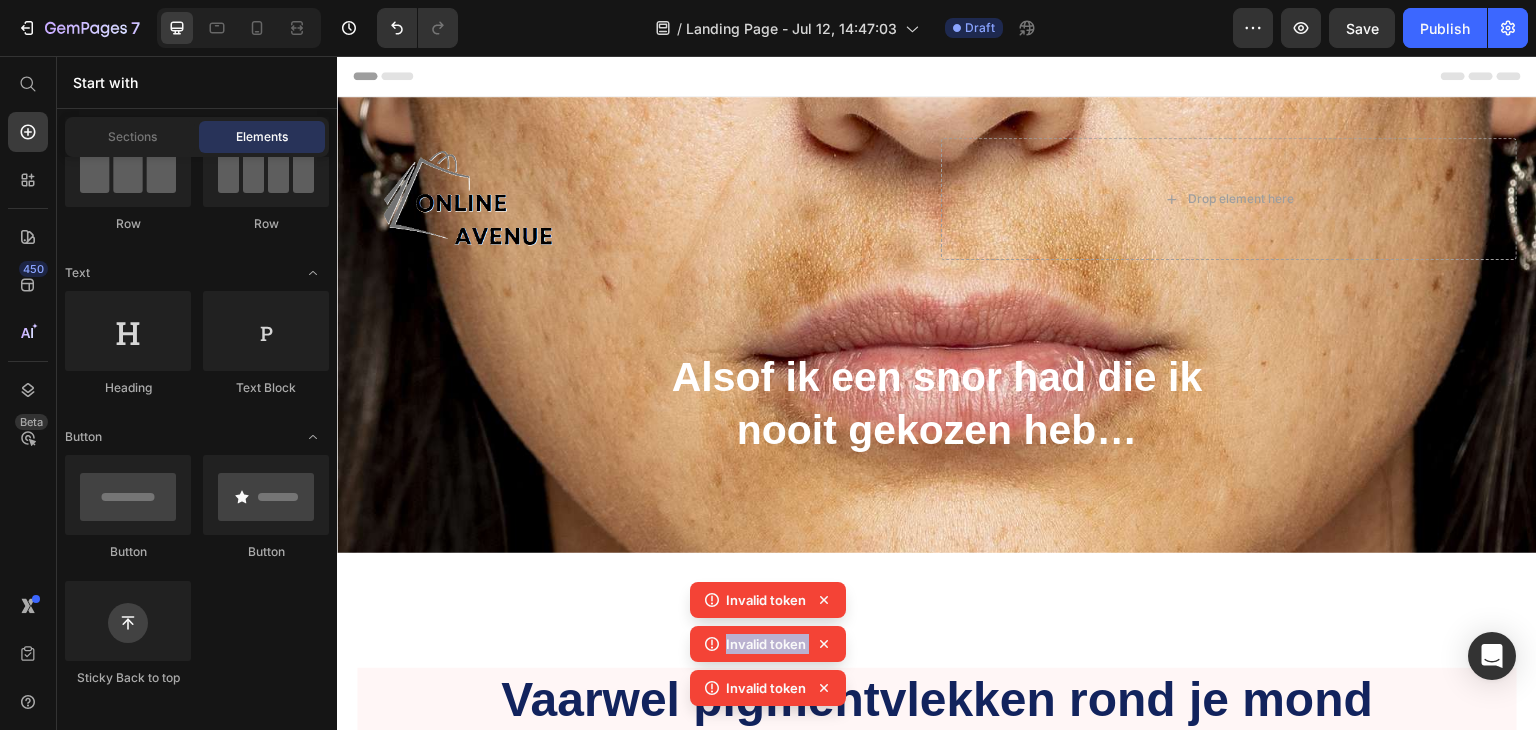 click 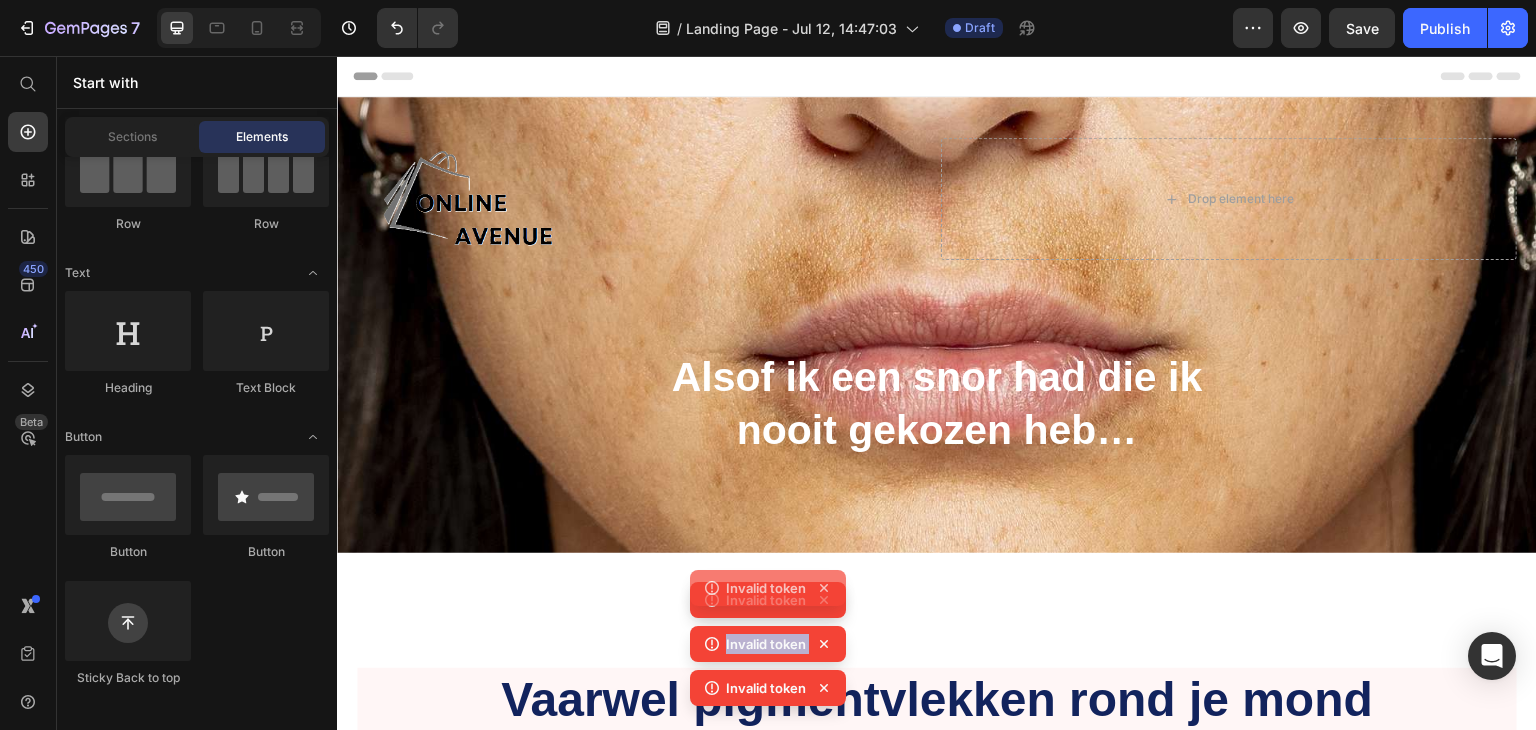 click on "Invalid token" 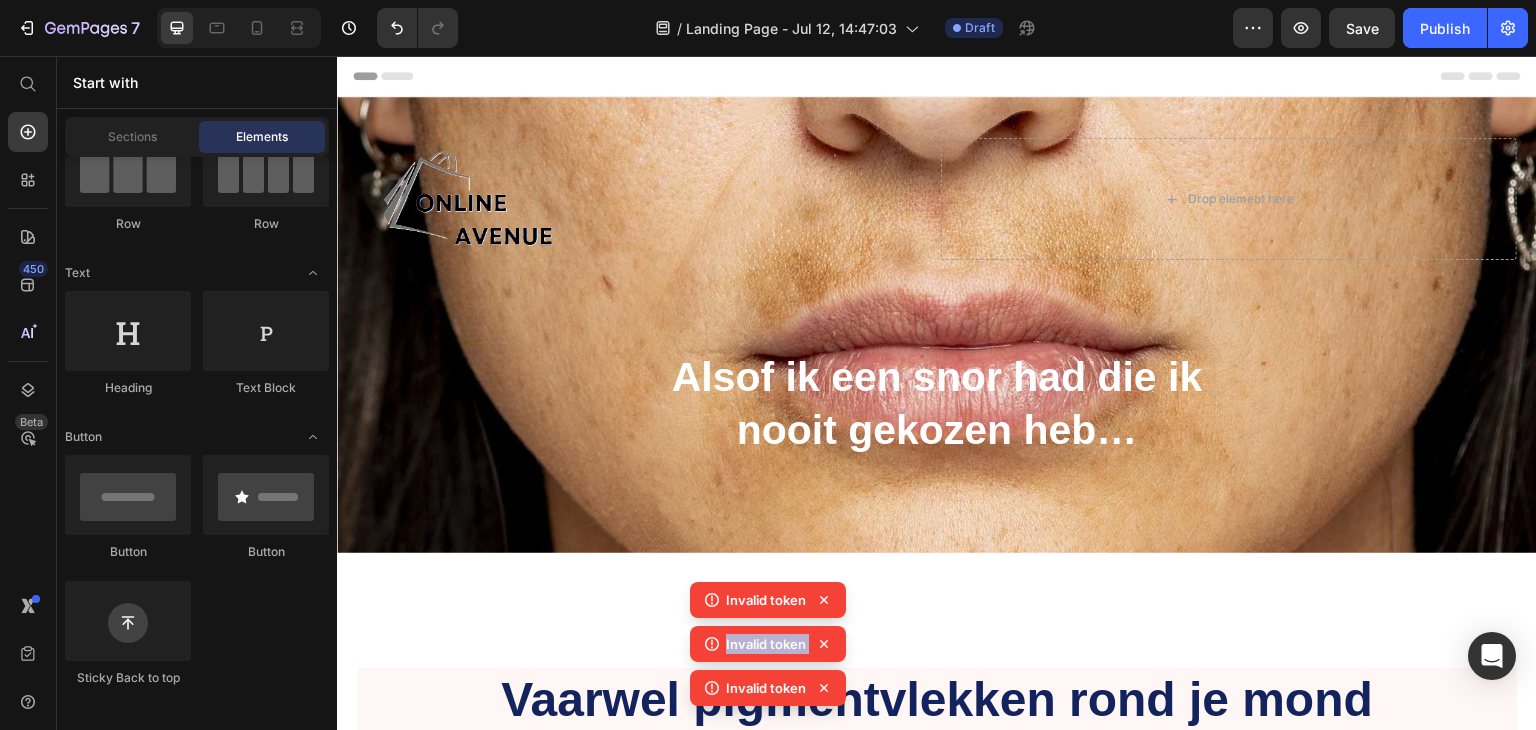 click 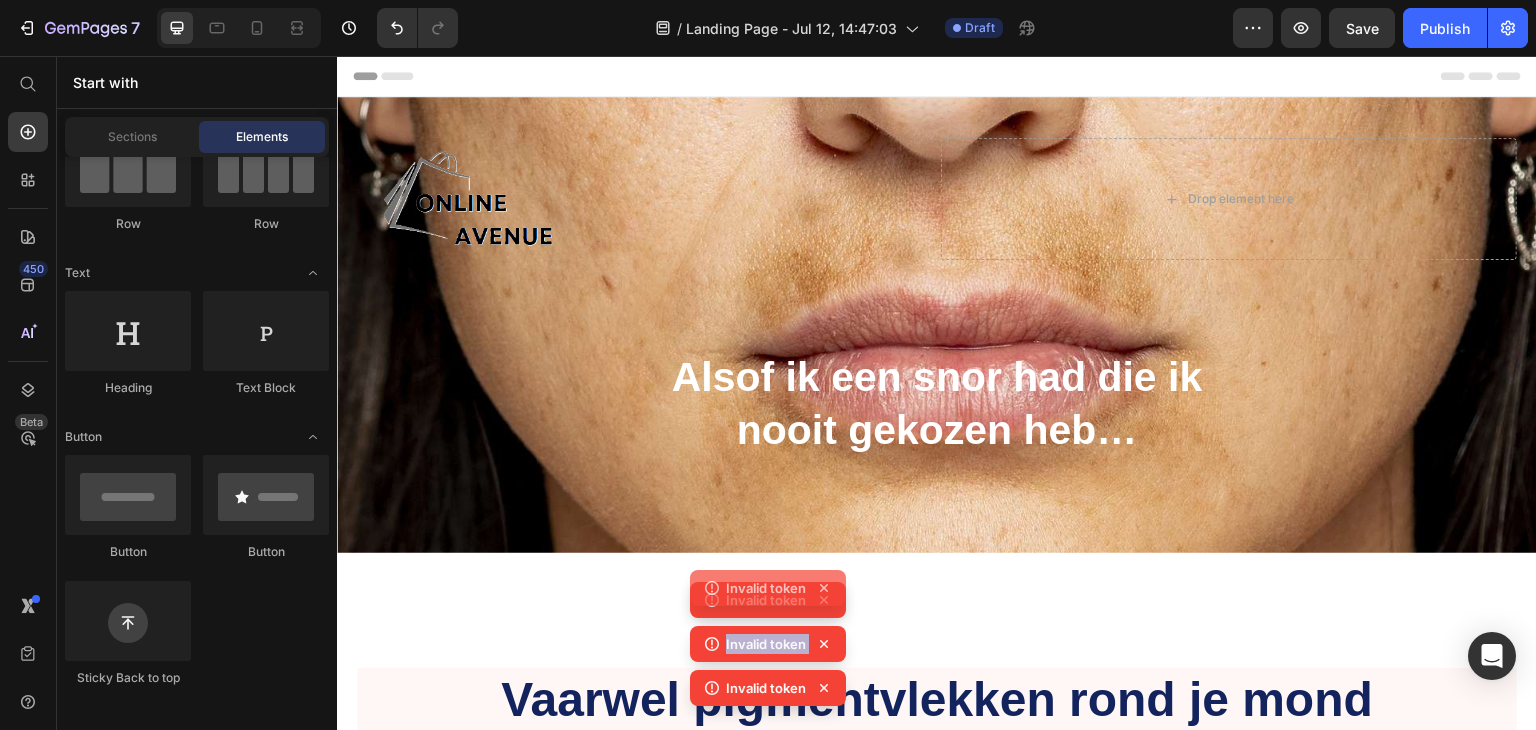 click on "Invalid token" 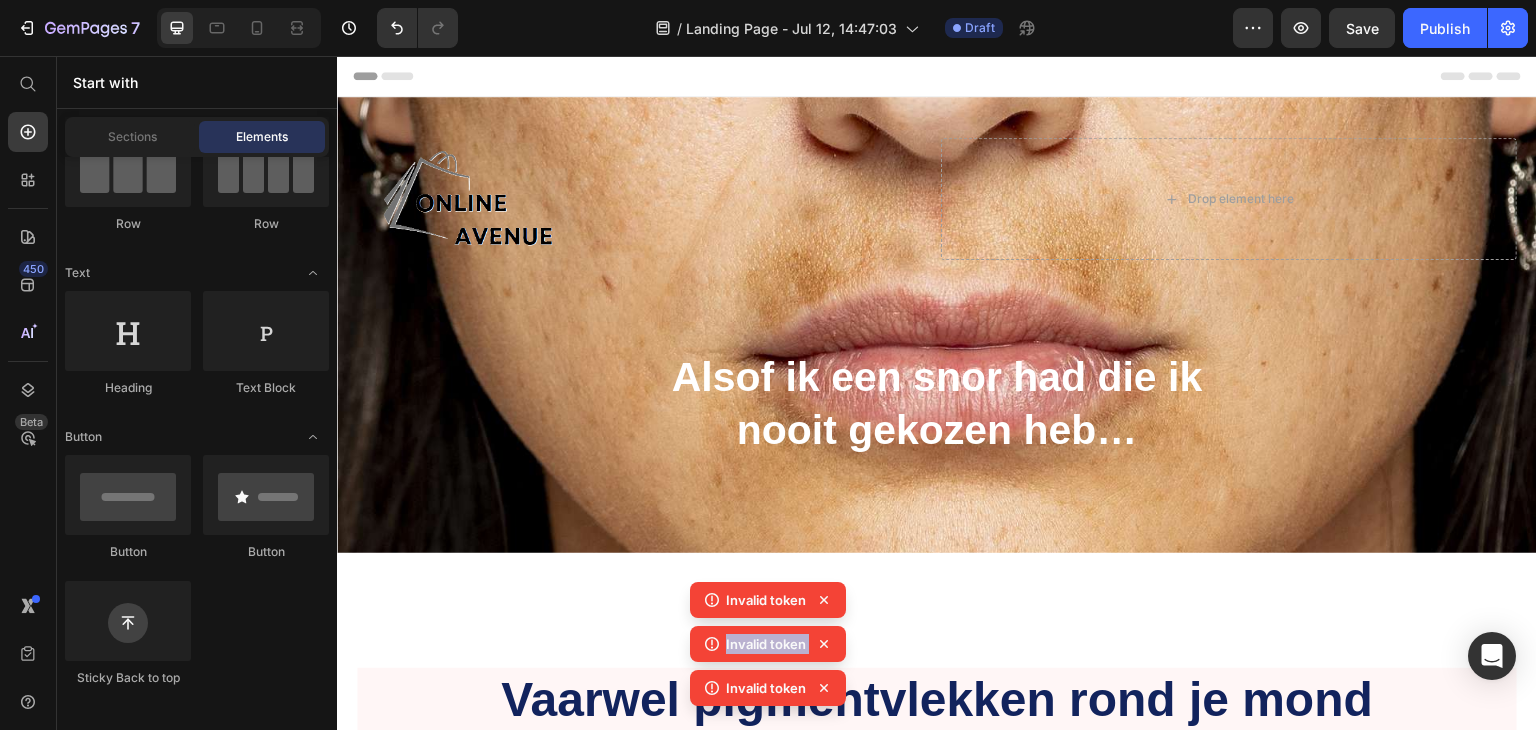 click 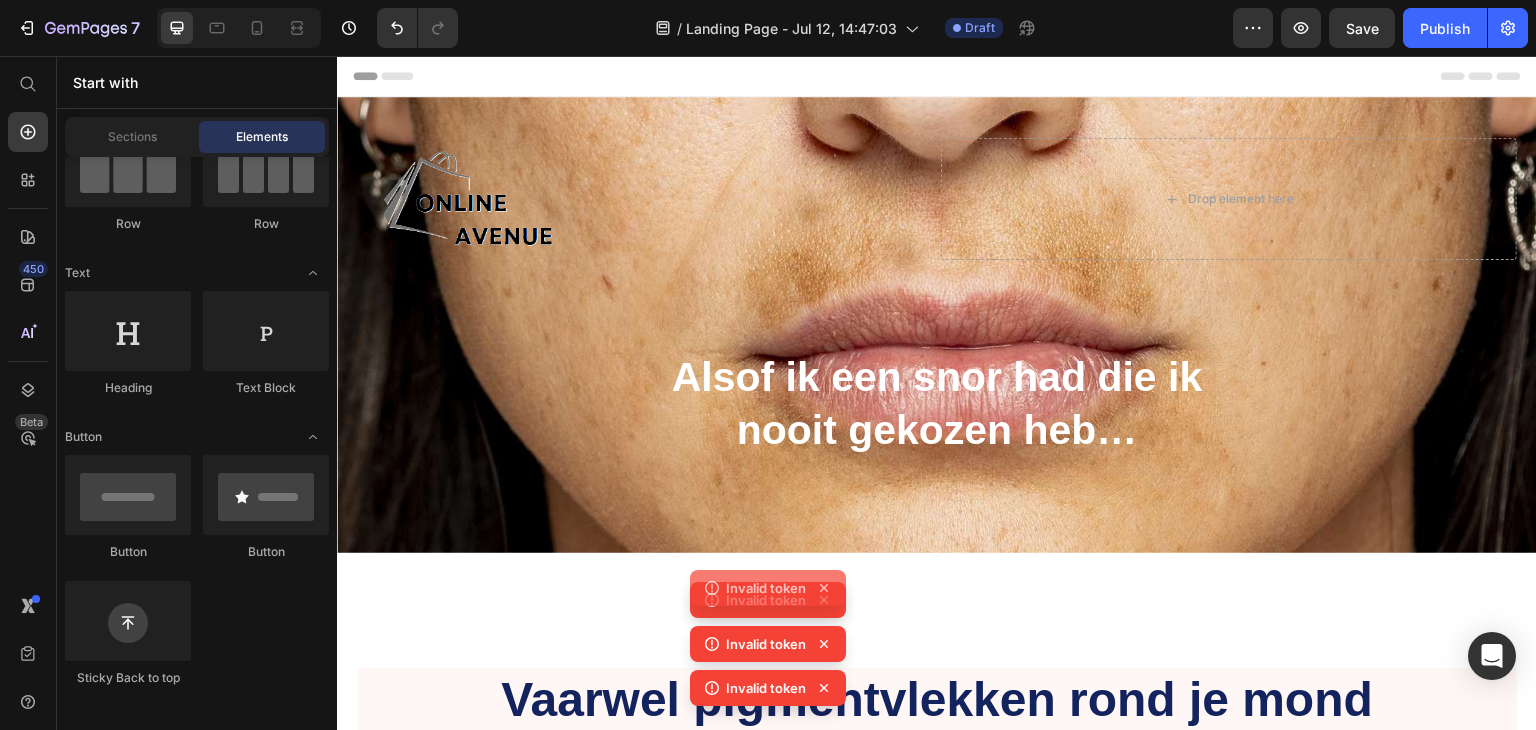 click on "Invalid token" 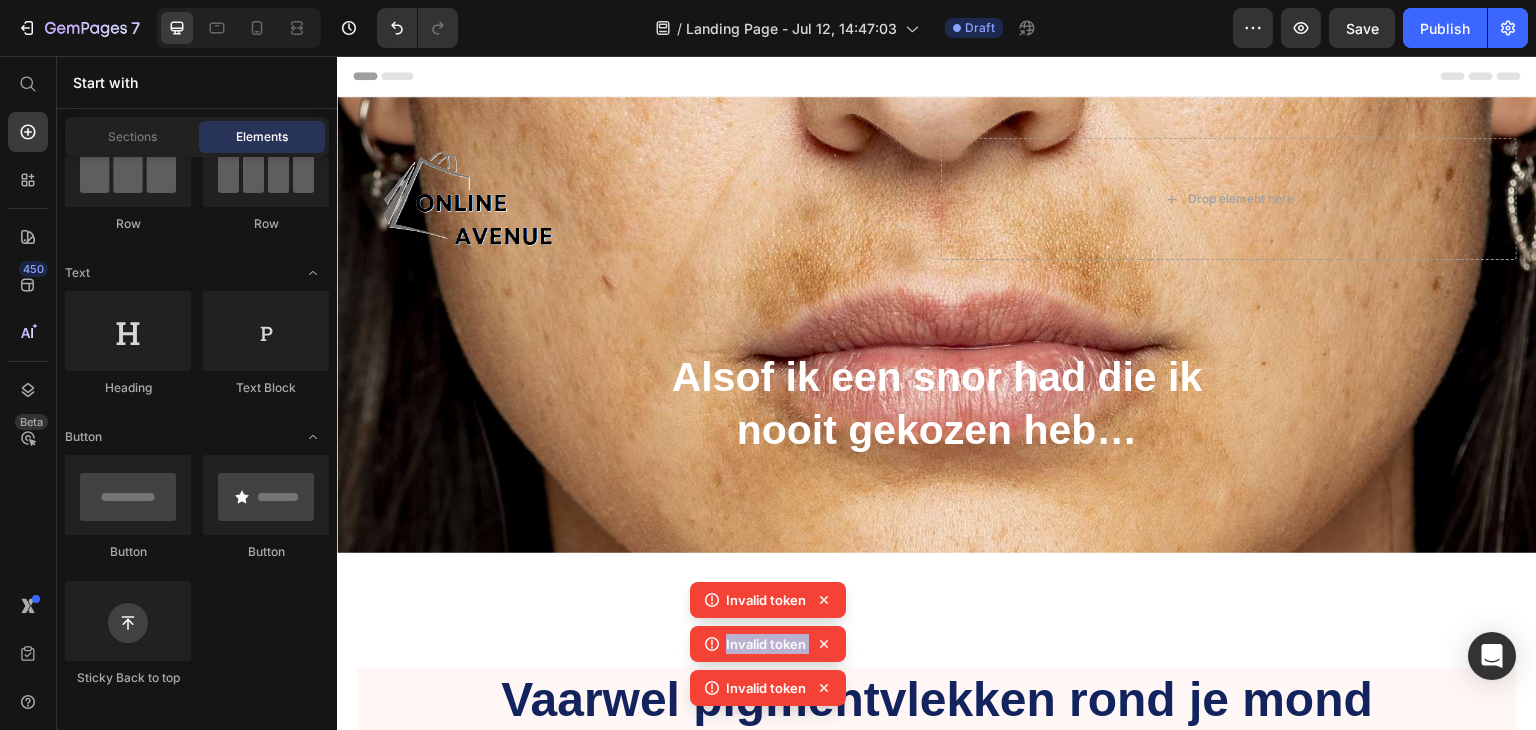 click 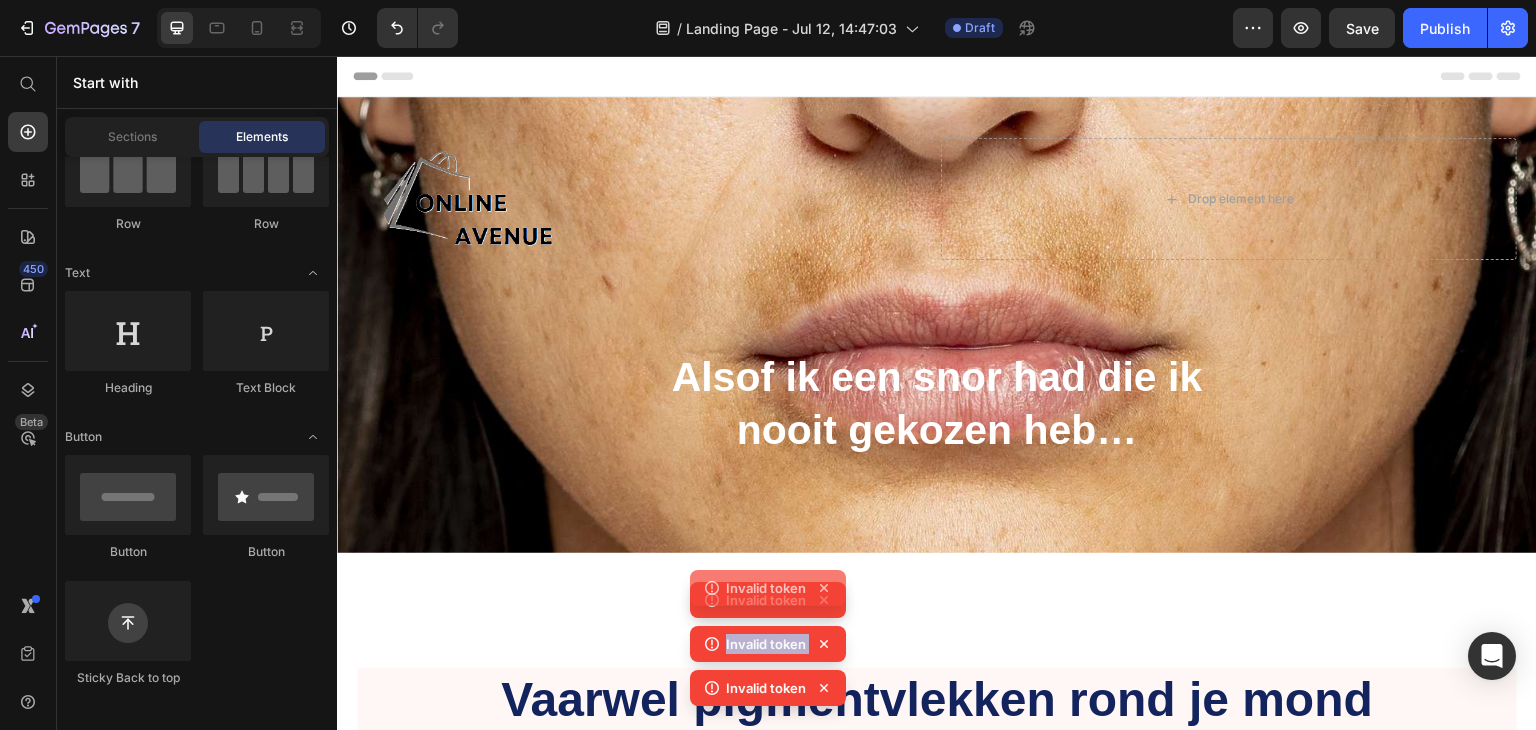 click 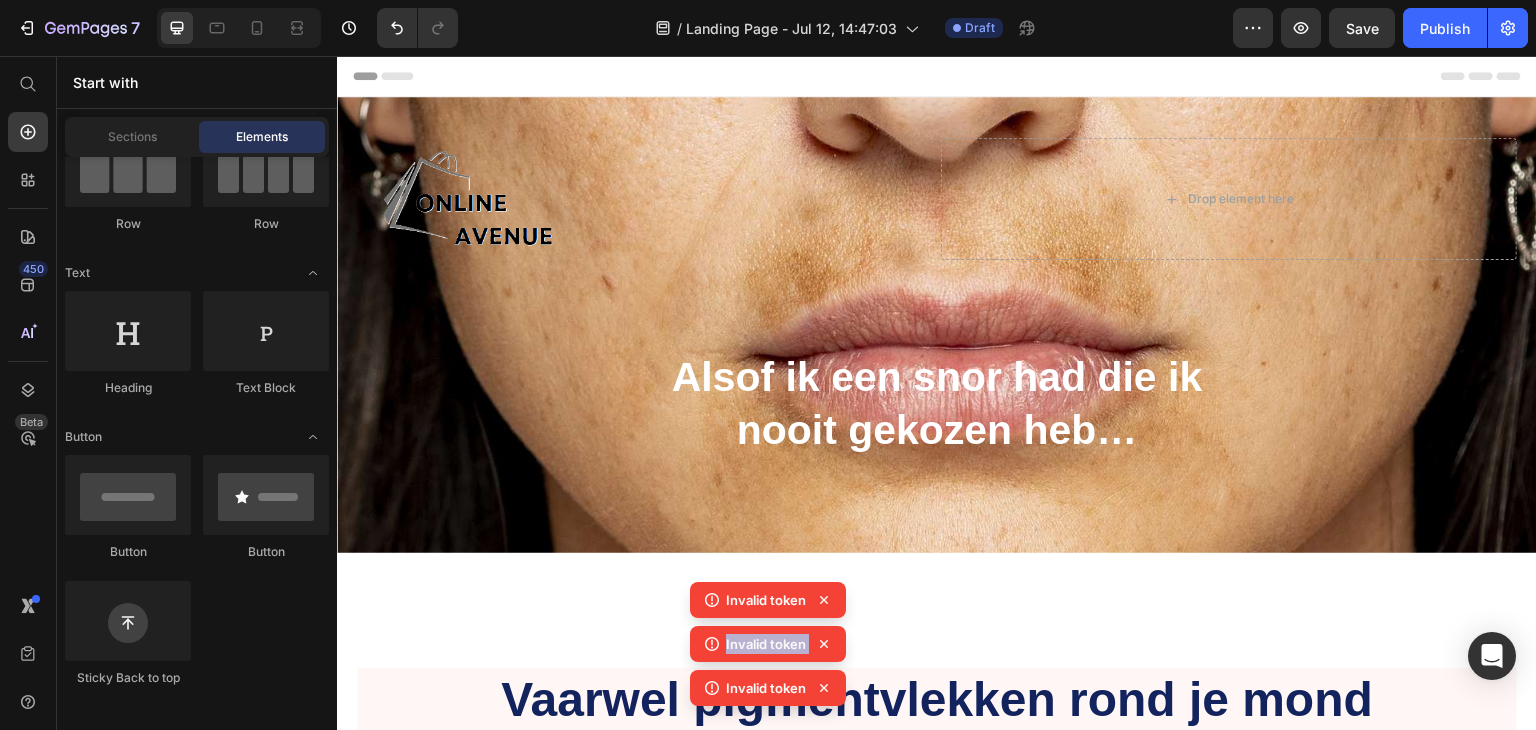 click 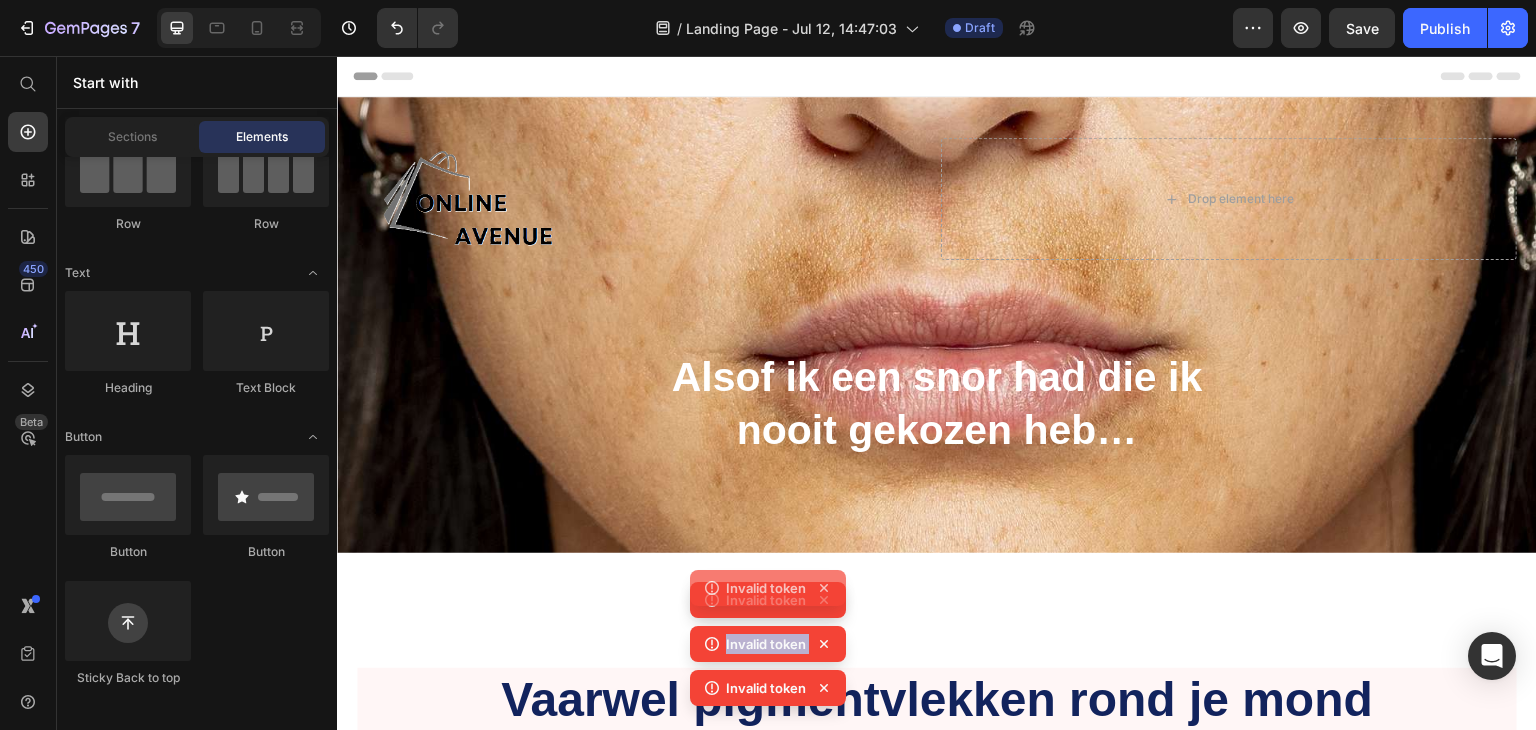 click on "Invalid token Invalid token Invalid token Invalid token" at bounding box center [768, 626] 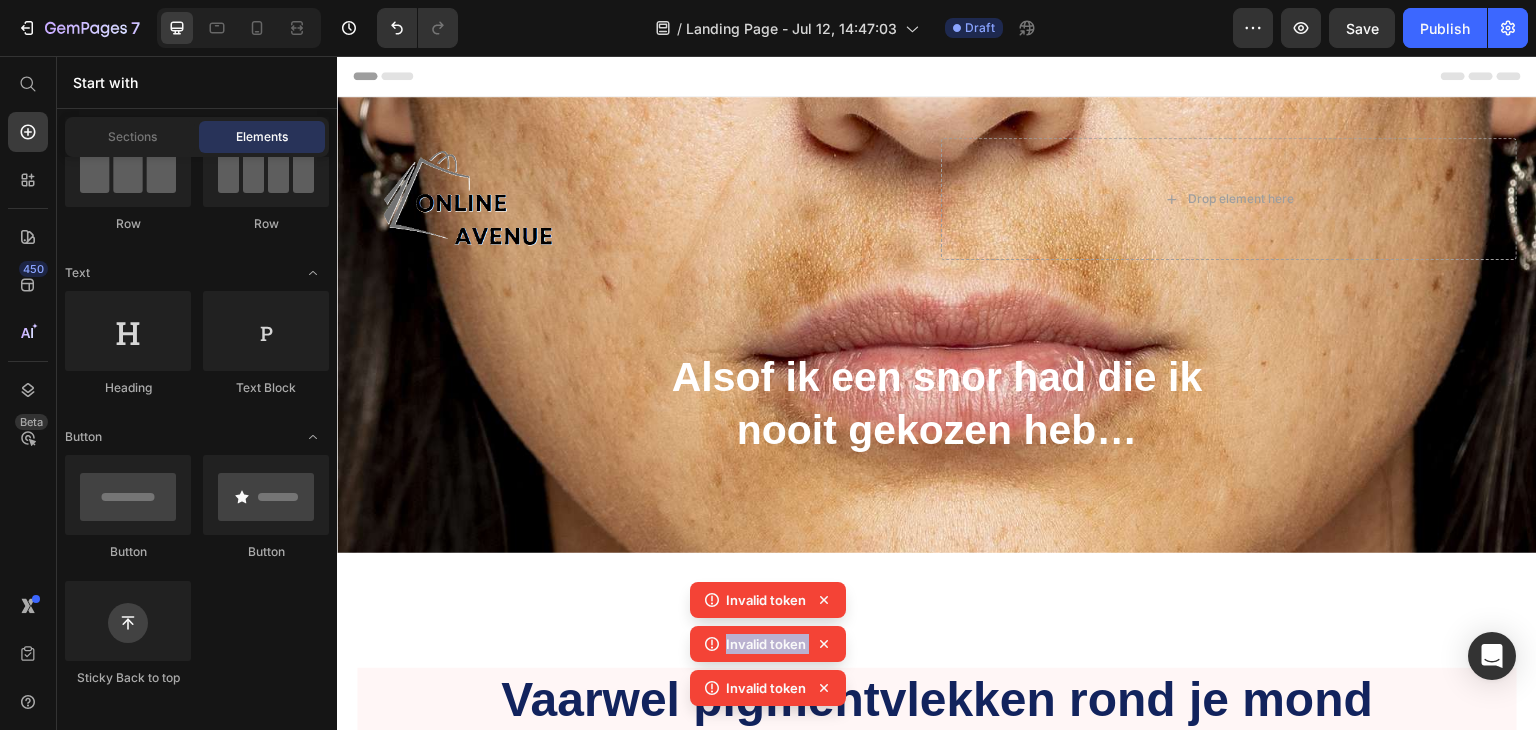 click 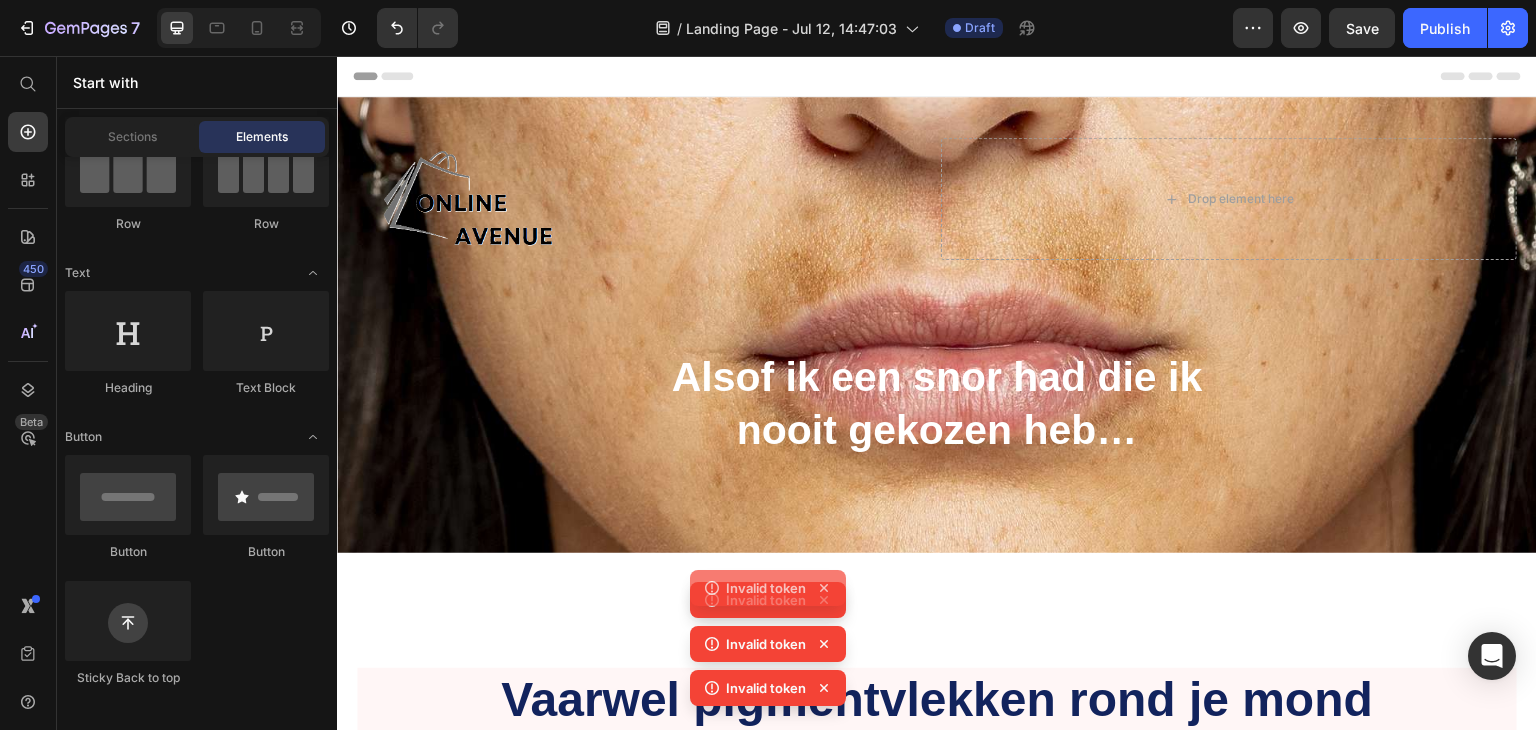 click on "Invalid token Invalid token Invalid token Invalid token" at bounding box center [768, 626] 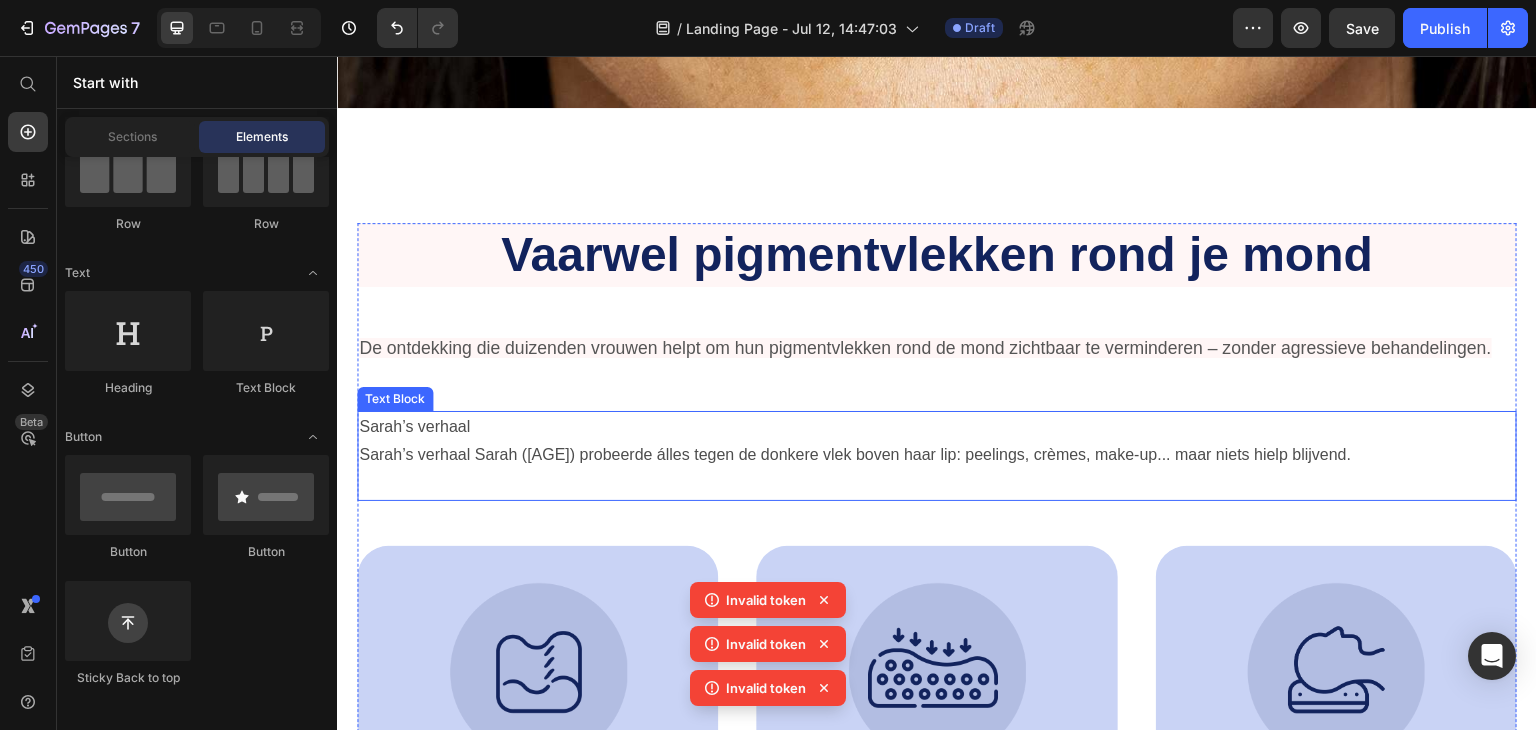 scroll, scrollTop: 500, scrollLeft: 0, axis: vertical 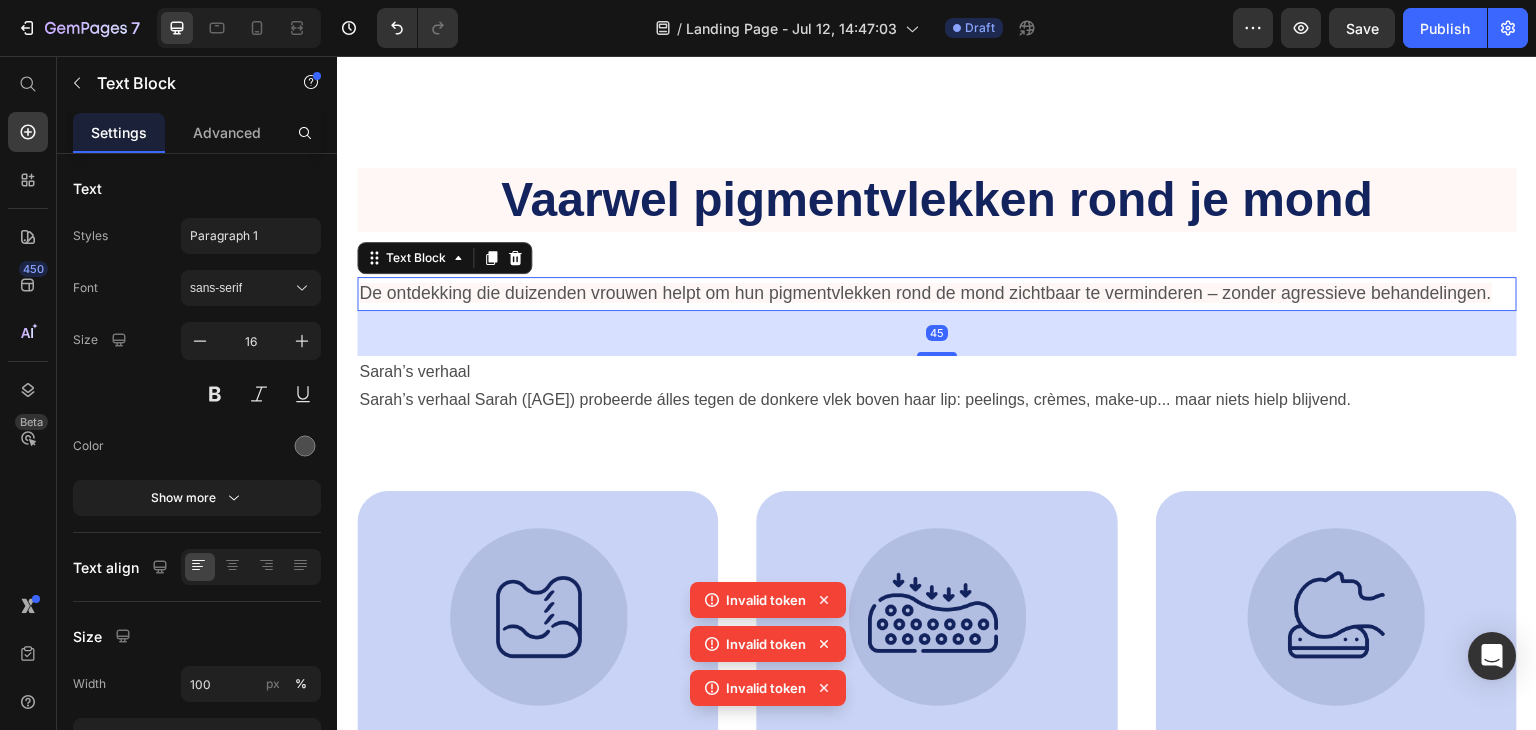 click on "De ontdekking die duizenden vrouwen helpt om hun pigmentvlekken rond de mond zichtbaar te verminderen – zonder agressieve behandelingen." at bounding box center (925, 293) 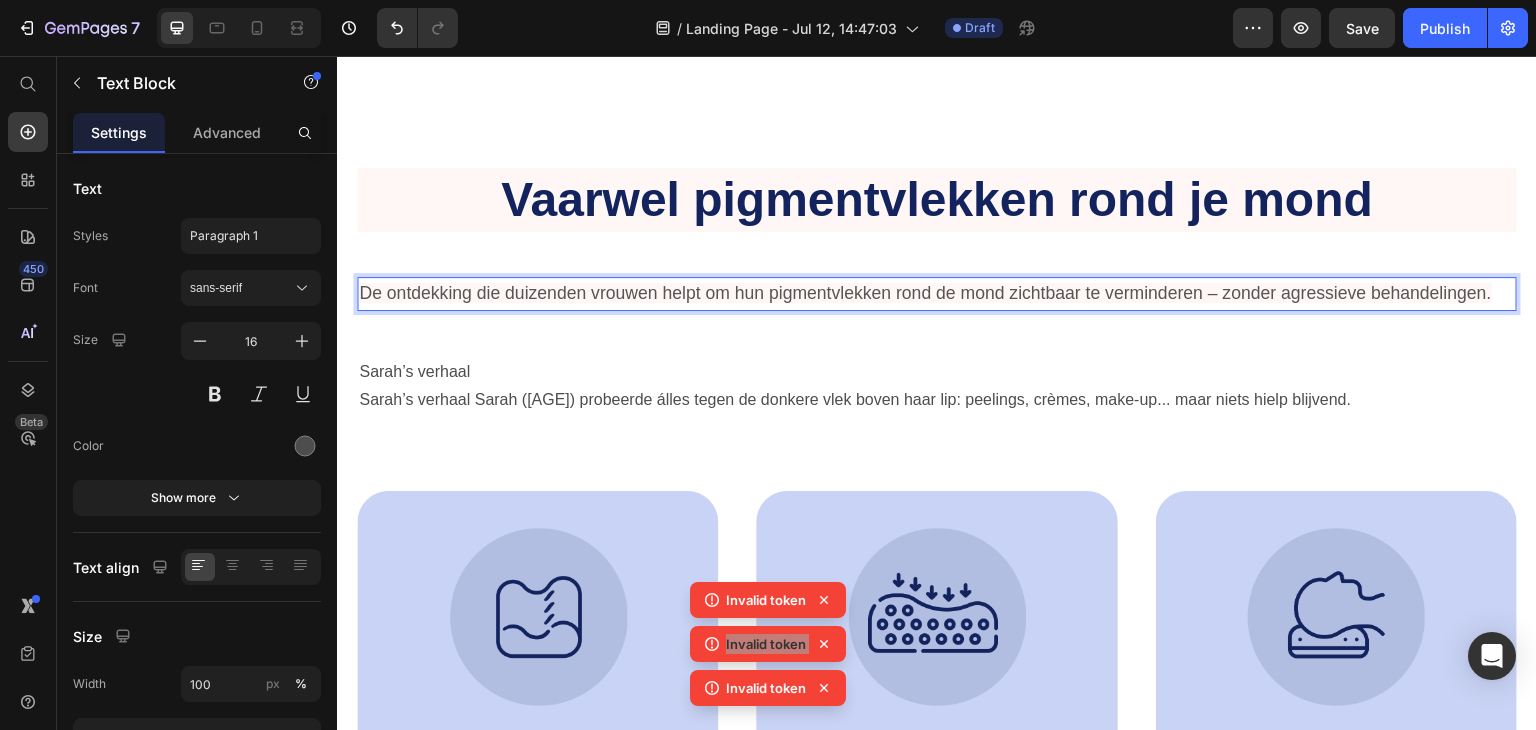 click on "De ontdekking die duizenden vrouwen helpt om hun pigmentvlekken rond de mond zichtbaar te verminderen – zonder agressieve behandelingen." at bounding box center [925, 293] 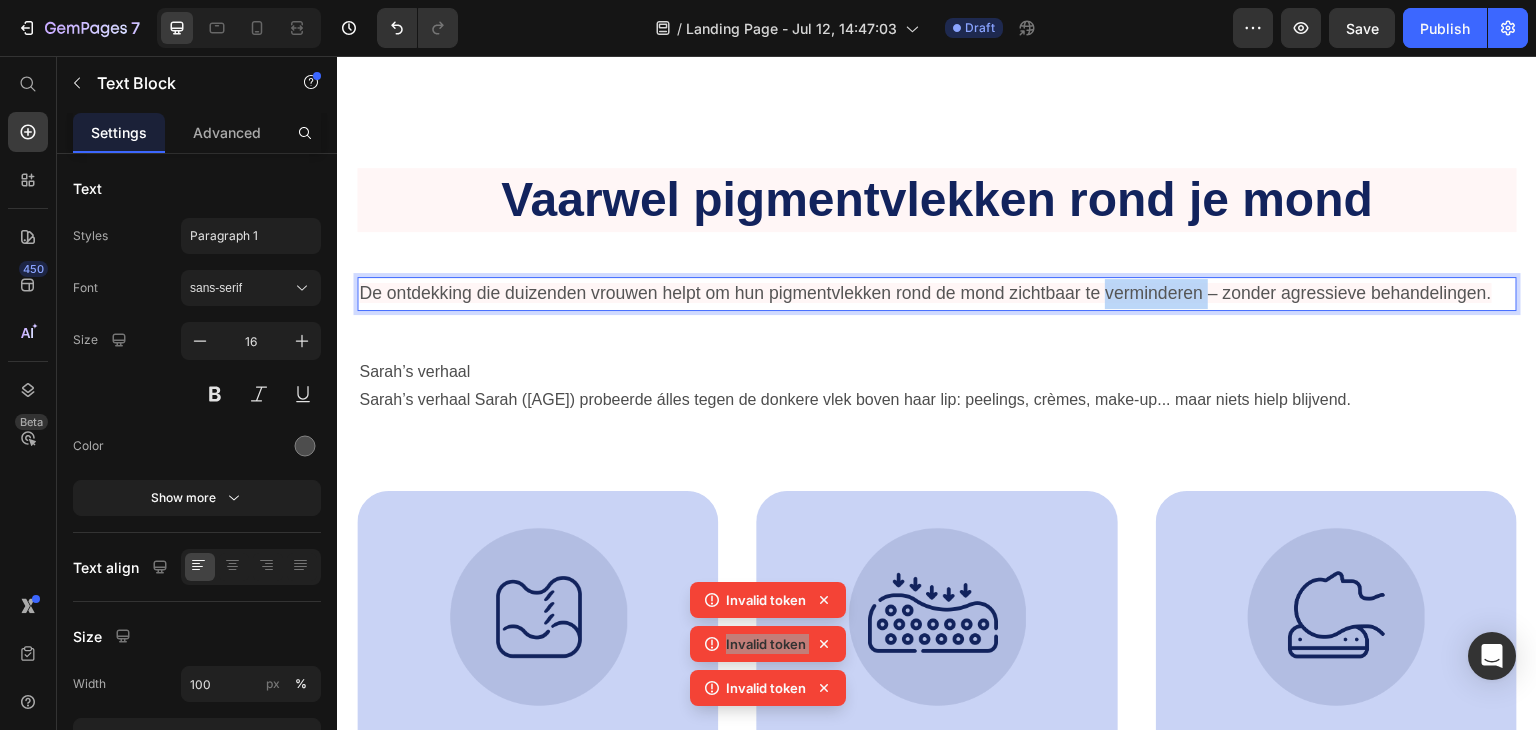 click on "De ontdekking die duizenden vrouwen helpt om hun pigmentvlekken rond de mond zichtbaar te verminderen – zonder agressieve behandelingen." at bounding box center [925, 293] 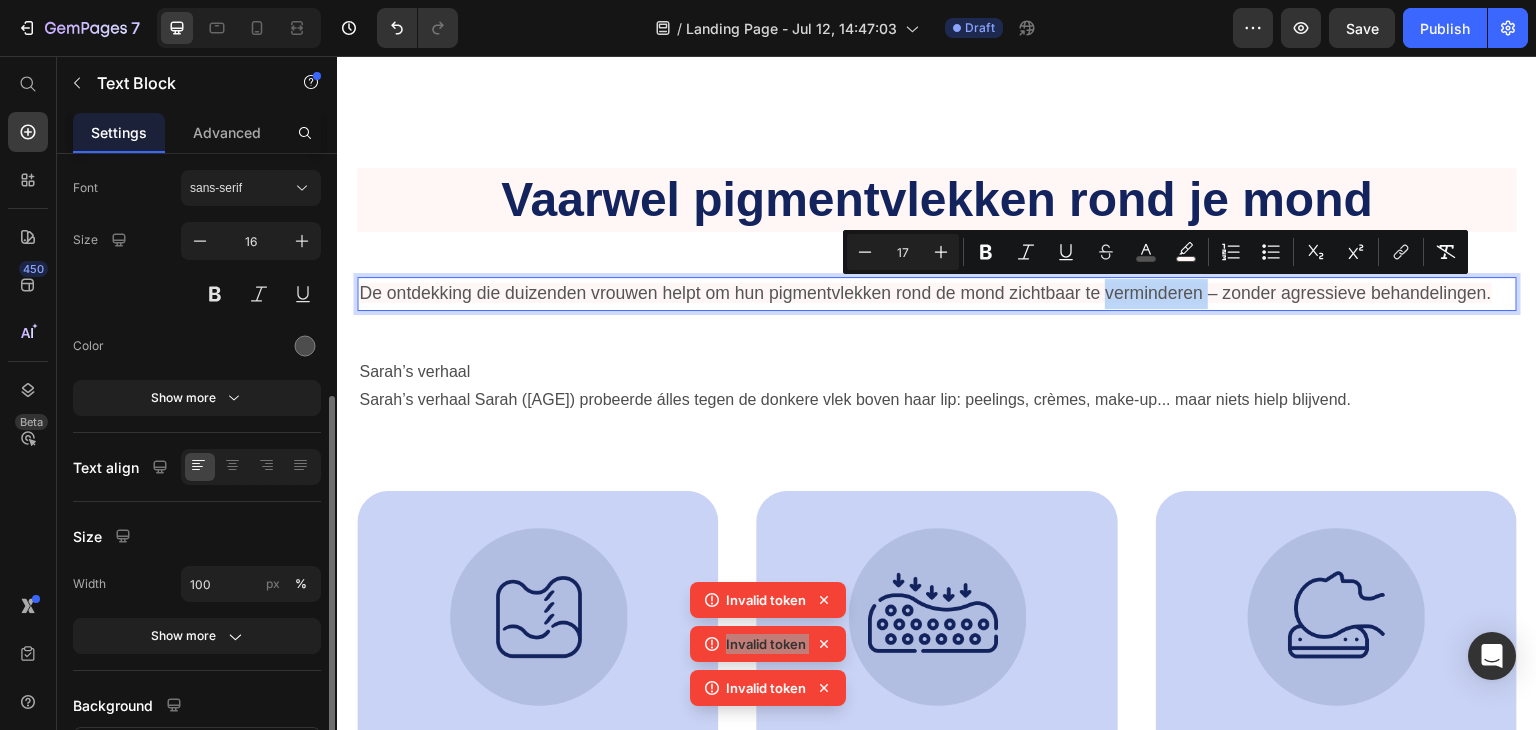 scroll, scrollTop: 260, scrollLeft: 0, axis: vertical 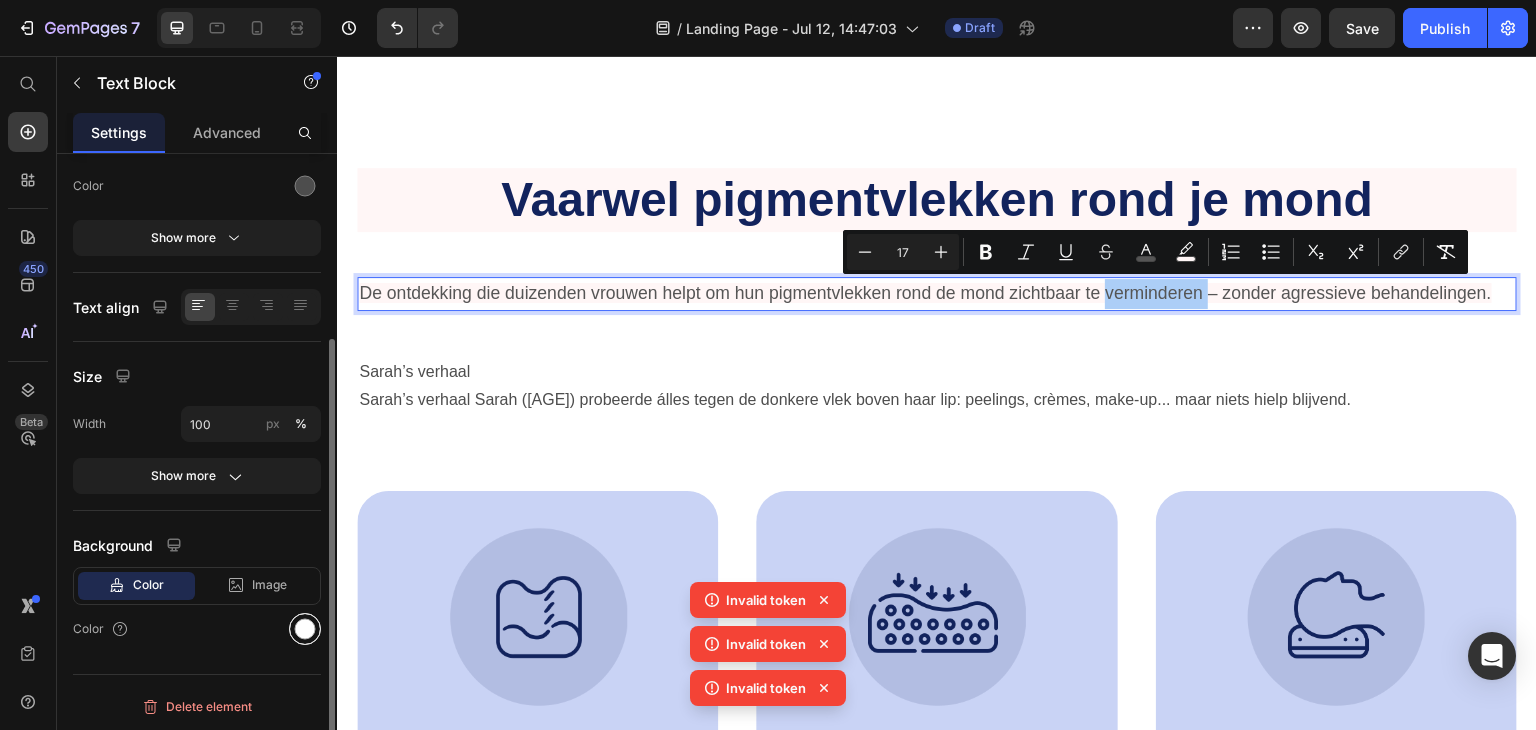 click at bounding box center (305, 629) 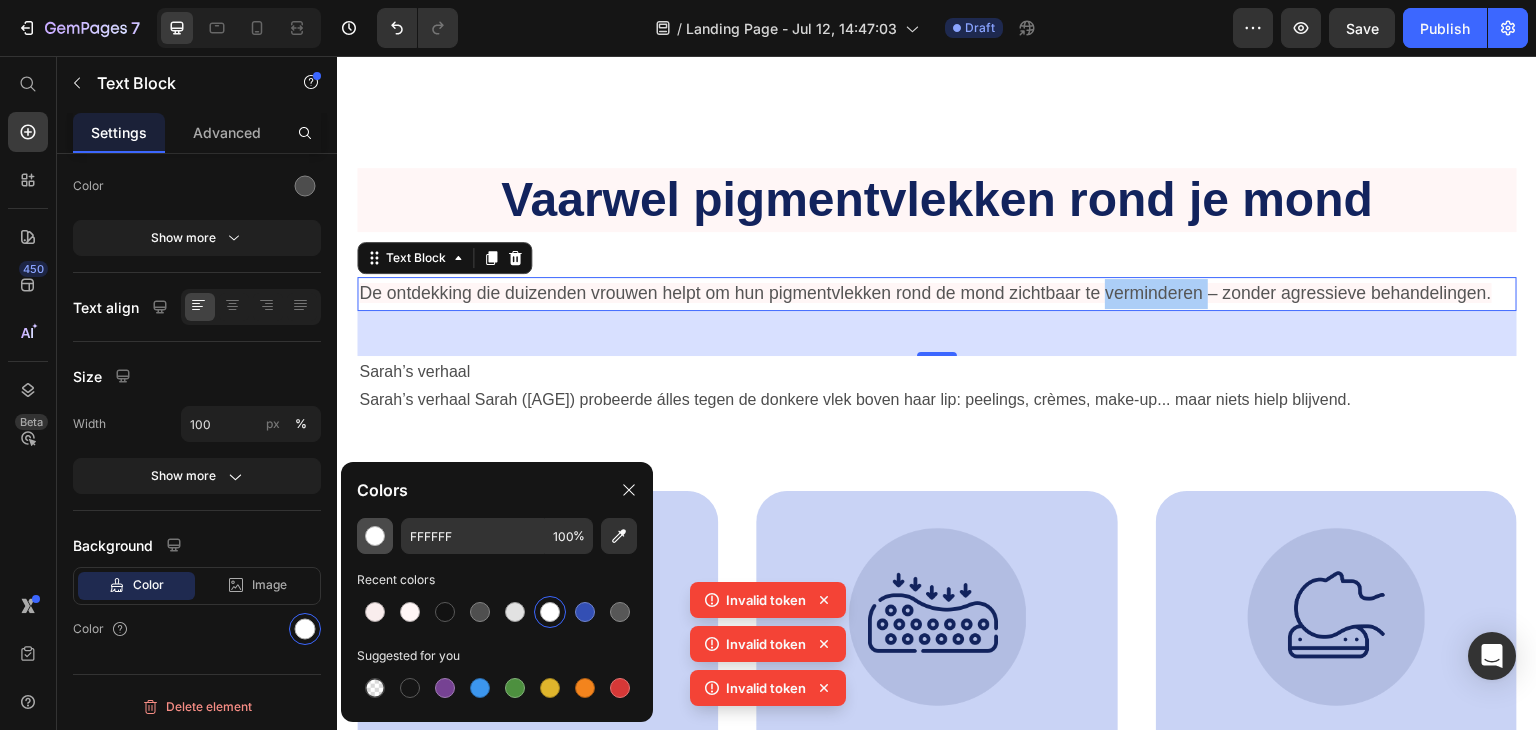 click at bounding box center (375, 536) 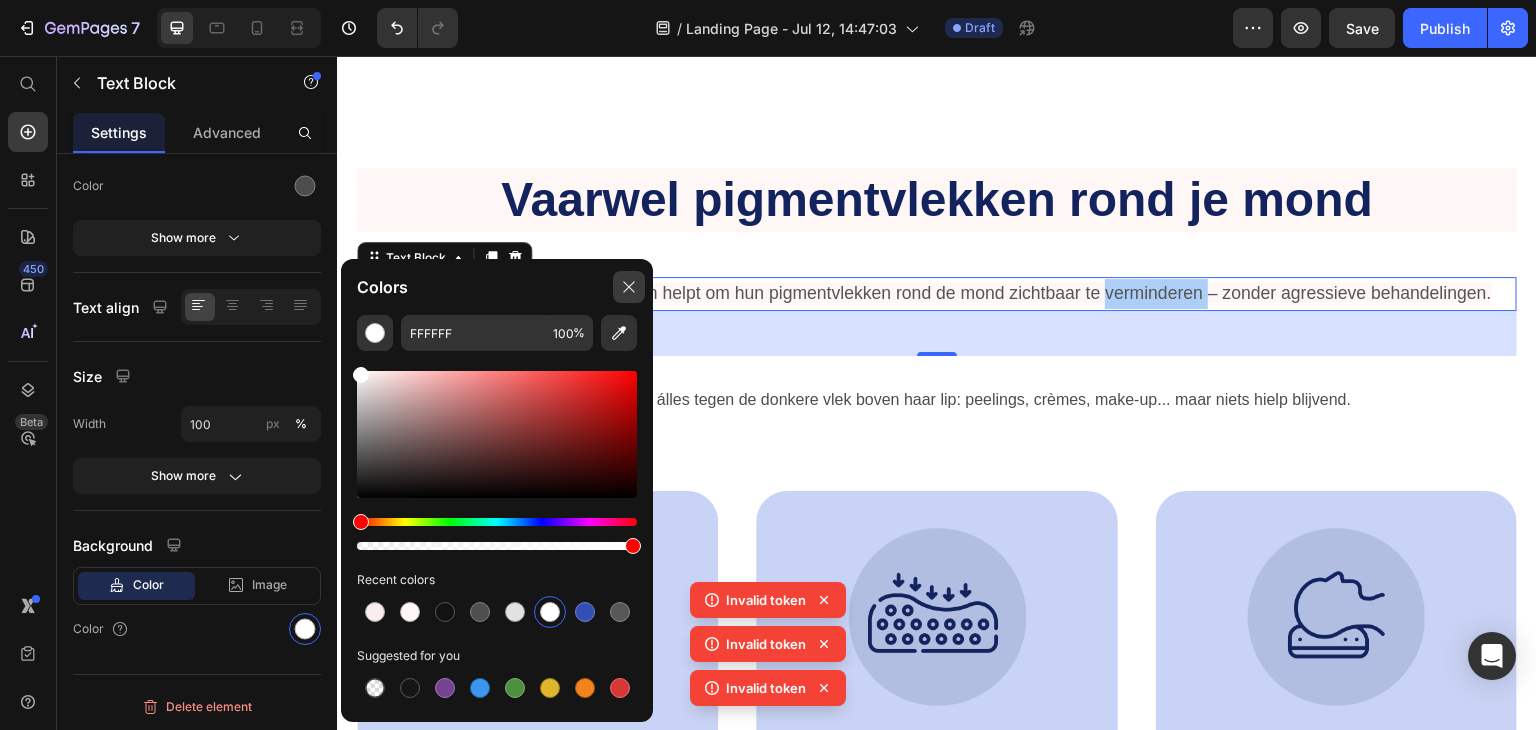 click 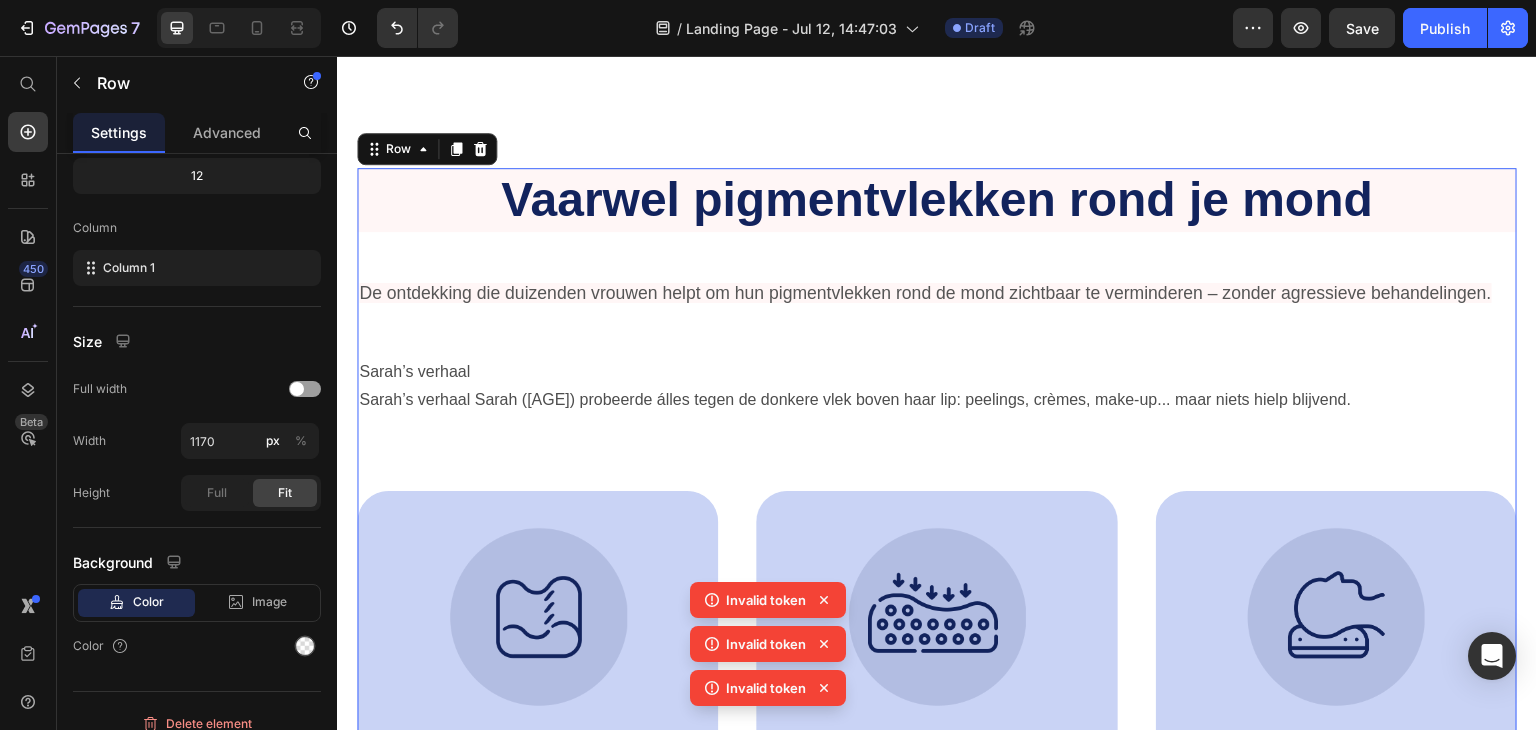 click on "Vaarwel pigmentvlekken rond je mond Heading De ontdekking die duizenden vrouwen helpt om hun pigmentvlekken rond de mond zichtbaar te verminderen – zonder agressieve behandelingen. Text Block Sarah’s verhaal Sarah ([AGE]) probeerde álles tegen de donkere vlek boven haar lip: peelings, crèmes, make-up... maar niets hielp blijvend.   Text Block Image Supportive Design Text Block Ergonomically engineered for optimal spinal alignment Text Block Hero Banner Image Pressure Relief Text Block Reduces neck and shoulder discomfort Text Block Hero Banner Row Image Supportive Design Text Block Ergonomically engineered for optimal spinal alignment Text Block Hero Banner Image Pressure Relief Text Block Reduces neck and shoulder discomfort Text Block Hero Banner Row Image Breathable Materials Text Block Ensures cool, comfortable sleep Text Block Hero Banner" at bounding box center [937, 533] 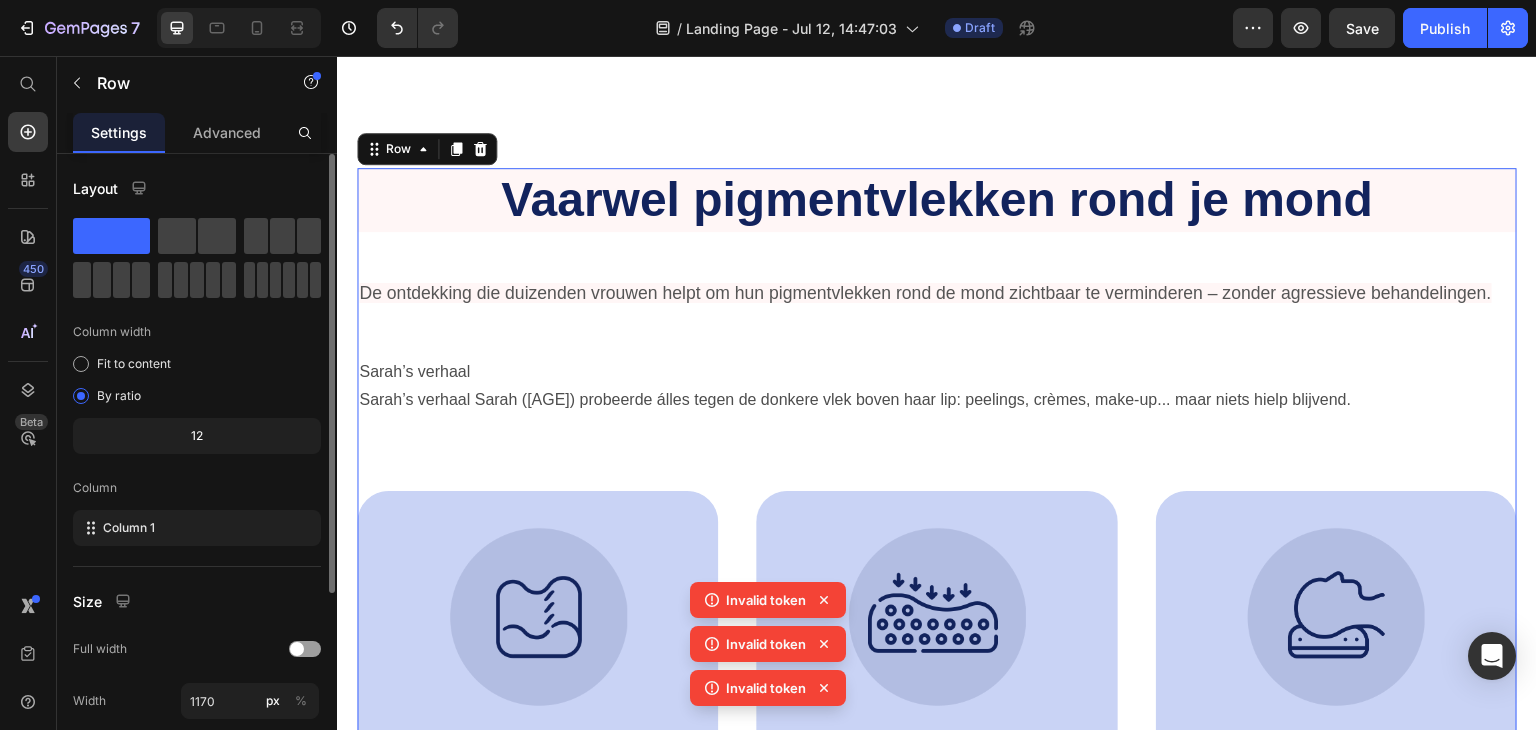 click on "Vaarwel pigmentvlekken rond je mond Heading De ontdekking die duizenden vrouwen helpt om hun pigmentvlekken rond de mond zichtbaar te verminderen – zonder agressieve behandelingen. Text Block Sarah’s verhaal Sarah ([AGE]) probeerde álles tegen de donkere vlek boven haar lip: peelings, crèmes, make-up... maar niets hielp blijvend.   Text Block Image Supportive Design Text Block Ergonomically engineered for optimal spinal alignment Text Block Hero Banner Image Pressure Relief Text Block Reduces neck and shoulder discomfort Text Block Hero Banner Row Image Supportive Design Text Block Ergonomically engineered for optimal spinal alignment Text Block Hero Banner Image Pressure Relief Text Block Reduces neck and shoulder discomfort Text Block Hero Banner Row Image Breathable Materials Text Block Ensures cool, comfortable sleep Text Block Hero Banner" at bounding box center (937, 533) 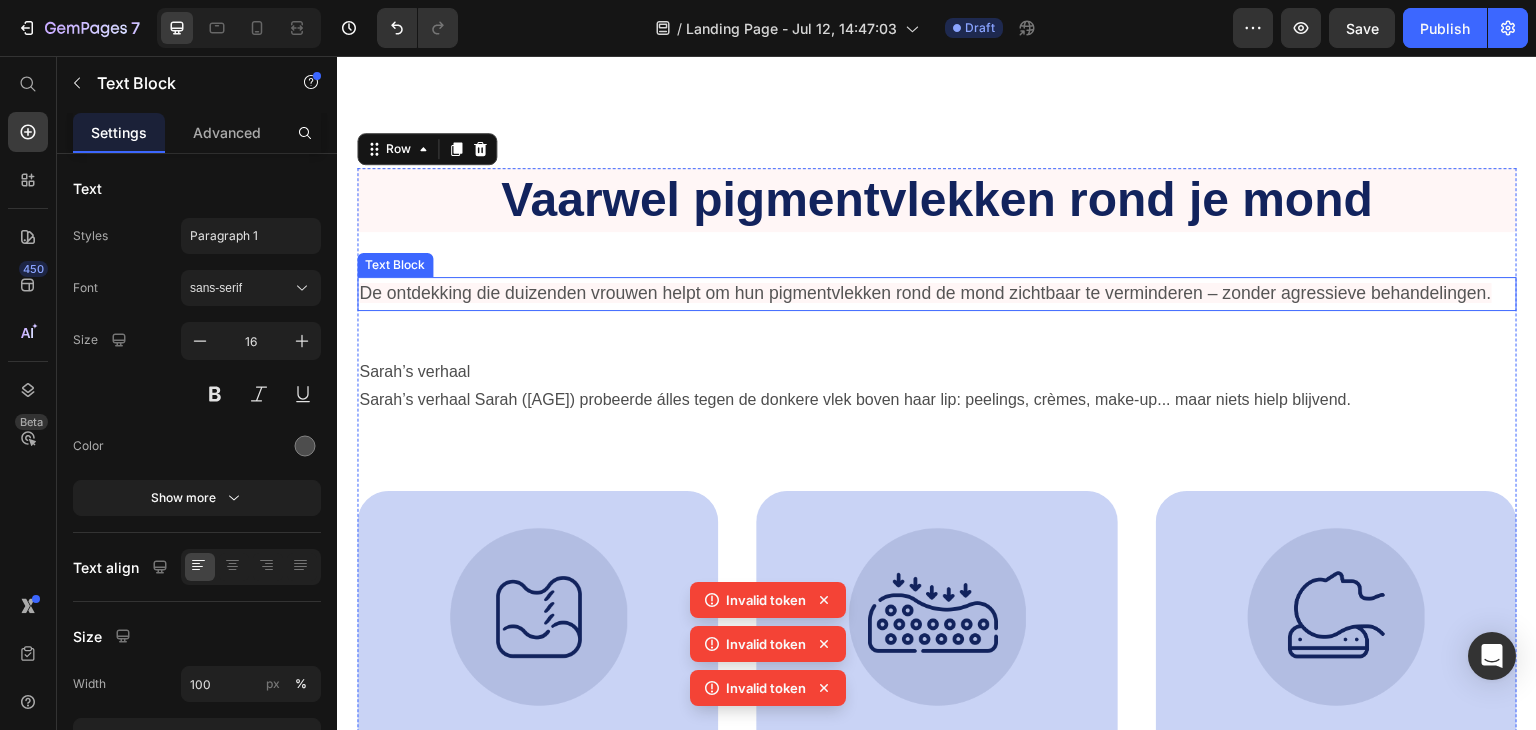 click on "De ontdekking die duizenden vrouwen helpt om hun pigmentvlekken rond de mond zichtbaar te verminderen – zonder agressieve behandelingen." at bounding box center (925, 293) 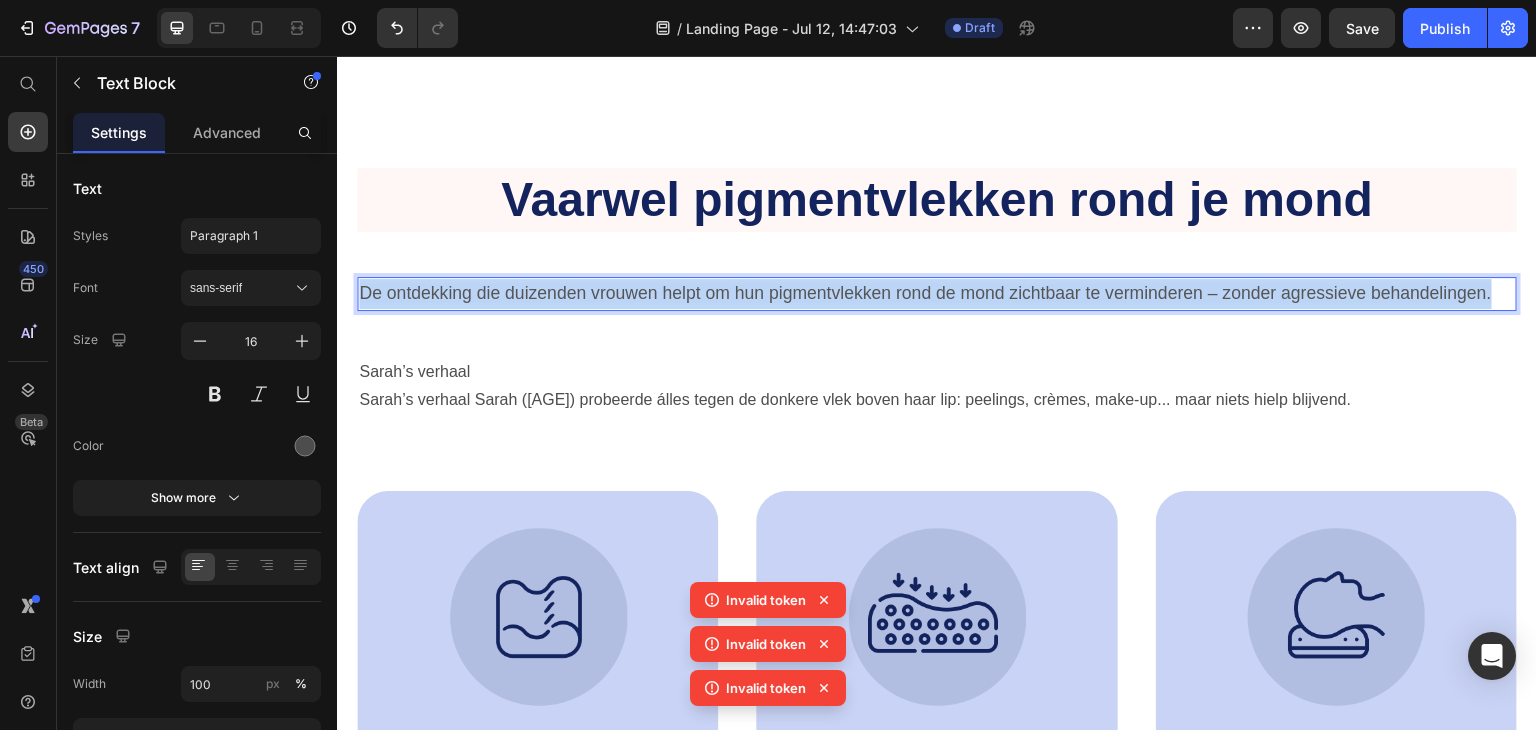 click on "De ontdekking die duizenden vrouwen helpt om hun pigmentvlekken rond de mond zichtbaar te verminderen – zonder agressieve behandelingen." at bounding box center [925, 293] 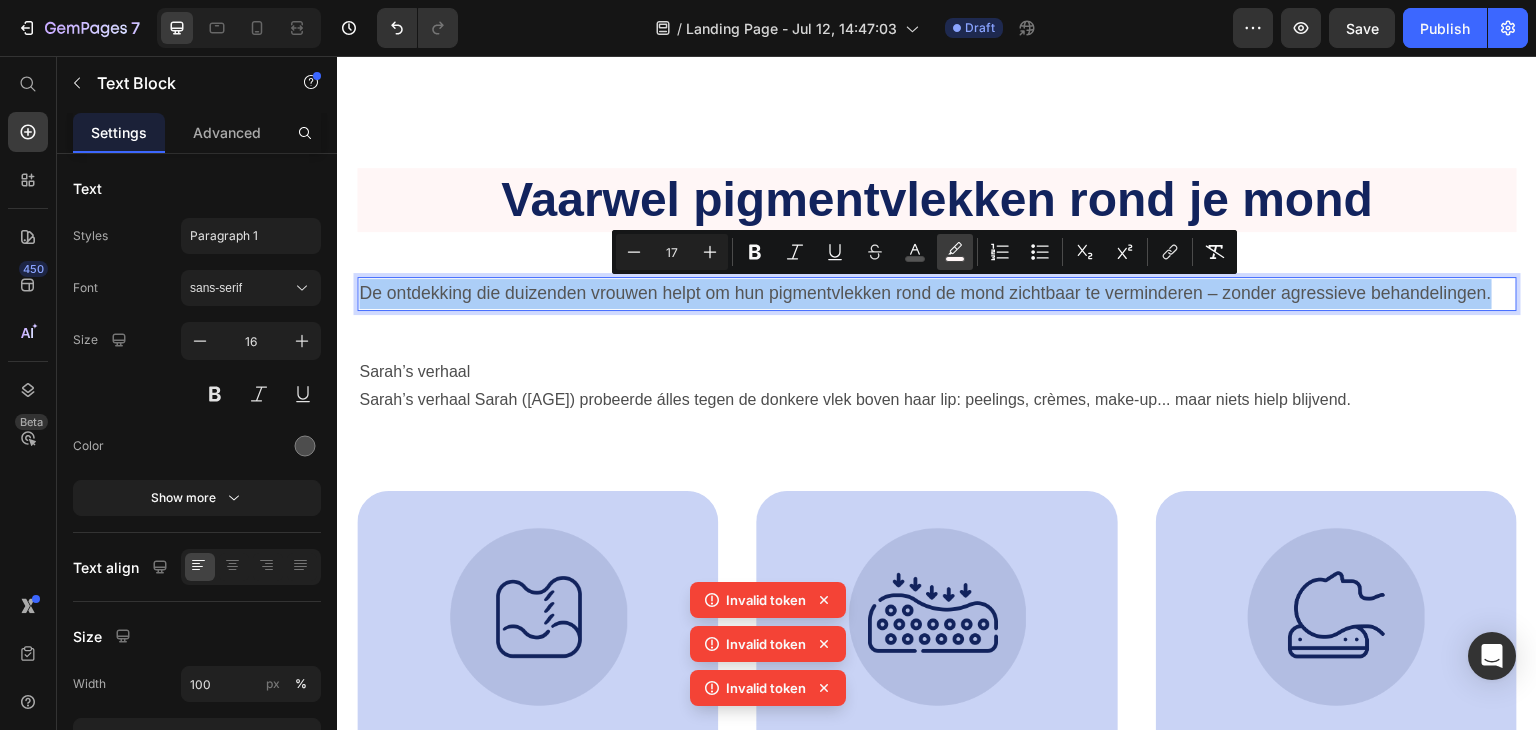 click 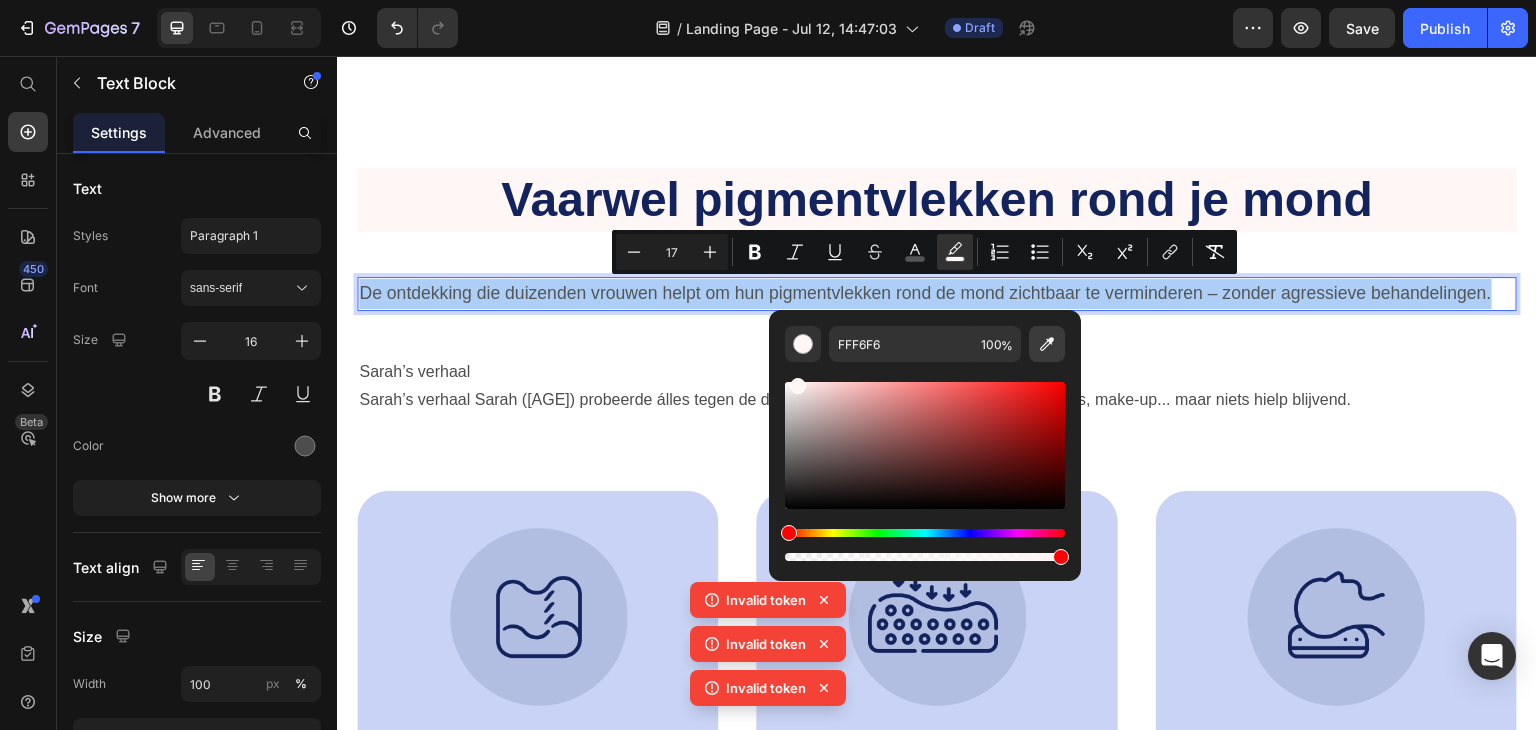 click 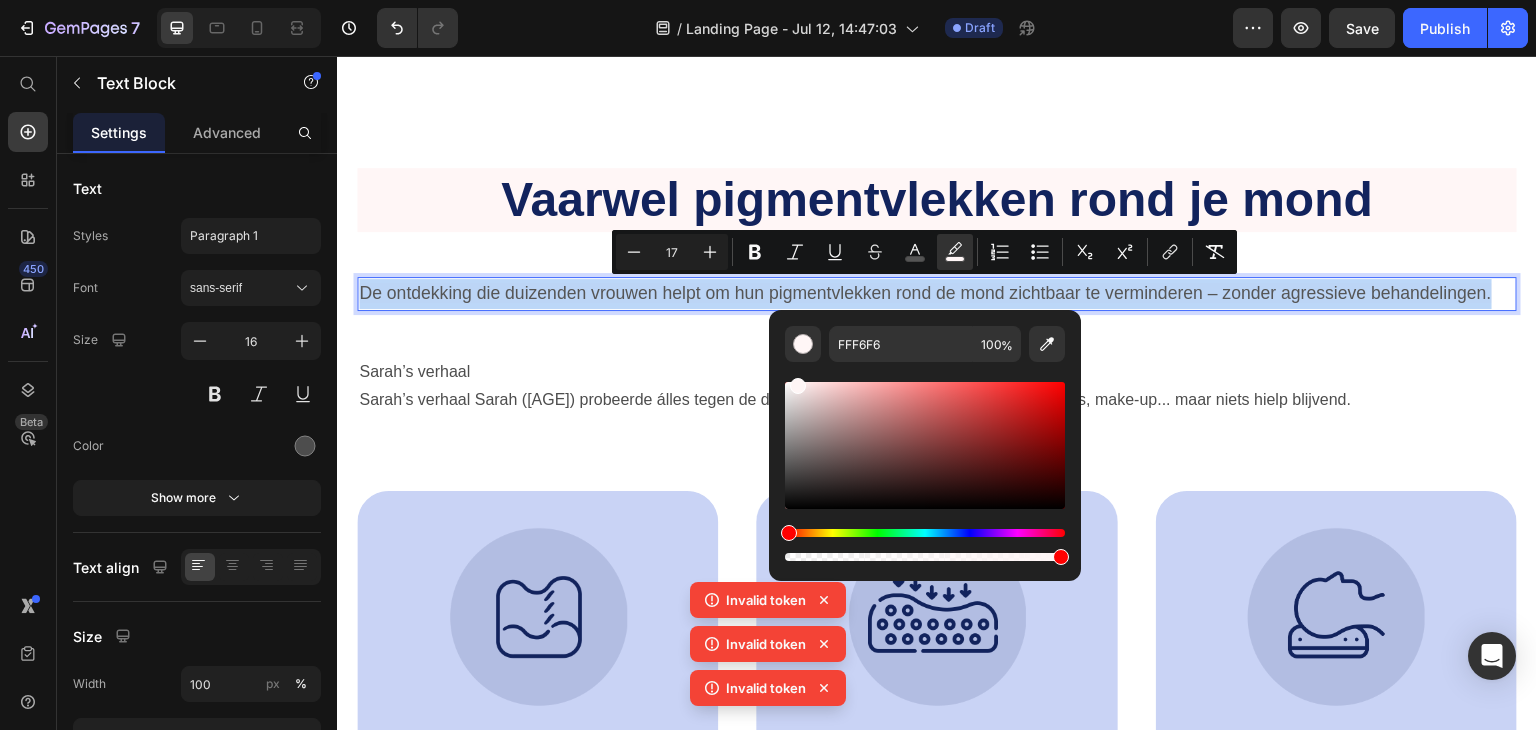 type on "FFFFFF" 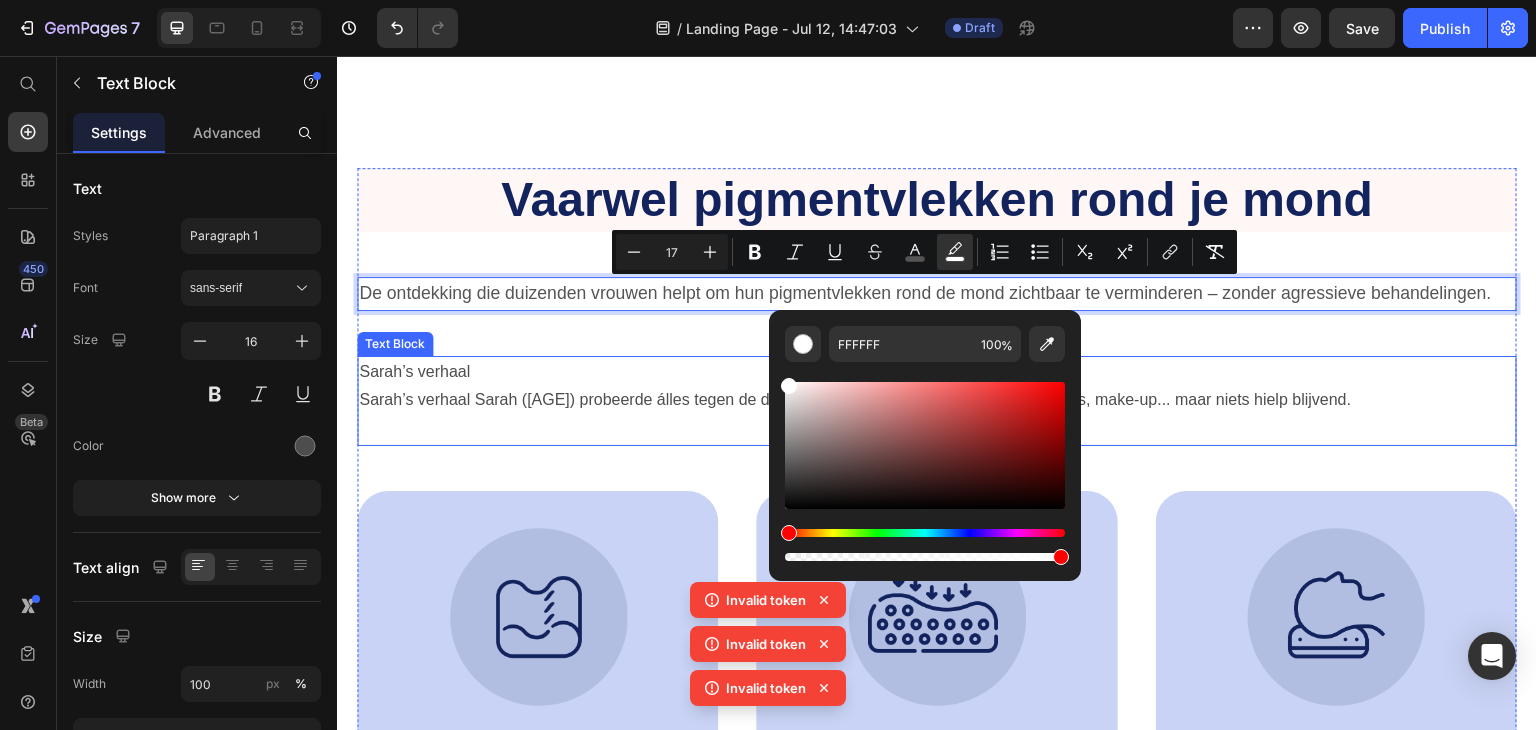 click at bounding box center (937, 429) 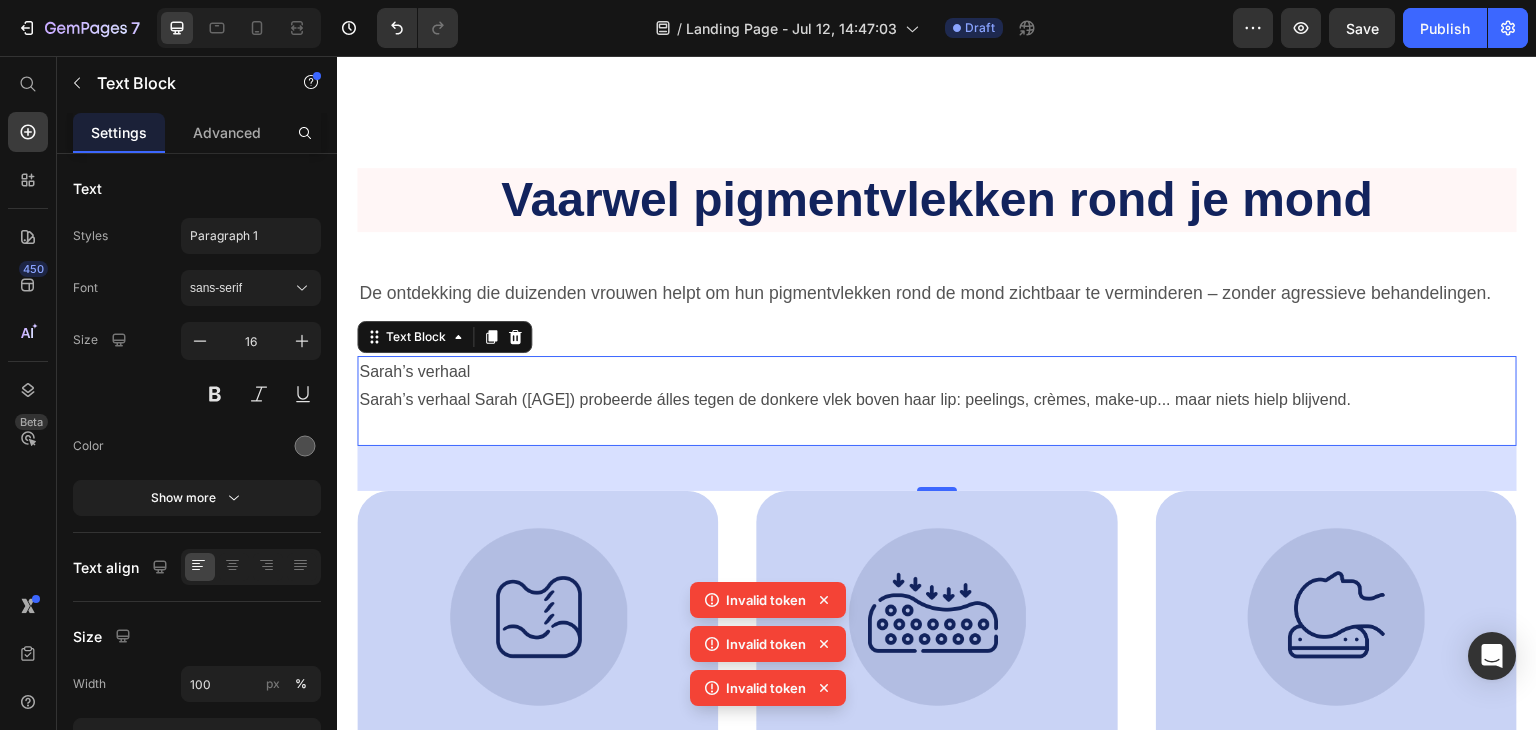 click on "Sarah’s verhaal" at bounding box center [937, 372] 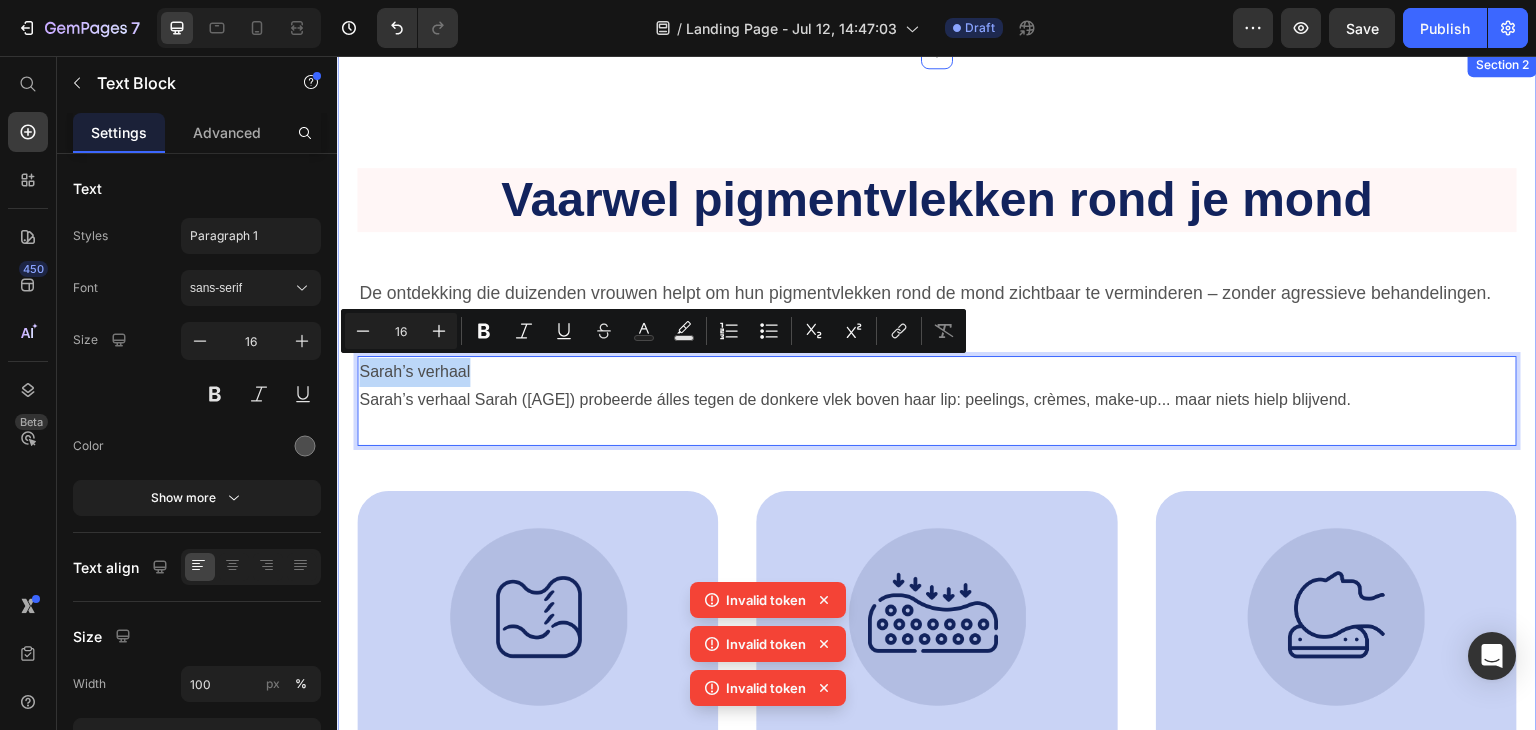 drag, startPoint x: 478, startPoint y: 376, endPoint x: 348, endPoint y: 370, distance: 130.13838 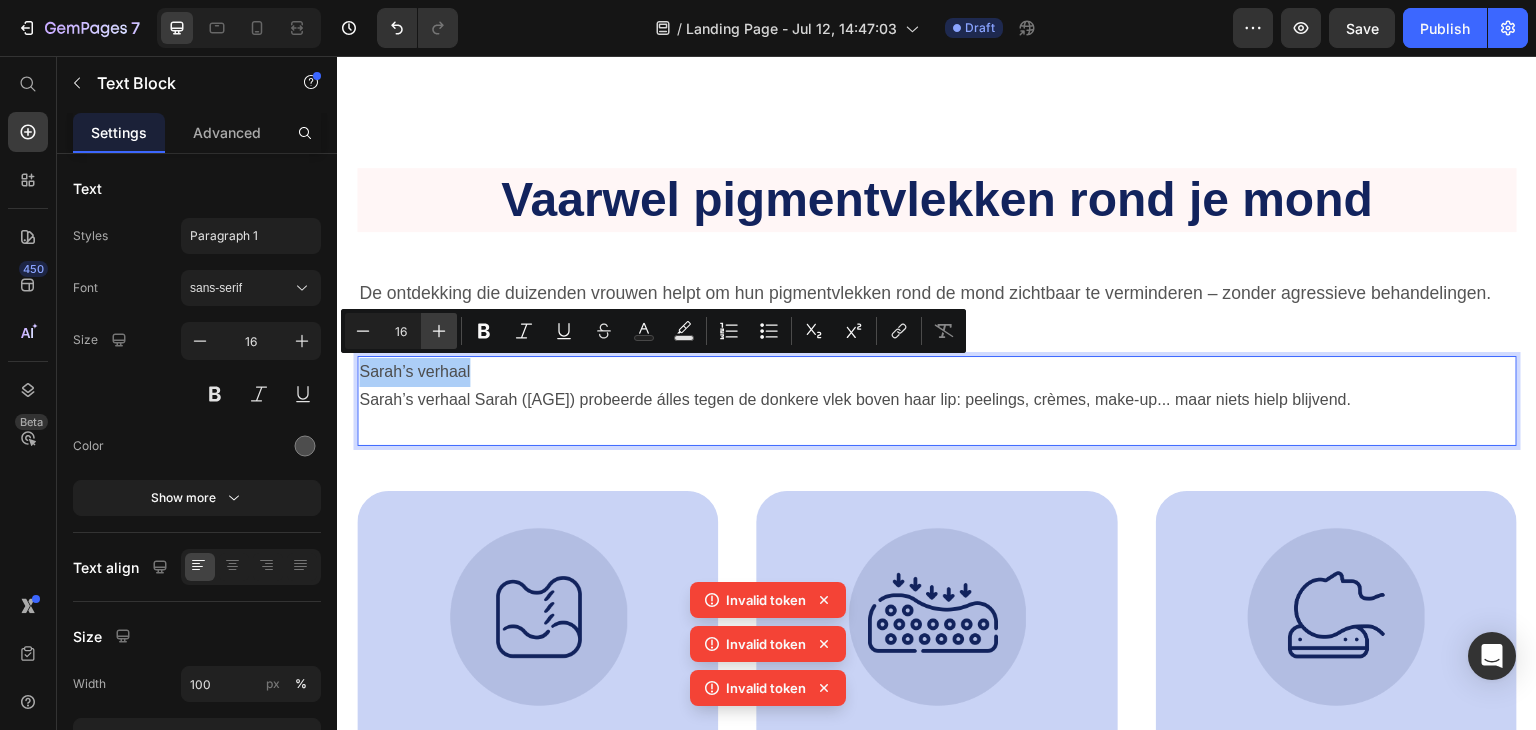 click 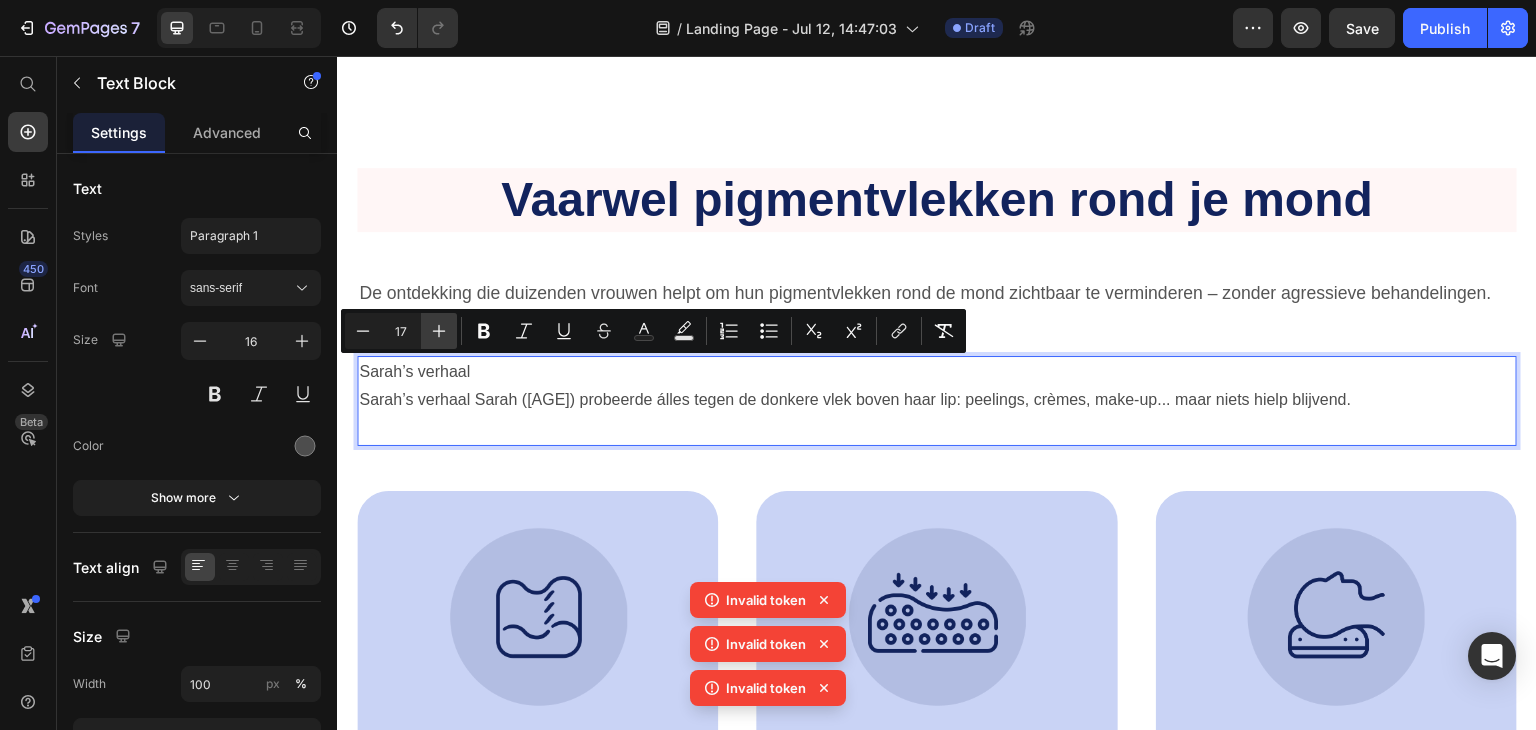 click 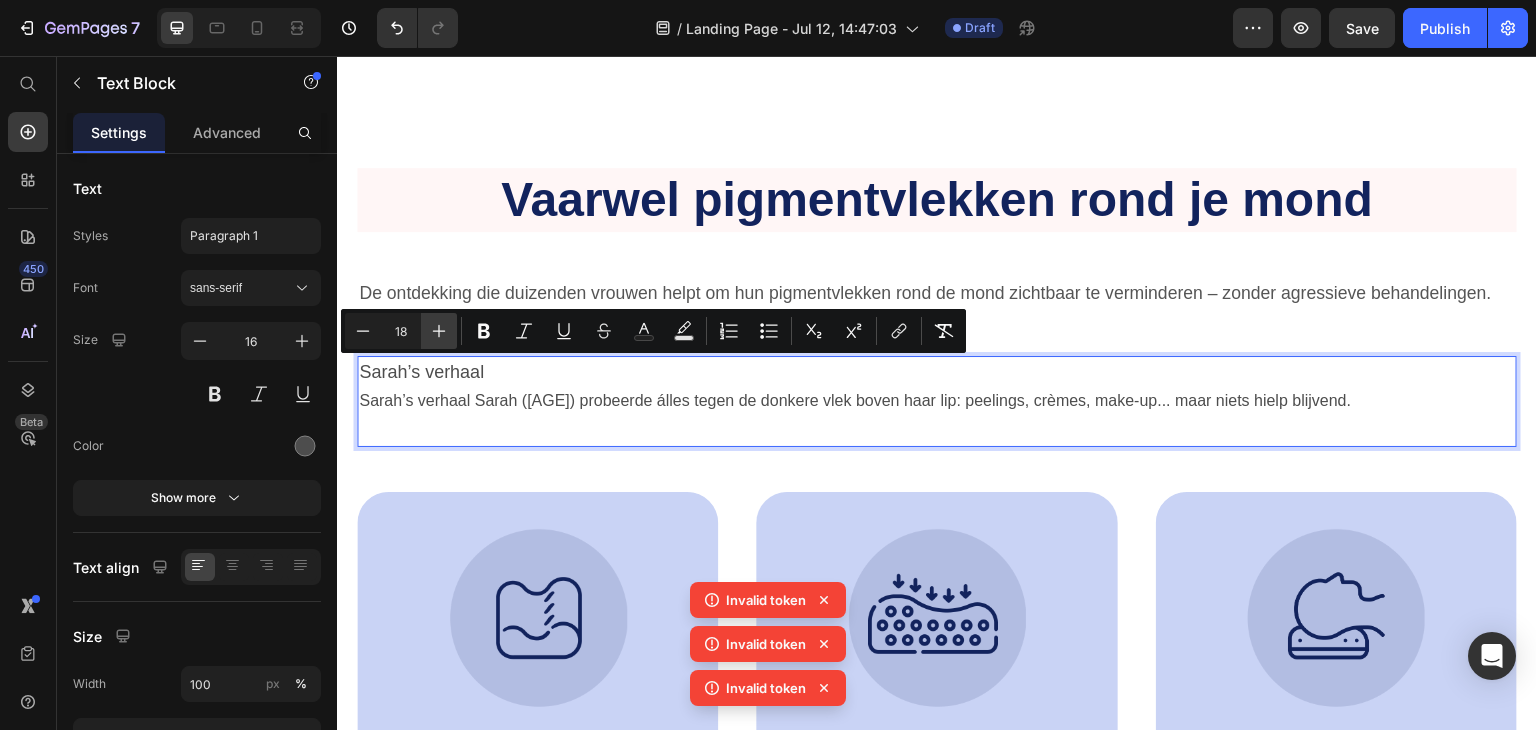 click 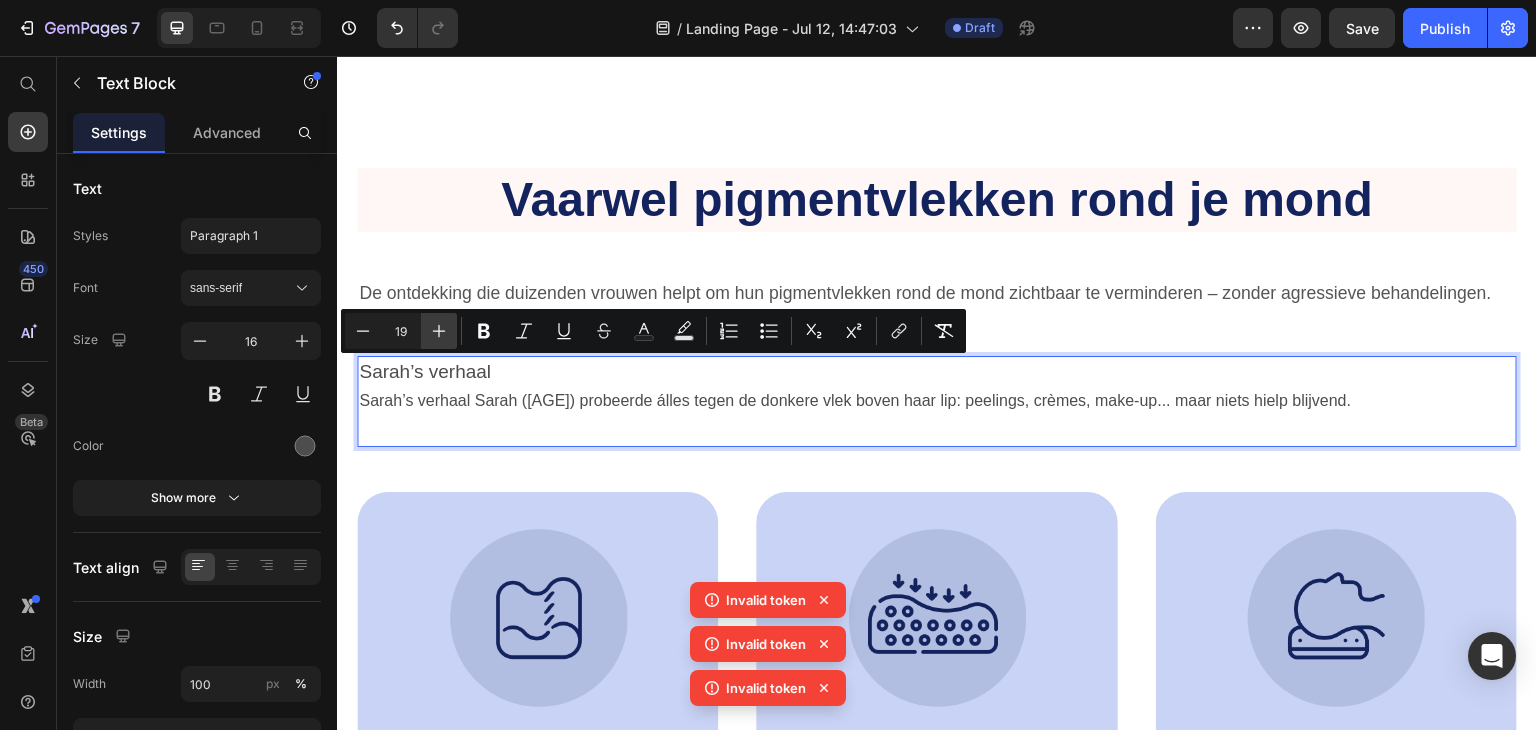 click 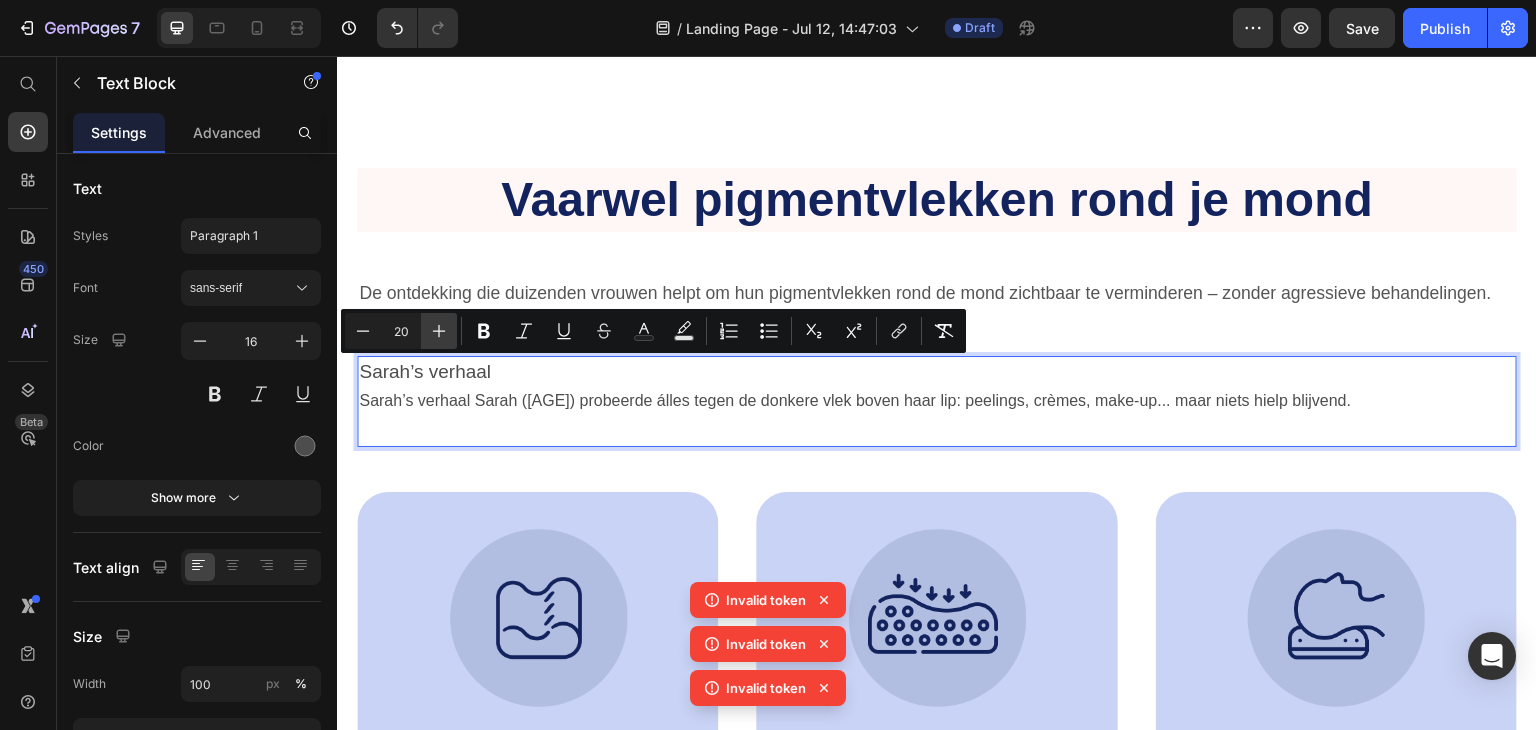 click 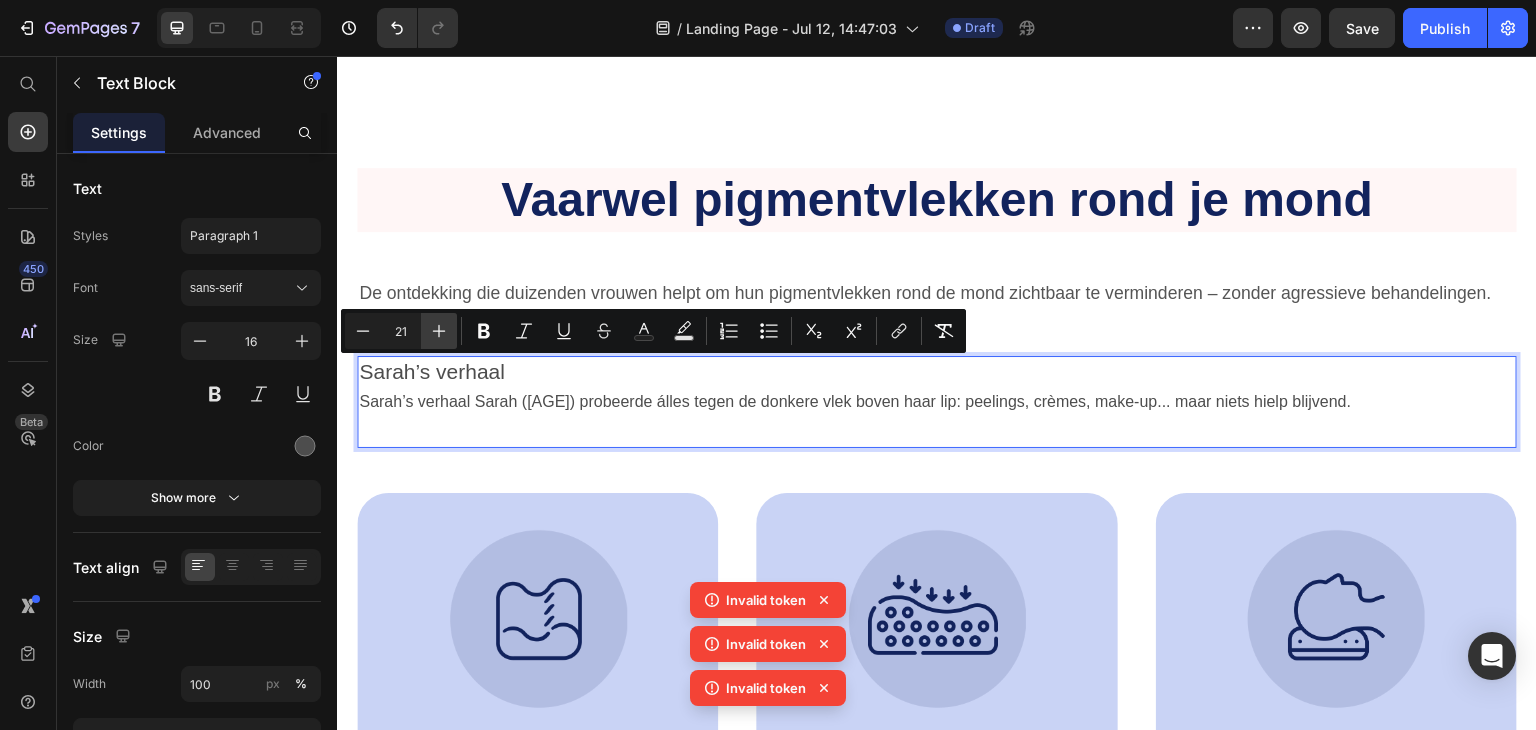 click 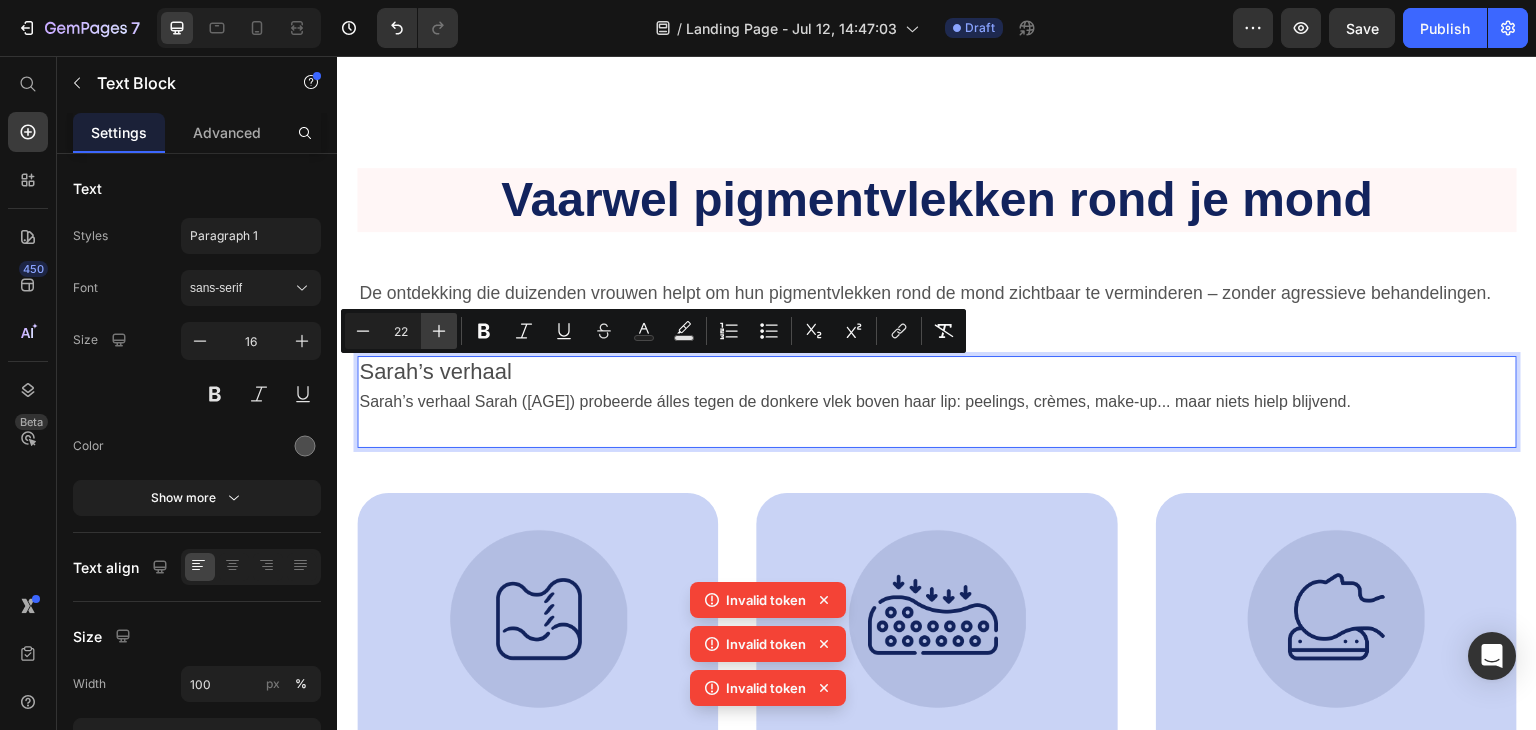 click 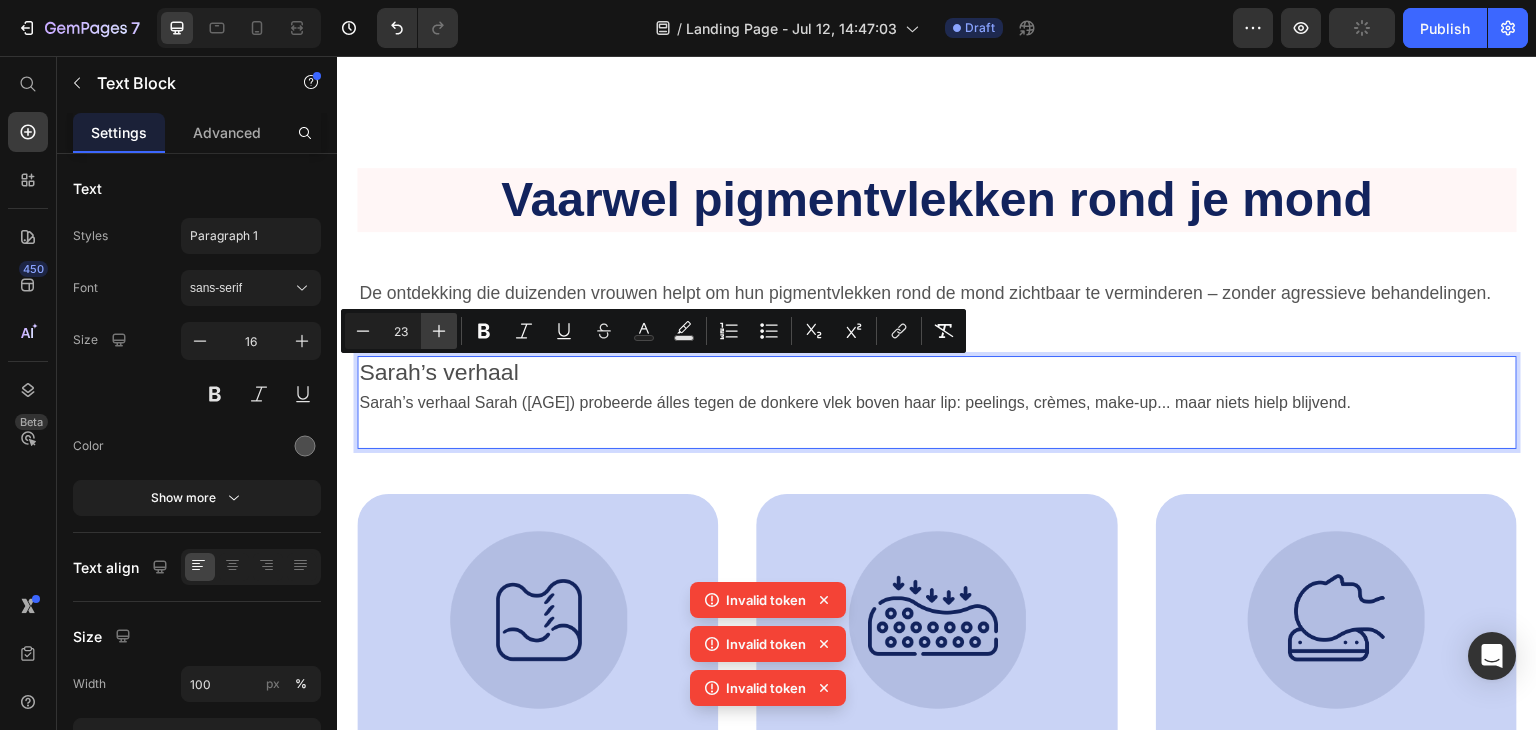 click 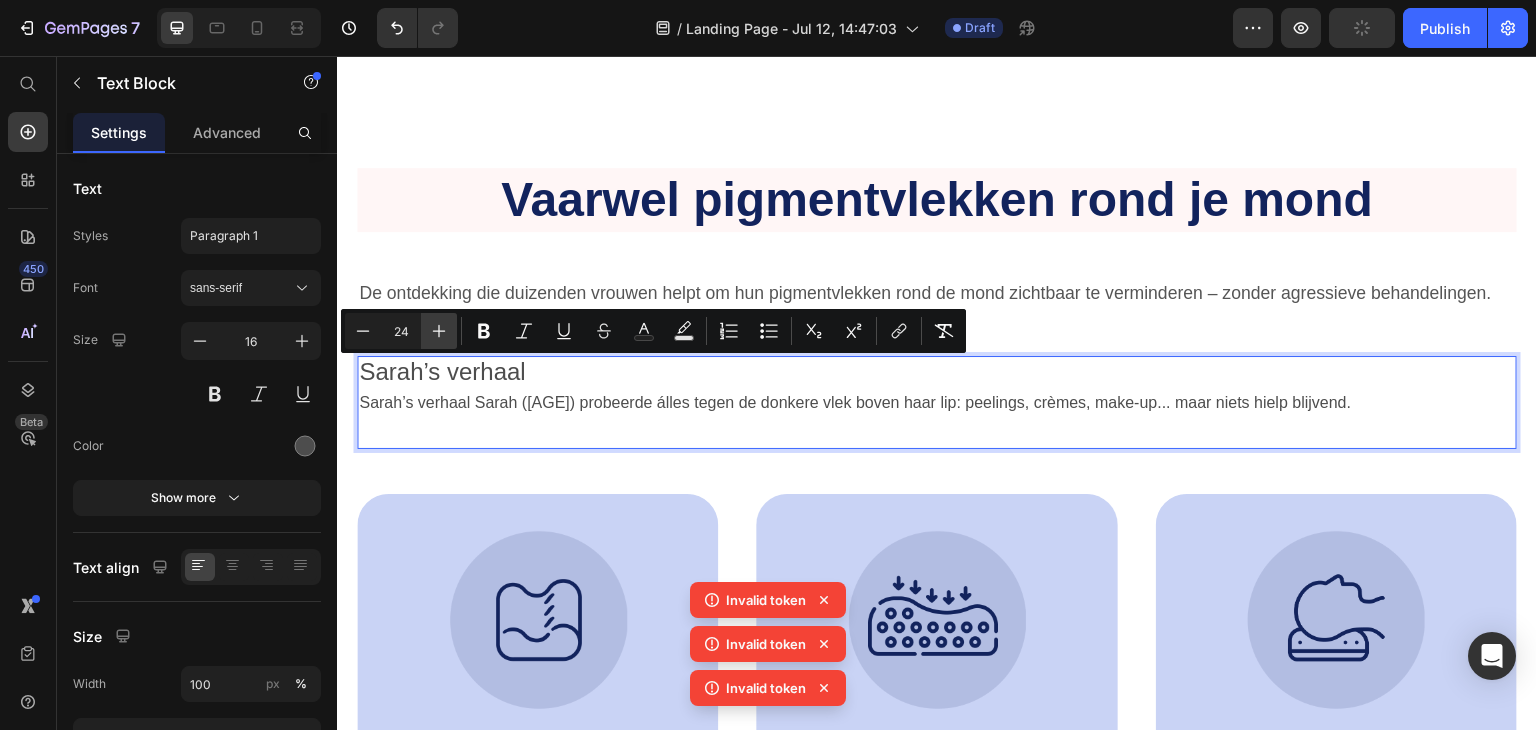 click 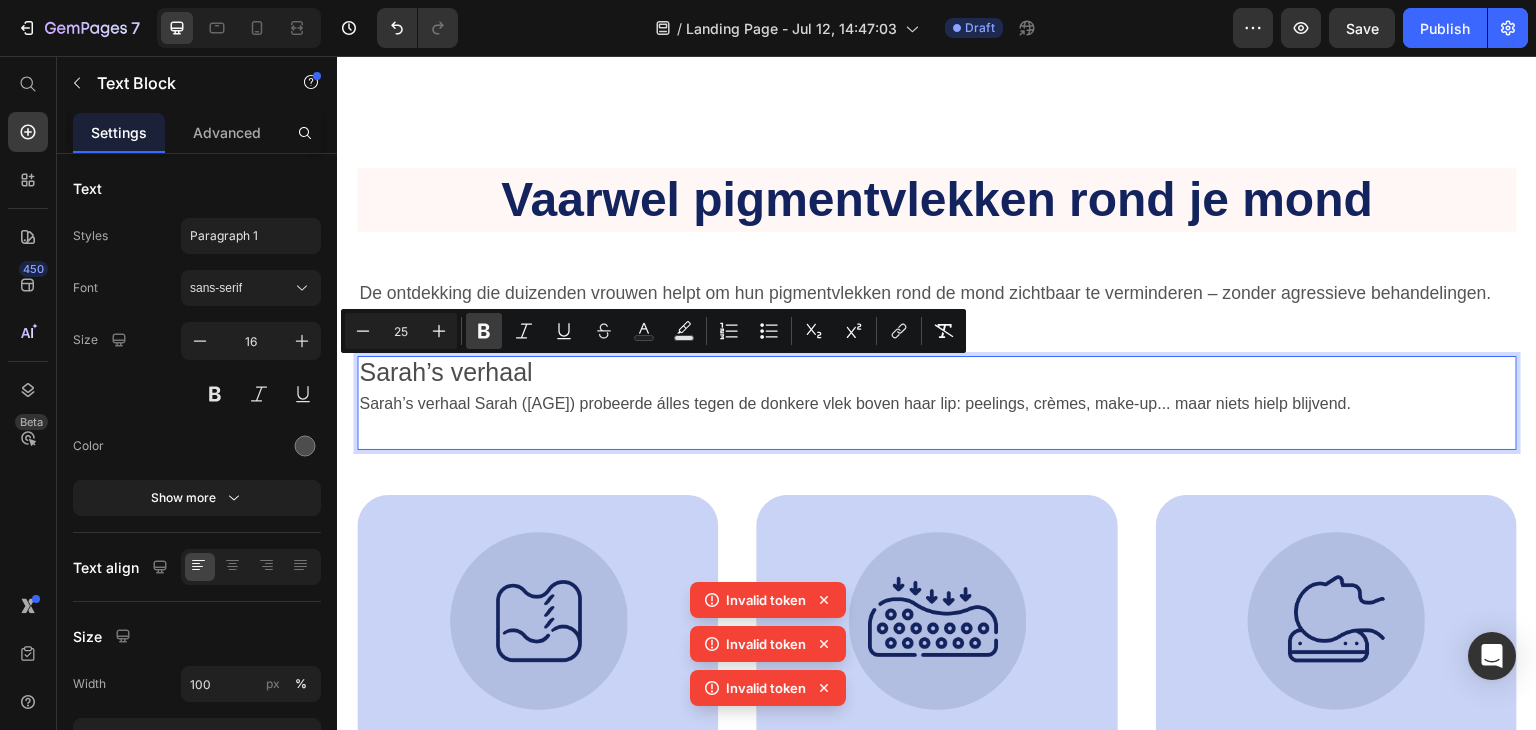 click 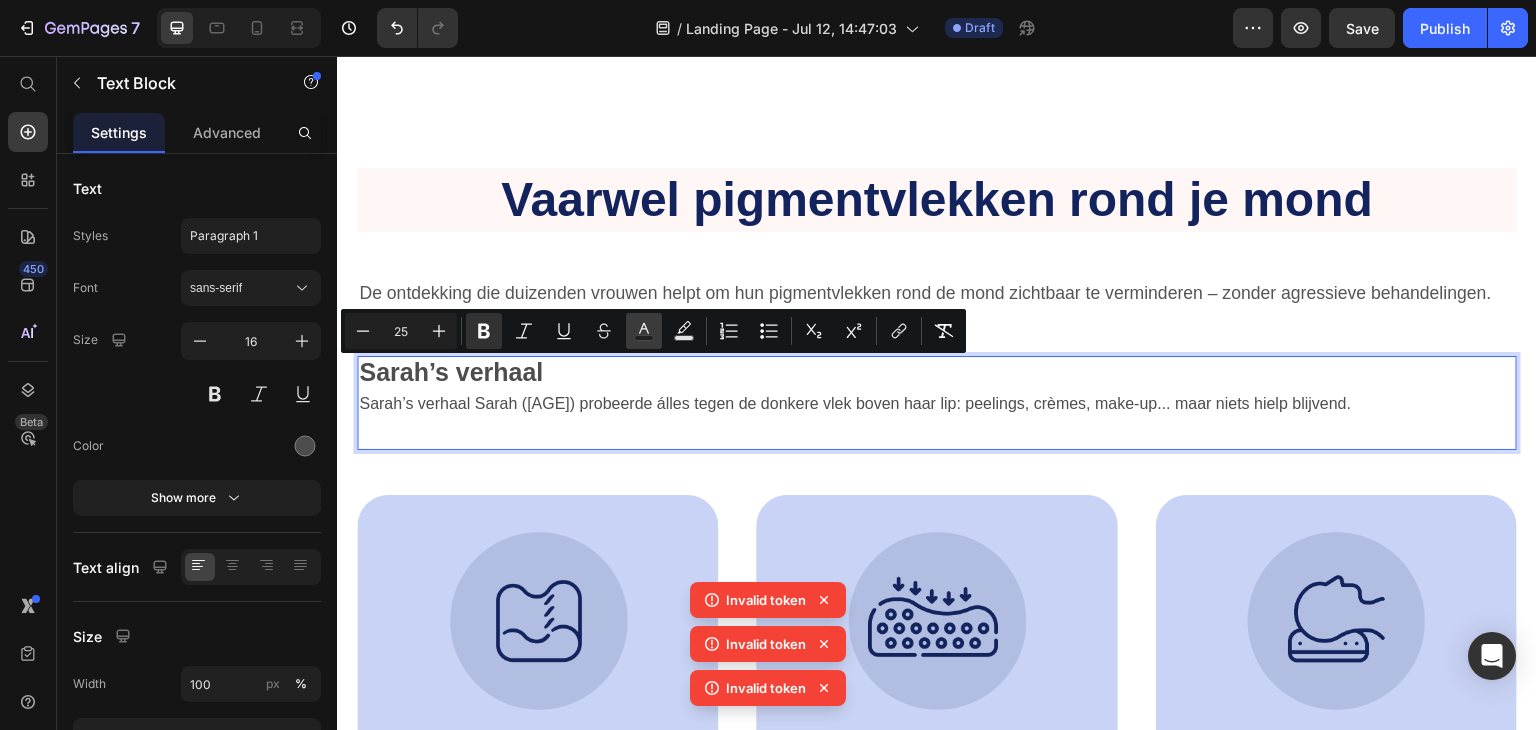 click 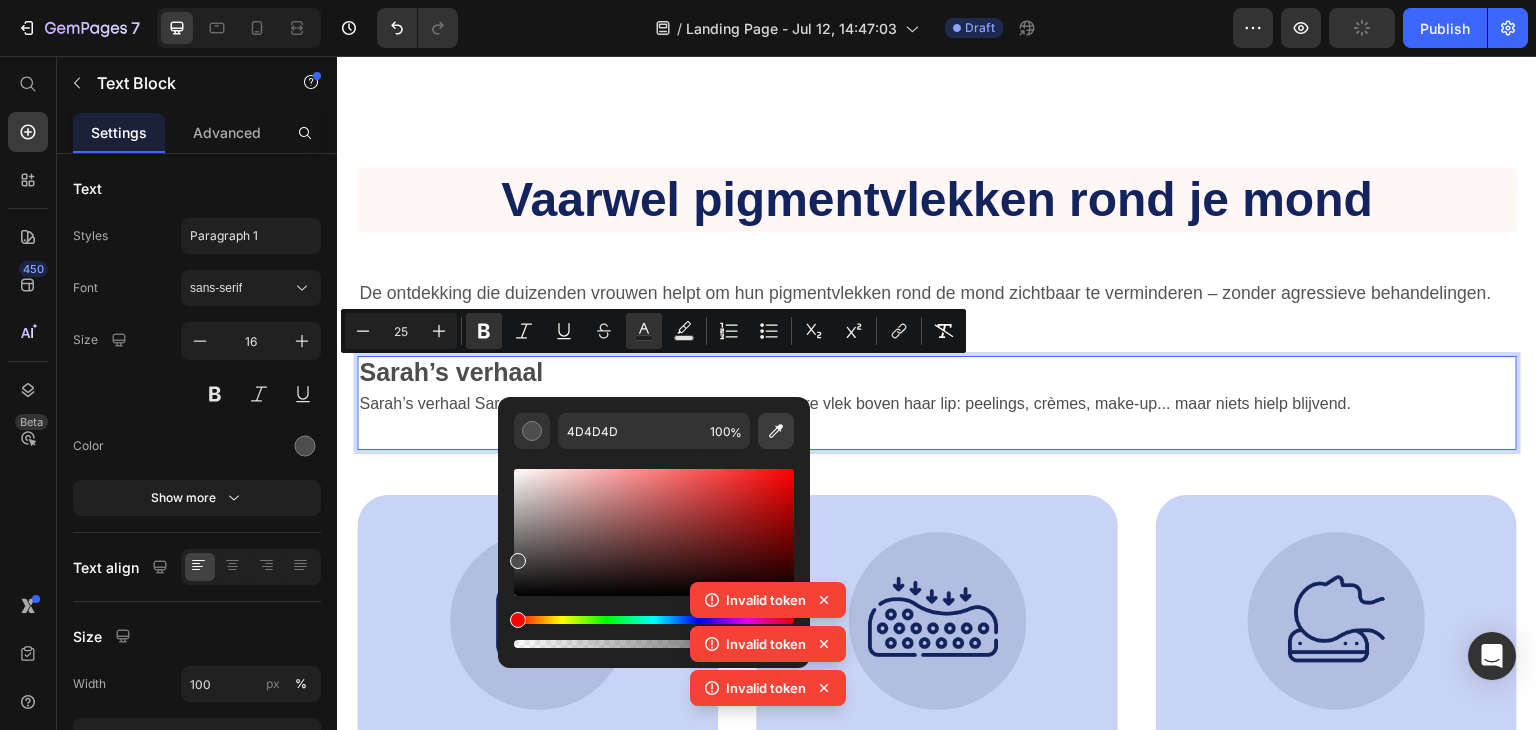 click 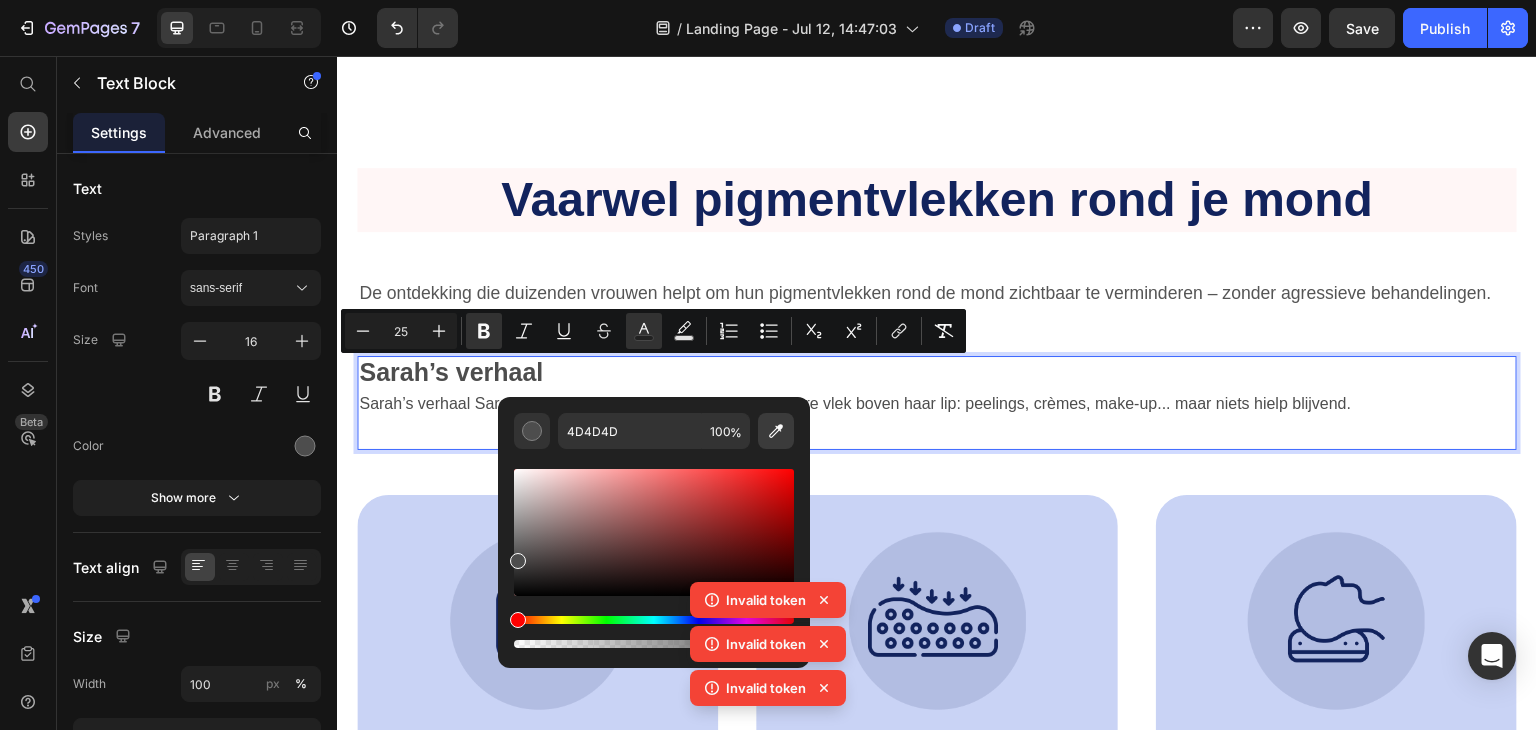 type on "CC3333" 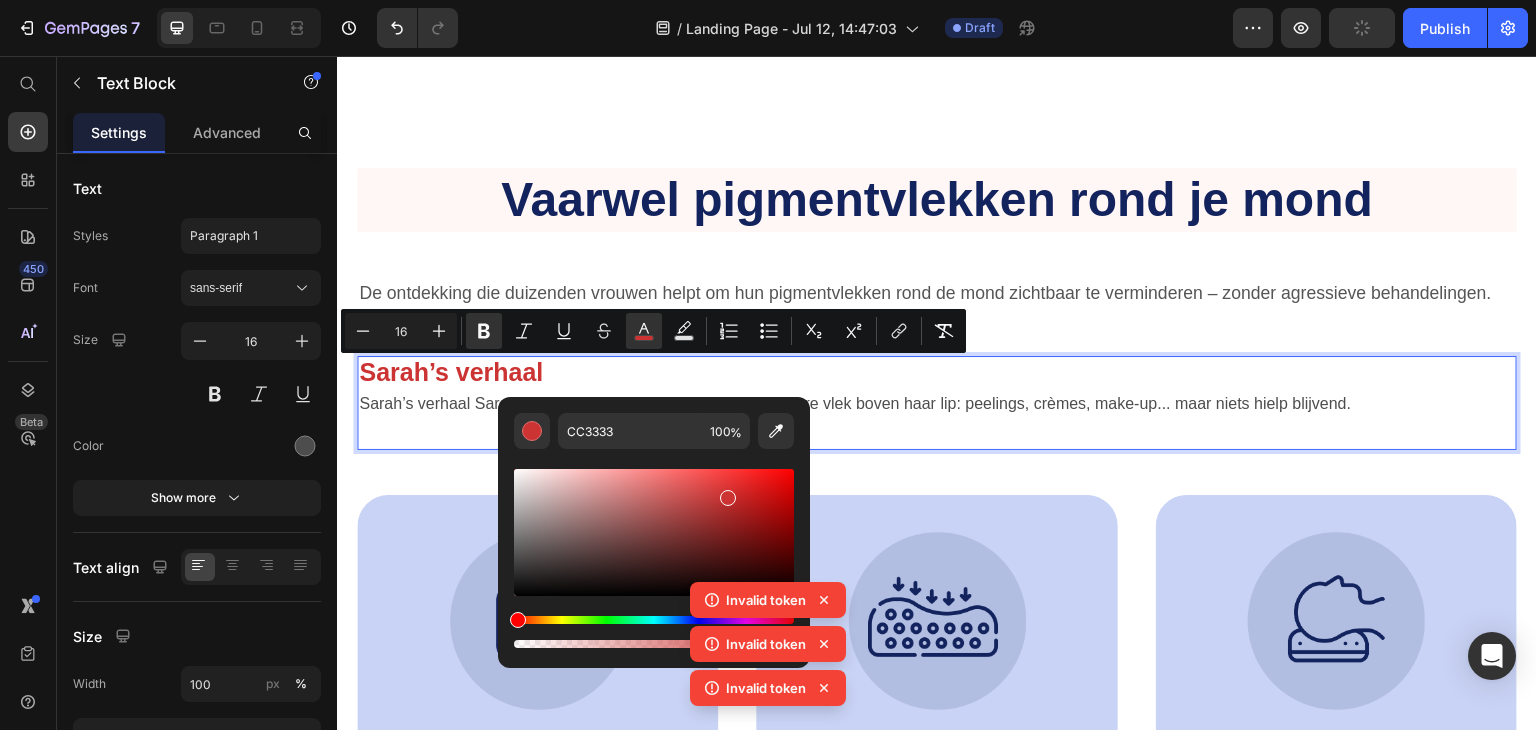 click at bounding box center [937, 433] 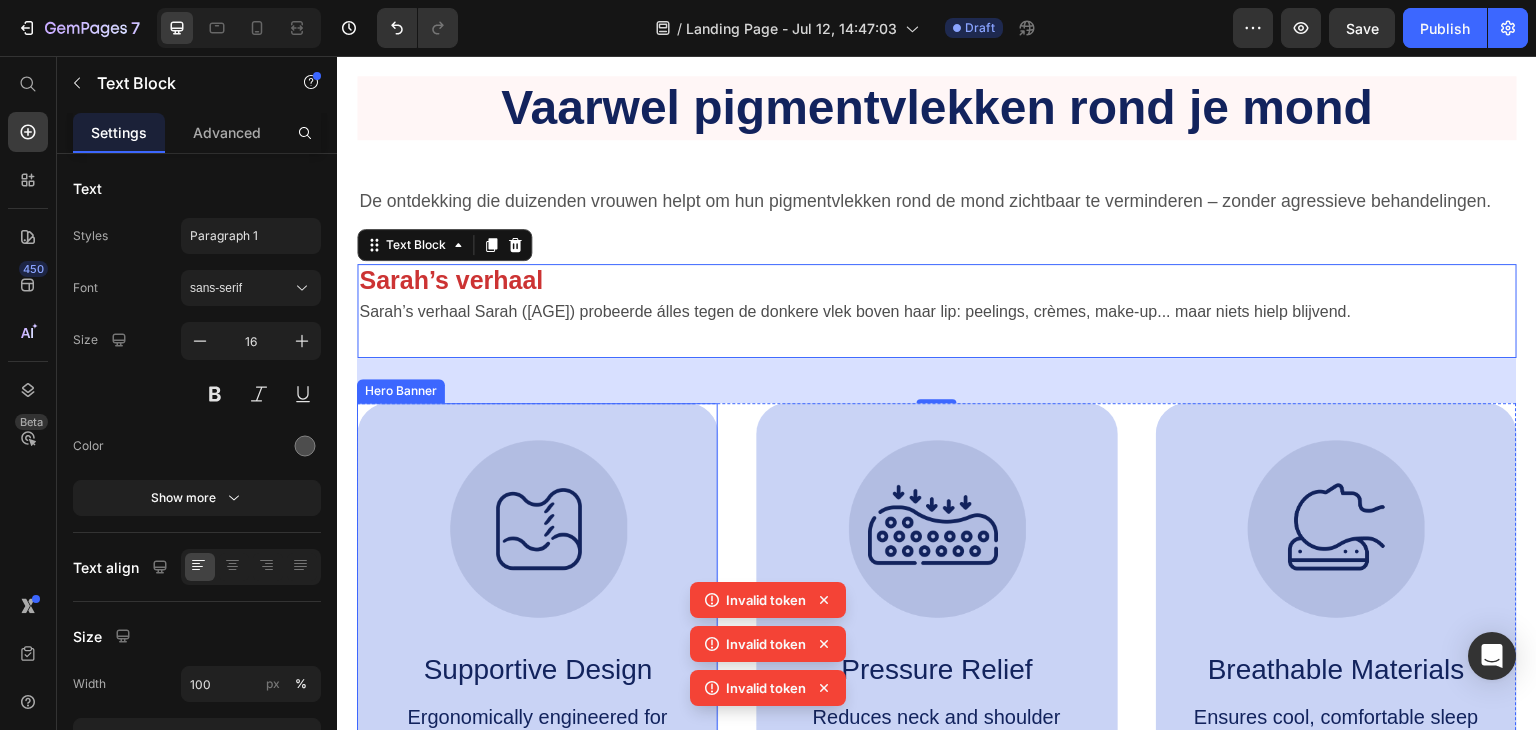 scroll, scrollTop: 700, scrollLeft: 0, axis: vertical 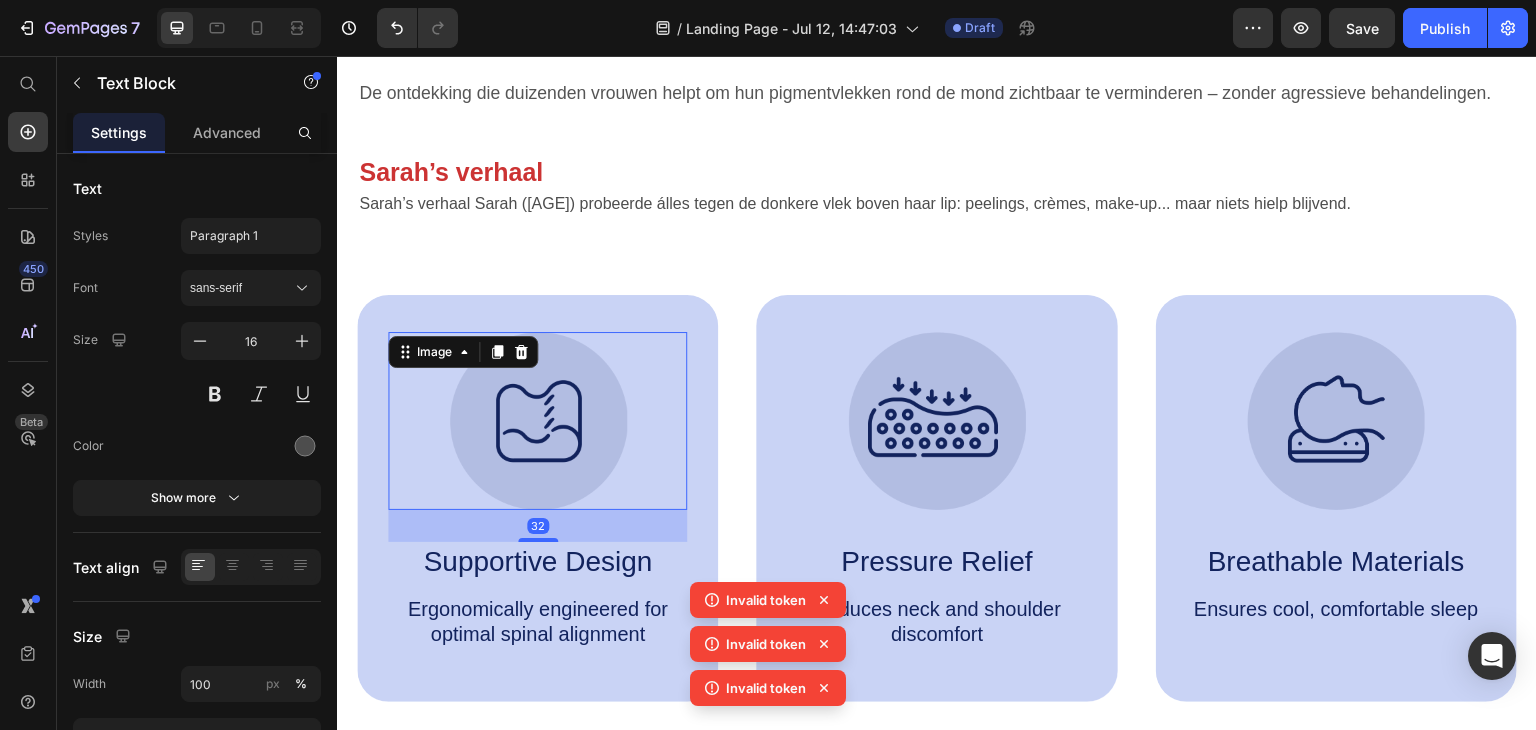 click at bounding box center (537, 421) 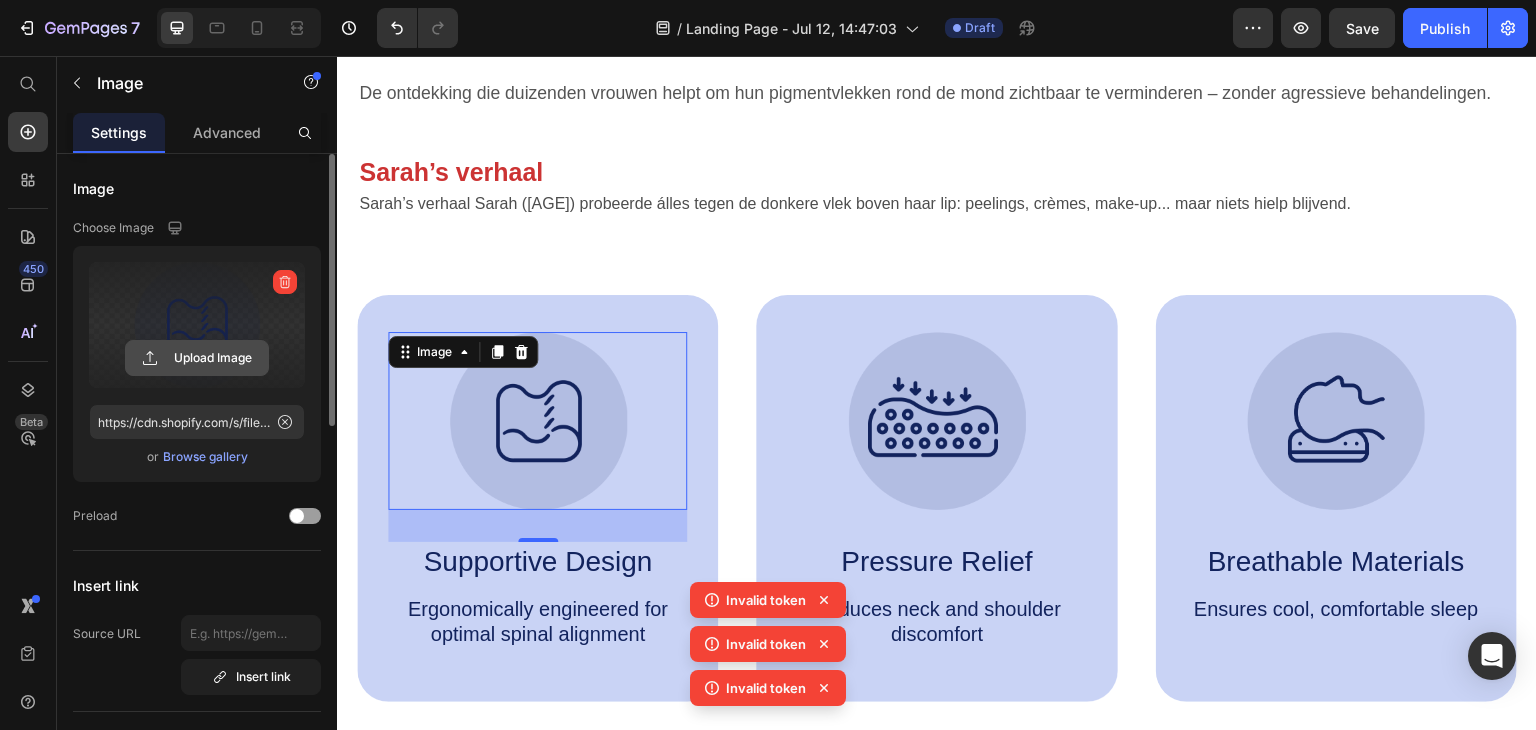 click 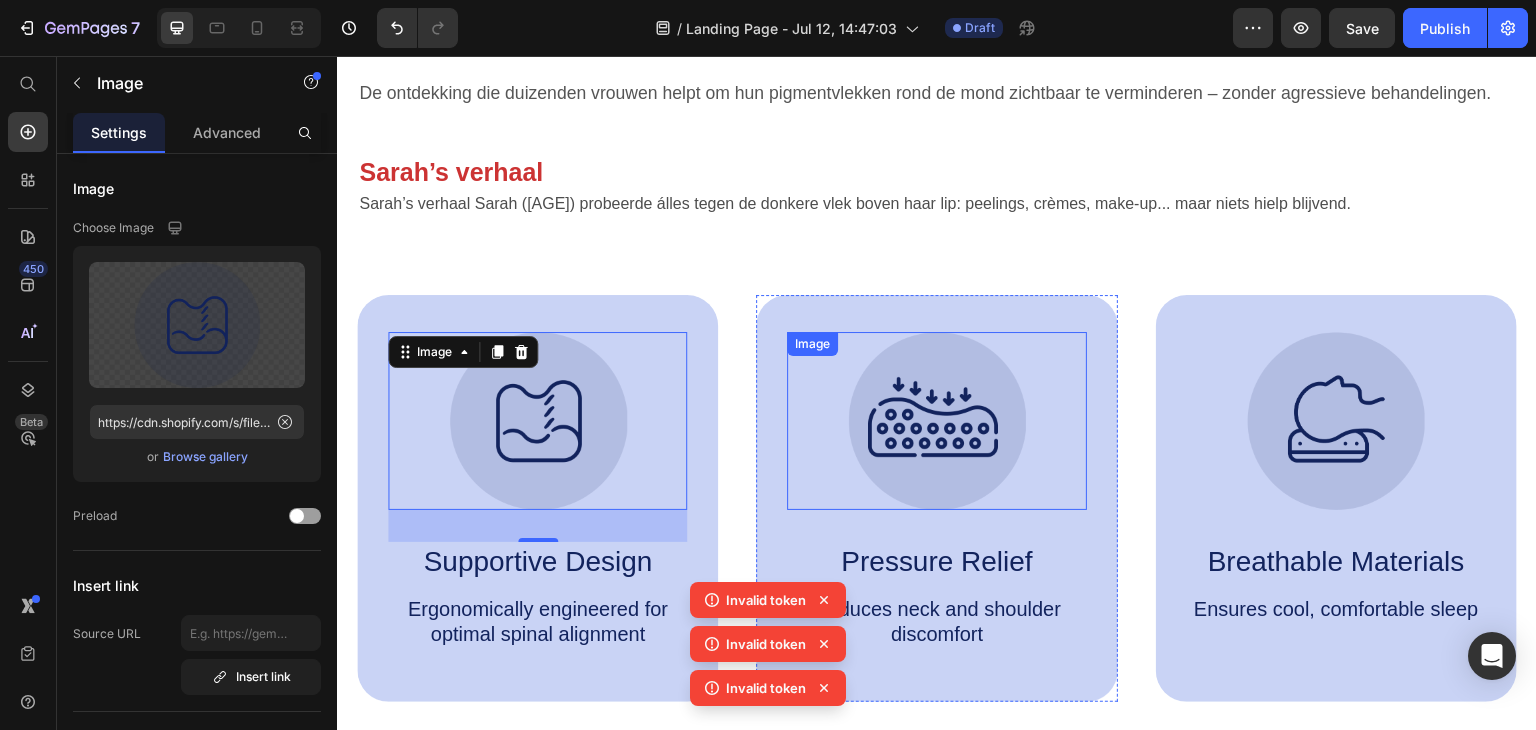 click at bounding box center [936, 421] 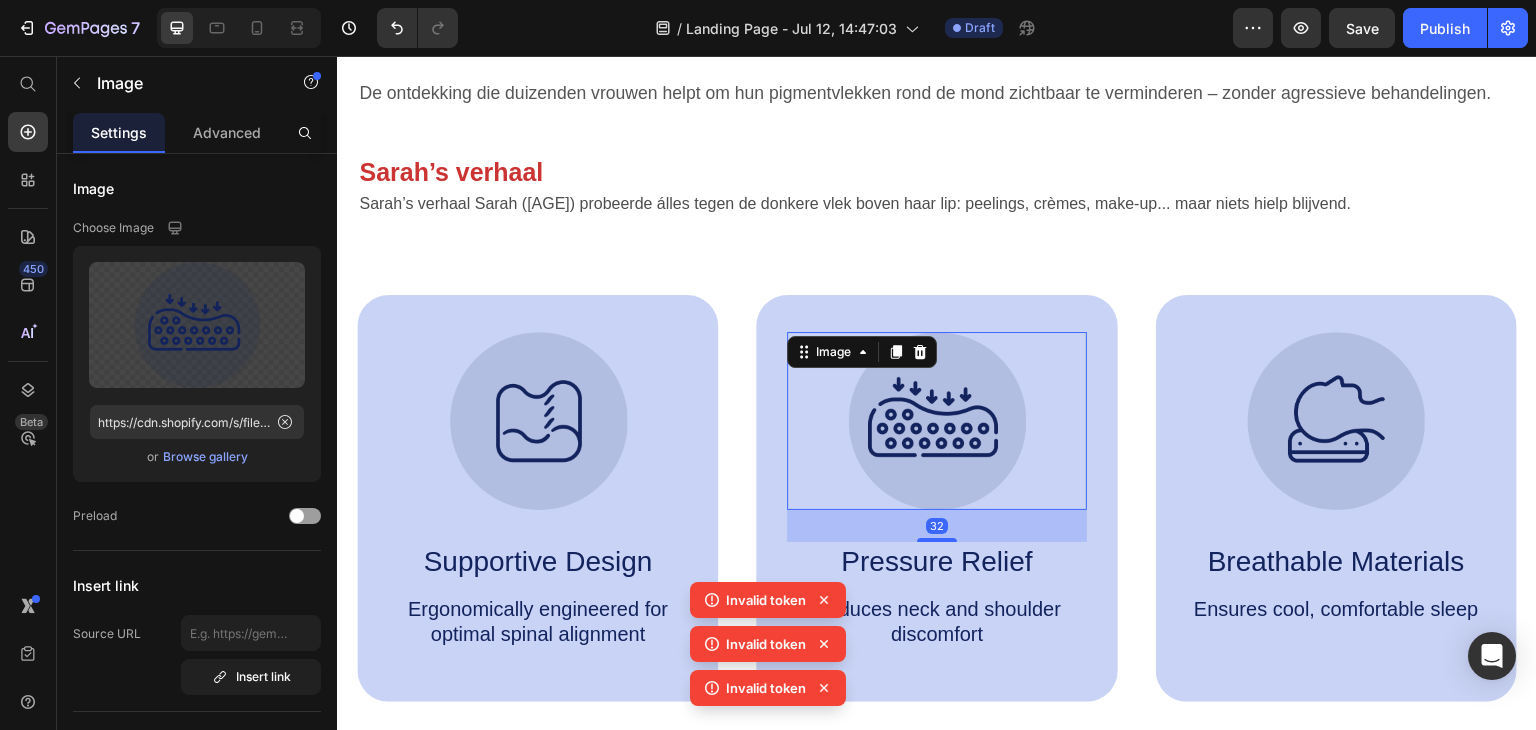 click on "Image" at bounding box center [862, 352] 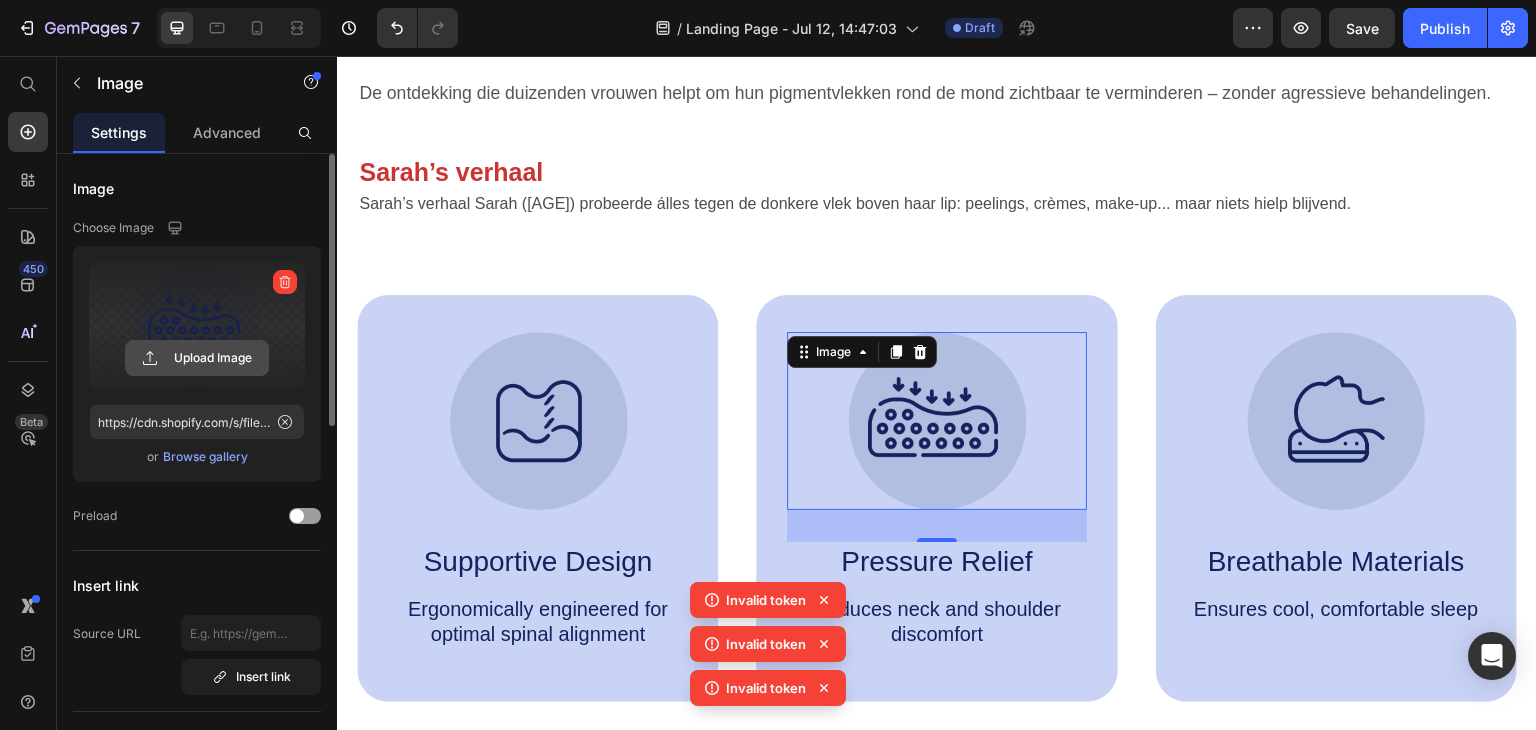 click 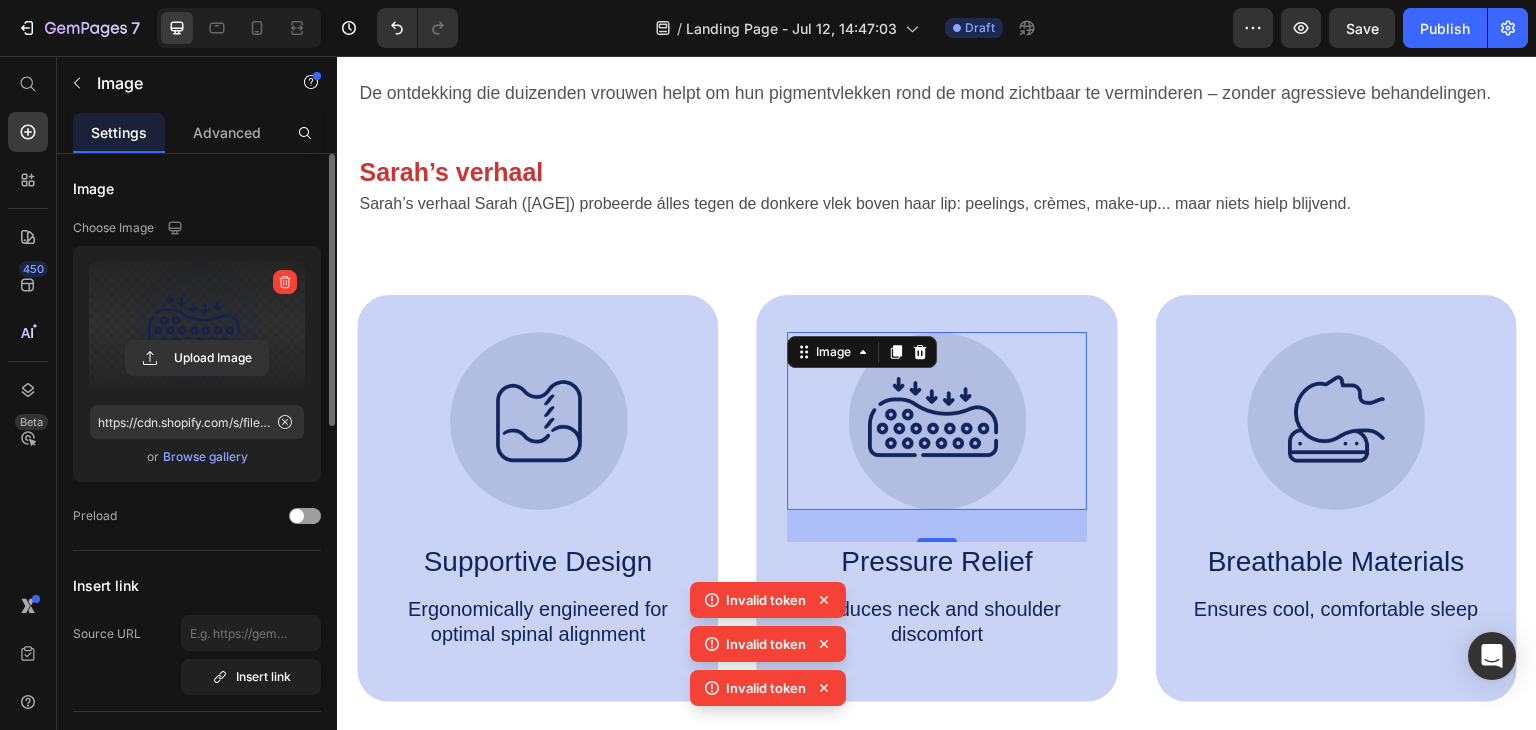 click 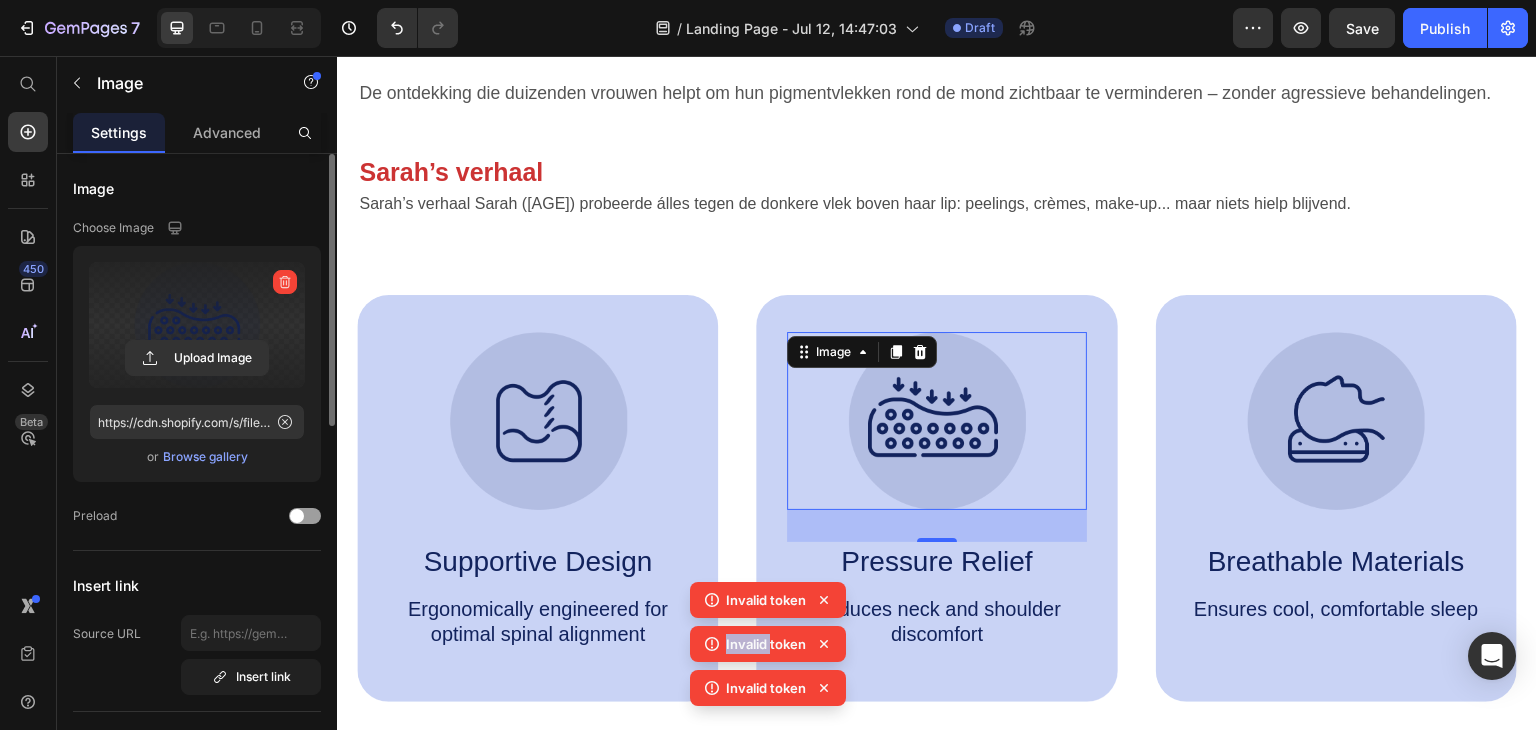 click 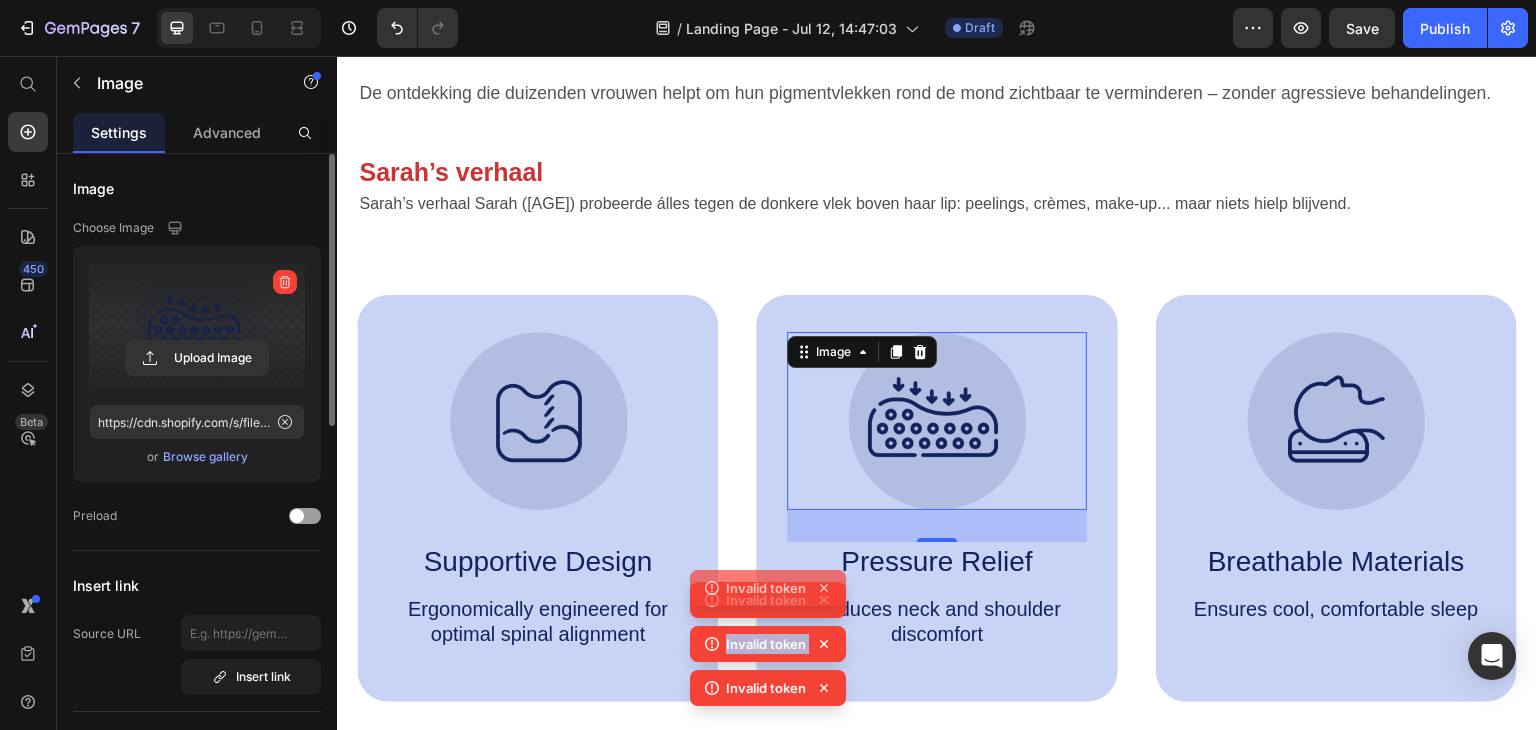click 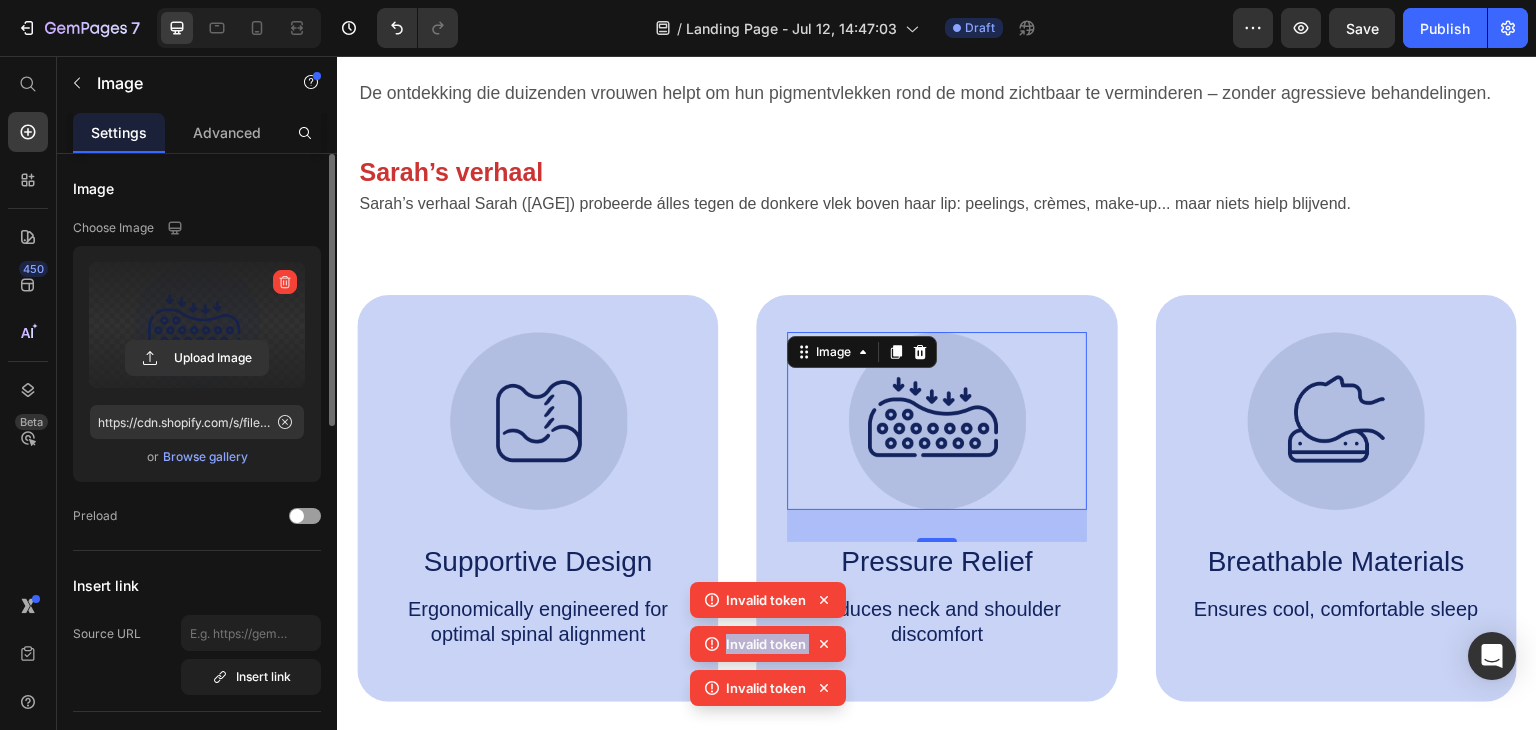 click 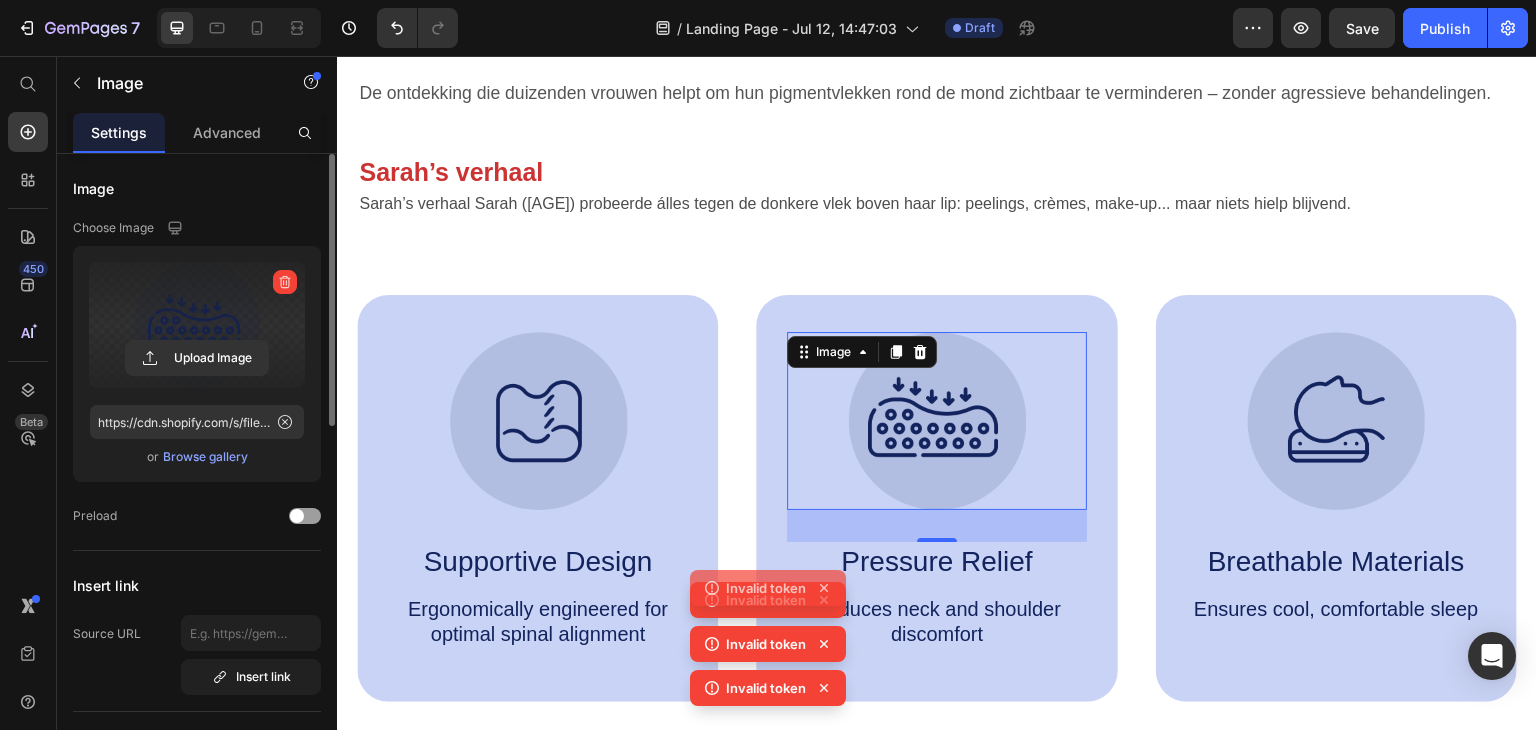 click on "Invalid token Invalid token Invalid token Invalid token" at bounding box center [768, 626] 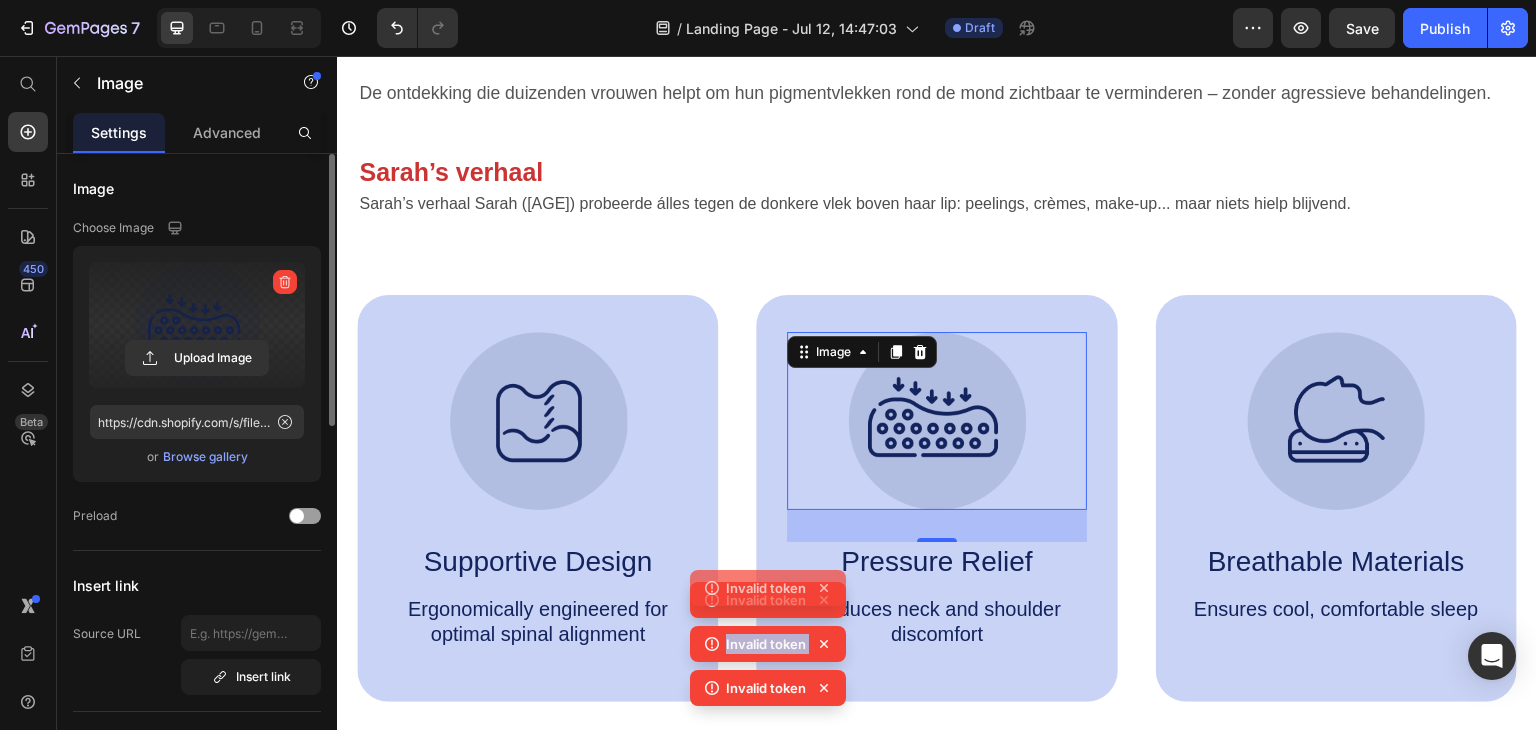 click 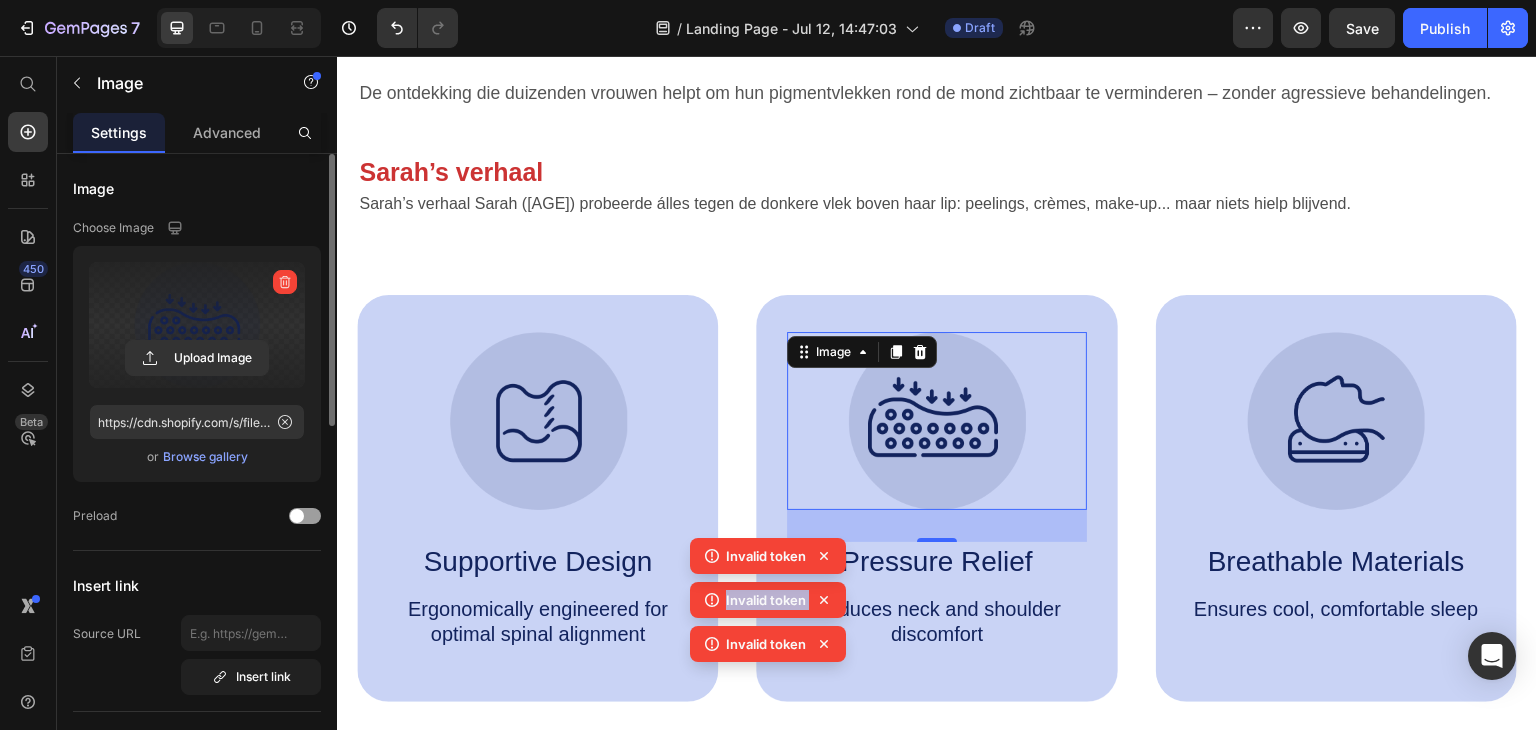 click 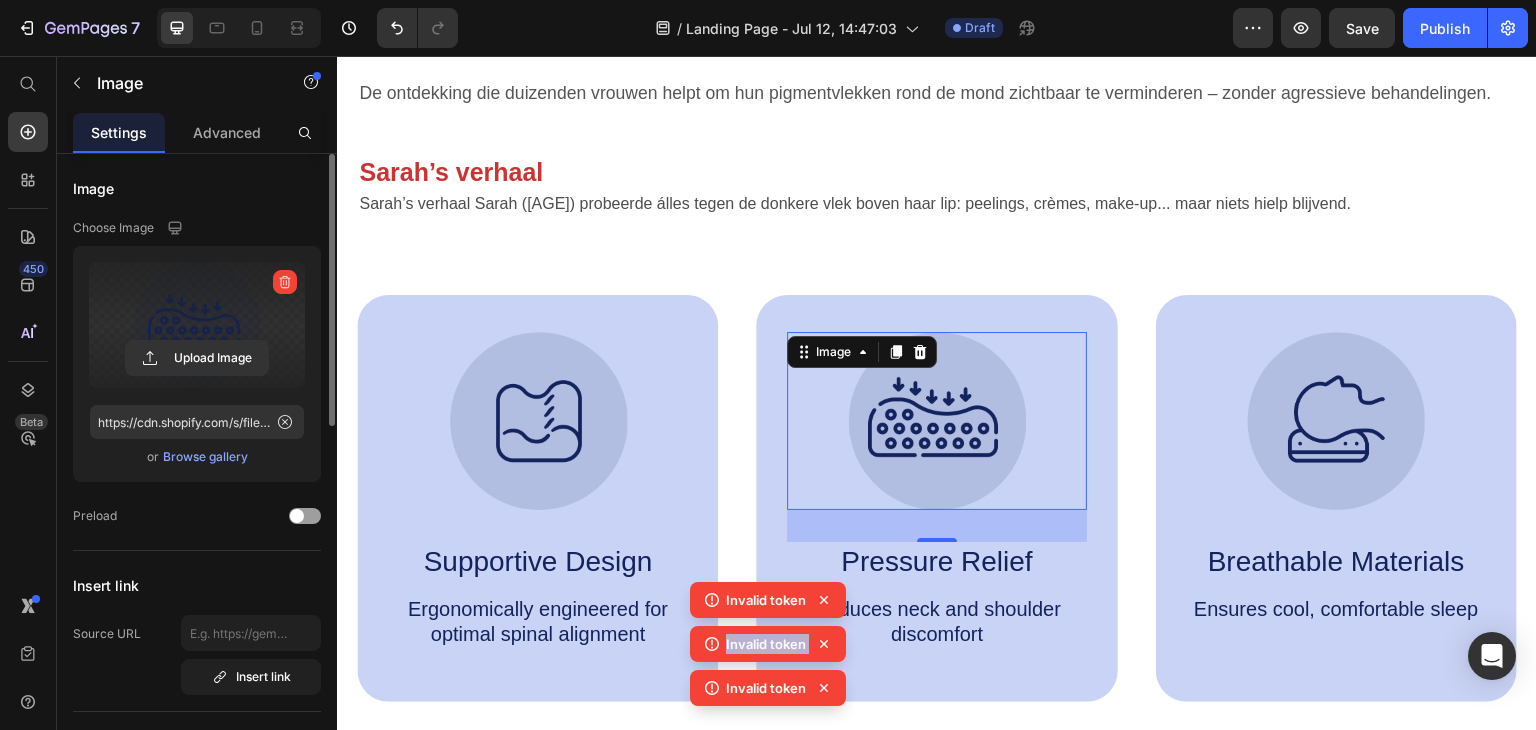 click 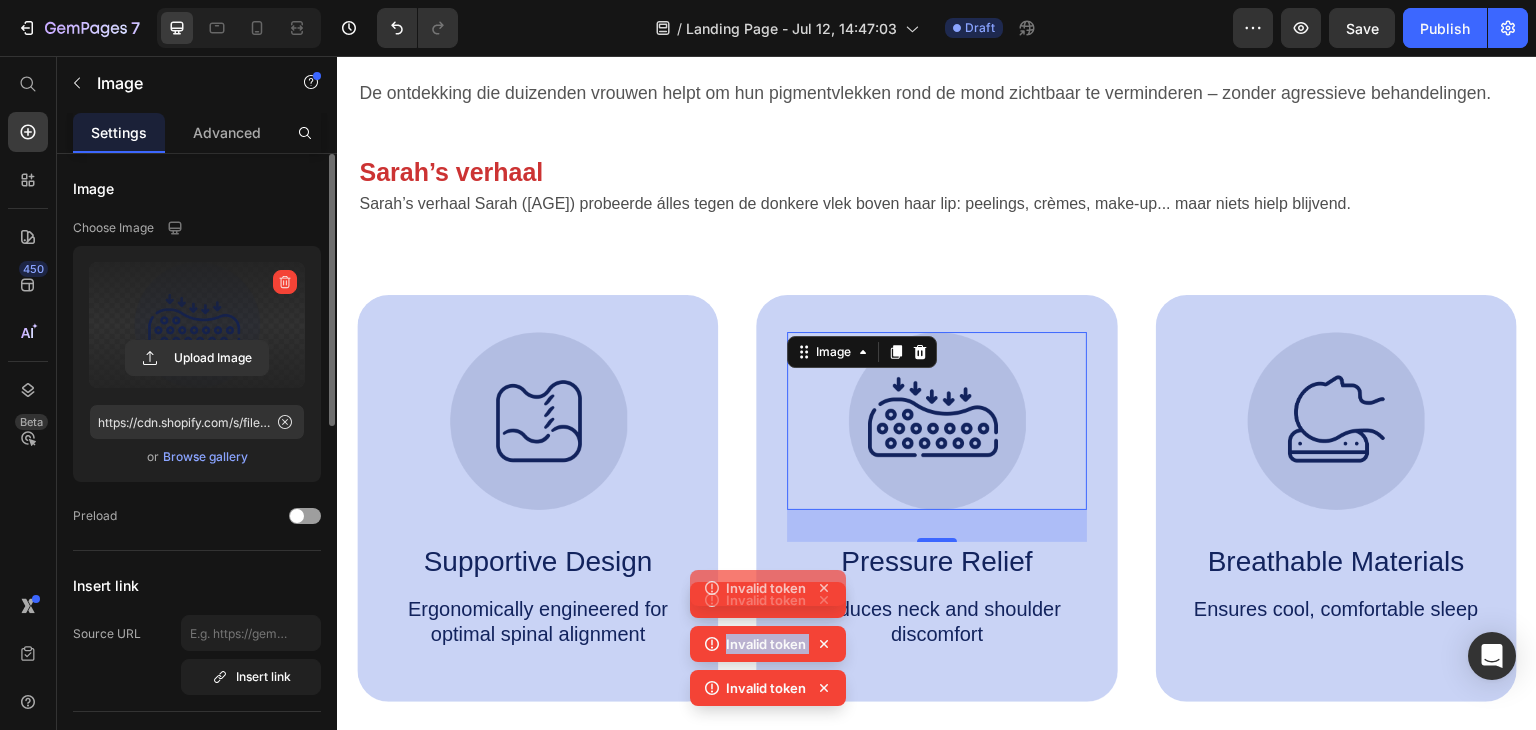 click on "Invalid token Invalid token Invalid token Invalid token" at bounding box center (768, 626) 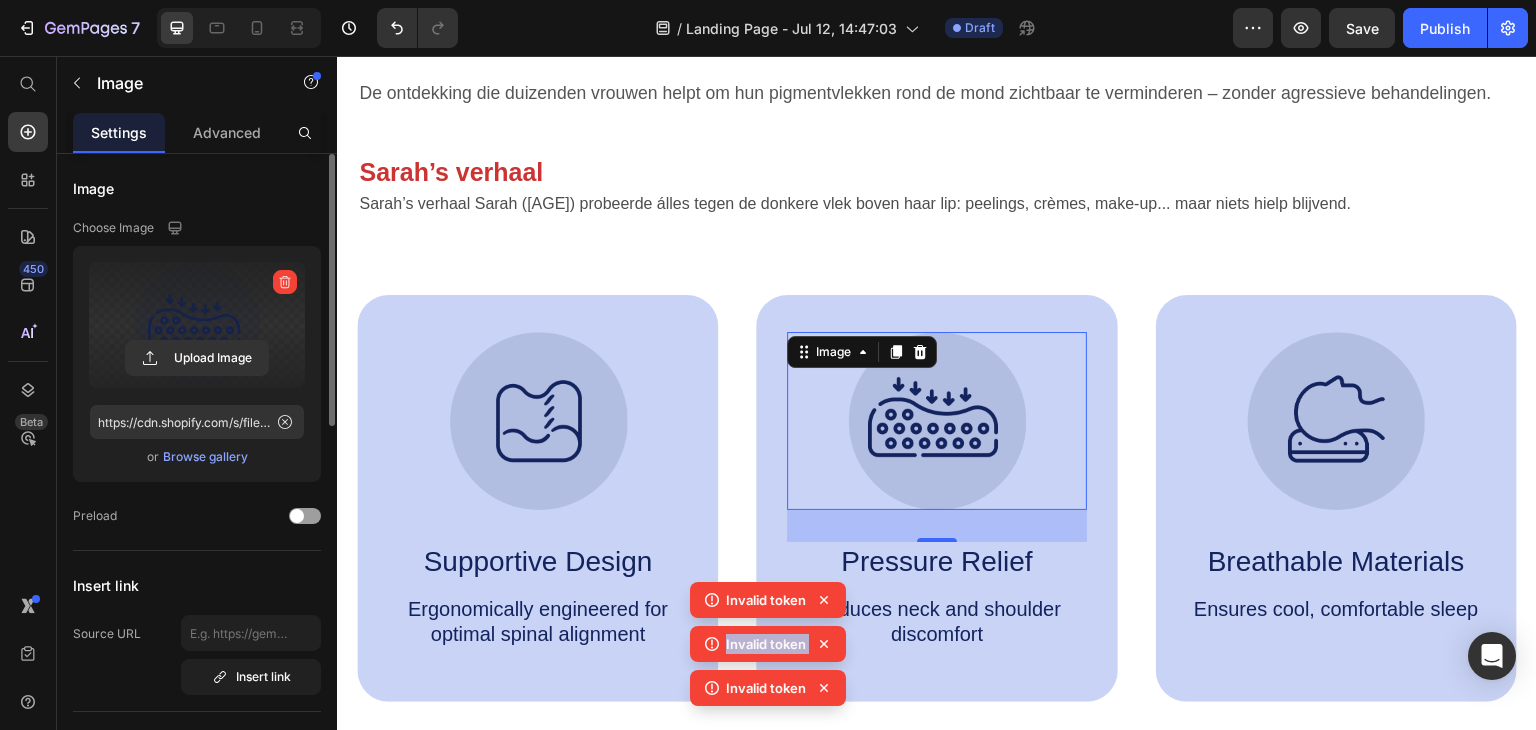 click 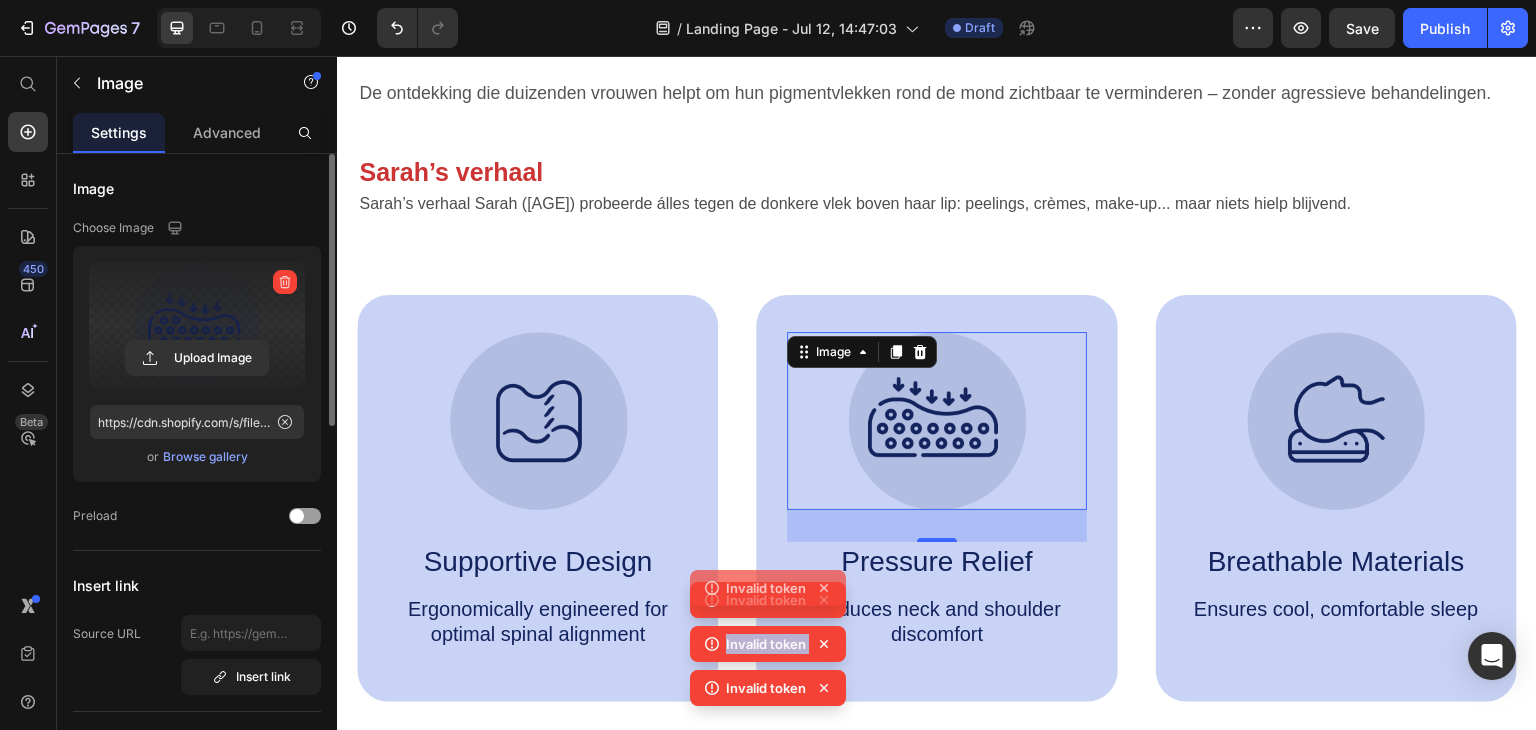 click 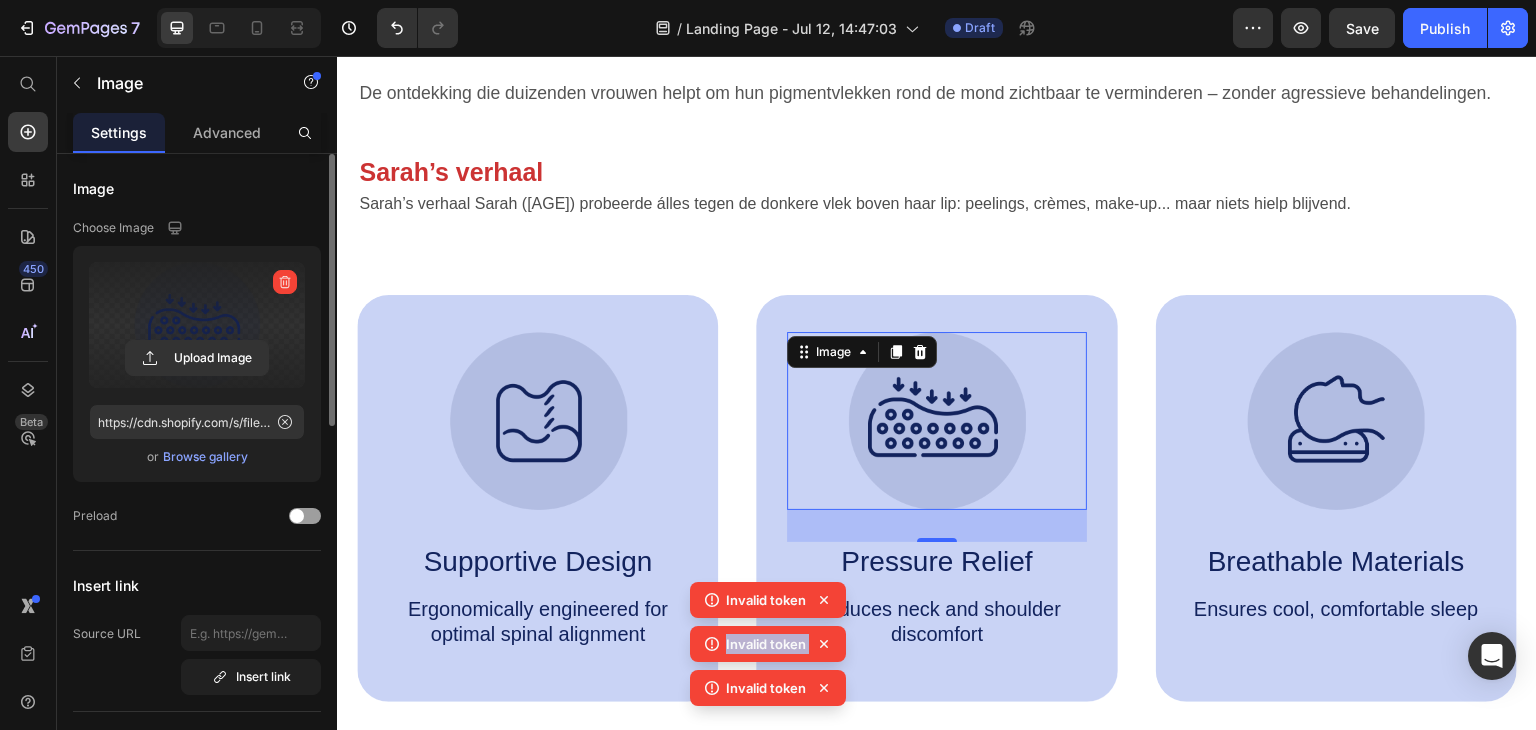 click 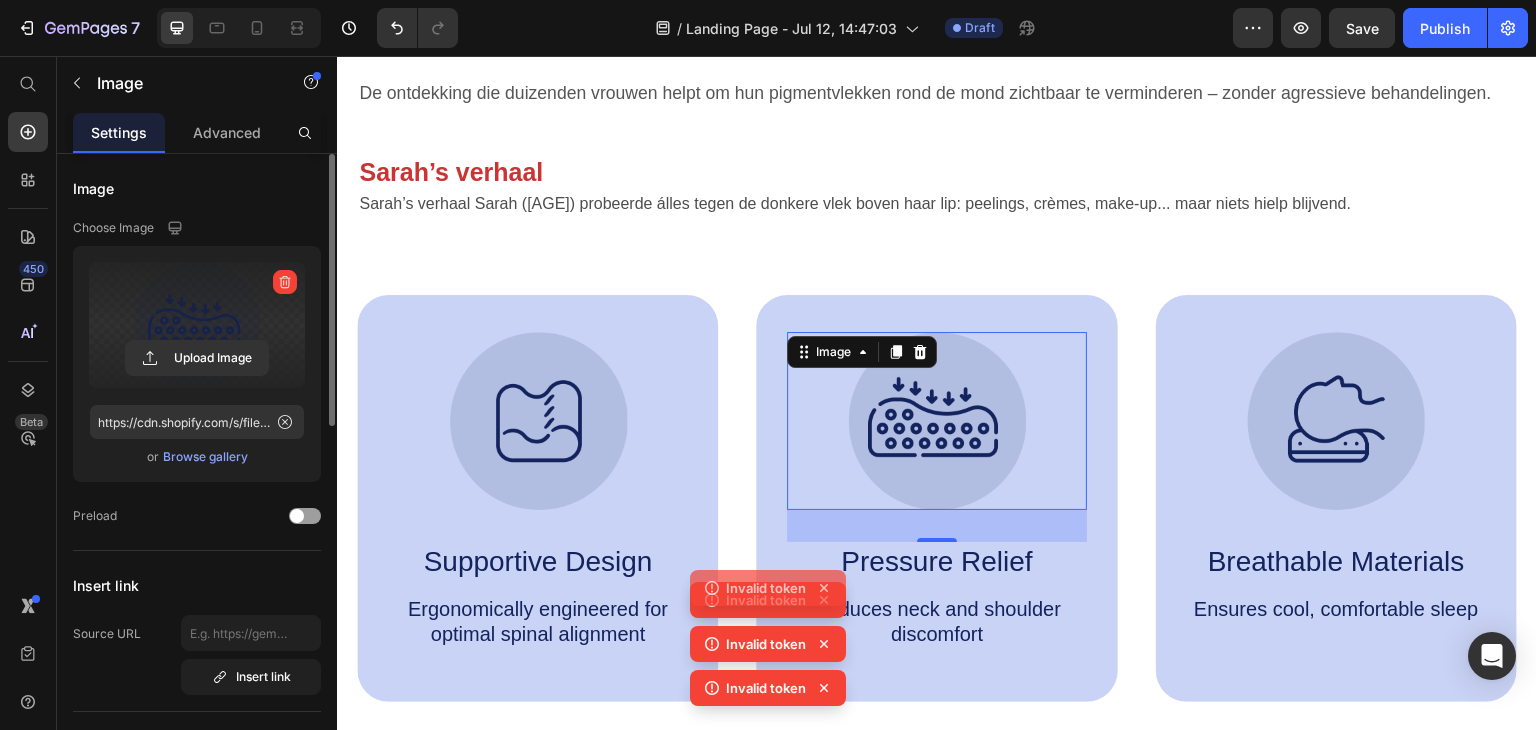 click on "Invalid token Invalid token Invalid token Invalid token" at bounding box center [768, 626] 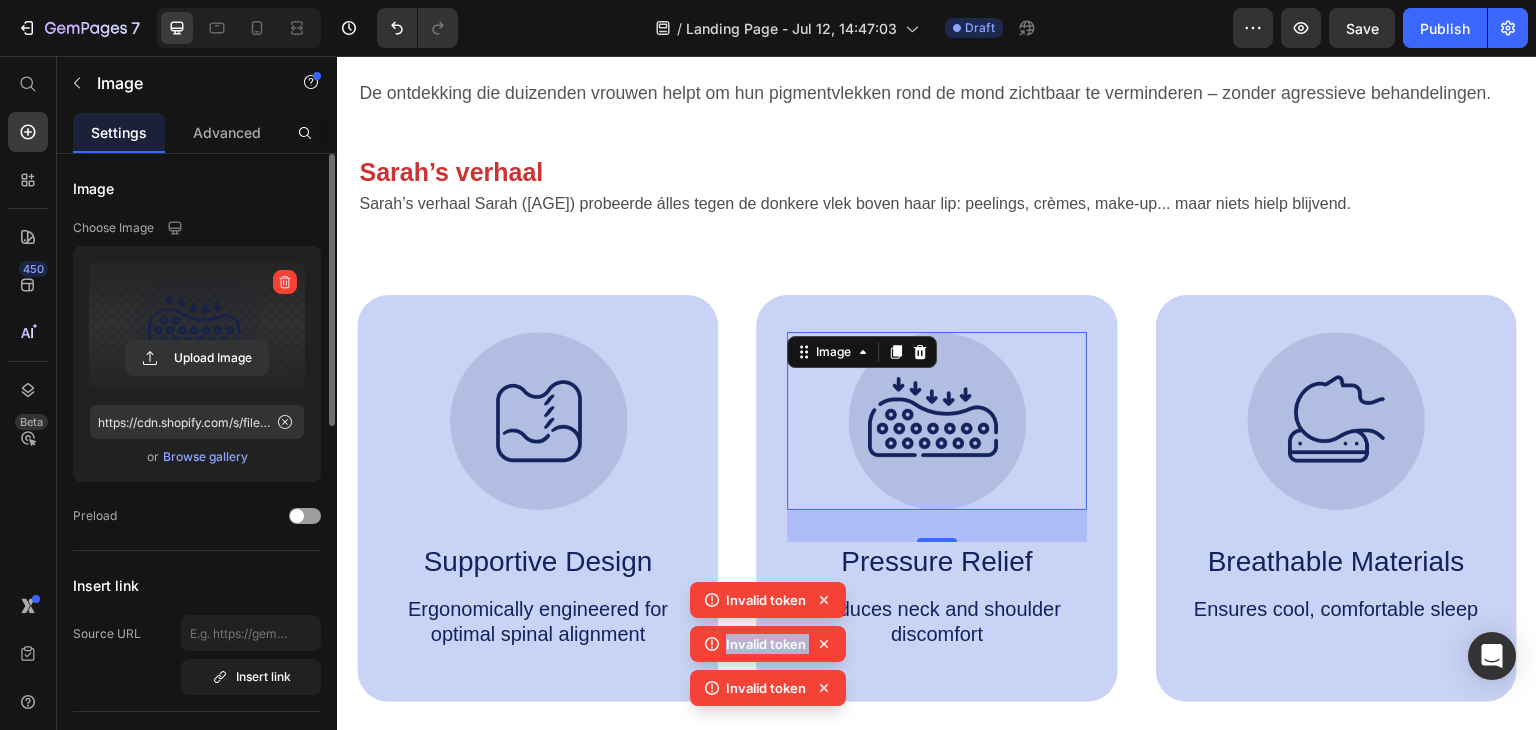 click 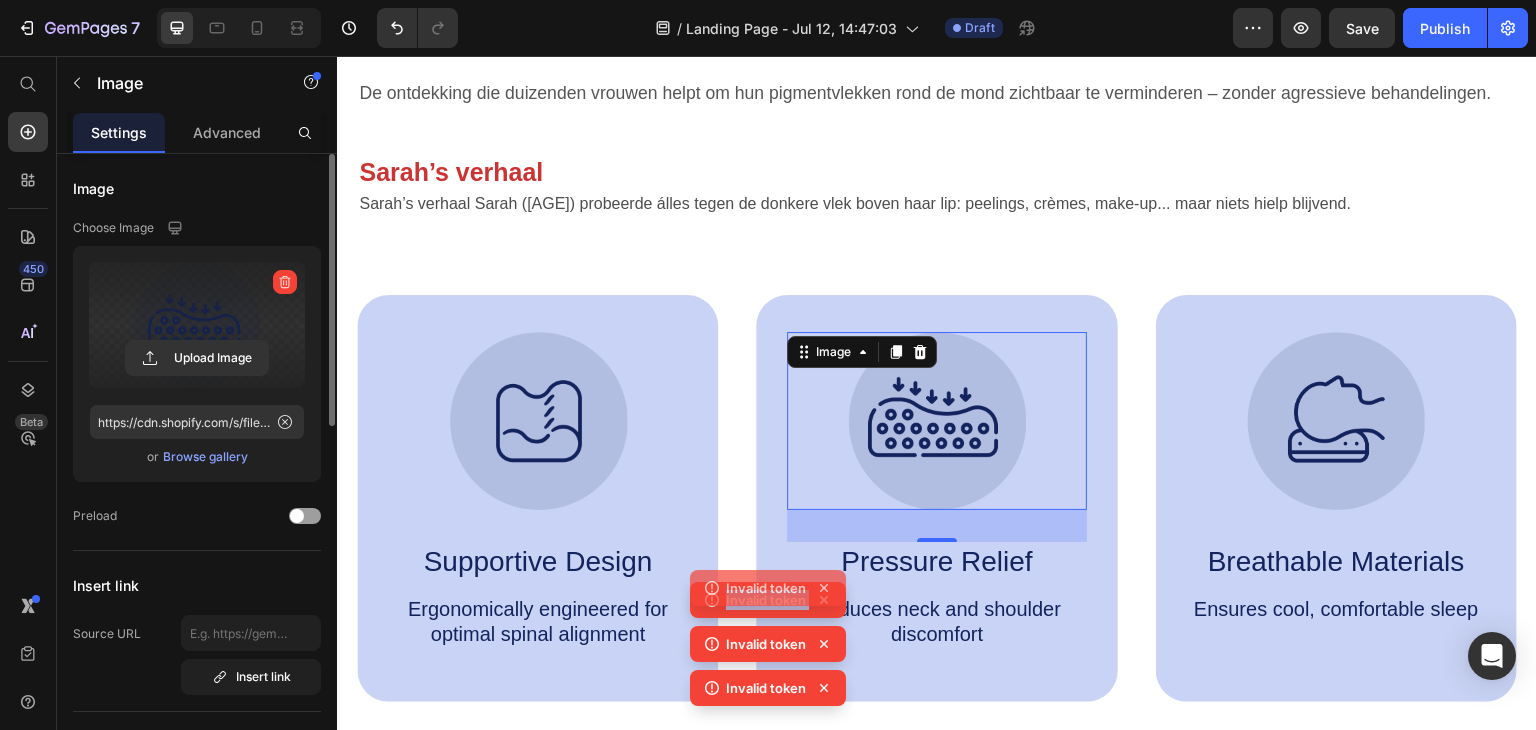 click 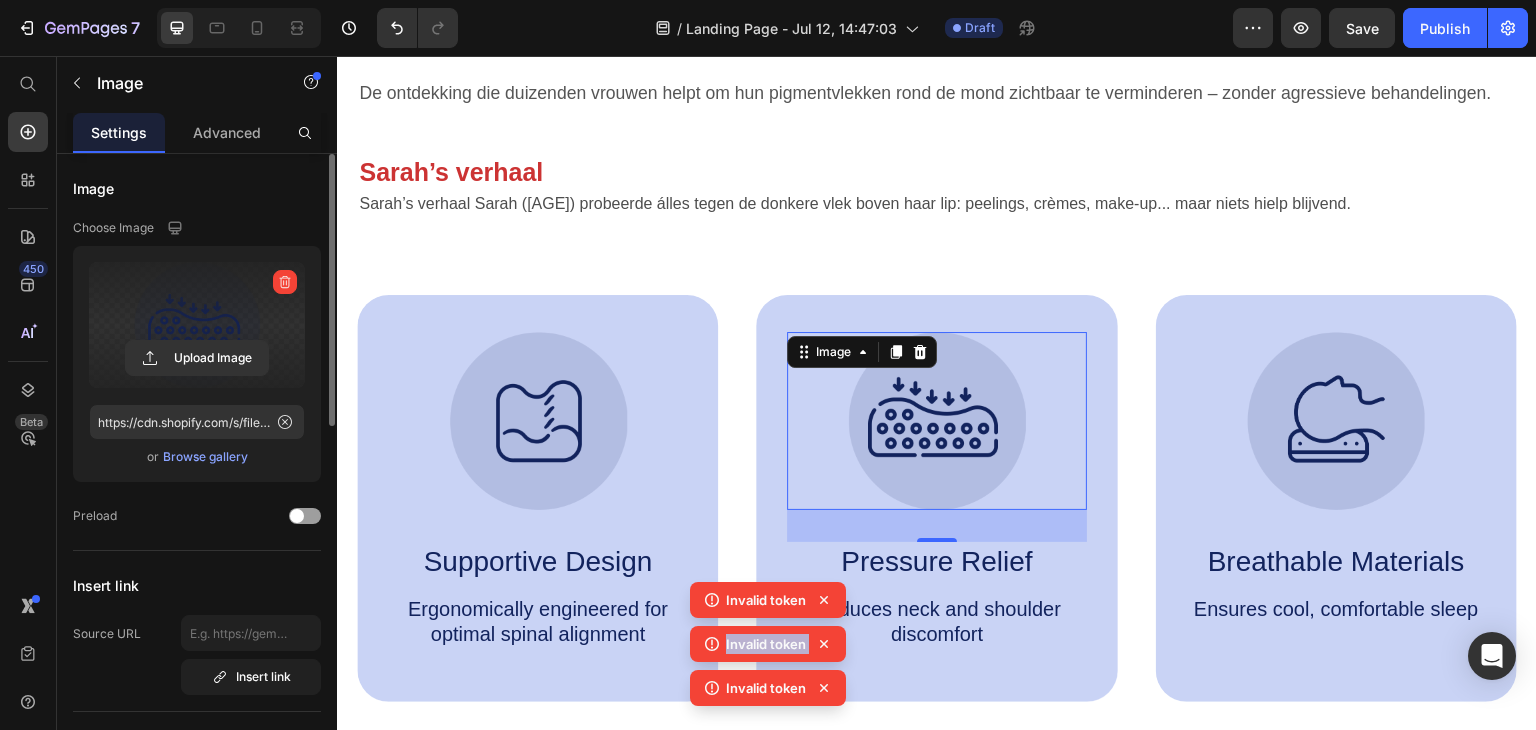 click 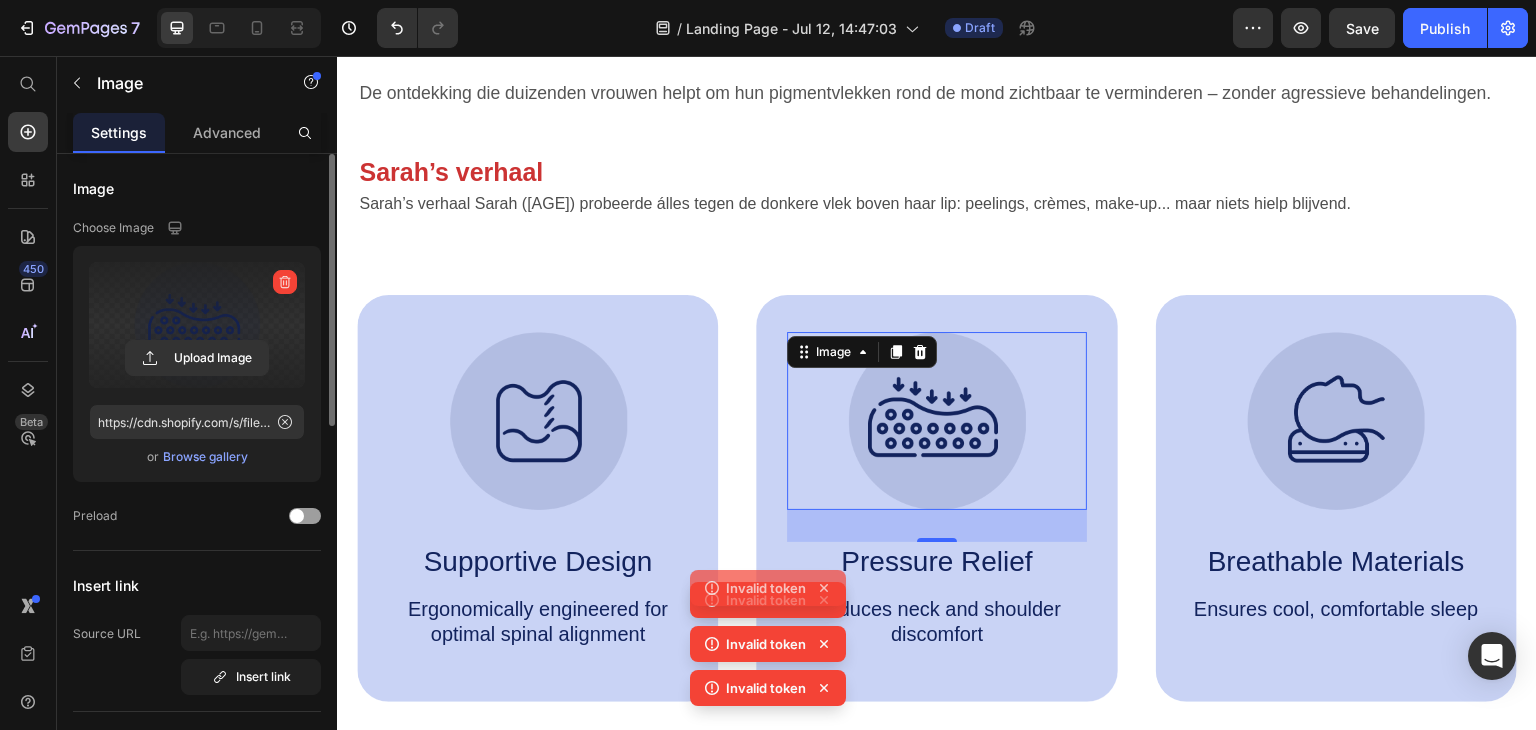 click on "Invalid token Invalid token Invalid token Invalid token" at bounding box center (768, 626) 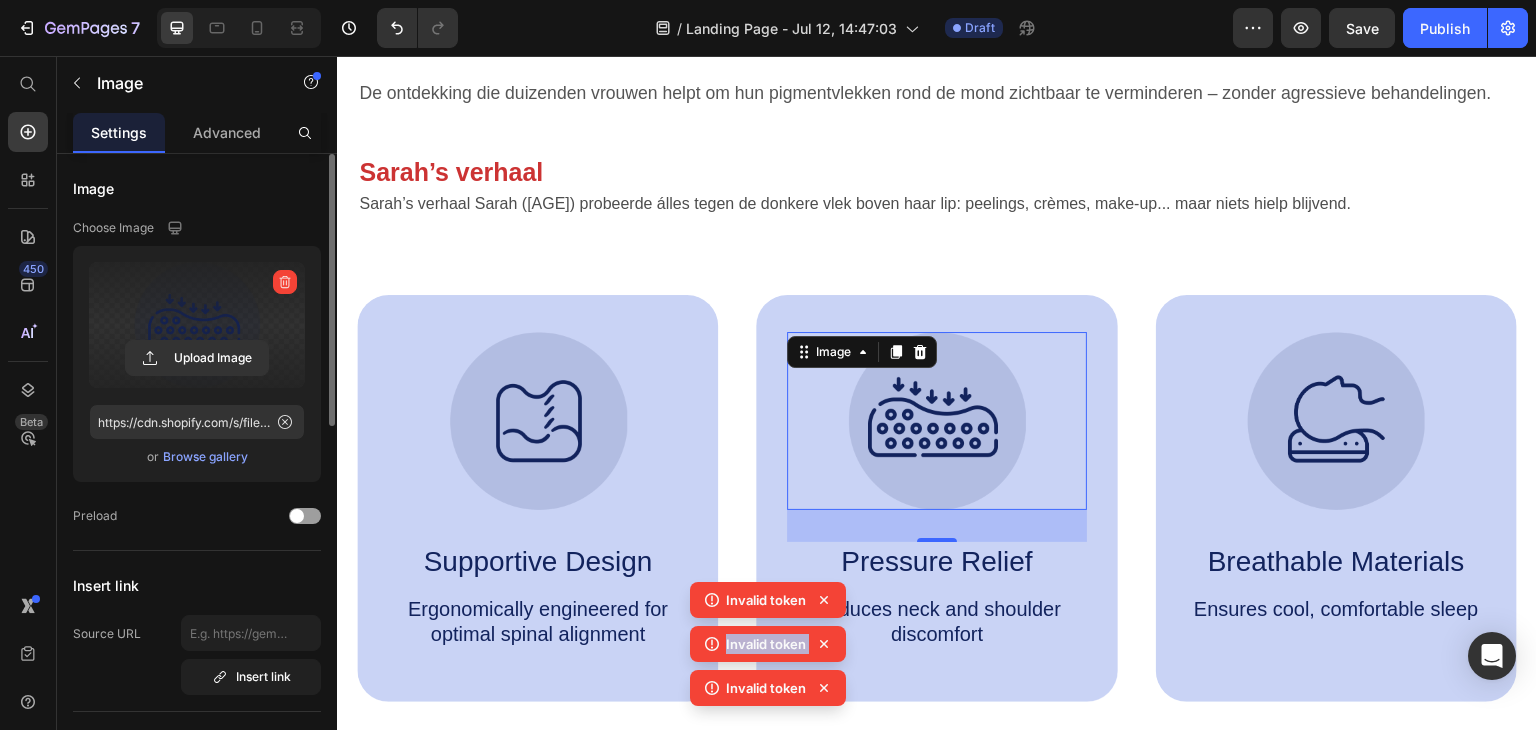 click 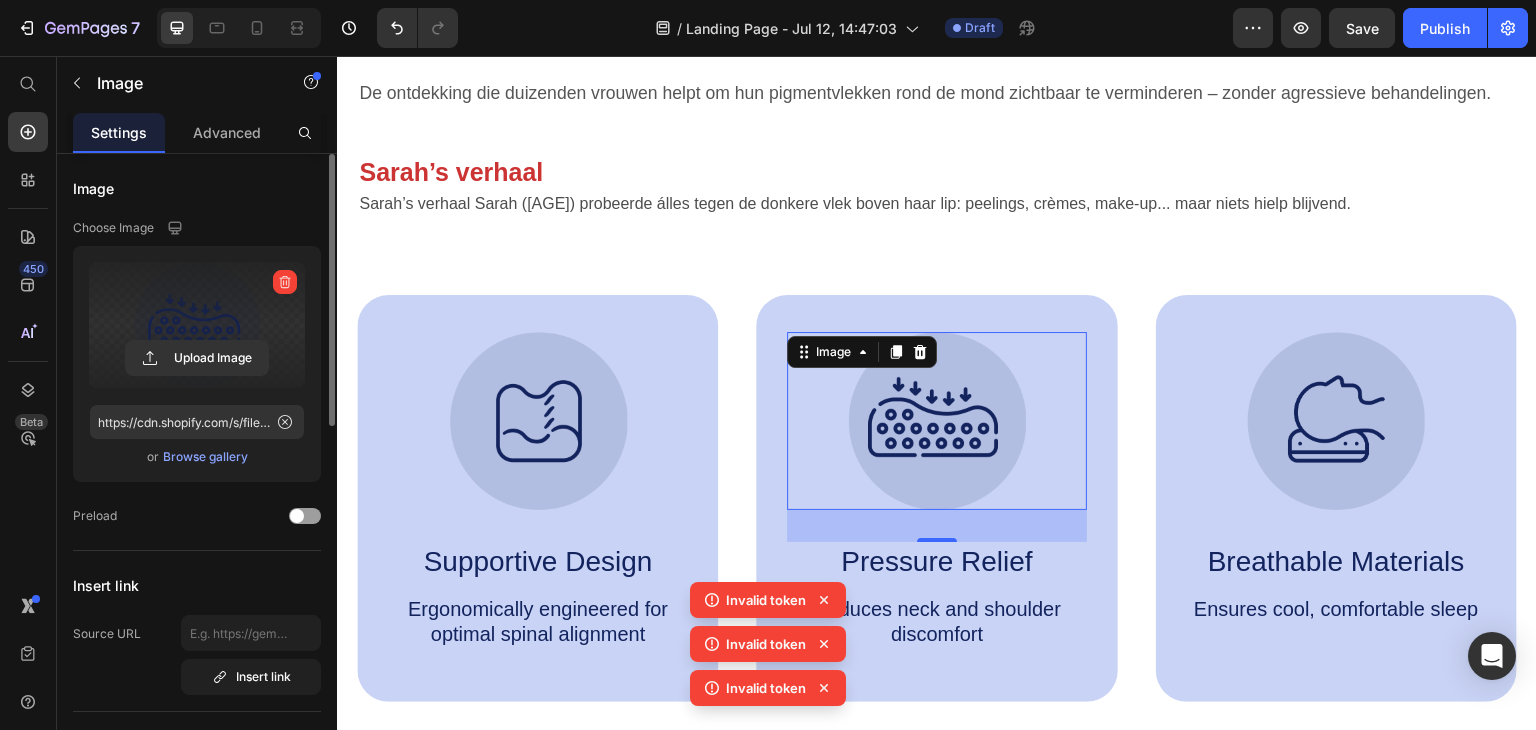 click on "Invalid token Invalid token Invalid token" at bounding box center [768, 648] 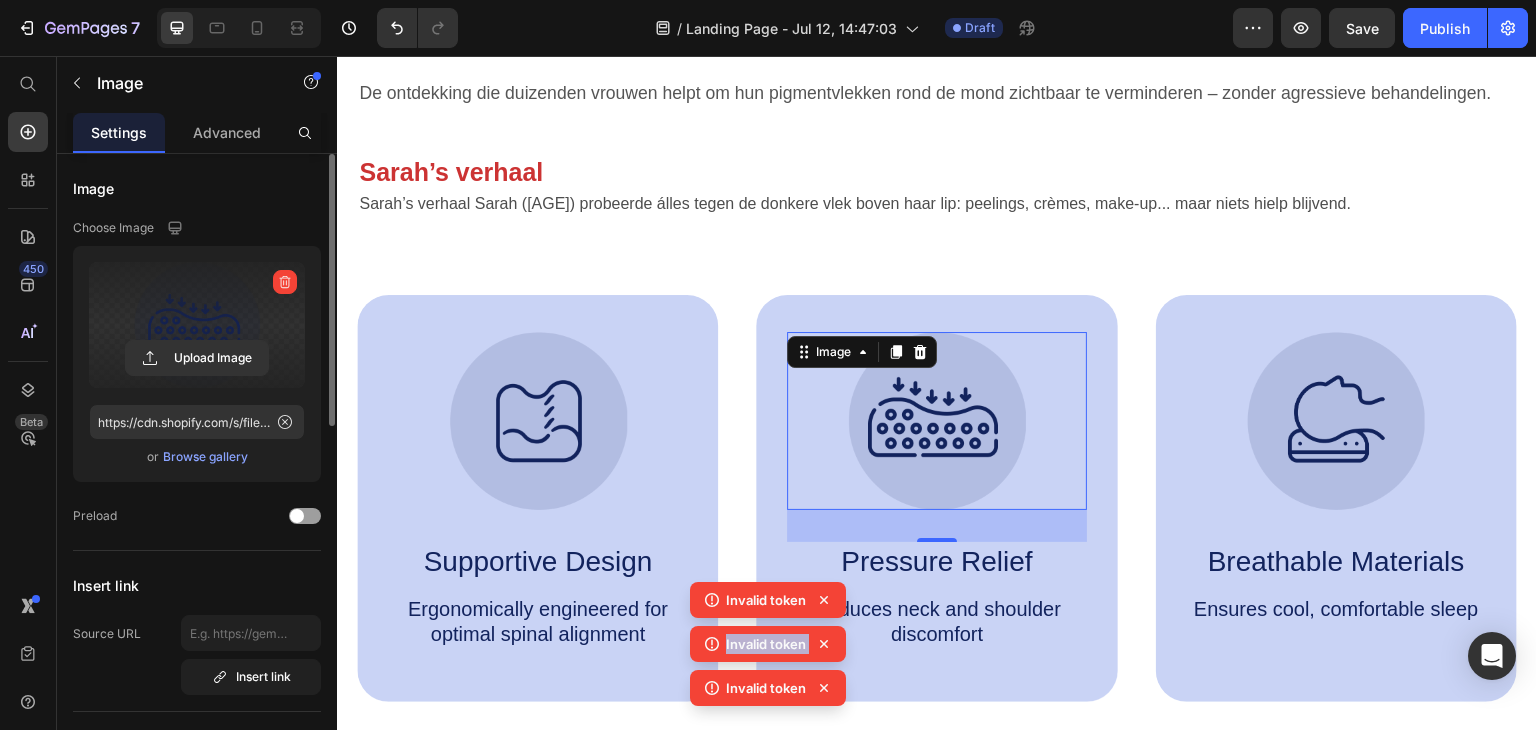 click 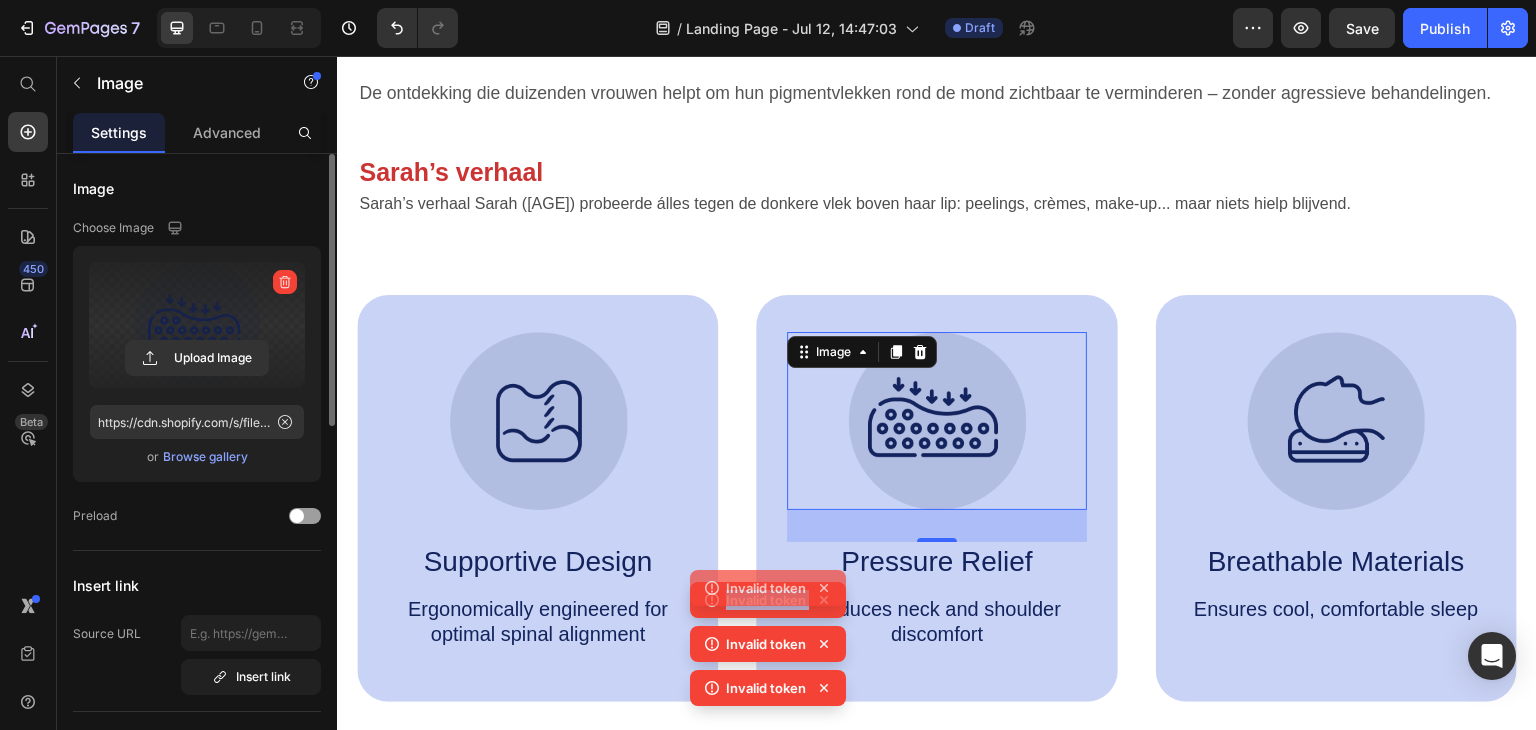click on "Invalid token Invalid token Invalid token Invalid token" at bounding box center [768, 626] 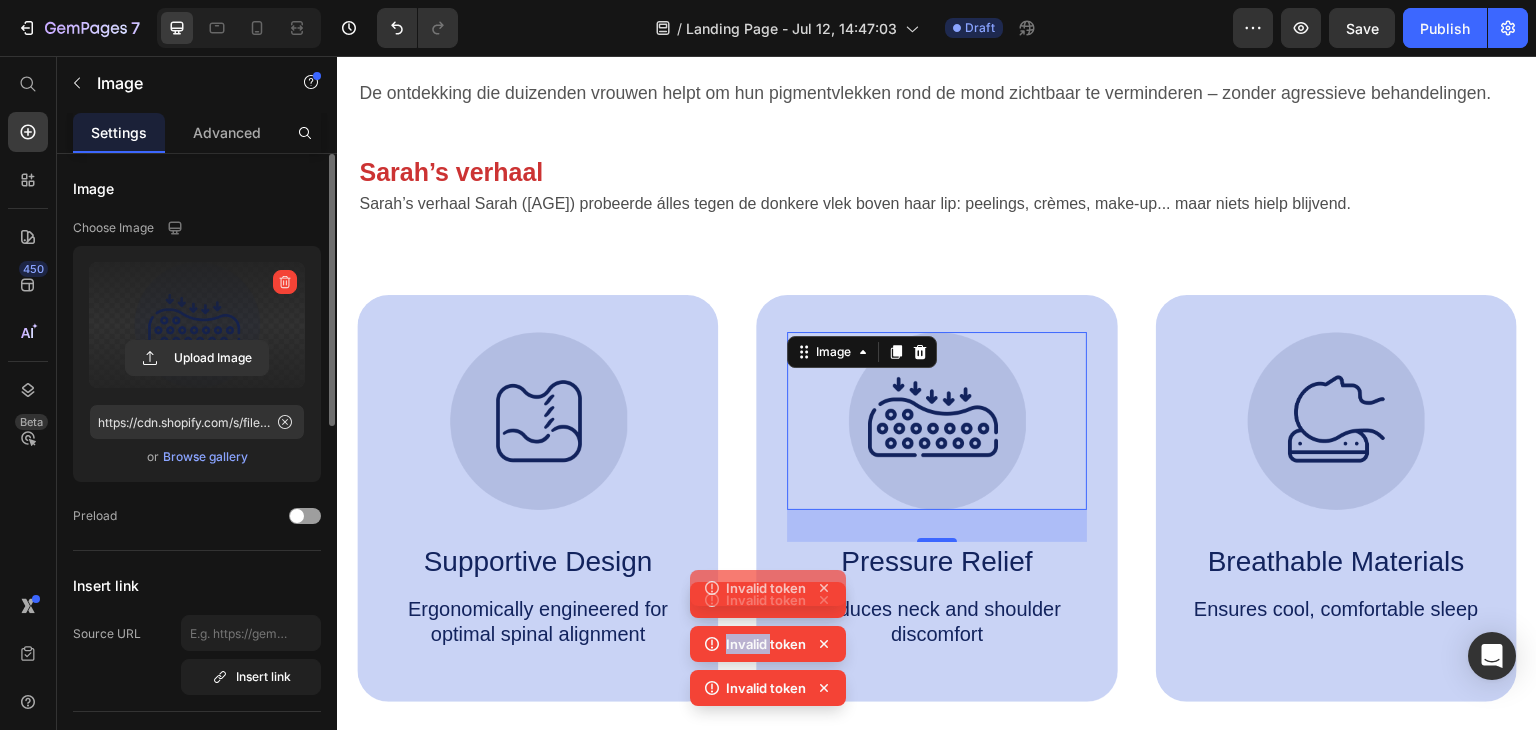 click 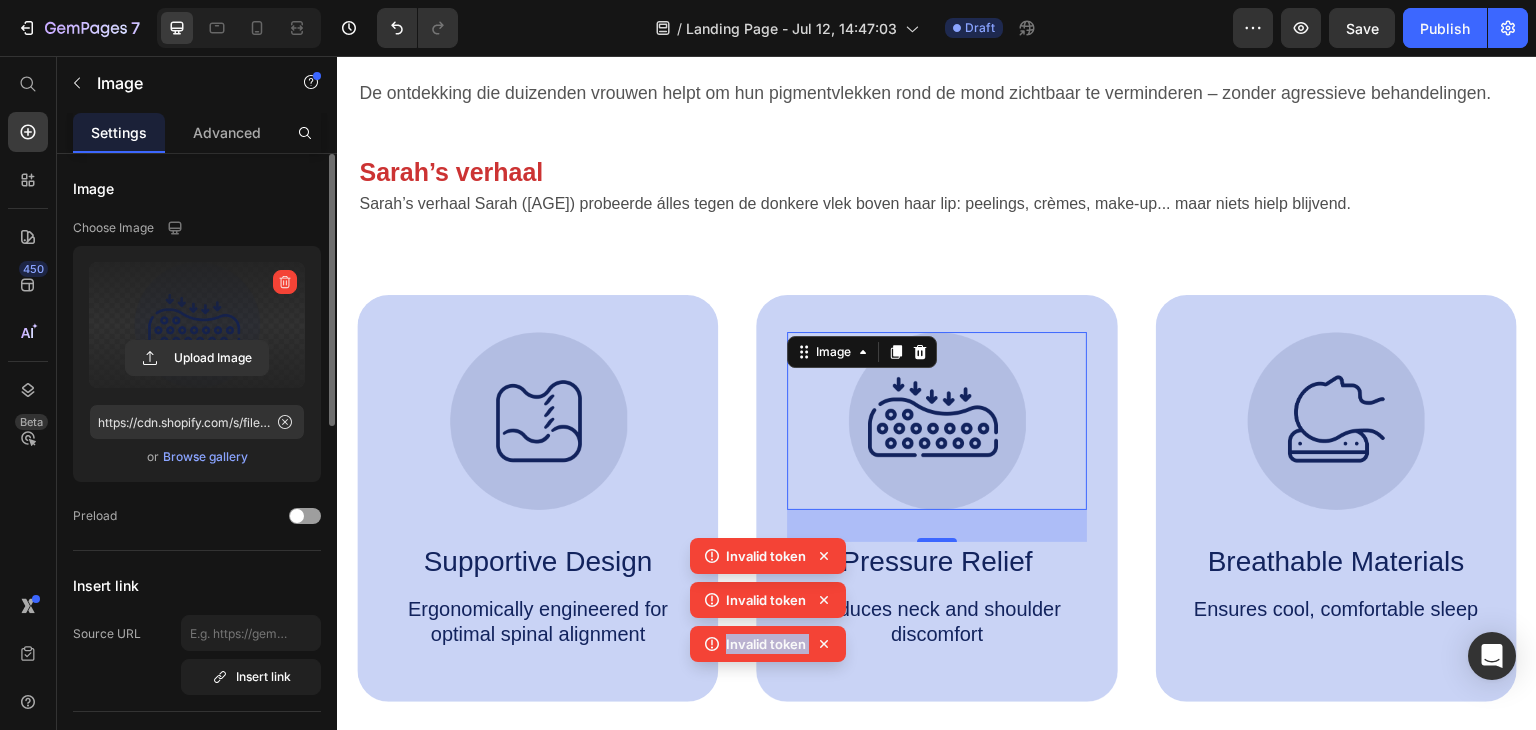 click on "Invalid token Invalid token Invalid token Invalid token" at bounding box center (768, 626) 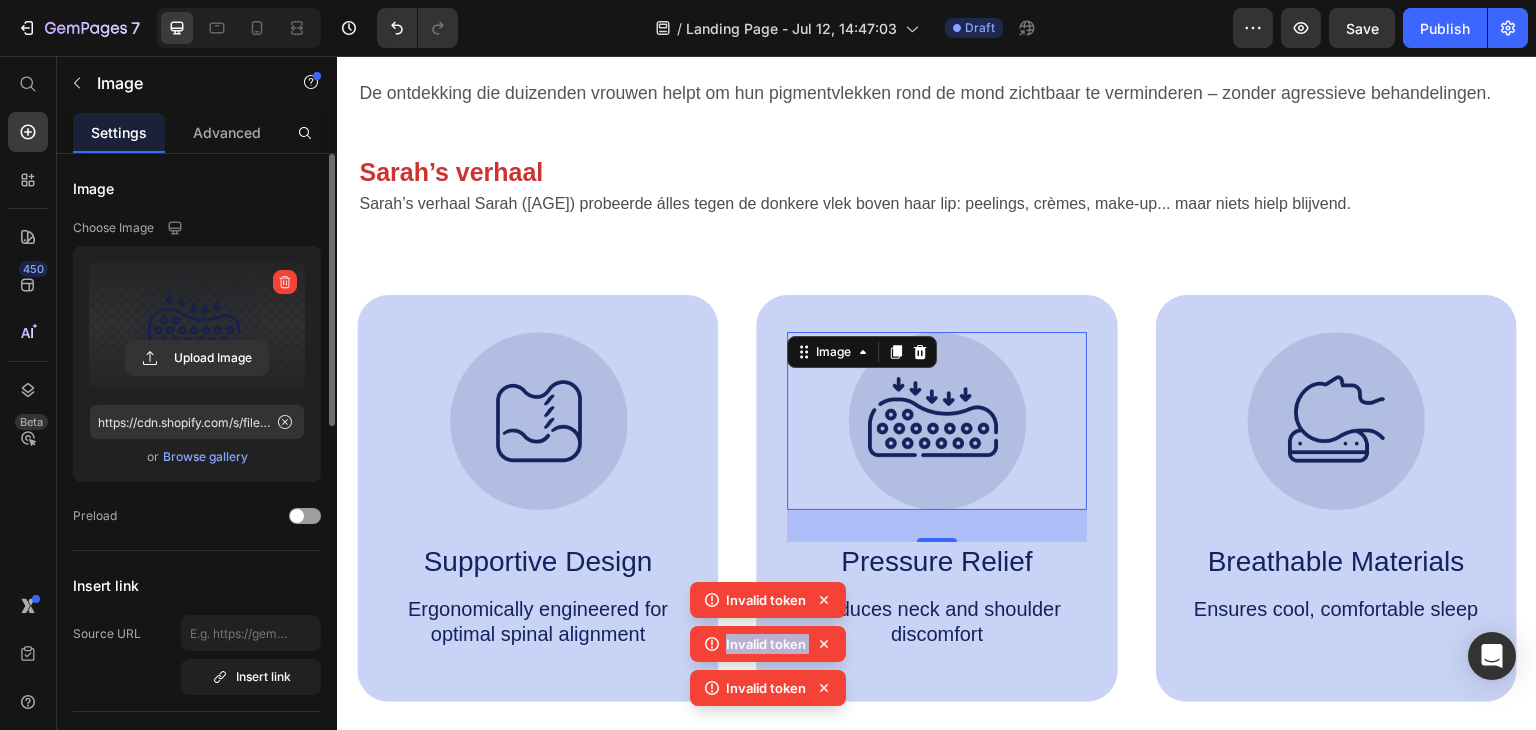 click 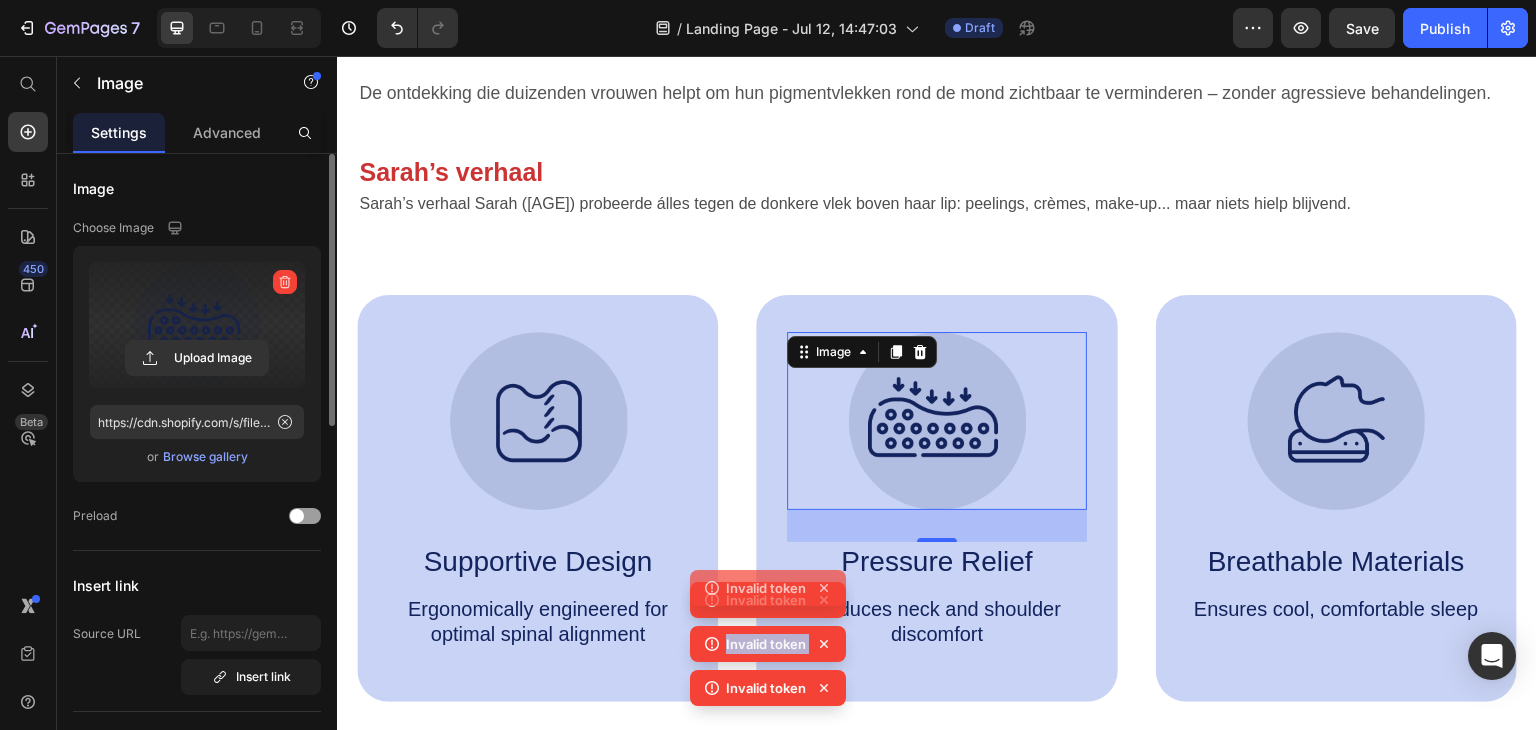 click on "Invalid token Invalid token Invalid token Invalid token" at bounding box center (768, 626) 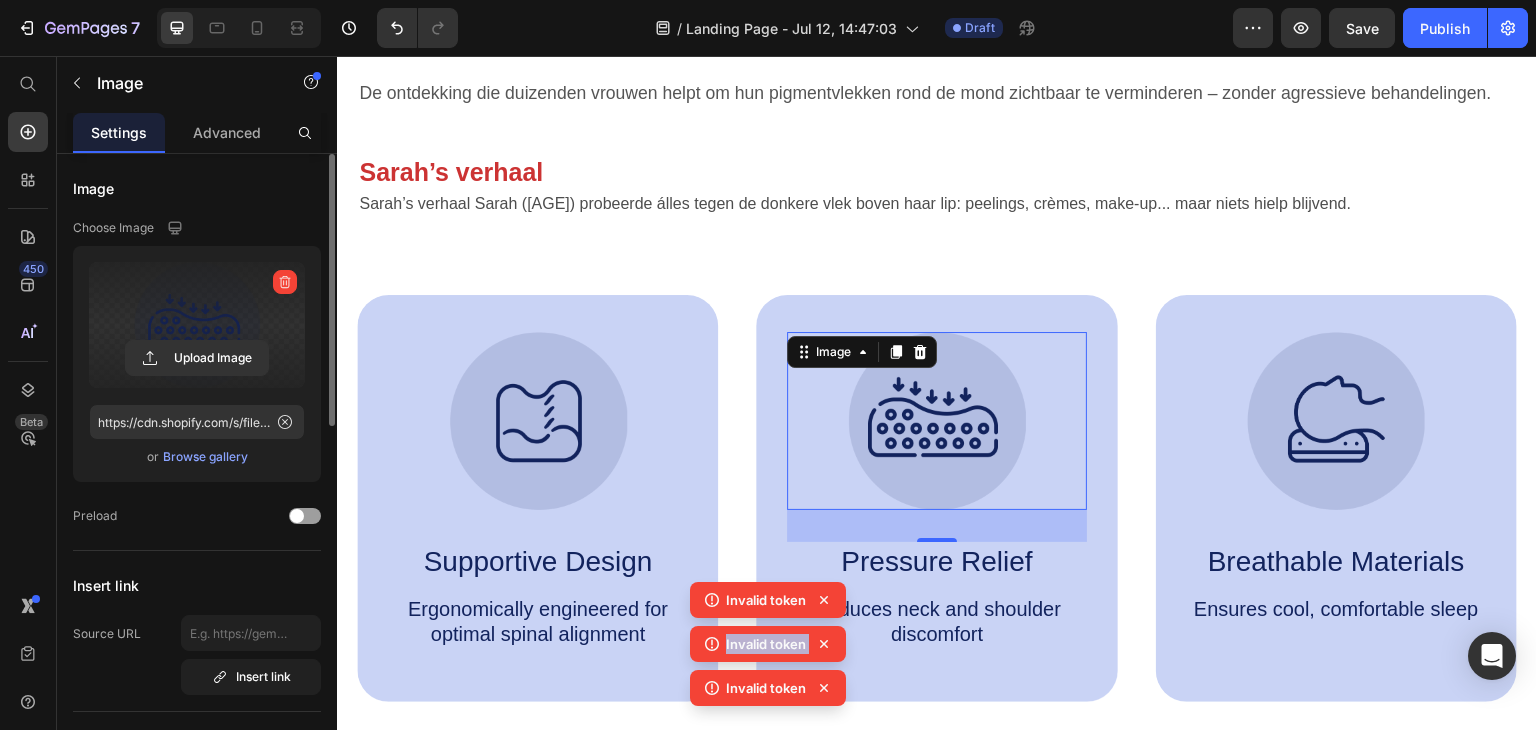 click 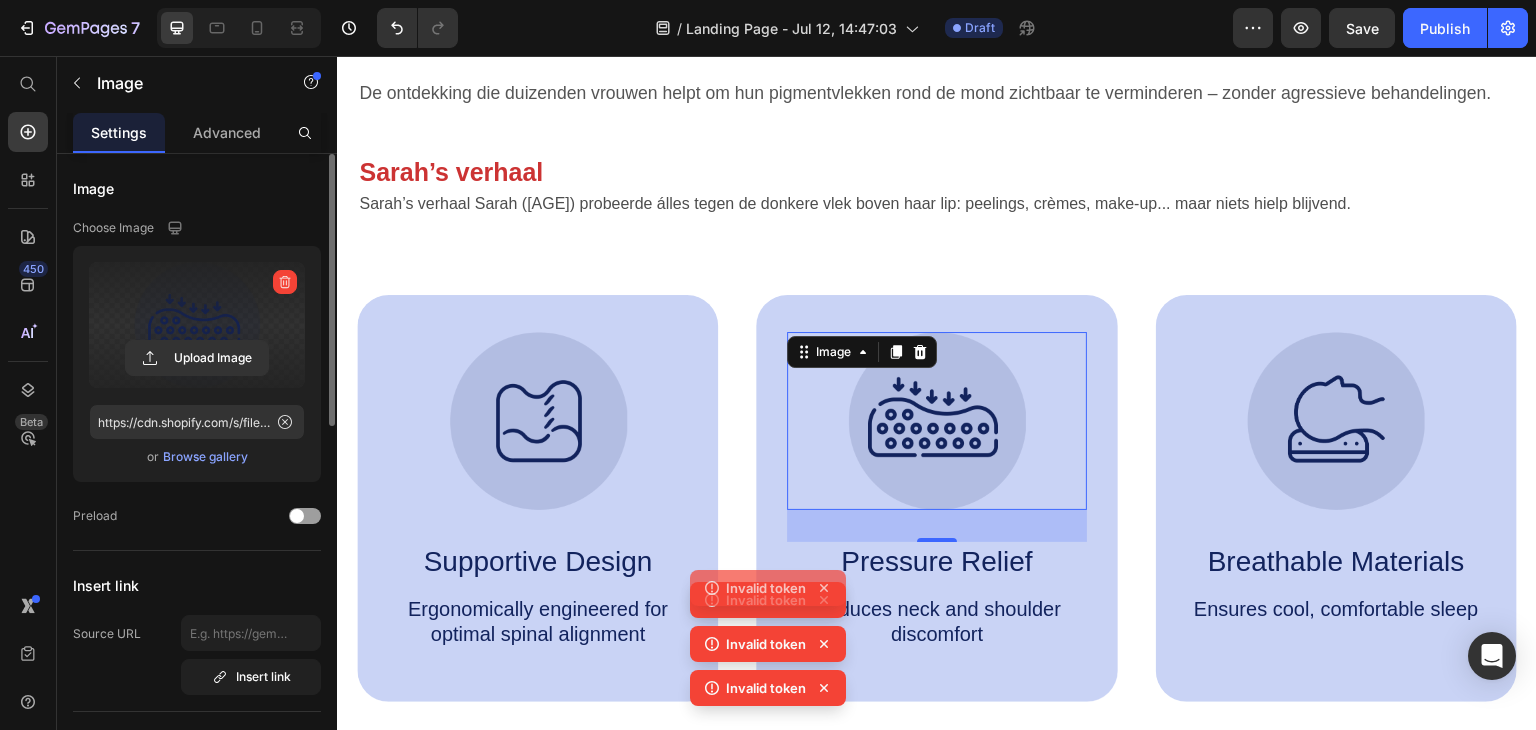 click on "Invalid token Invalid token Invalid token Invalid token" at bounding box center [768, 626] 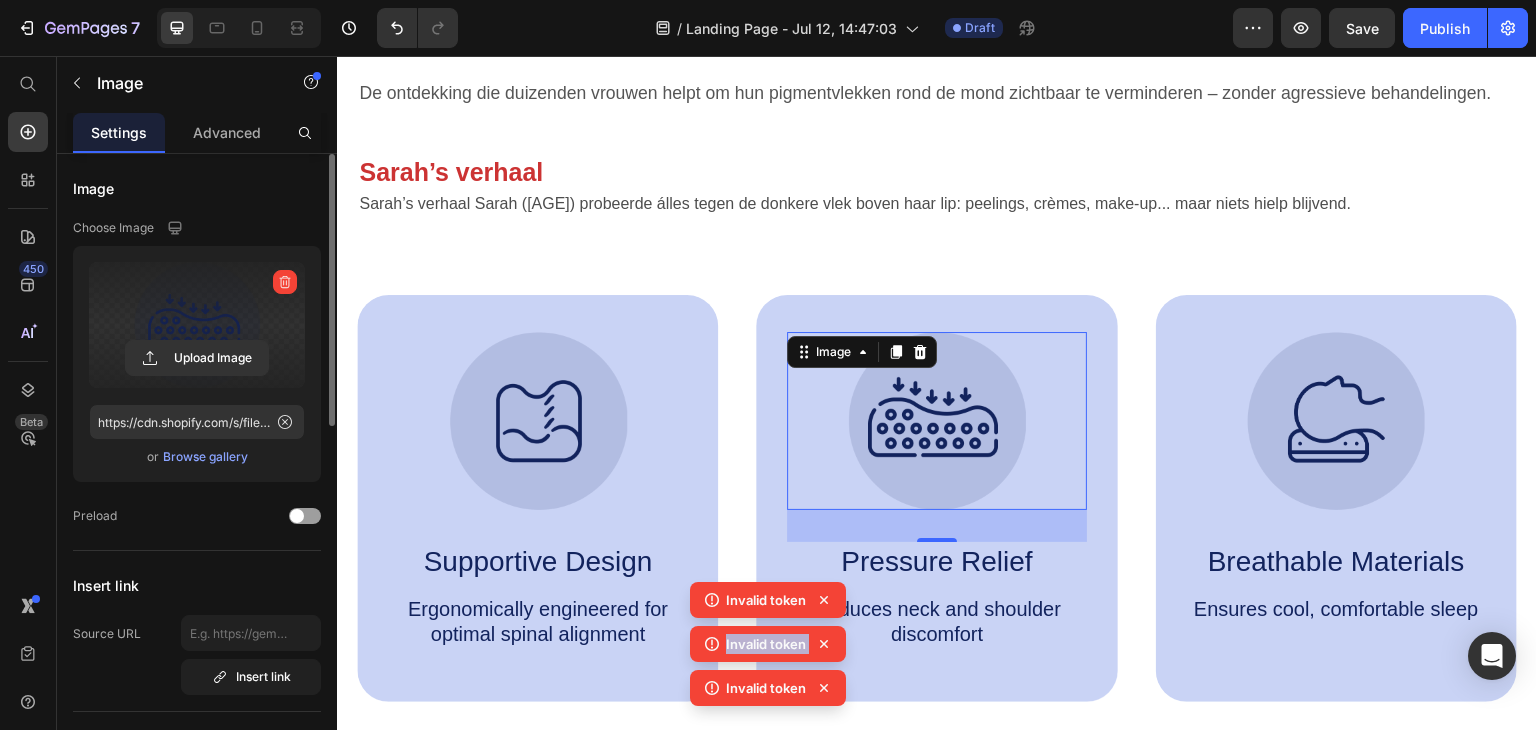 click 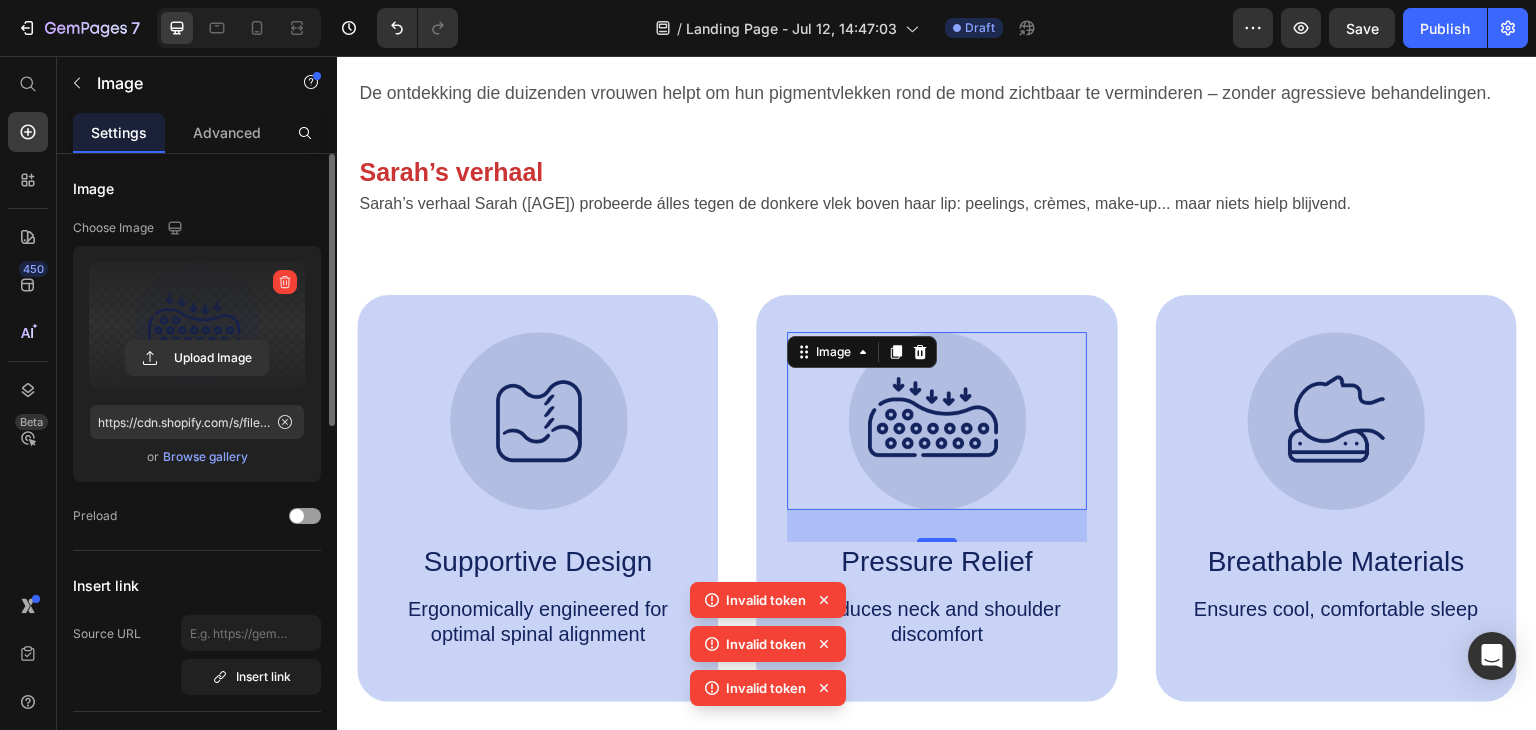 click on "Invalid token Invalid token Invalid token" at bounding box center [768, 648] 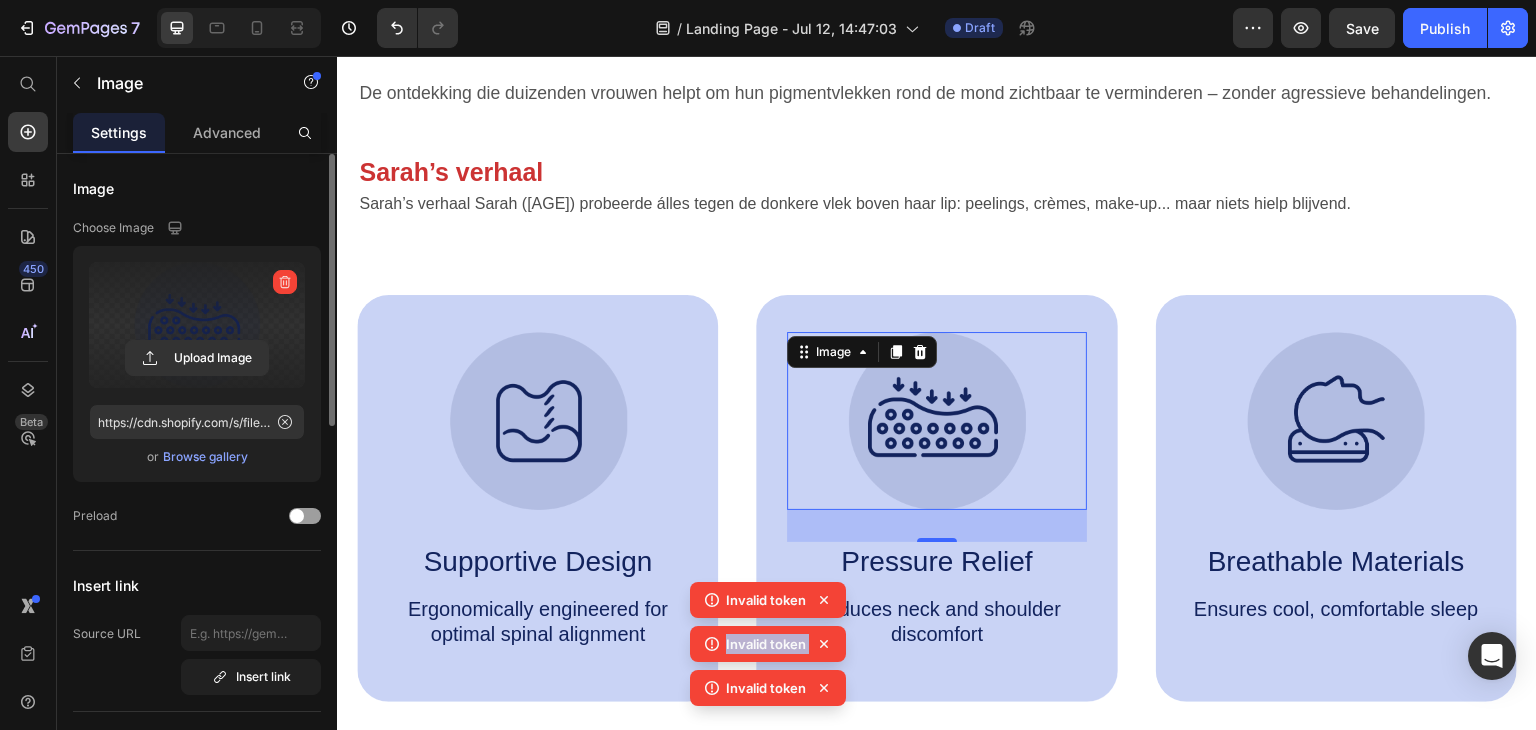 click 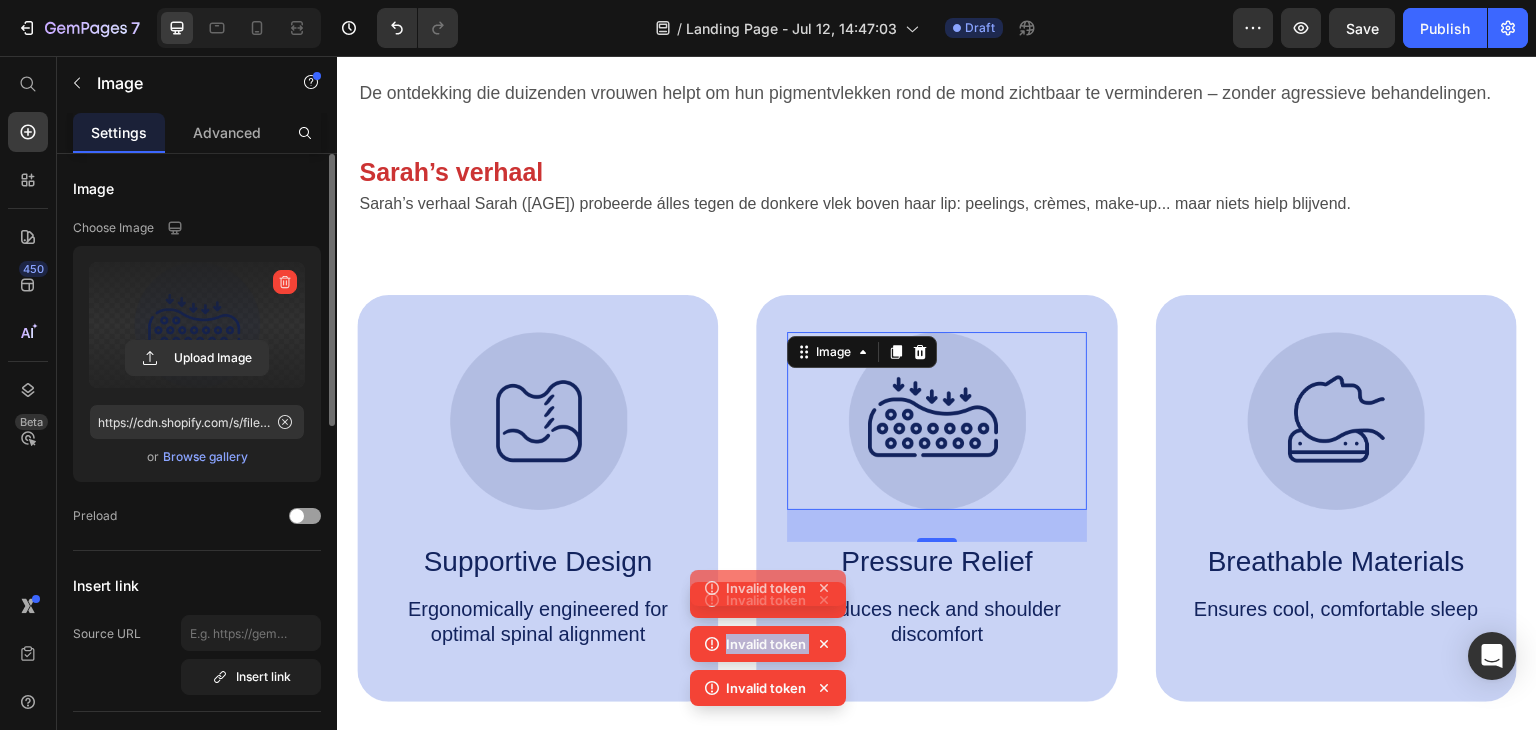 click on "Invalid token Invalid token Invalid token Invalid token" at bounding box center (768, 626) 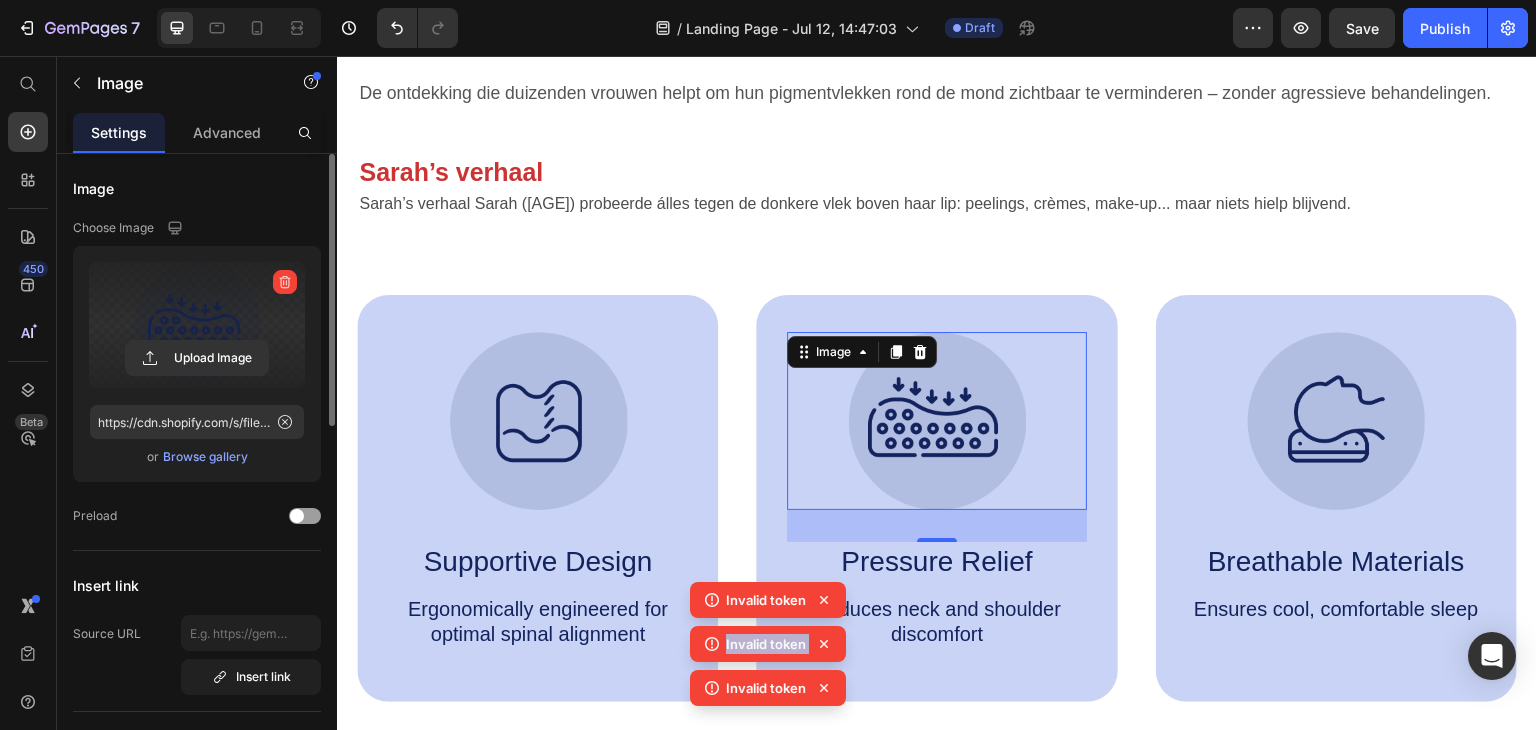 click 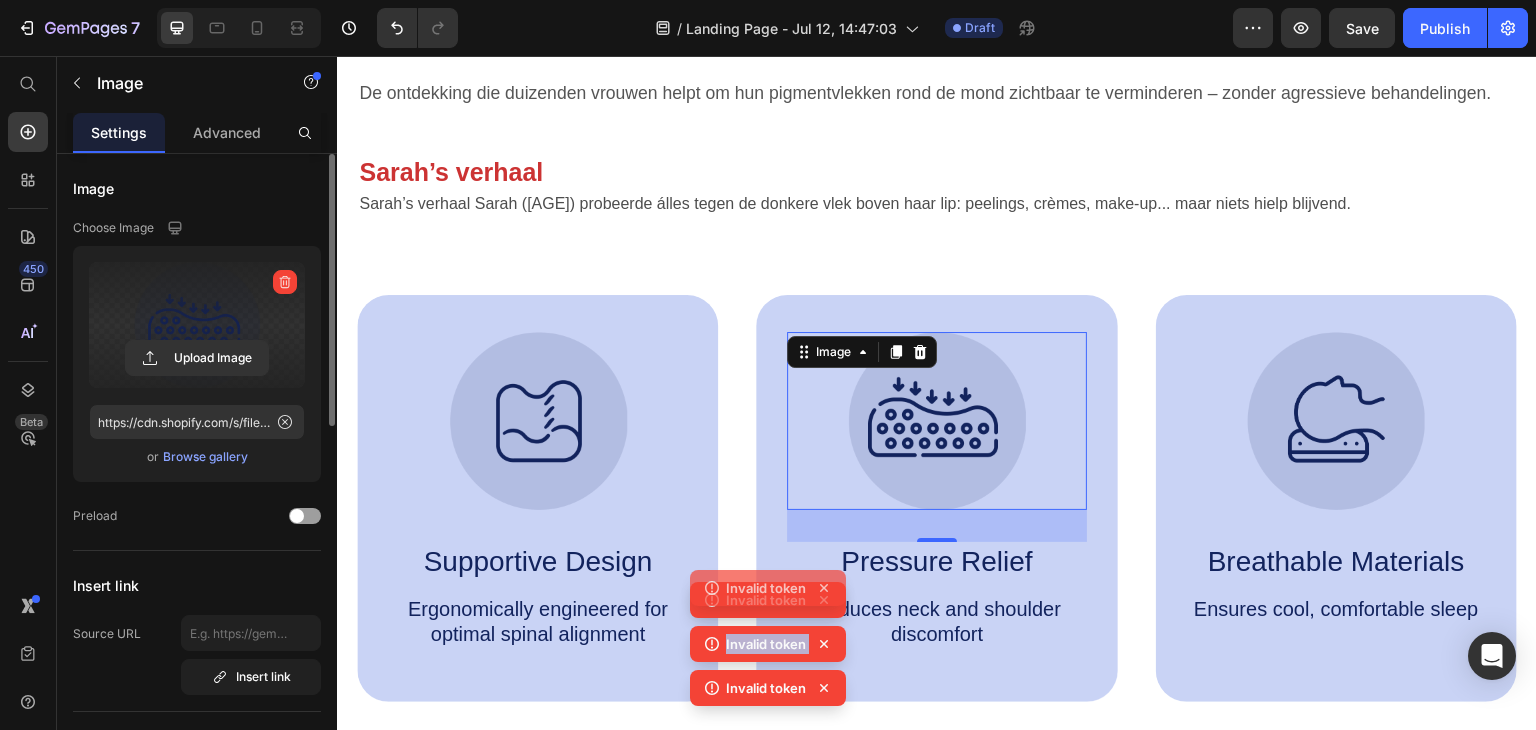 click on "Invalid token" 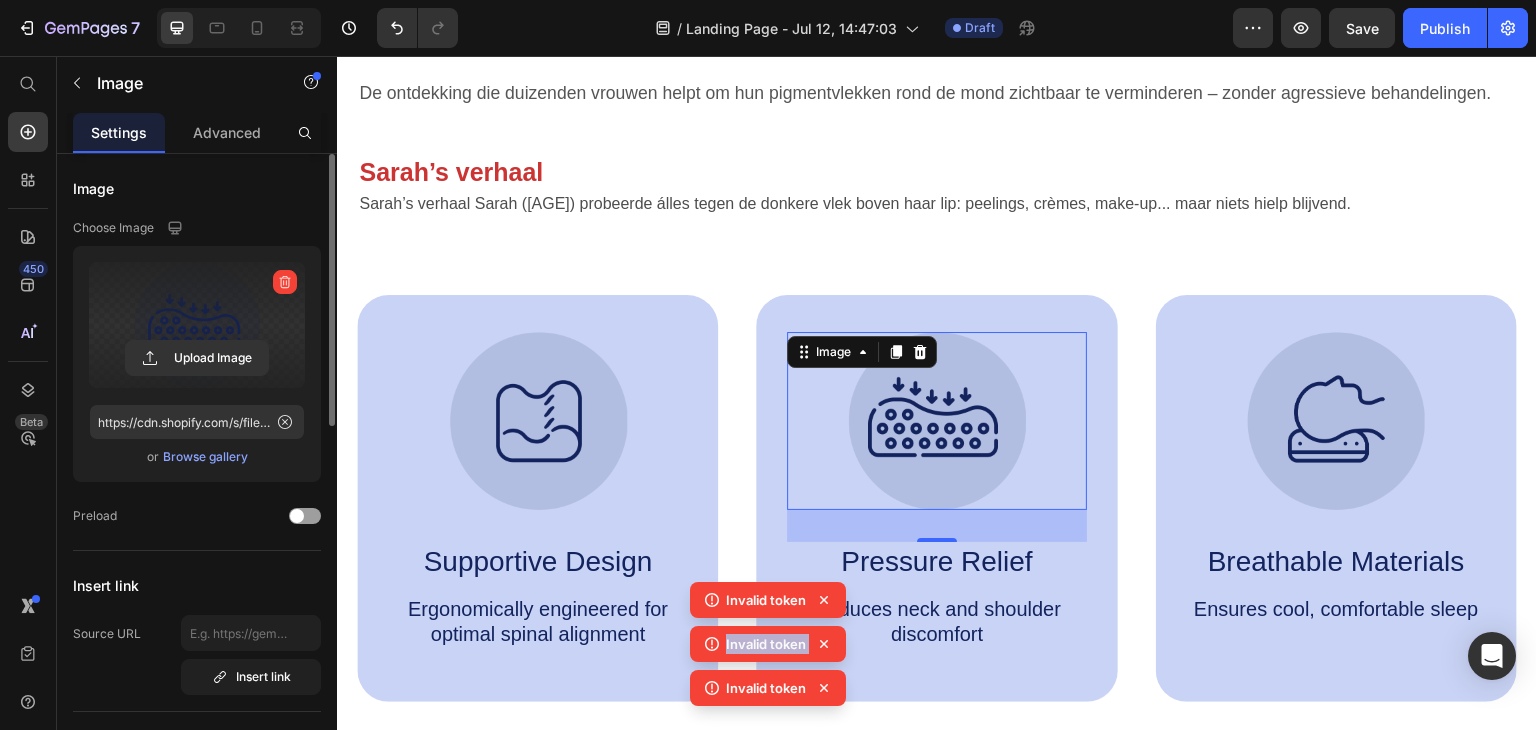 click 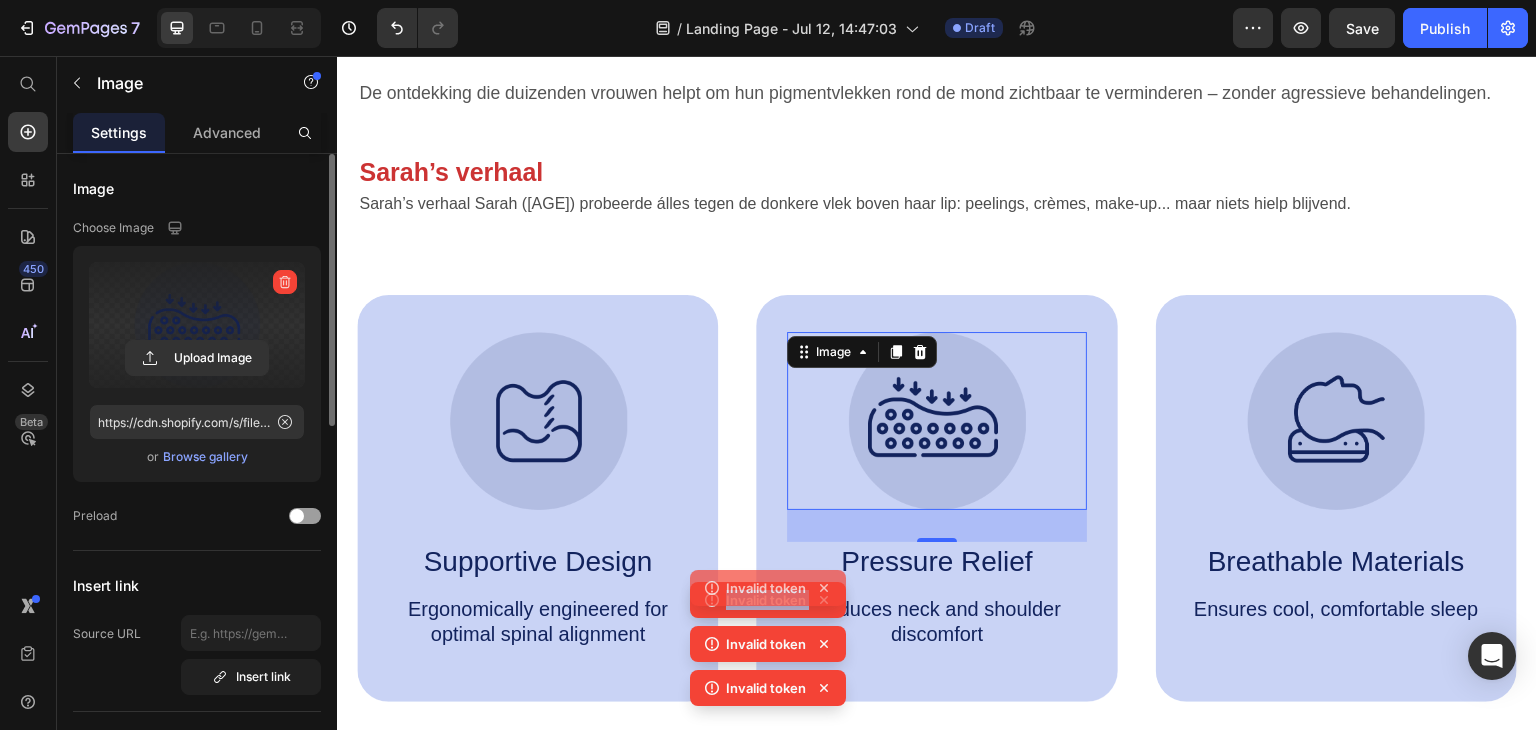 click 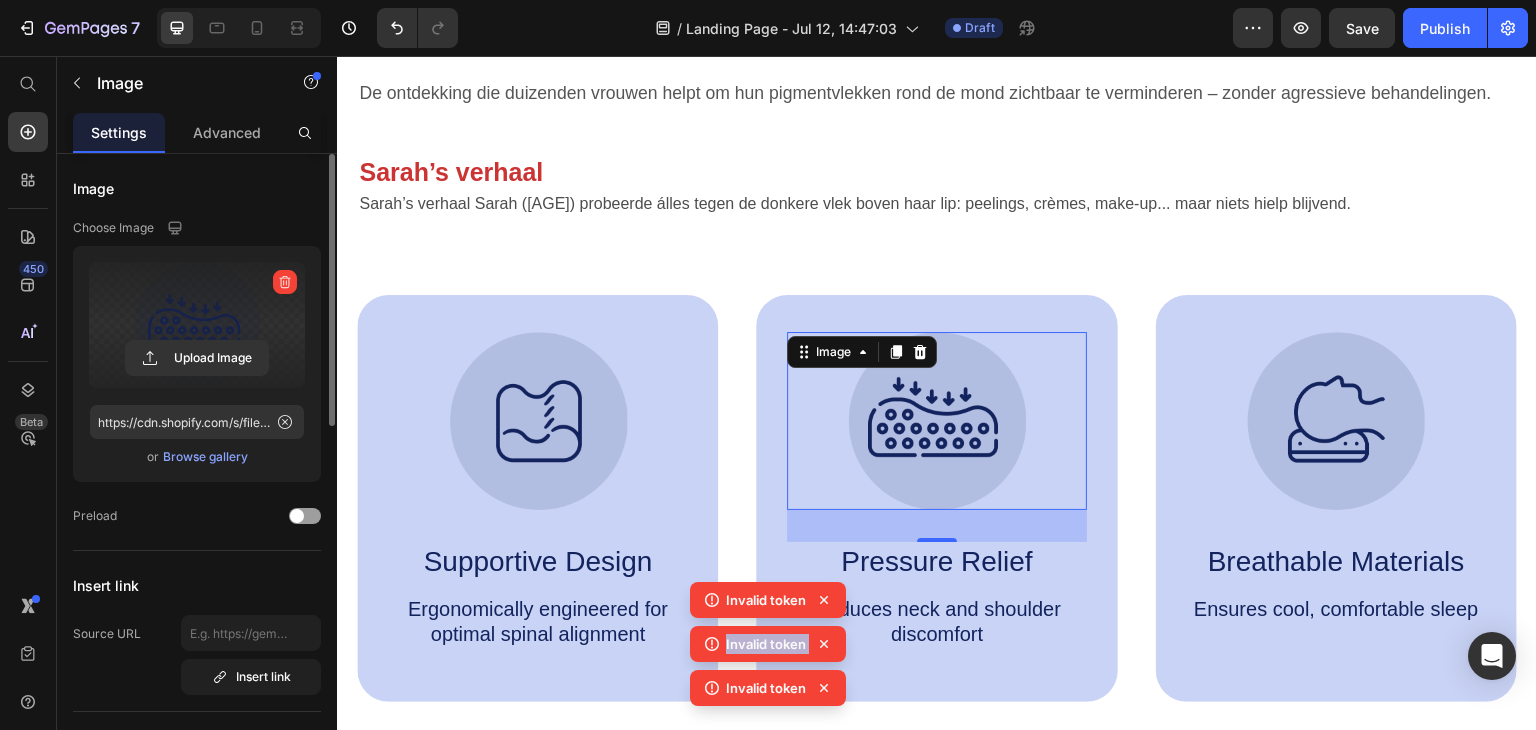 click 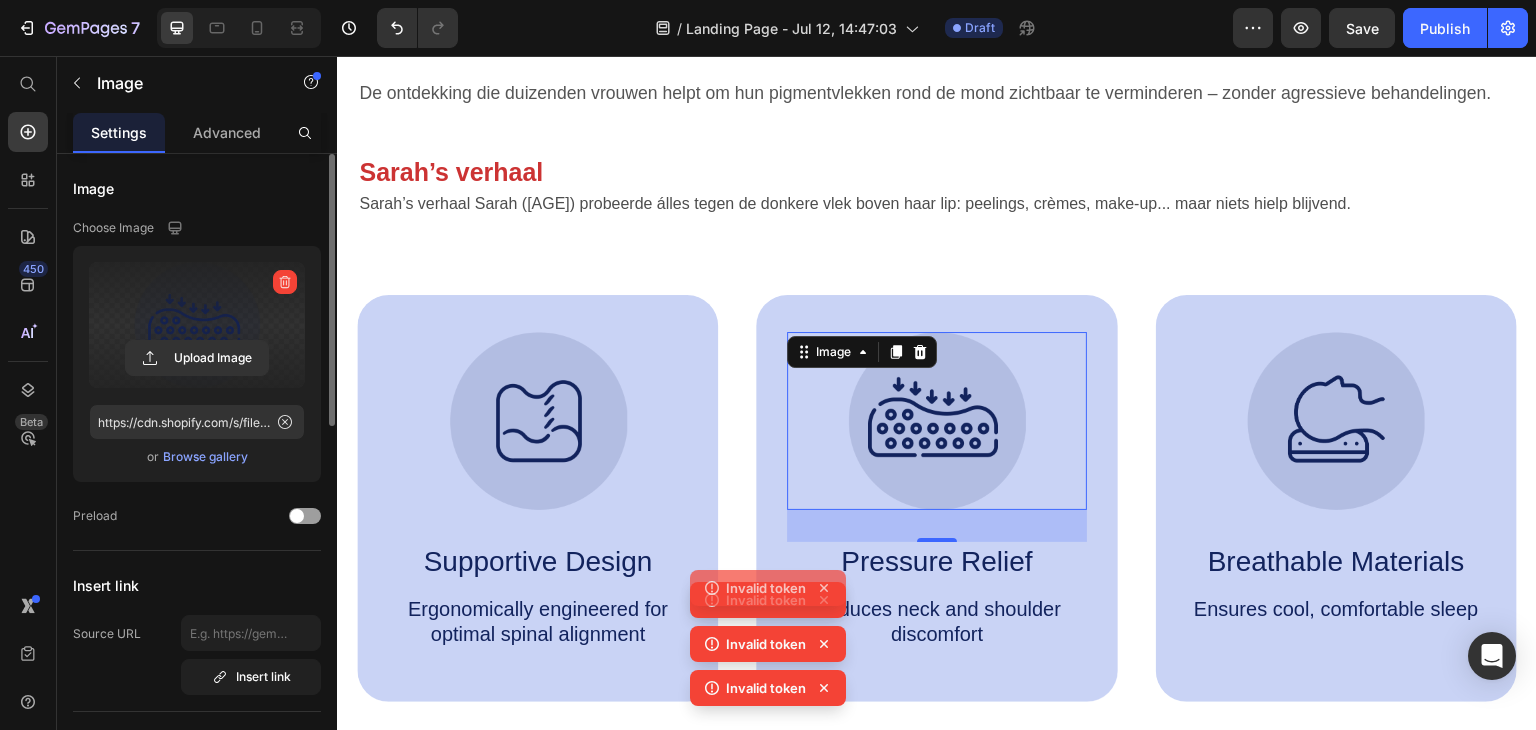 click 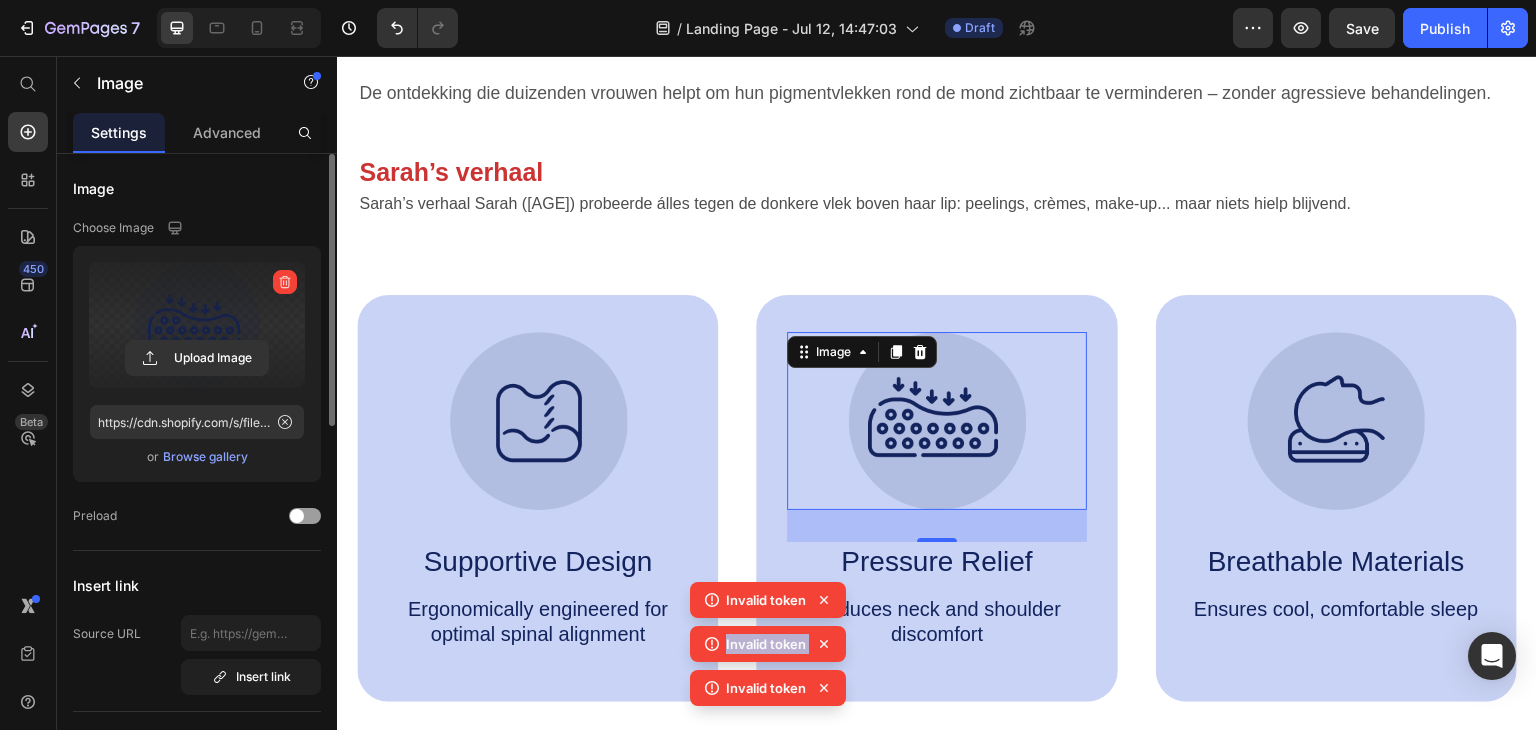 click 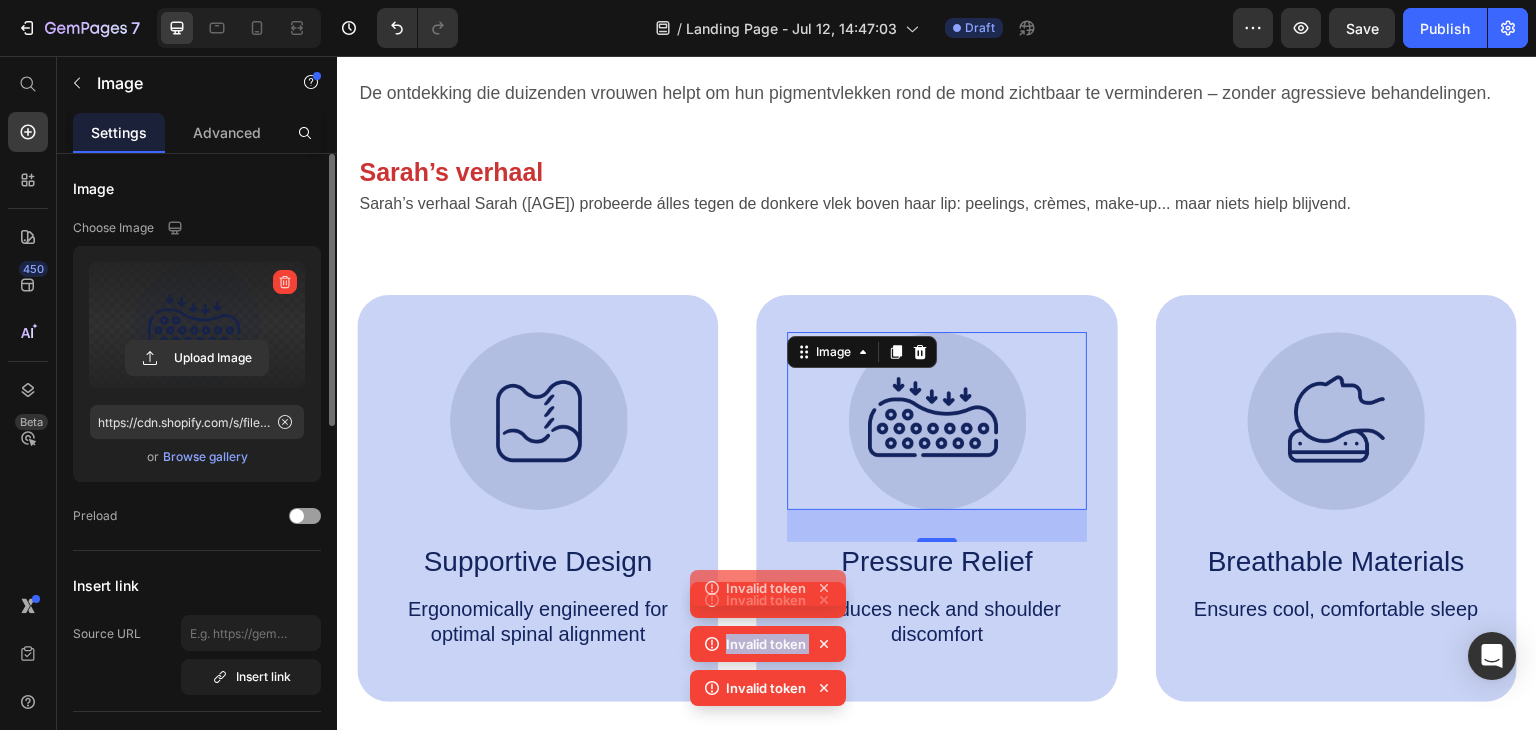 click 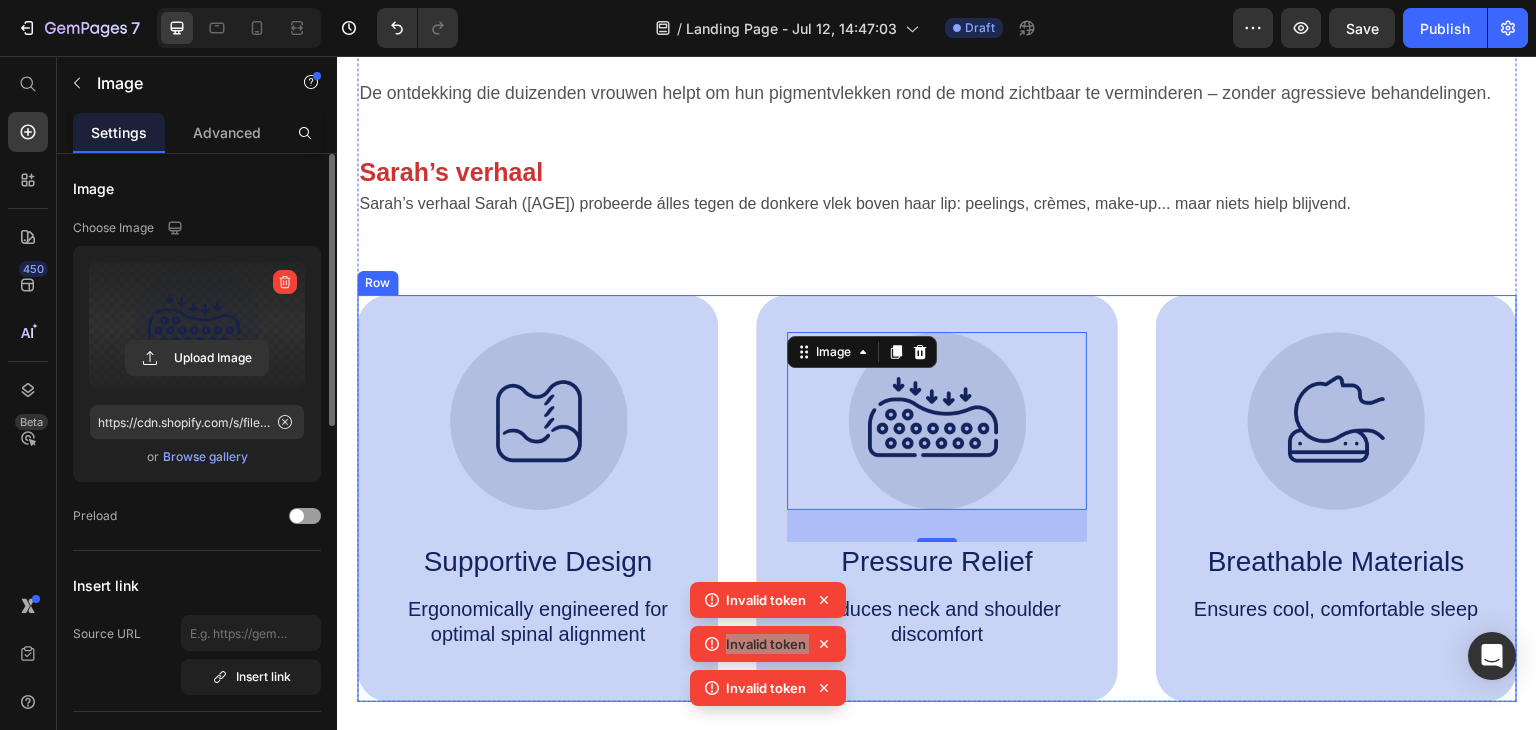 click on "Image Supportive Design Text Block Ergonomically engineered for optimal spinal alignment Text Block Hero Banner Image   32 Pressure Relief Text Block Reduces neck and shoulder discomfort Text Block Hero Banner Image Breathable Materials Text Block Ensures cool, comfortable sleep Text Block Hero Banner Row" at bounding box center [937, 498] 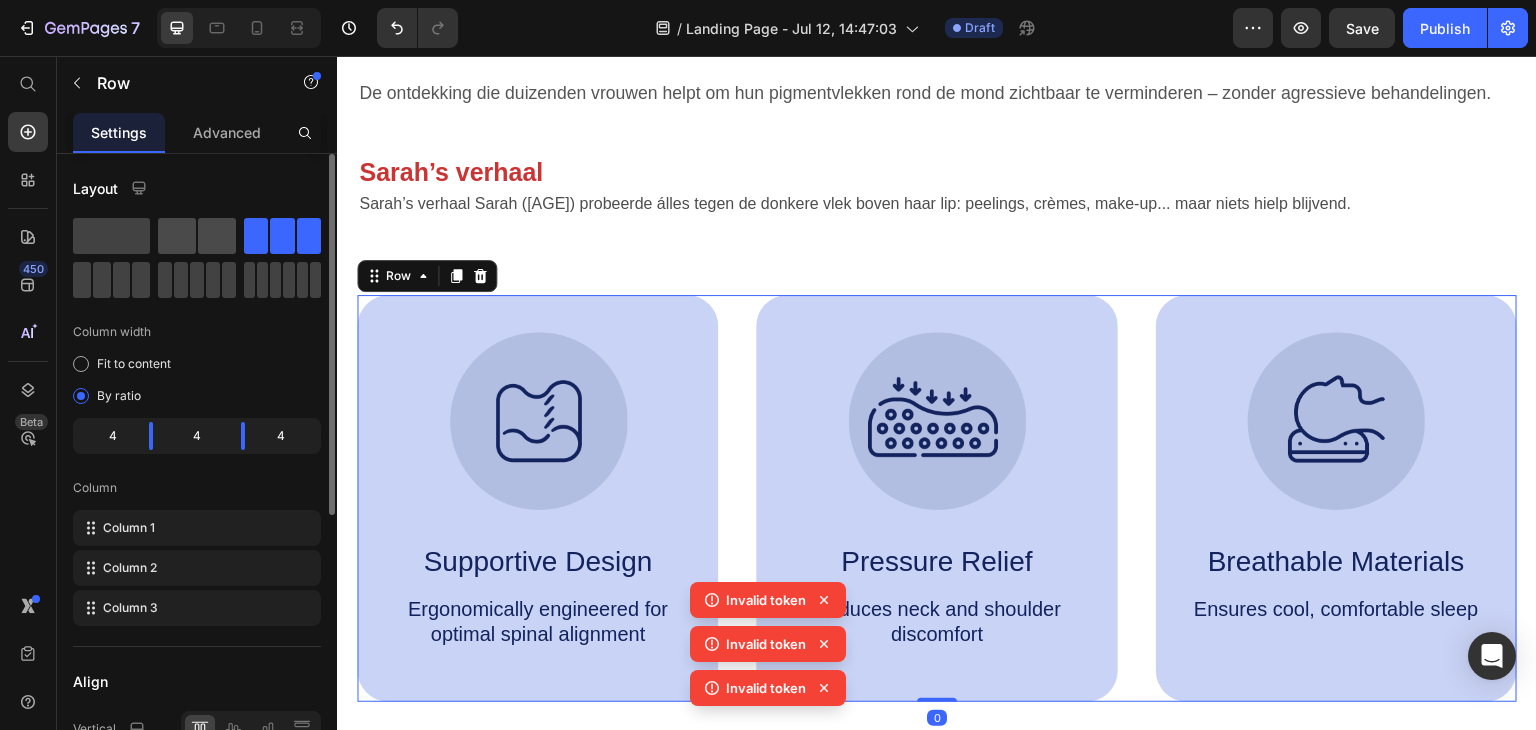 click 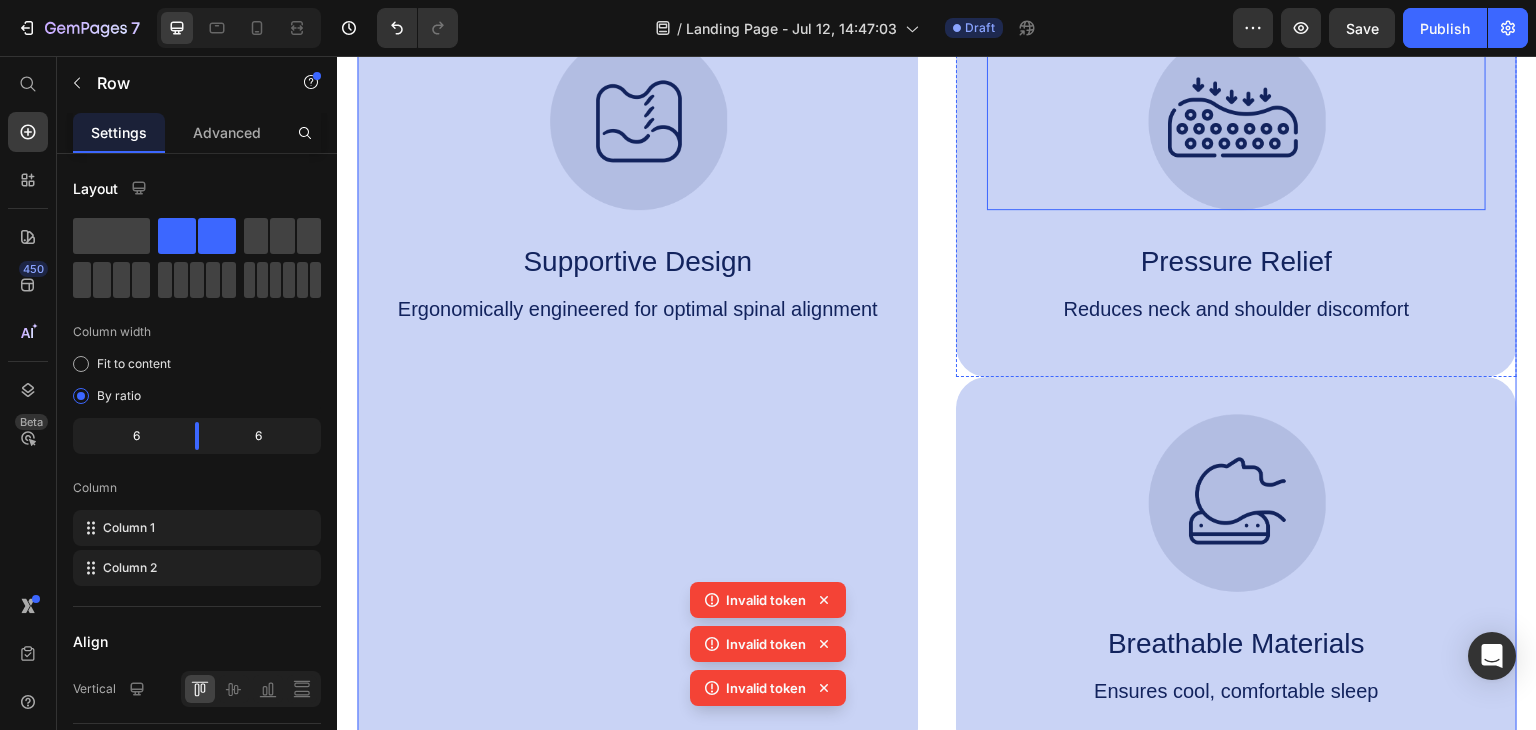 scroll, scrollTop: 1200, scrollLeft: 0, axis: vertical 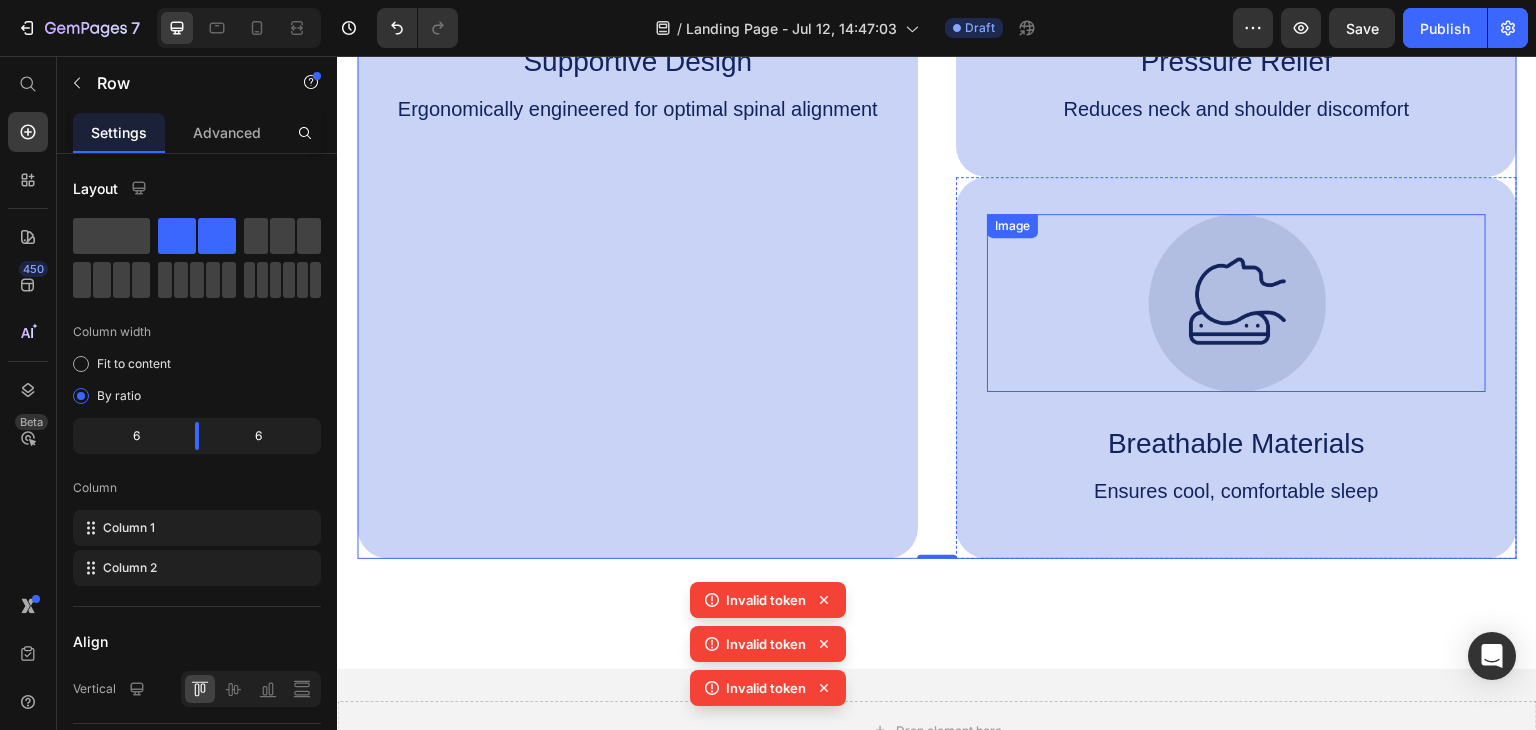 click at bounding box center [1236, 303] 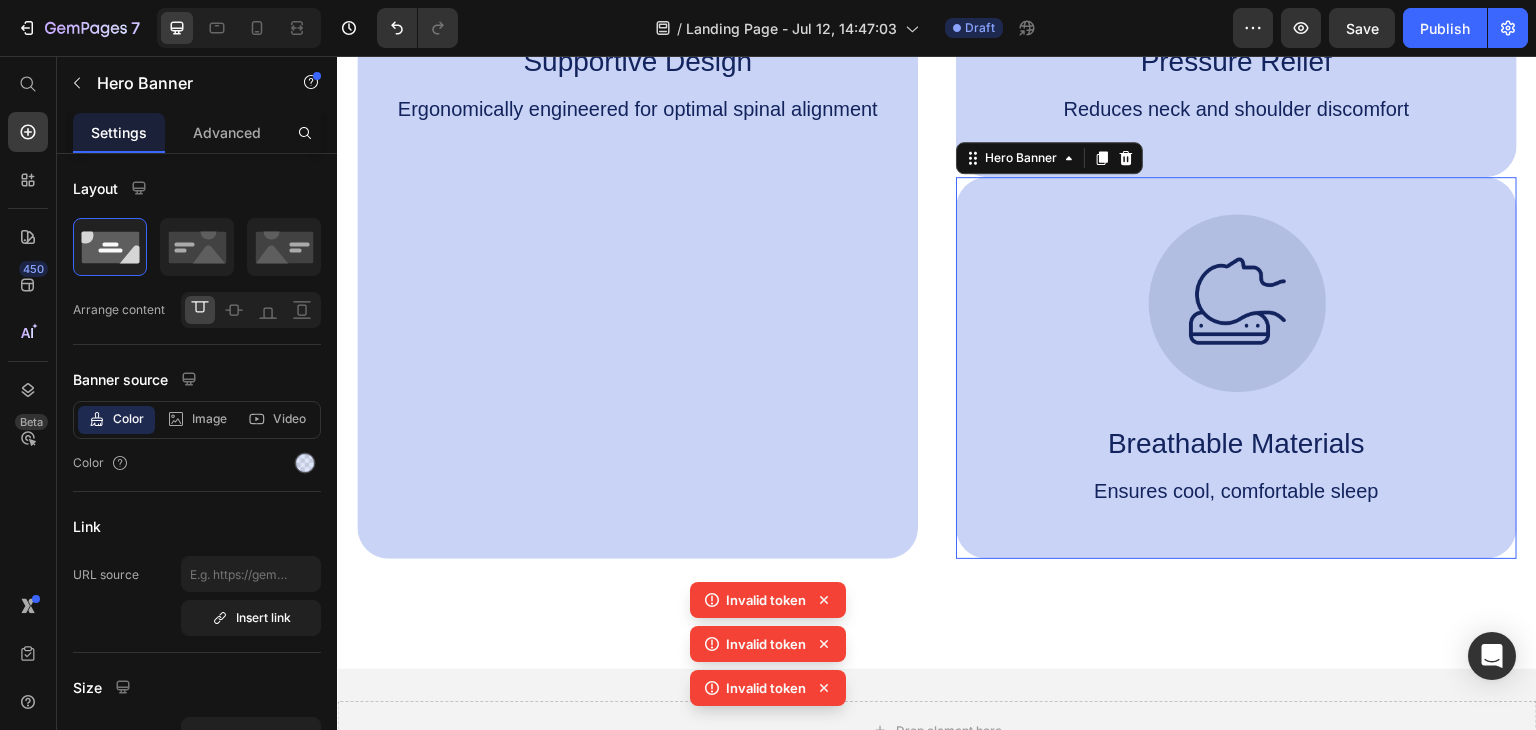 click on "Image Breathable Materials Text Block Ensures cool, comfortable sleep Text Block" at bounding box center (1236, 368) 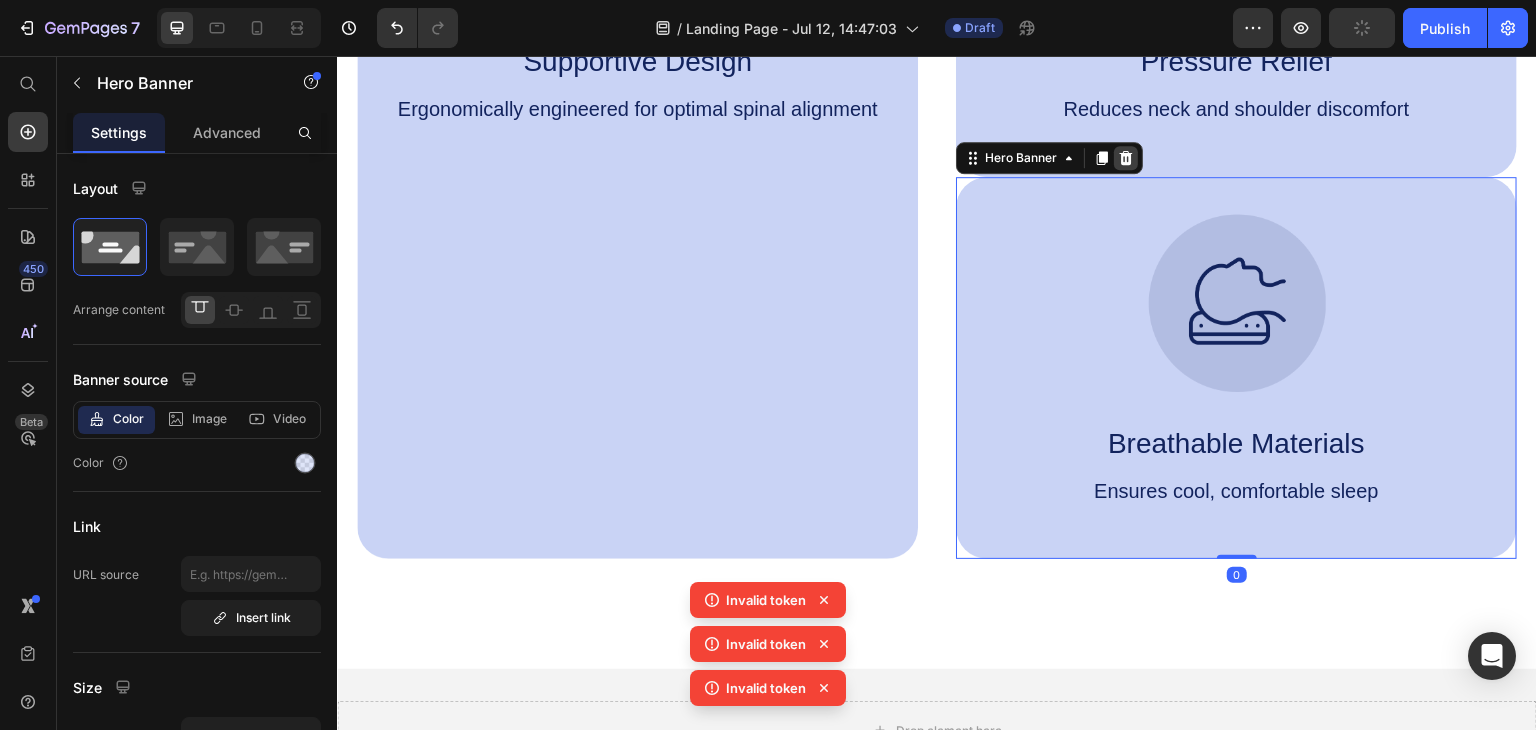 click at bounding box center (1126, 158) 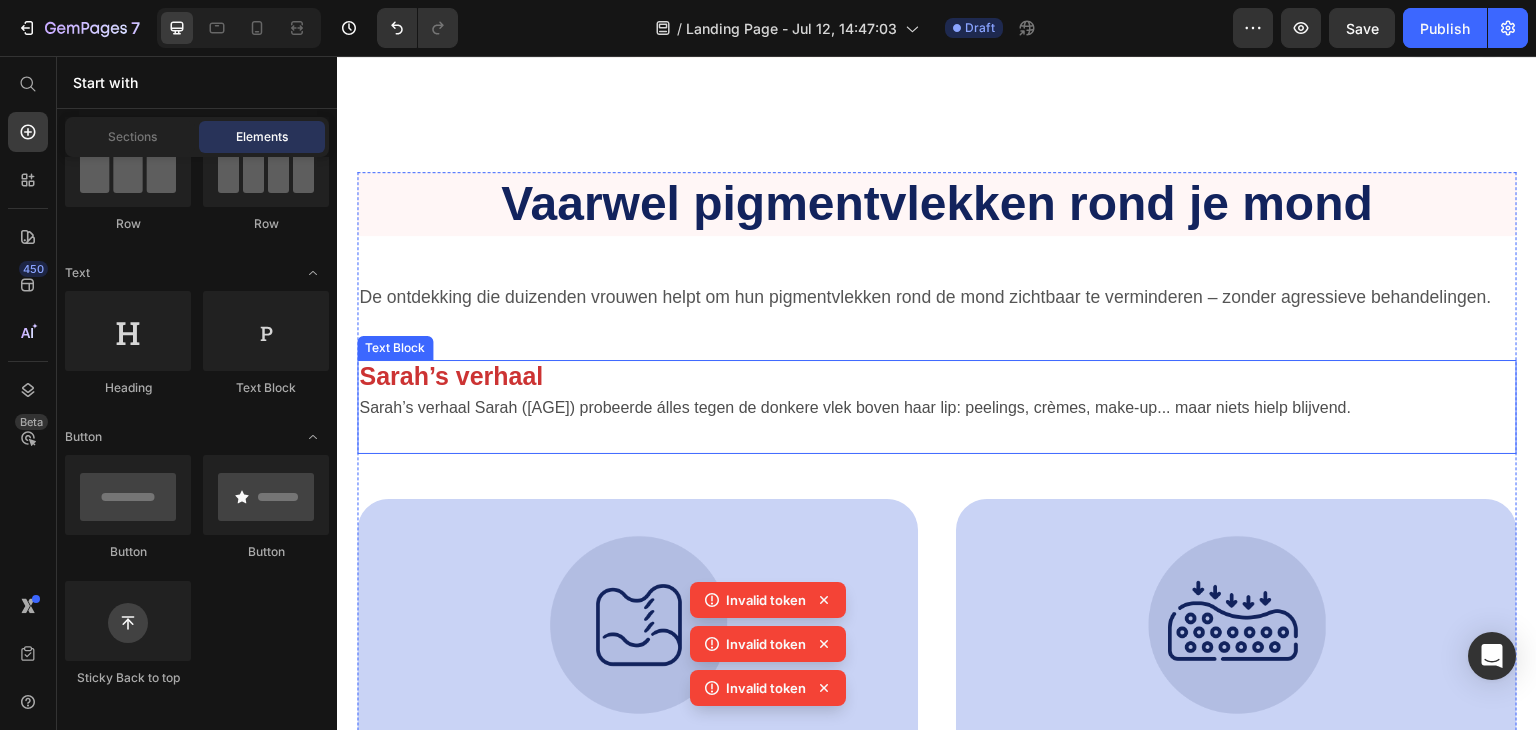 scroll, scrollTop: 500, scrollLeft: 0, axis: vertical 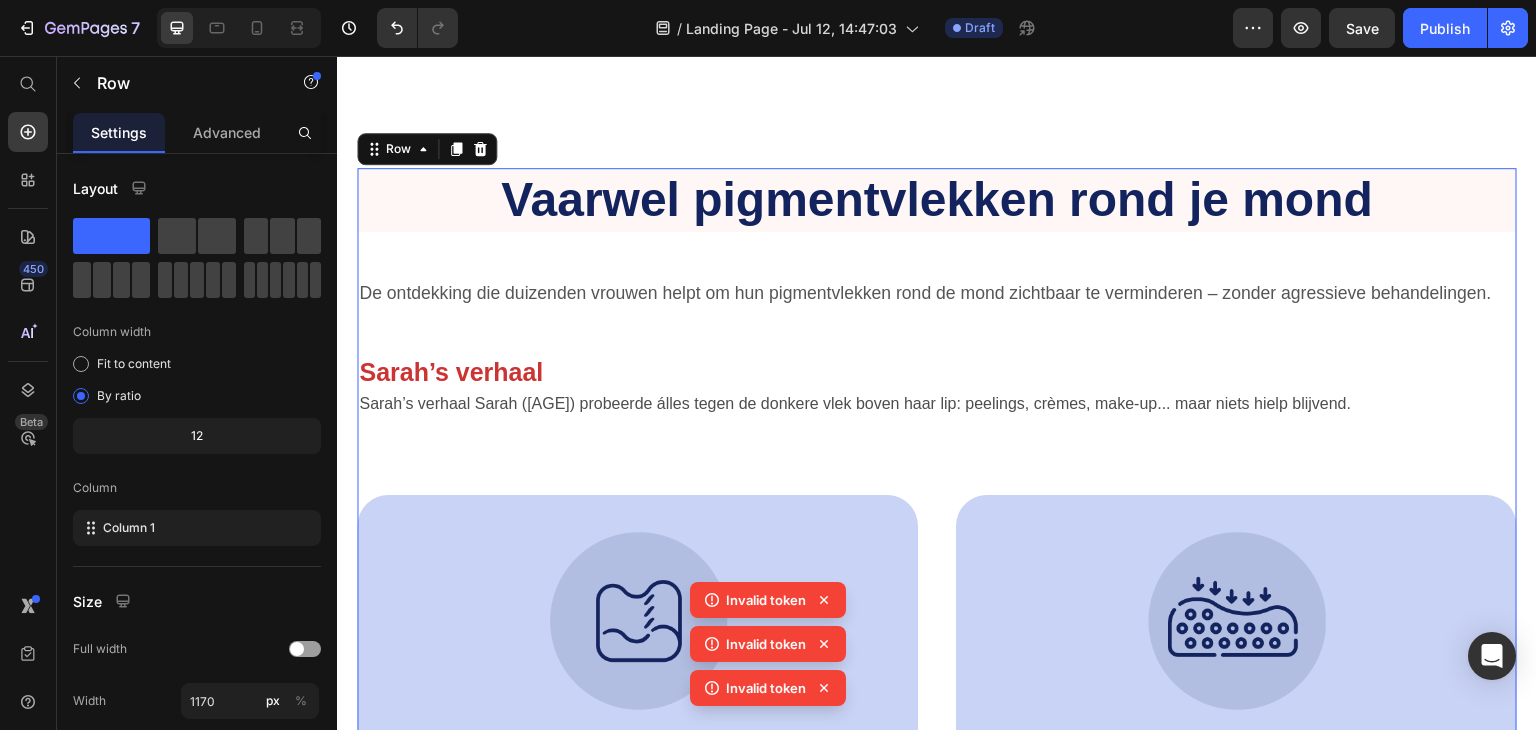 click on "Vaarwel pigmentvlekken rond je mond Heading De ontdekking die duizenden vrouwen helpt om hun pigmentvlekken rond de mond zichtbaar te verminderen – zonder agressieve behandelingen. Text Block Sarah’s verhaal Sarah ([AGE]) probeerde álles tegen de donkere vlek boven haar lip: peelings, crèmes, make-up... maar niets hielp blijvend. Text Block Image Supportive Design Text Block Ergonomically engineered for optimal spinal alignment Text Block Hero Banner Image Pressure Relief Text Block Reduces neck and shoulder discomfort Text Block Hero Banner Row Image Supportive Design Text Block Ergonomically engineered for optimal spinal alignment Text Block Hero Banner Image Pressure Relief Text Block Reduces neck and shoulder discomfort Text Block Hero Banner Row Image Breathable Materials Text Block Ensures cool, comfortable sleep Text Block Hero Banner" at bounding box center (937, 522) 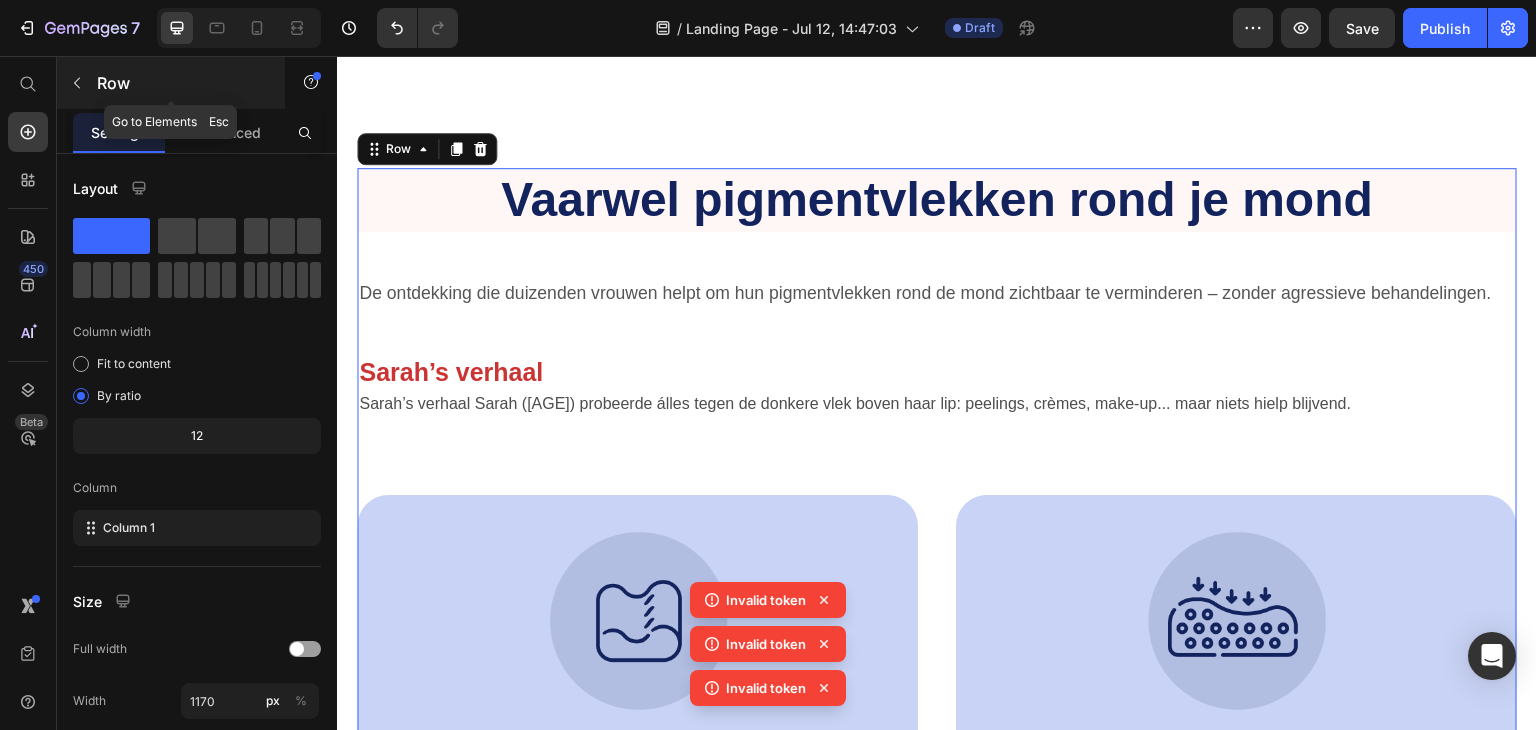 click 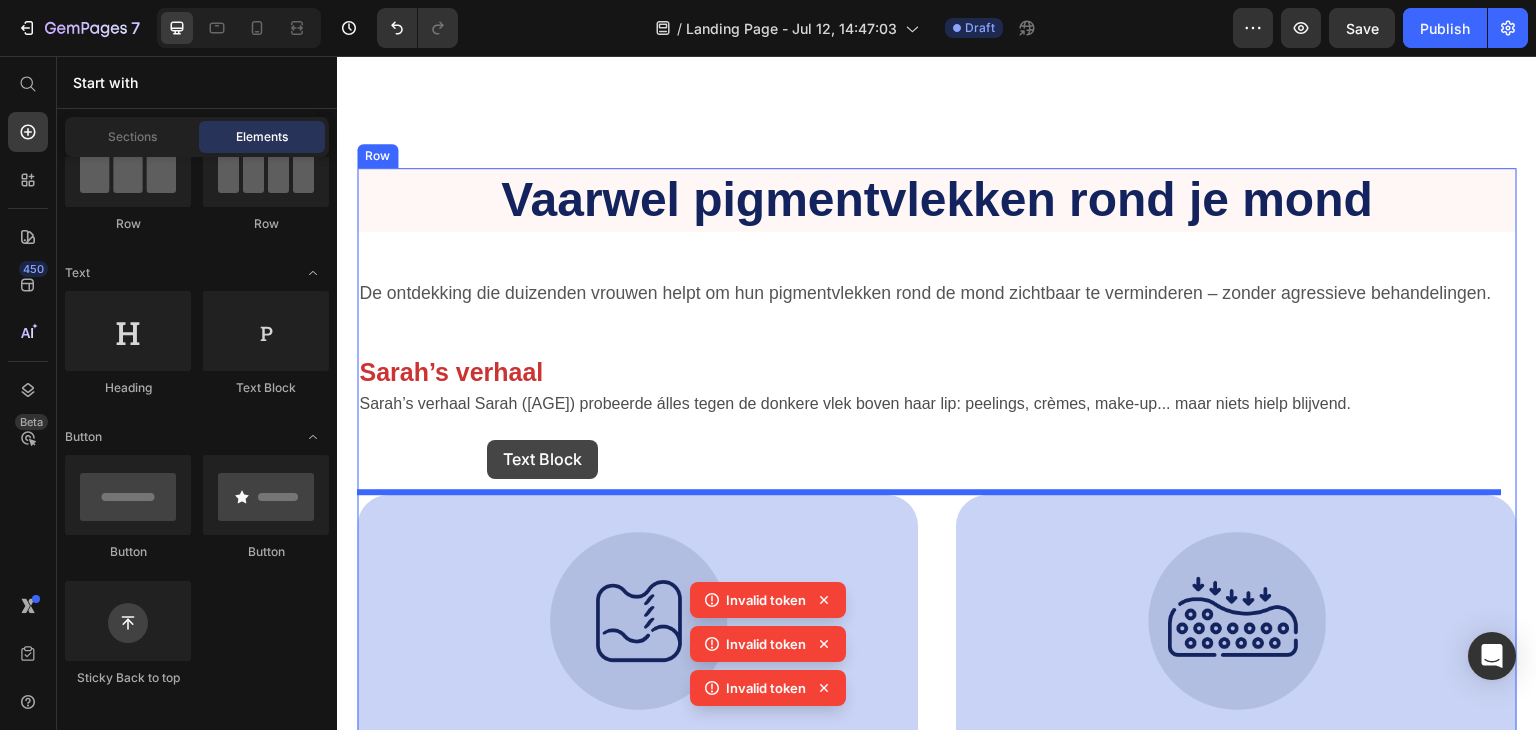 drag, startPoint x: 591, startPoint y: 397, endPoint x: 487, endPoint y: 440, distance: 112.53888 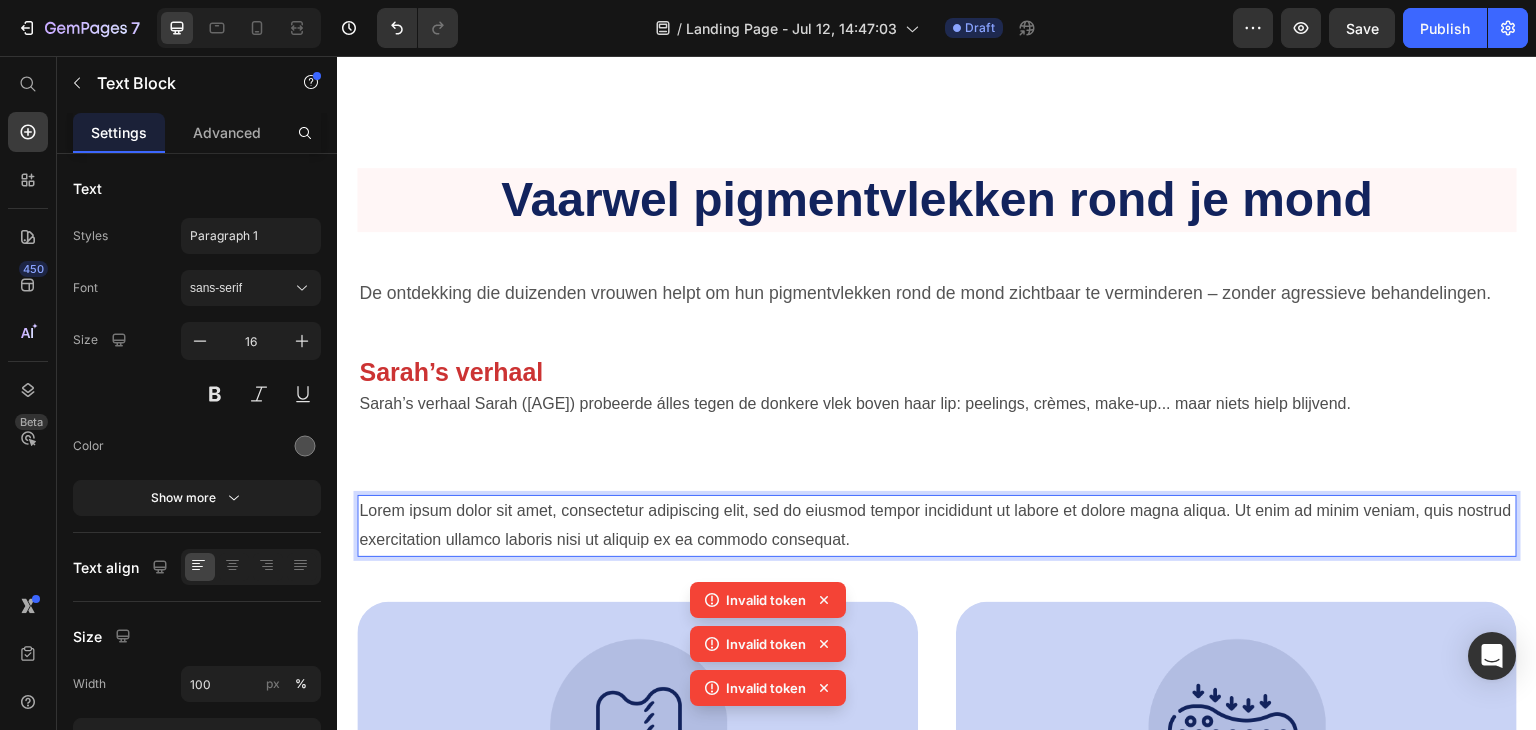 click on "Lorem ipsum dolor sit amet, consectetur adipiscing elit, sed do eiusmod tempor incididunt ut labore et dolore magna aliqua. Ut enim ad minim veniam, quis nostrud exercitation ullamco laboris nisi ut aliquip ex ea commodo consequat." at bounding box center (937, 526) 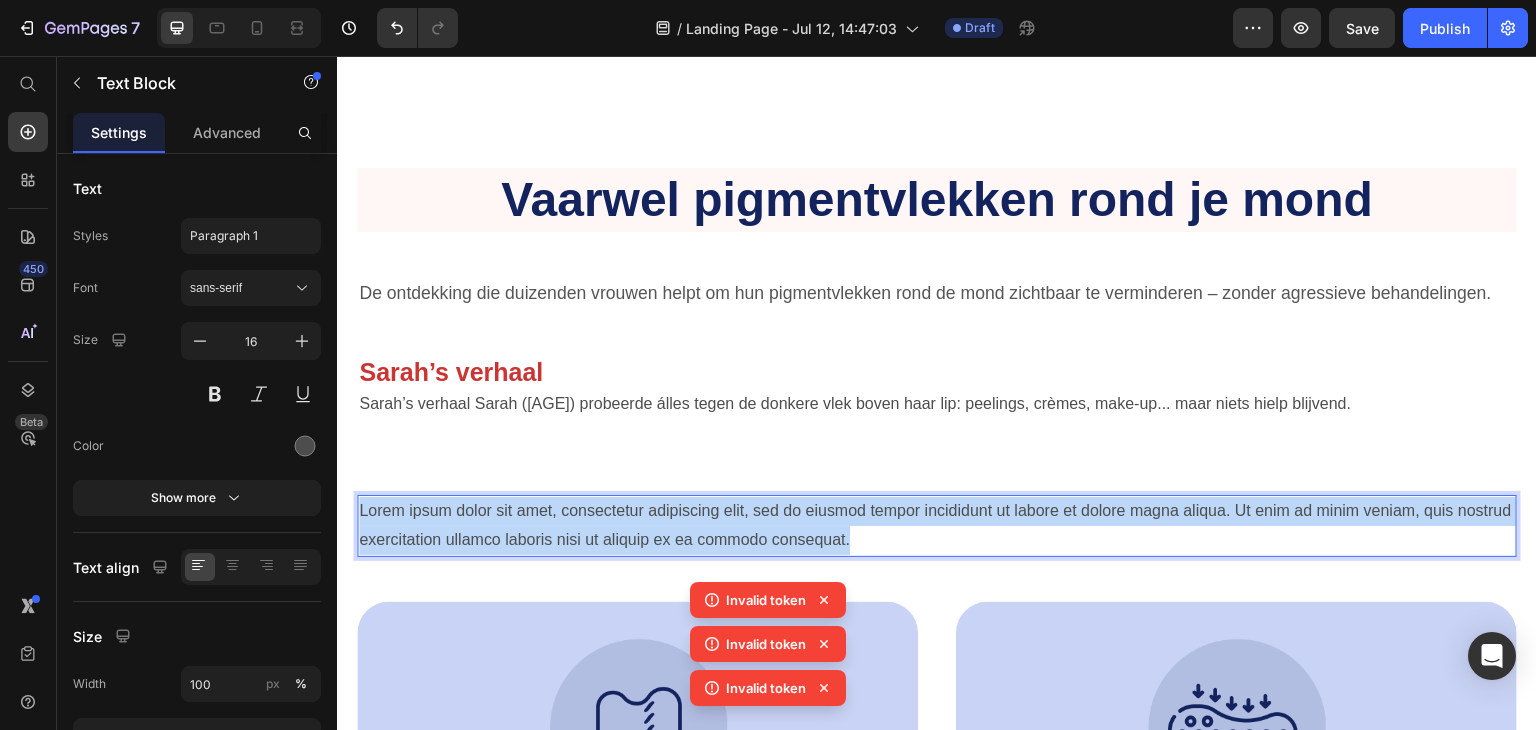 drag, startPoint x: 932, startPoint y: 546, endPoint x: 644, endPoint y: 557, distance: 288.21 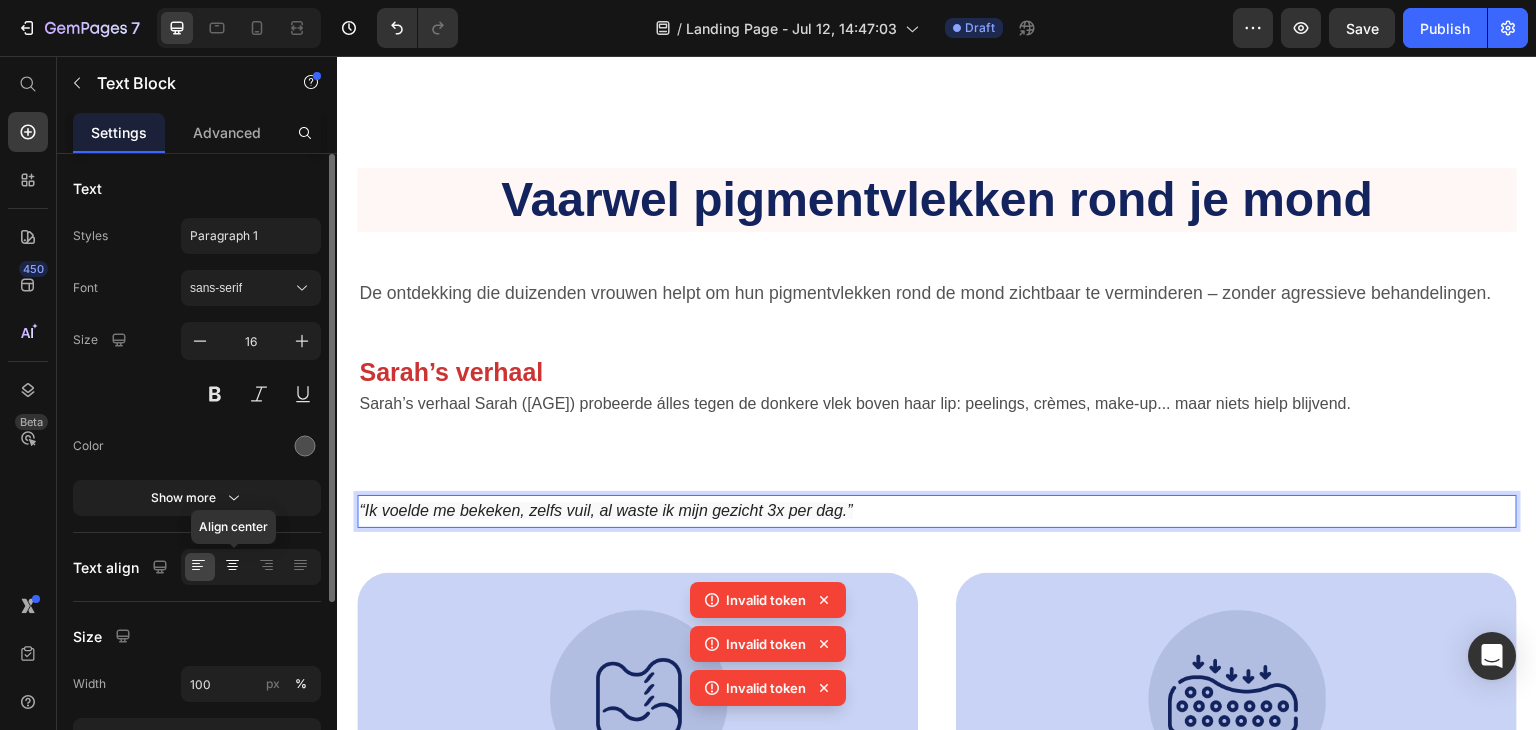 click 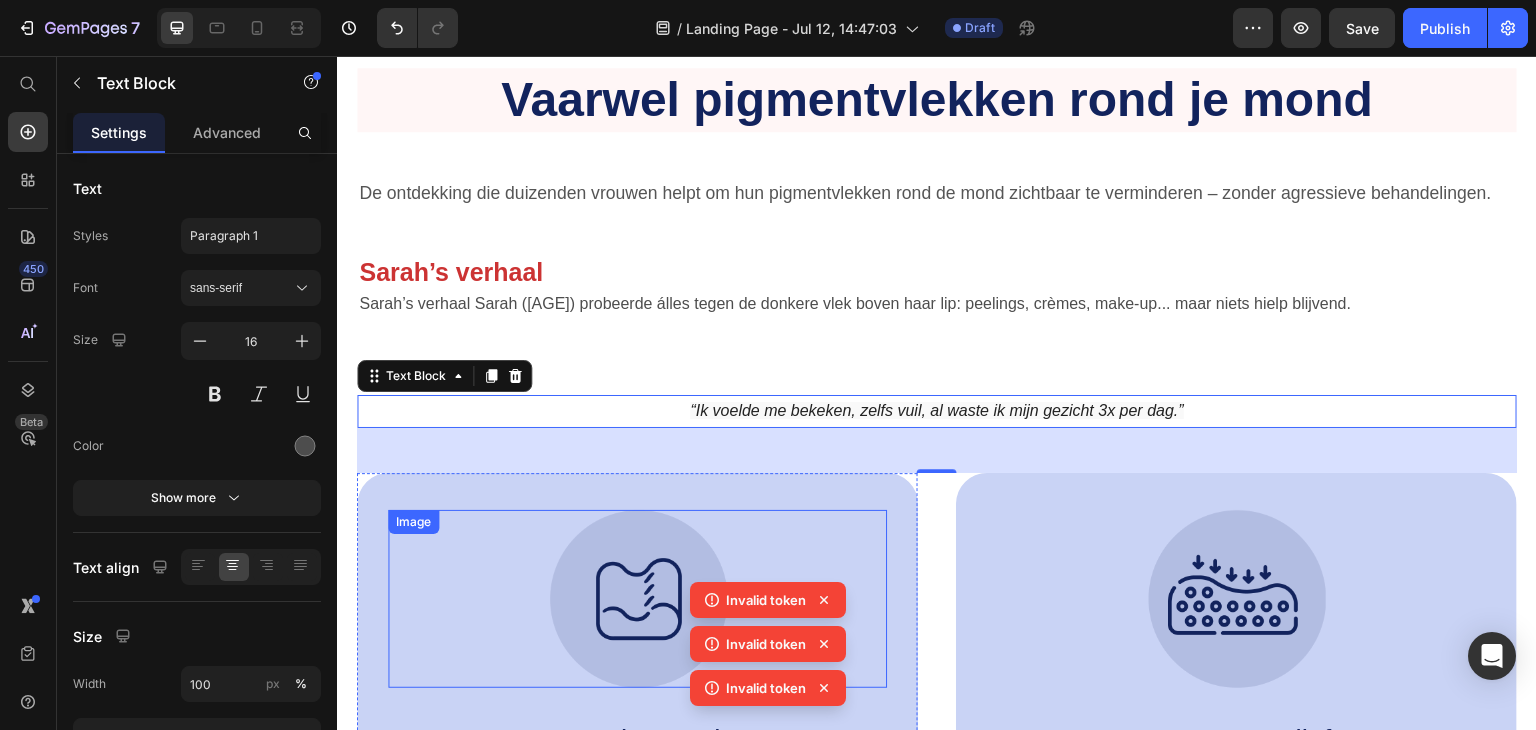 scroll, scrollTop: 700, scrollLeft: 0, axis: vertical 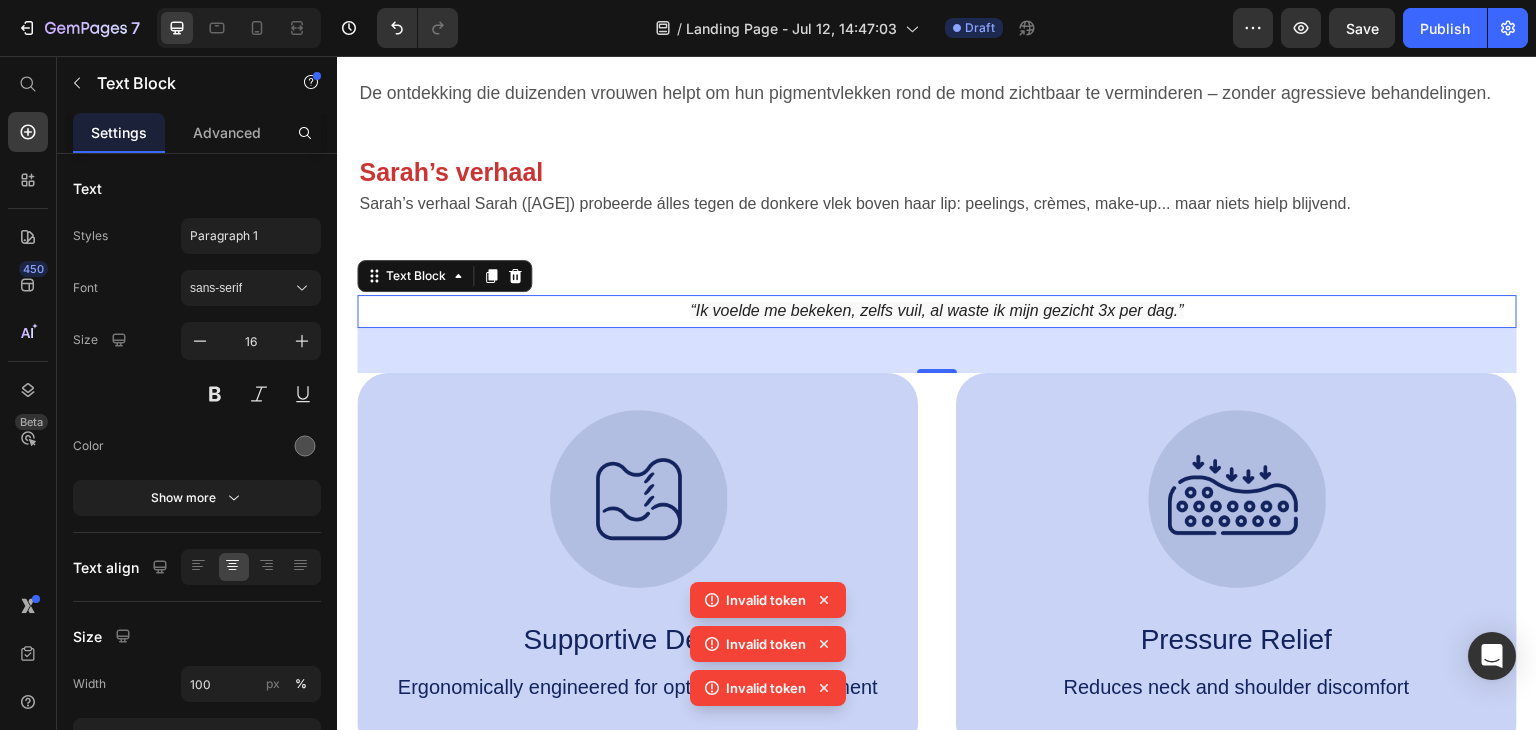 click on "45" at bounding box center [937, 350] 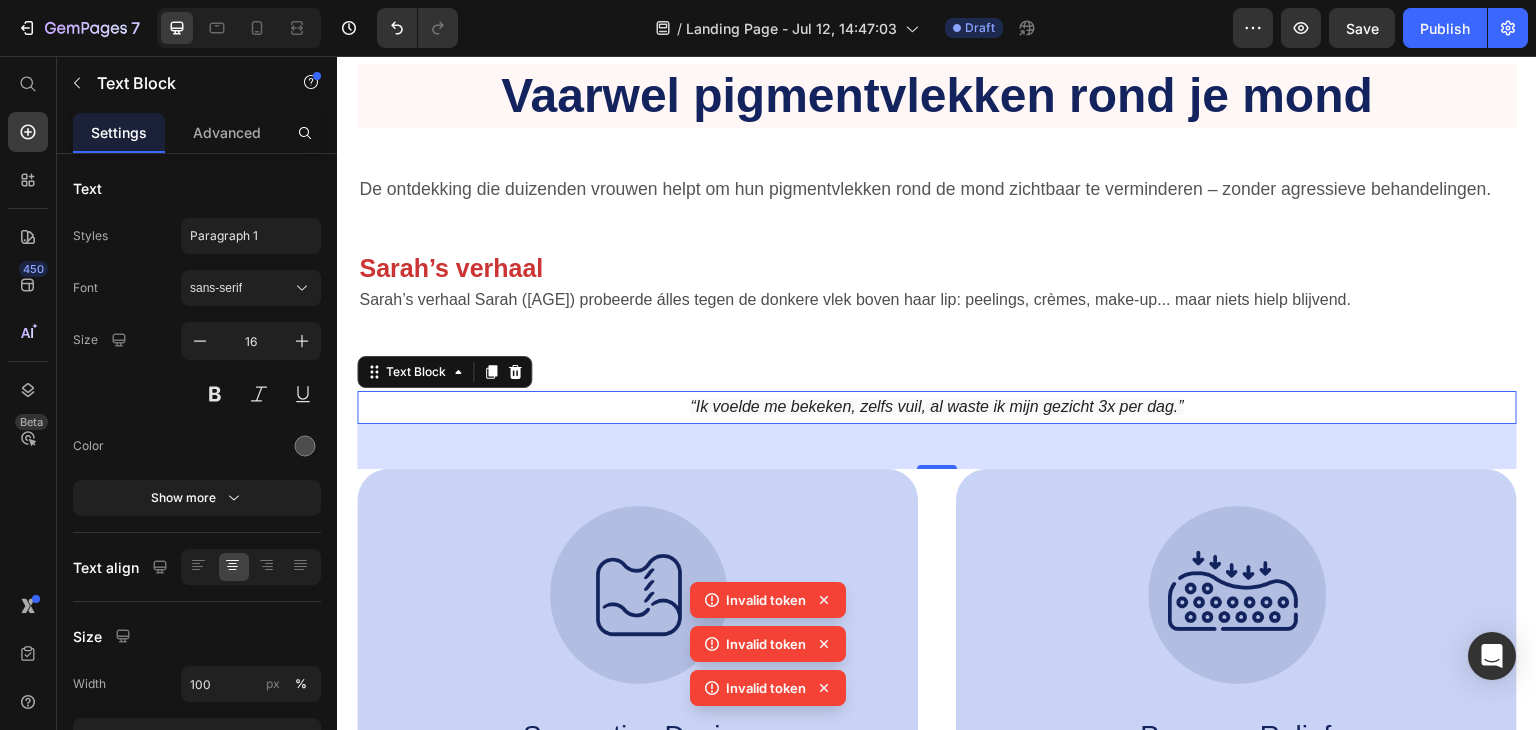 scroll, scrollTop: 600, scrollLeft: 0, axis: vertical 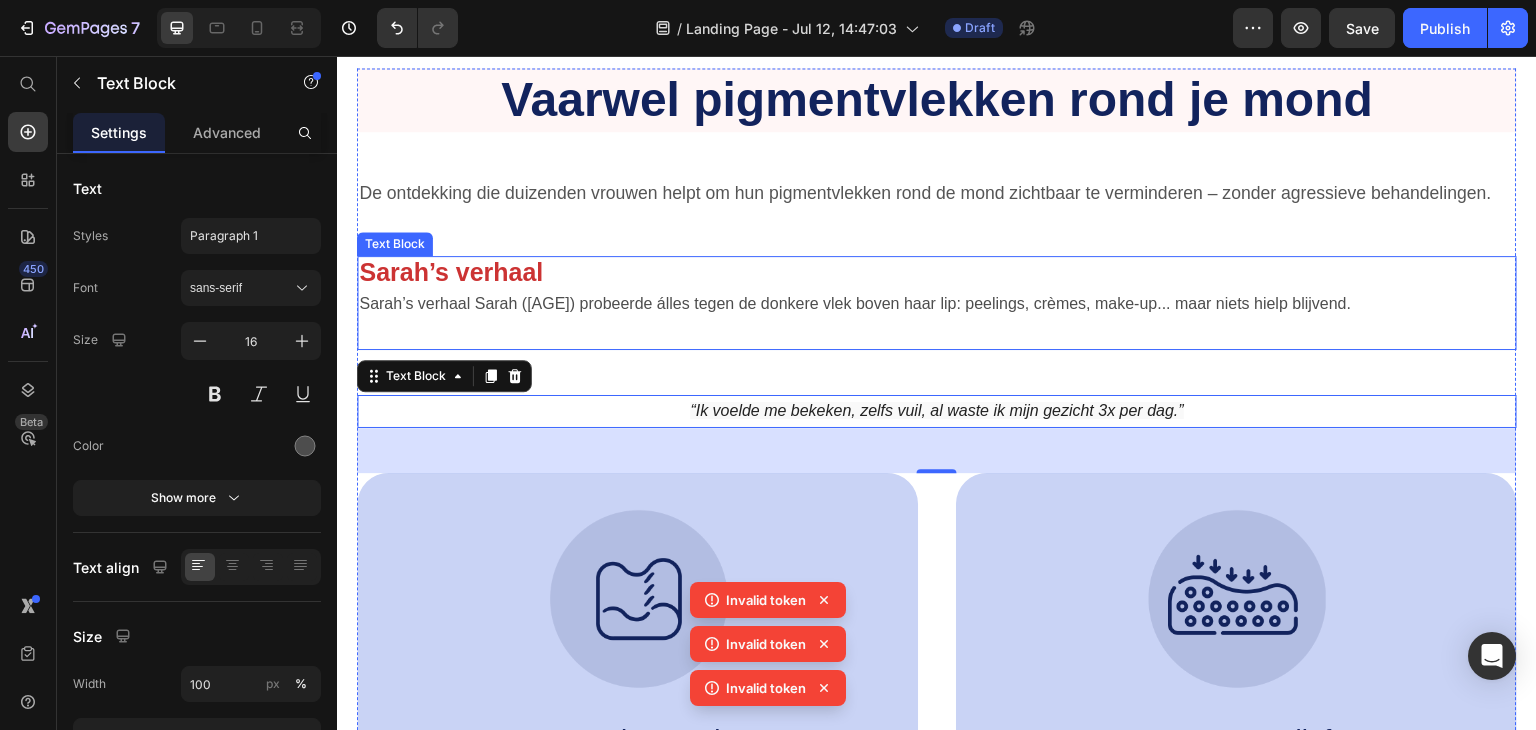 click at bounding box center [937, 333] 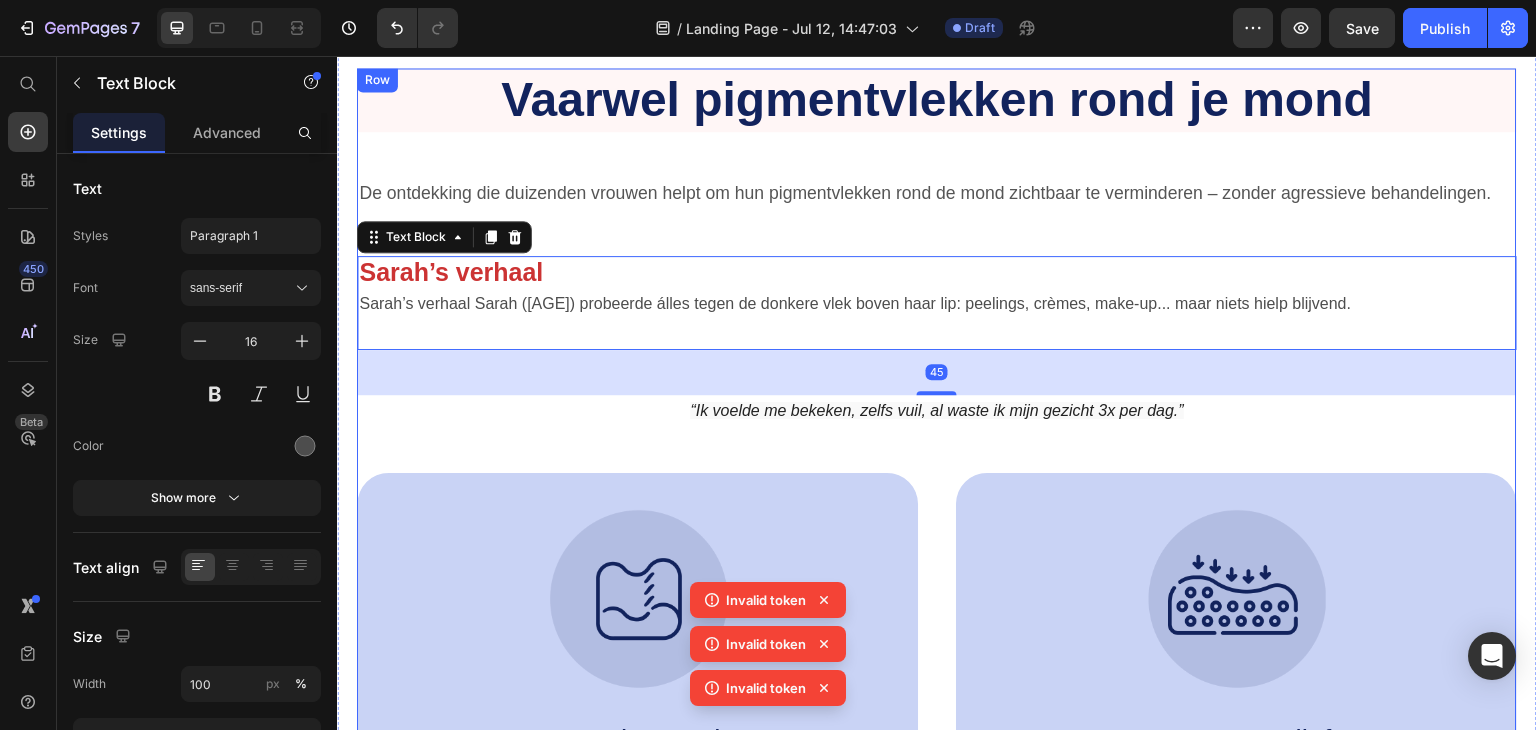 click on "Vaarwel pigmentvlekken rond je mond Heading De ontdekking die duizenden vrouwen helpt om hun pigmentvlekken rond de mond zichtbaar te verminderen – zonder agressieve behandelingen. Text Block Sarah’s verhaal Sarah ([AGE]) probeerde álles tegen de donkere vlek boven haar lip: peelings, crèmes, make-up... maar niets hielp blijvend. Text Block   45 “Ik voelde me bekeken, zelfs vuil, al waste ik mijn gezicht 3x per dag.” Text Block Image Supportive Design Text Block Ergonomically engineered for optimal spinal alignment Text Block Hero Banner Image Pressure Relief Text Block Reduces neck and shoulder discomfort Text Block Hero Banner Row Image Supportive Design Text Block Ergonomically engineered for optimal spinal alignment Text Block Hero Banner Image Pressure Relief Text Block Reduces neck and shoulder discomfort Text Block Hero Banner Row Image Breathable Materials Text Block Ensures cool, comfortable sleep Text Block Hero Banner" at bounding box center (937, 461) 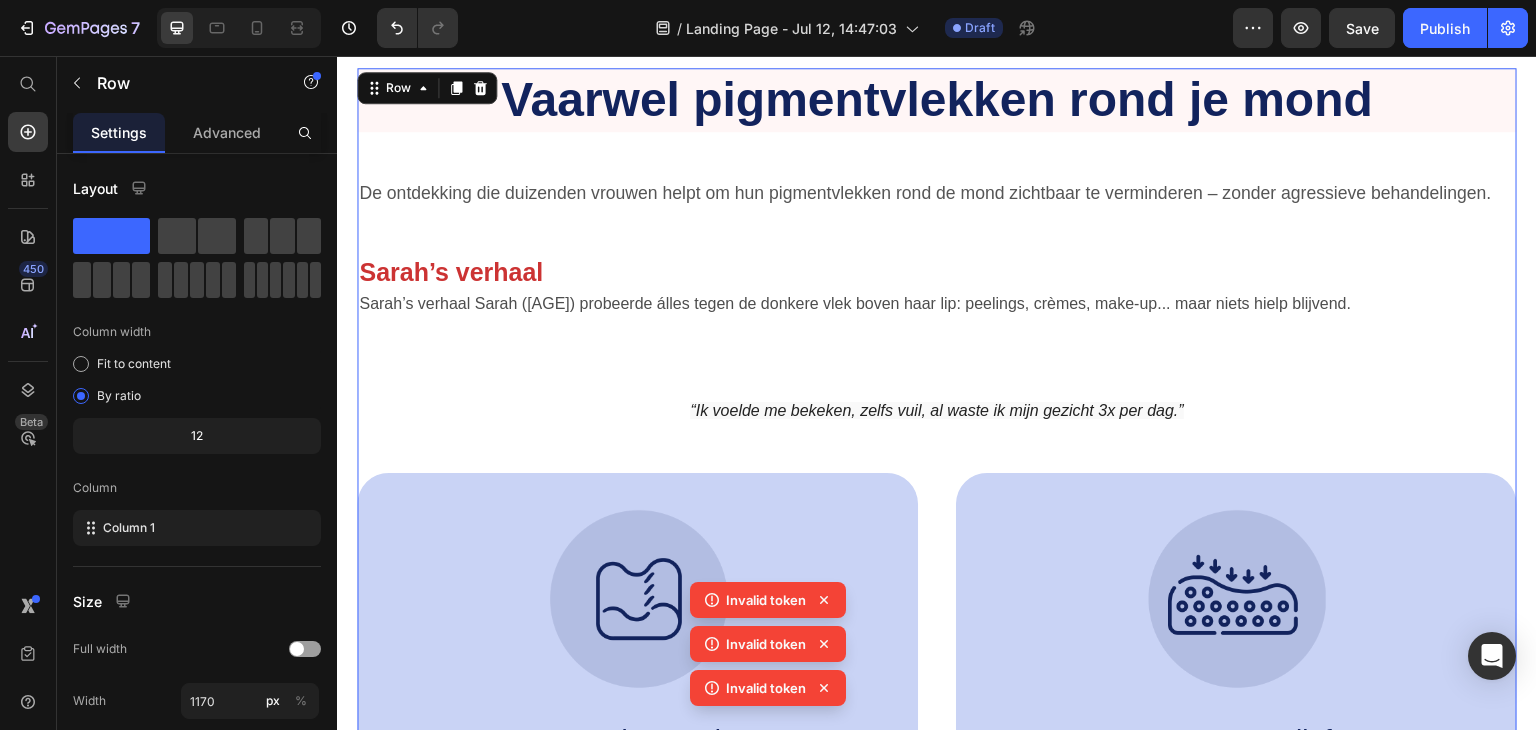 click on "Vaarwel pigmentvlekken rond je mond Heading De ontdekking die duizenden vrouwen helpt om hun pigmentvlekken rond de mond zichtbaar te verminderen – zonder agressieve behandelingen. Text Block Sarah’s verhaal Sarah ([AGE]) probeerde álles tegen de donkere vlek boven haar lip: peelings, crèmes, make-up... maar niets hielp blijvend. Text Block “Ik voelde me bekeken, zelfs vuil, al waste ik mijn gezicht 3x per dag.” Text Block Image Supportive Design Text Block Ergonomically engineered for optimal spinal alignment Text Block Hero Banner Image Pressure Relief Text Block Reduces neck and shoulder discomfort Text Block Hero Banner Row Image Supportive Design Text Block Ergonomically engineered for optimal spinal alignment Text Block Hero Banner Image Pressure Relief Text Block Reduces neck and shoulder discomfort Text Block Hero Banner Row Image Breathable Materials Text Block Ensures cool, comfortable sleep Text Block Hero Banner" at bounding box center [937, 461] 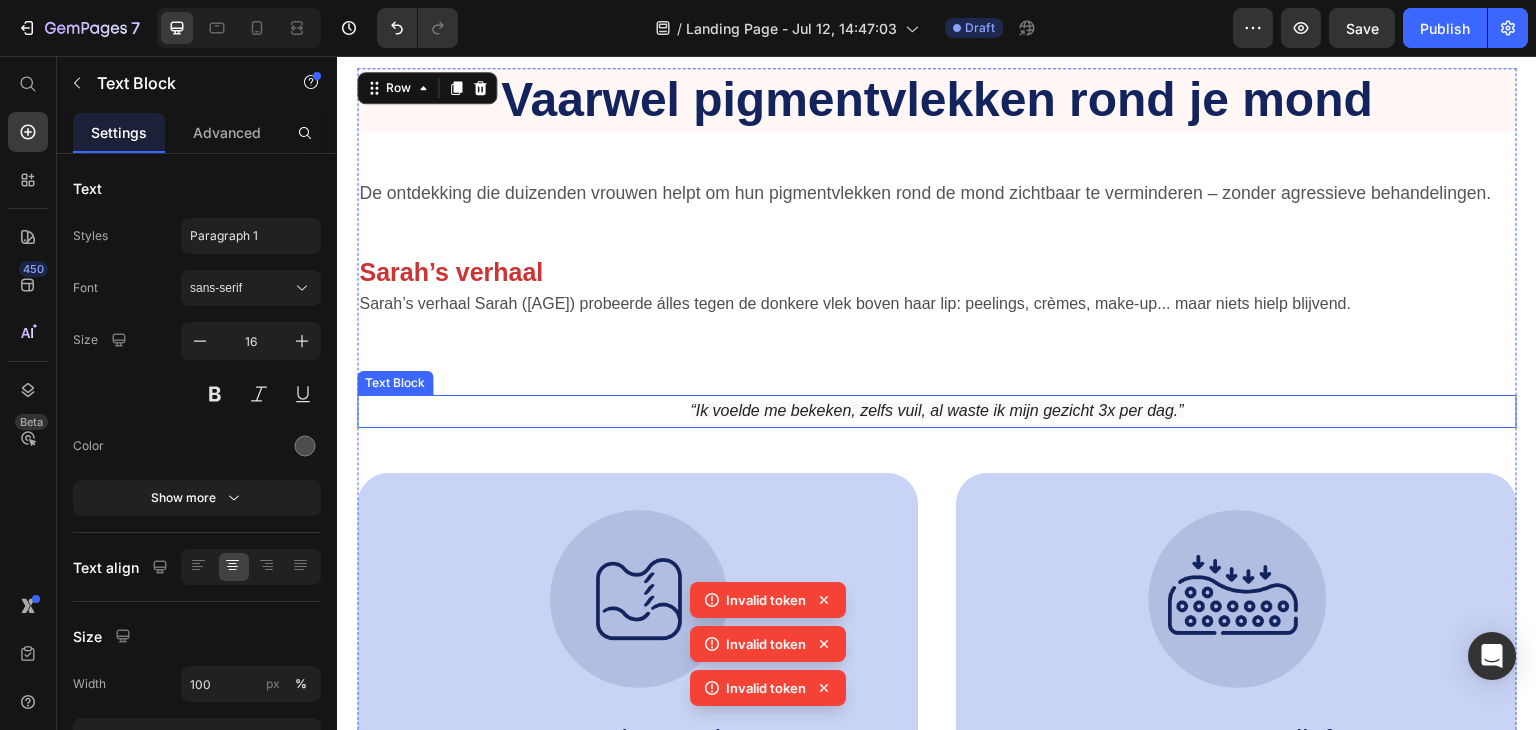 click on "“Ik voelde me bekeken, zelfs vuil, al waste ik mijn gezicht 3x per dag.”" at bounding box center [937, 411] 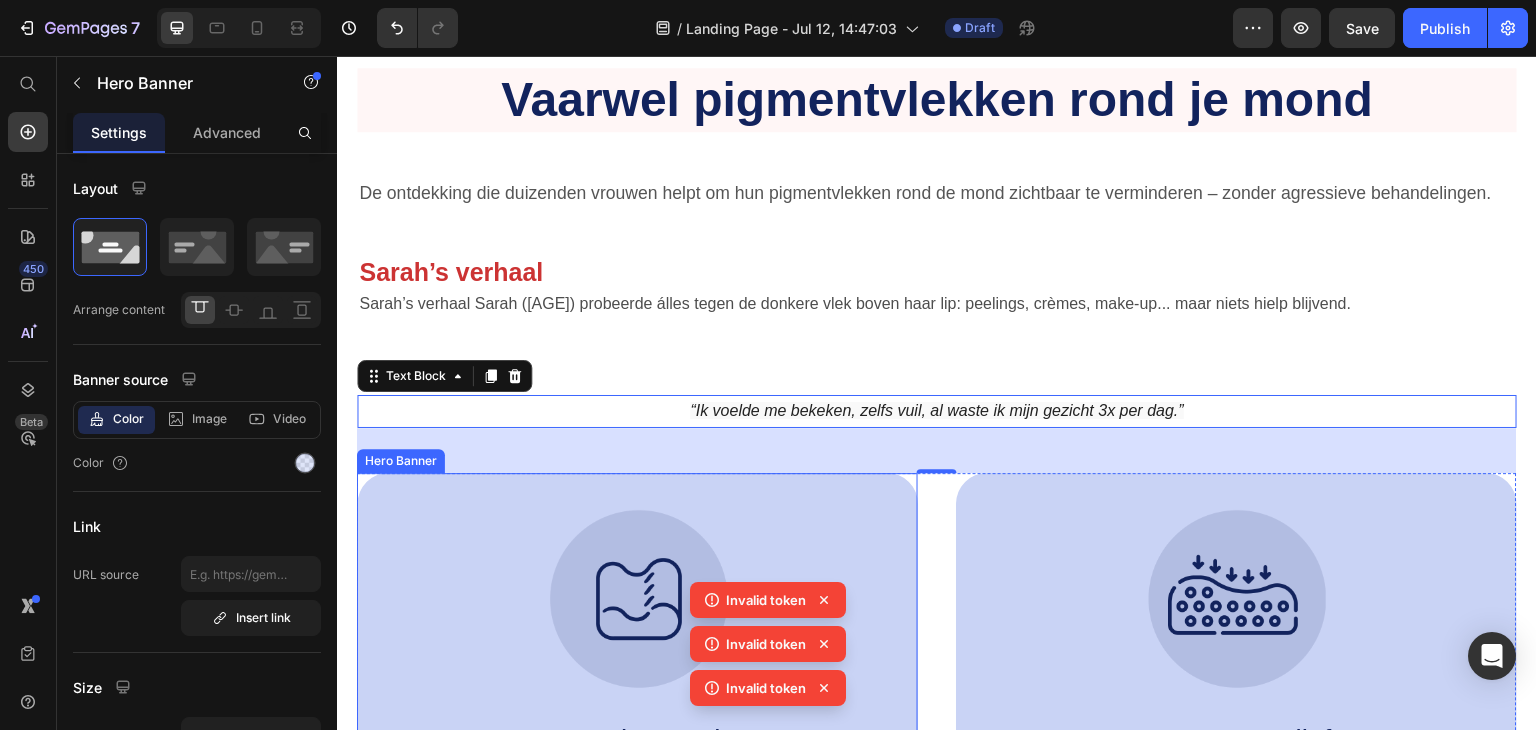click on "Image Supportive Design Text Block Ergonomically engineered for optimal spinal alignment Text Block" at bounding box center (637, 664) 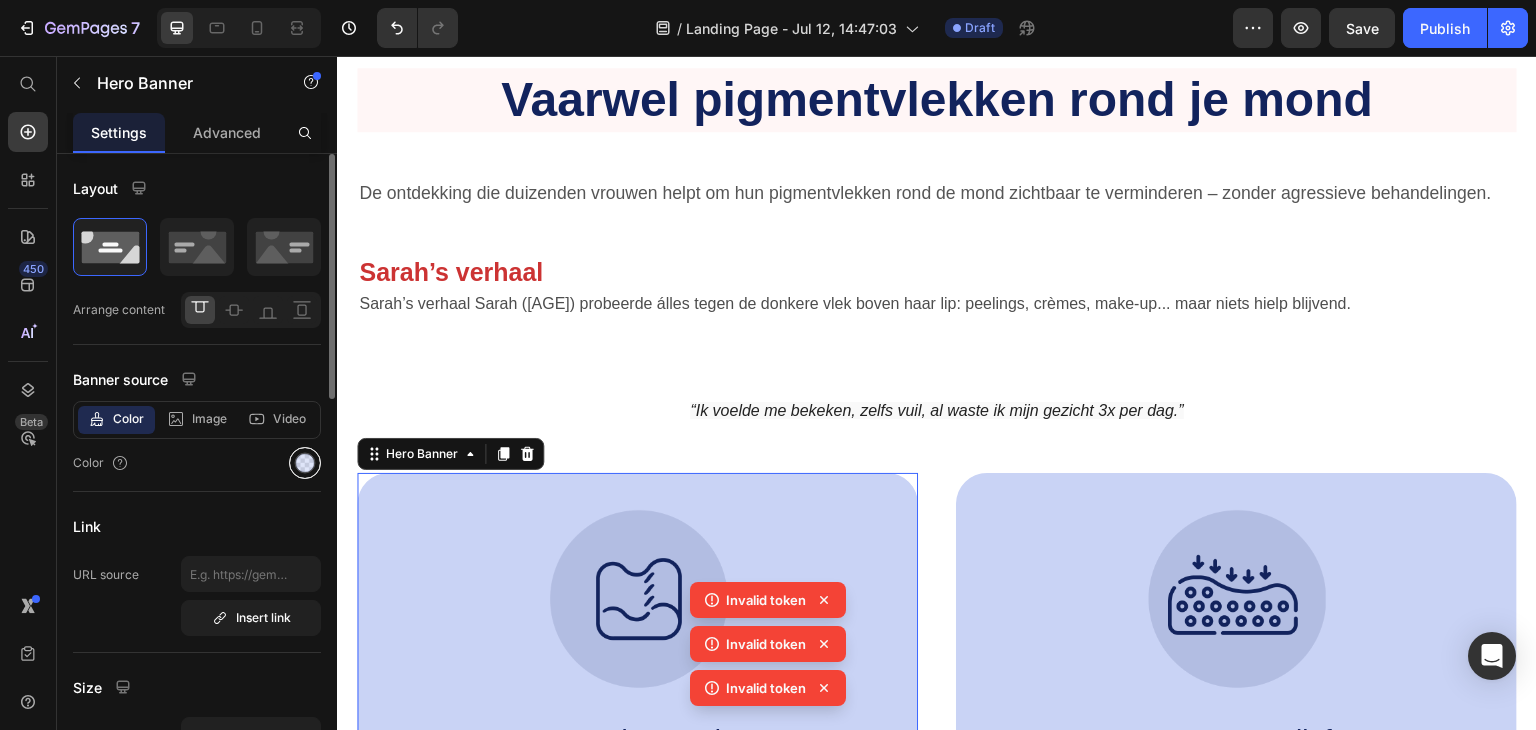 click at bounding box center (305, 463) 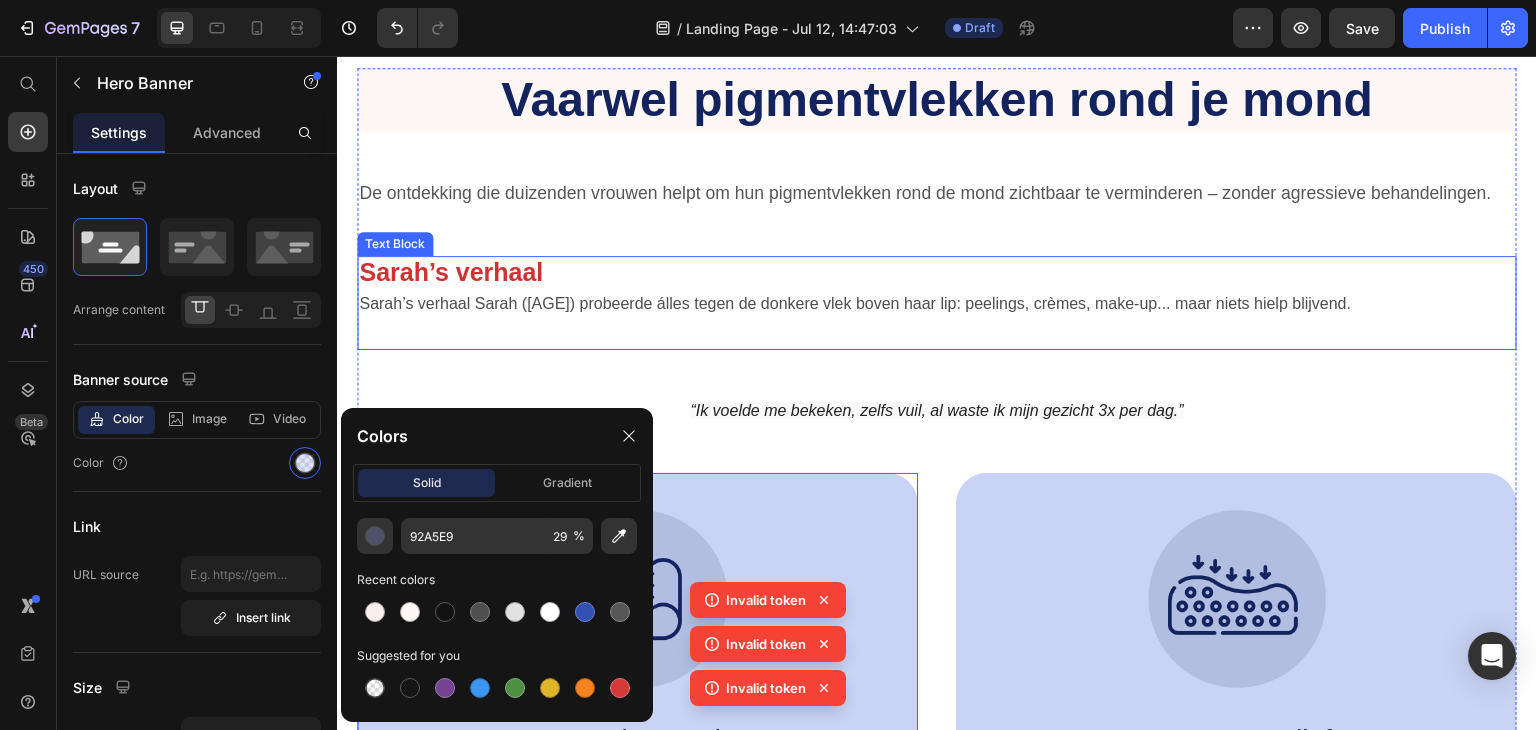 click at bounding box center (937, 333) 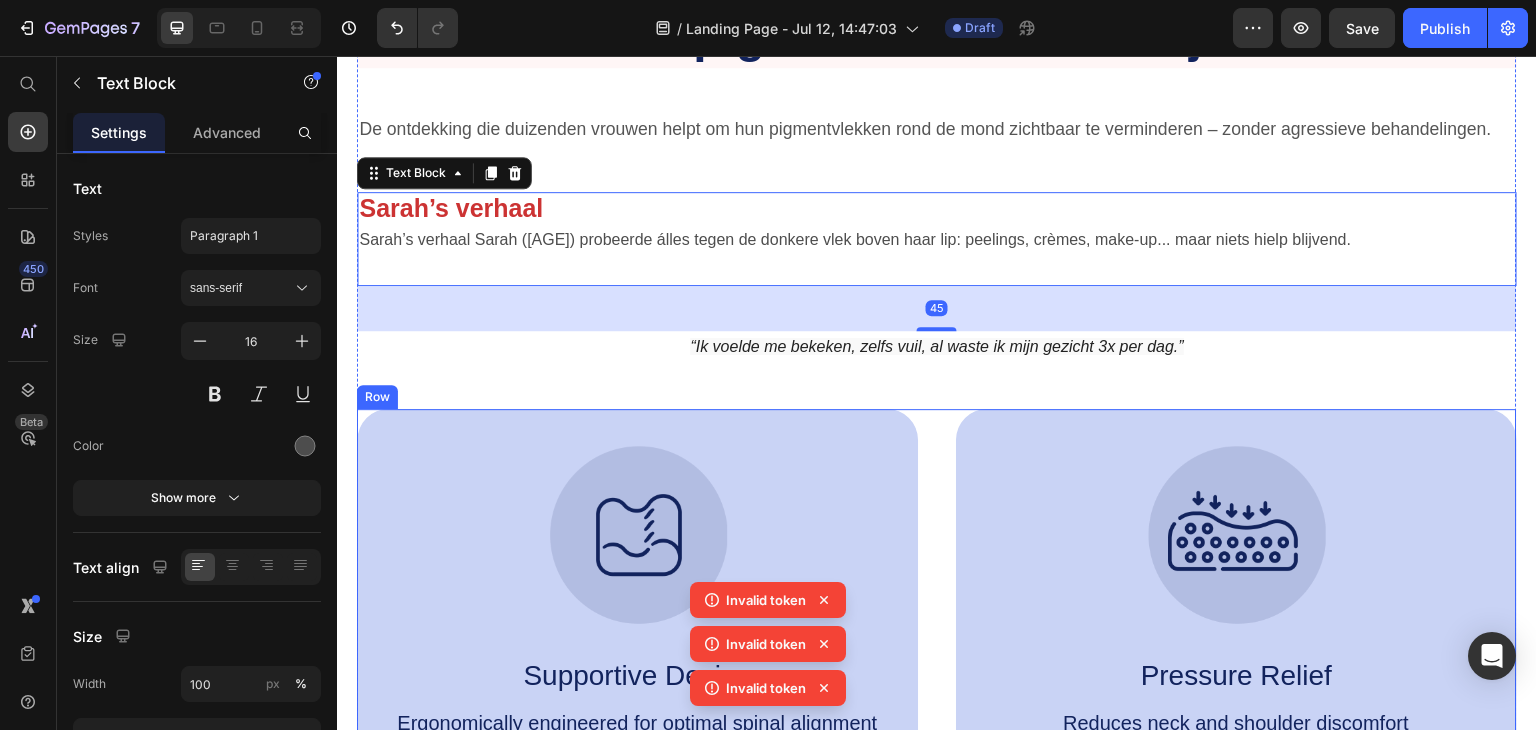 scroll, scrollTop: 700, scrollLeft: 0, axis: vertical 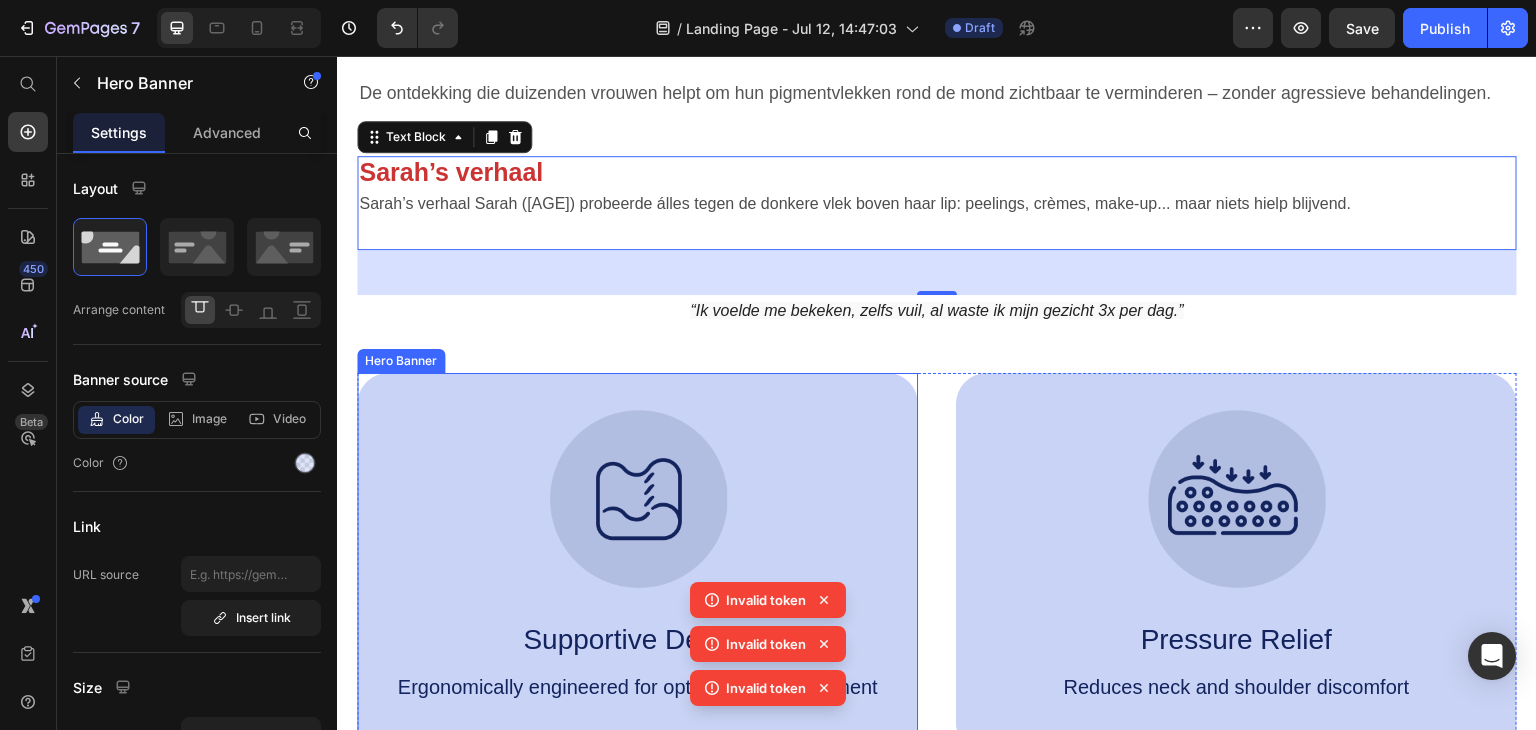 click on "Image Supportive Design Text Block Ergonomically engineered for optimal spinal alignment Text Block" at bounding box center (637, 564) 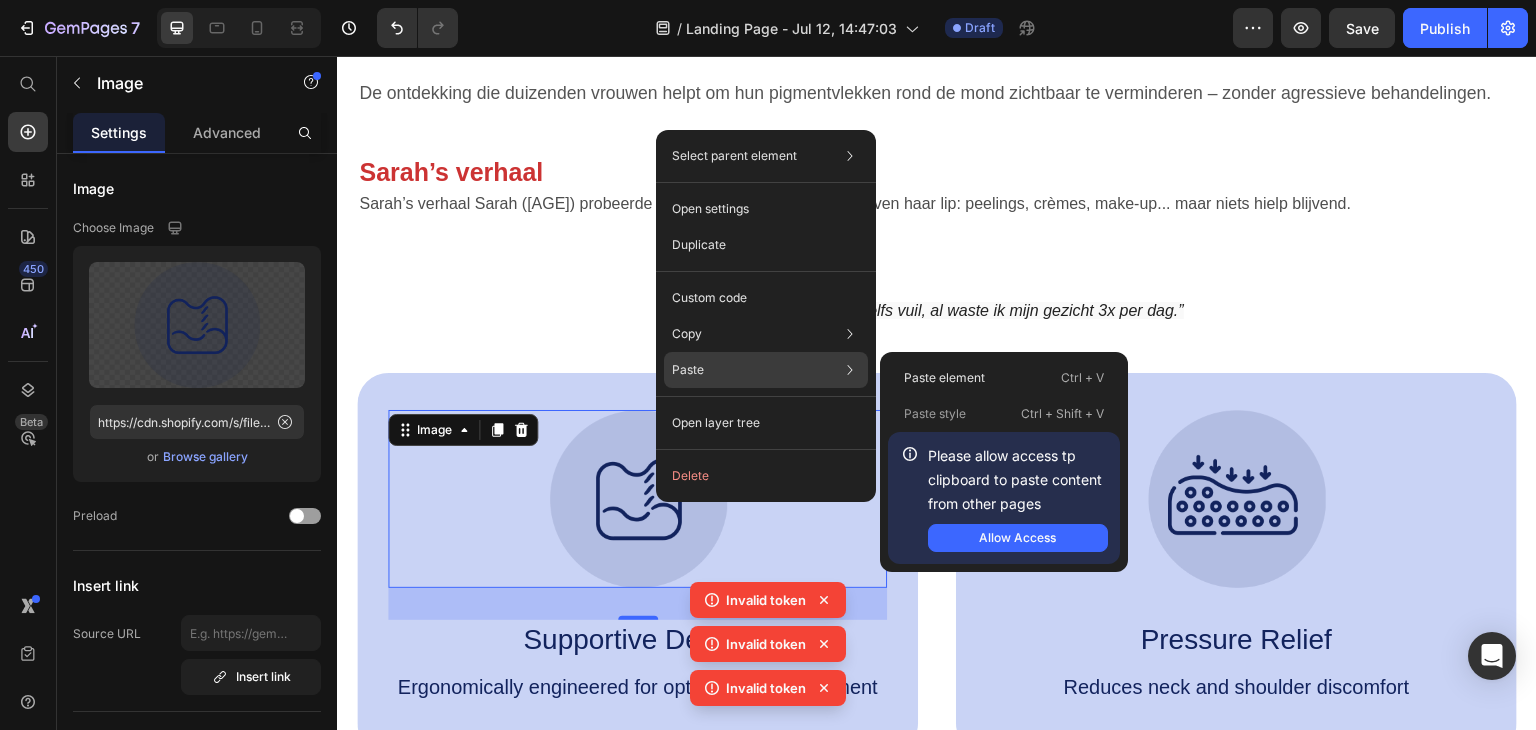 click on "Paste" at bounding box center [688, 370] 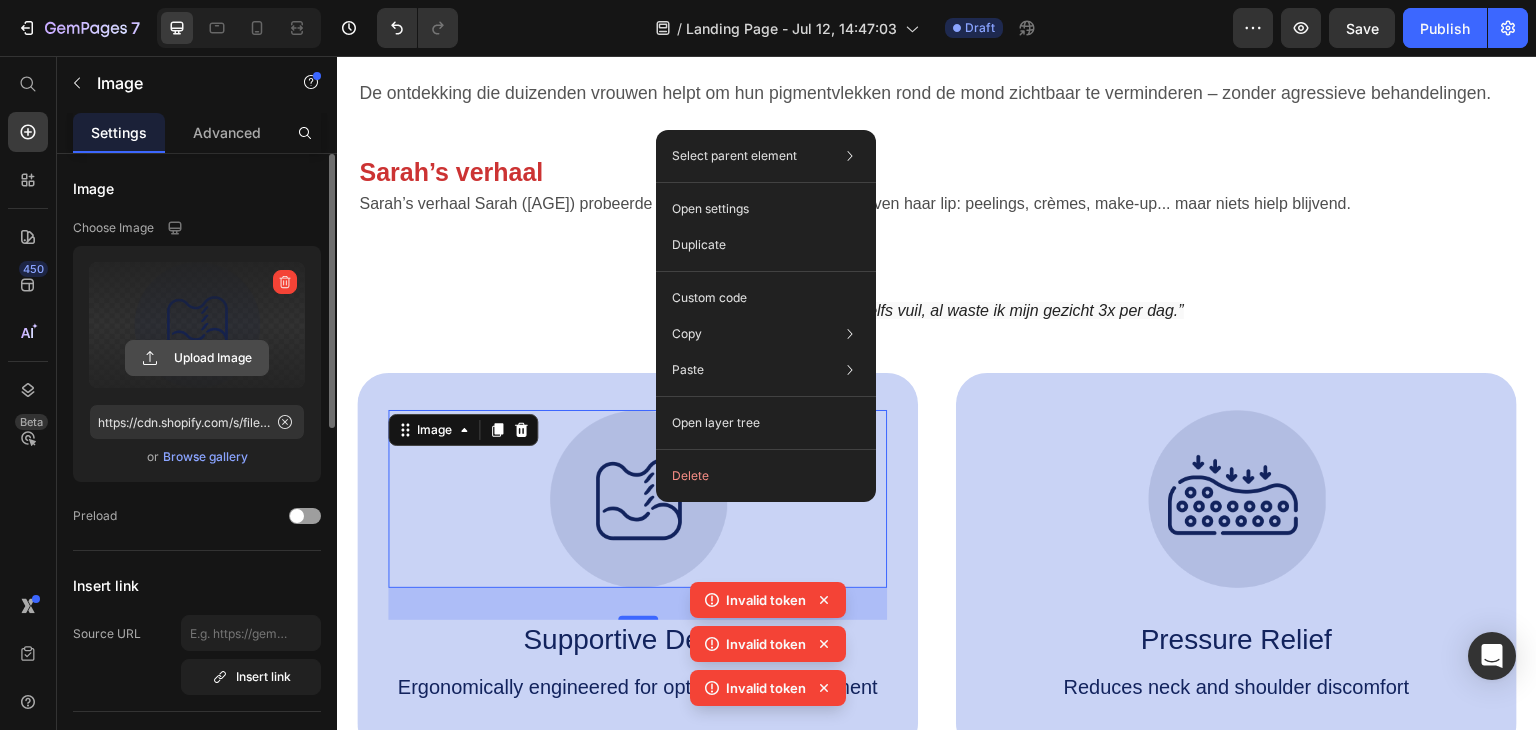click 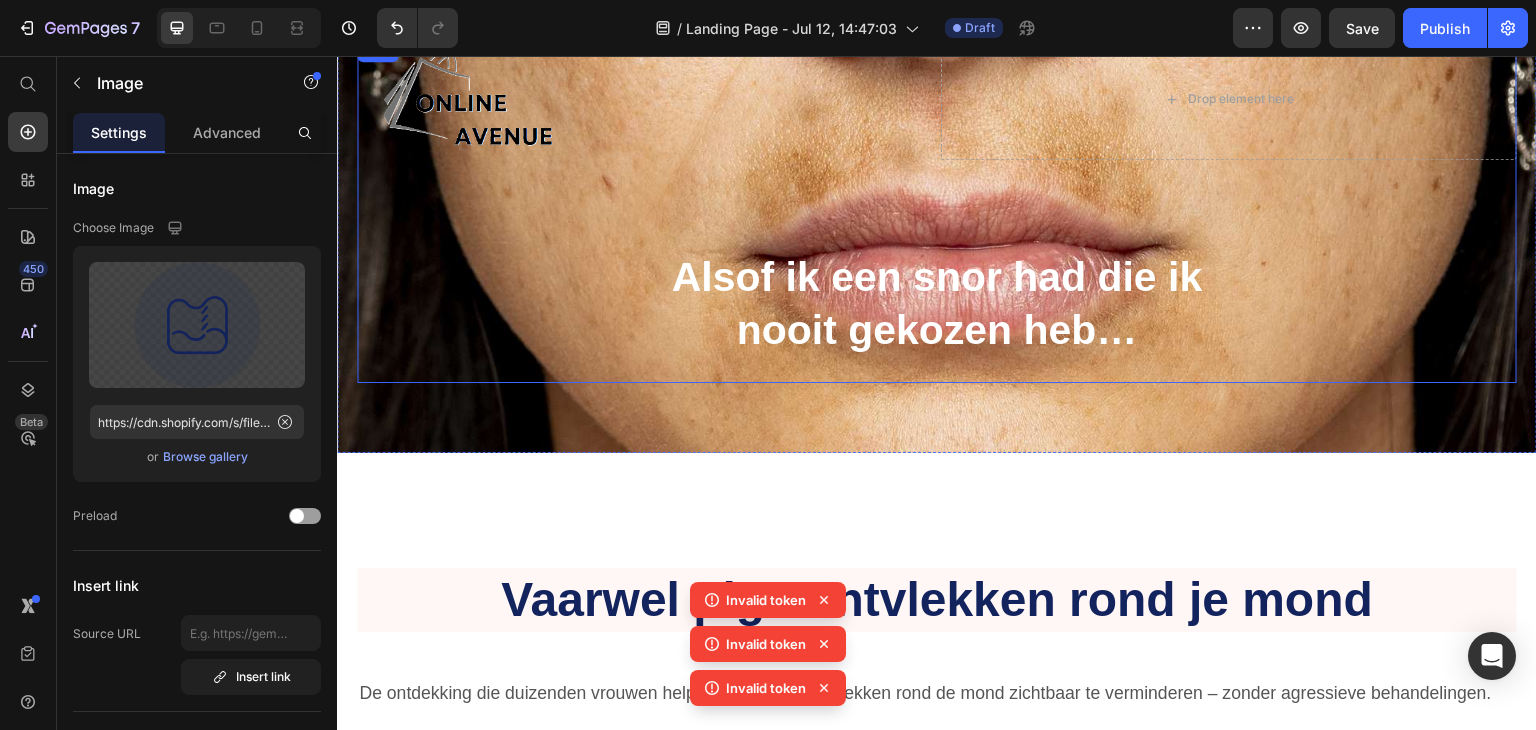 scroll, scrollTop: 0, scrollLeft: 0, axis: both 